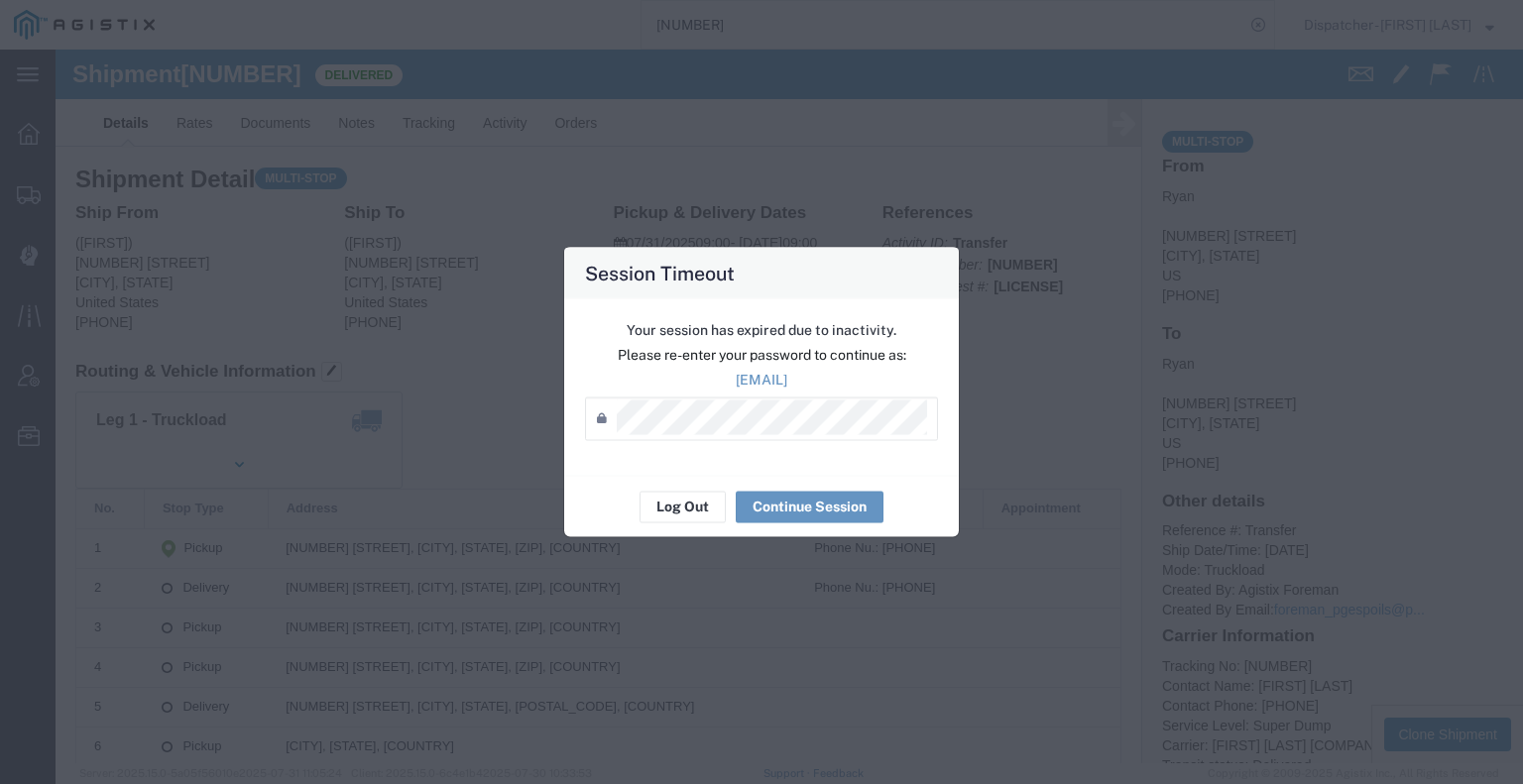 scroll, scrollTop: 0, scrollLeft: 0, axis: both 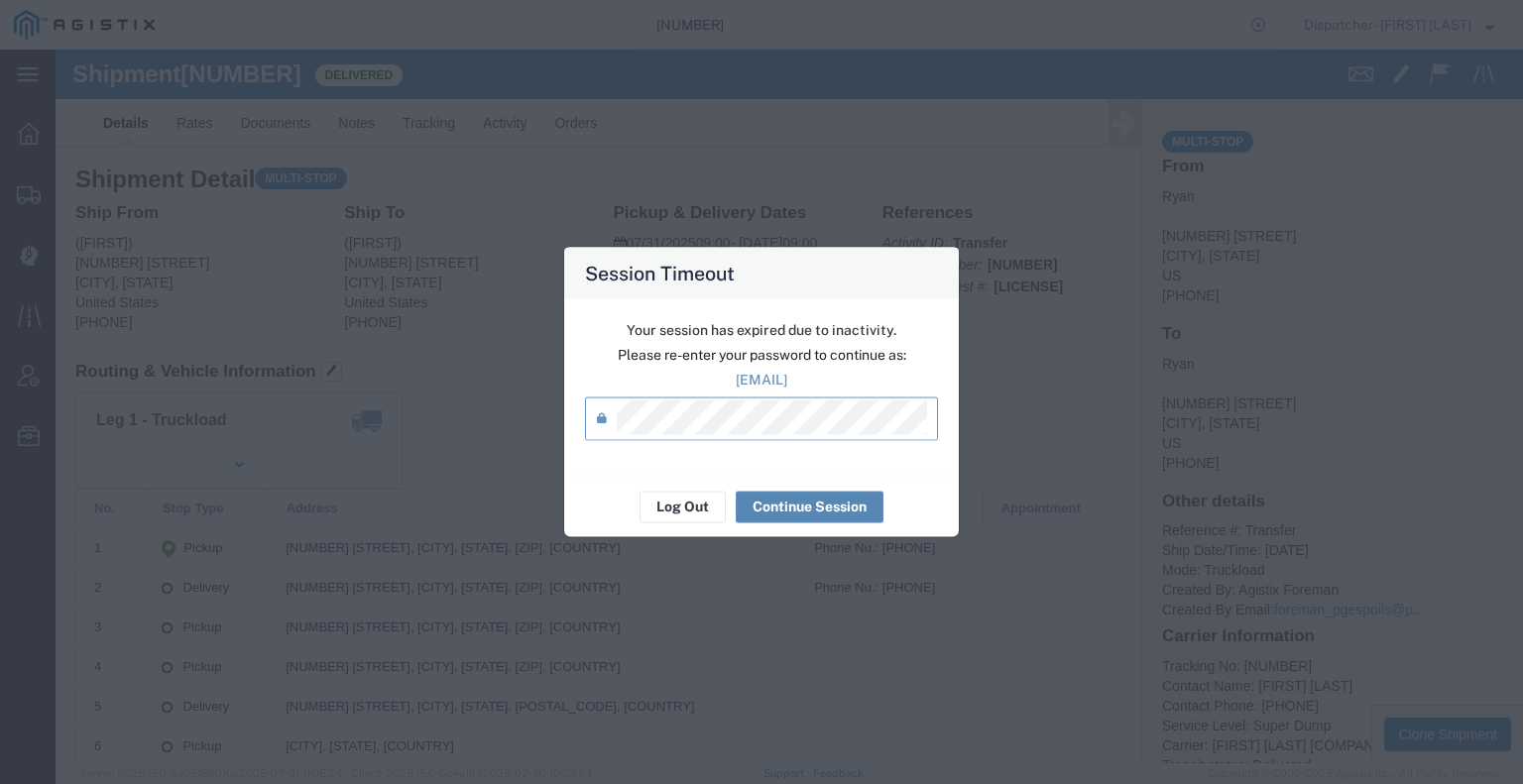 click on "Continue Session" 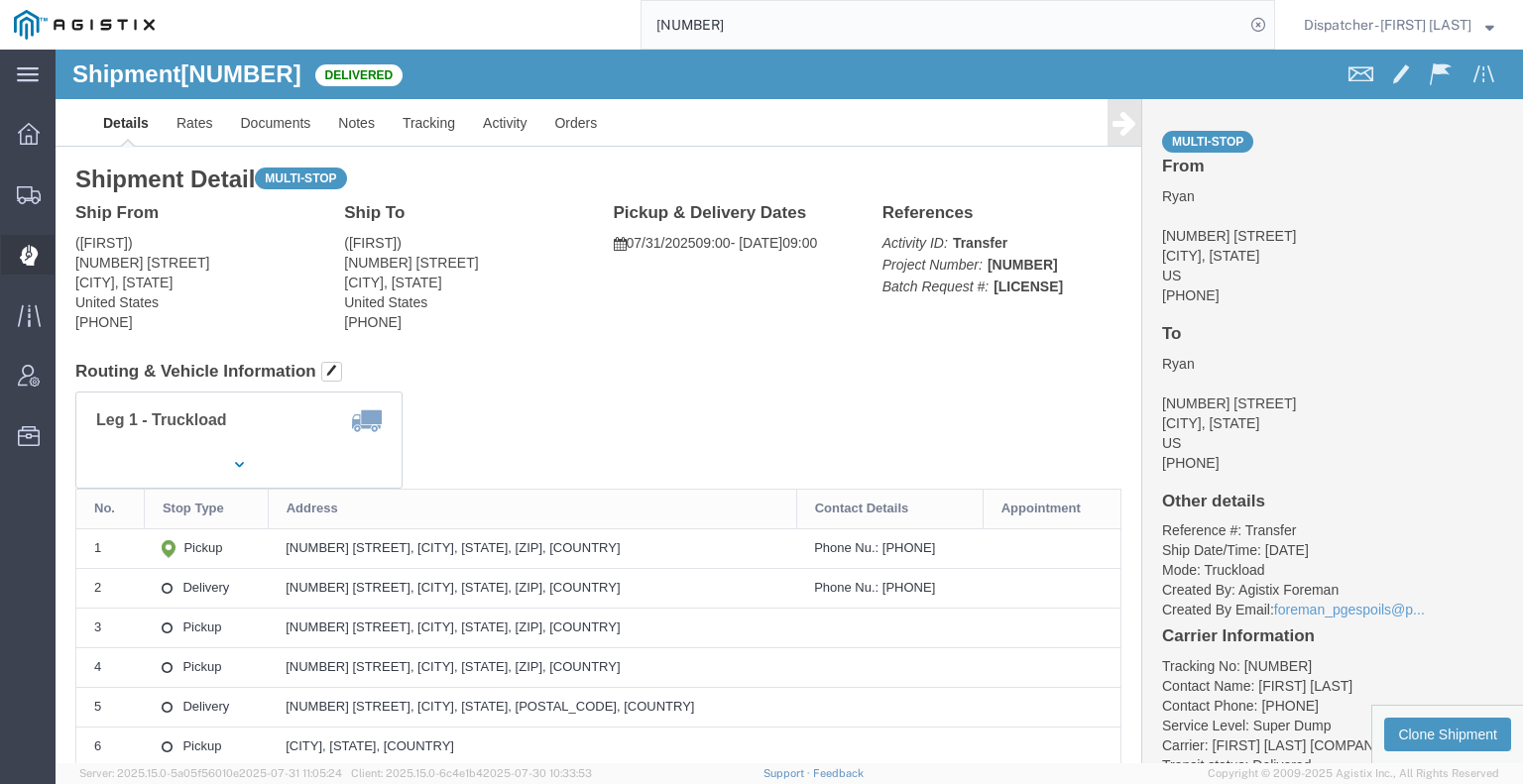 click 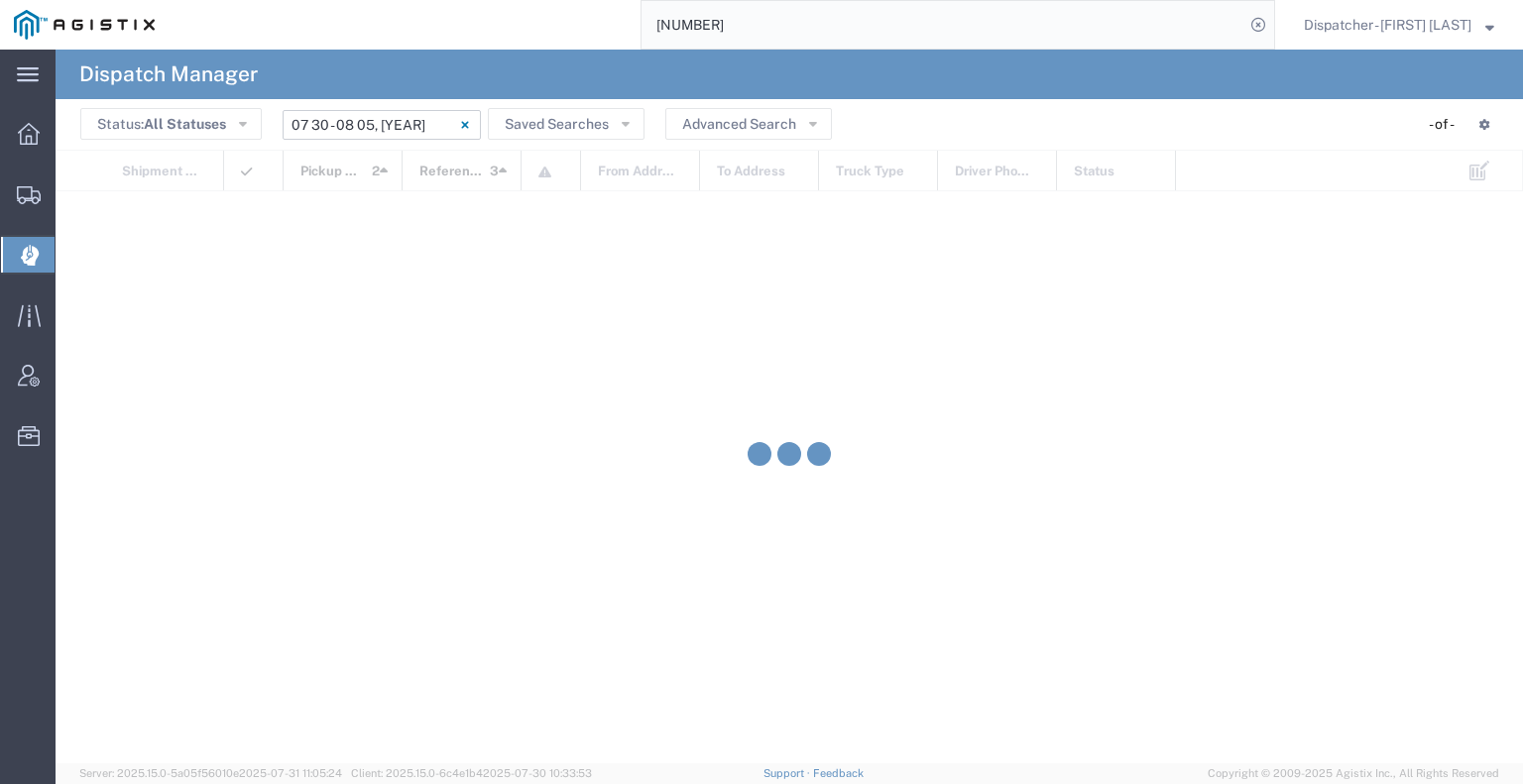 click on "[DATE] - [DATE]" 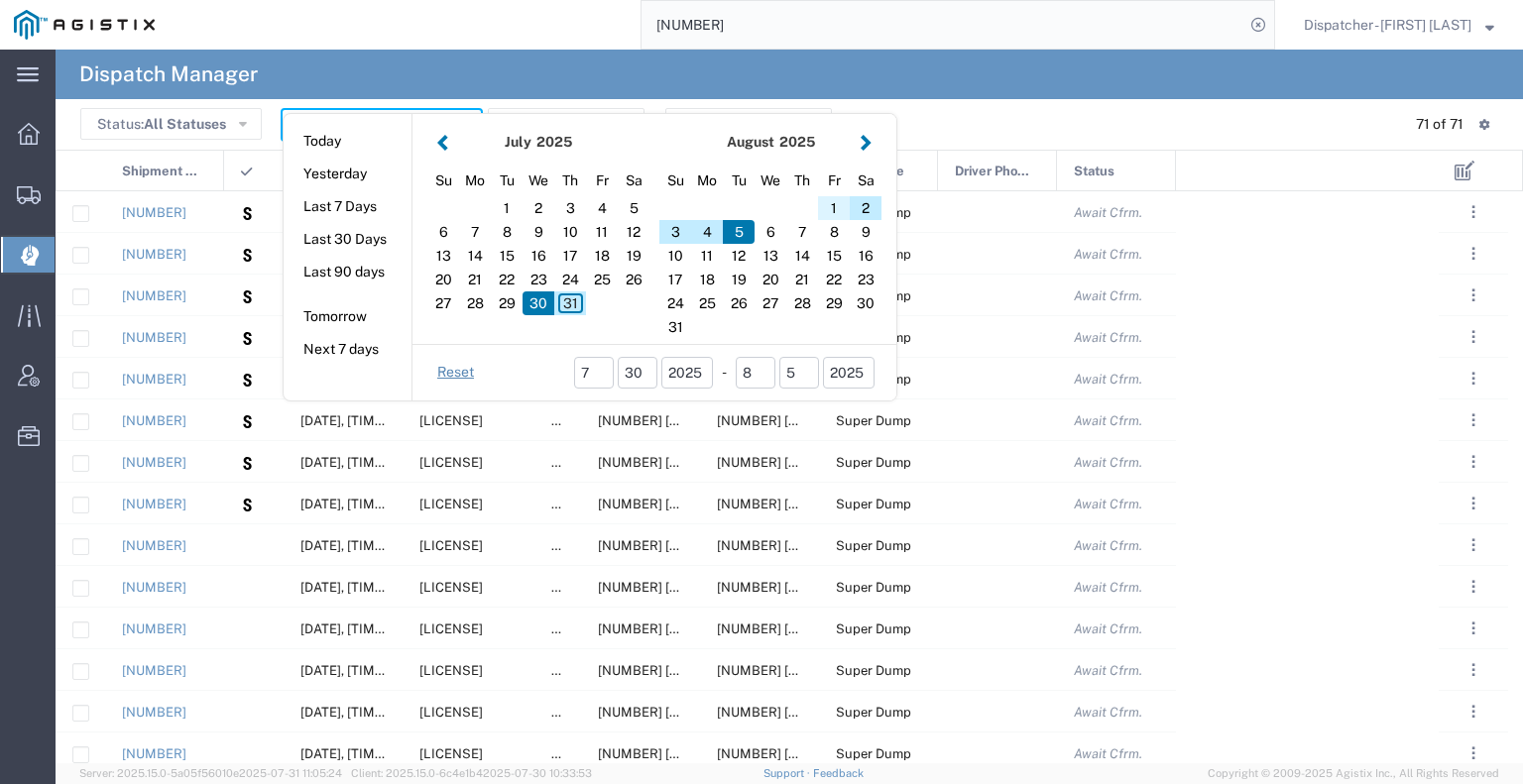 click on "1" 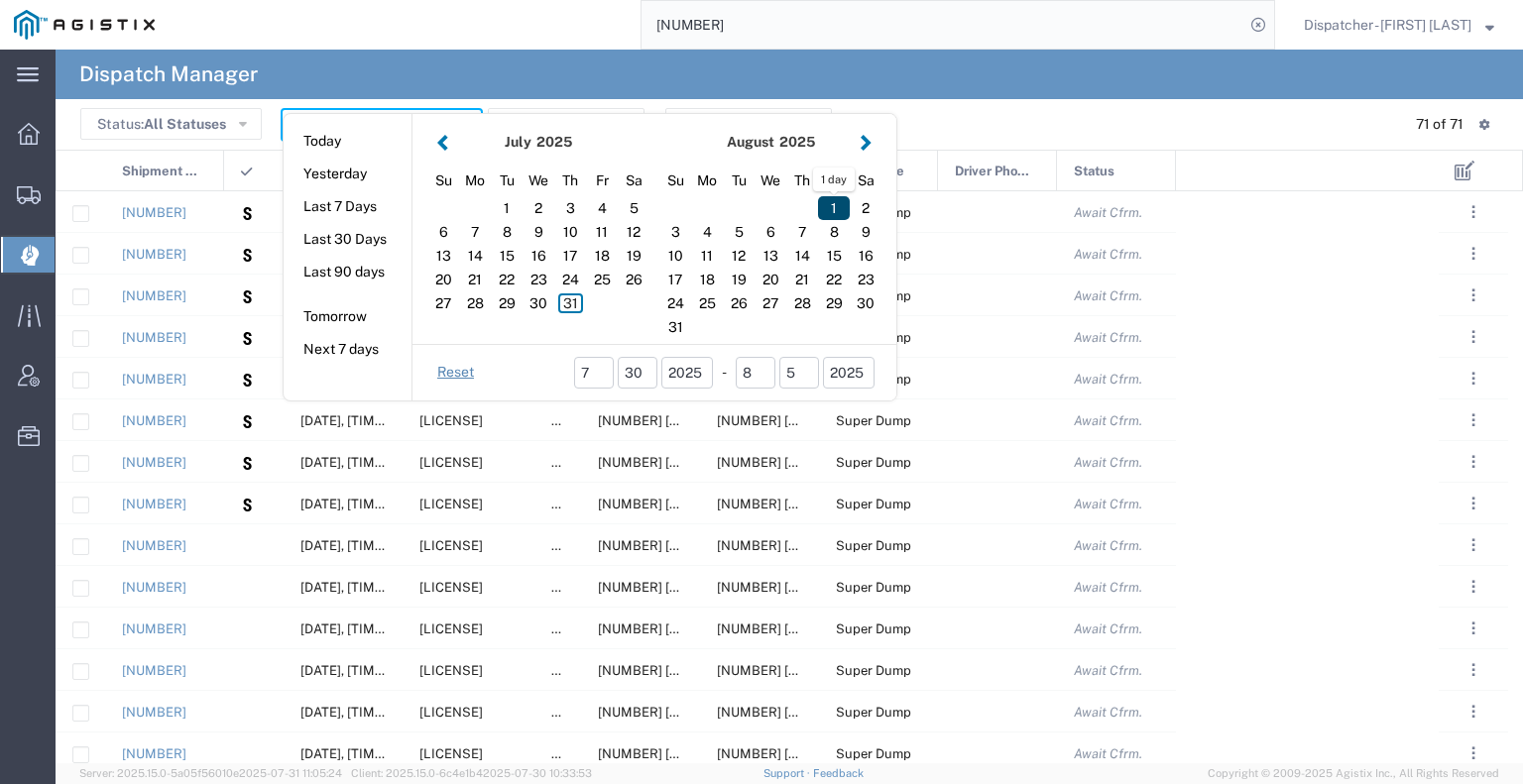 click on "1" 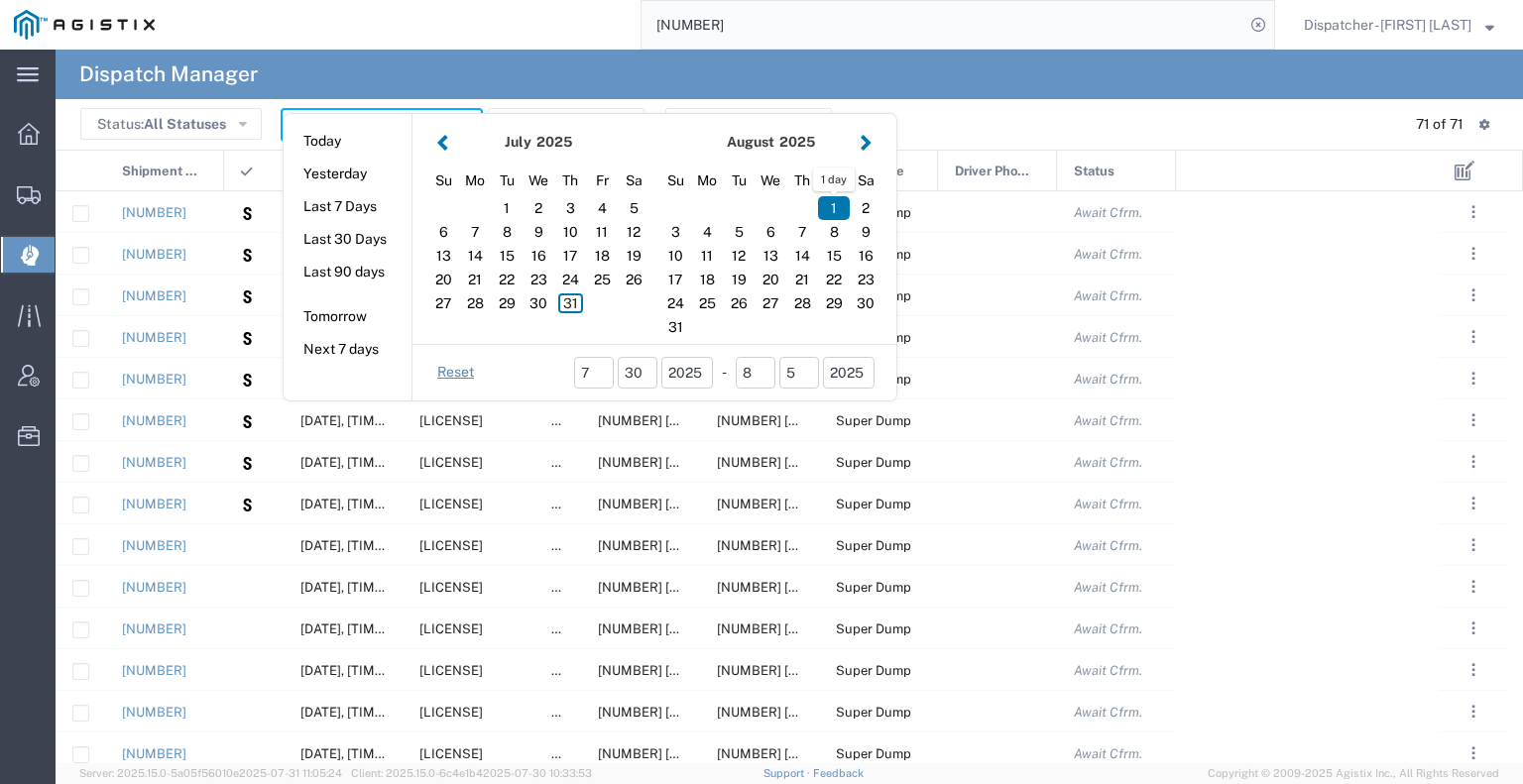 type on "08/01/2025" 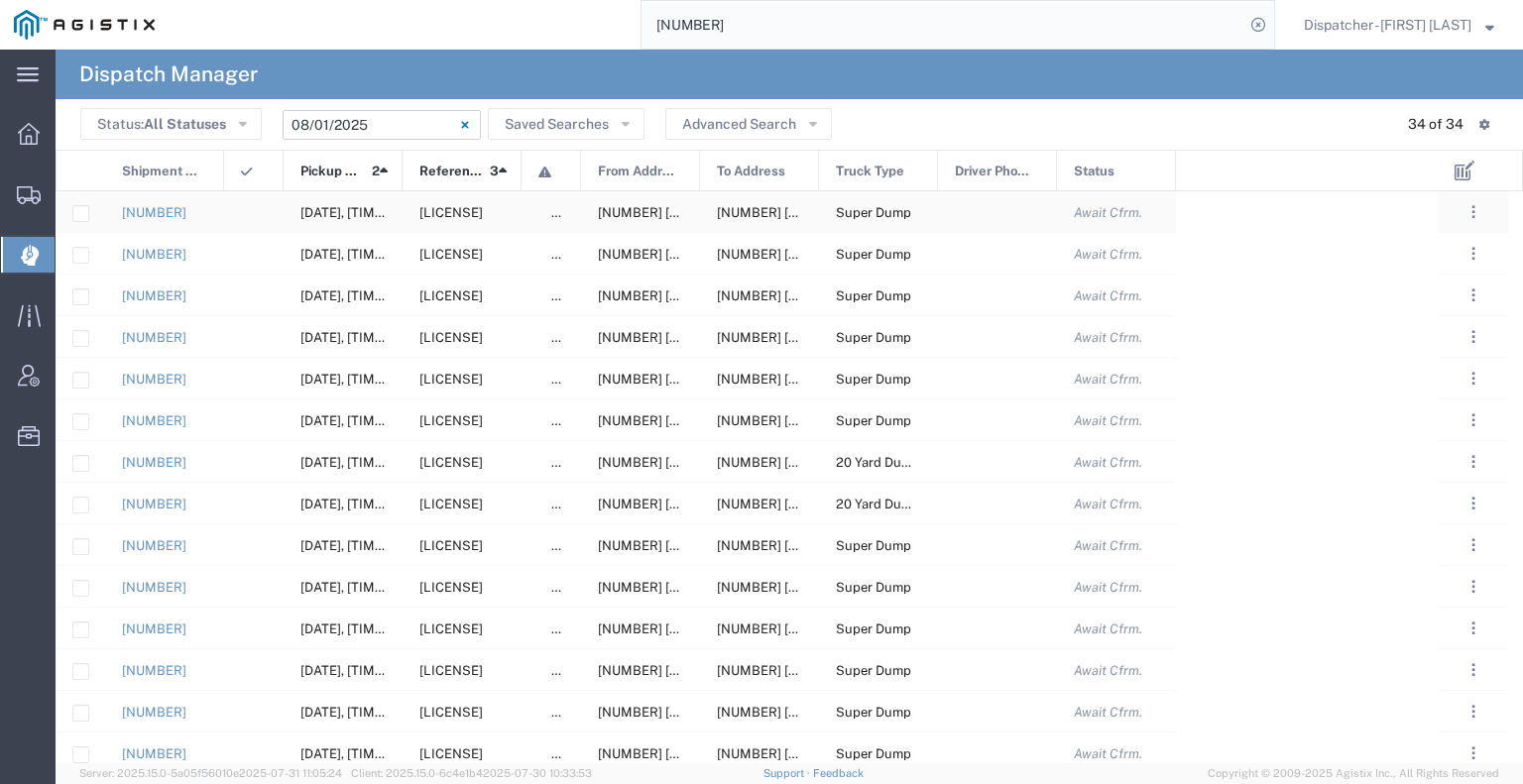 click 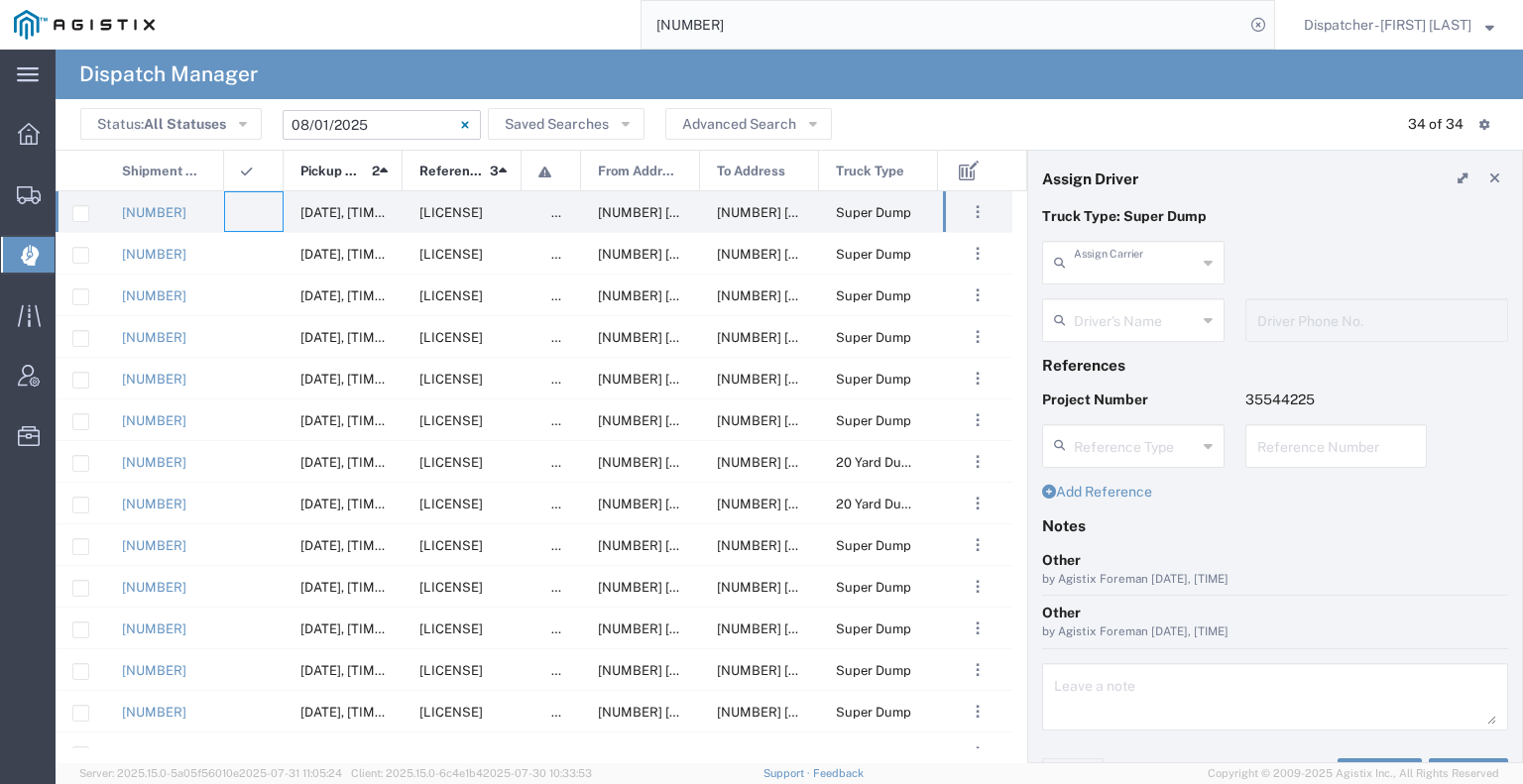 click at bounding box center [1135, 261] 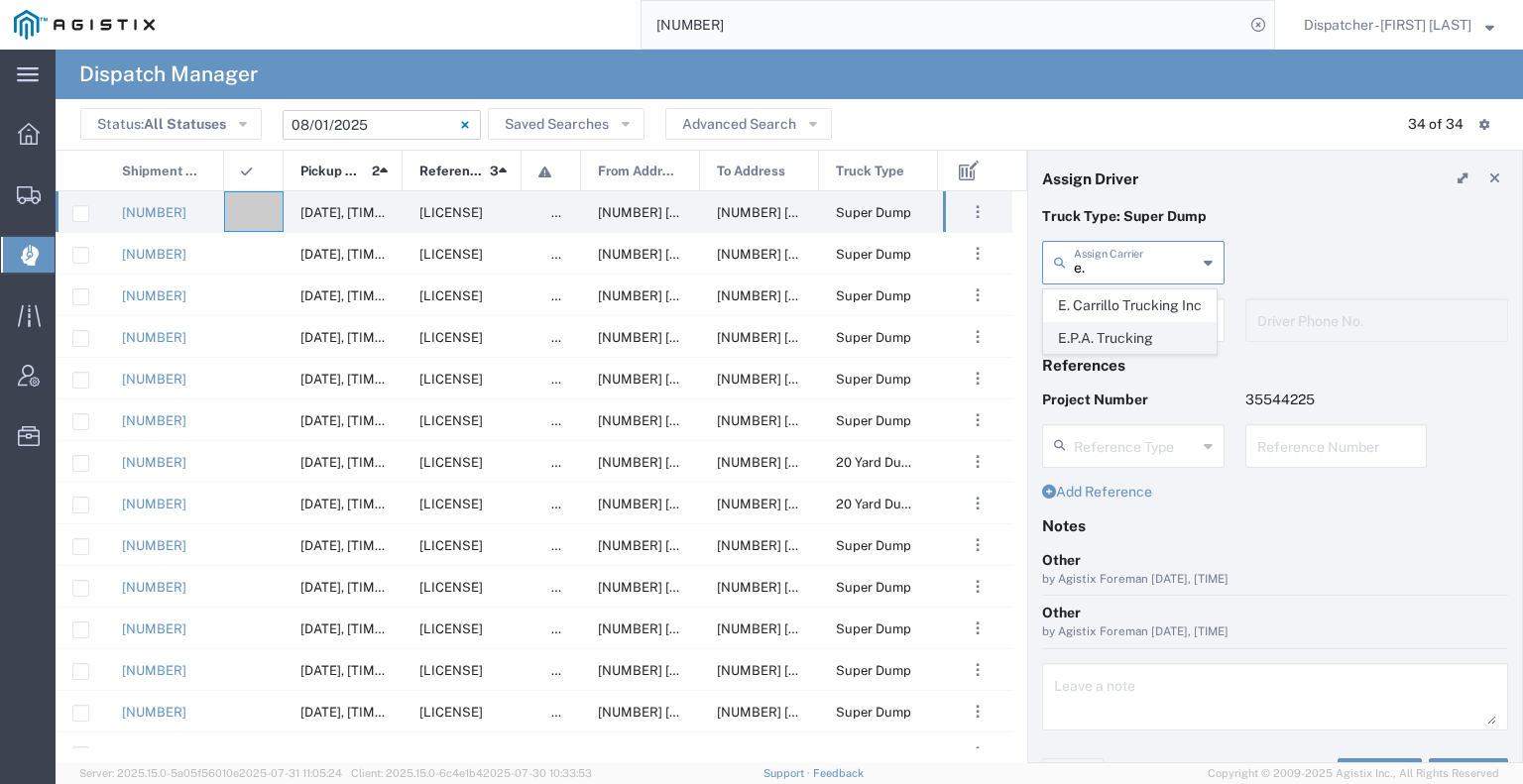 click on "E.P.A. Trucking" 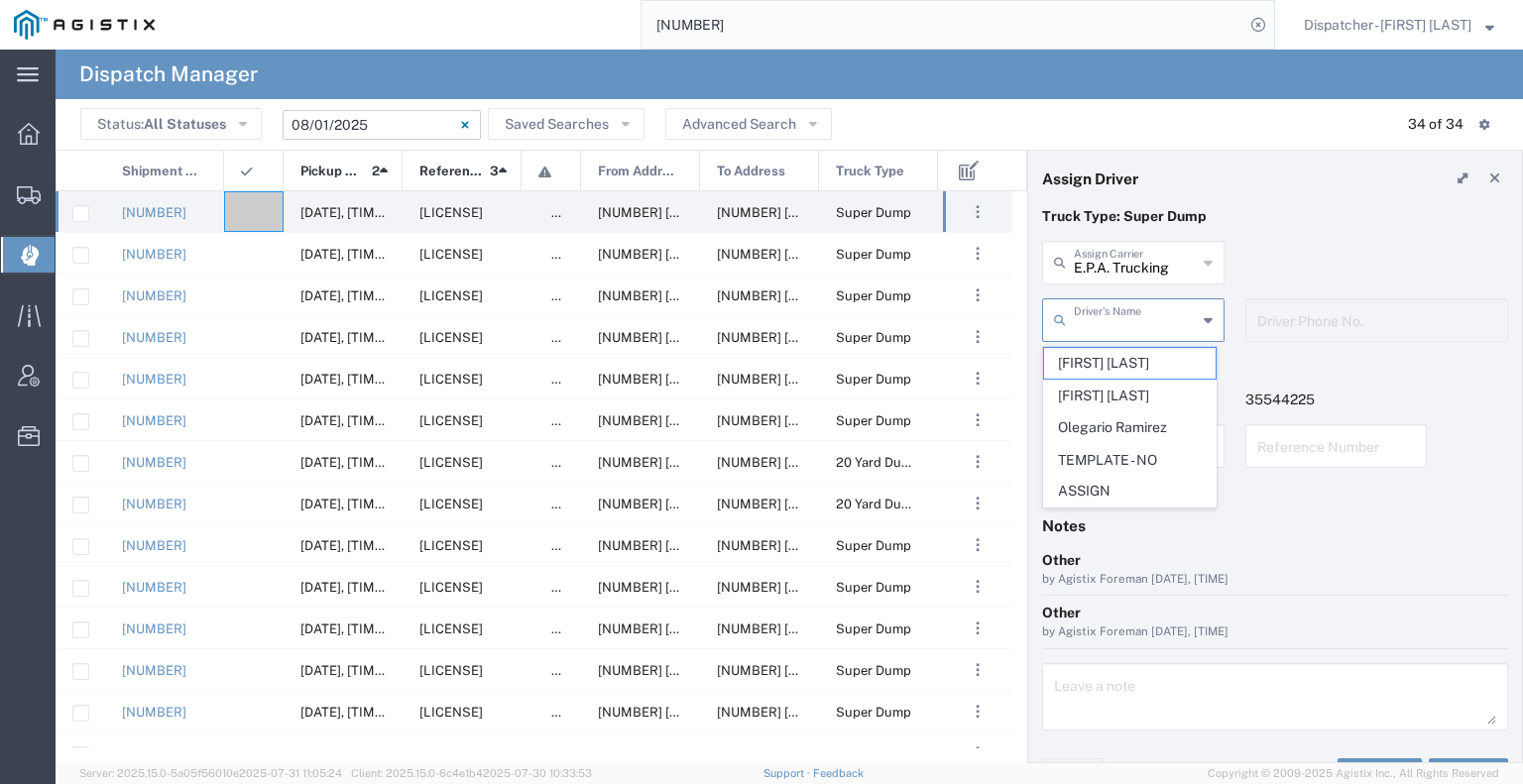 click at bounding box center [1135, 318] 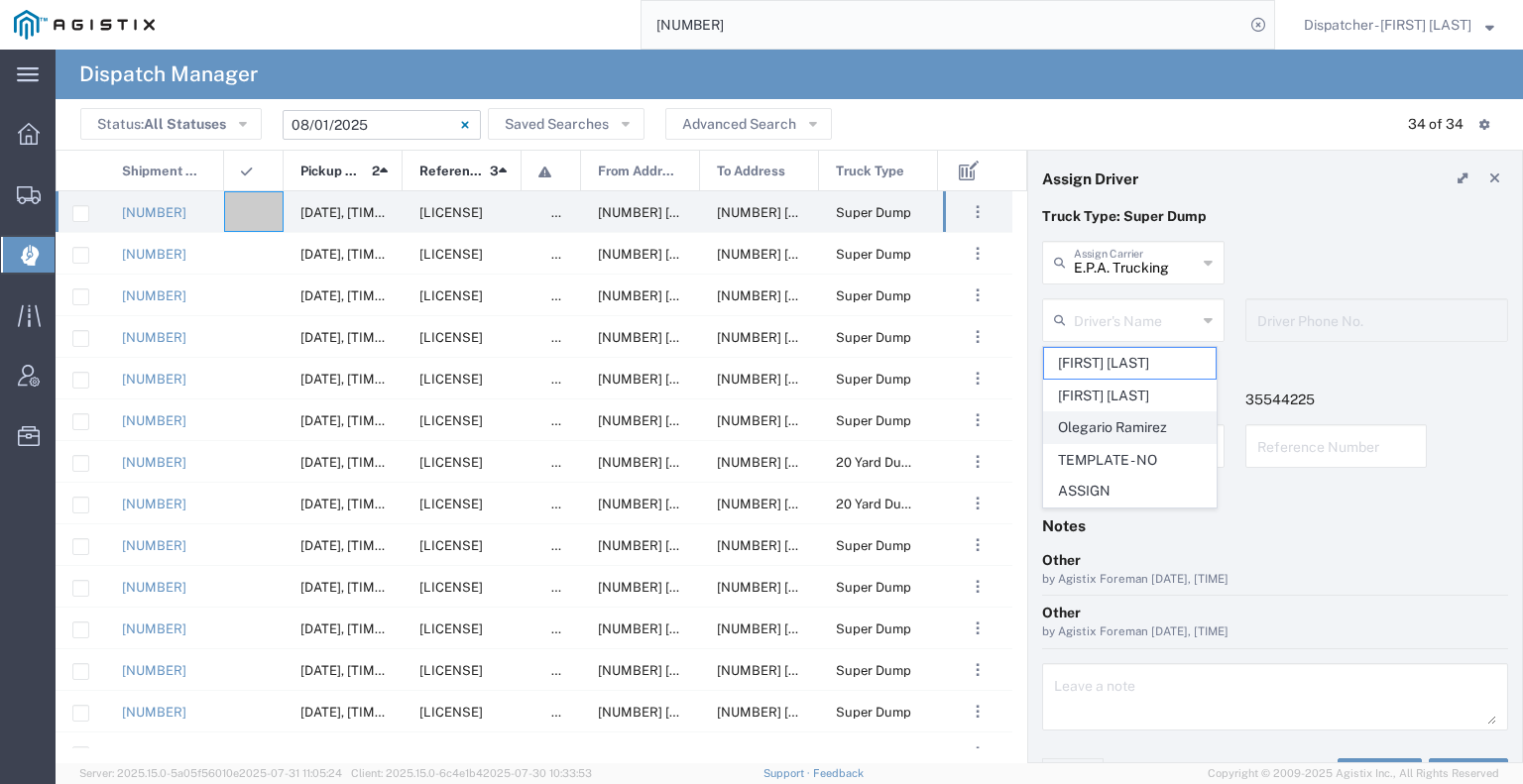 click on "Olegario Ramirez" 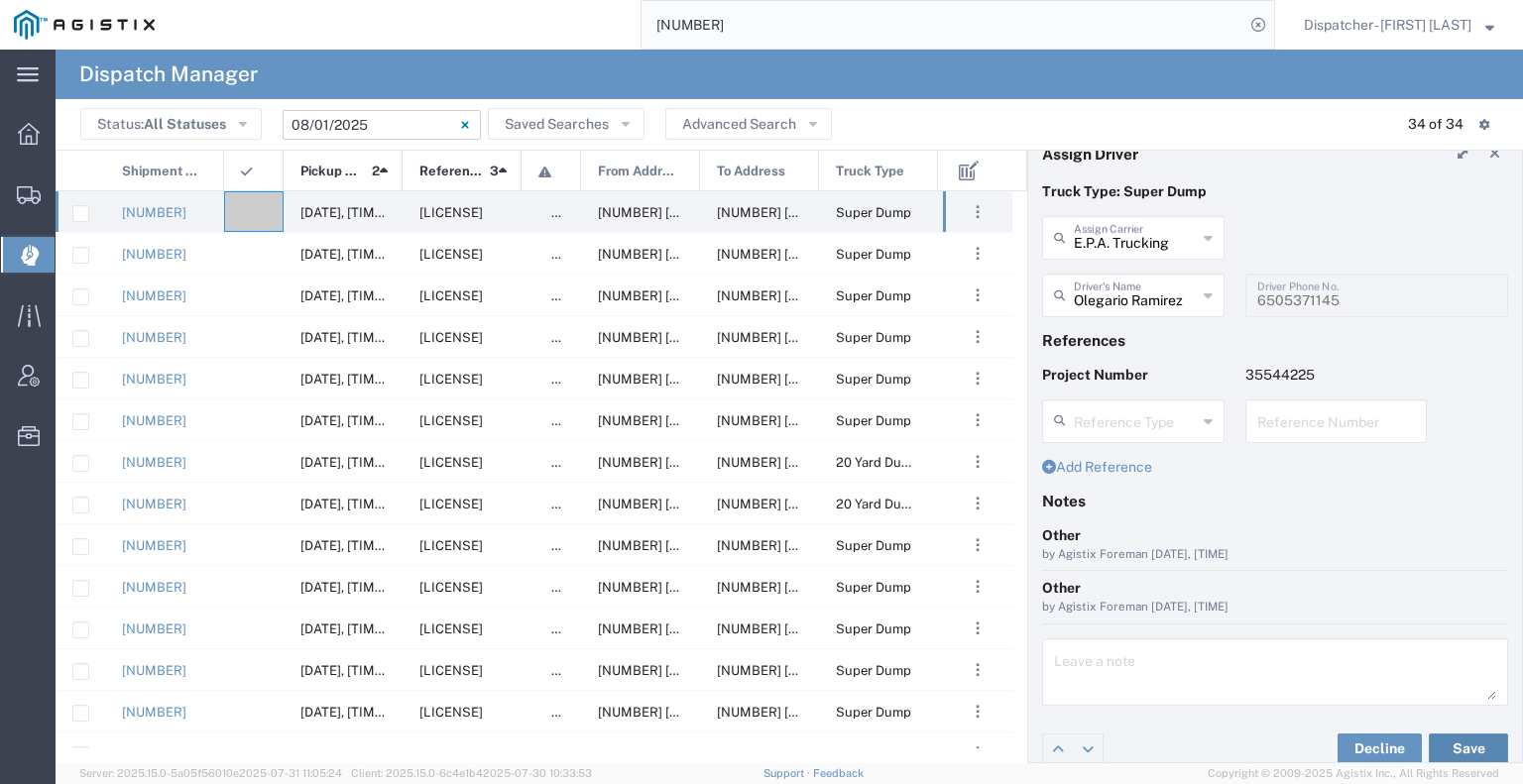 scroll, scrollTop: 39, scrollLeft: 0, axis: vertical 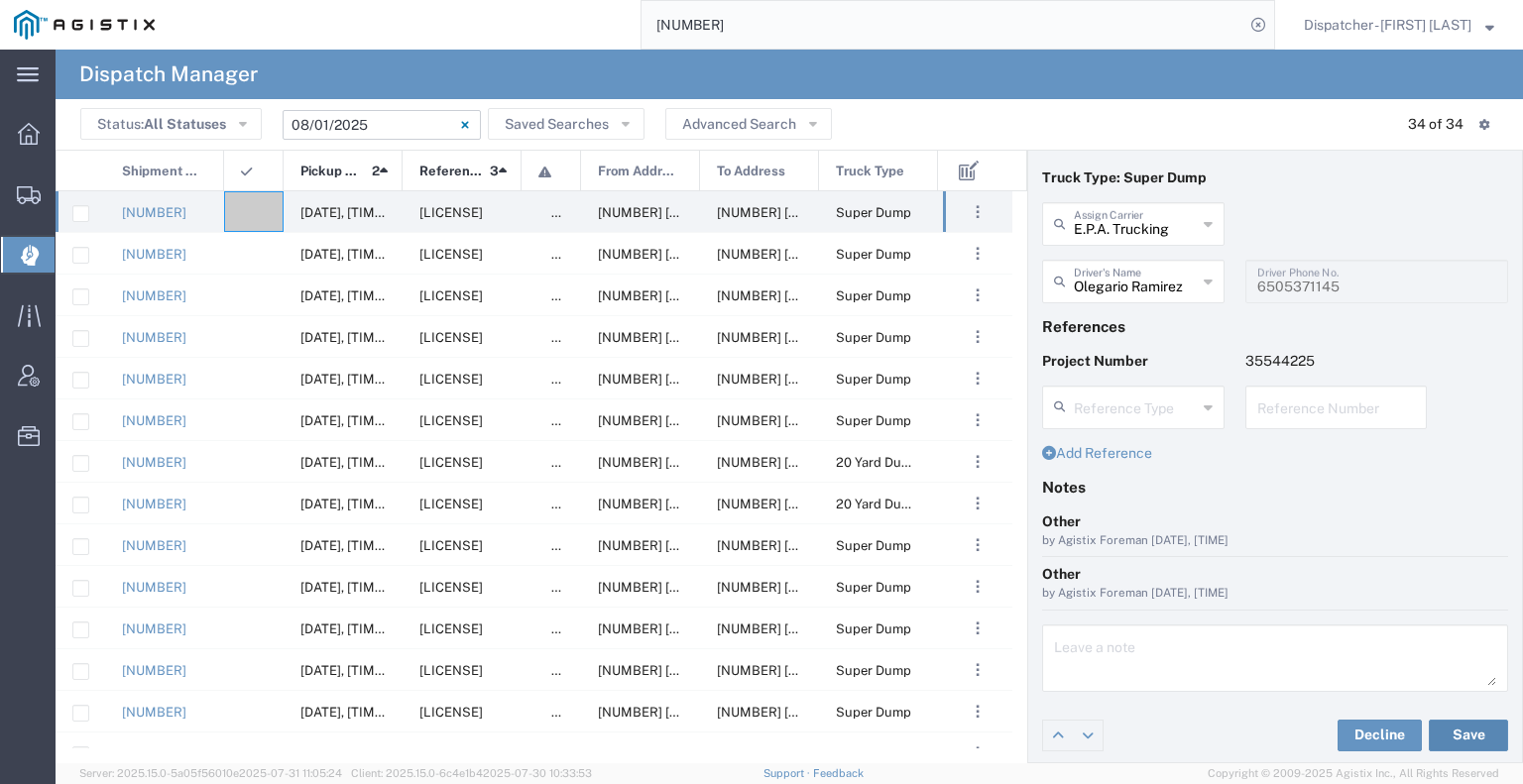 click on "Save" 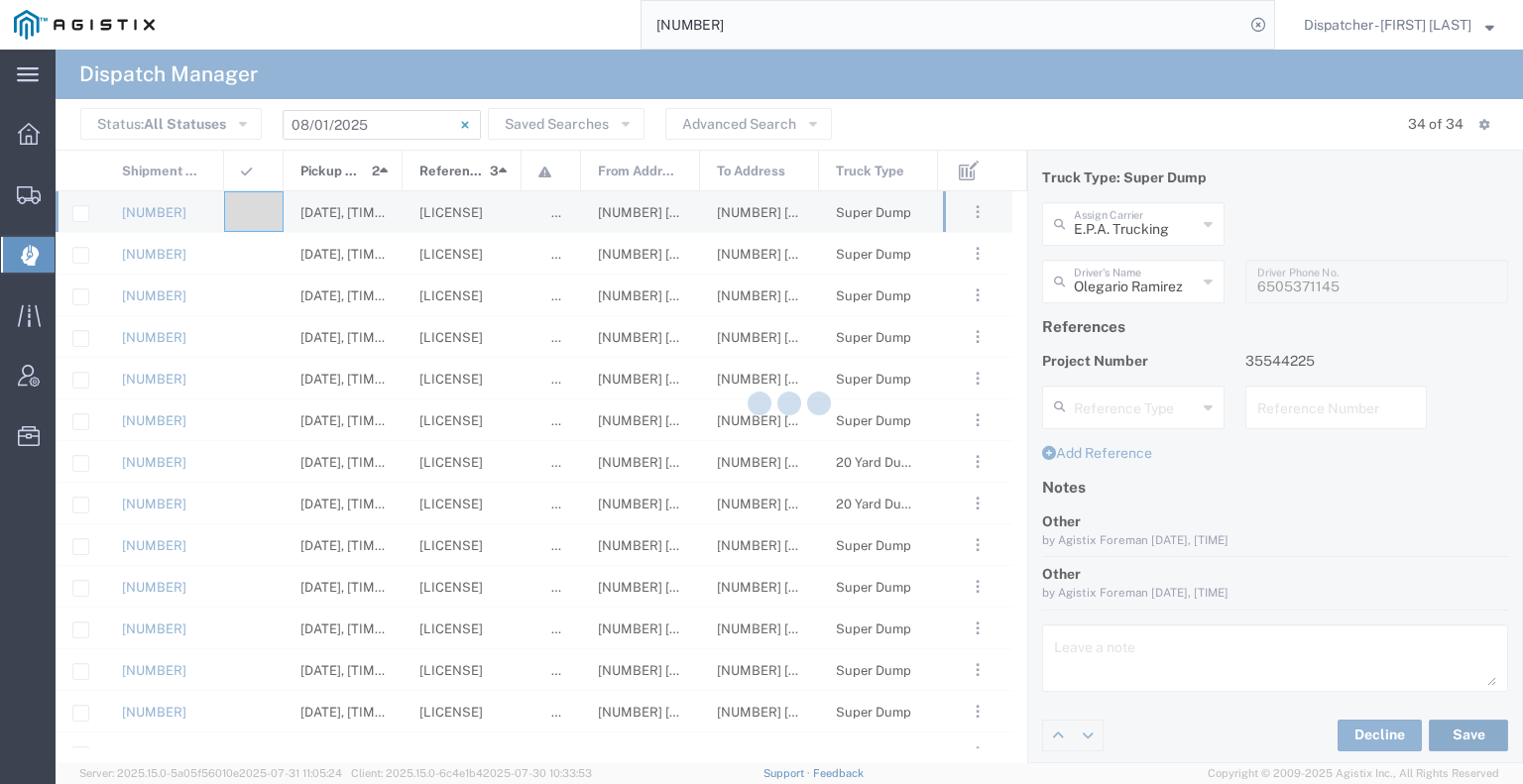 type on "Olegario Ramirez" 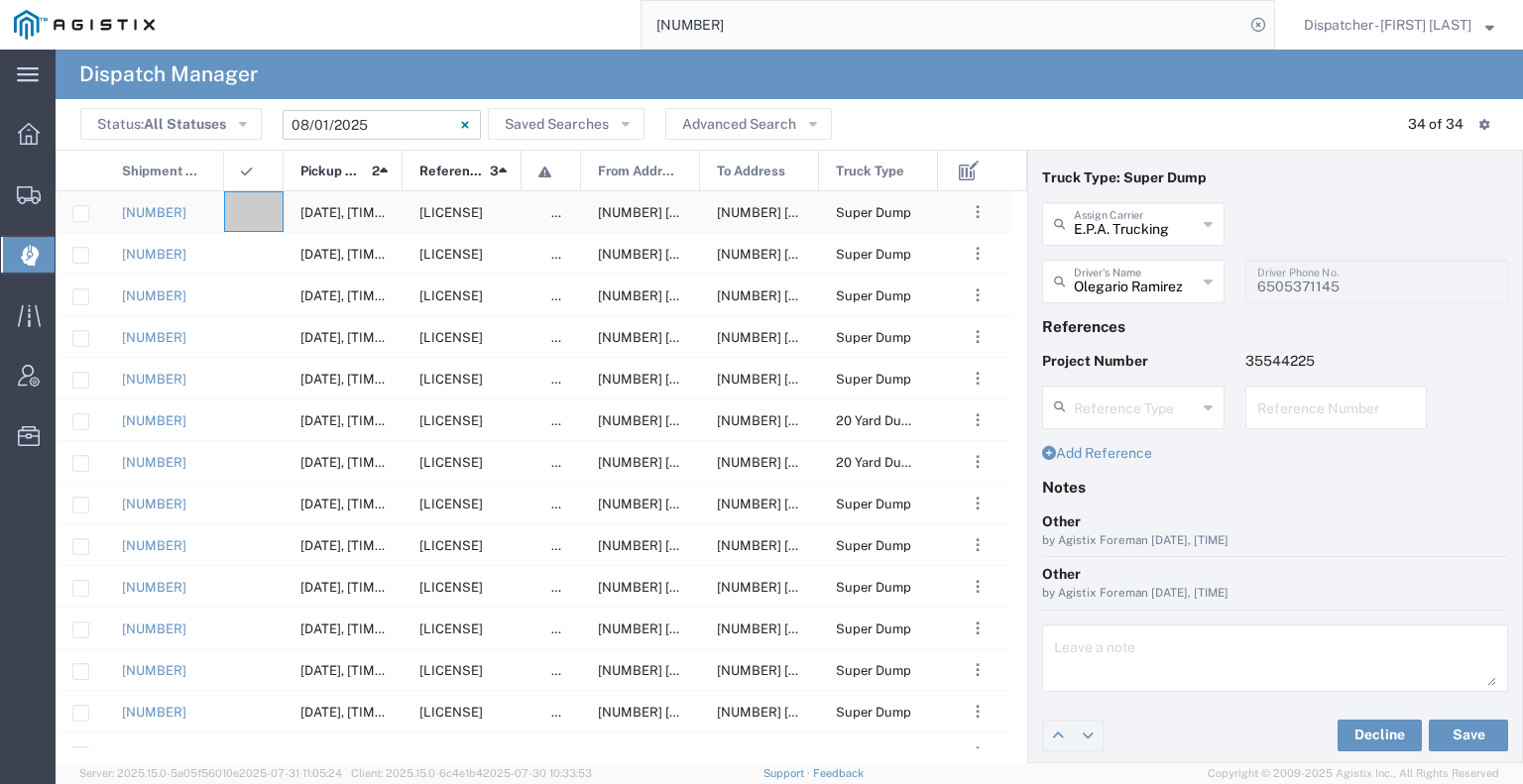 click 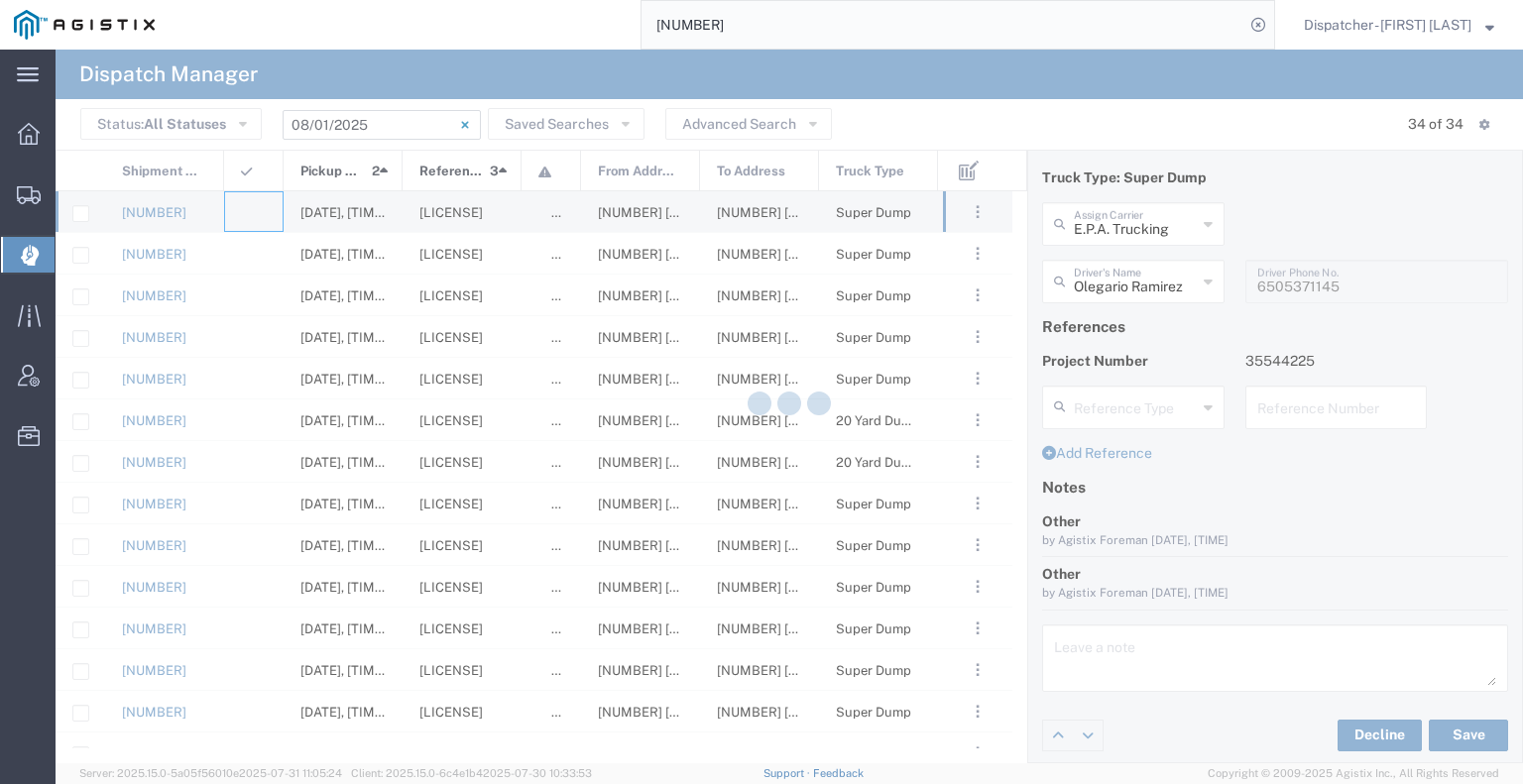 type 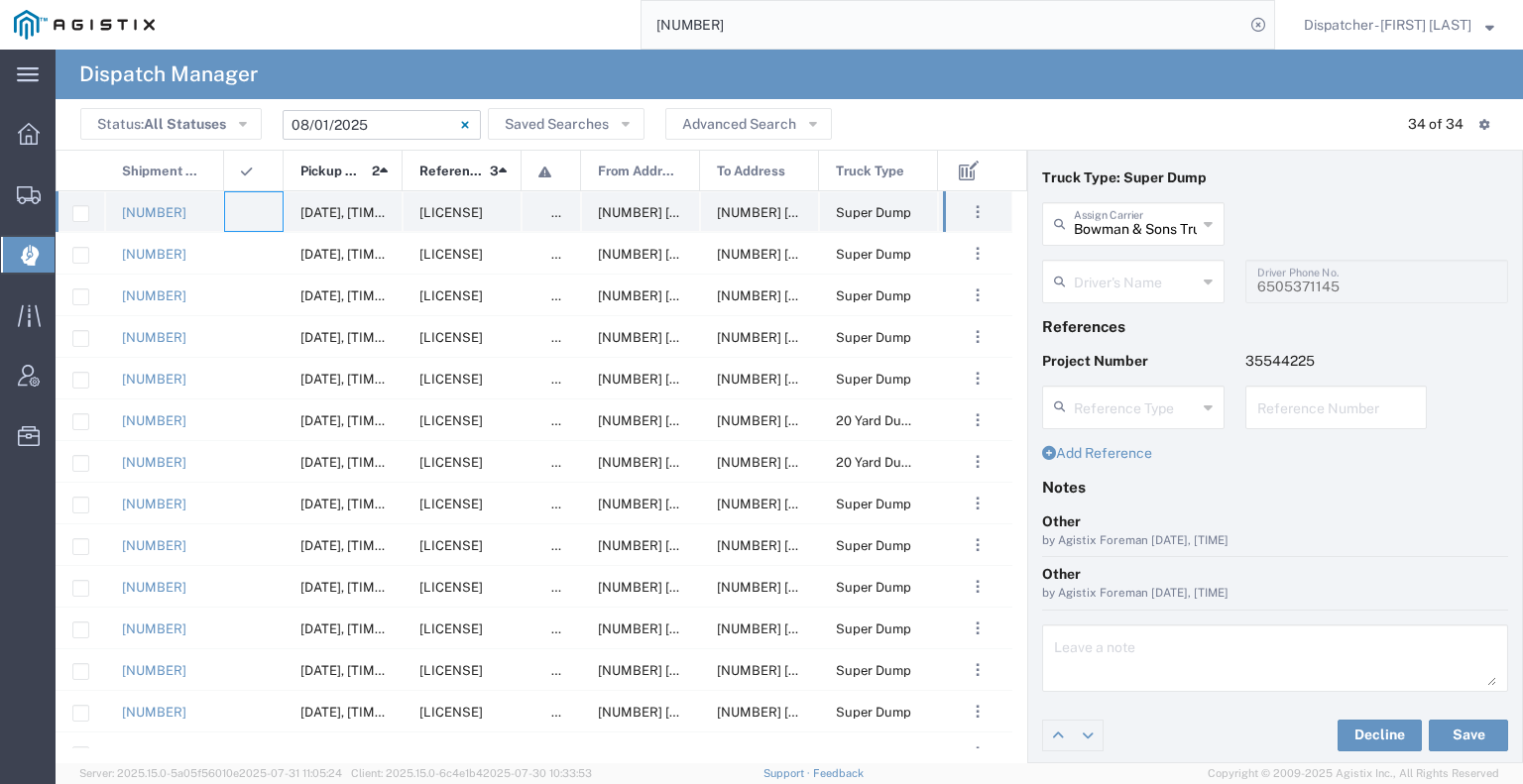 type 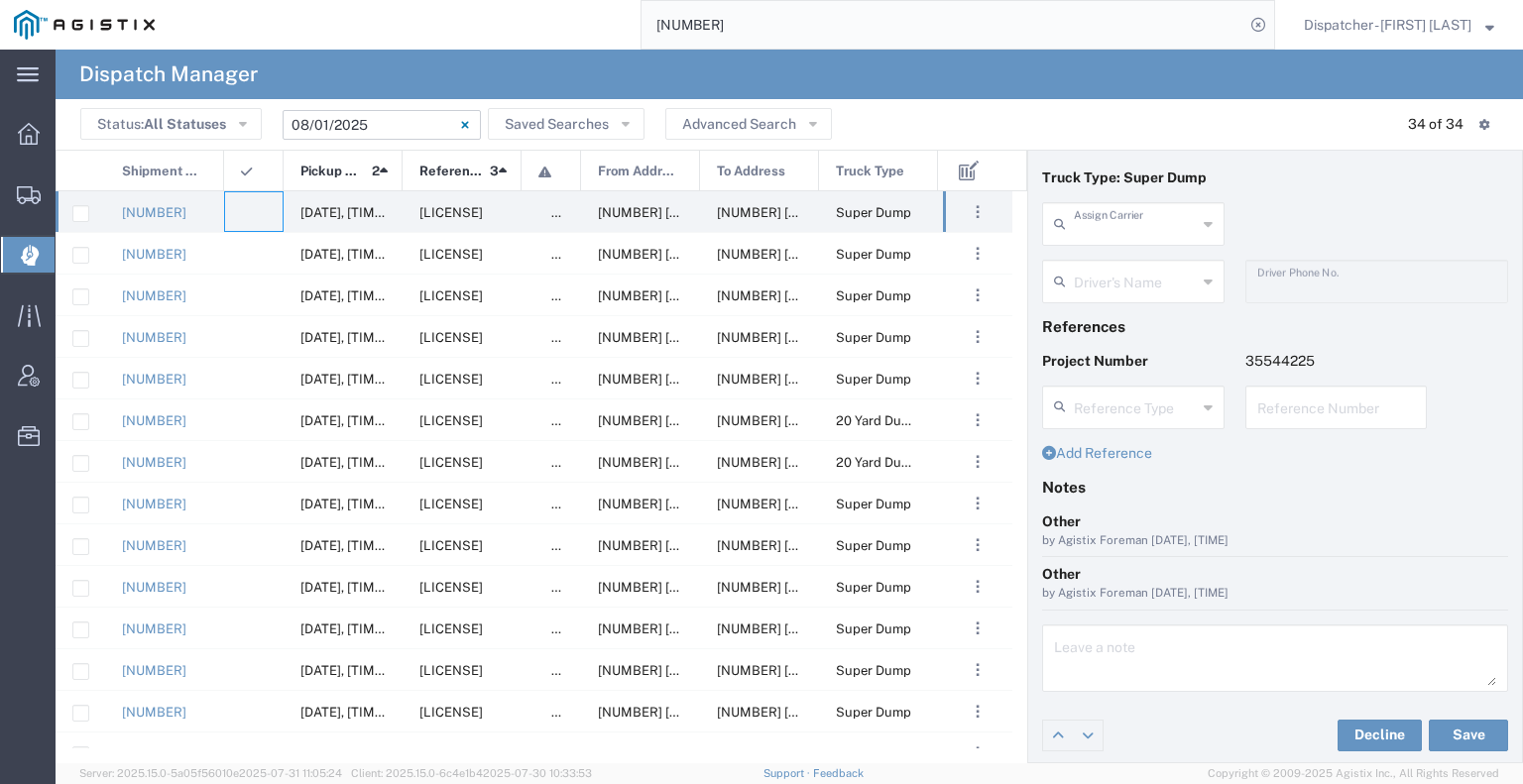 click at bounding box center [1135, 222] 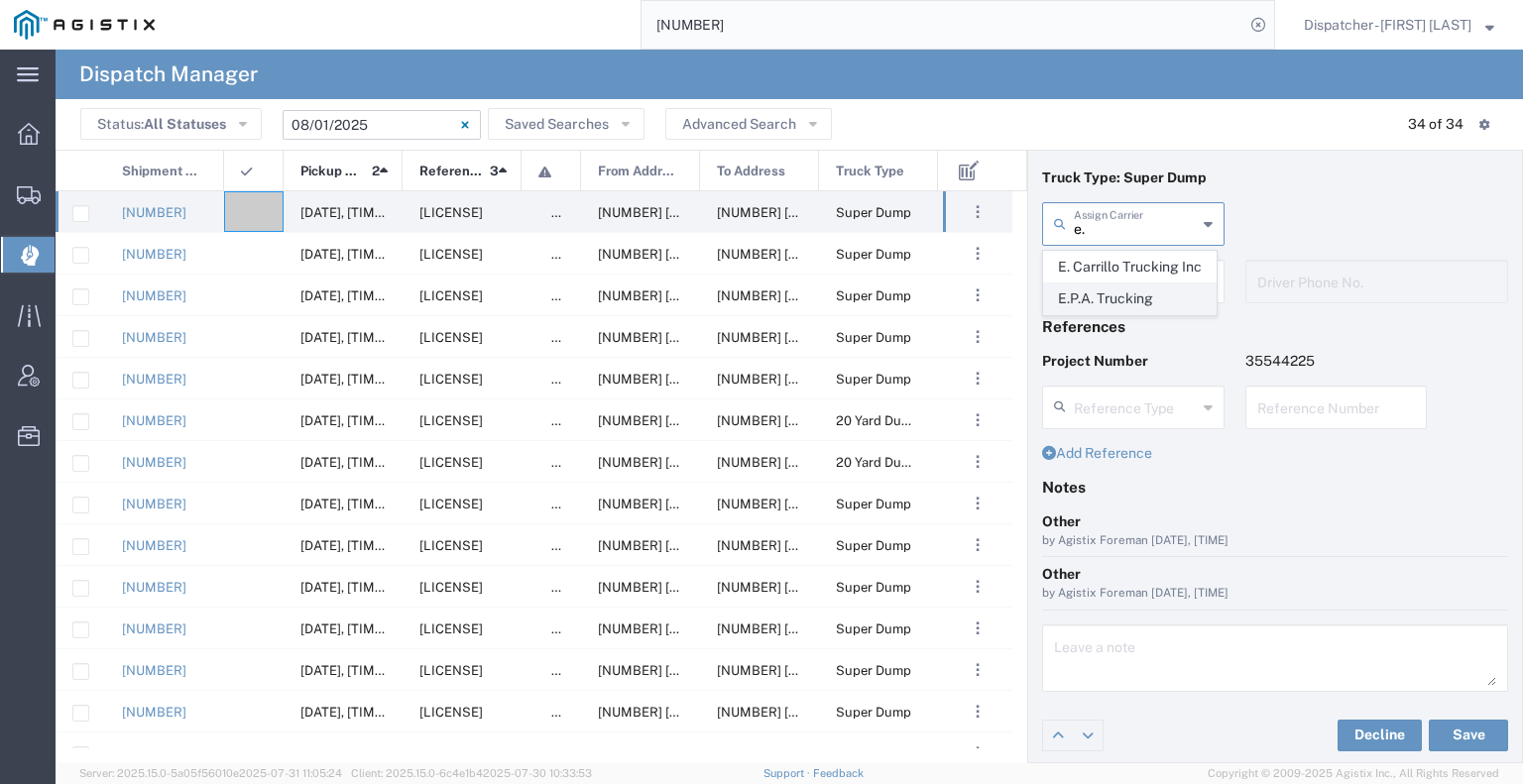click on "E.P.A. Trucking" 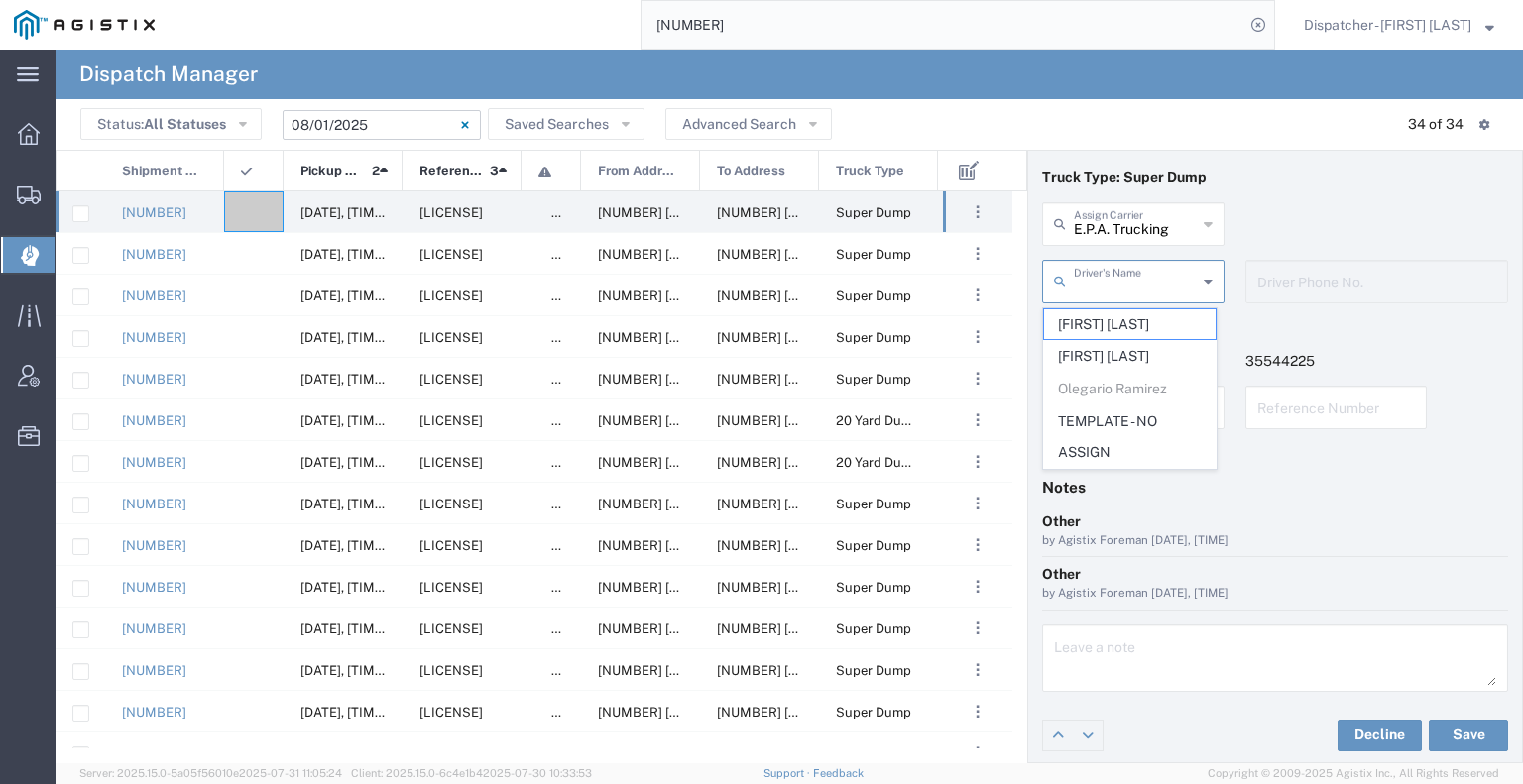 click at bounding box center [1135, 280] 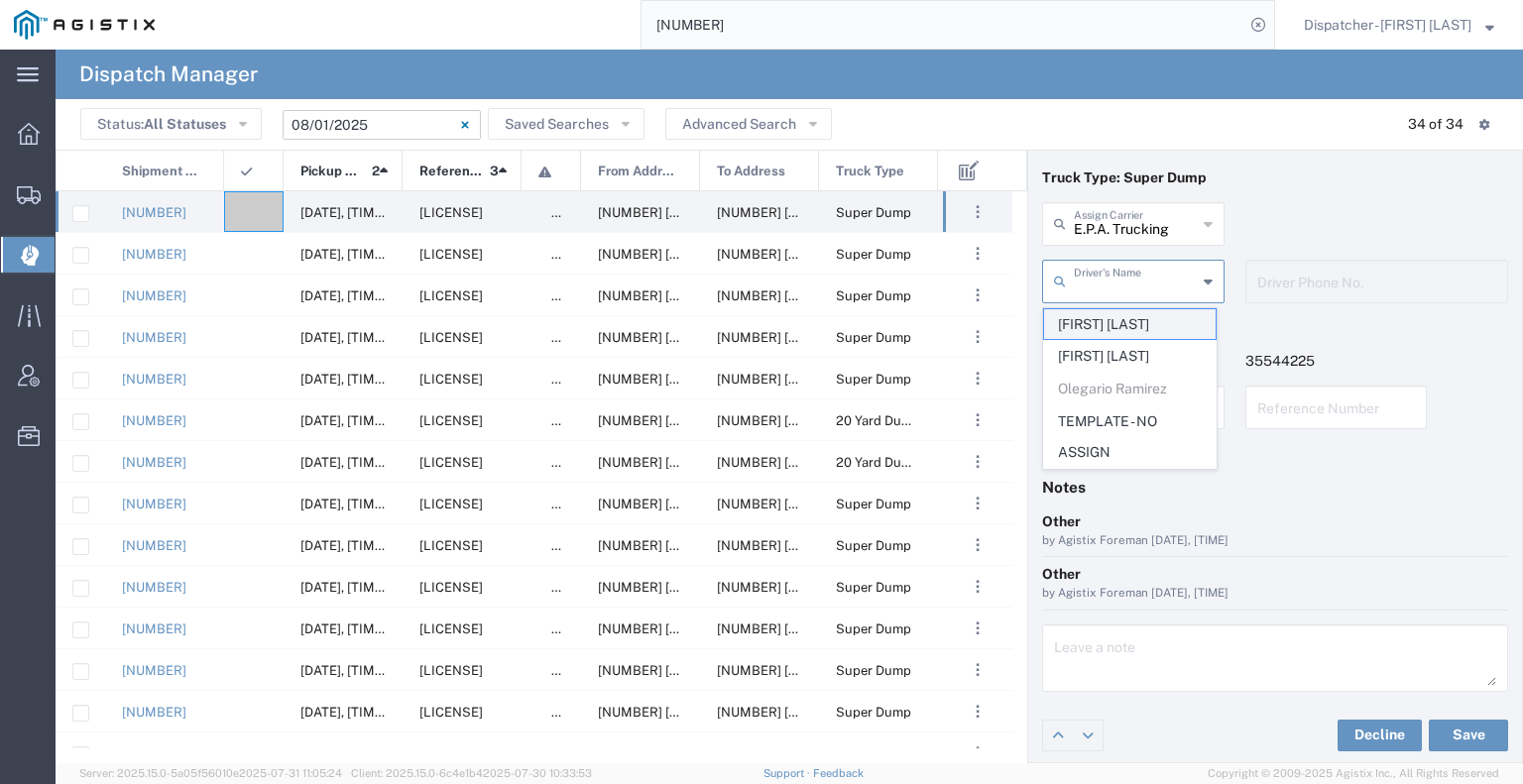 click on "[FIRST] [LAST]" 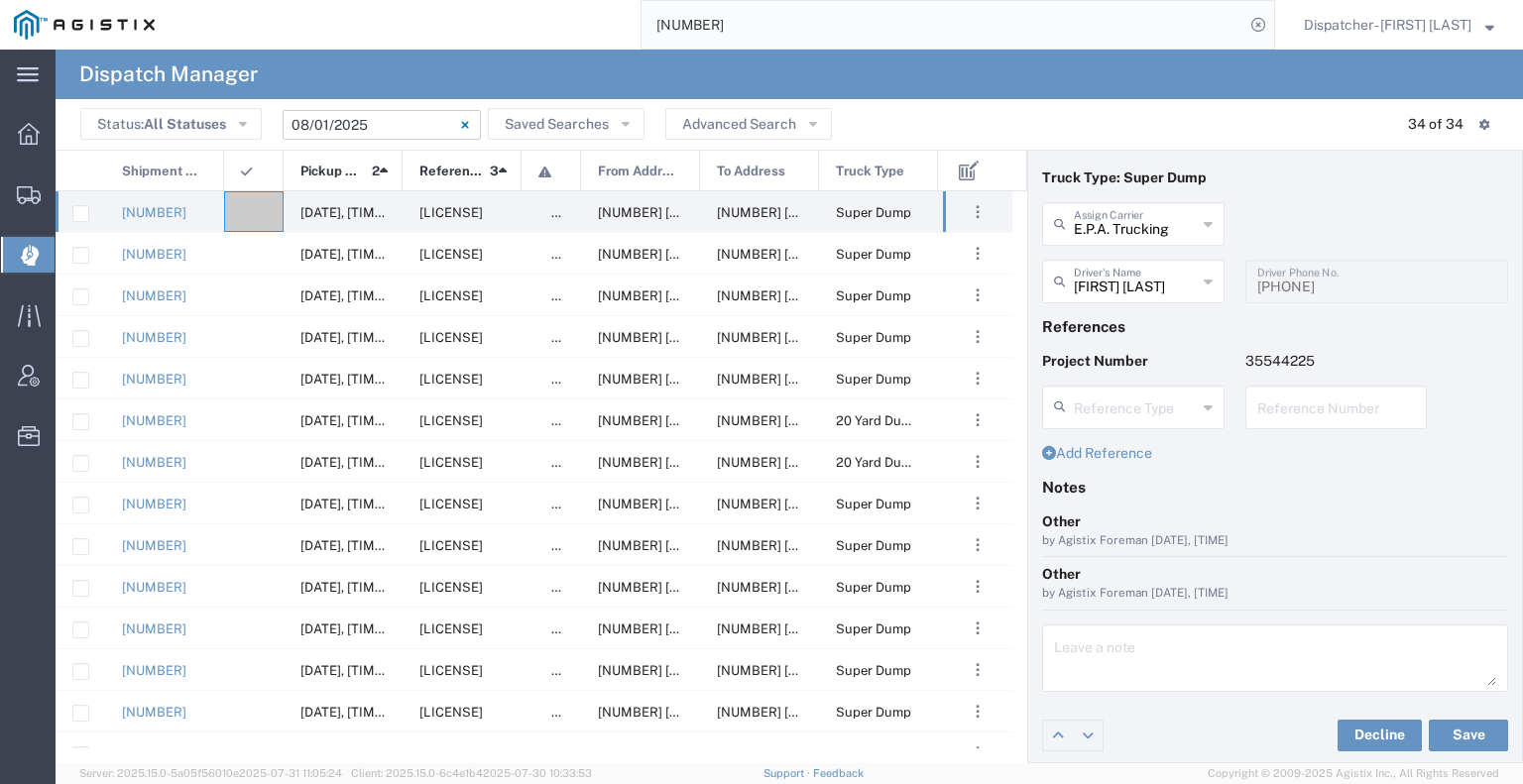 click on "[FIRST] [LAST]" at bounding box center (1135, 280) 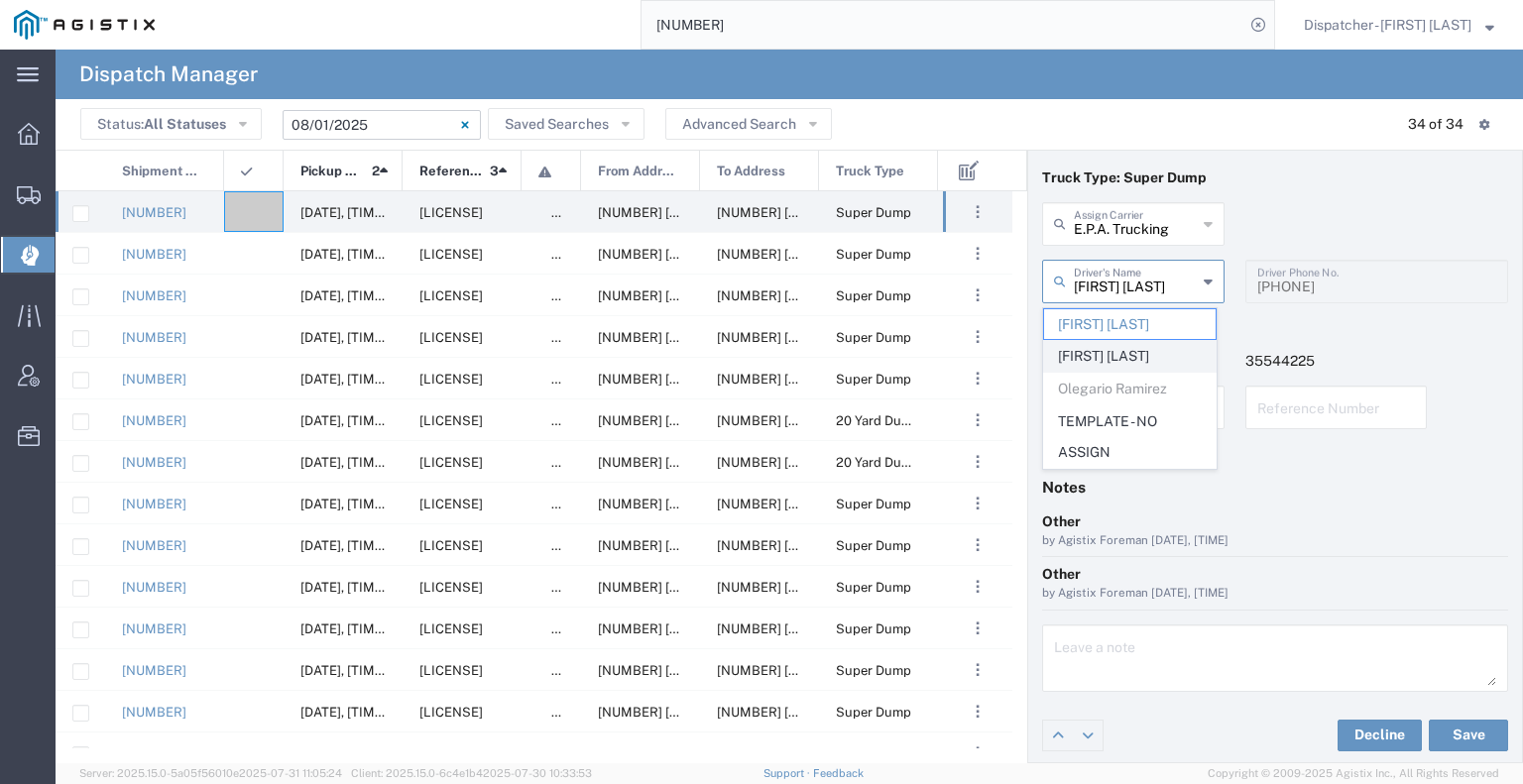 click on "[FIRST] [LAST]" 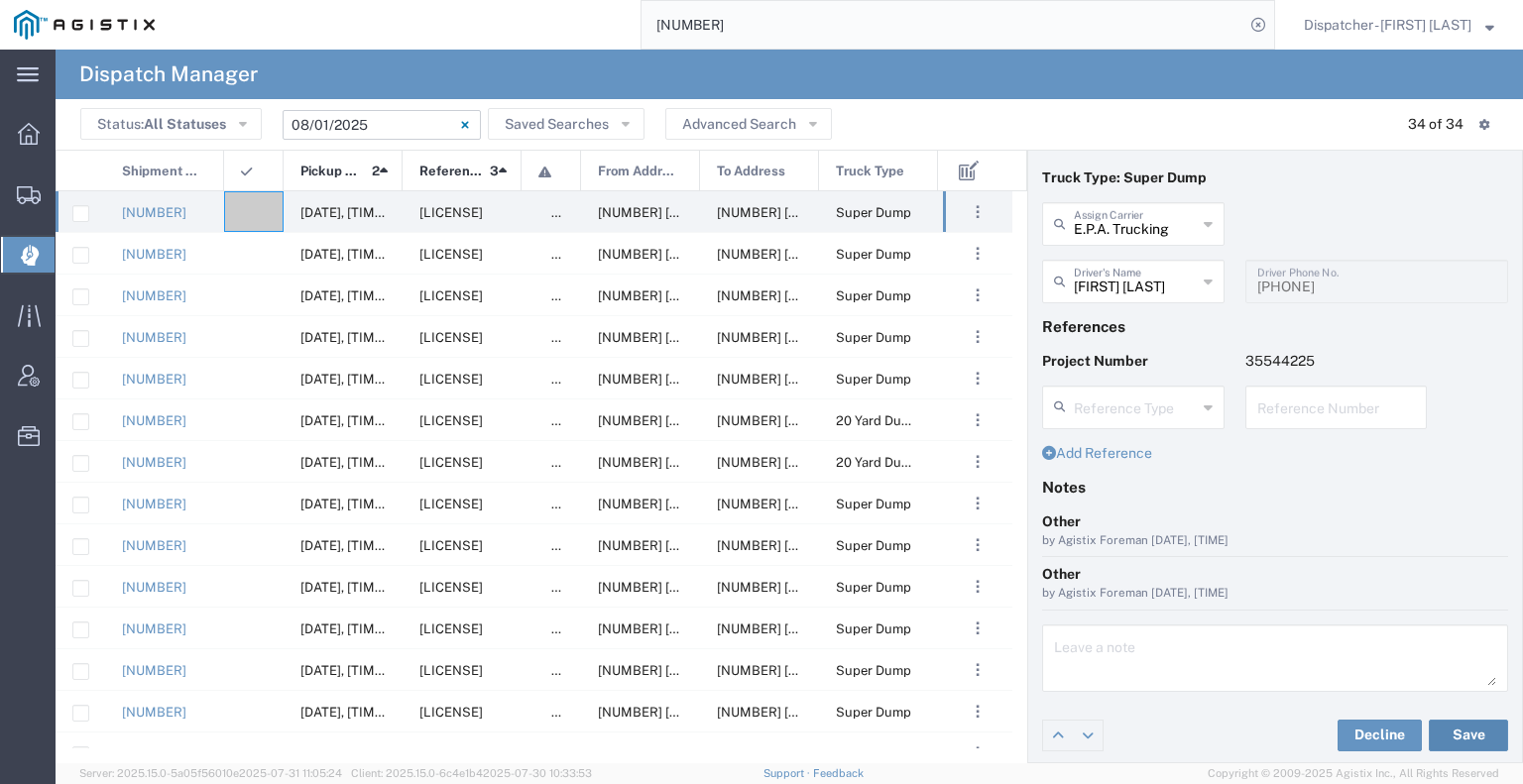 click on "Save" 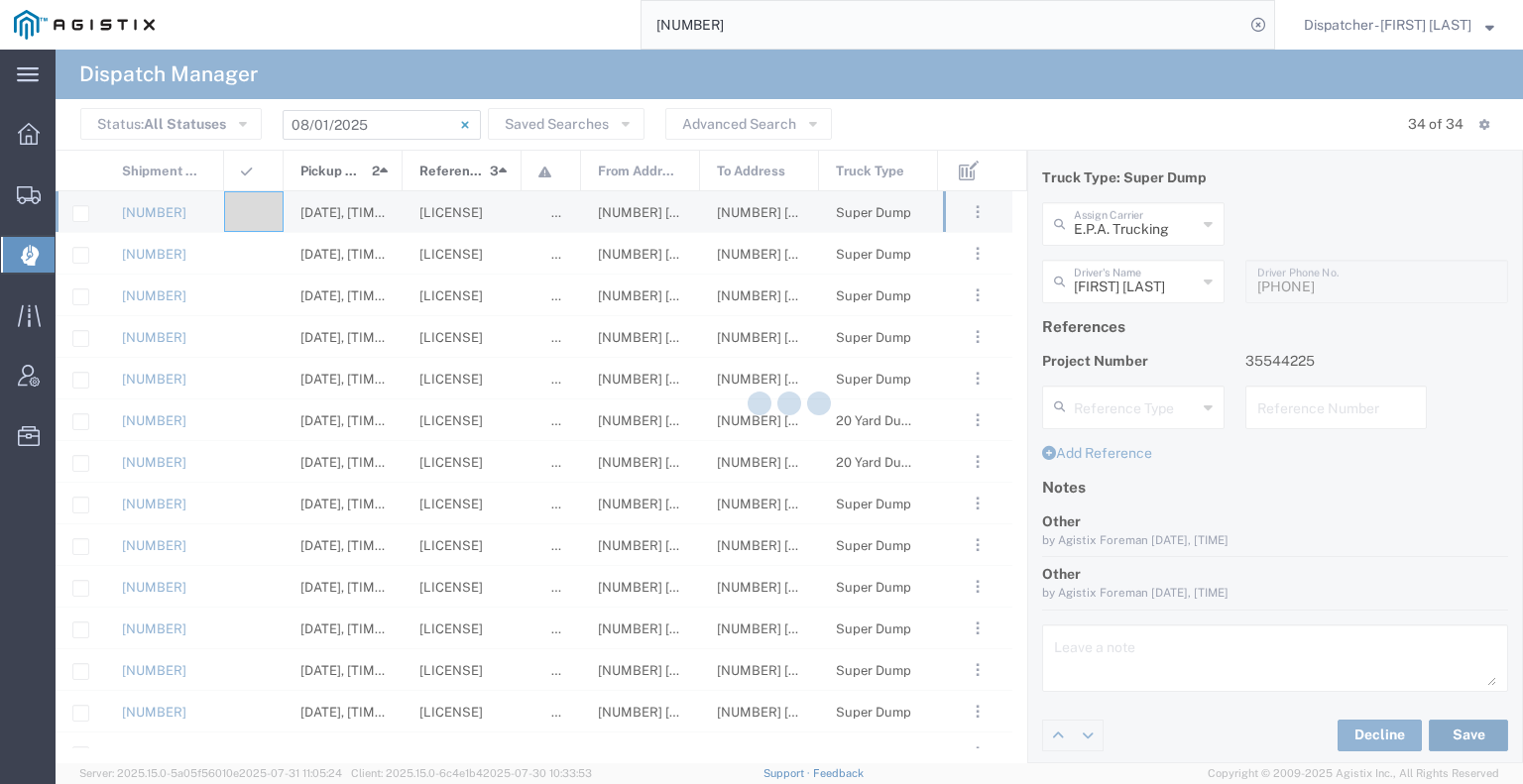 type on "[FIRST] [LAST]" 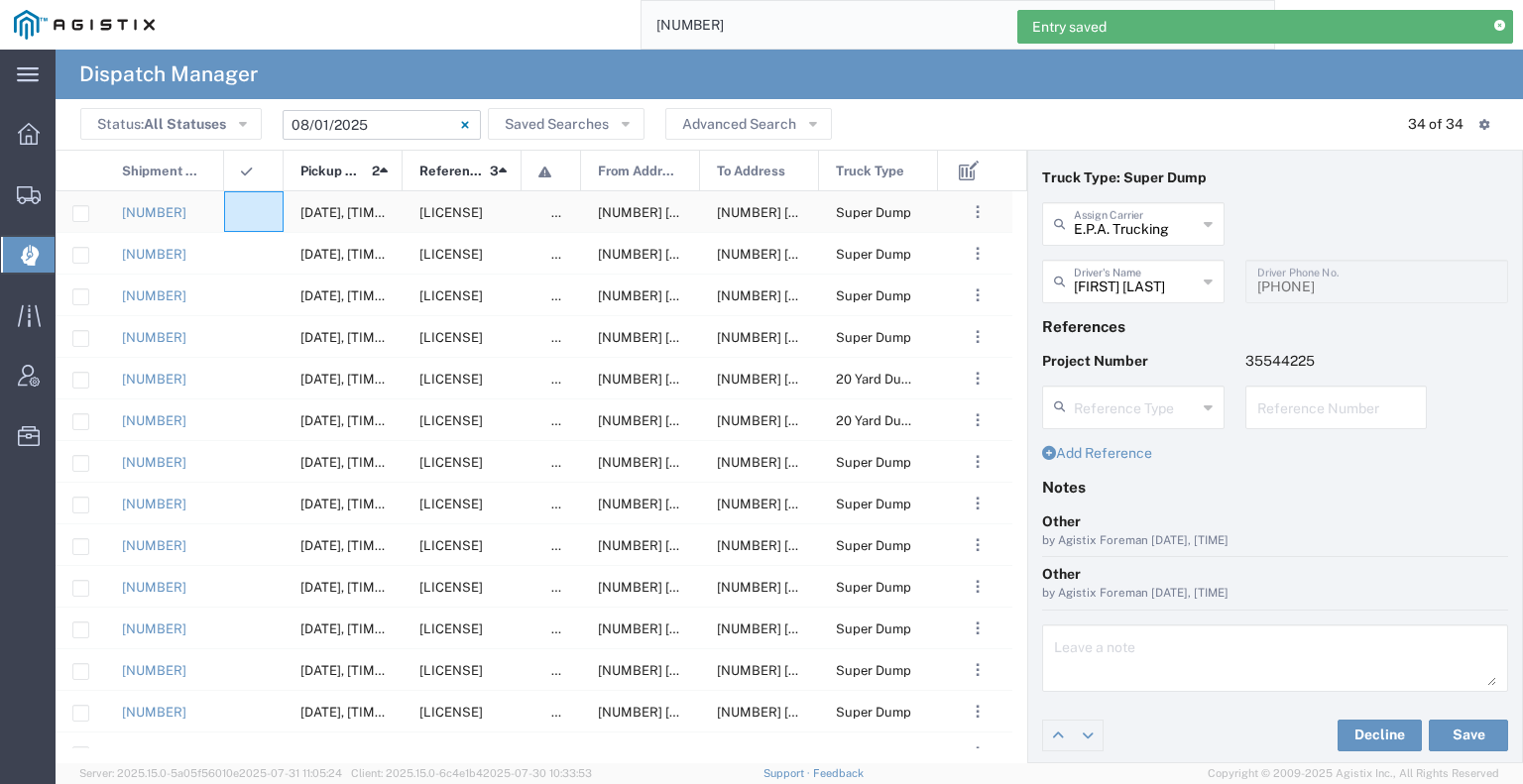 click 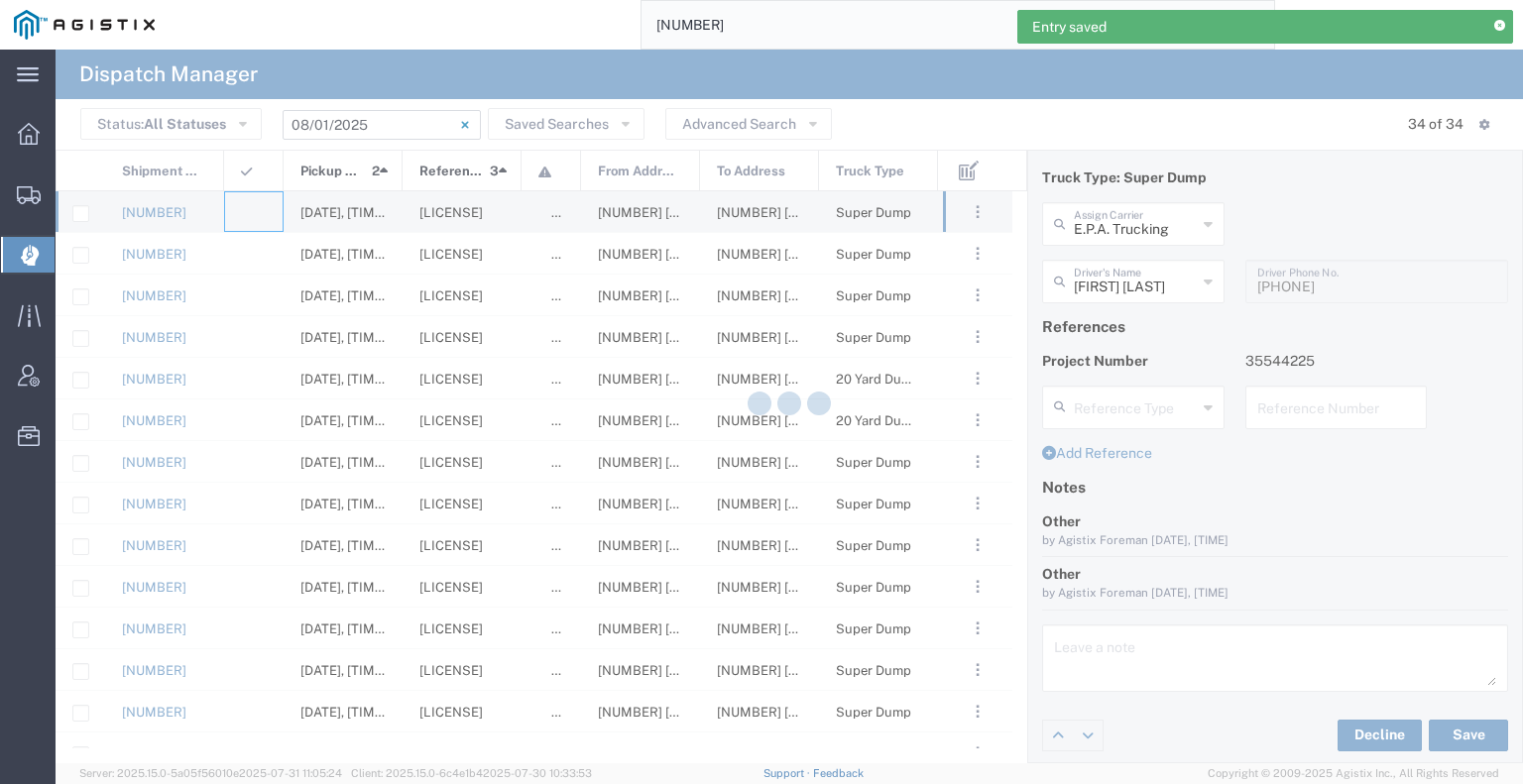type 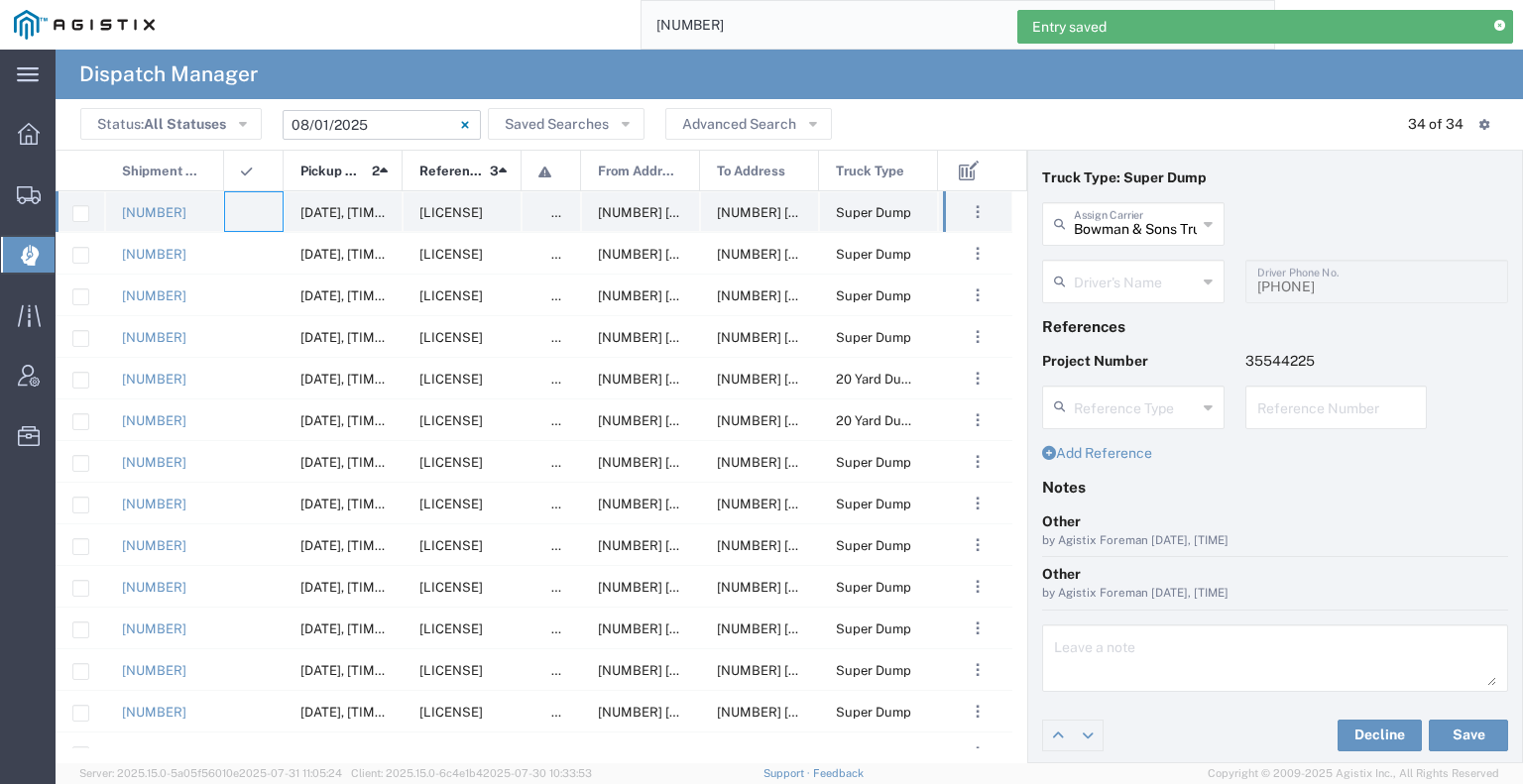type 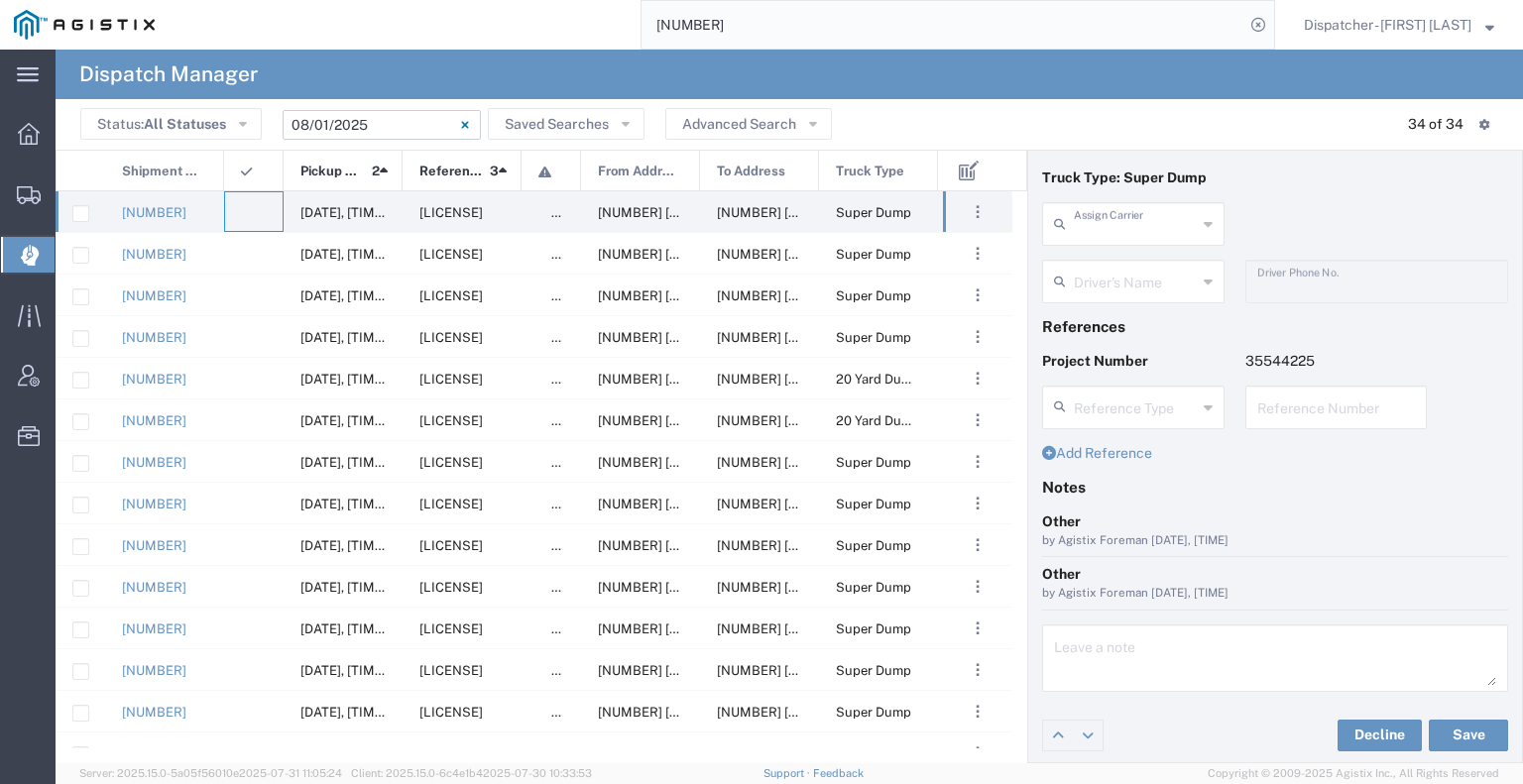 click at bounding box center (1135, 222) 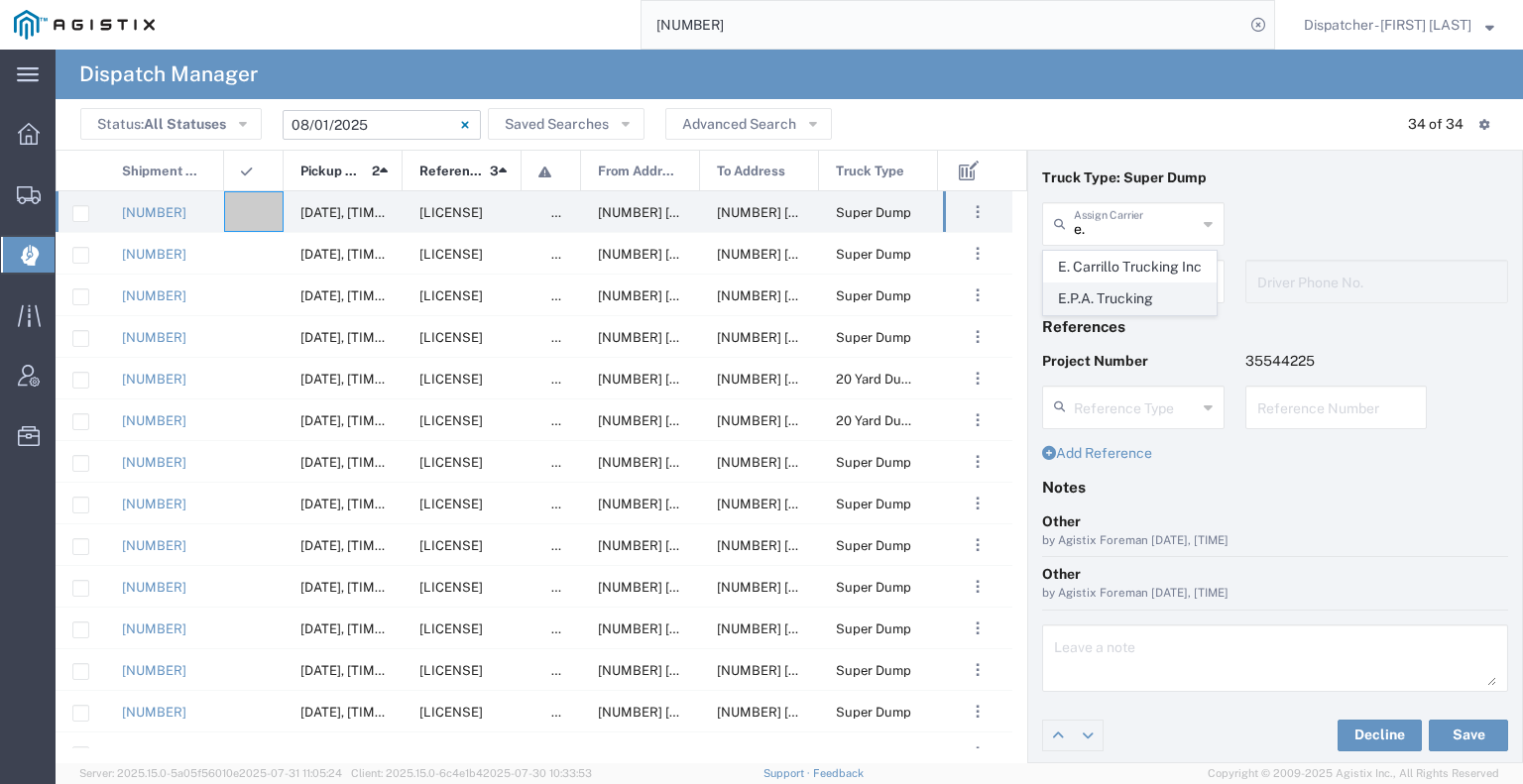 click on "E.P.A. Trucking" 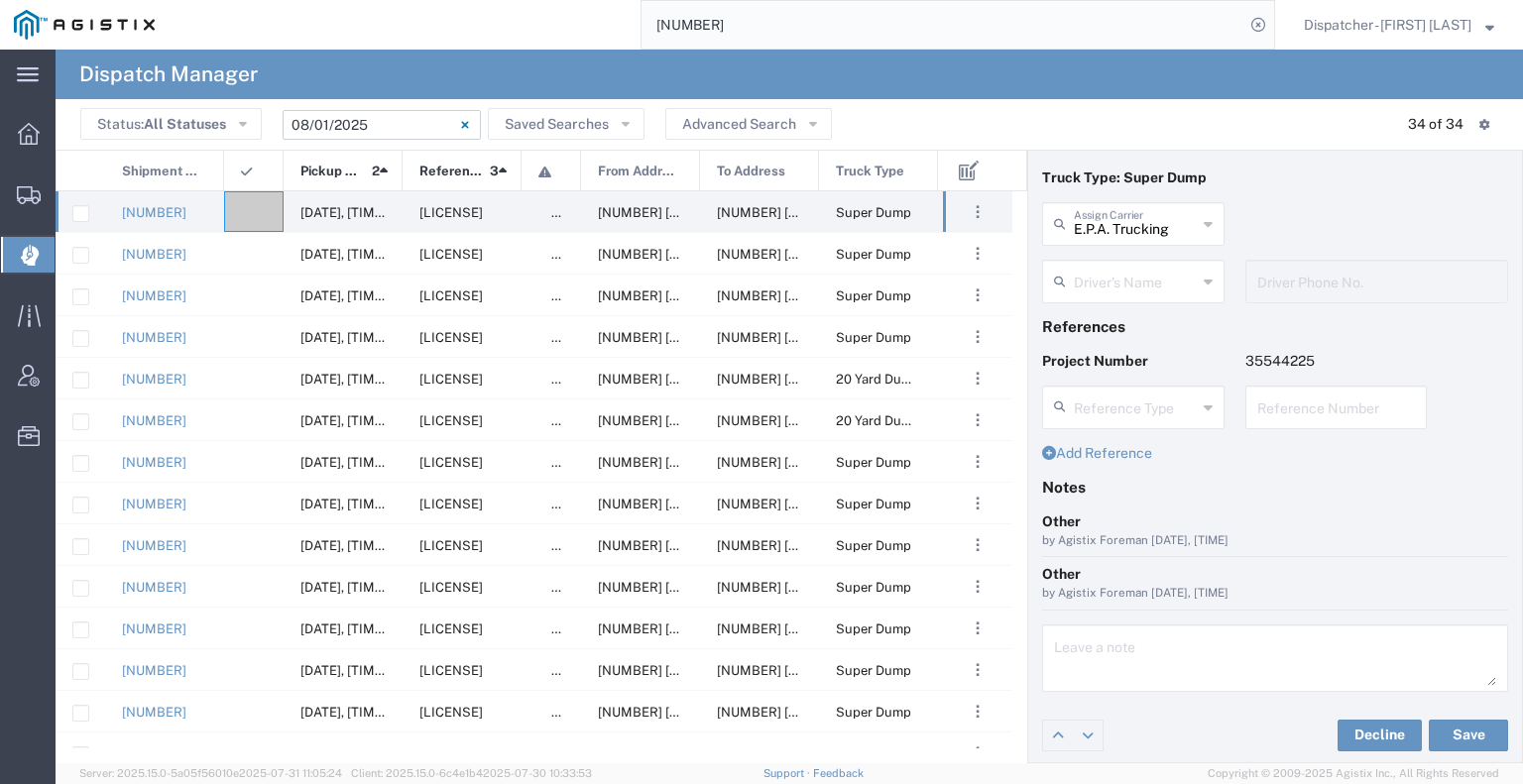 click at bounding box center [1135, 280] 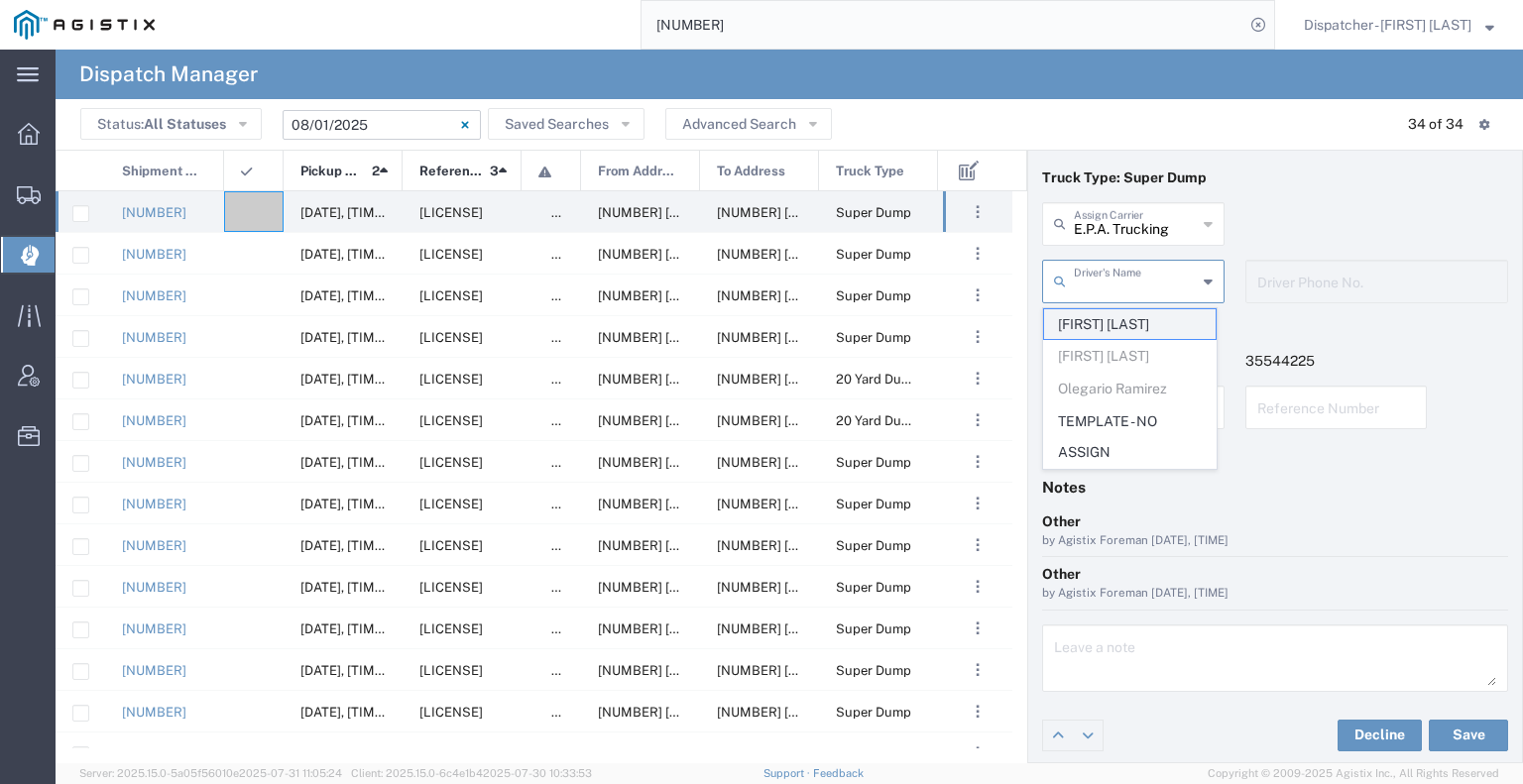 click on "[FIRST] [LAST]" 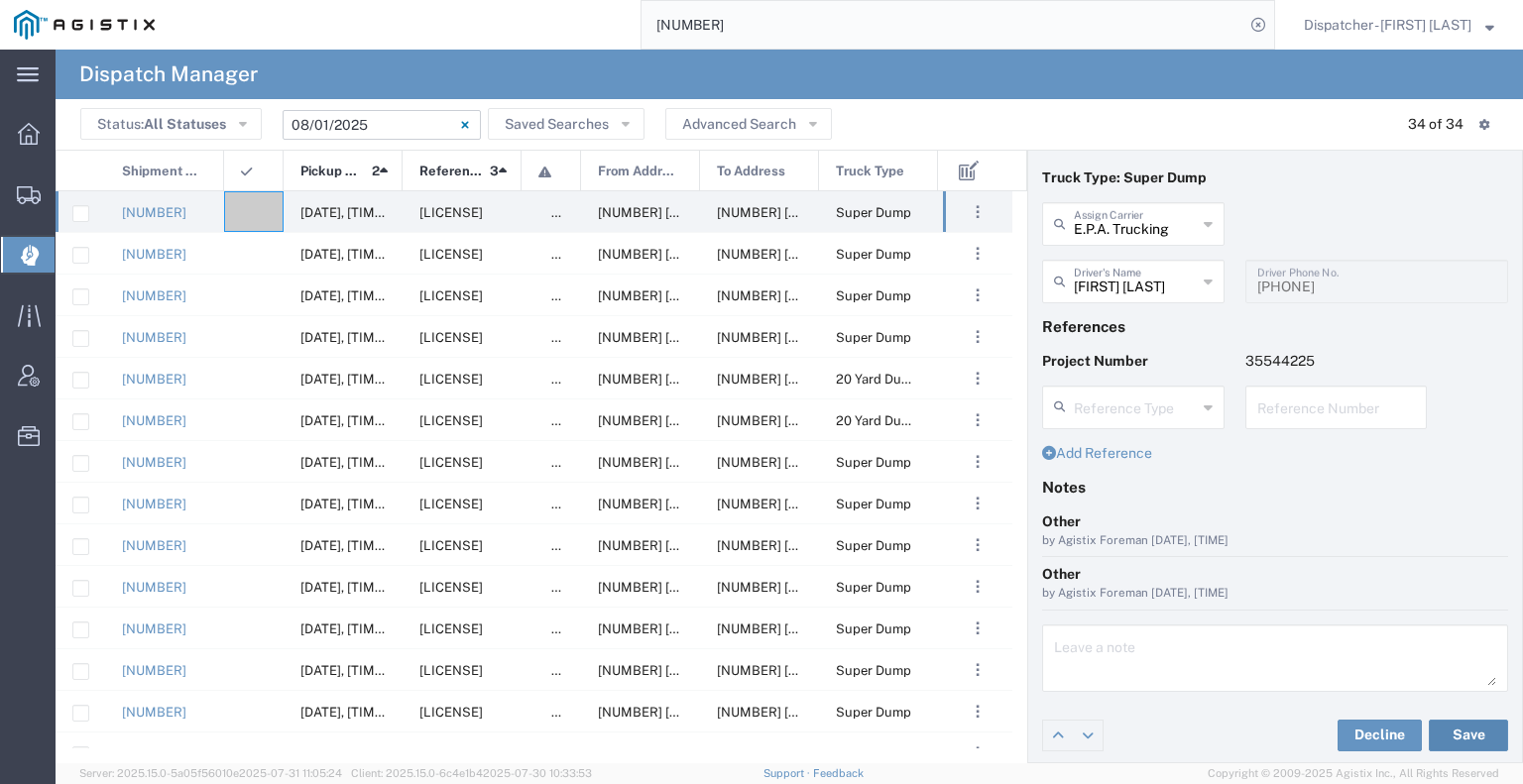 click on "Save" 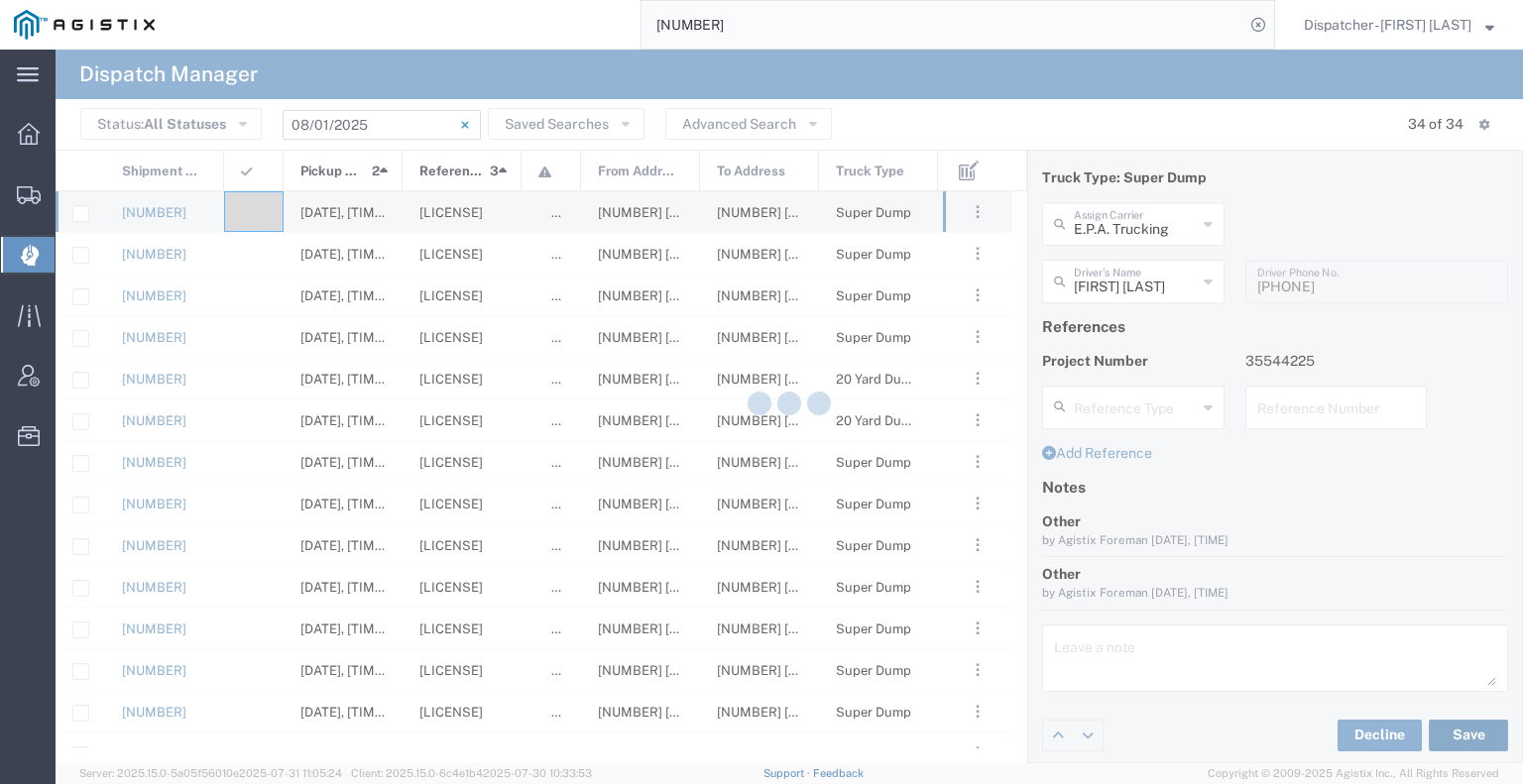 type on "[FIRST] [LAST]" 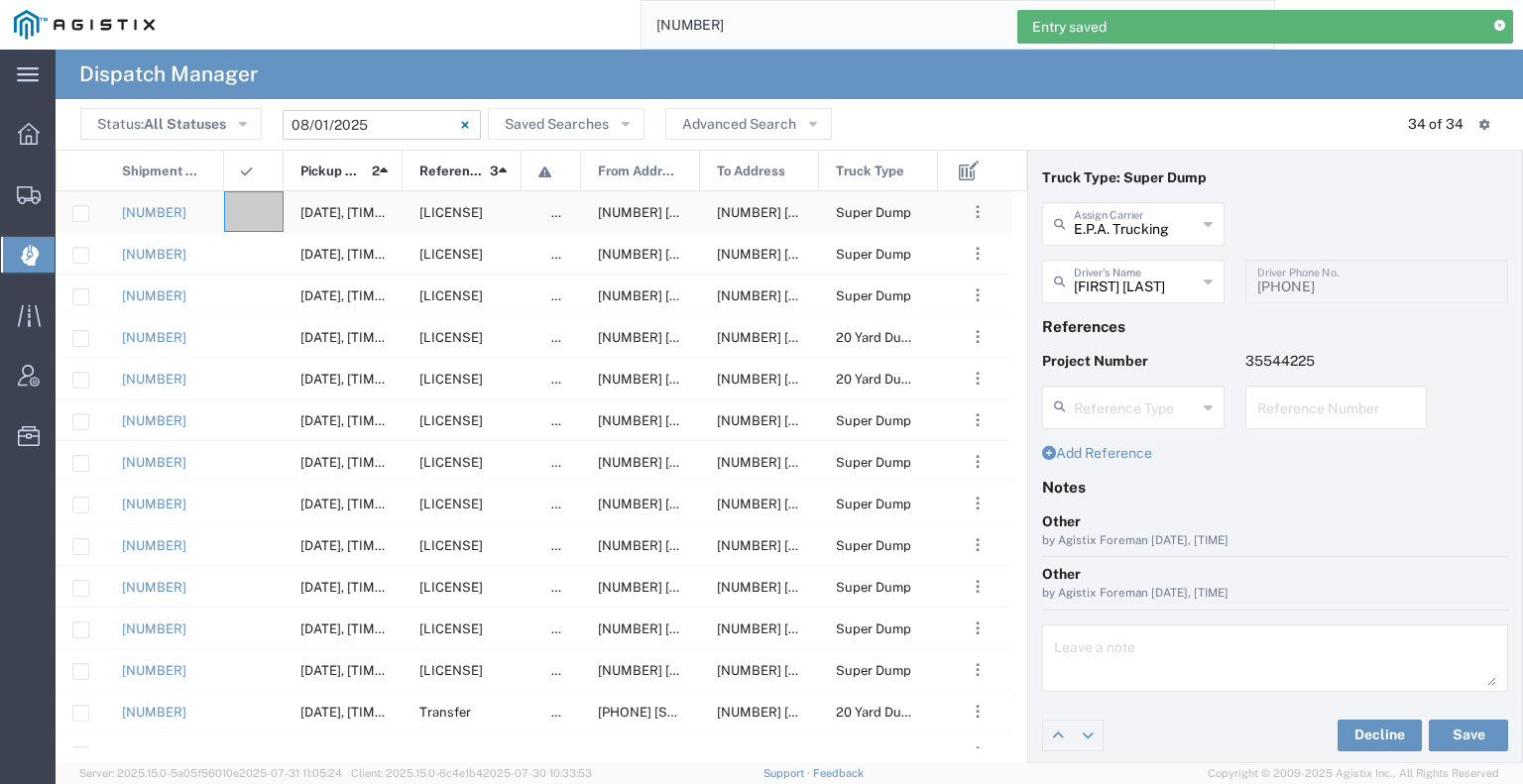click 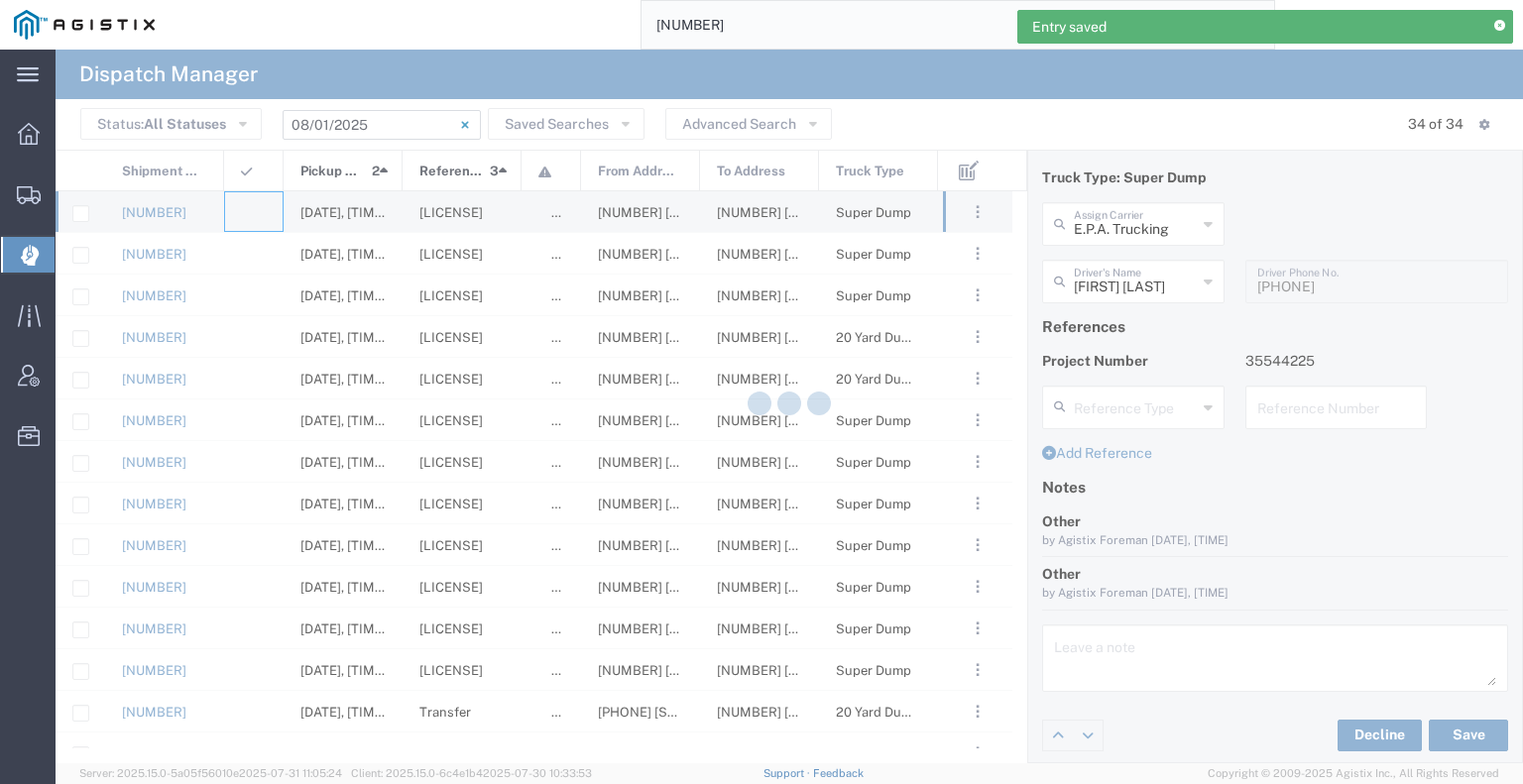 type 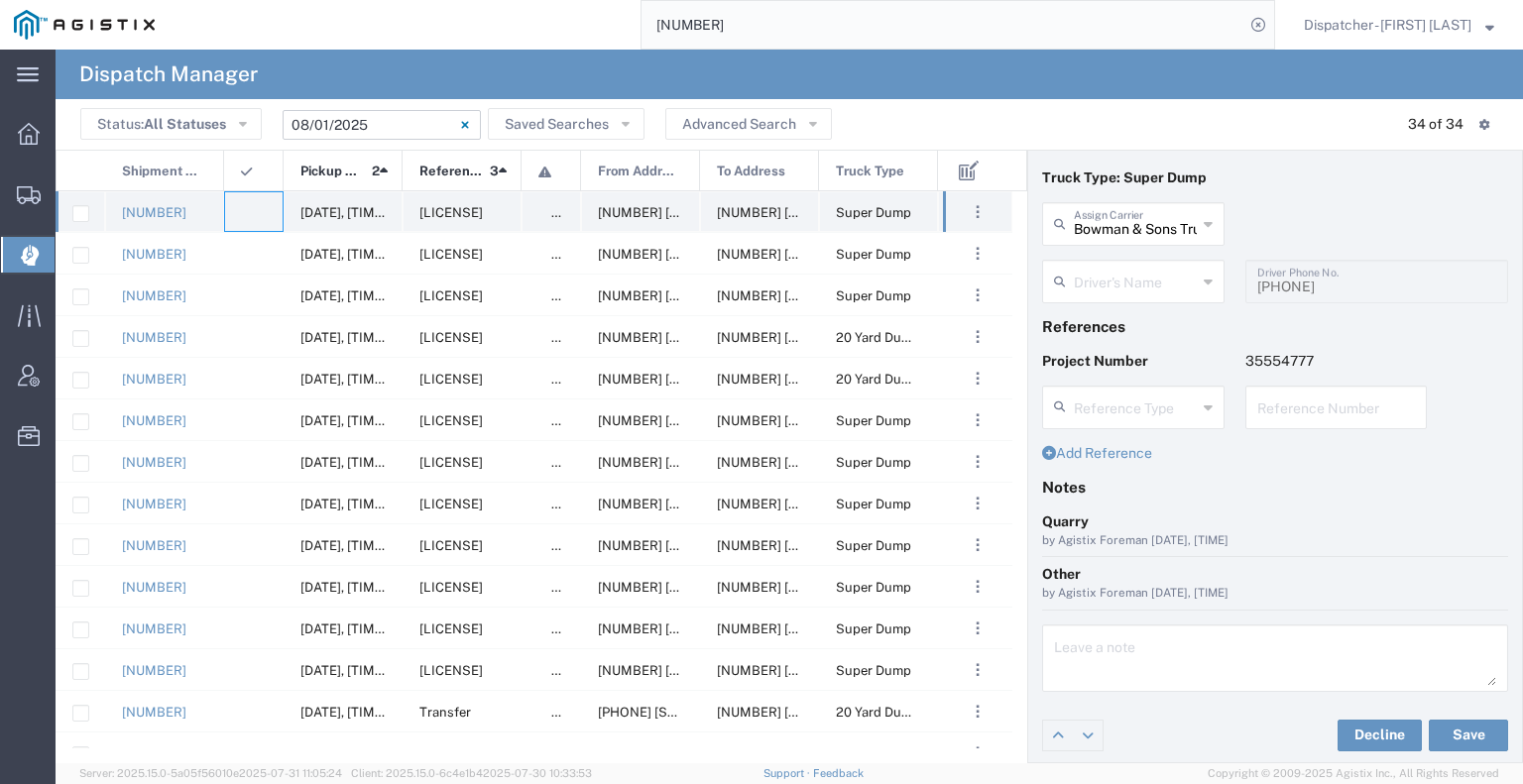 type 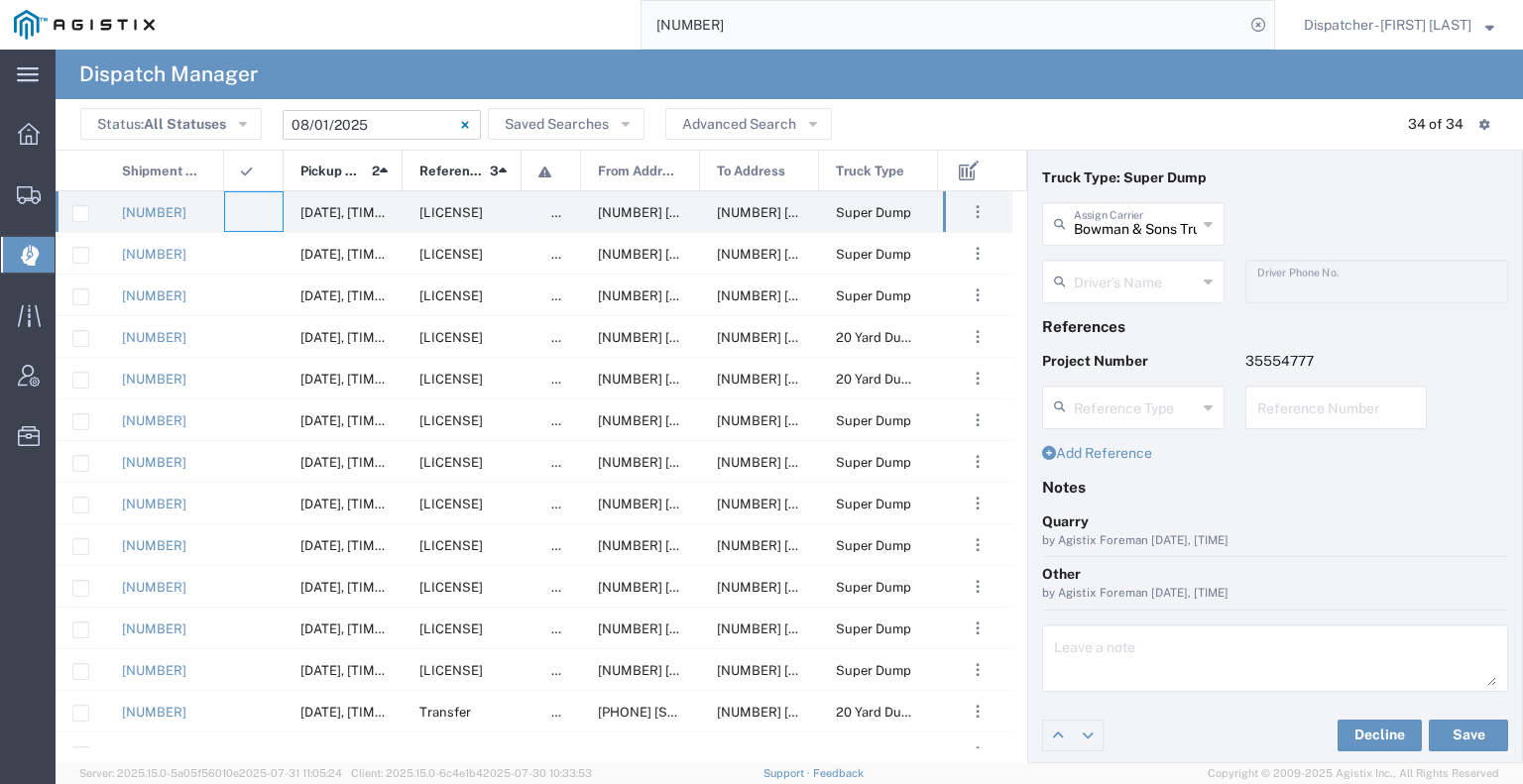 scroll, scrollTop: 388, scrollLeft: 0, axis: vertical 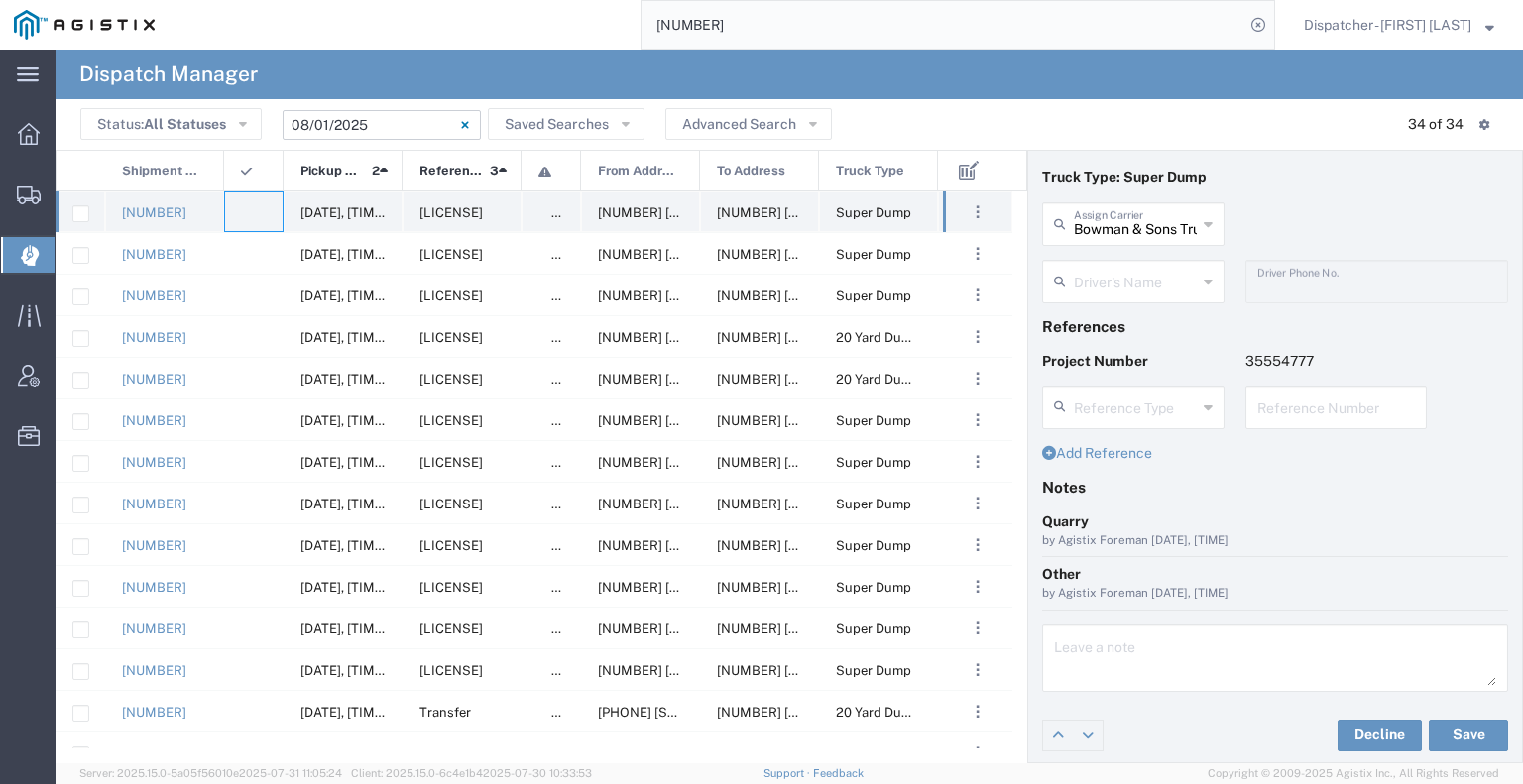 click 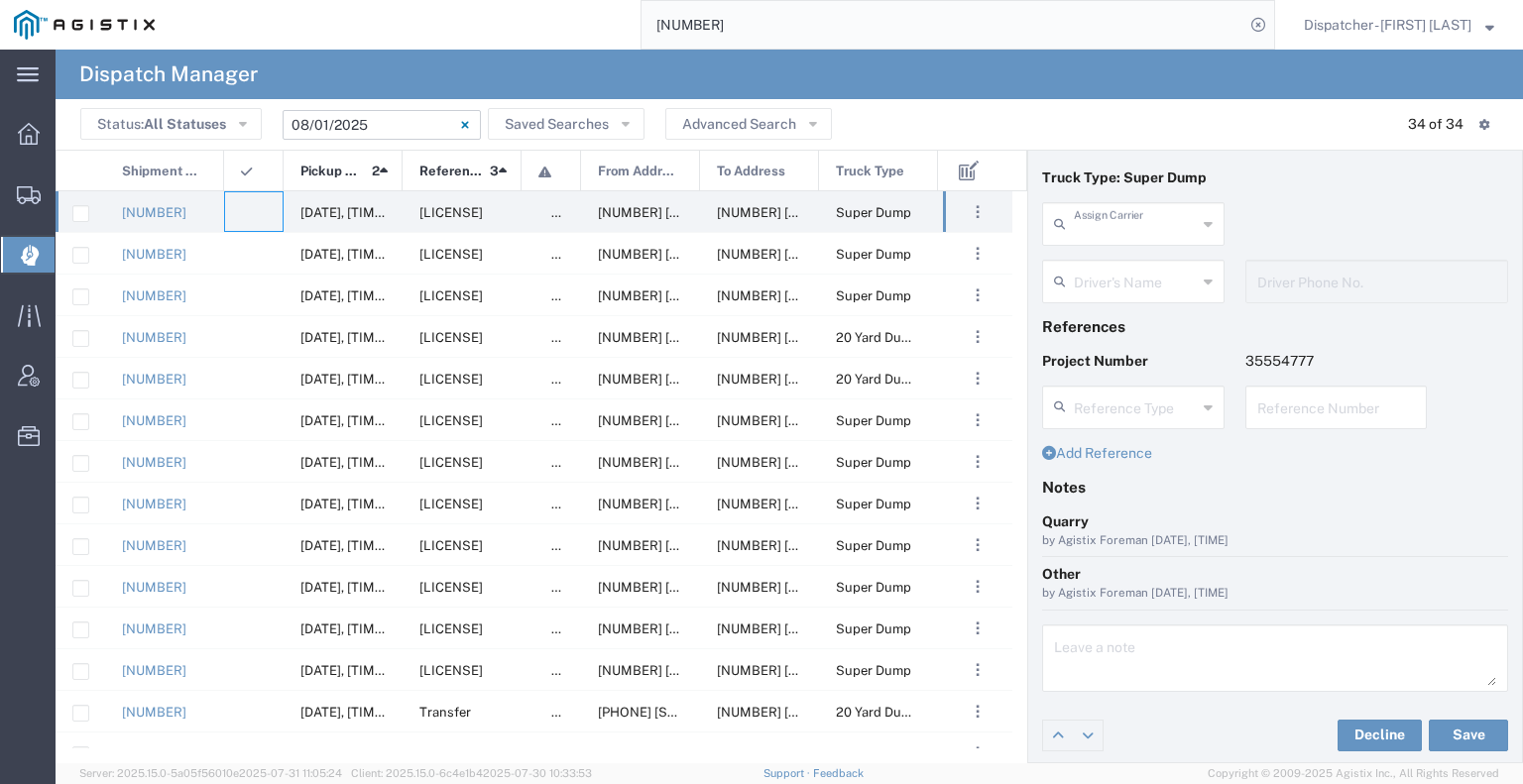 click at bounding box center (1135, 222) 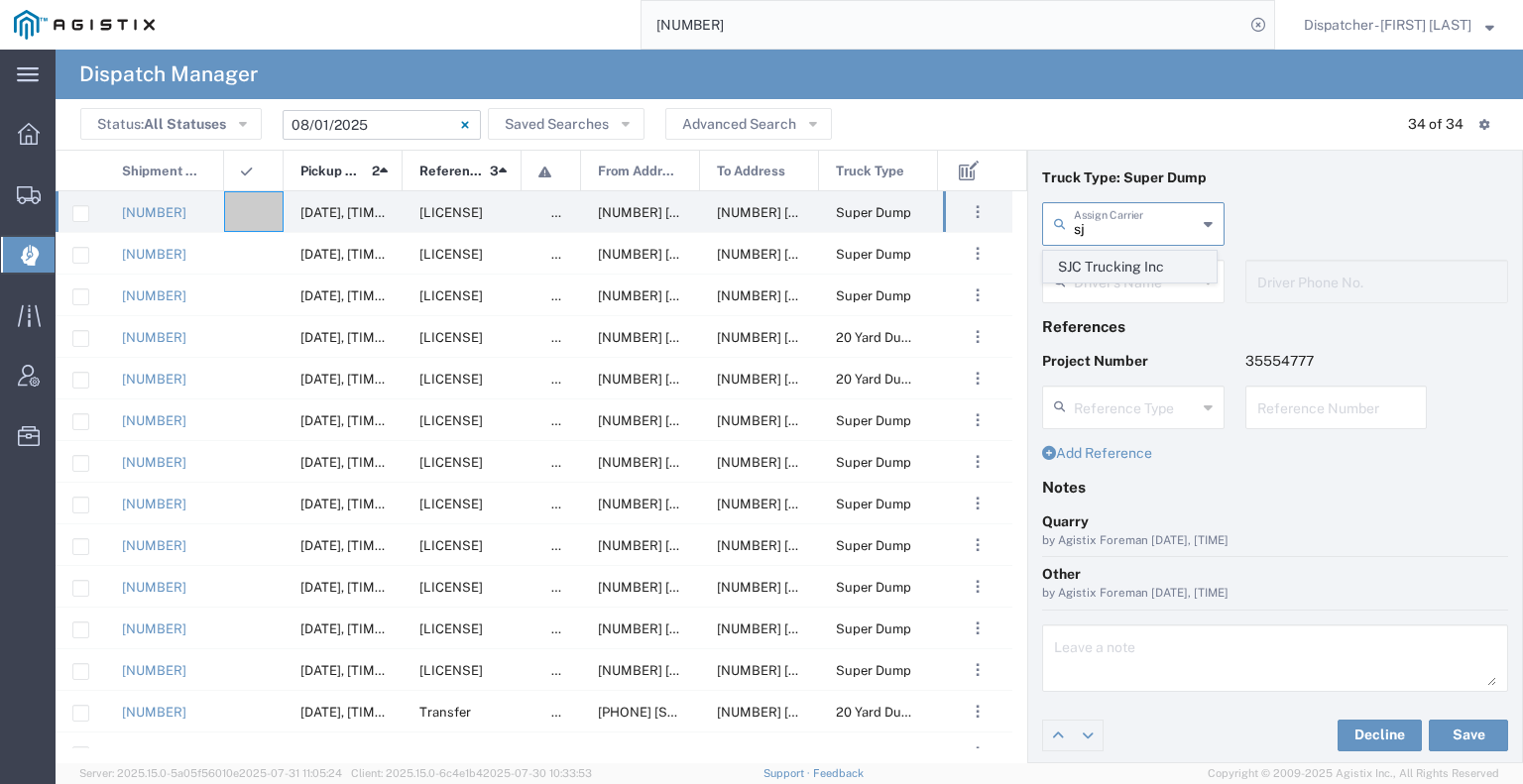 click on "SJC Trucking Inc" 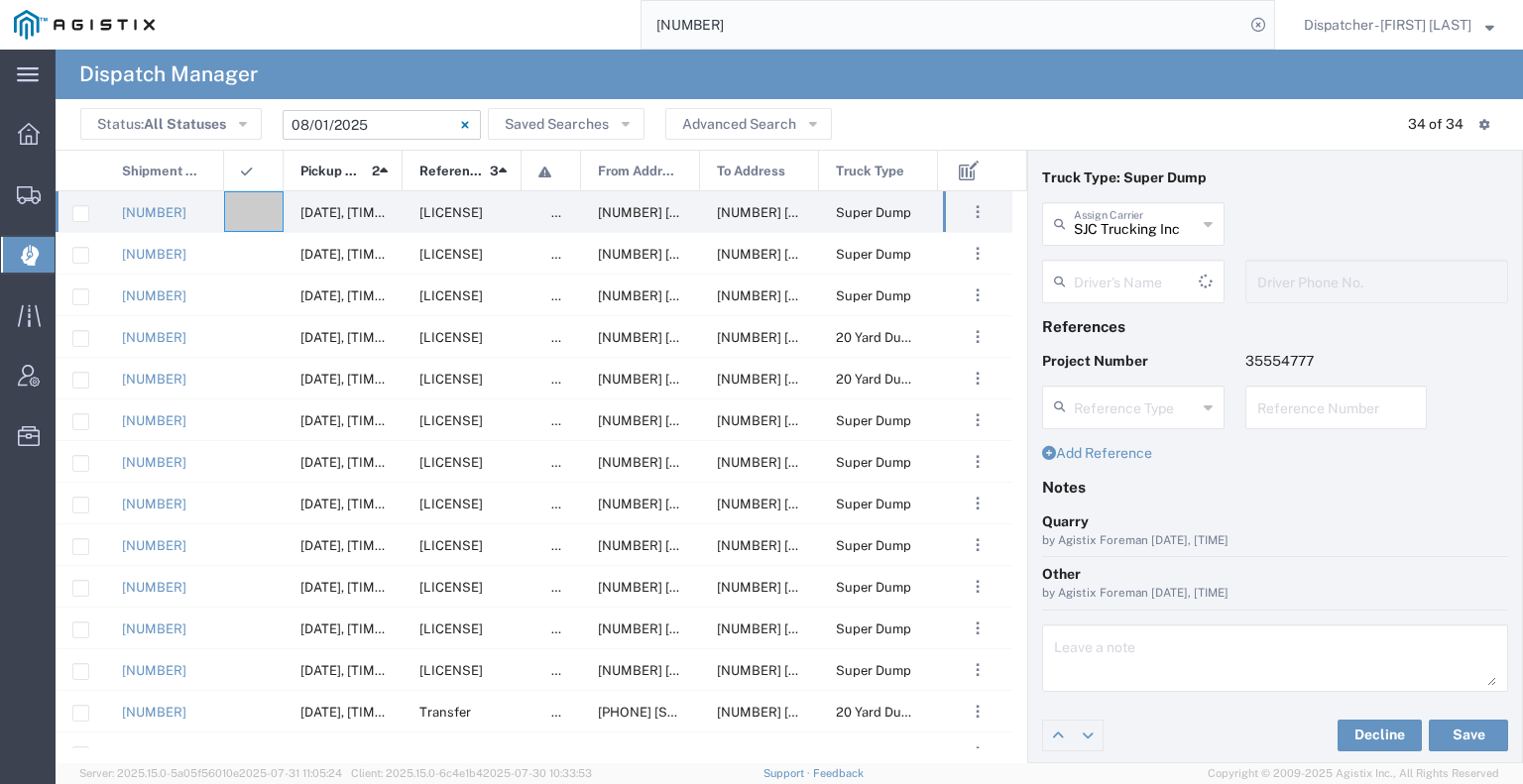 click at bounding box center [1136, 280] 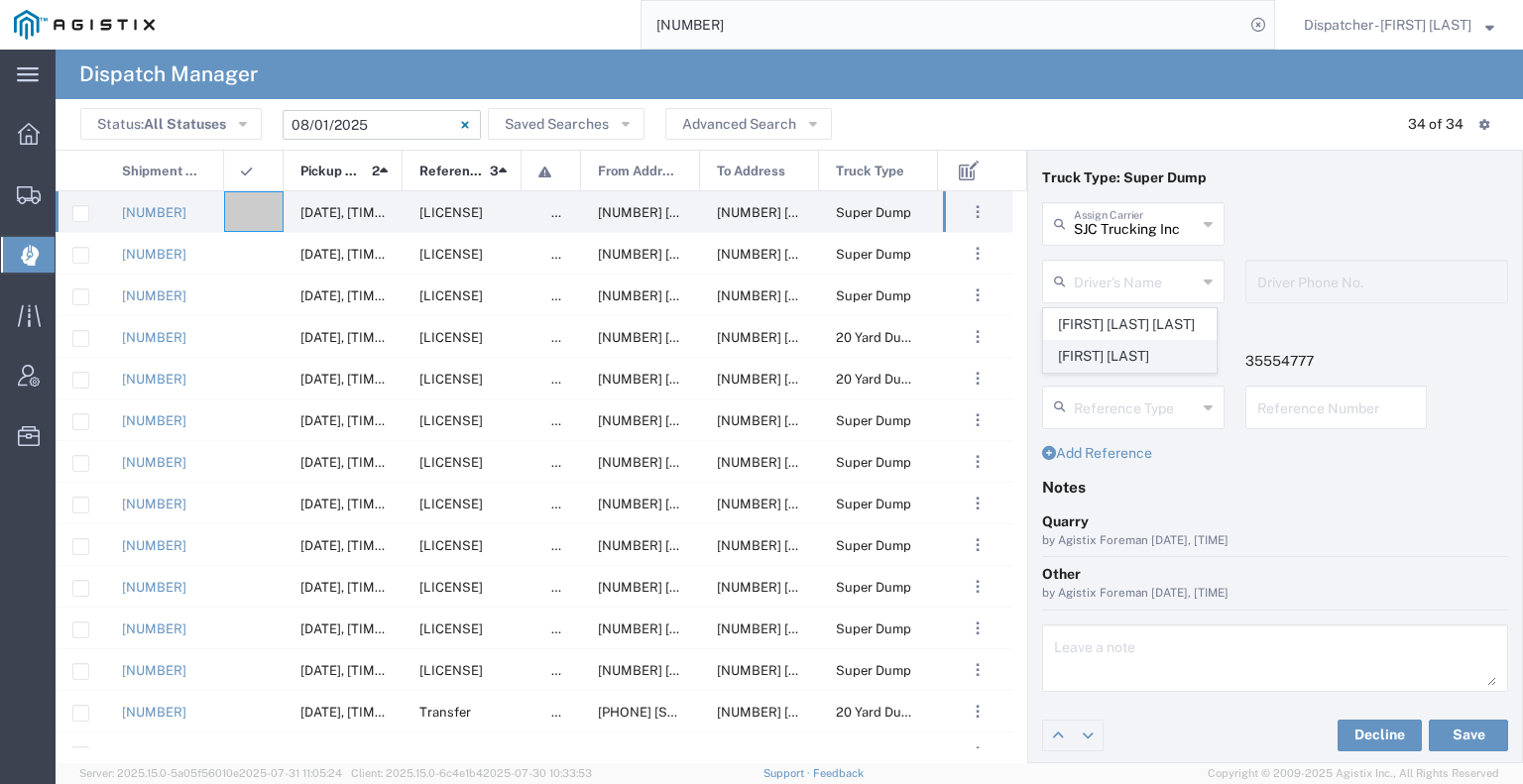 click on "[FIRST] [LAST]" 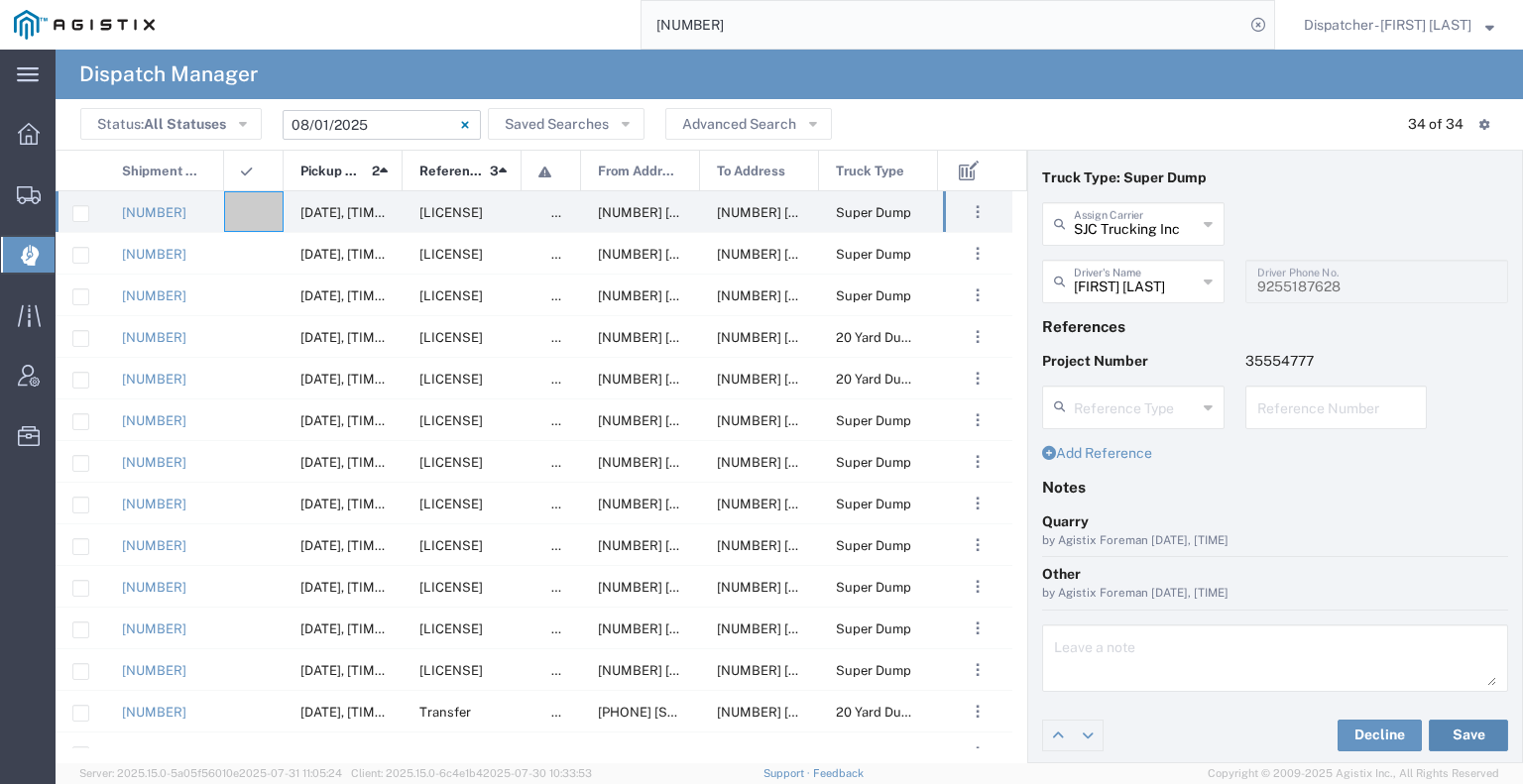 click on "Save" 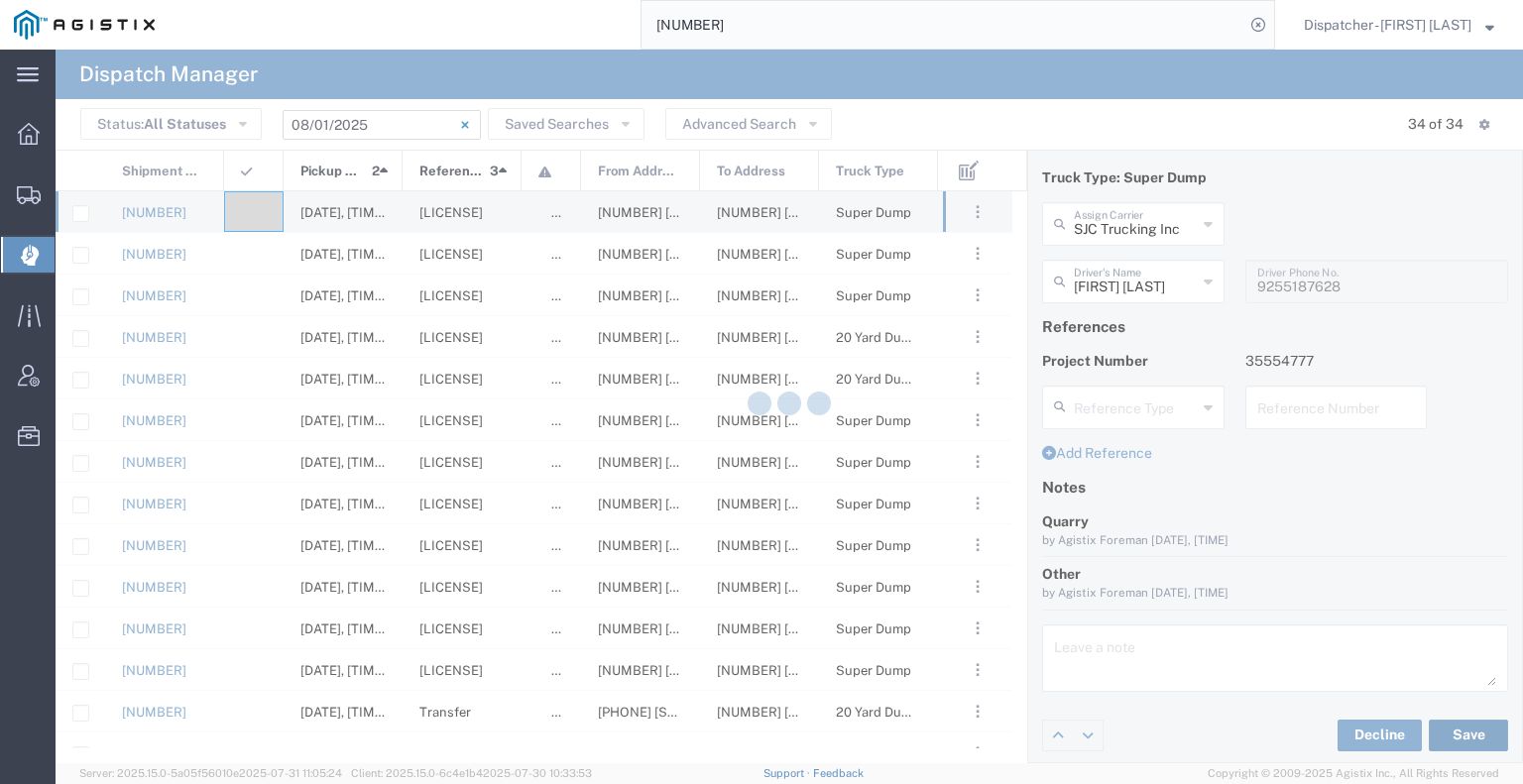 type on "[FIRST] [LAST]" 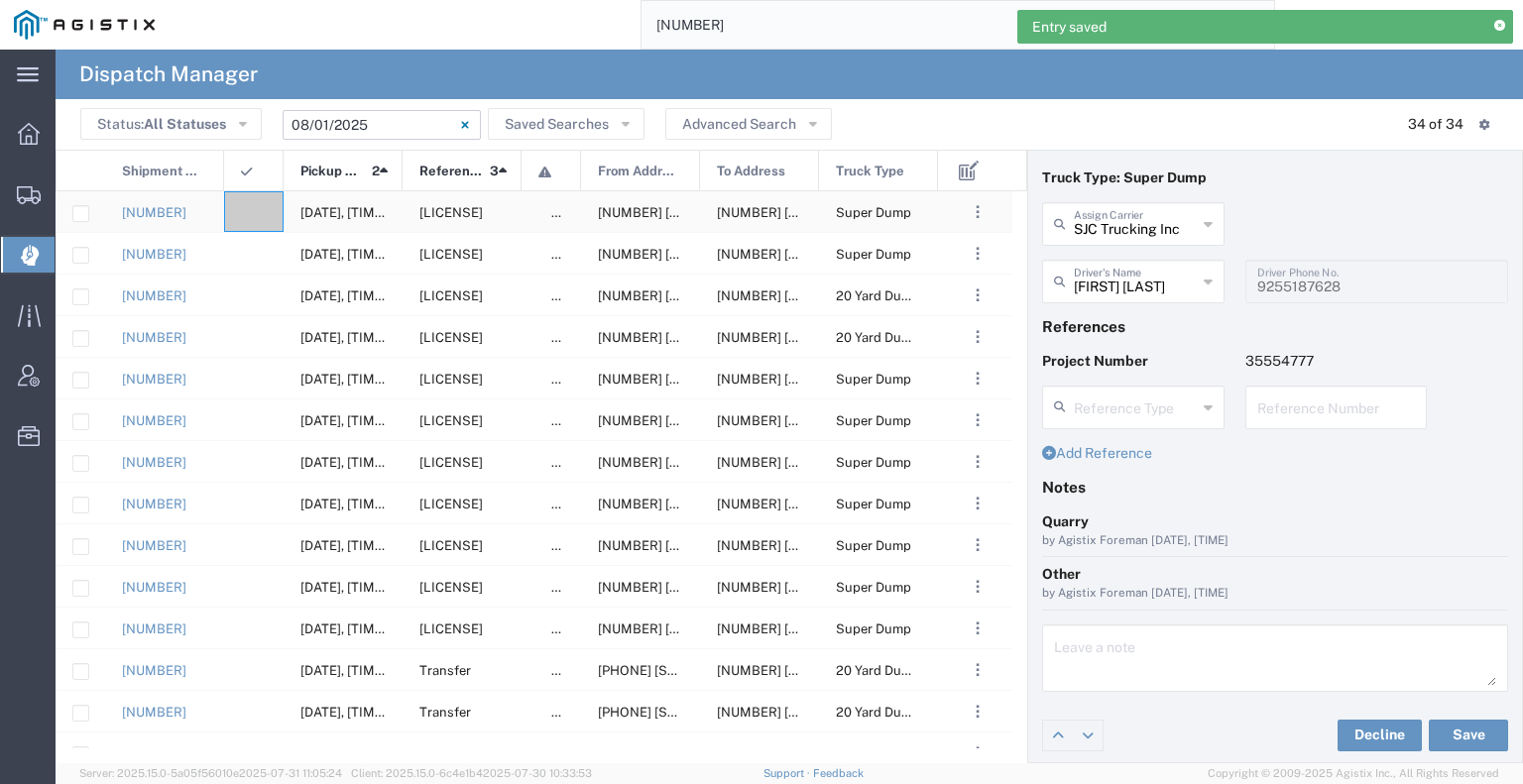 click 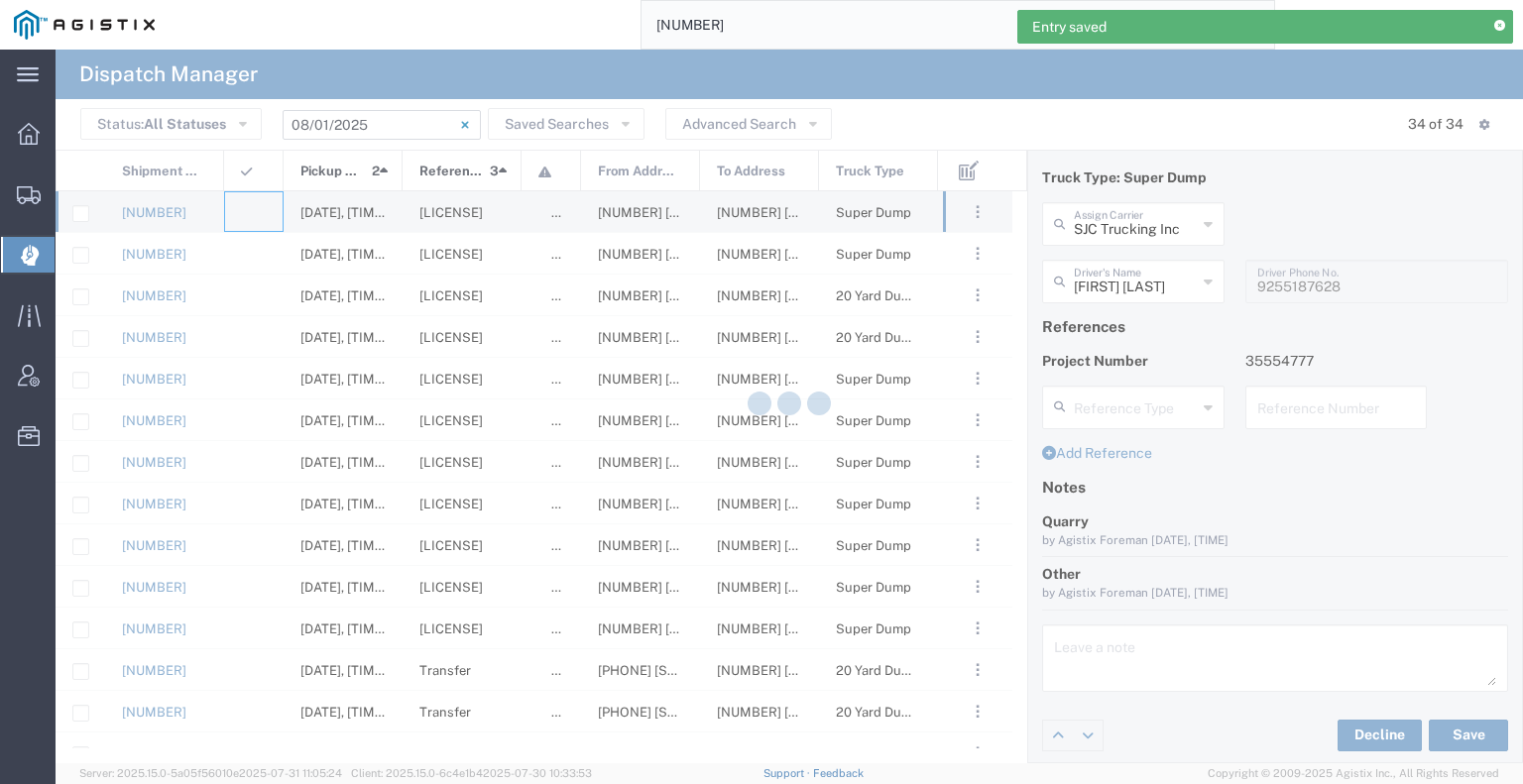 type 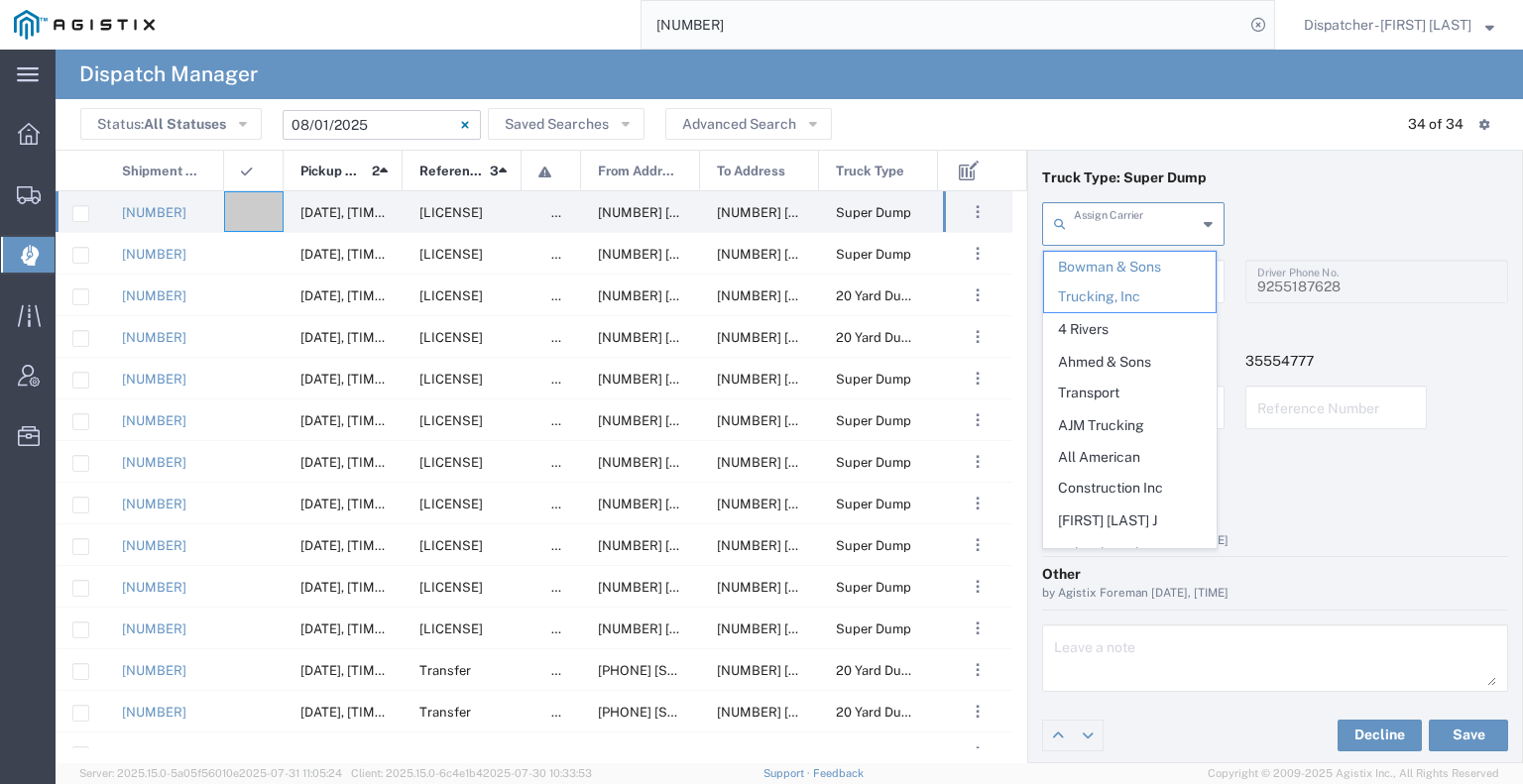 click at bounding box center (1135, 222) 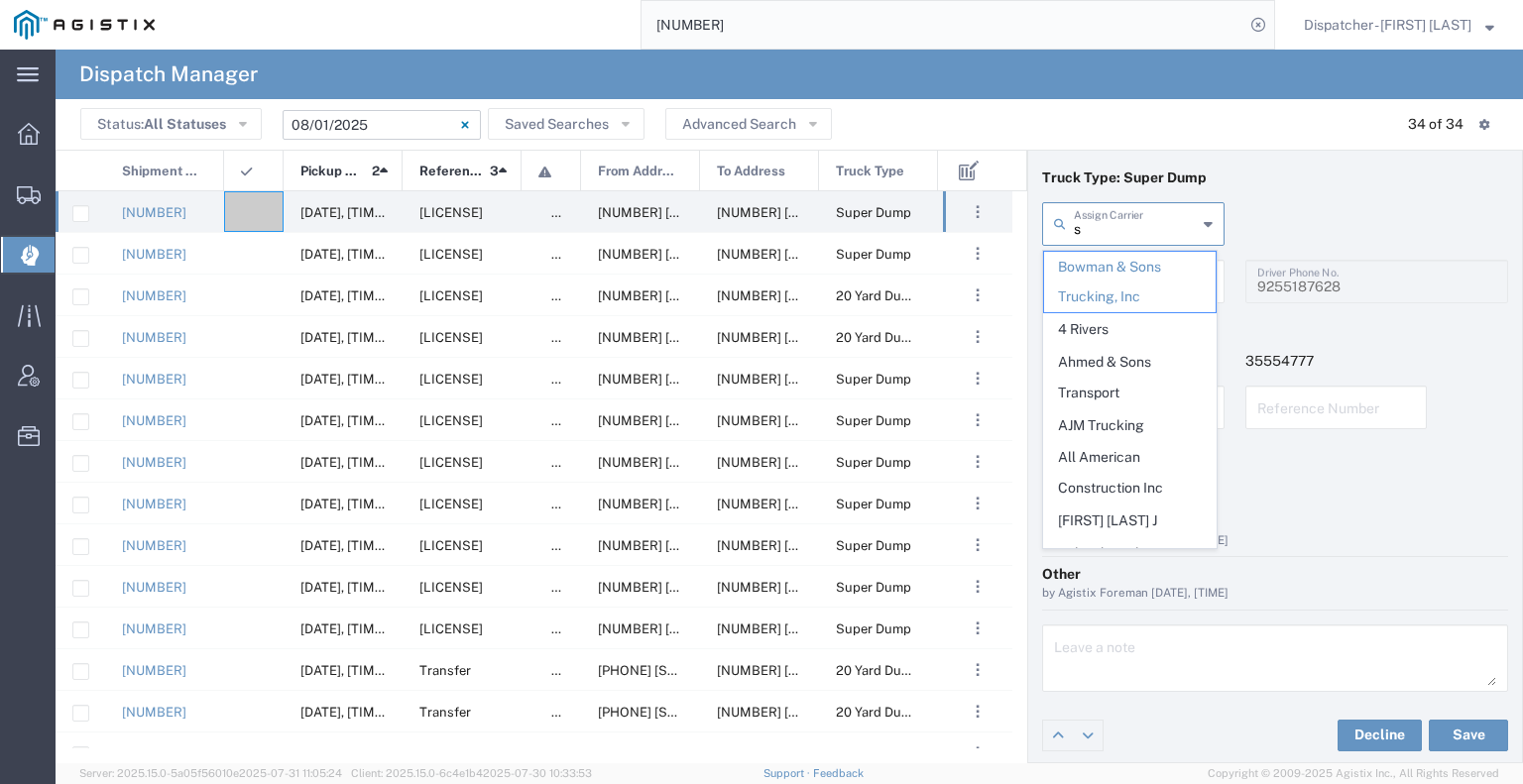type on "sj" 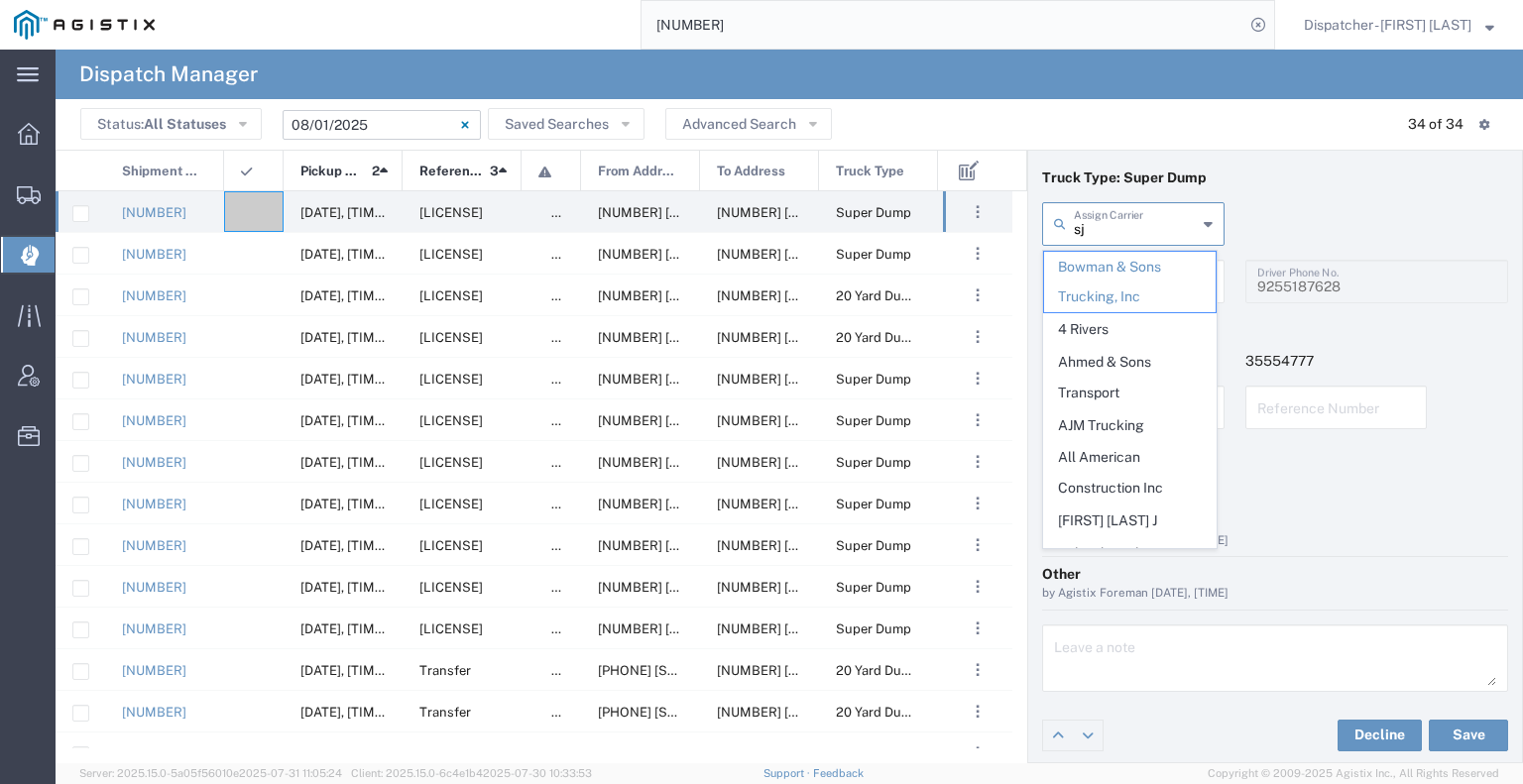 type 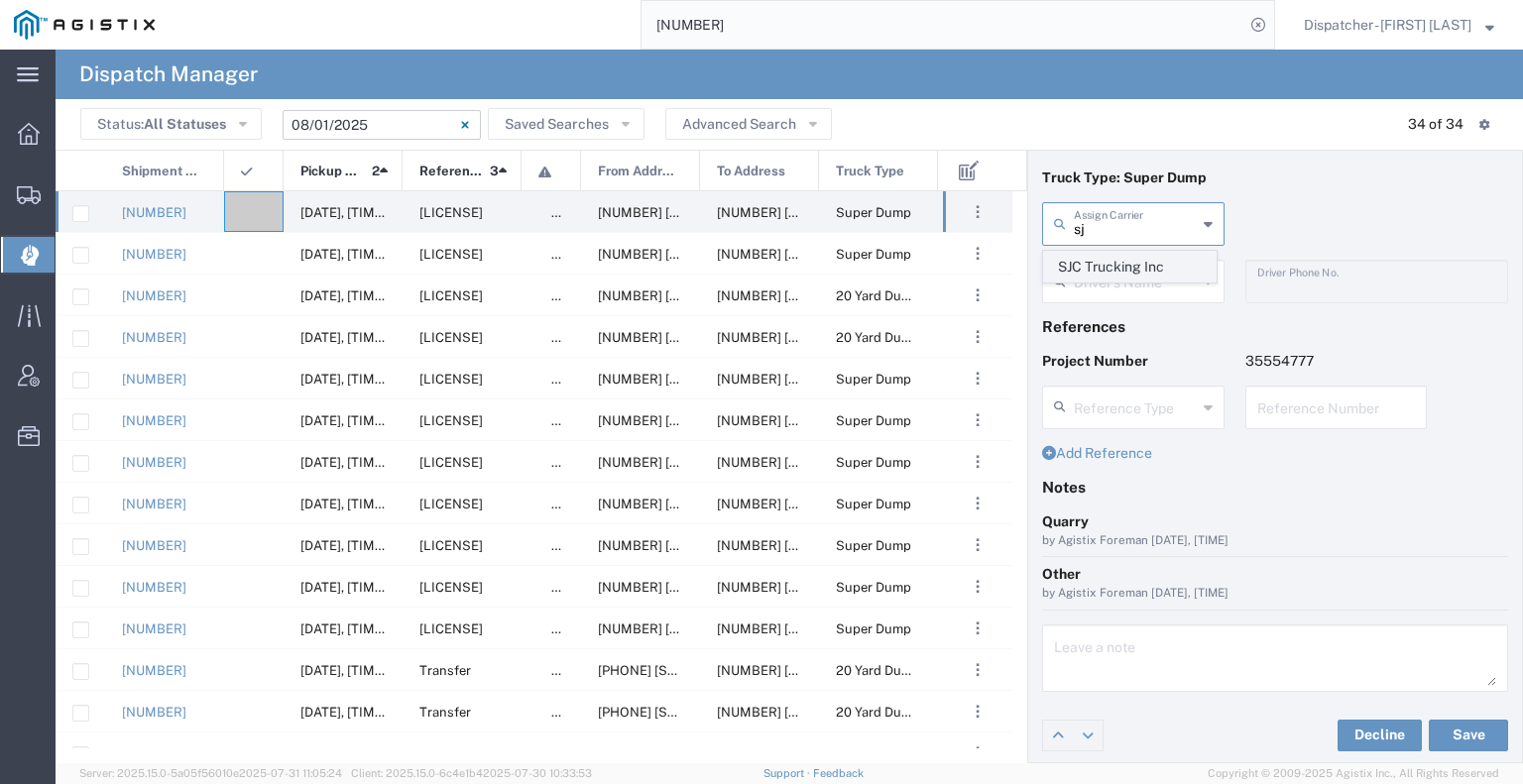 click on "SJC Trucking Inc" 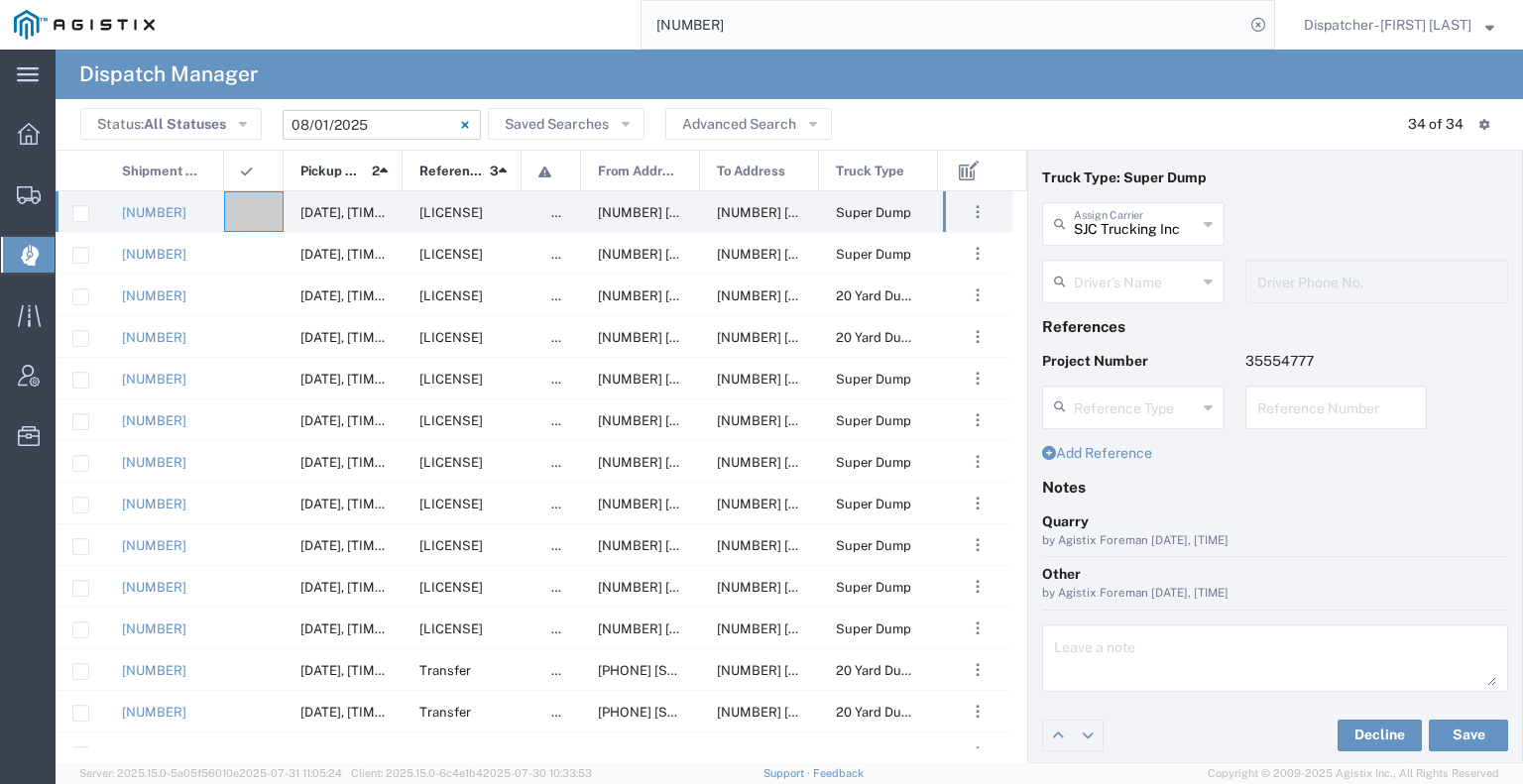 click at bounding box center [1135, 280] 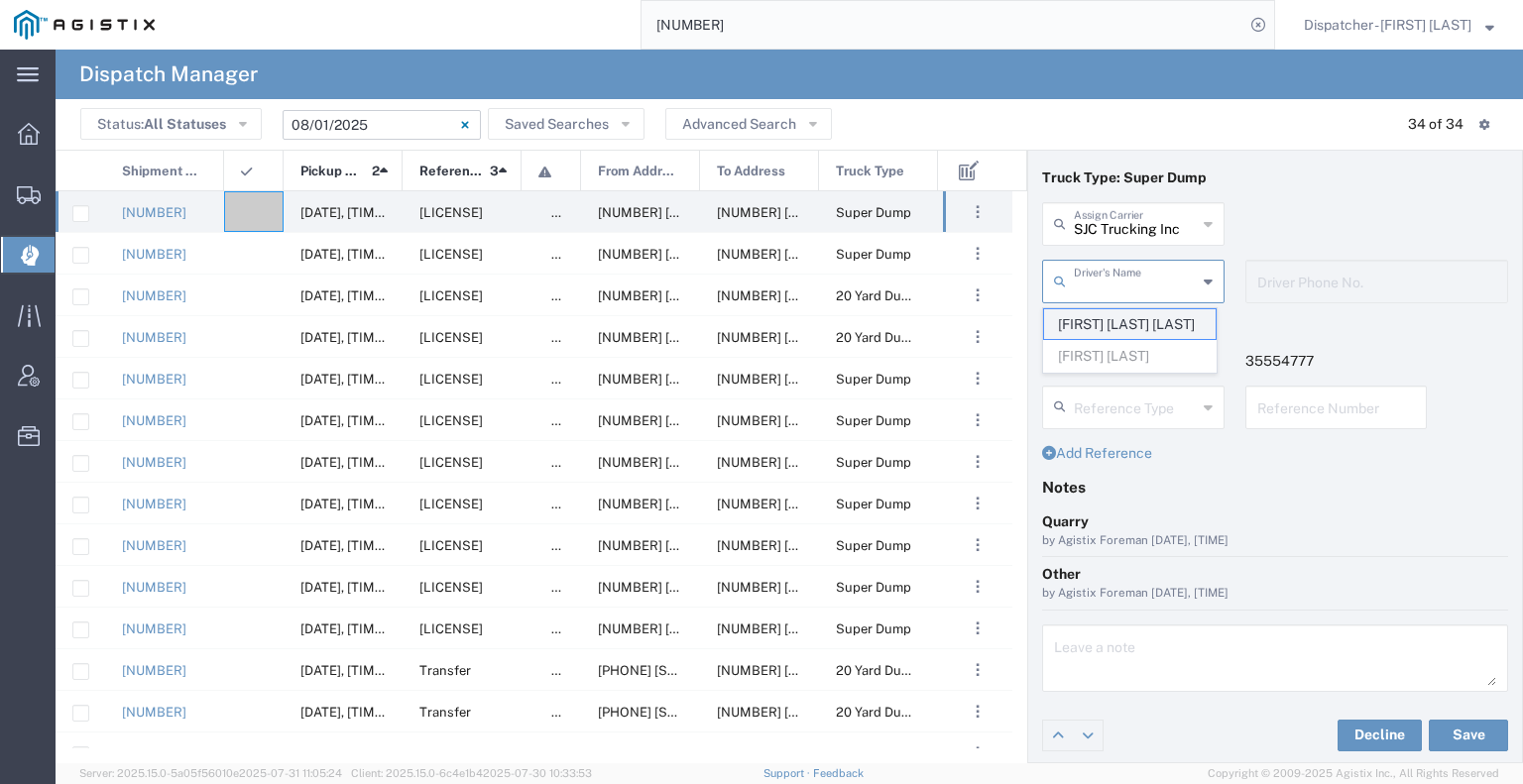 click on "[FIRST] [LAST] [LAST]" 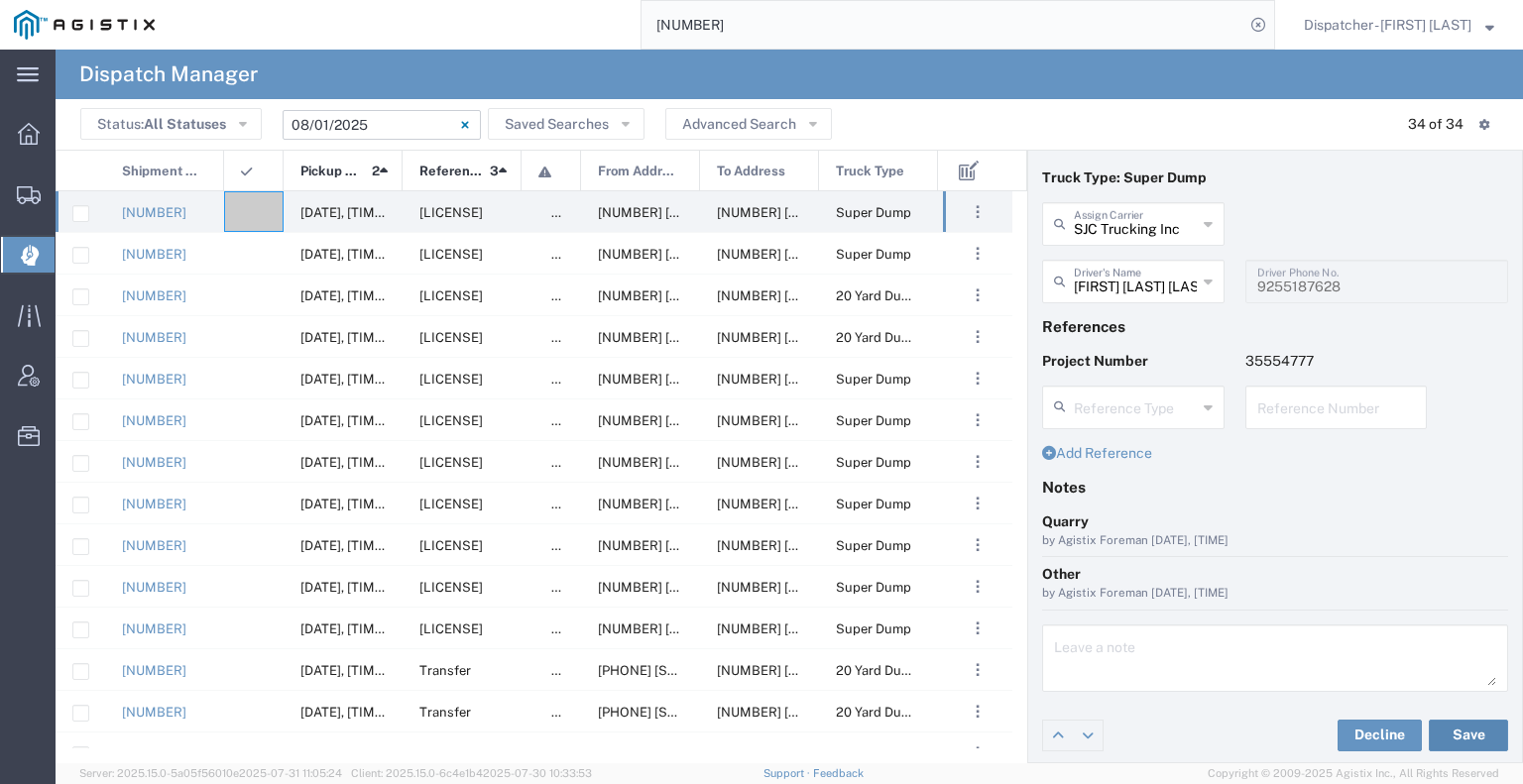 click on "Save" 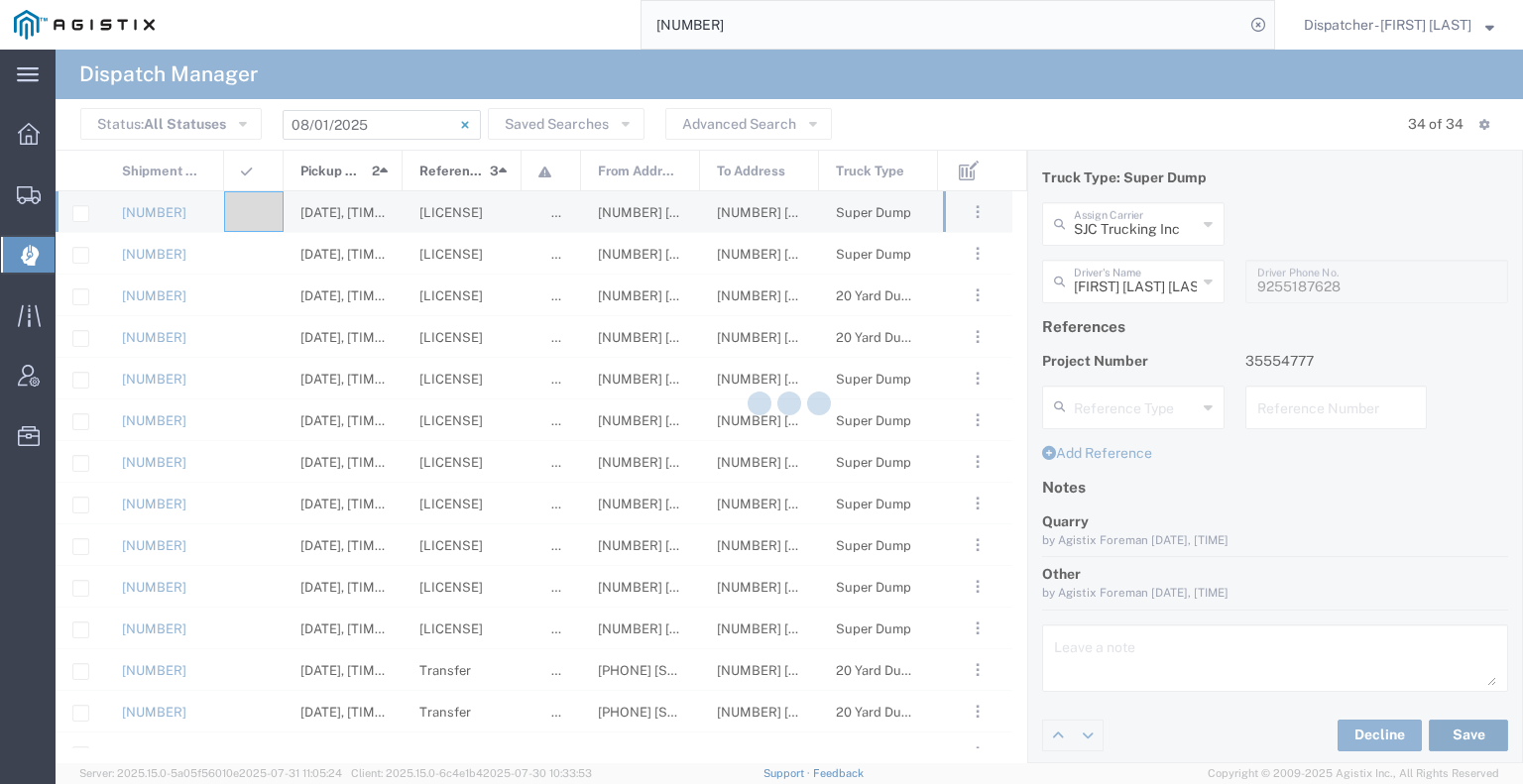 type on "[FIRST] [LAST] [LAST]" 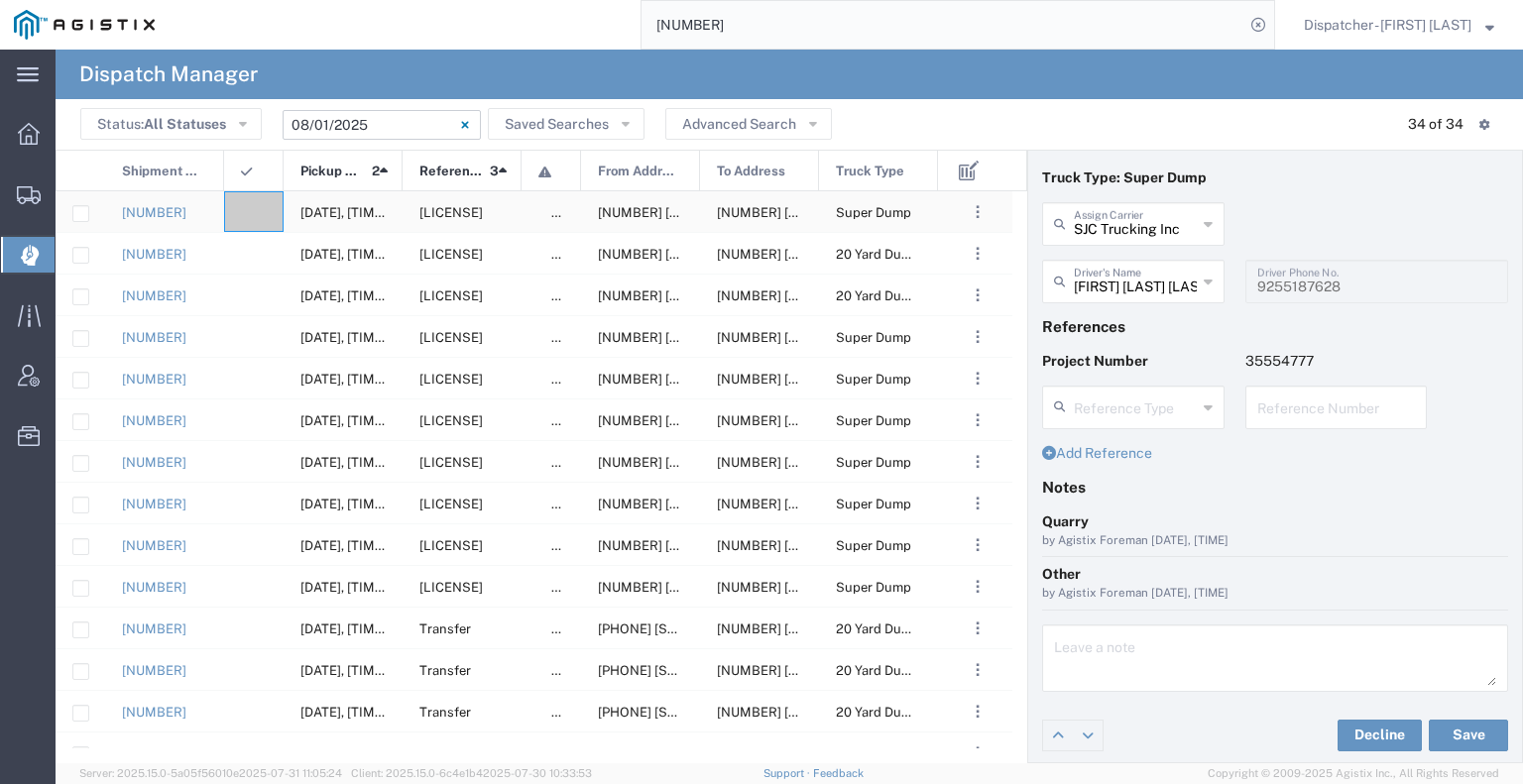 click 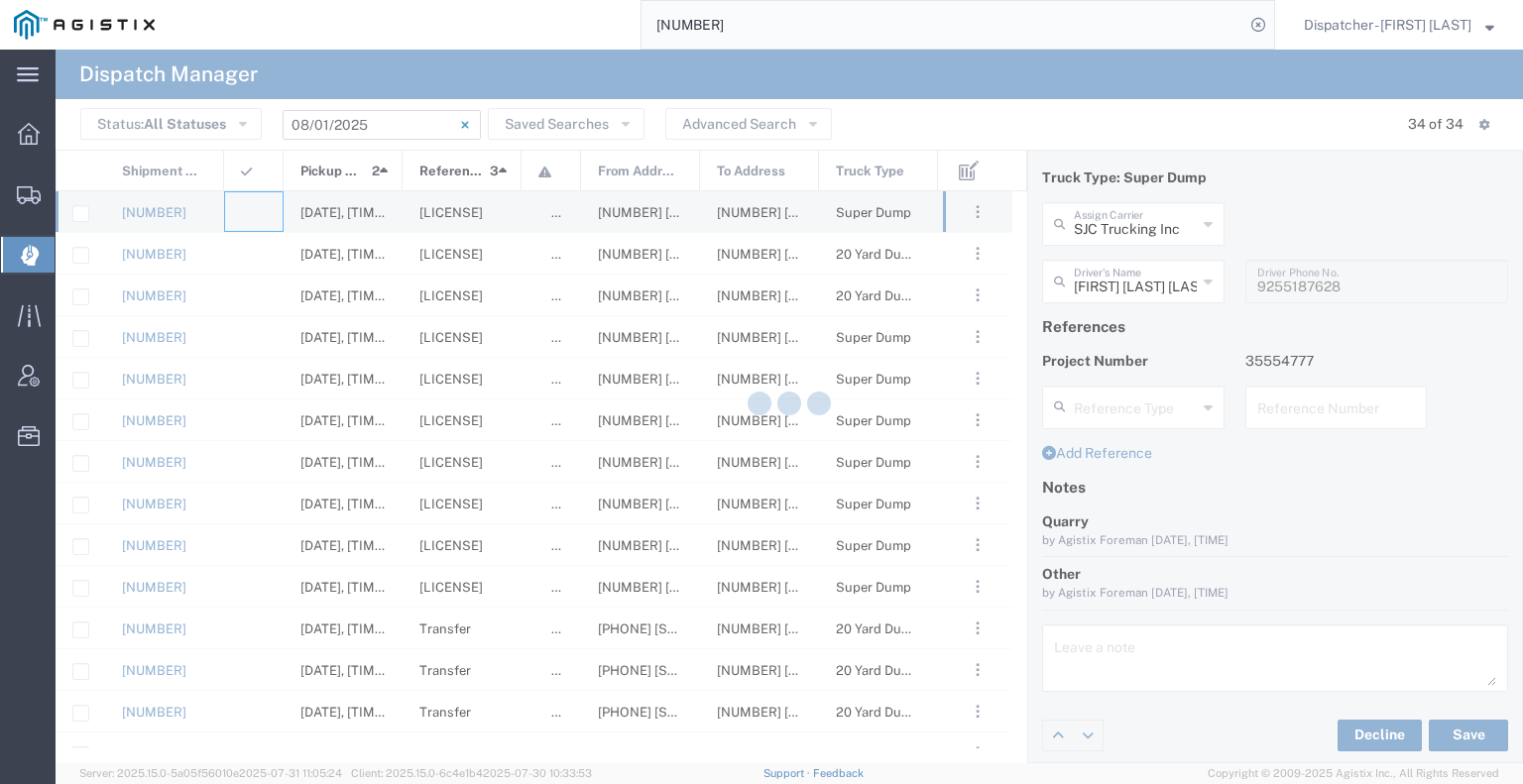 type 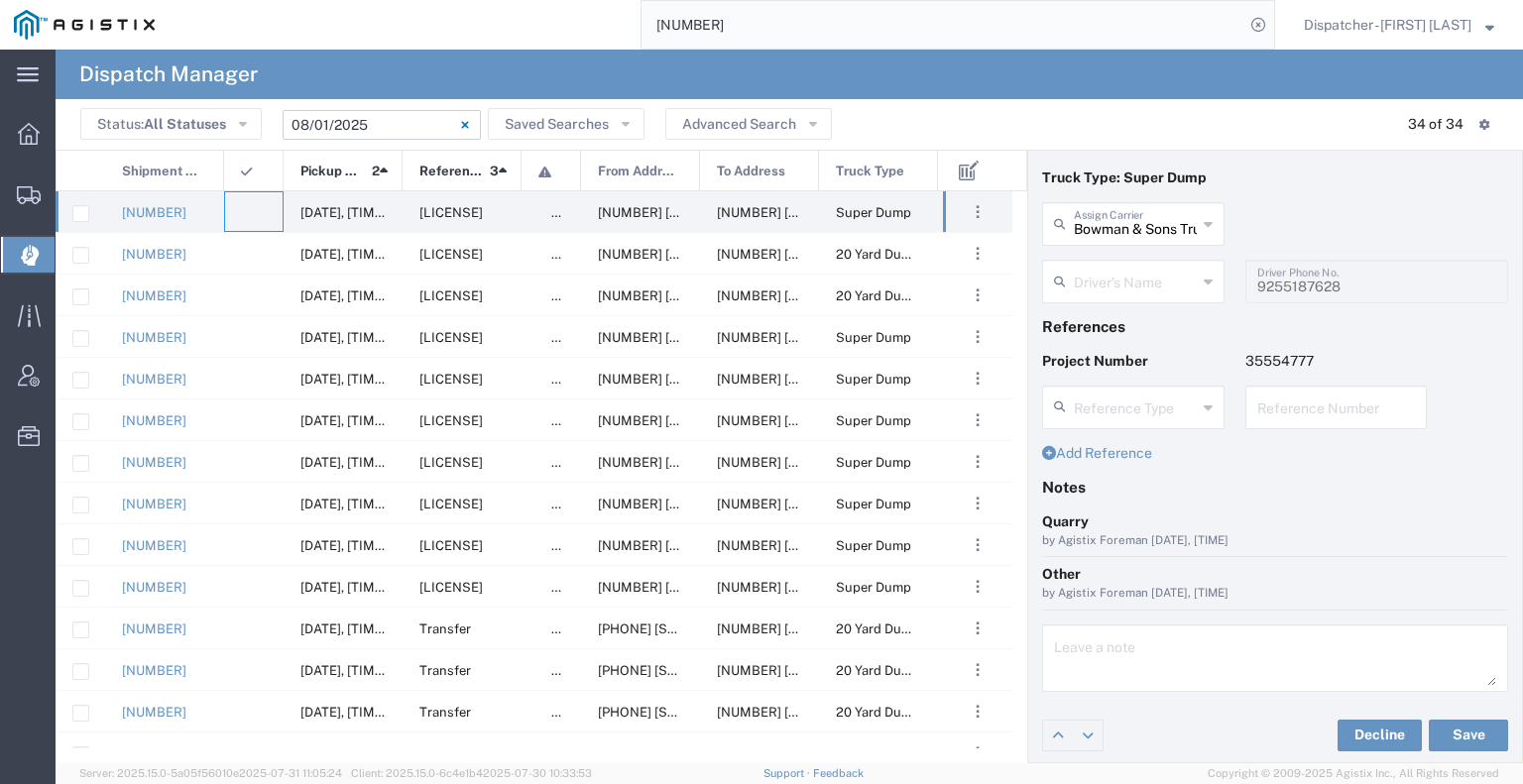 click at bounding box center (1135, 280) 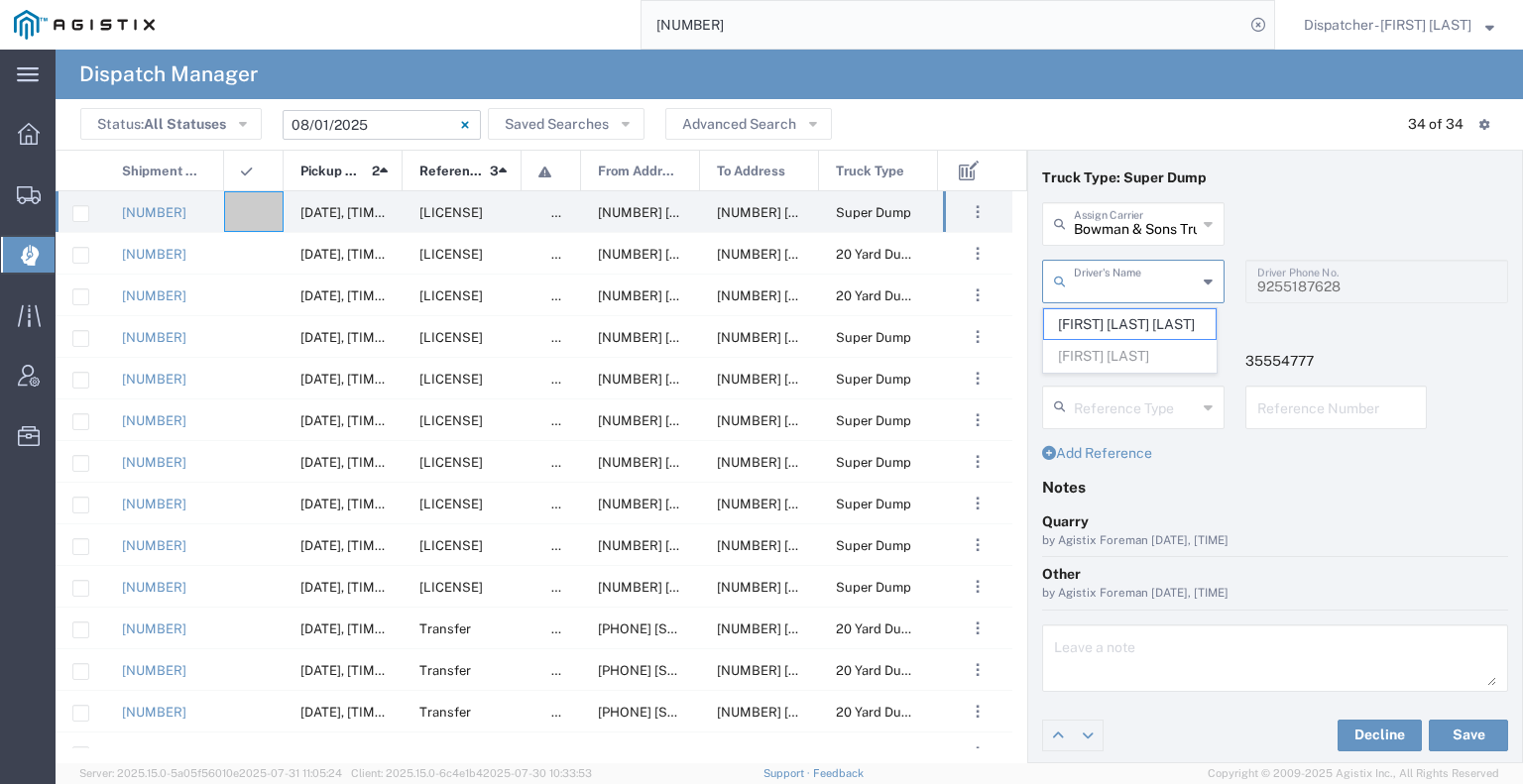 type 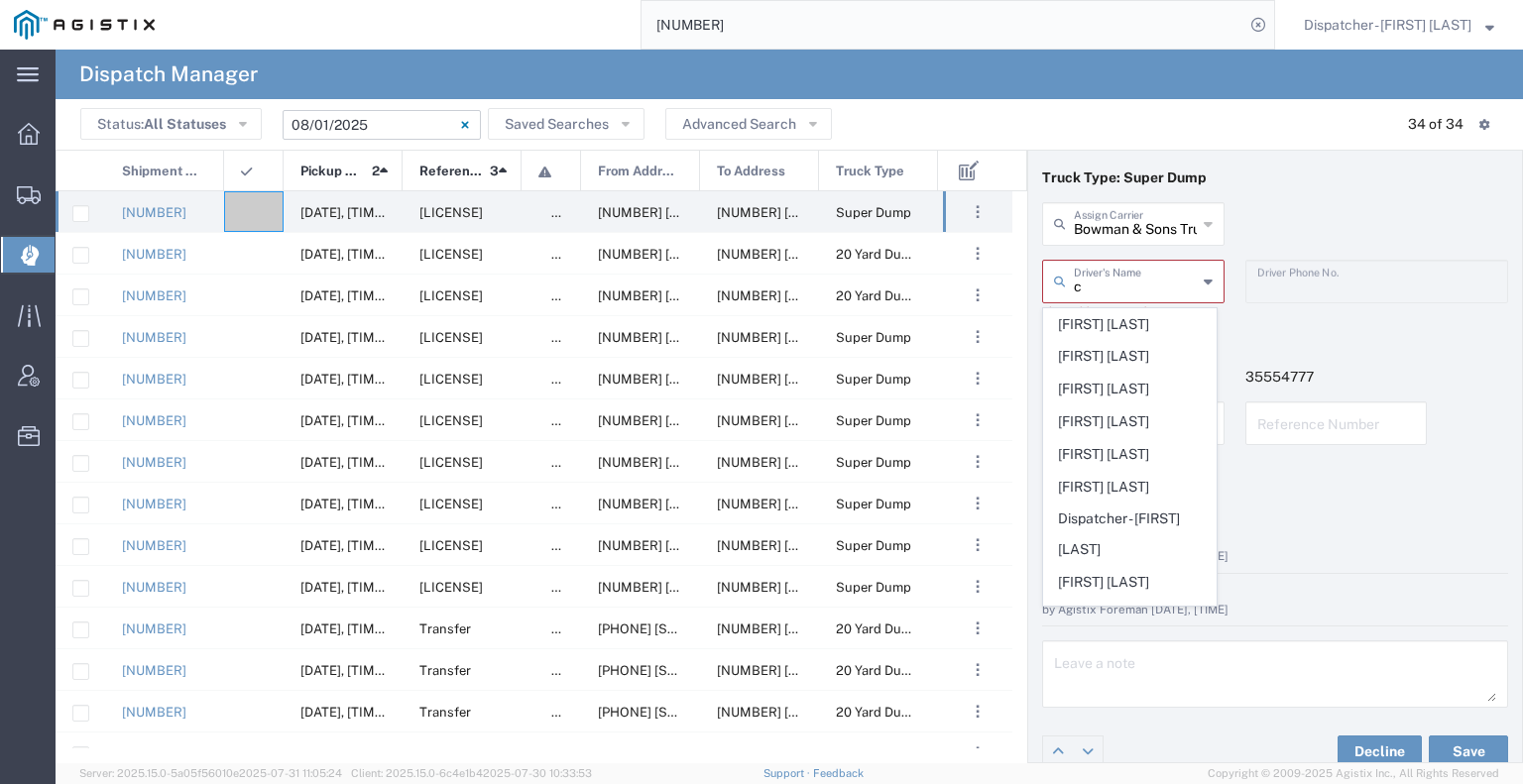 click on "[FIRST] [LAST]" 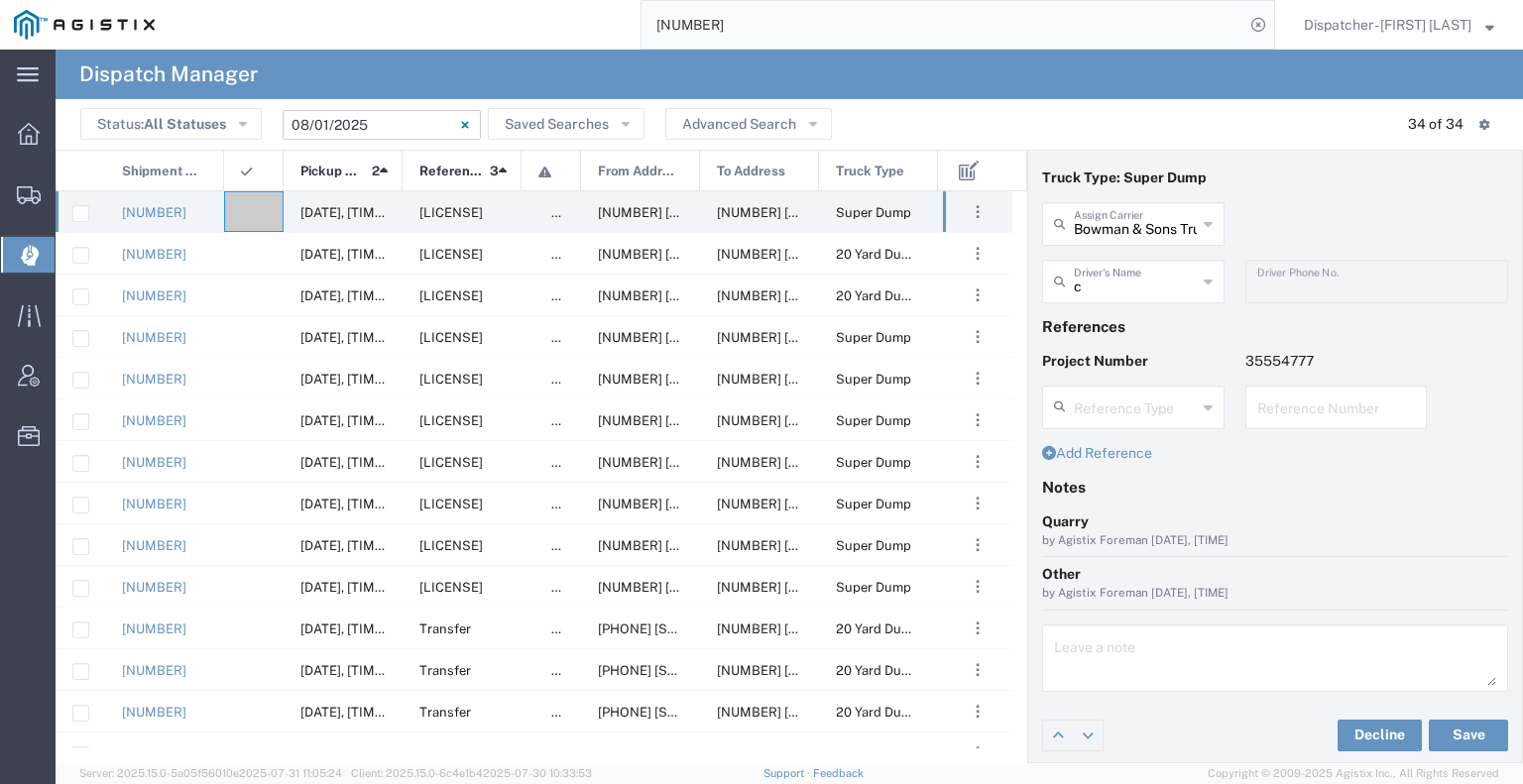 type on "[FIRST] [LAST]" 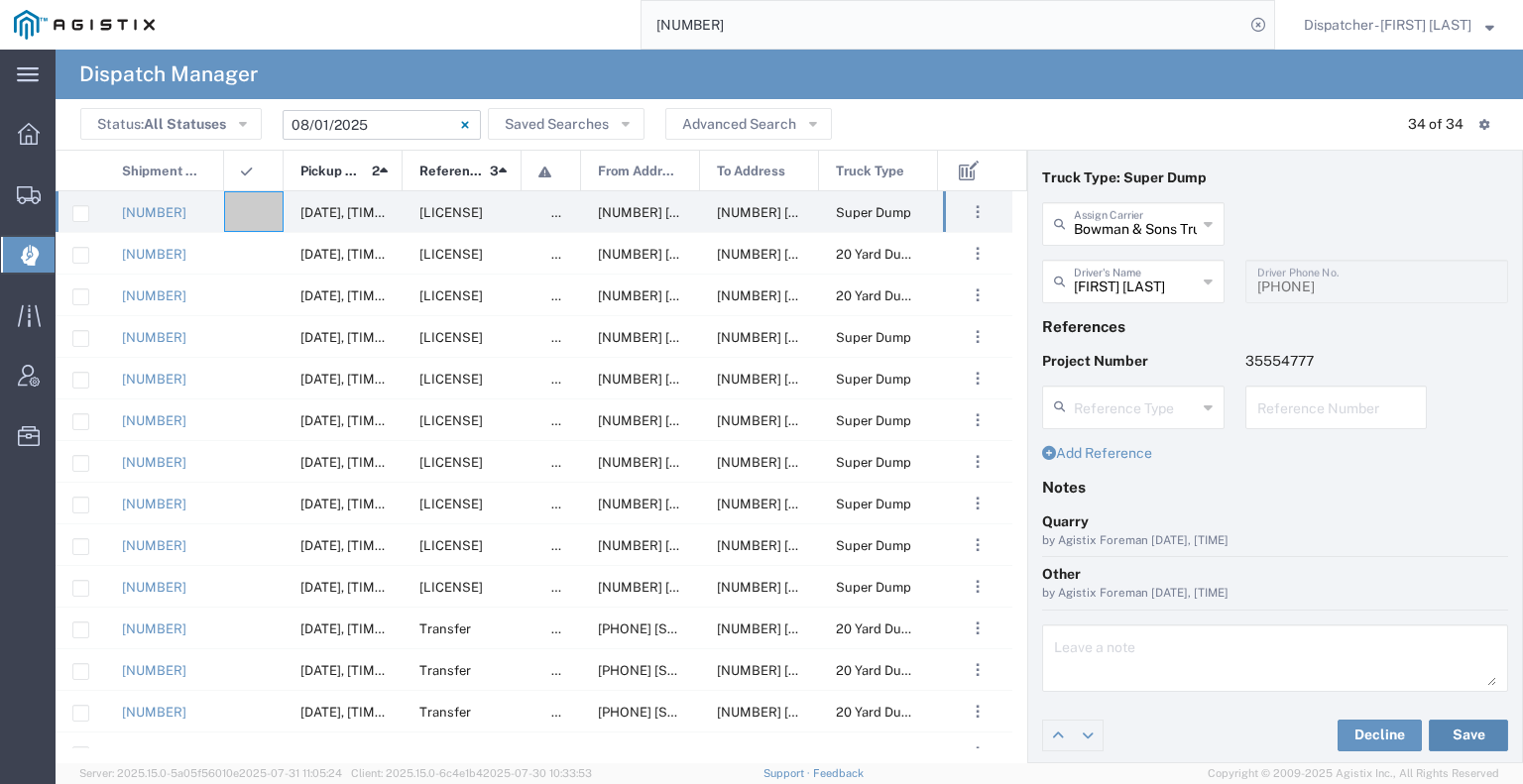 click on "Save" 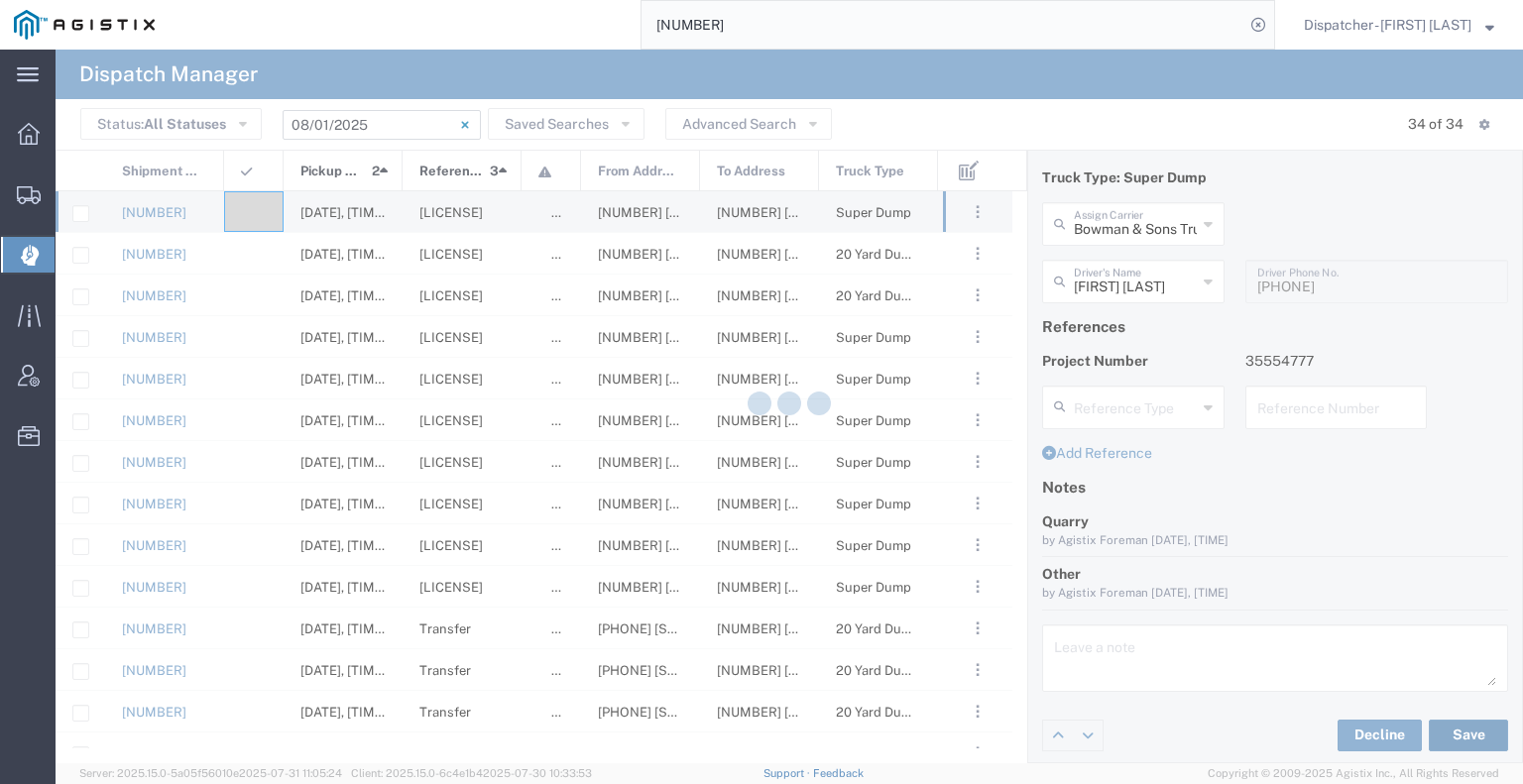 type on "[FIRST] [LAST]" 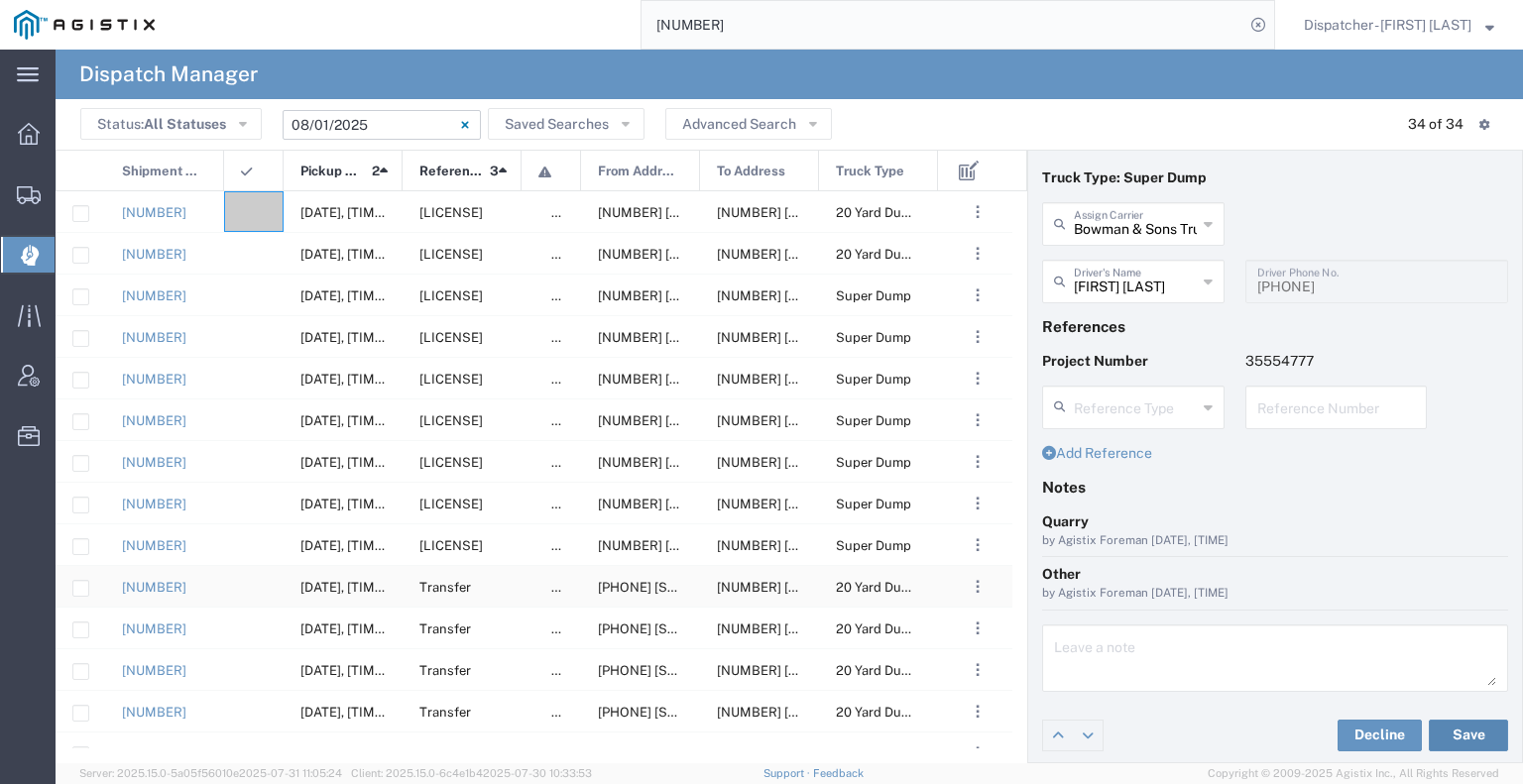 scroll, scrollTop: 99, scrollLeft: 0, axis: vertical 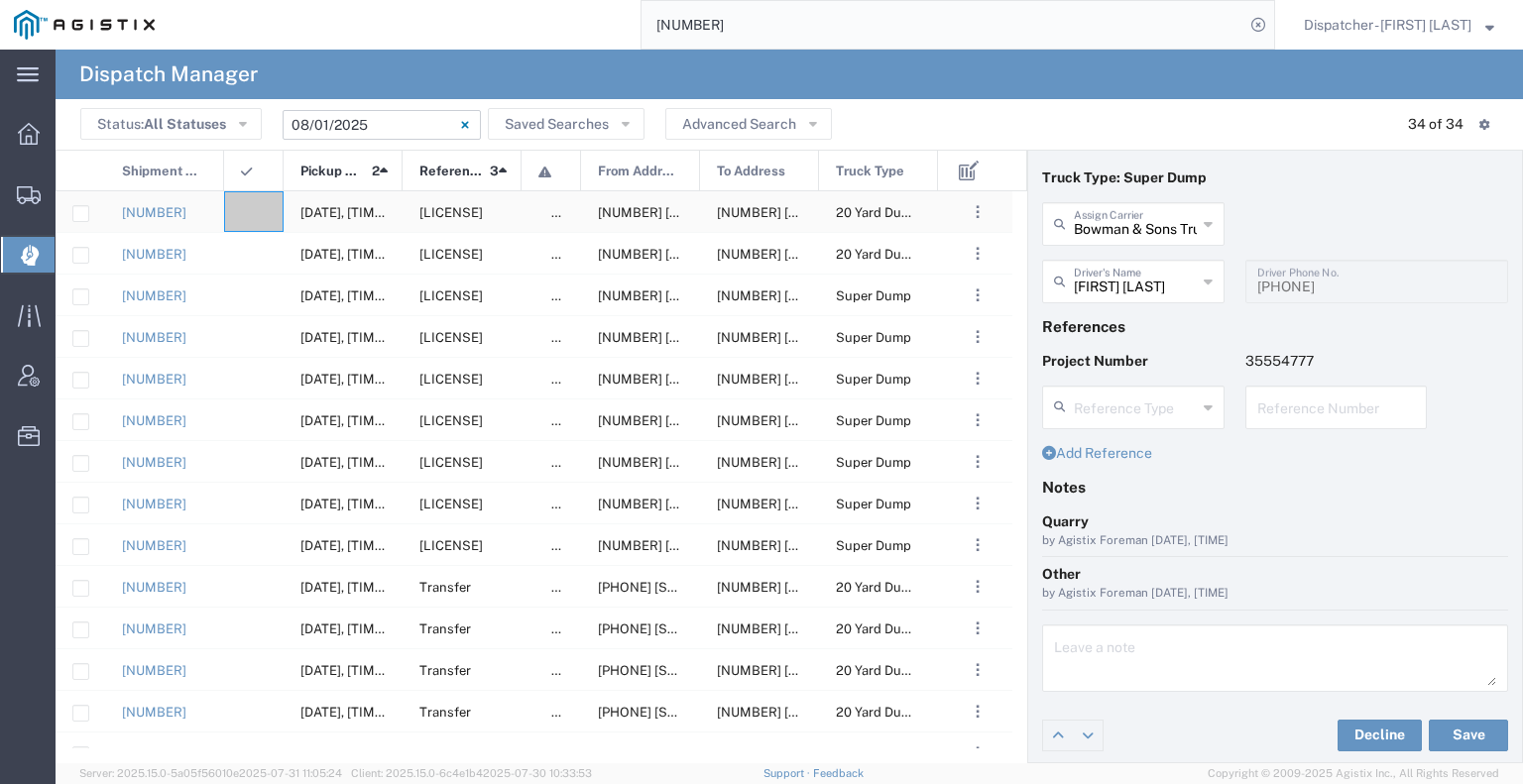 click 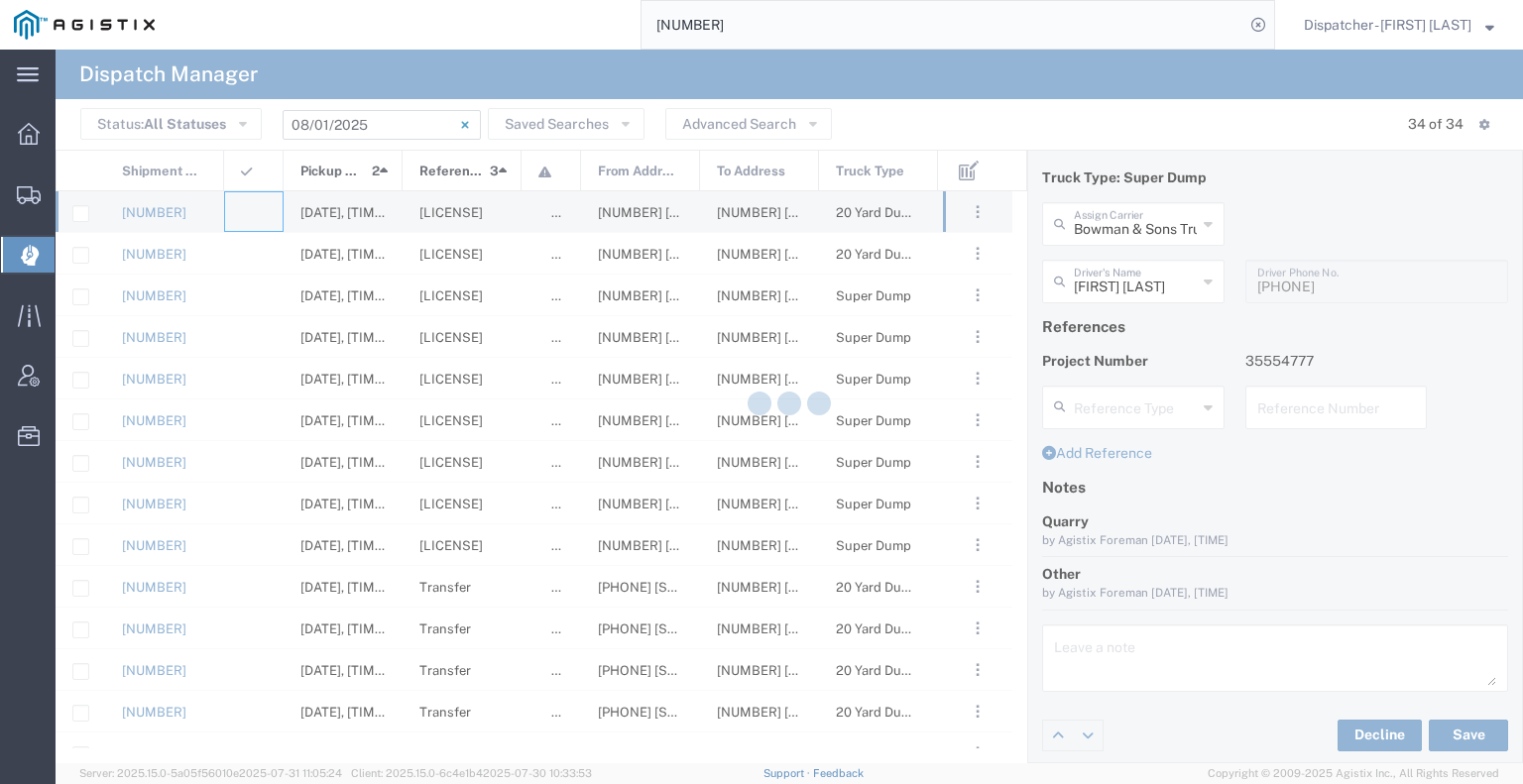 type 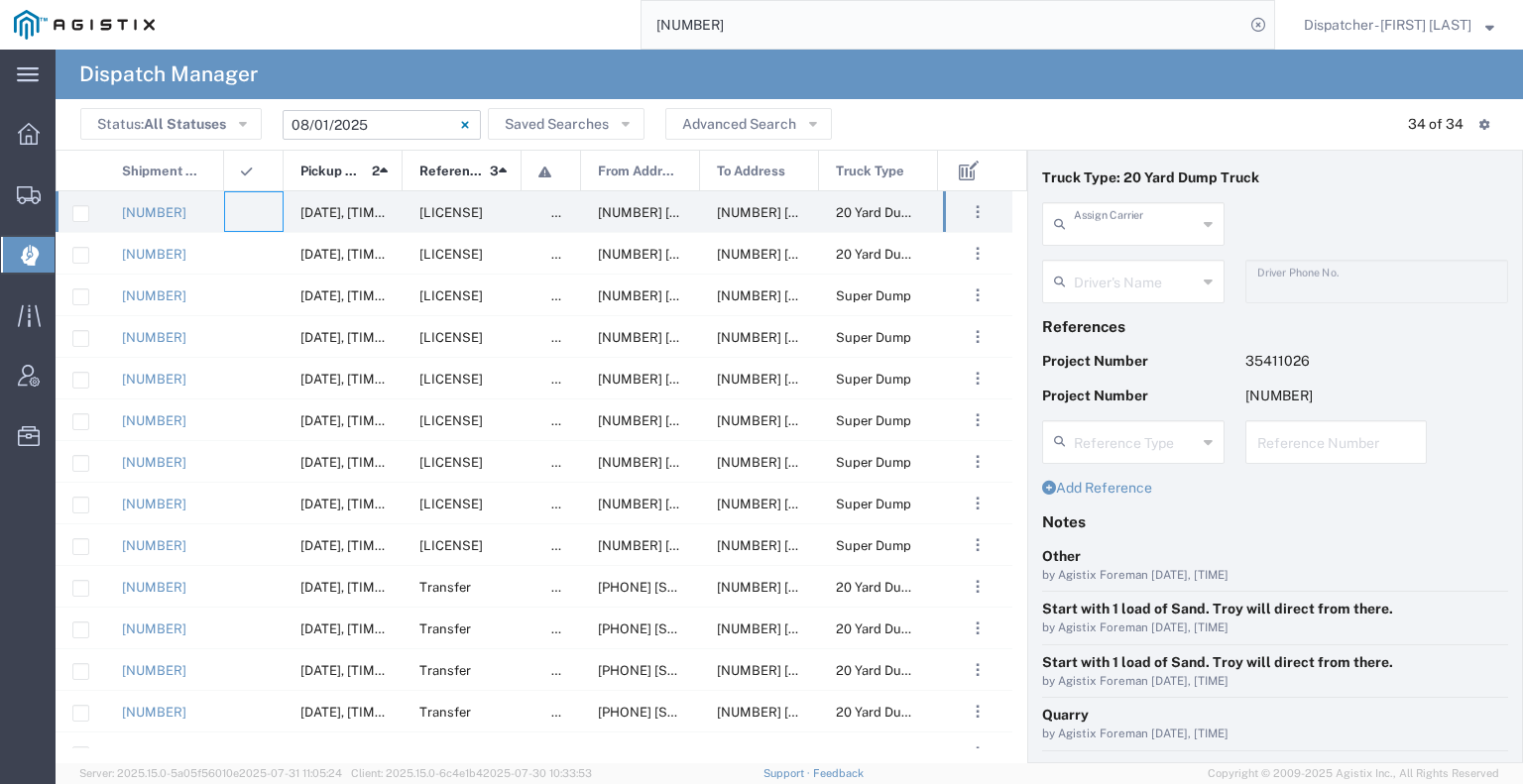 click at bounding box center (1135, 222) 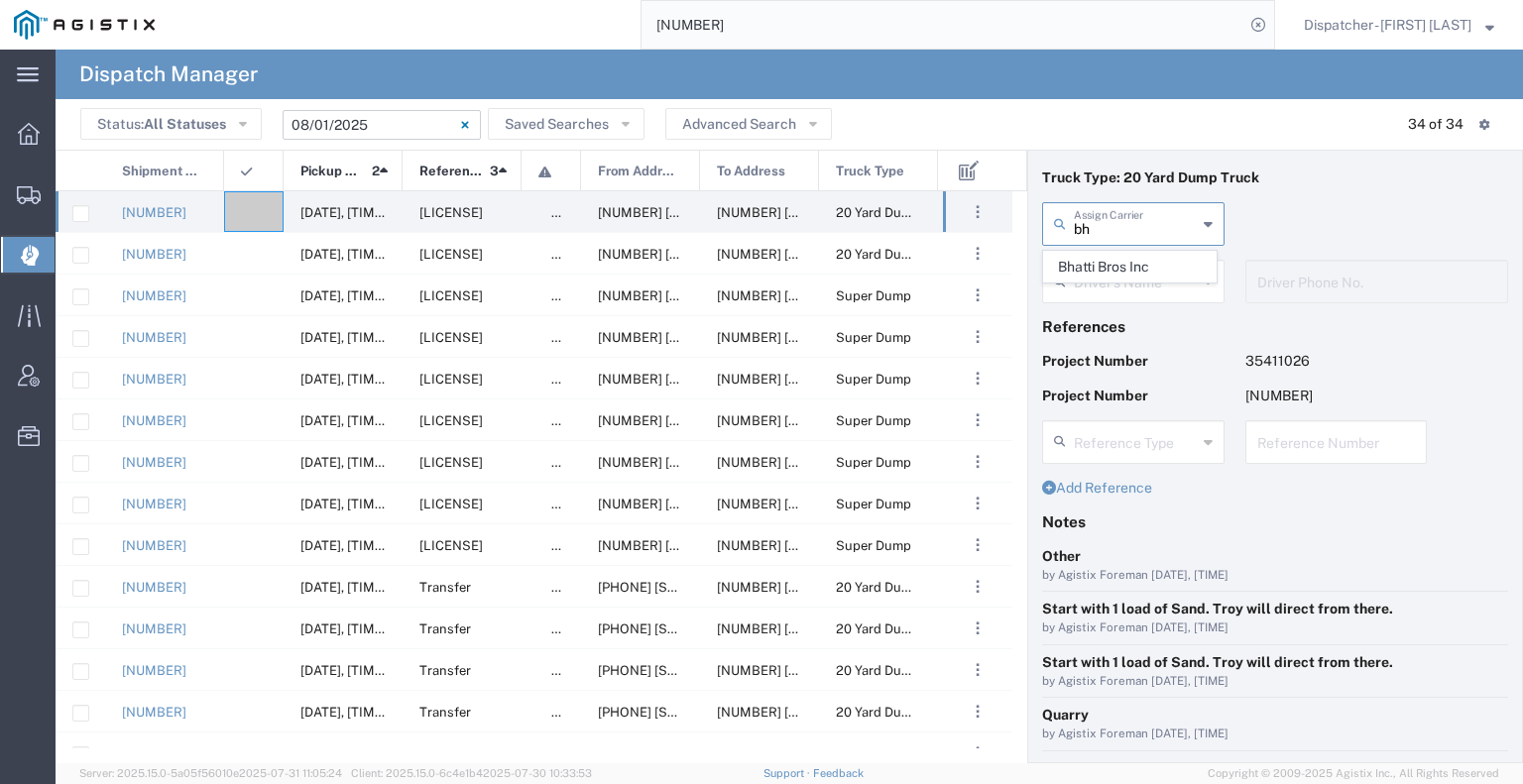 click on "Bhatti Bros Inc" 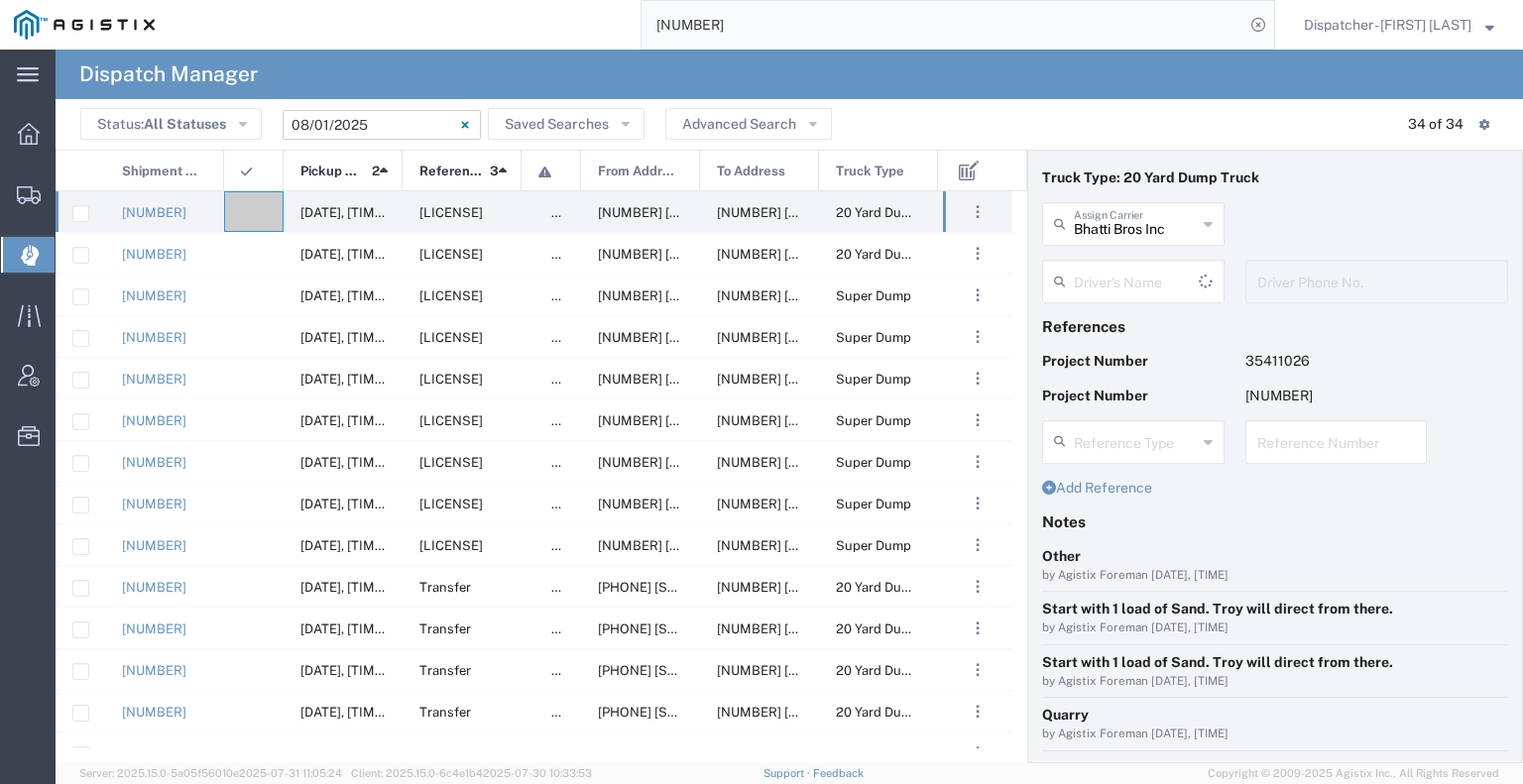 click at bounding box center [1136, 280] 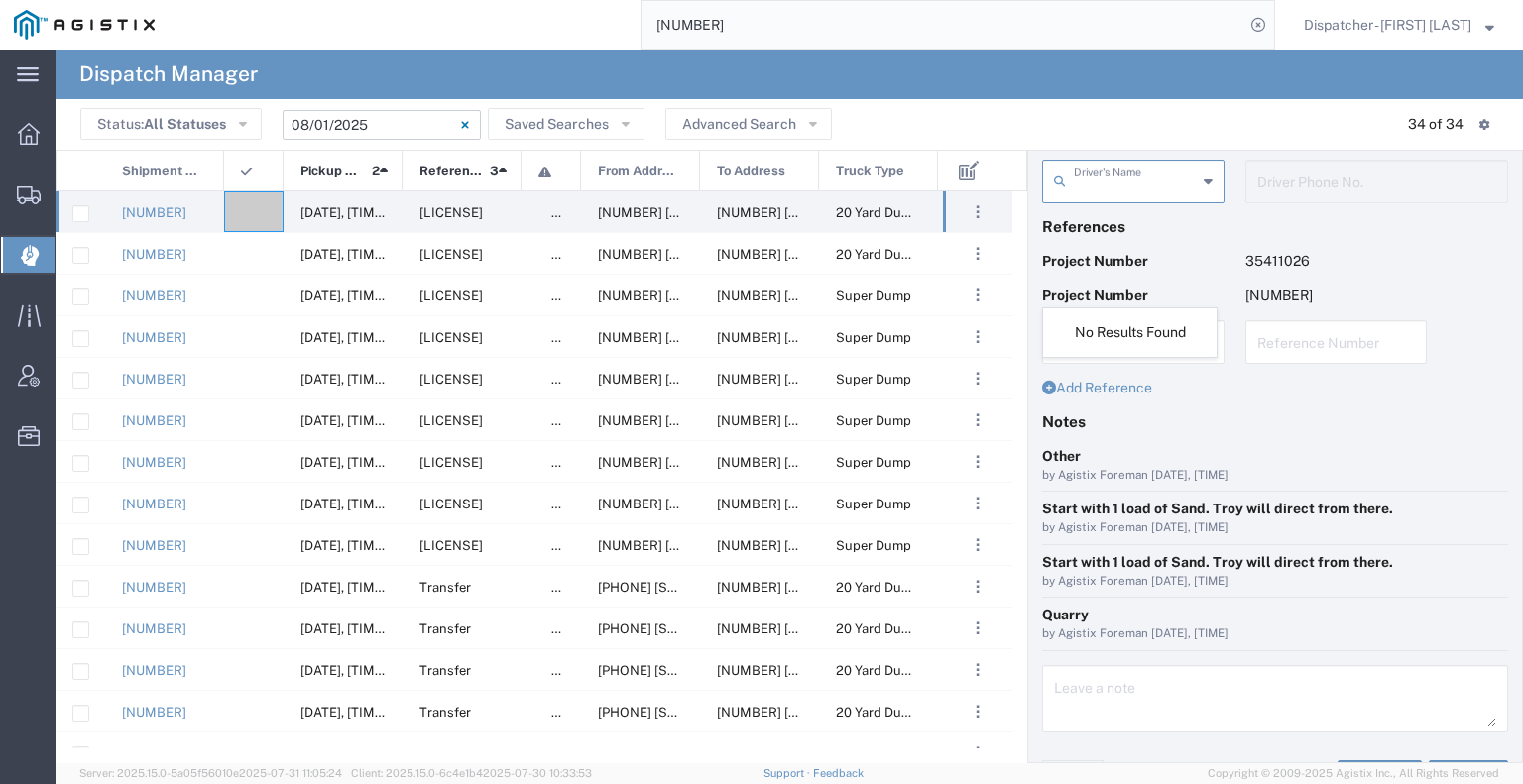 scroll, scrollTop: 178, scrollLeft: 0, axis: vertical 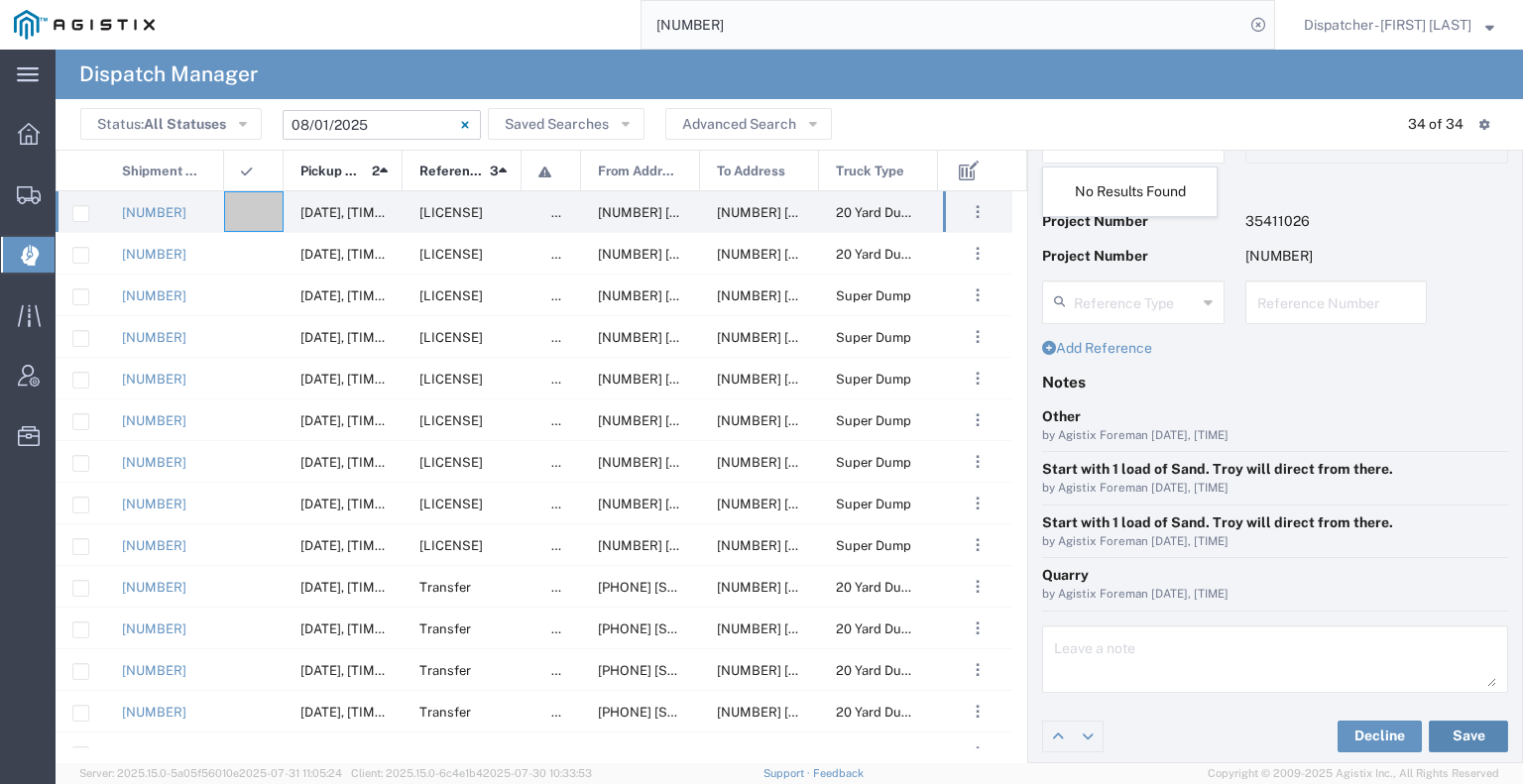 click on "Save" 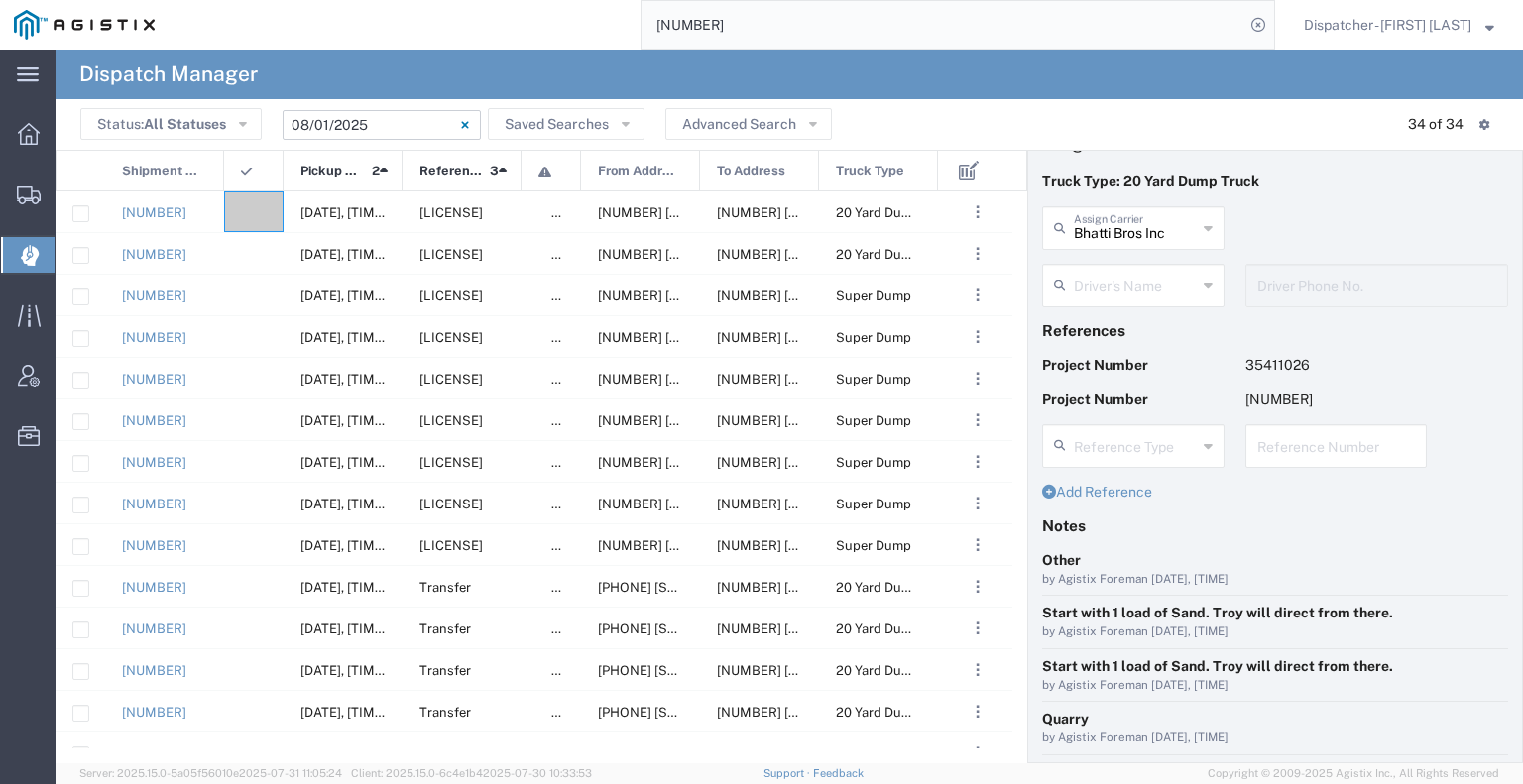 scroll, scrollTop: 0, scrollLeft: 0, axis: both 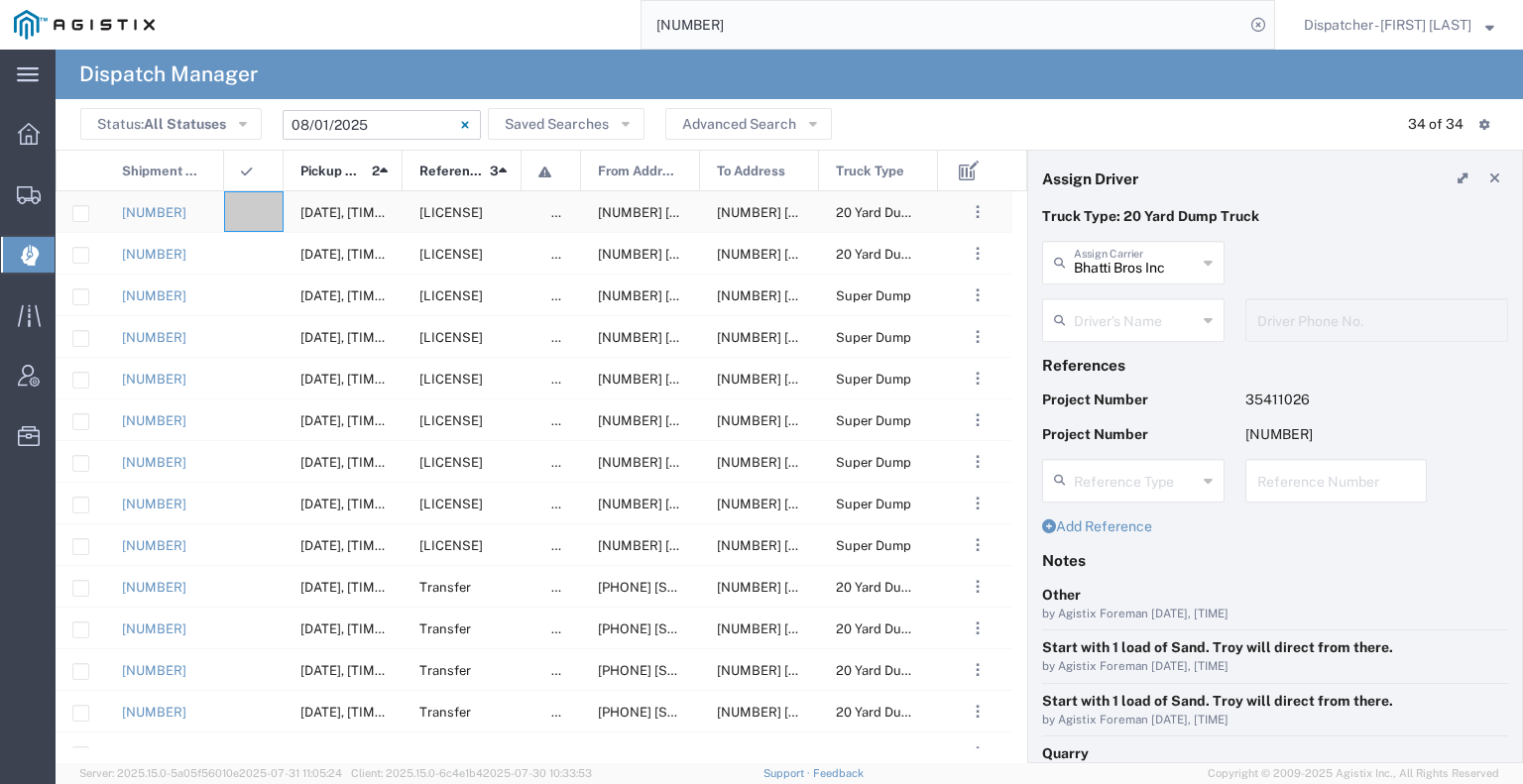 click 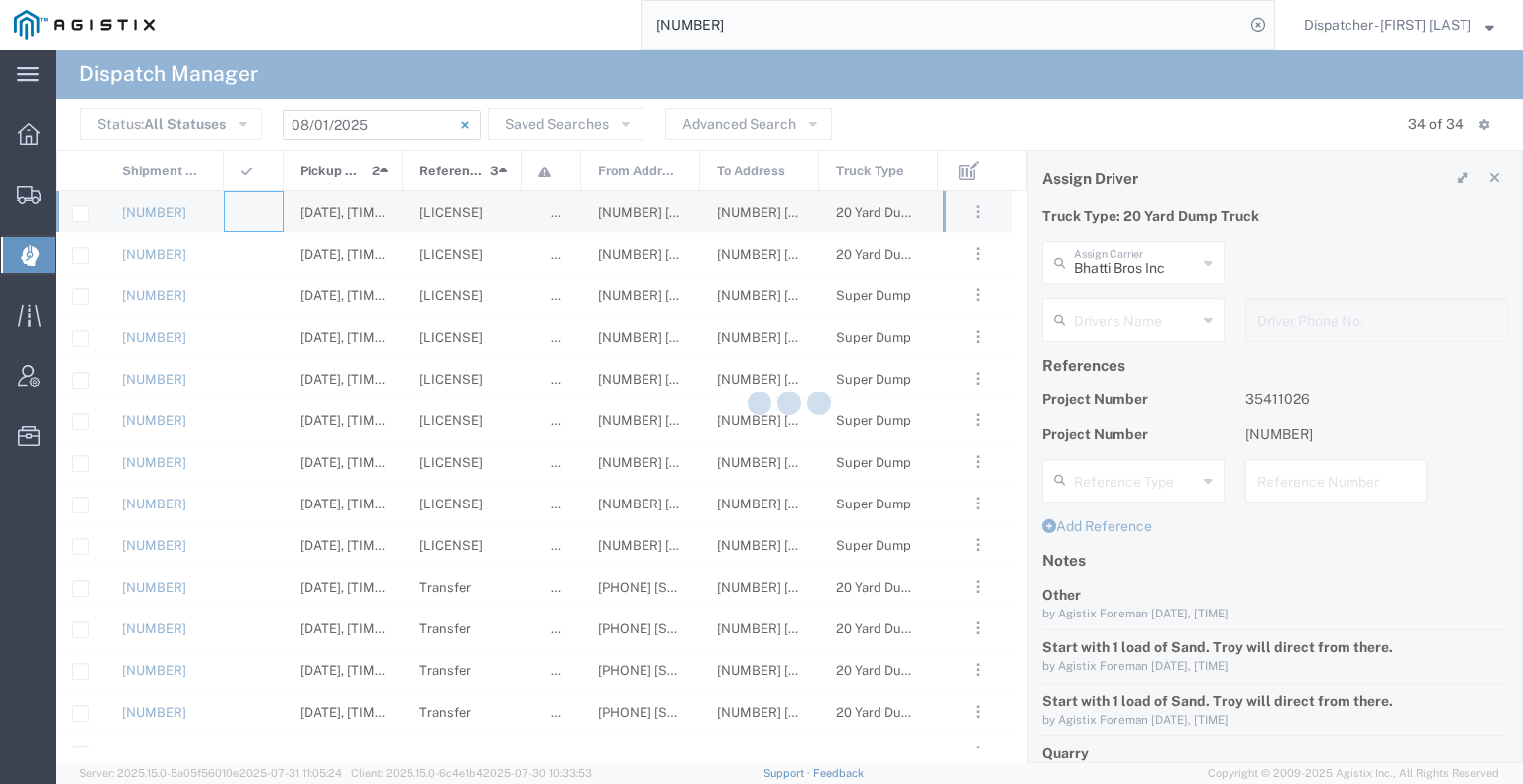 type on "Bowman & Sons Trucking, Inc" 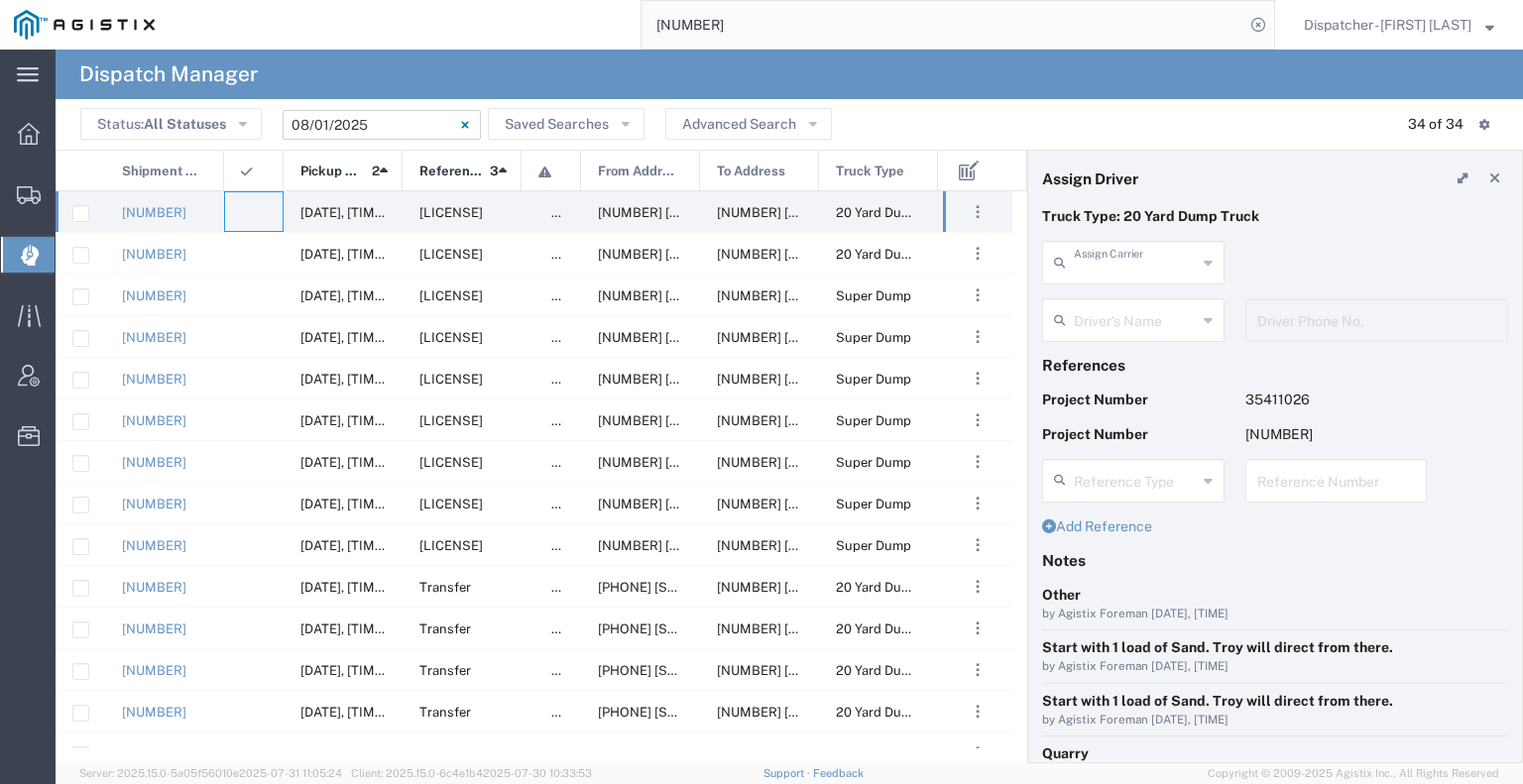 click at bounding box center (1135, 261) 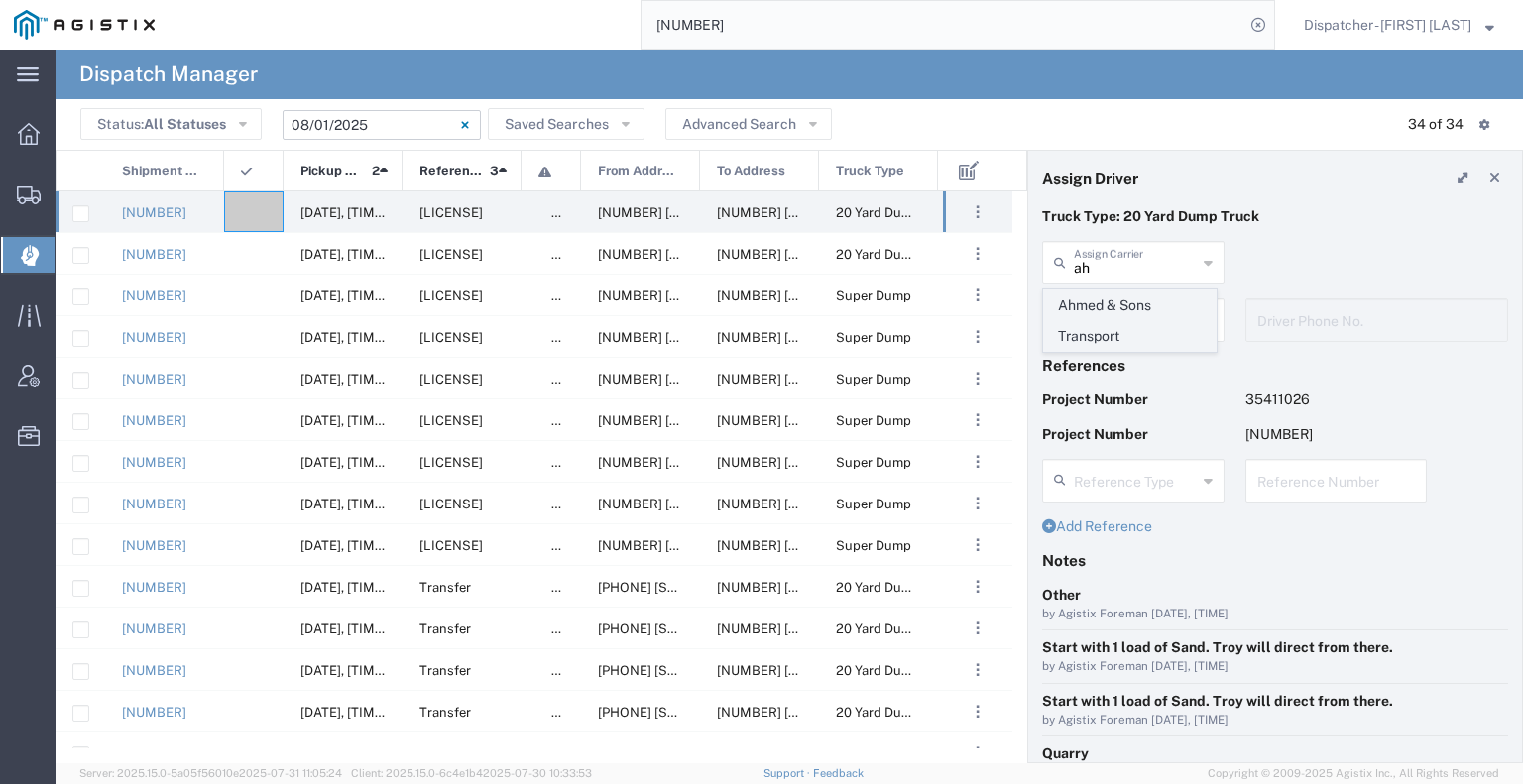 click on "Ahmed & Sons Transport" 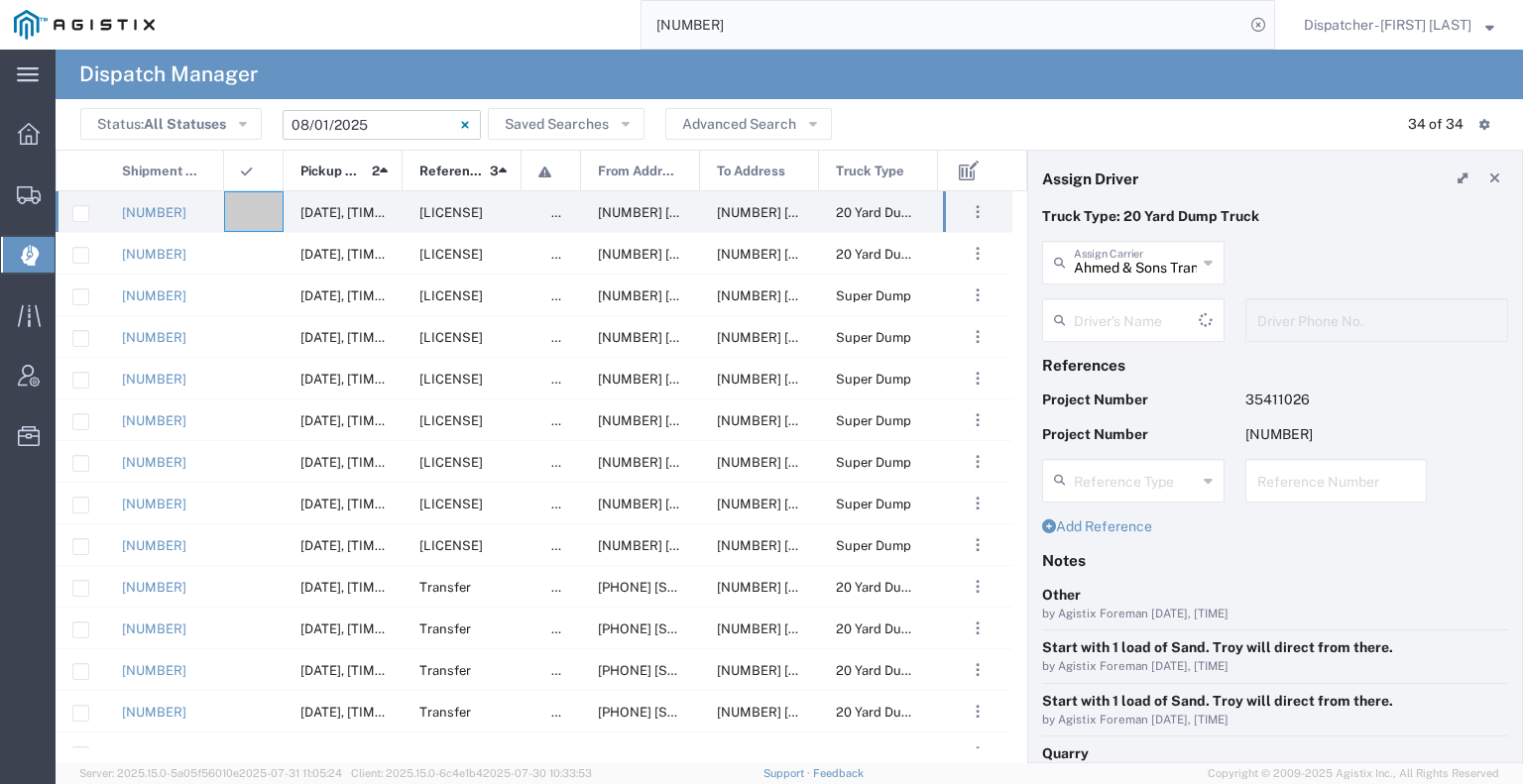 click at bounding box center [1136, 318] 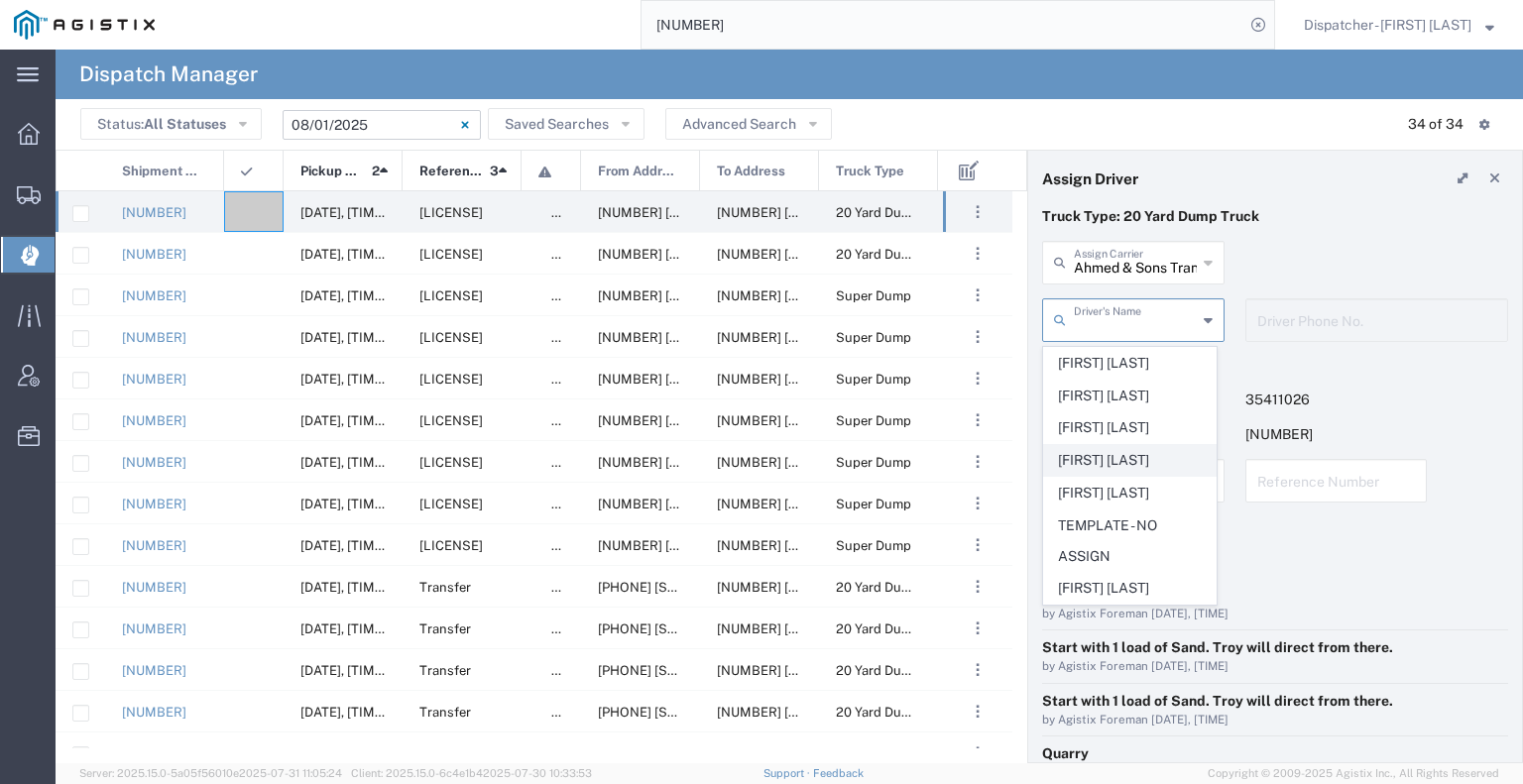 click on "[FIRST] [LAST]" 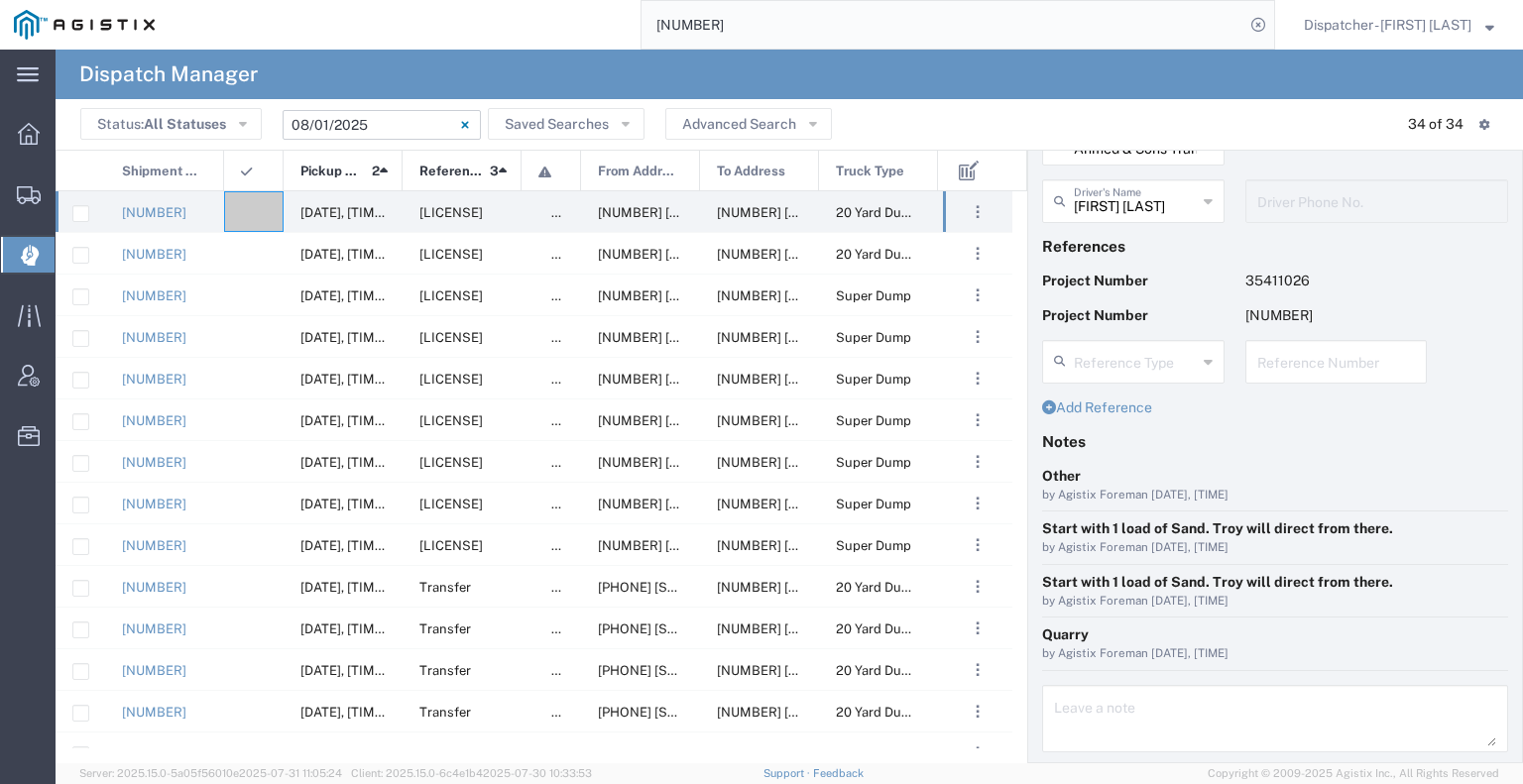 scroll, scrollTop: 178, scrollLeft: 0, axis: vertical 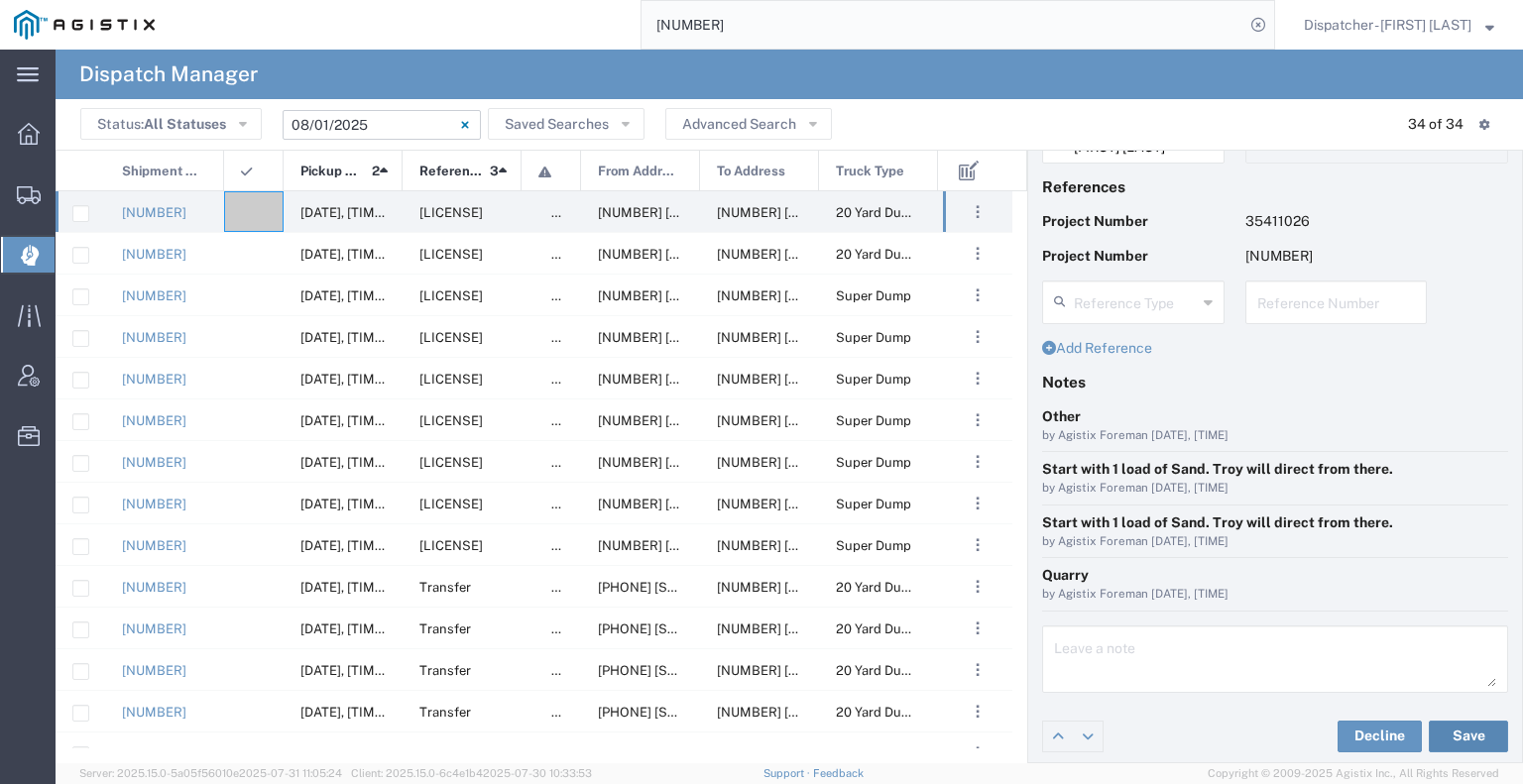 click on "Save" 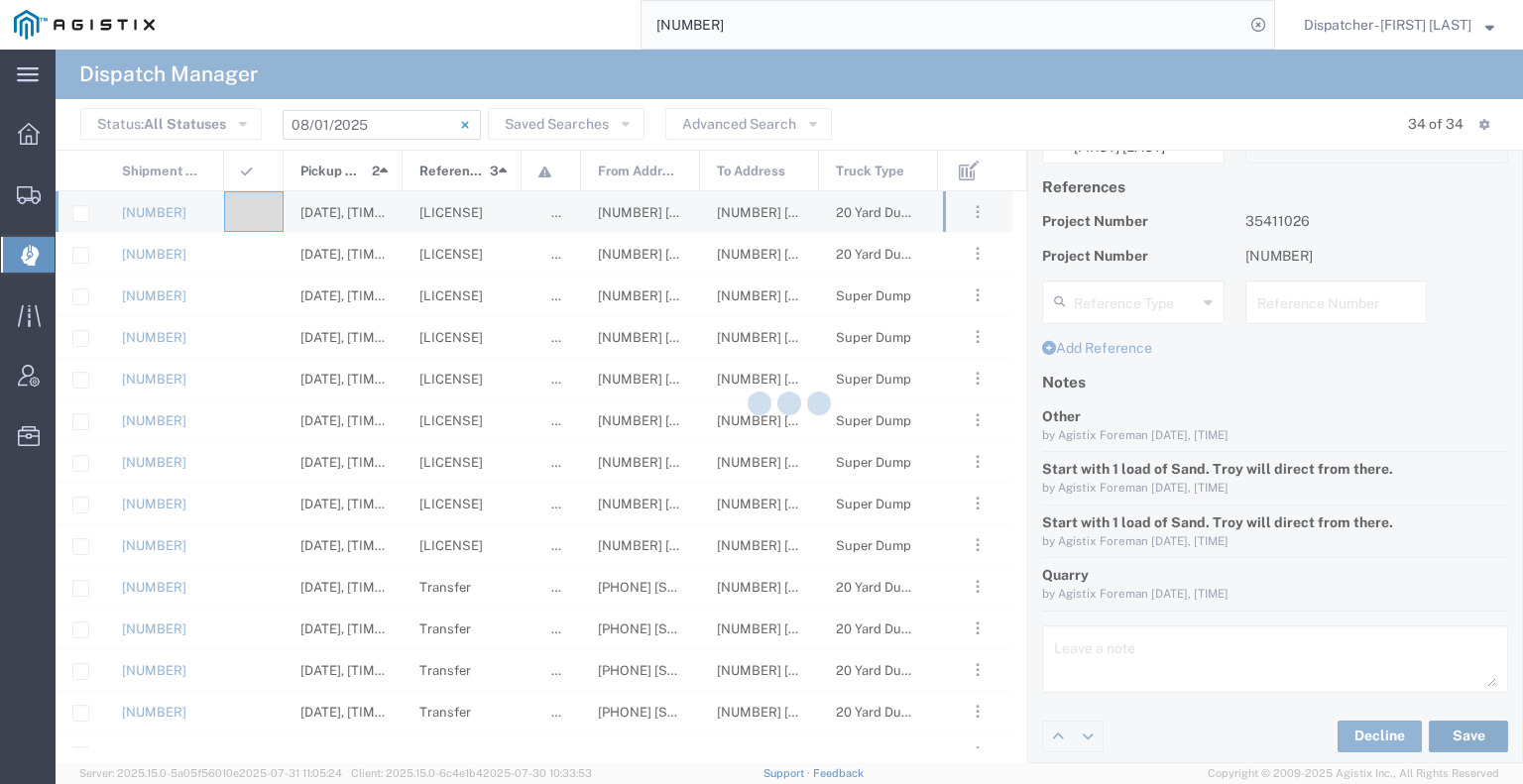 type on "[FIRST] [LAST]" 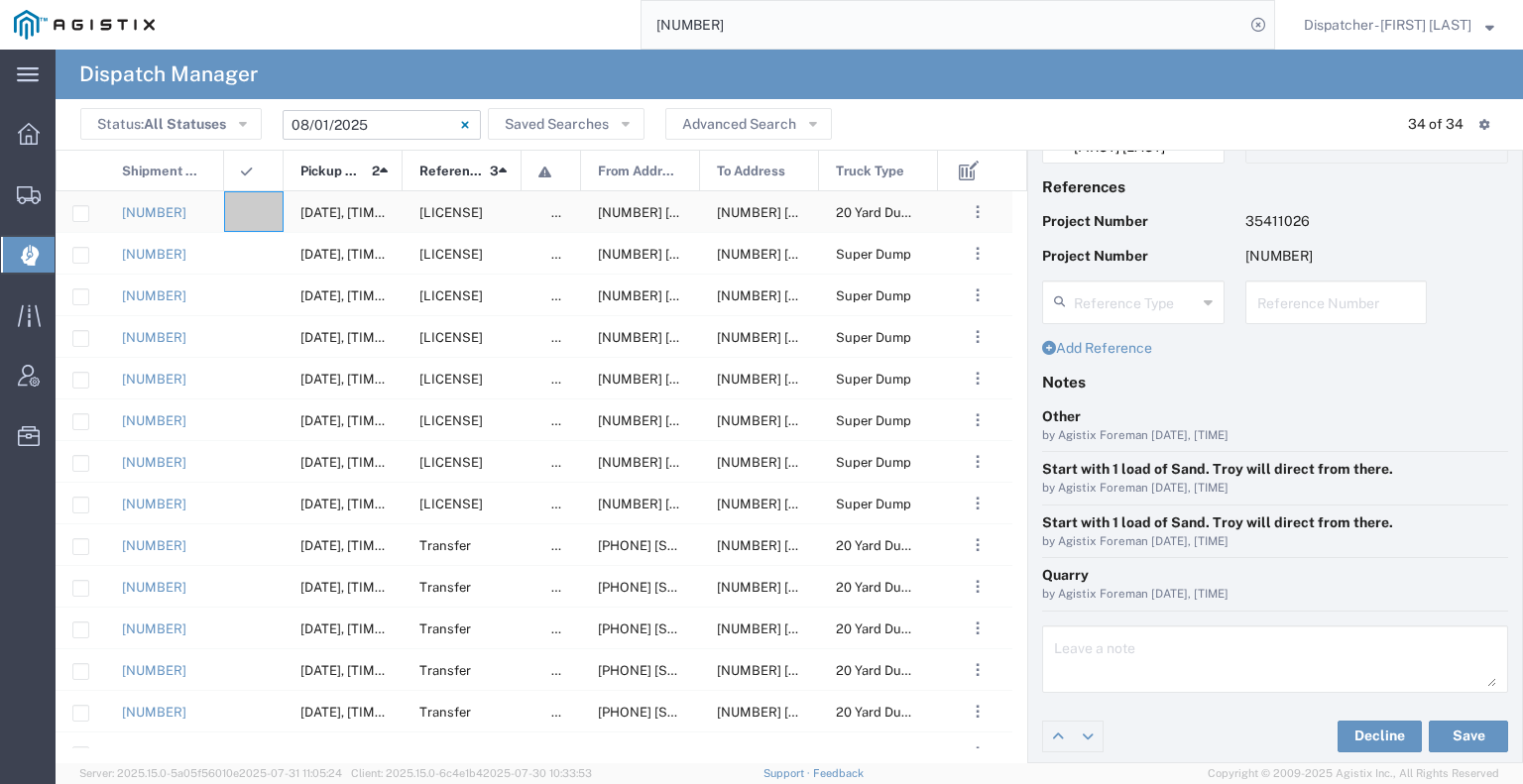 click 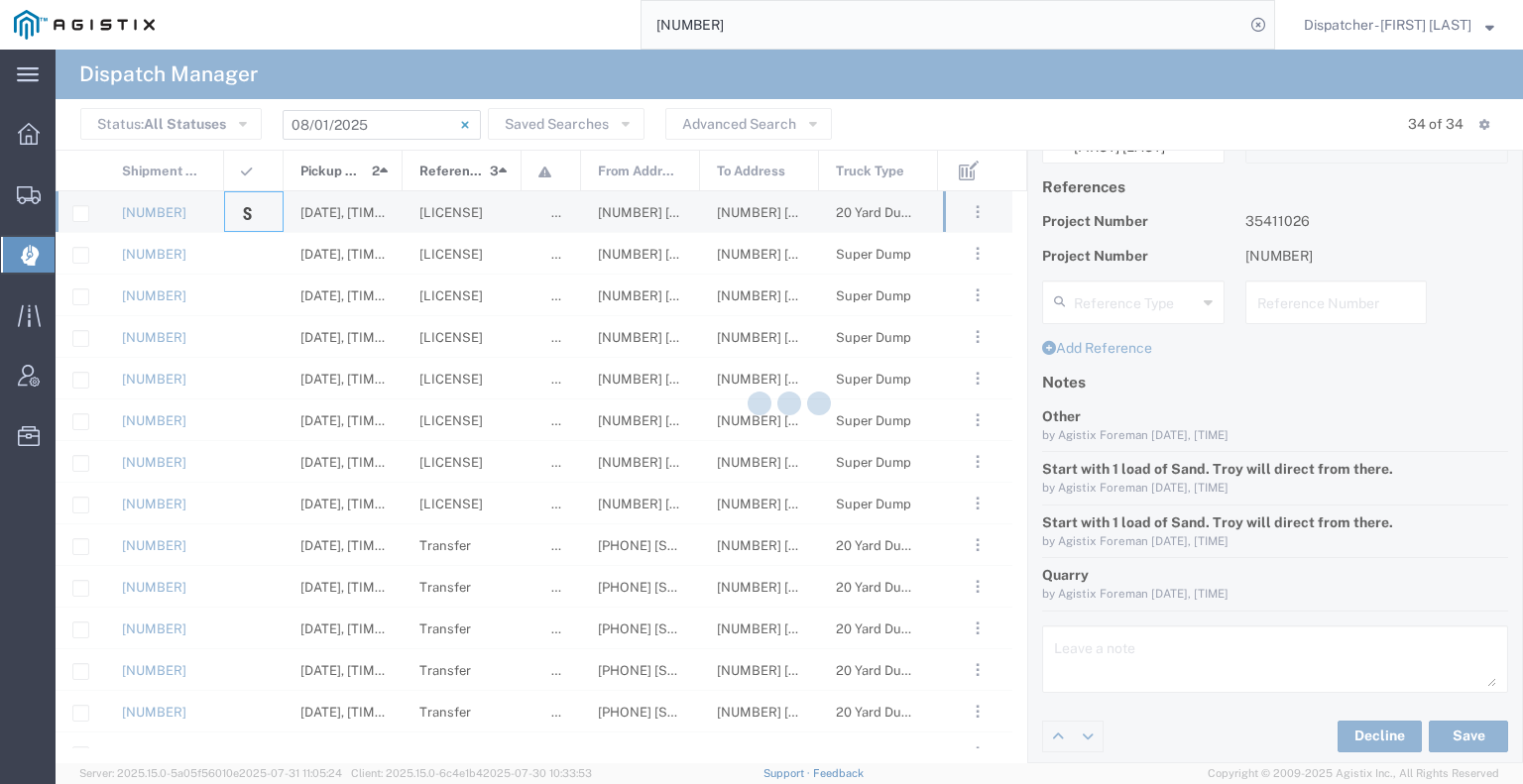 click 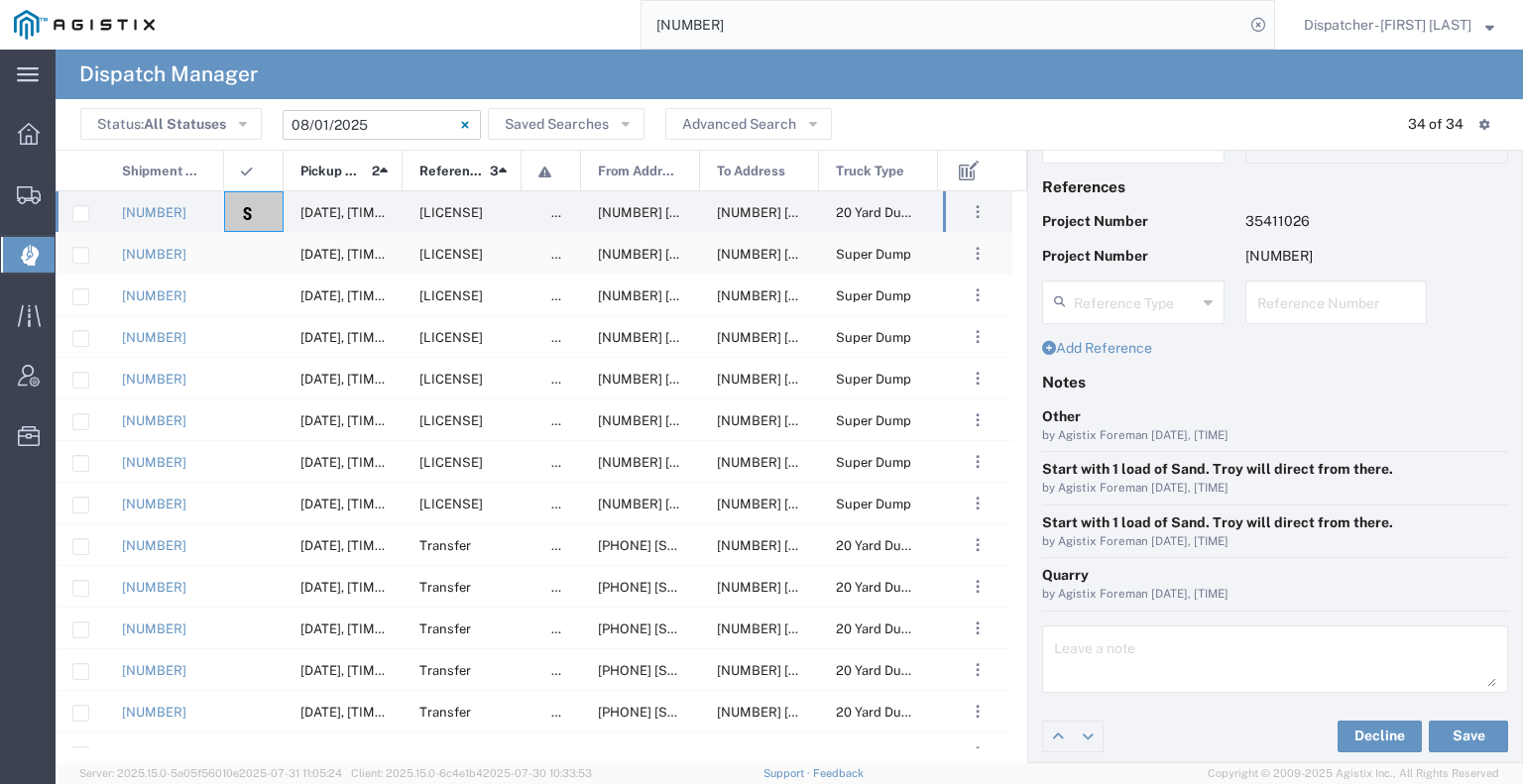 click 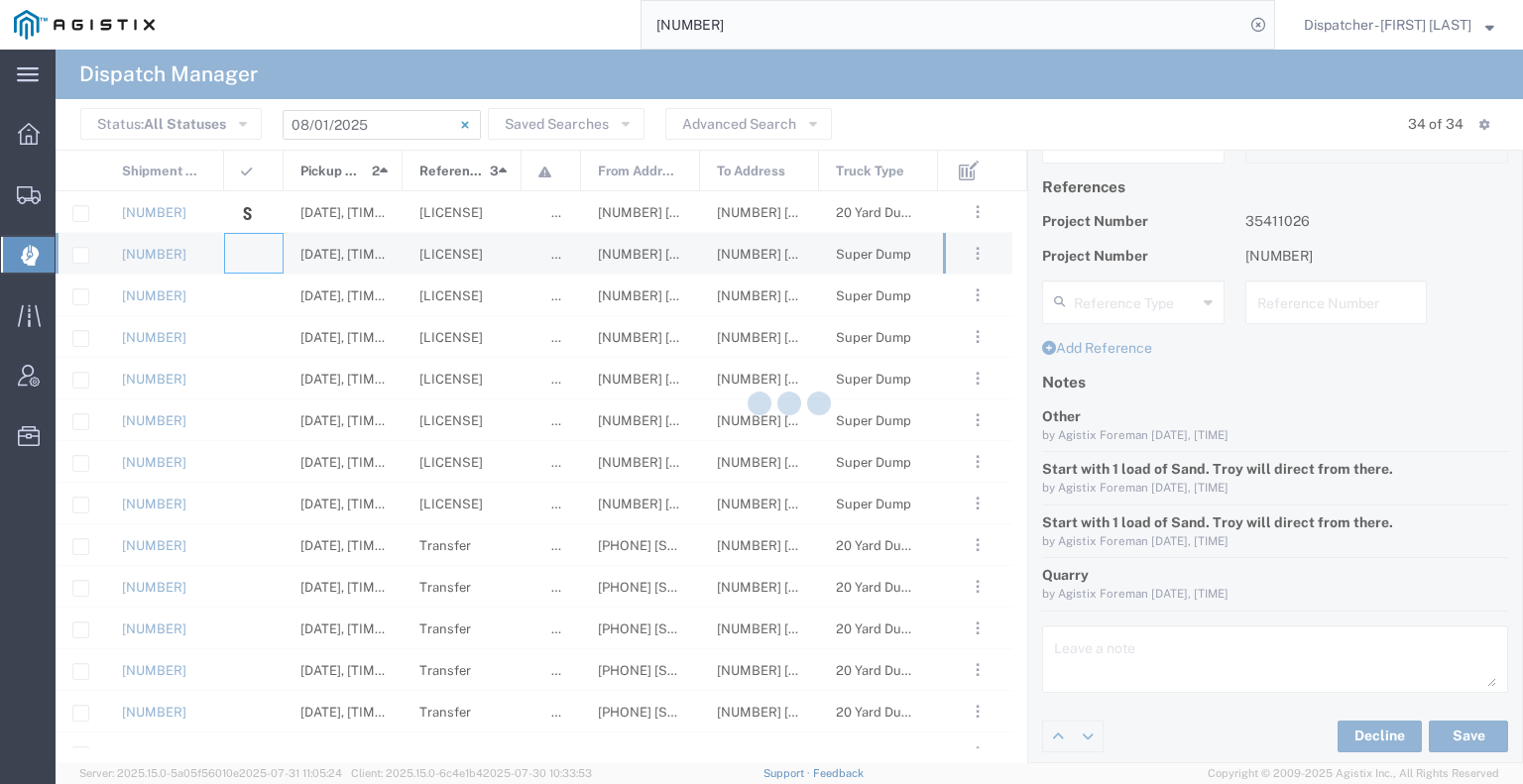 type on "Bowman & Sons Trucking, Inc" 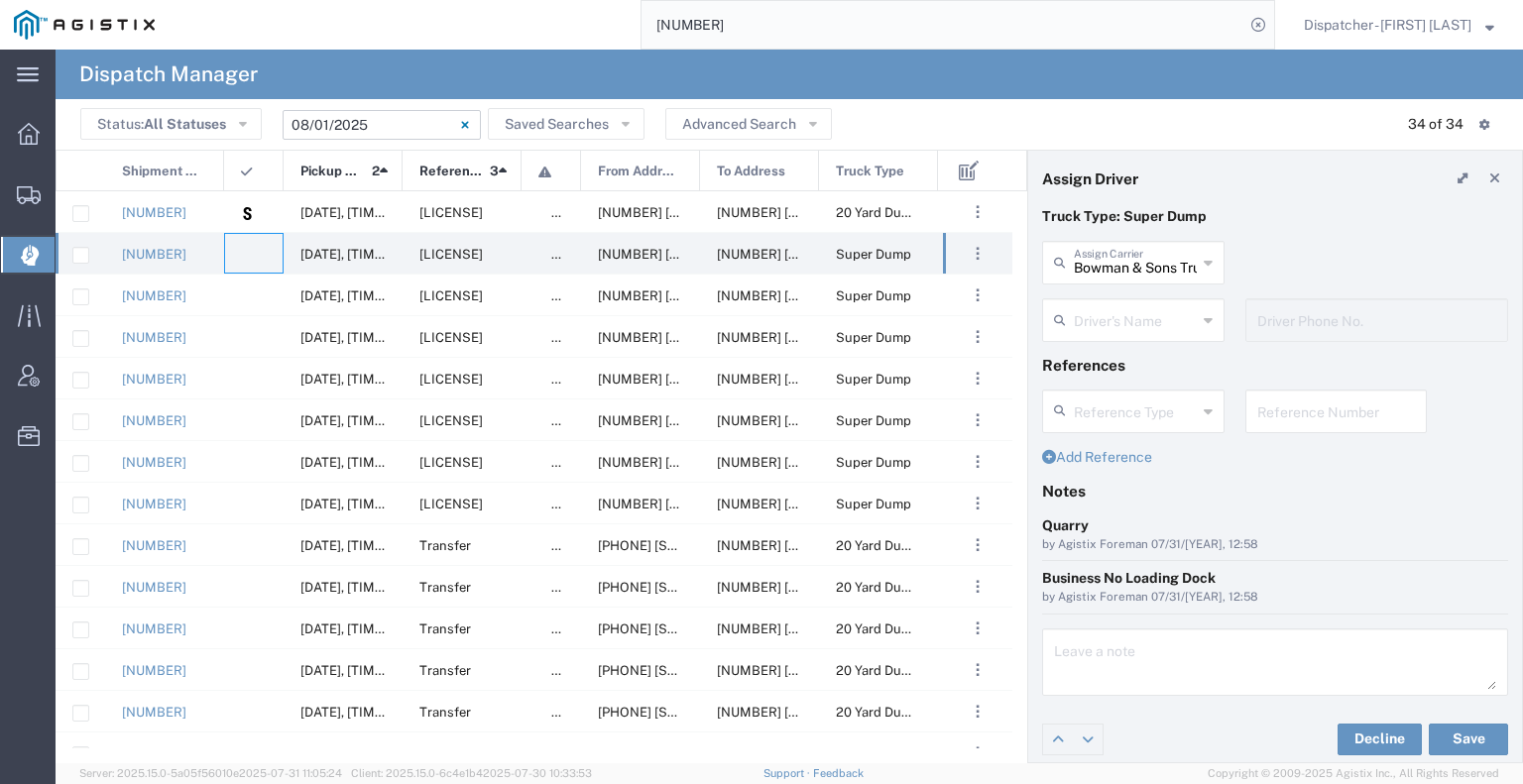 scroll, scrollTop: 0, scrollLeft: 0, axis: both 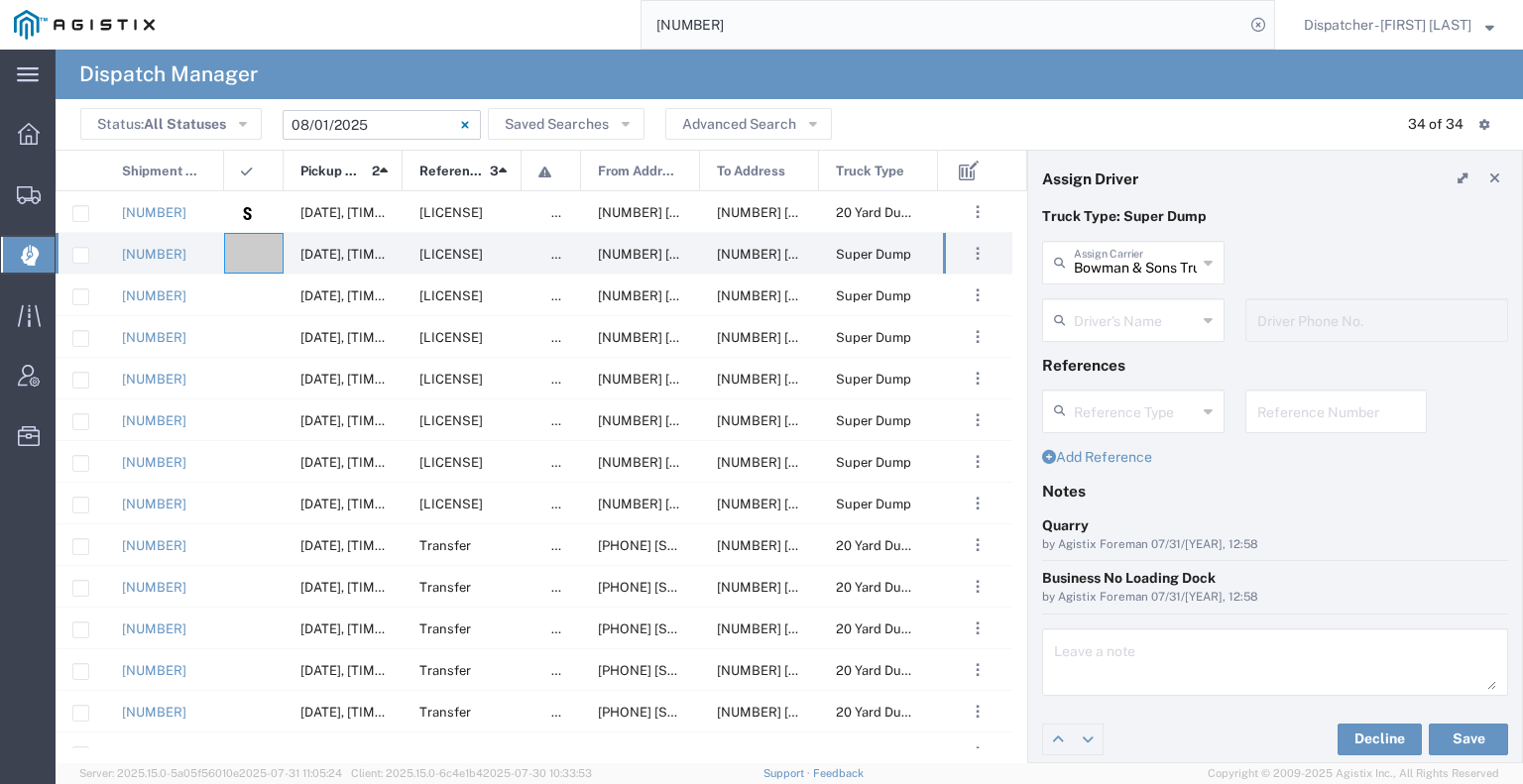 click on "[COMPANY] Assign Carrier" 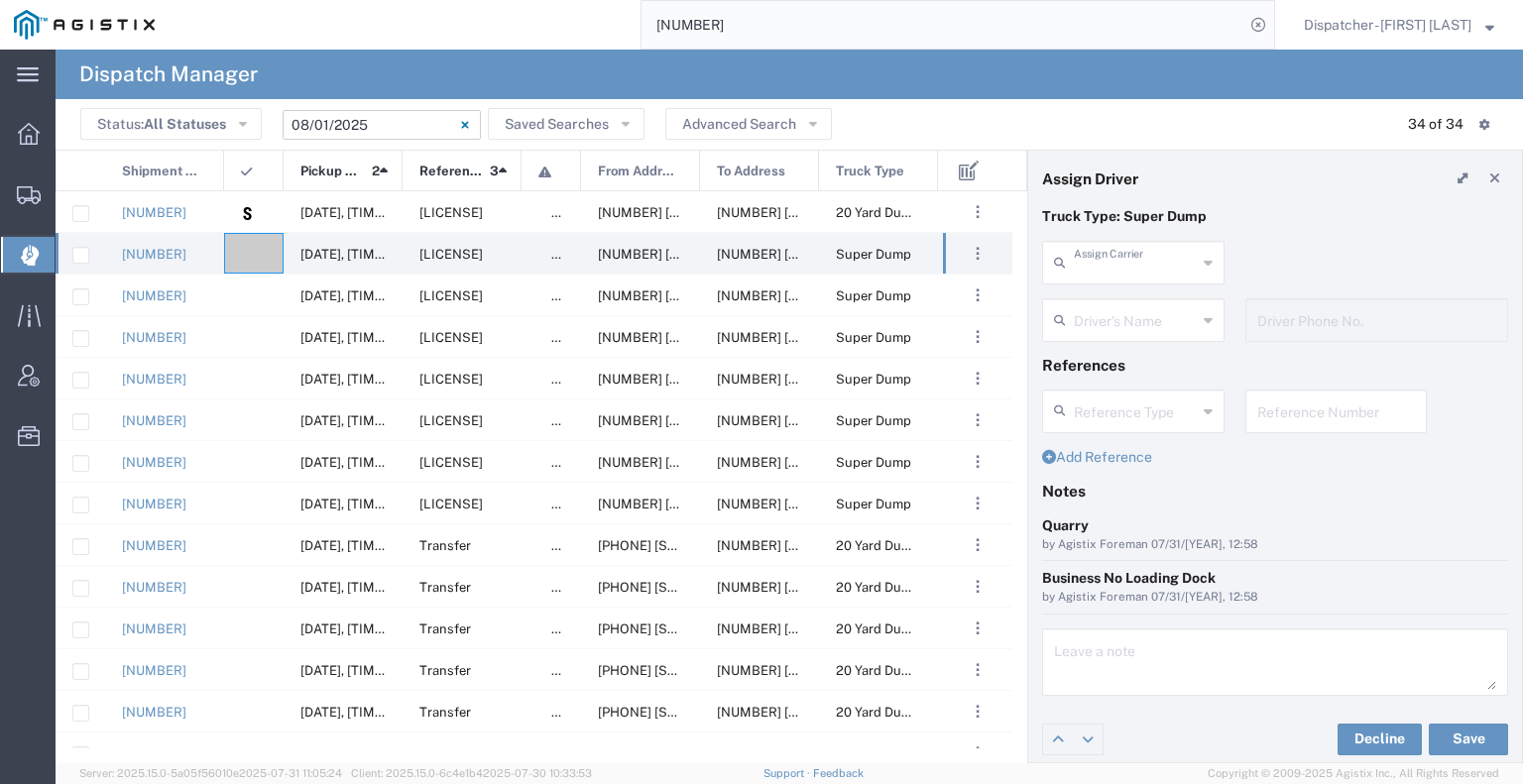 scroll, scrollTop: 0, scrollLeft: 0, axis: both 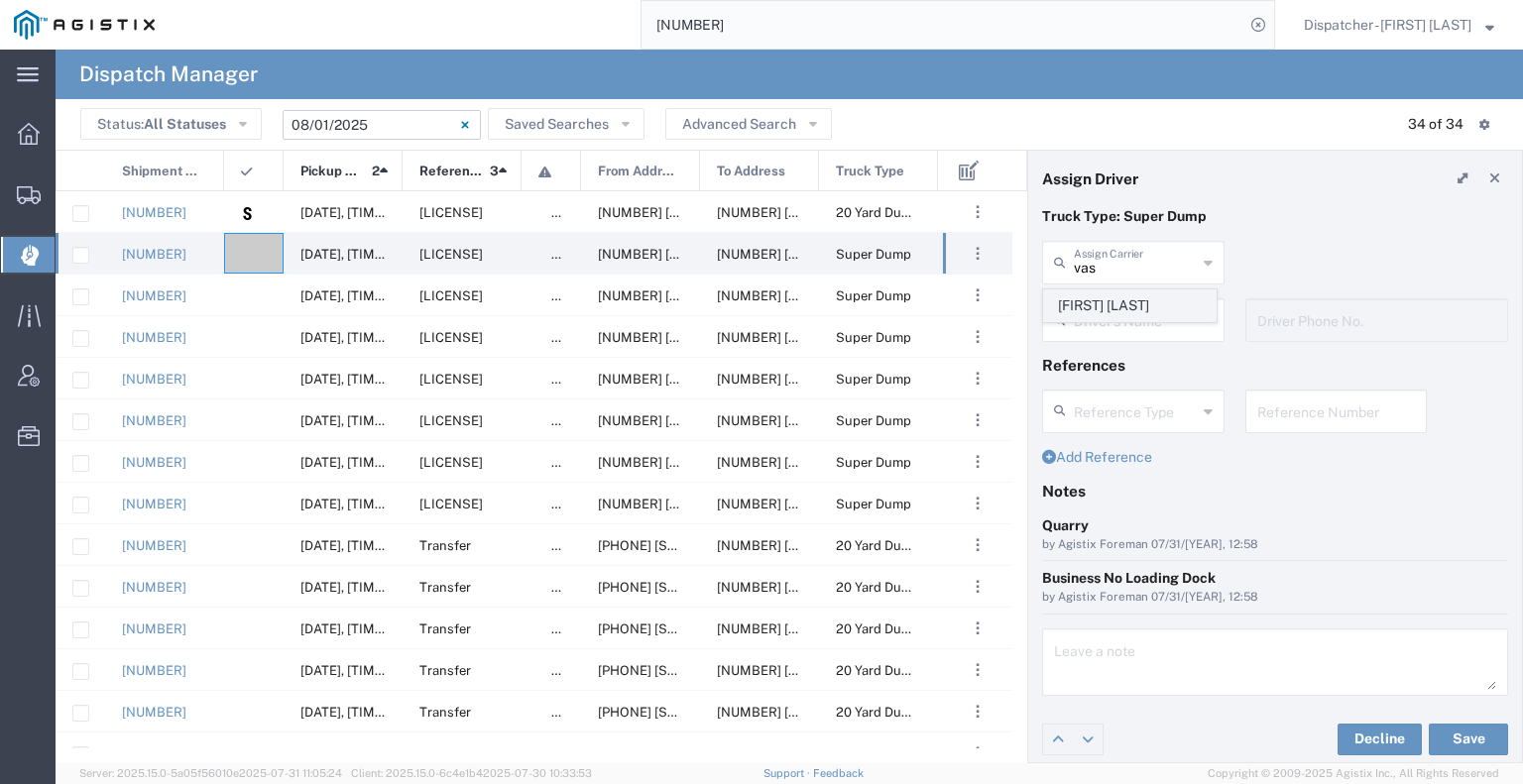 click on "[FIRST] [LAST]" 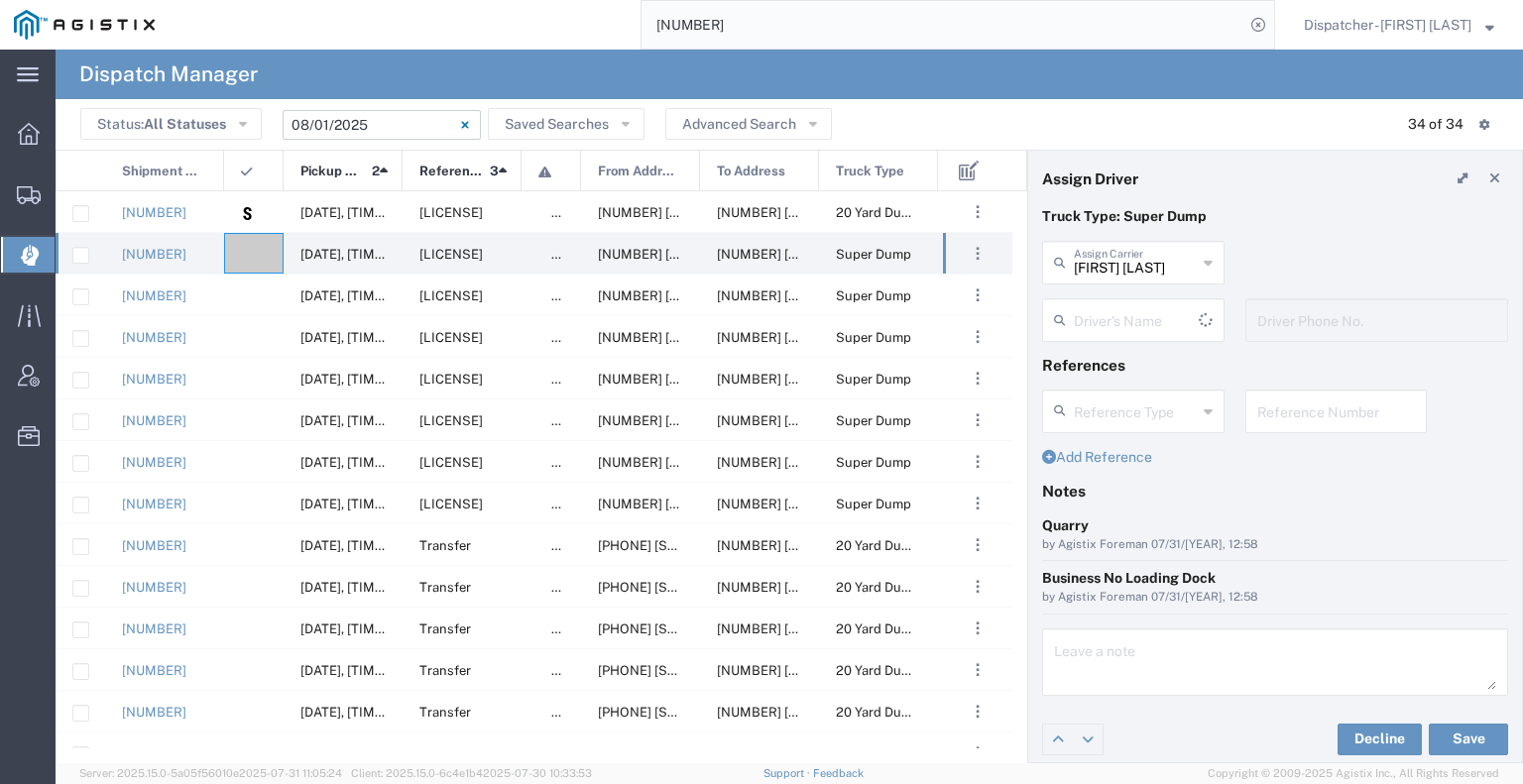 click at bounding box center (1136, 318) 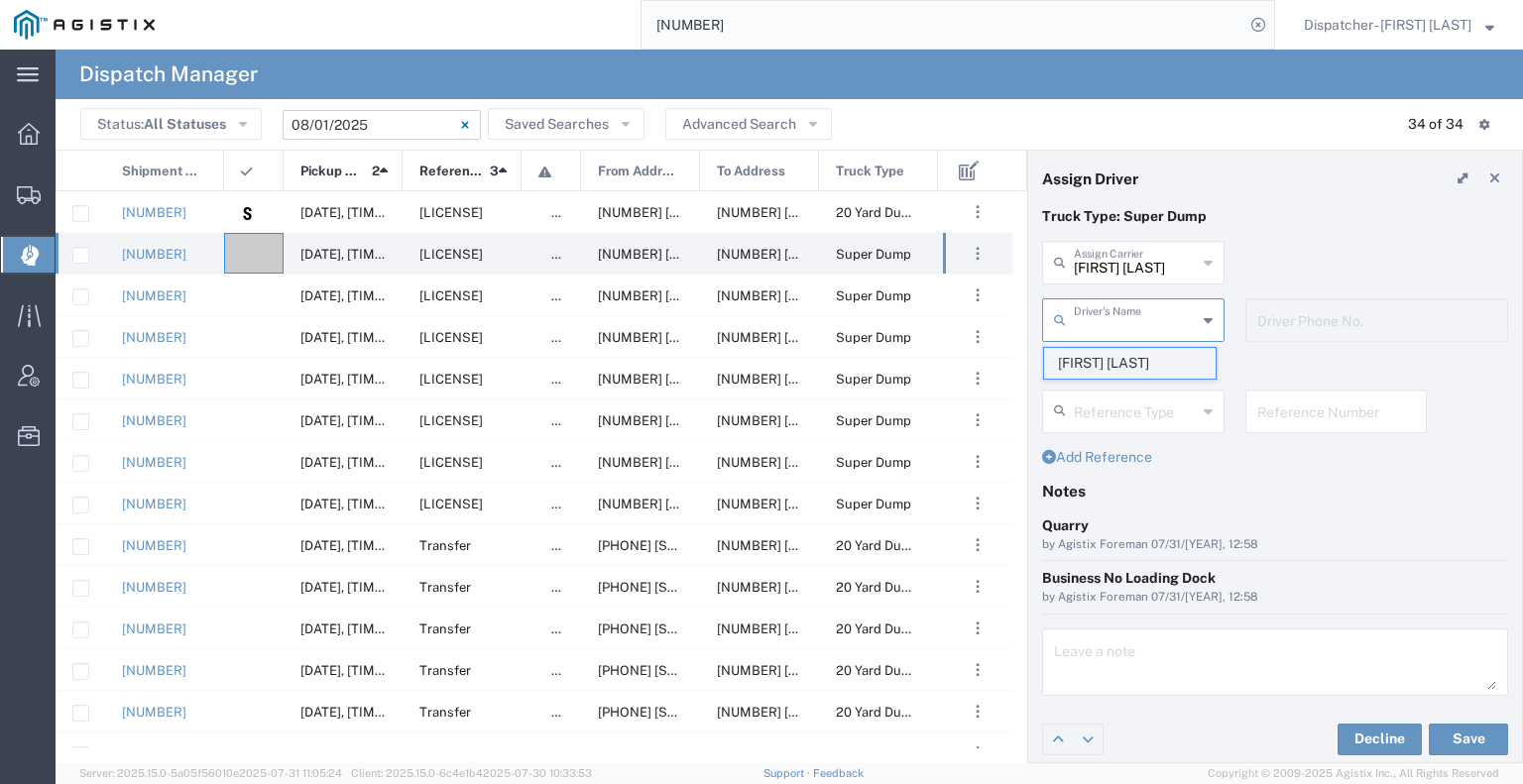 click on "[FIRST] [LAST]" 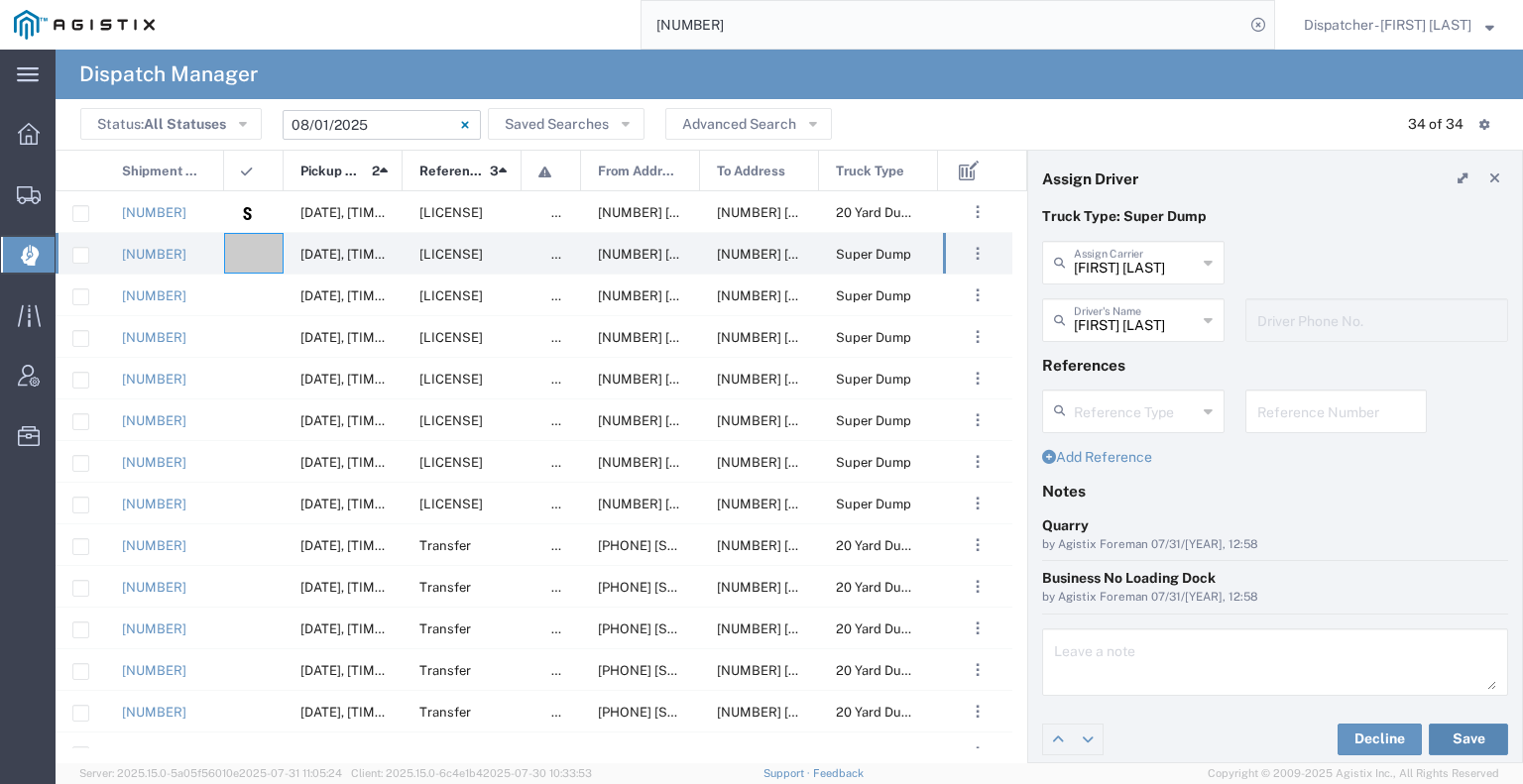 click on "Save" 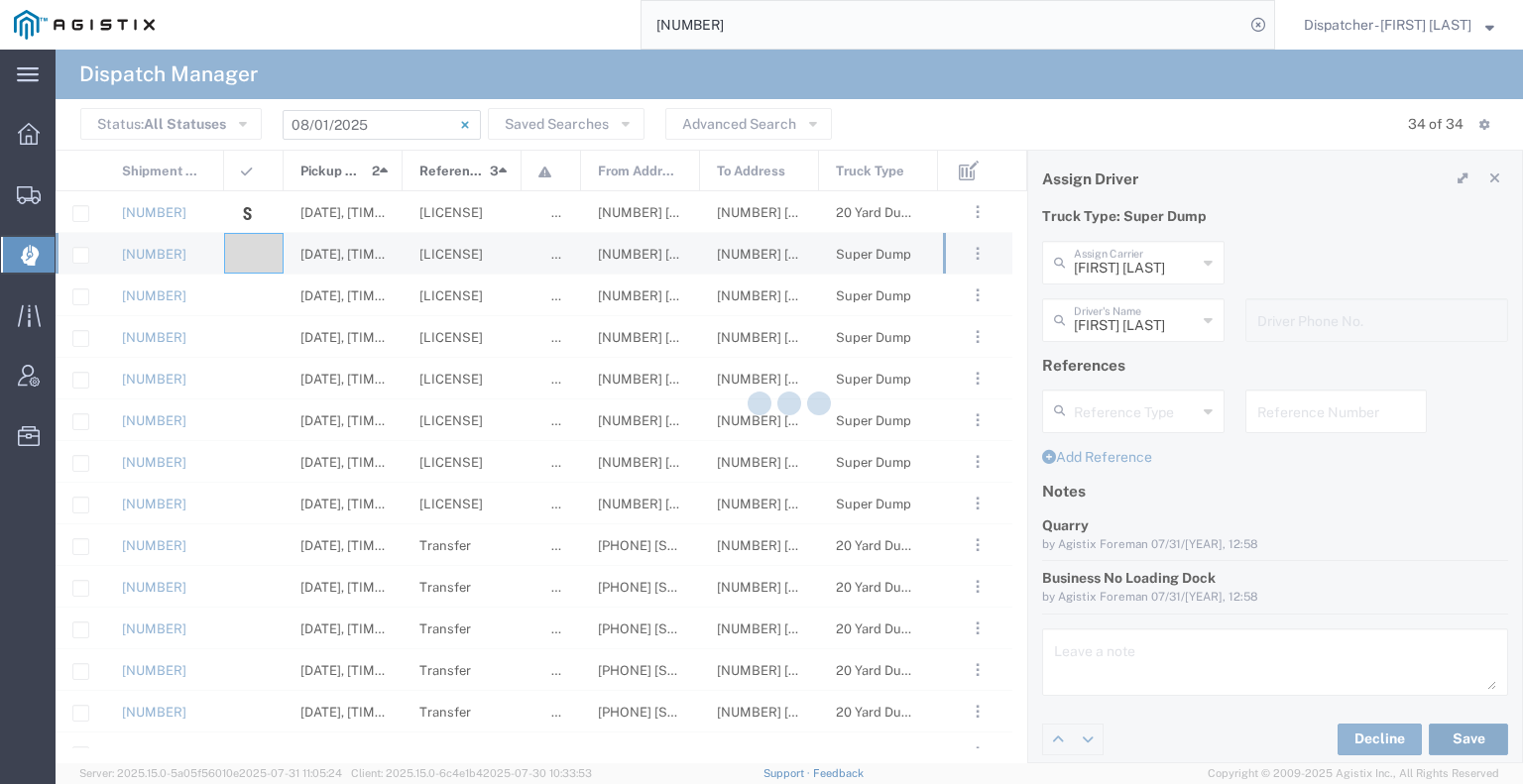 type on "[FIRST] [LAST]" 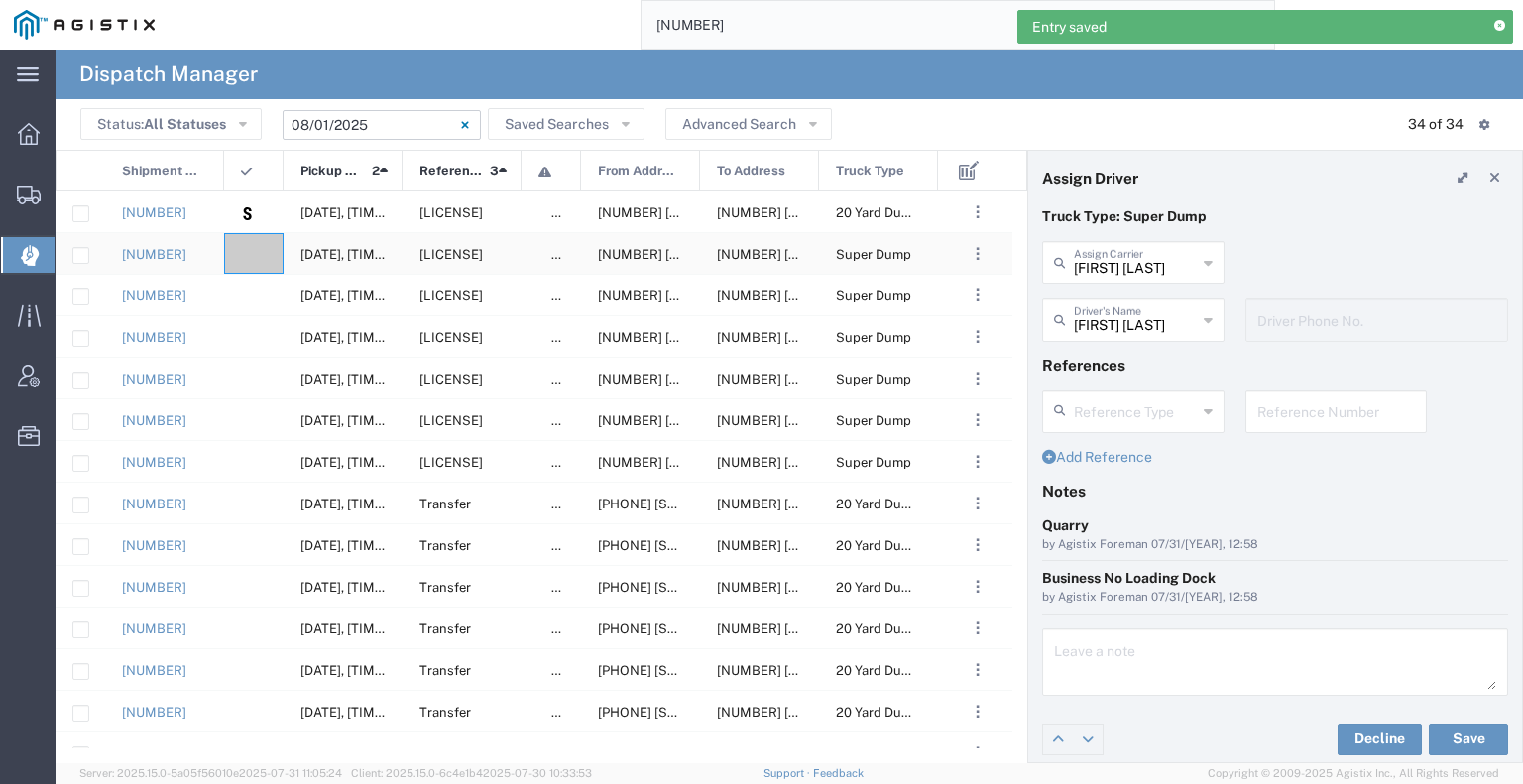 click 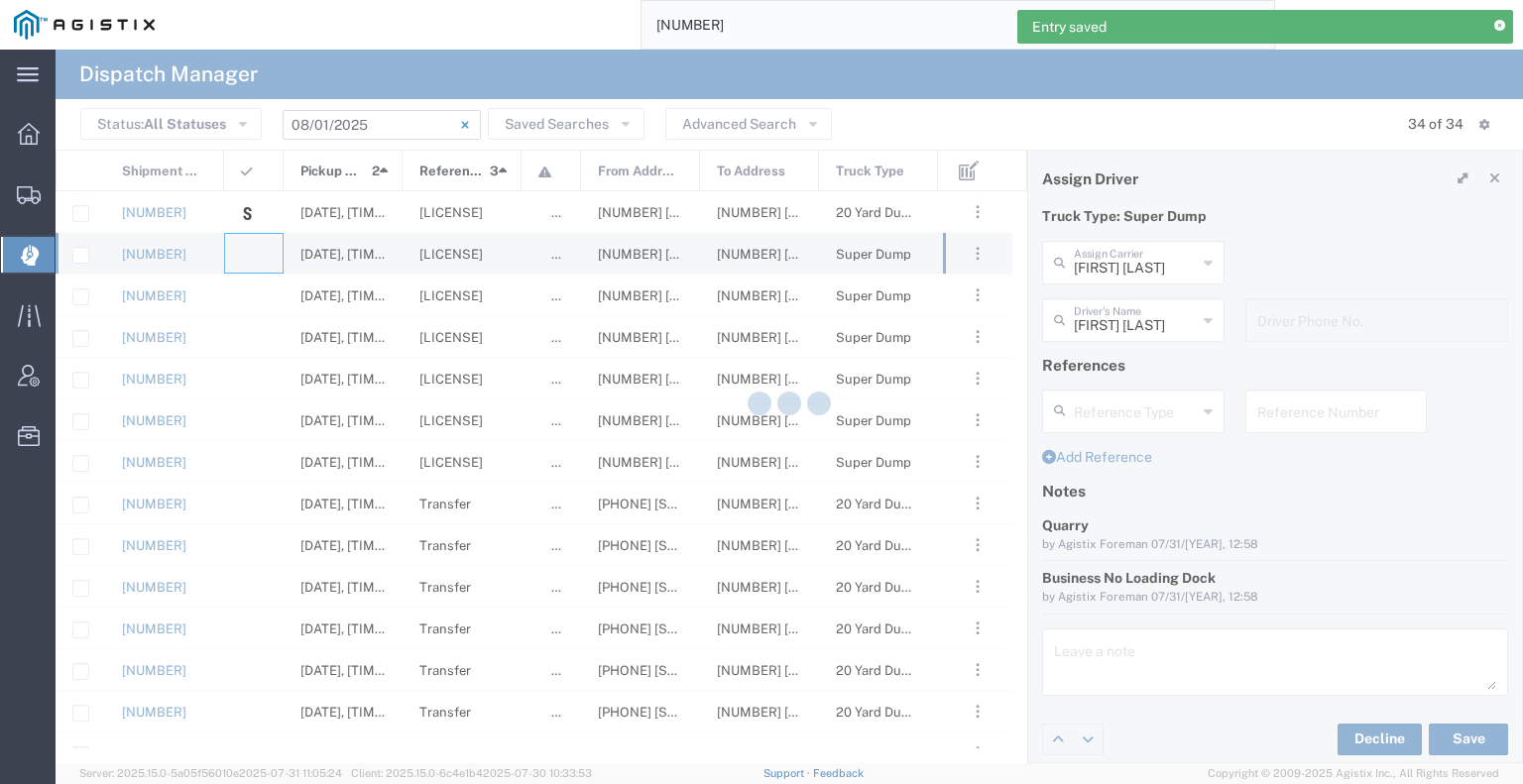 type 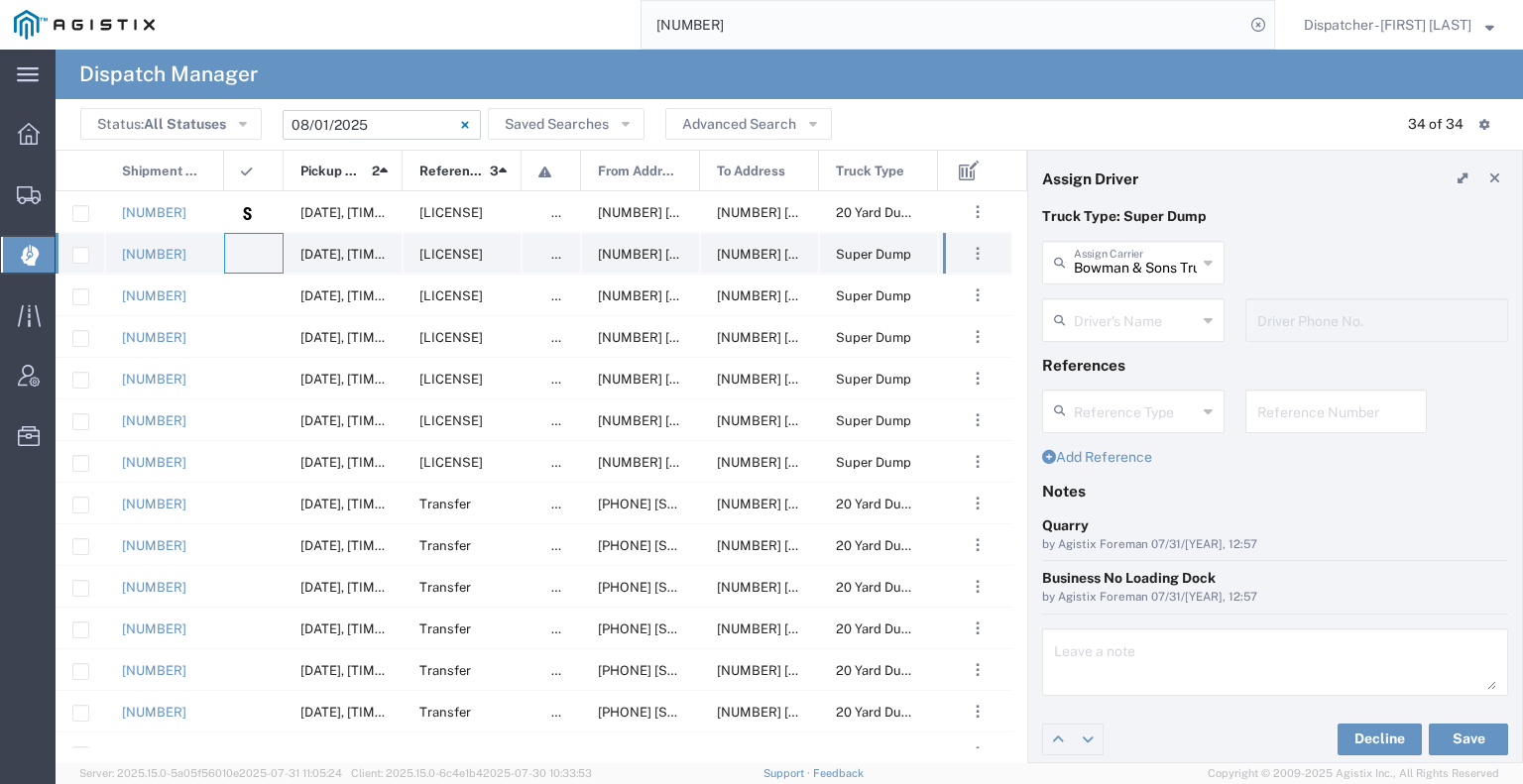 click 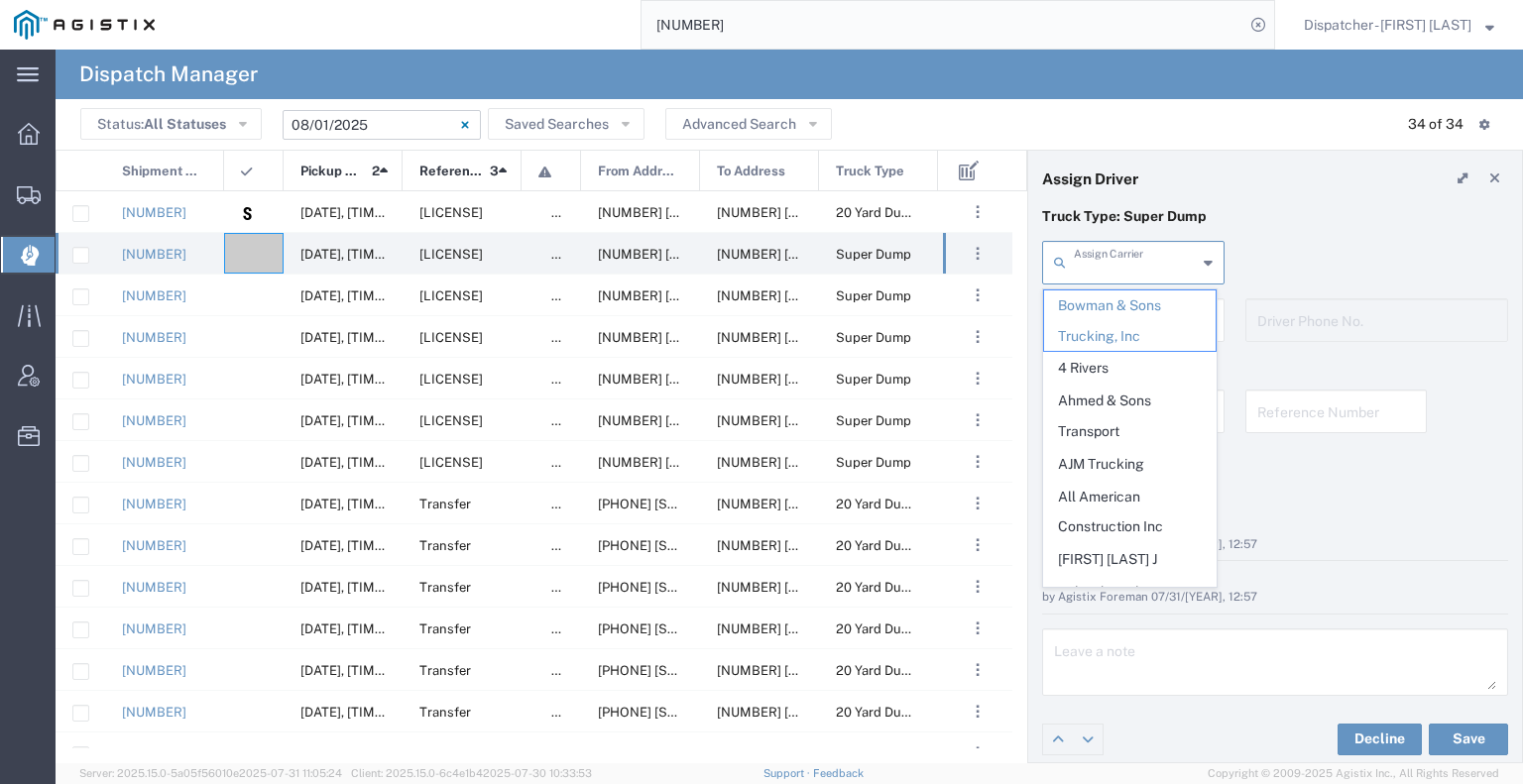 click at bounding box center (1135, 261) 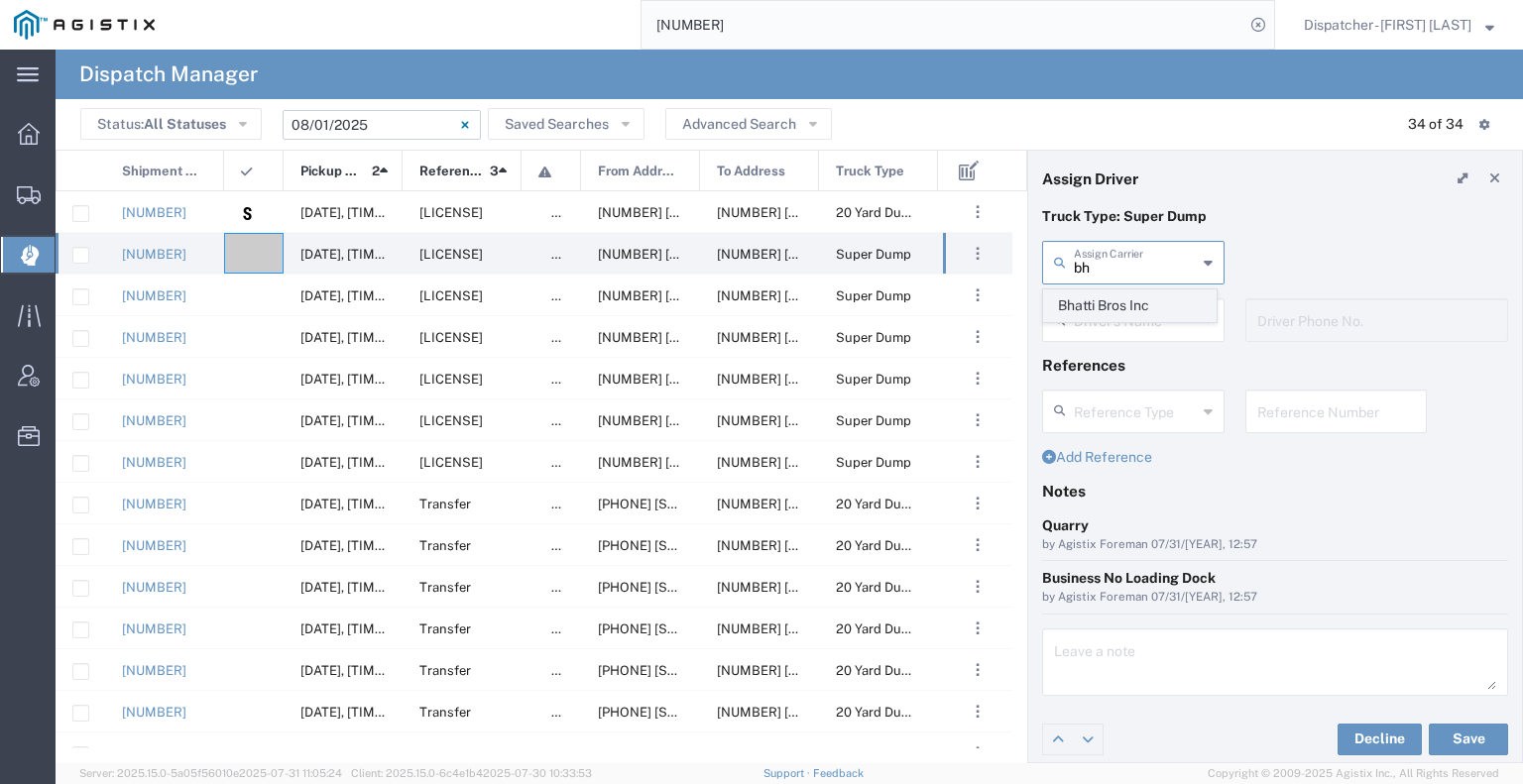 click on "Bhatti Bros Inc" 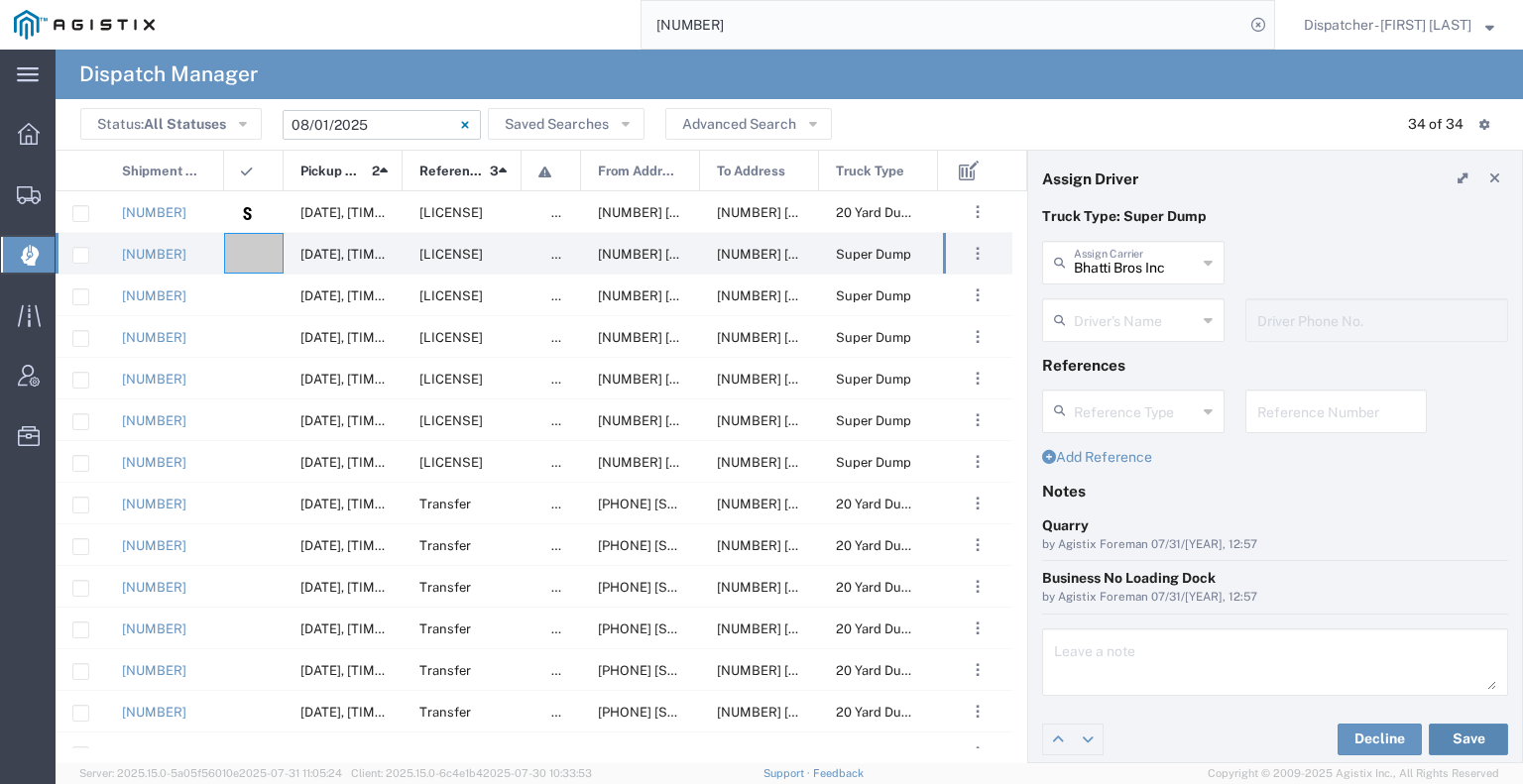 click on "Save" 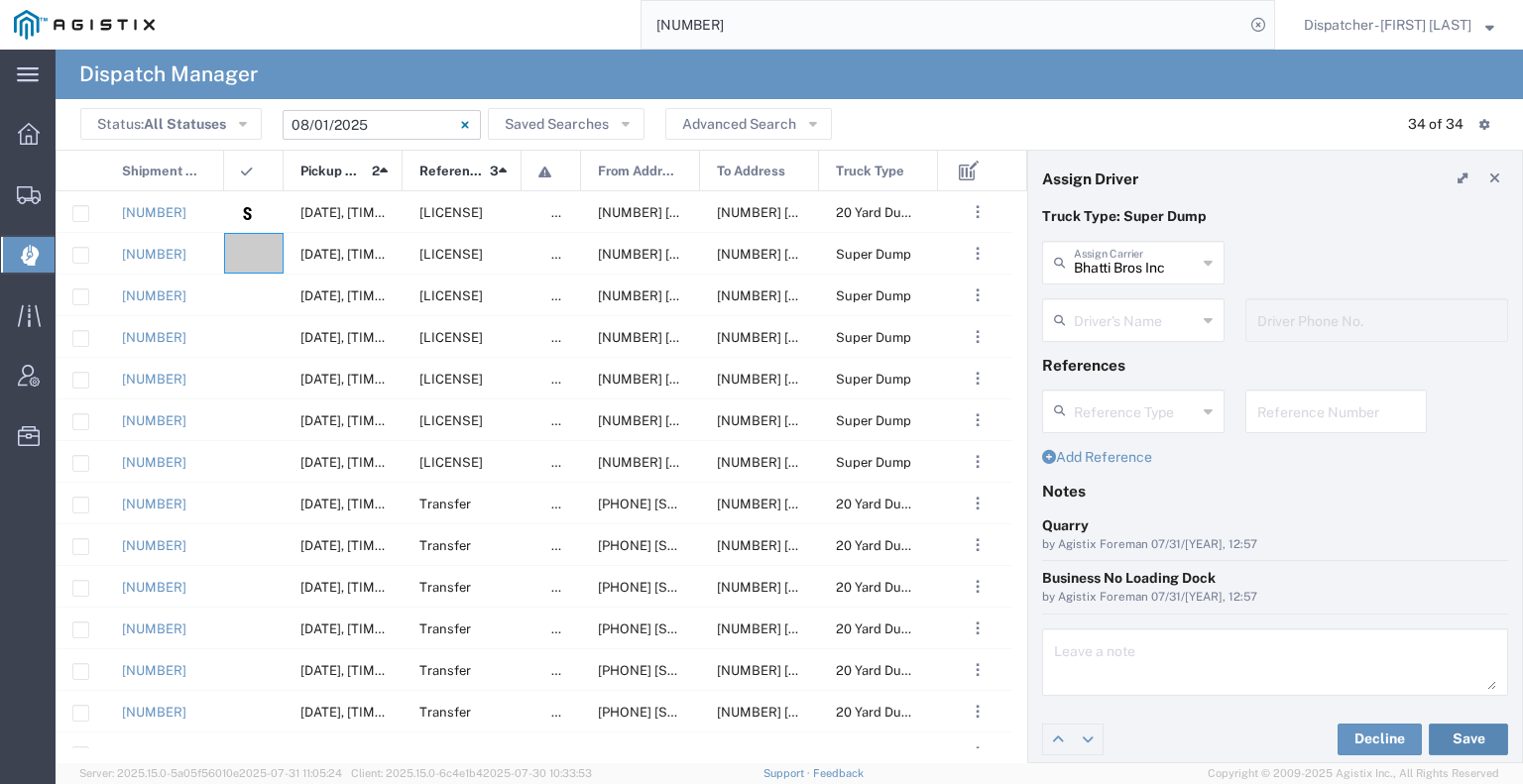 click on "Save" 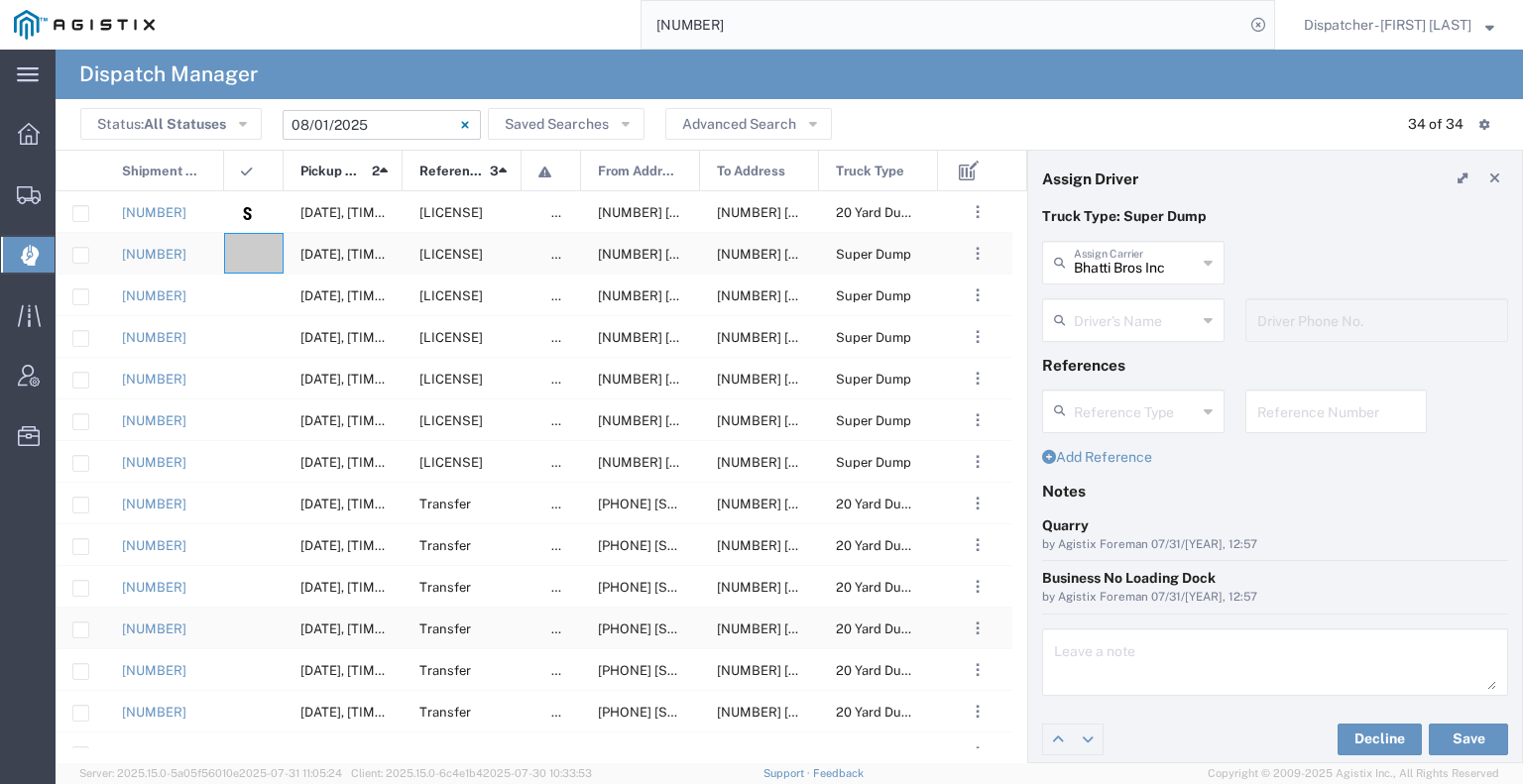 click 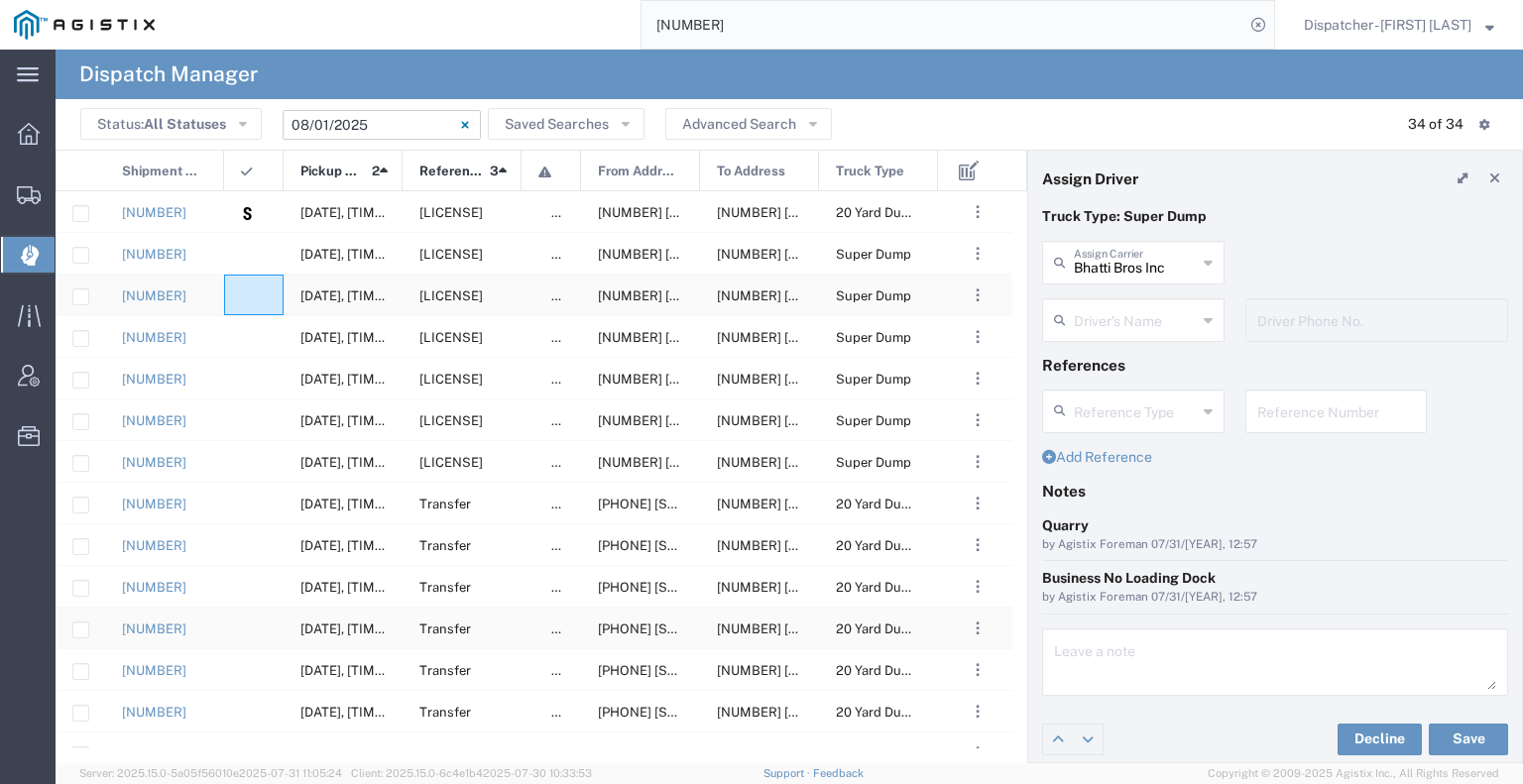 click 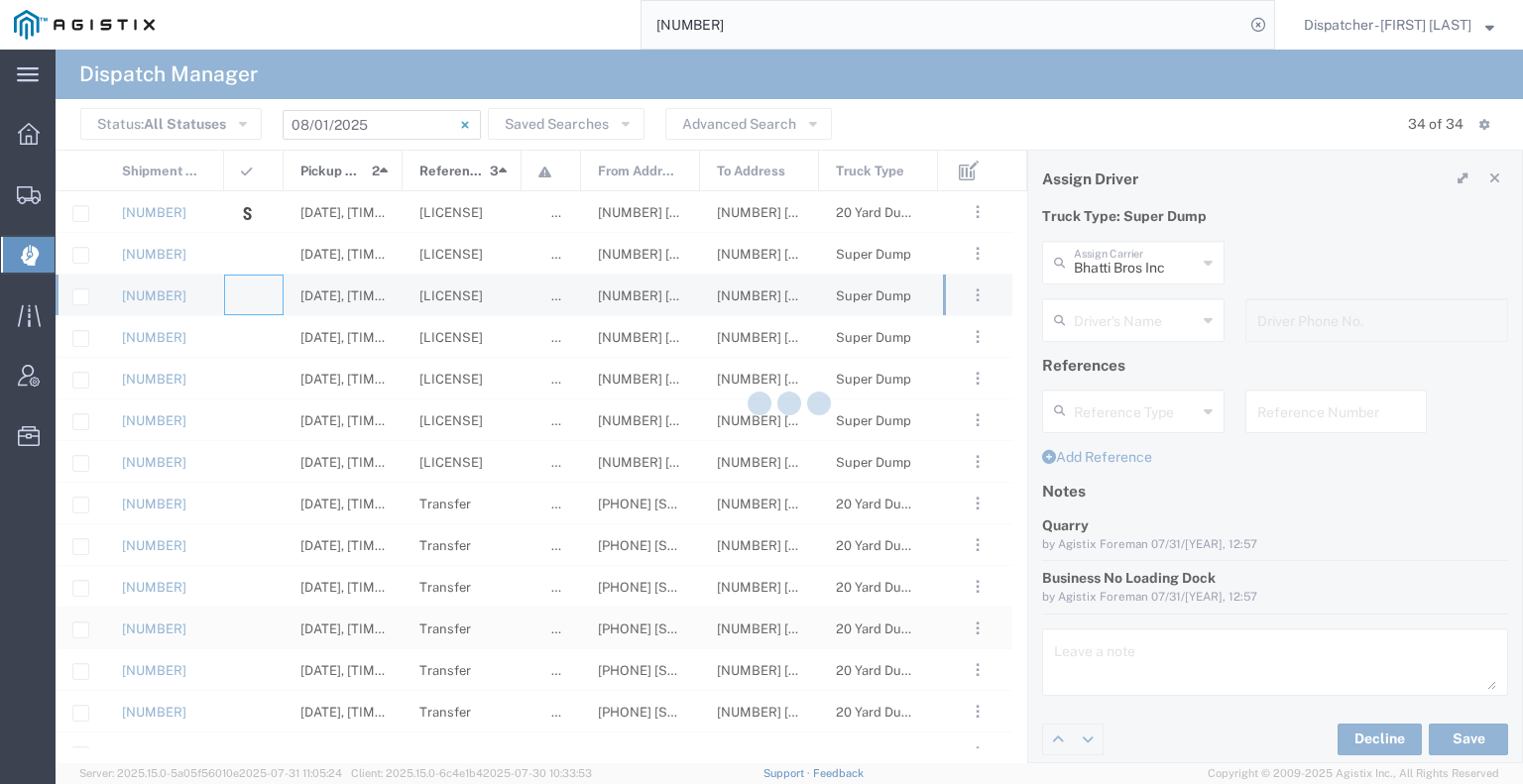 type on "Bowman & Sons Trucking, Inc" 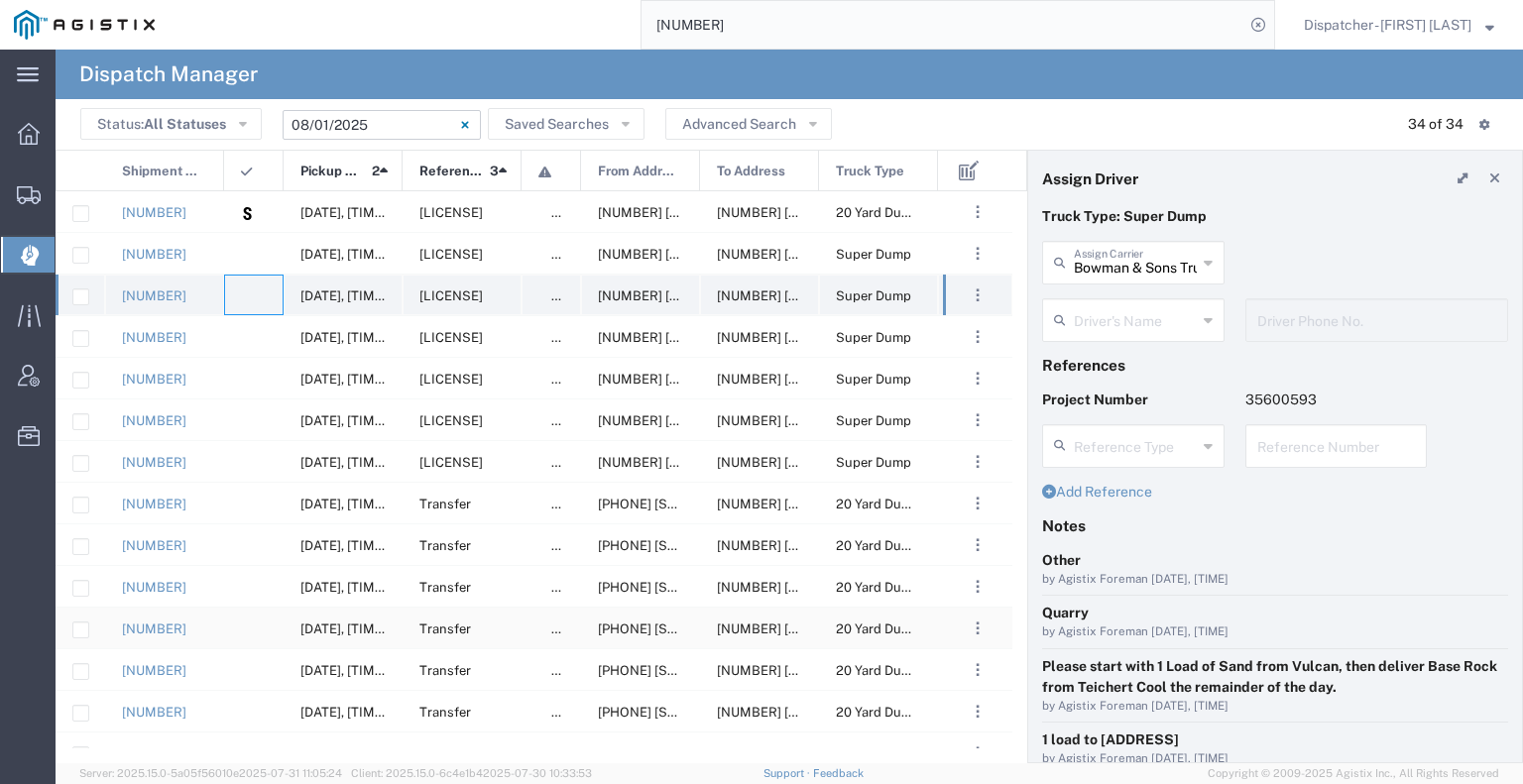 click 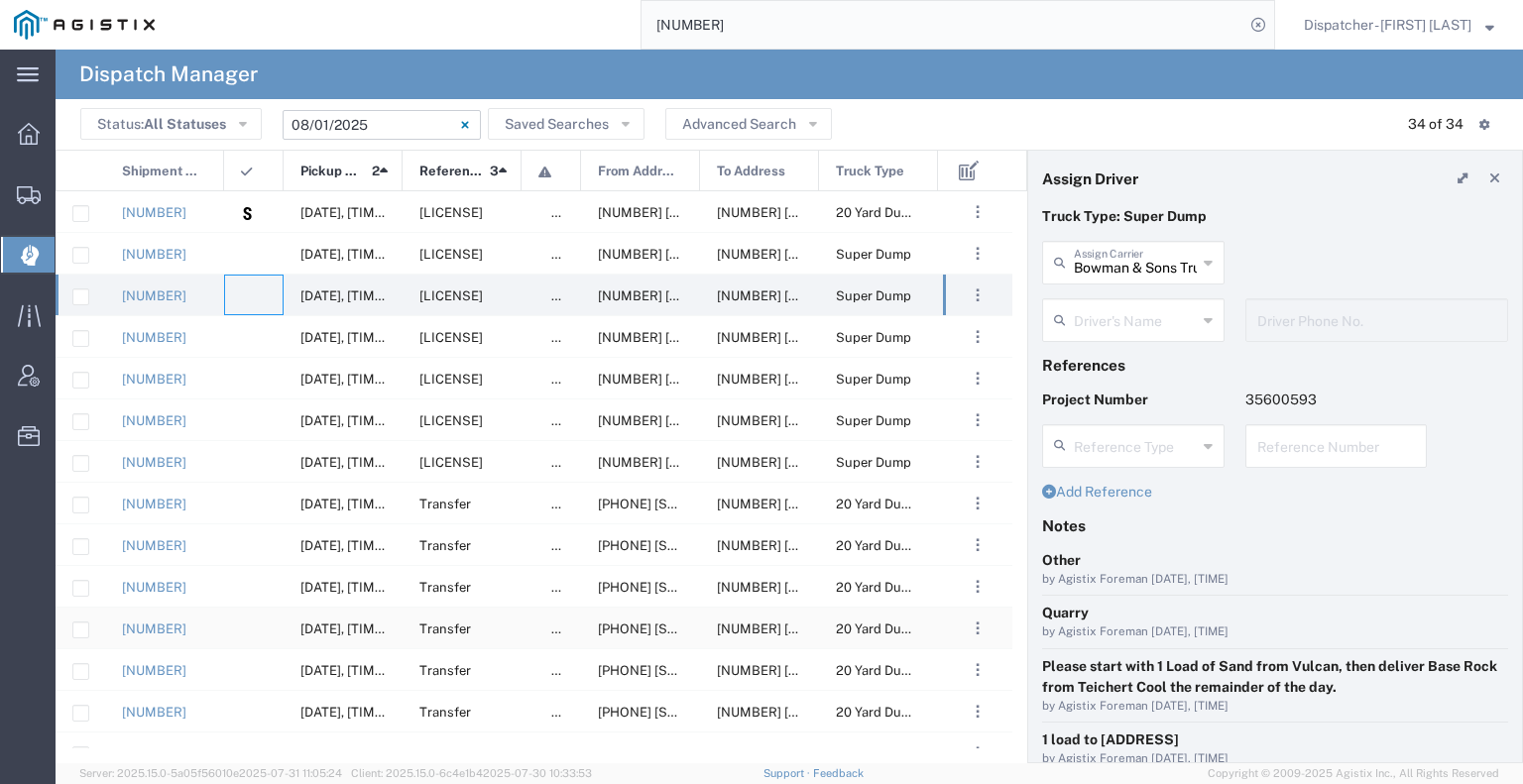 click at bounding box center (1135, 318) 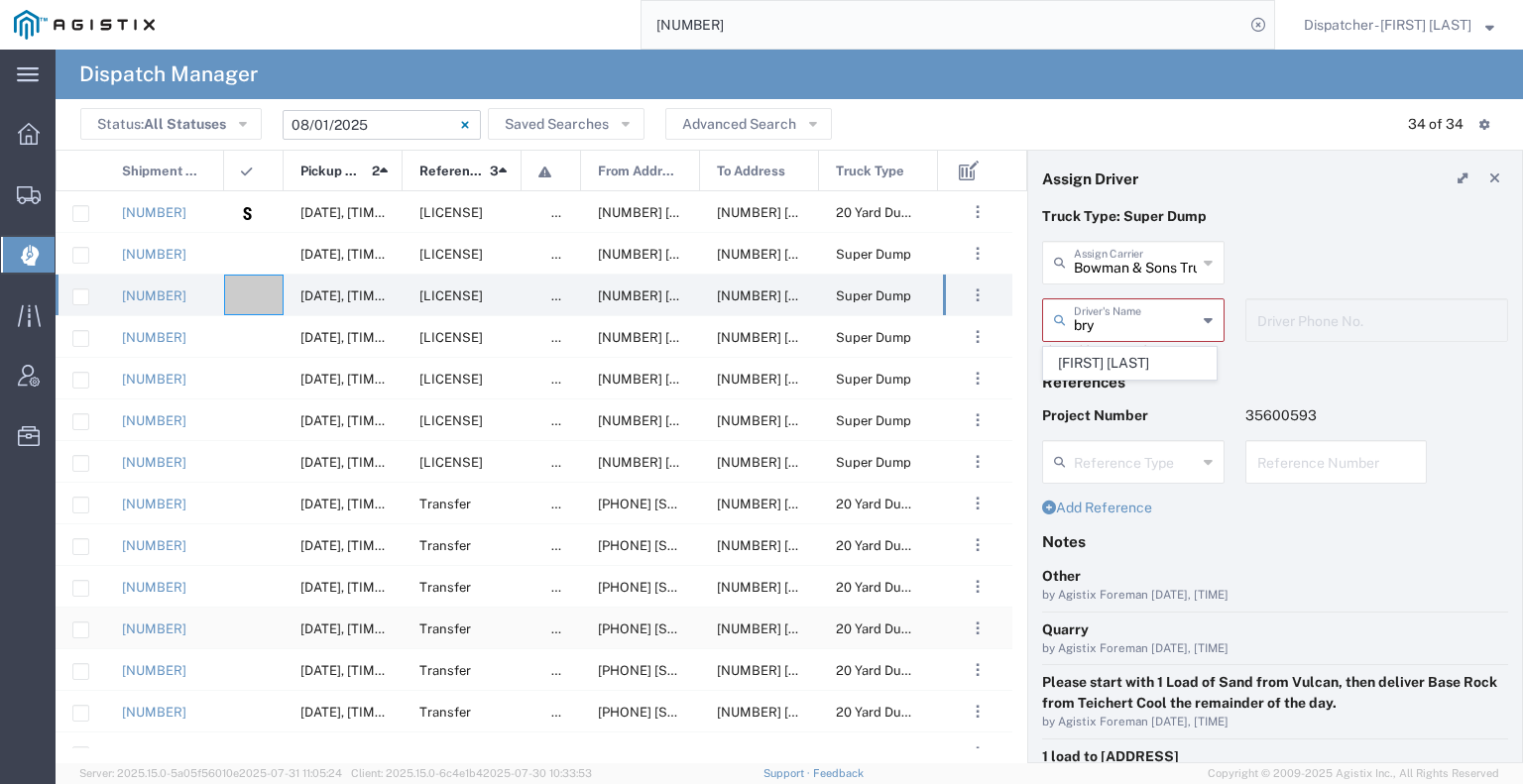 type on "bry" 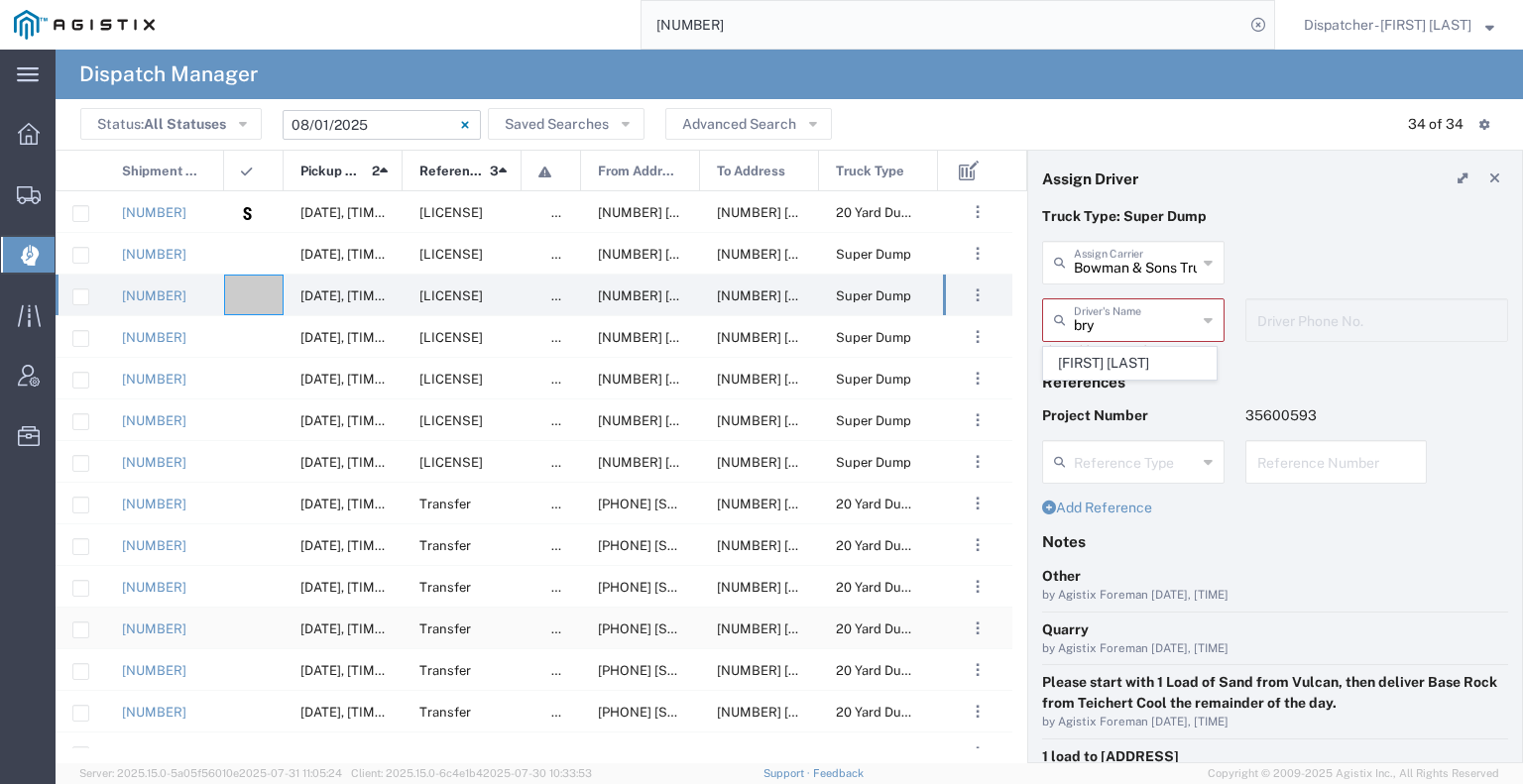 drag, startPoint x: 1139, startPoint y: 342, endPoint x: 1138, endPoint y: 365, distance: 23.021729 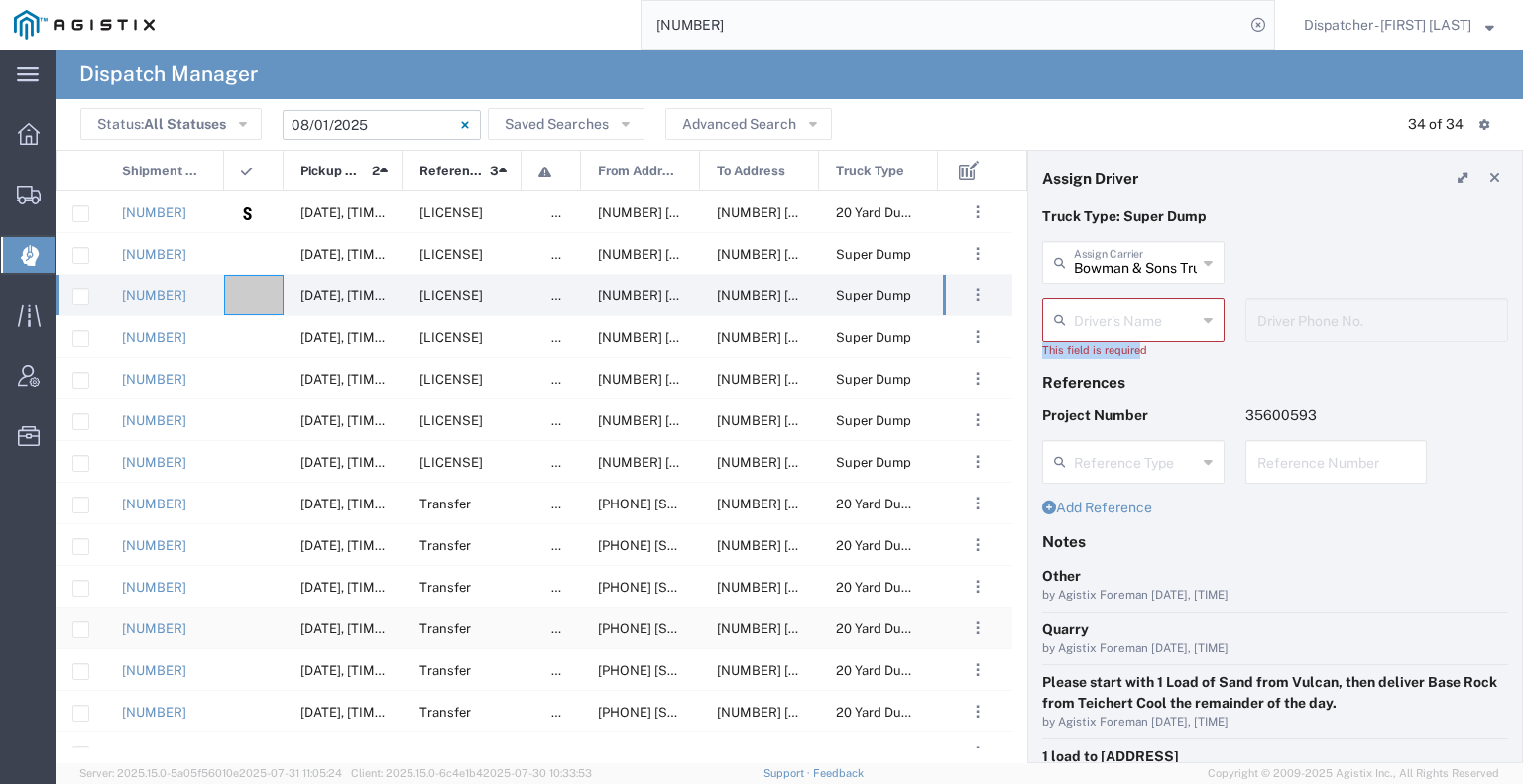 click at bounding box center (1135, 318) 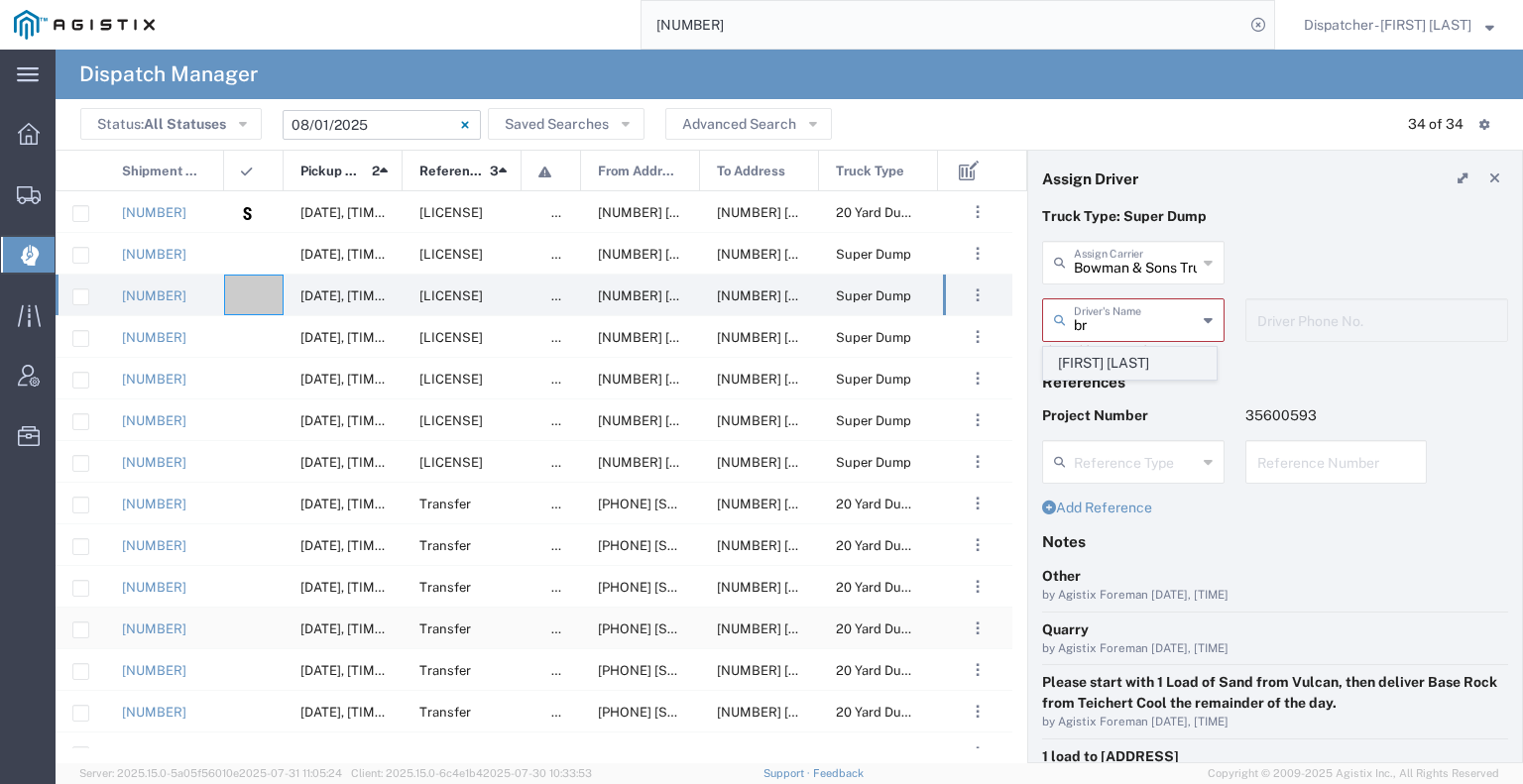 click on "[FIRST] [LAST]" 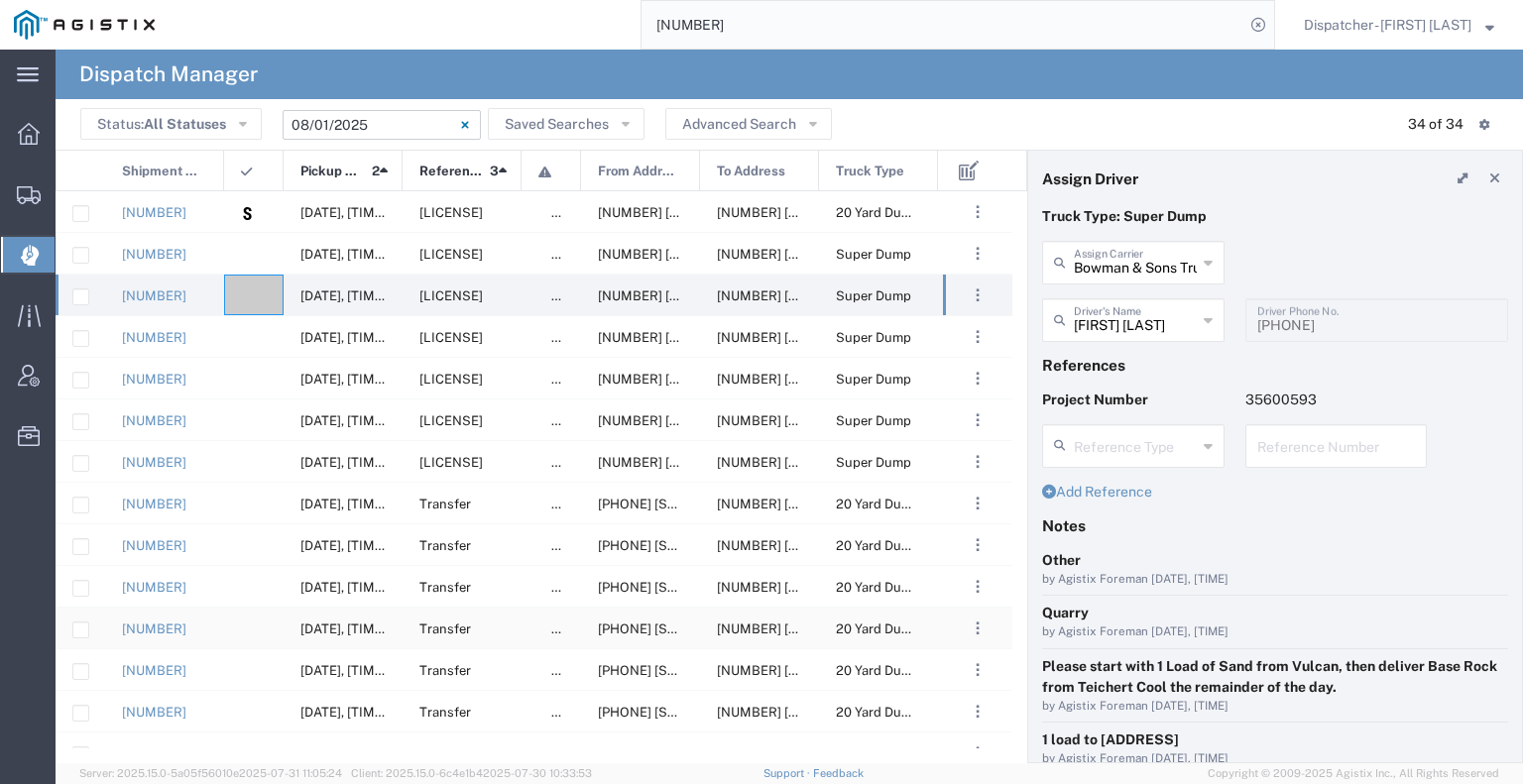 scroll, scrollTop: 239, scrollLeft: 0, axis: vertical 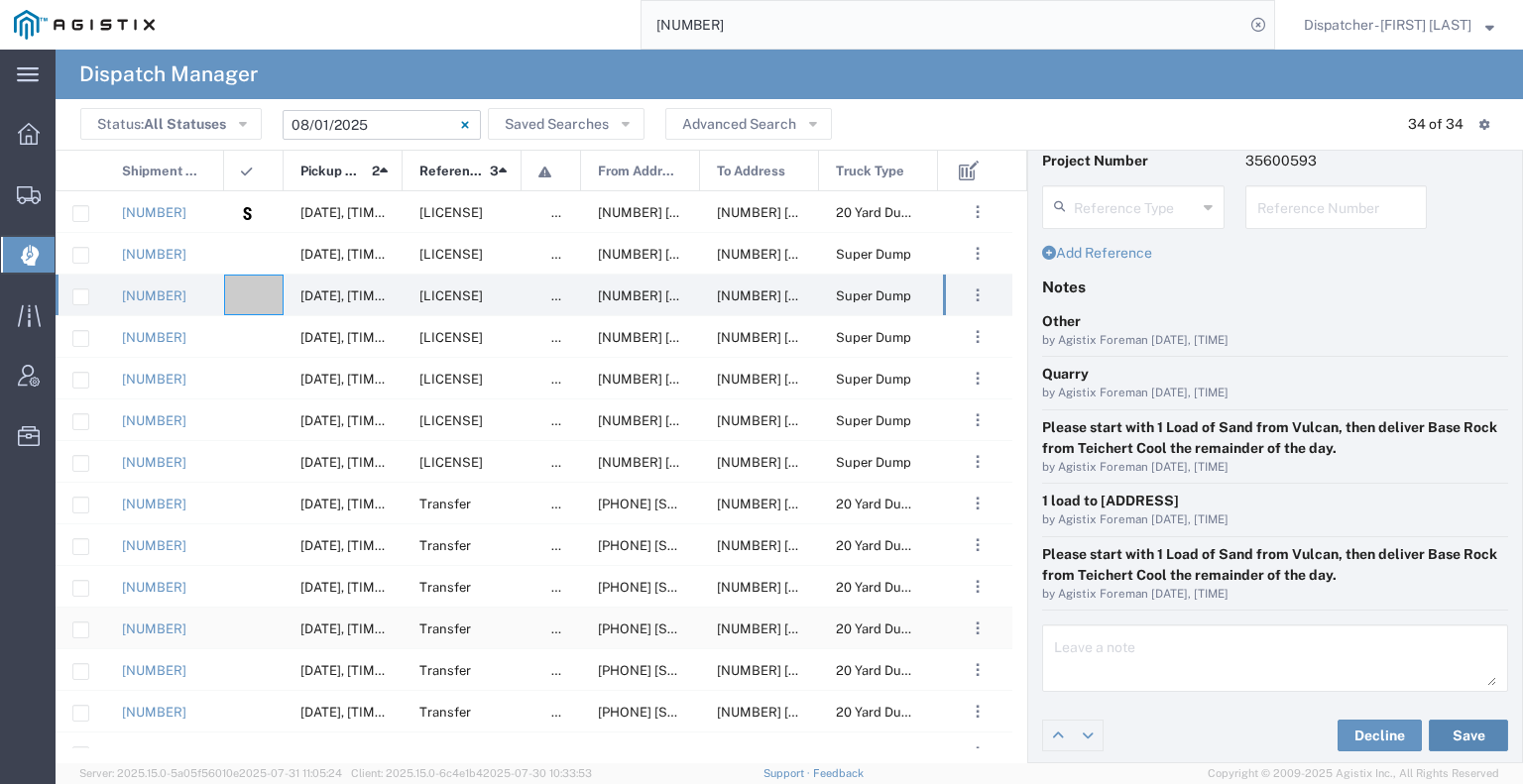 click on "Save" 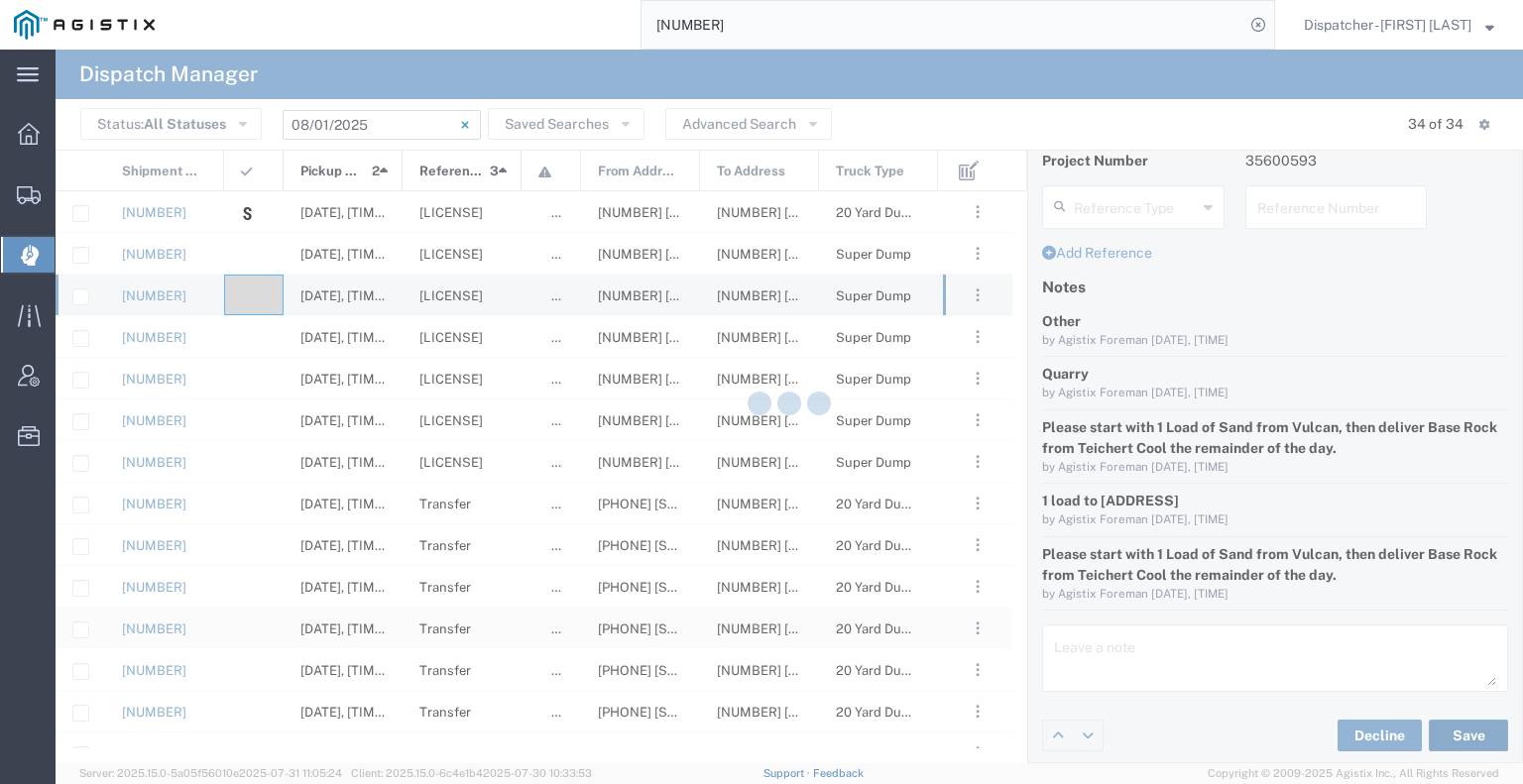 type on "[FIRST] [LAST]" 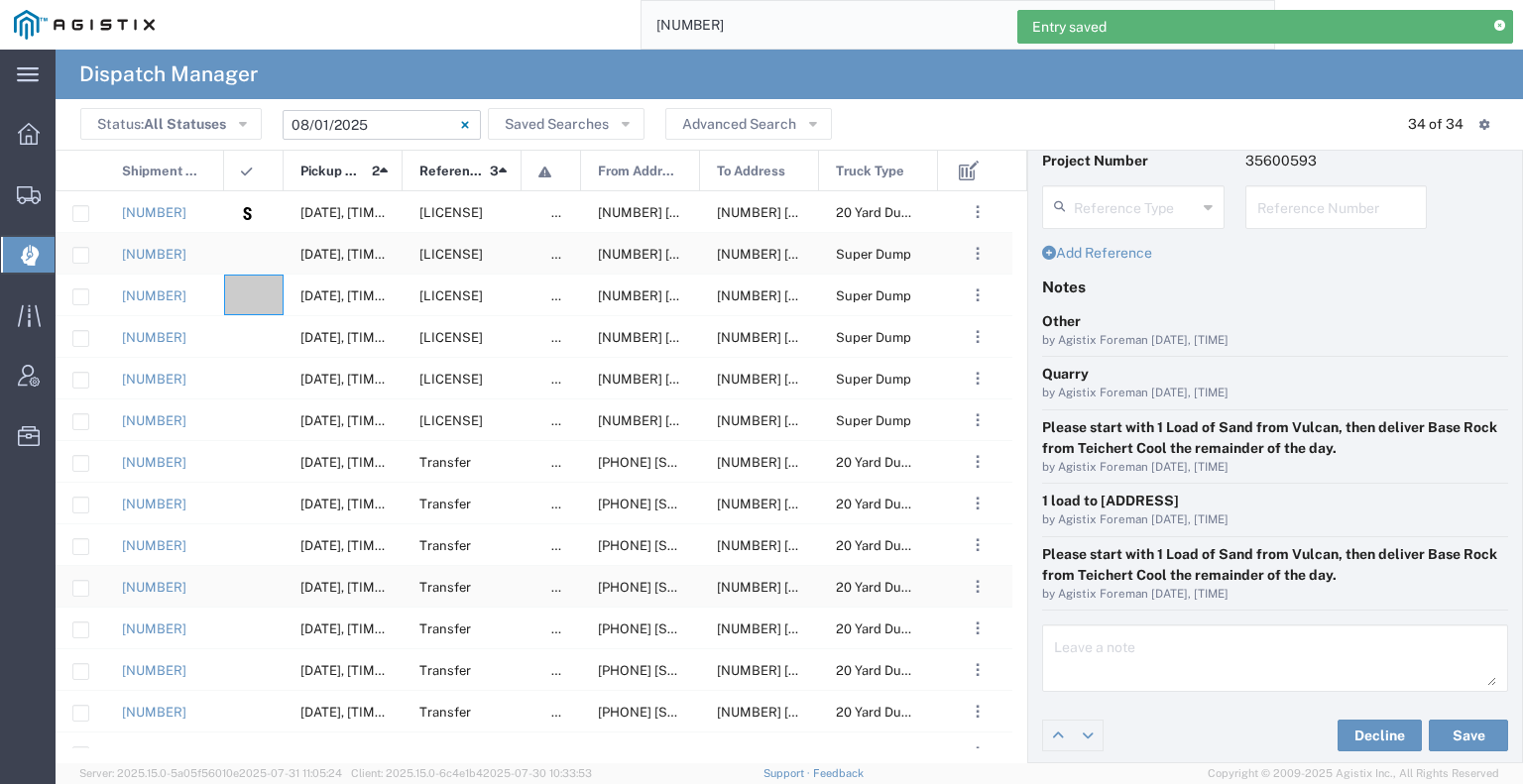 click 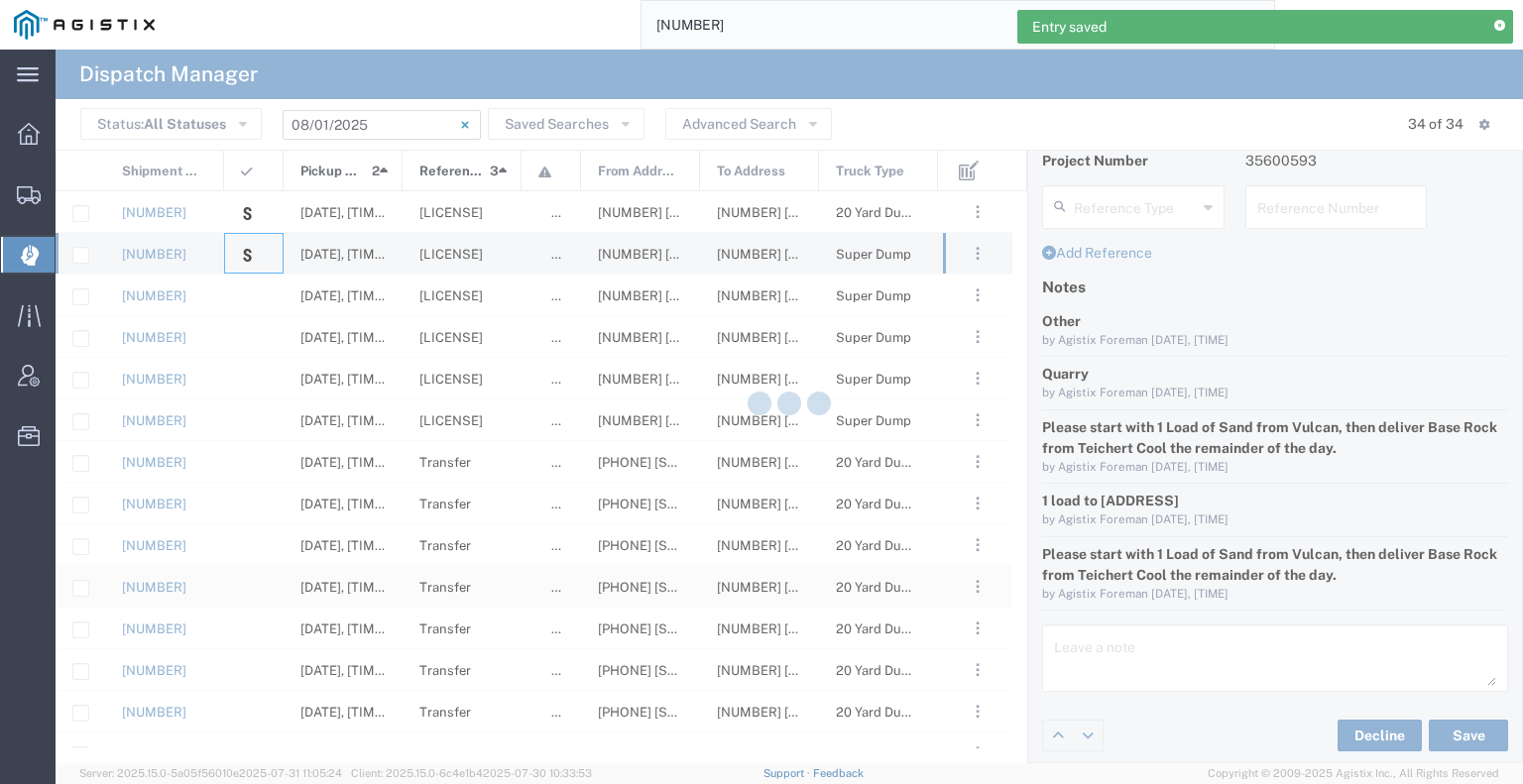 type 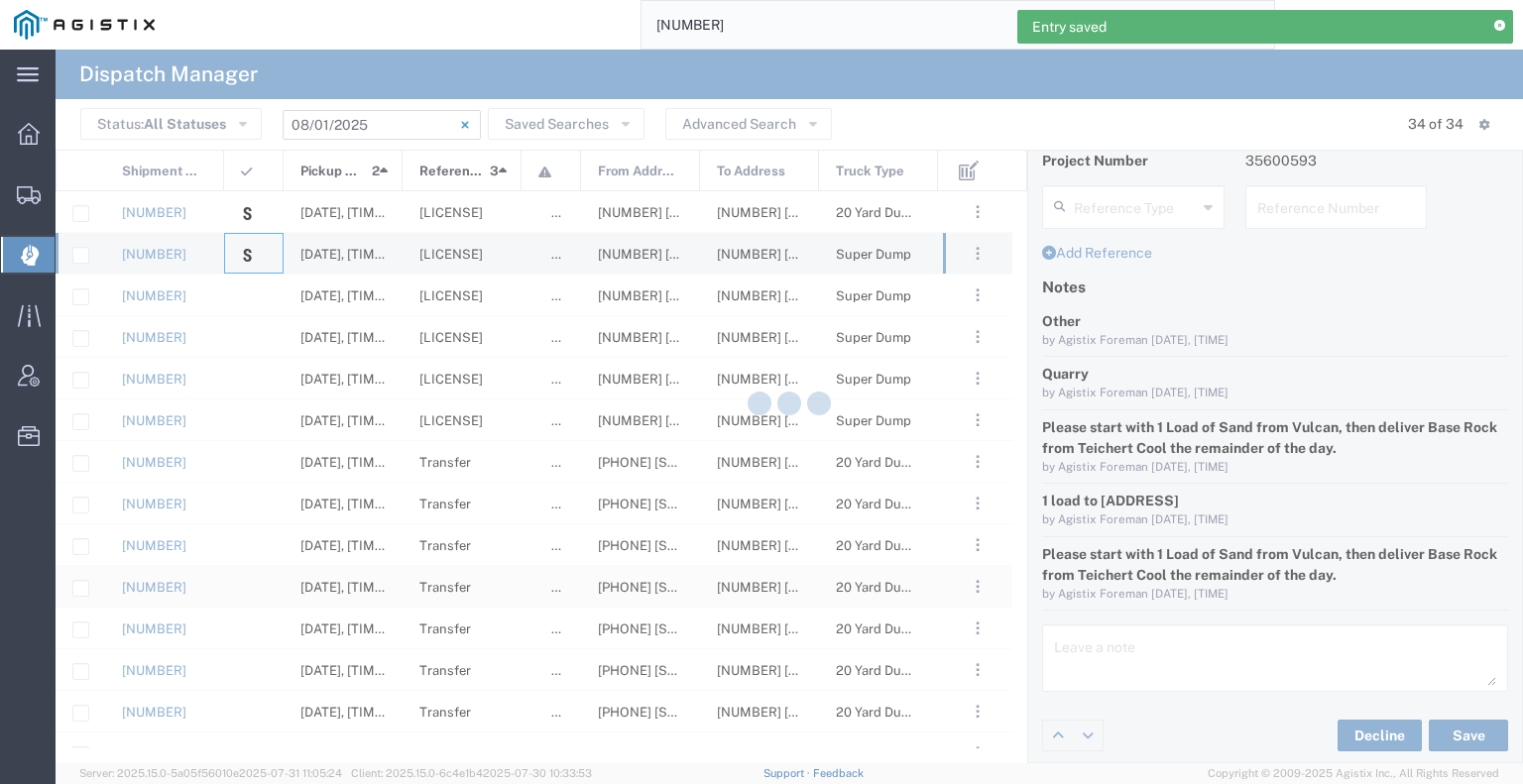 scroll, scrollTop: 4, scrollLeft: 0, axis: vertical 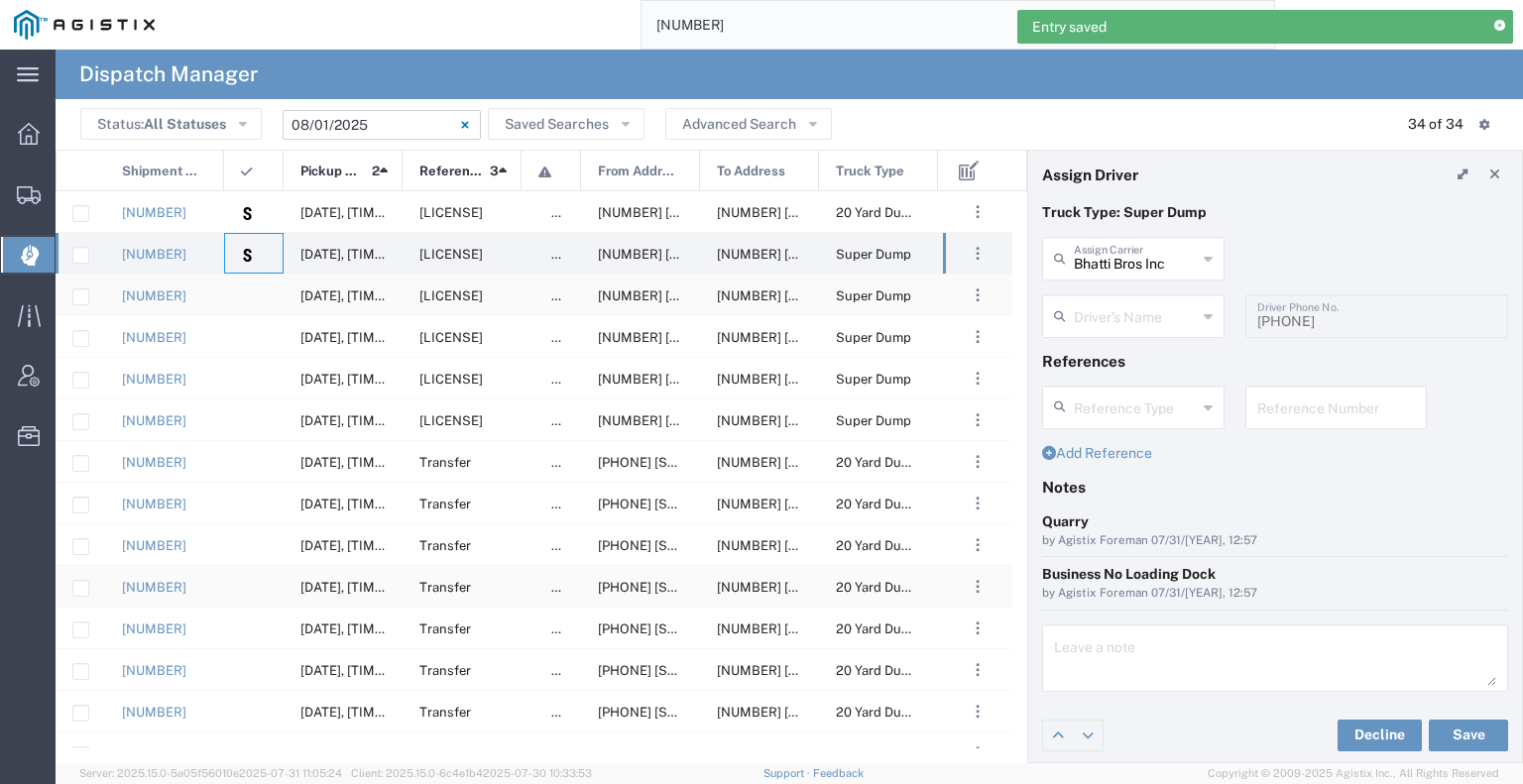 type 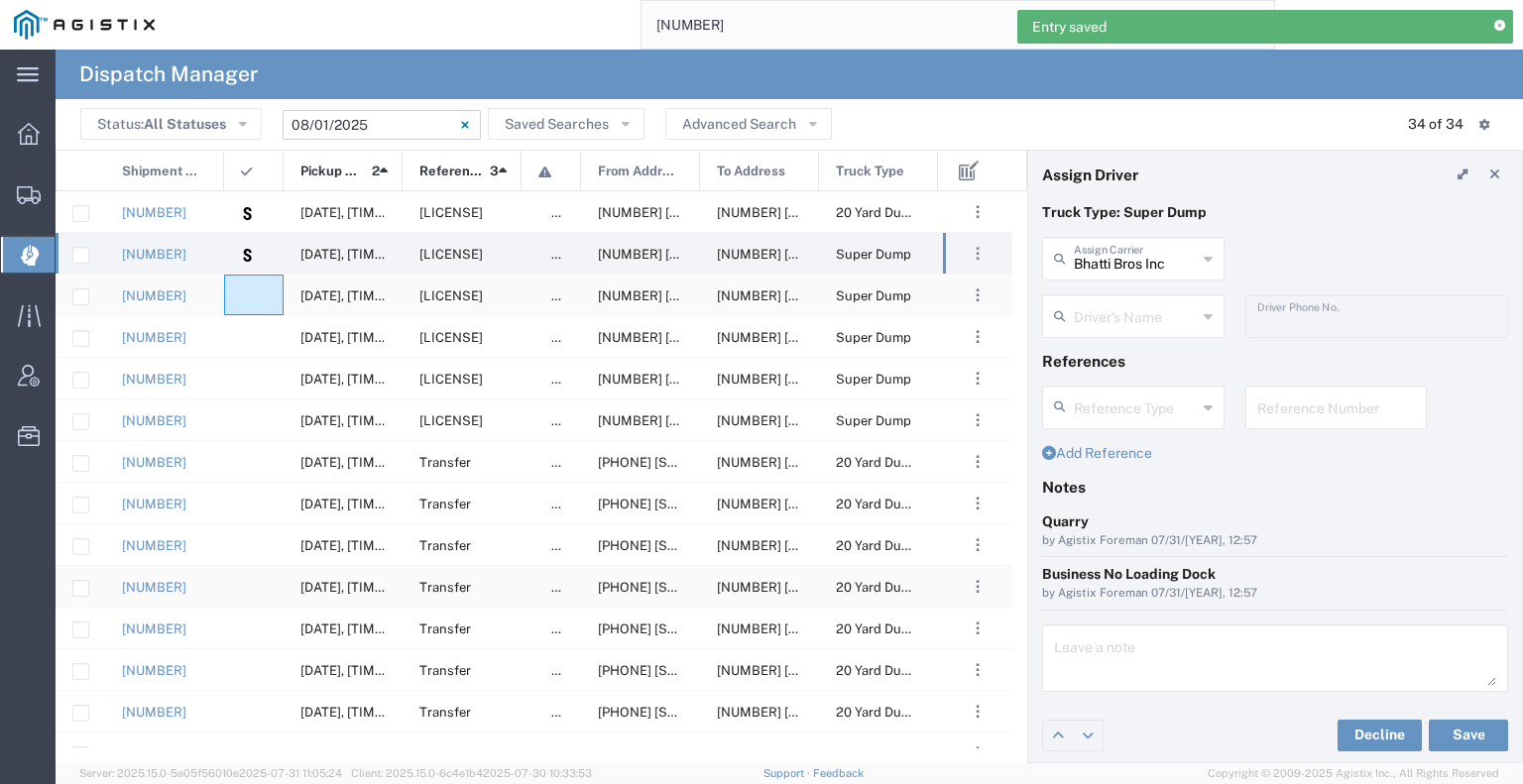 click 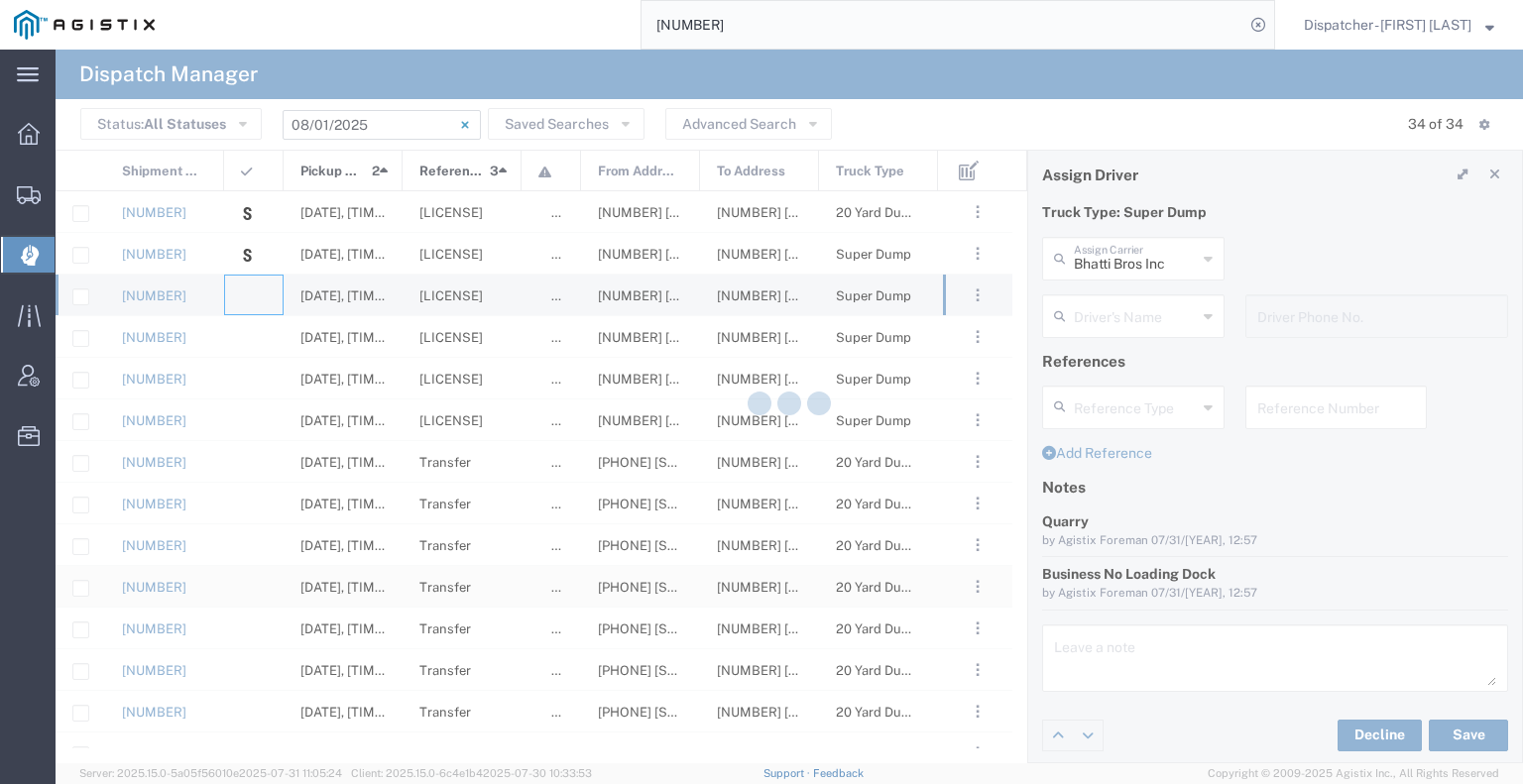 type on "Bowman & Sons Trucking, Inc" 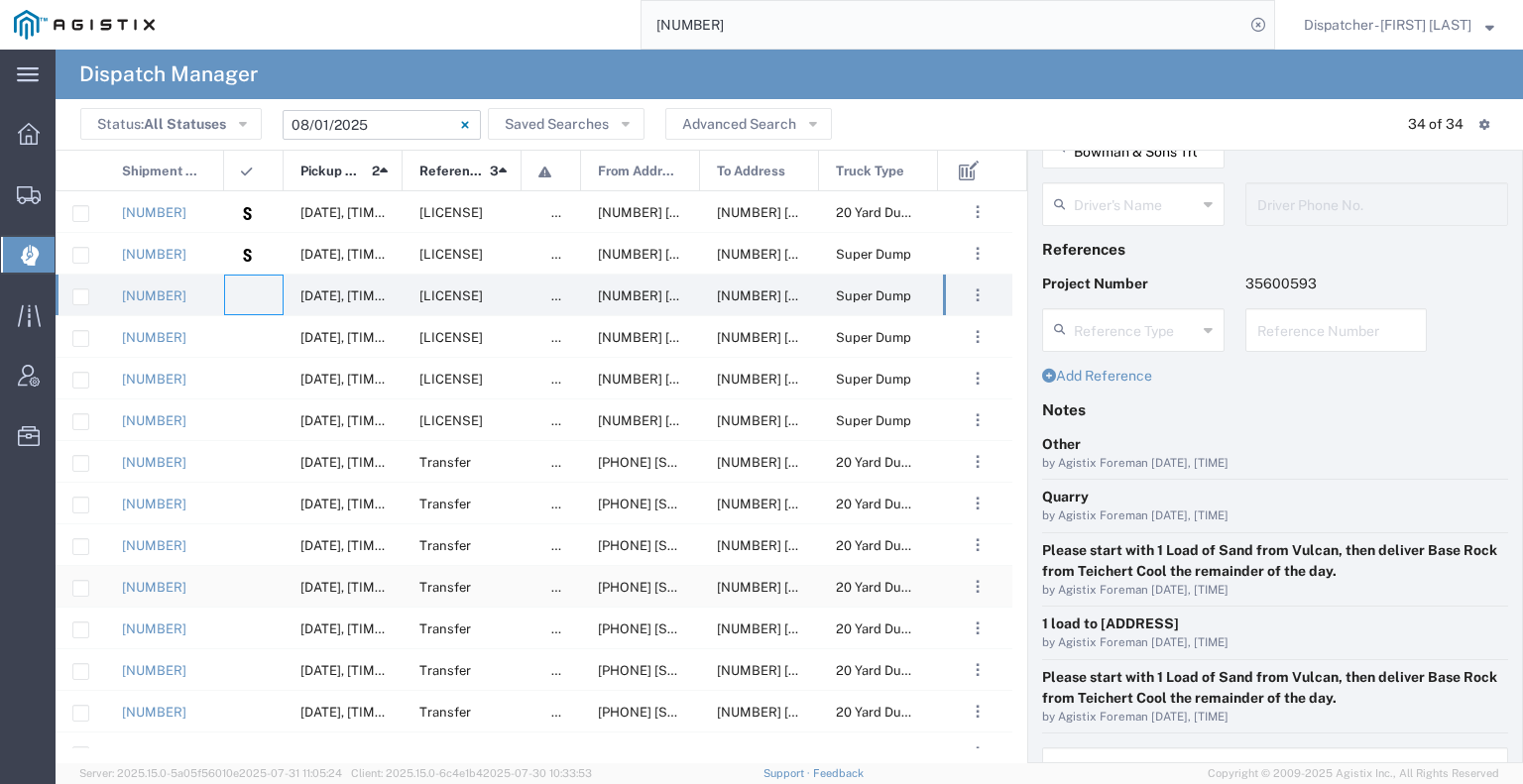 scroll, scrollTop: 0, scrollLeft: 0, axis: both 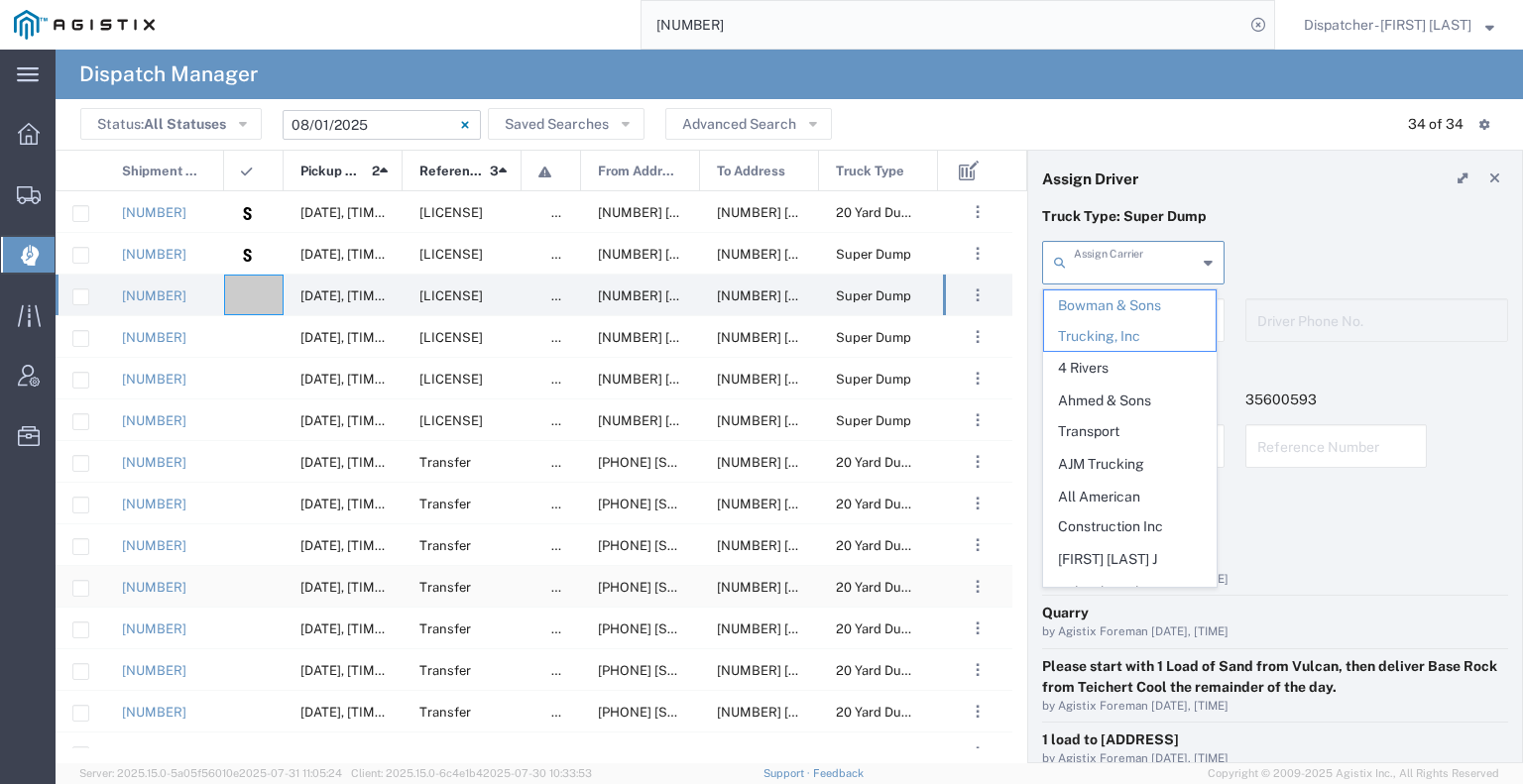 click at bounding box center (1135, 261) 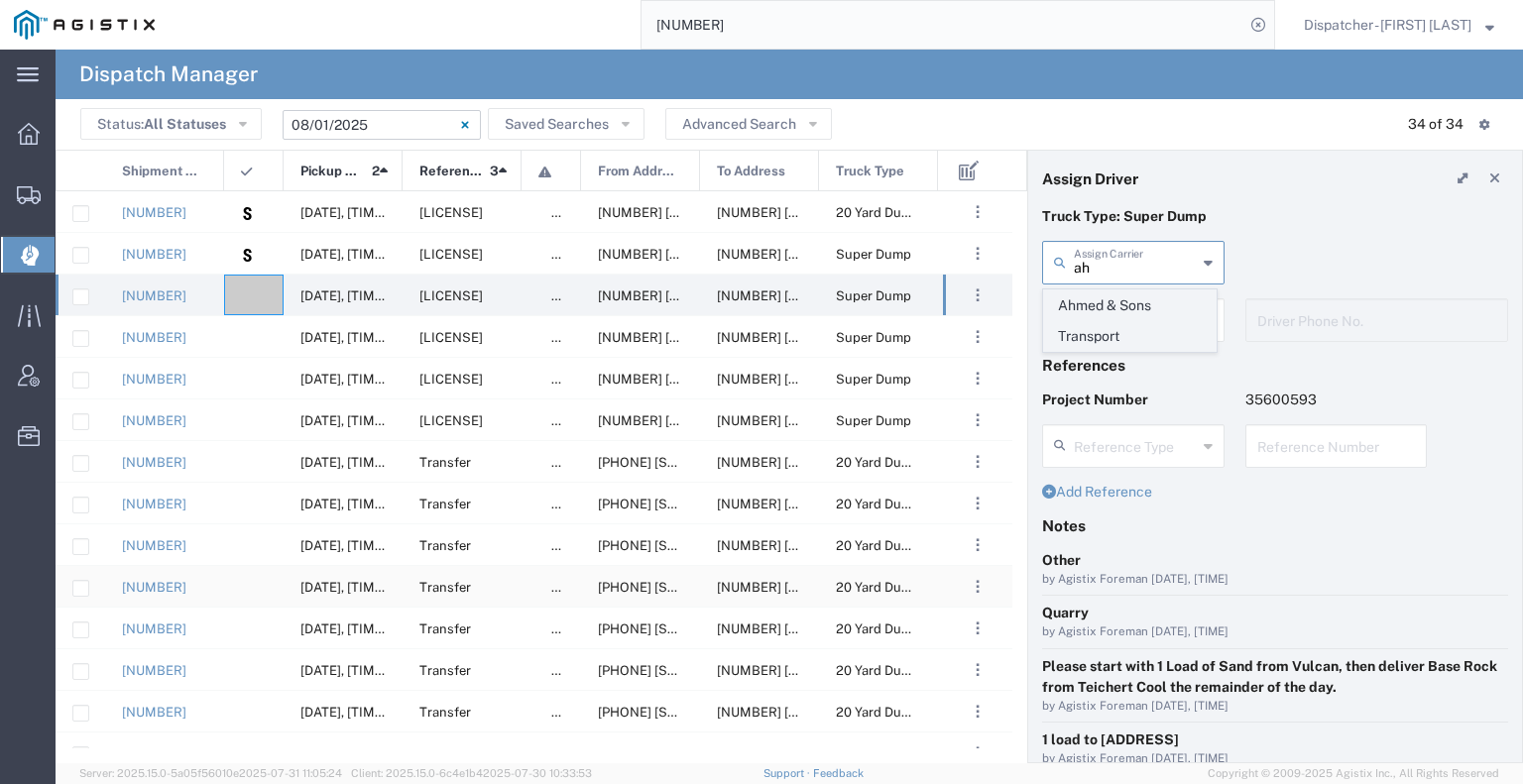click on "Ahmed & Sons Transport" 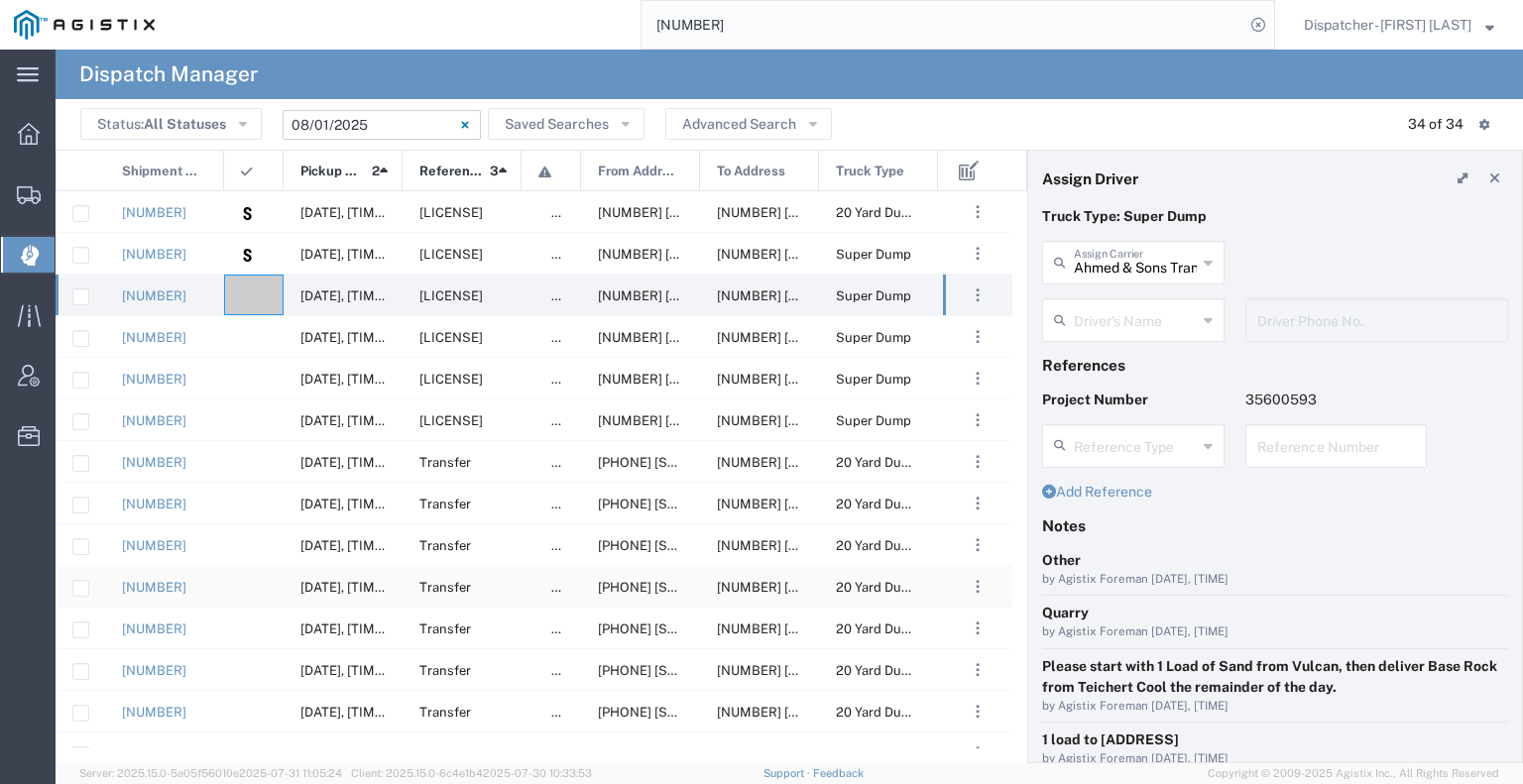 click at bounding box center [1135, 318] 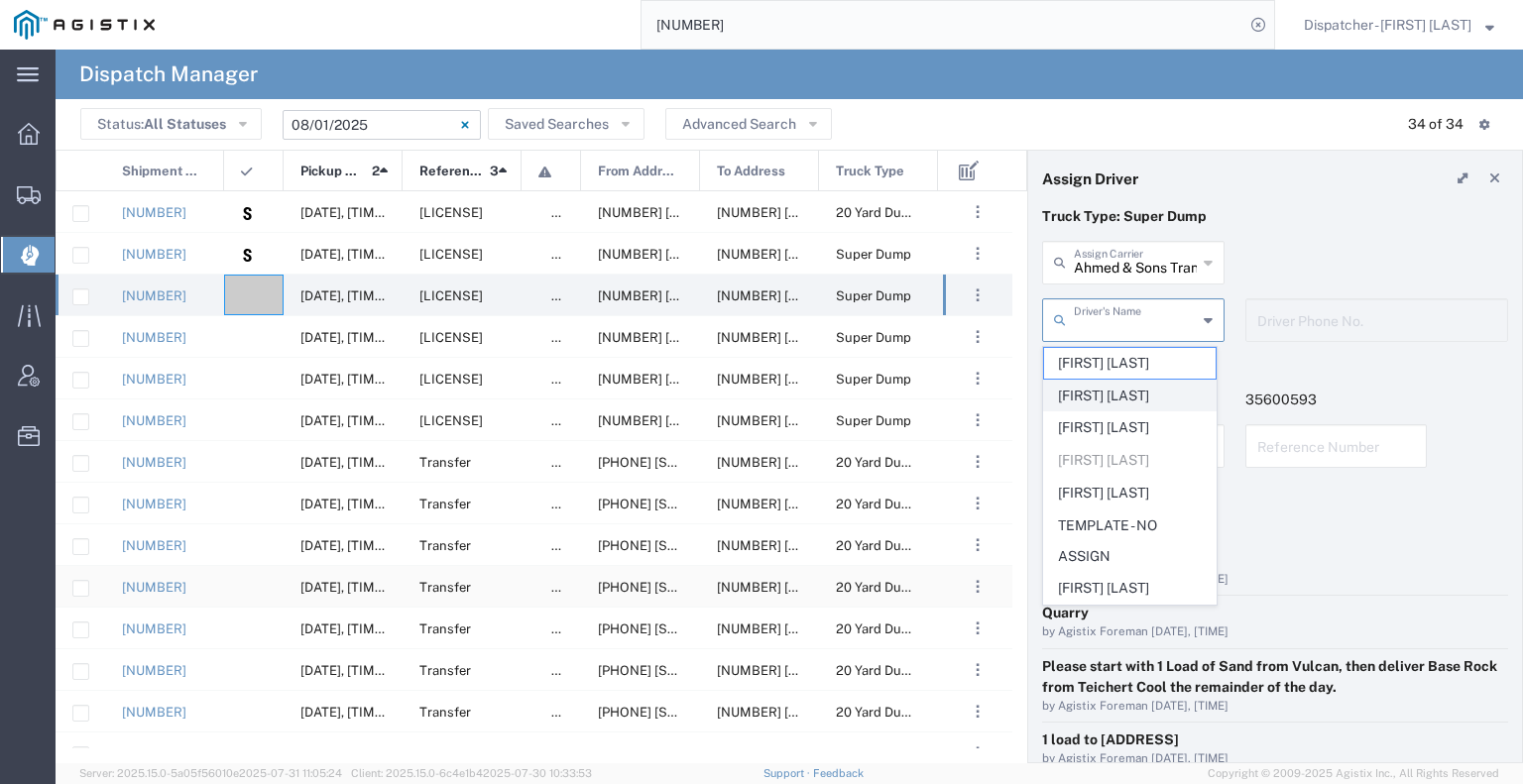 click on "[FIRST] [LAST]" 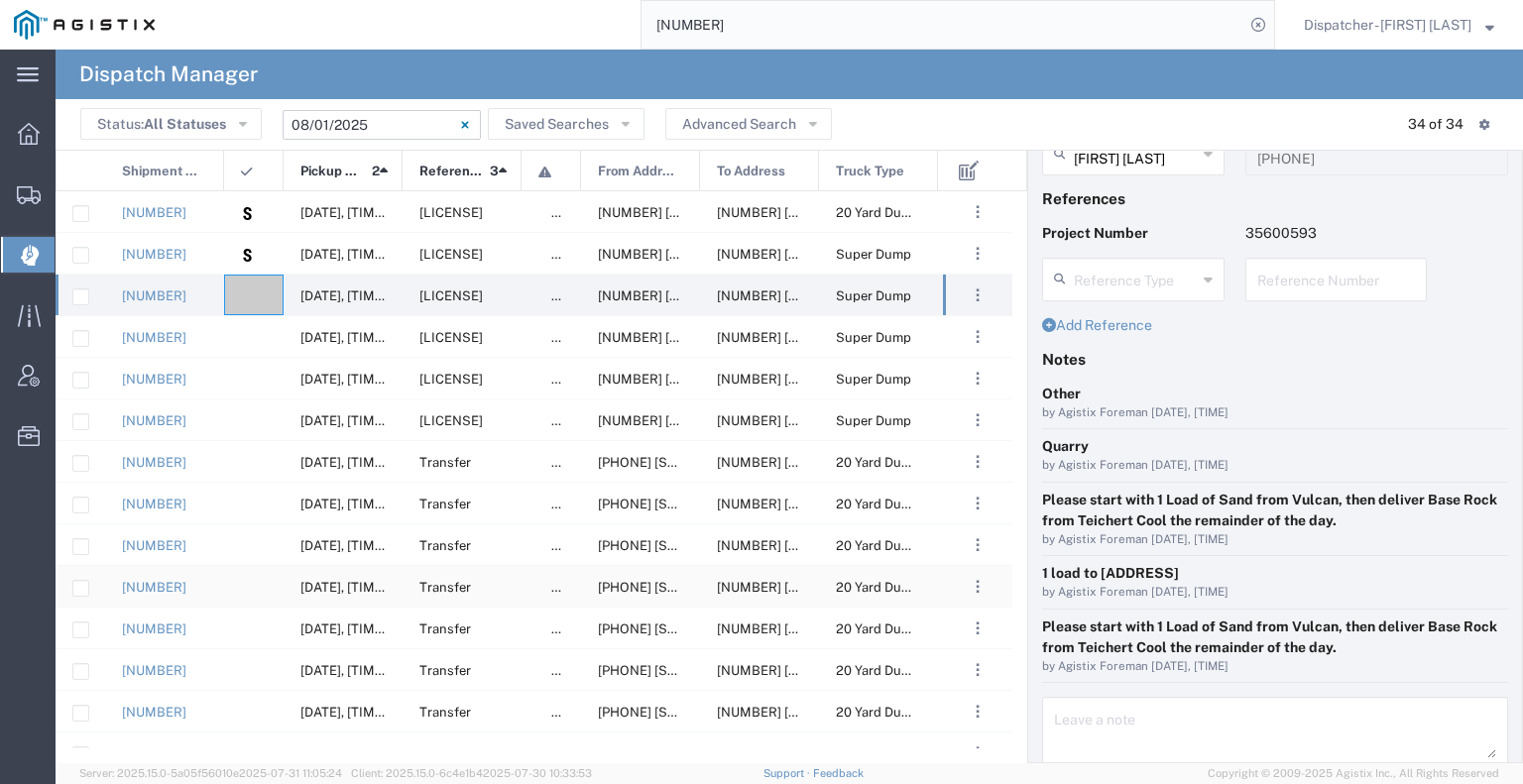 scroll, scrollTop: 239, scrollLeft: 0, axis: vertical 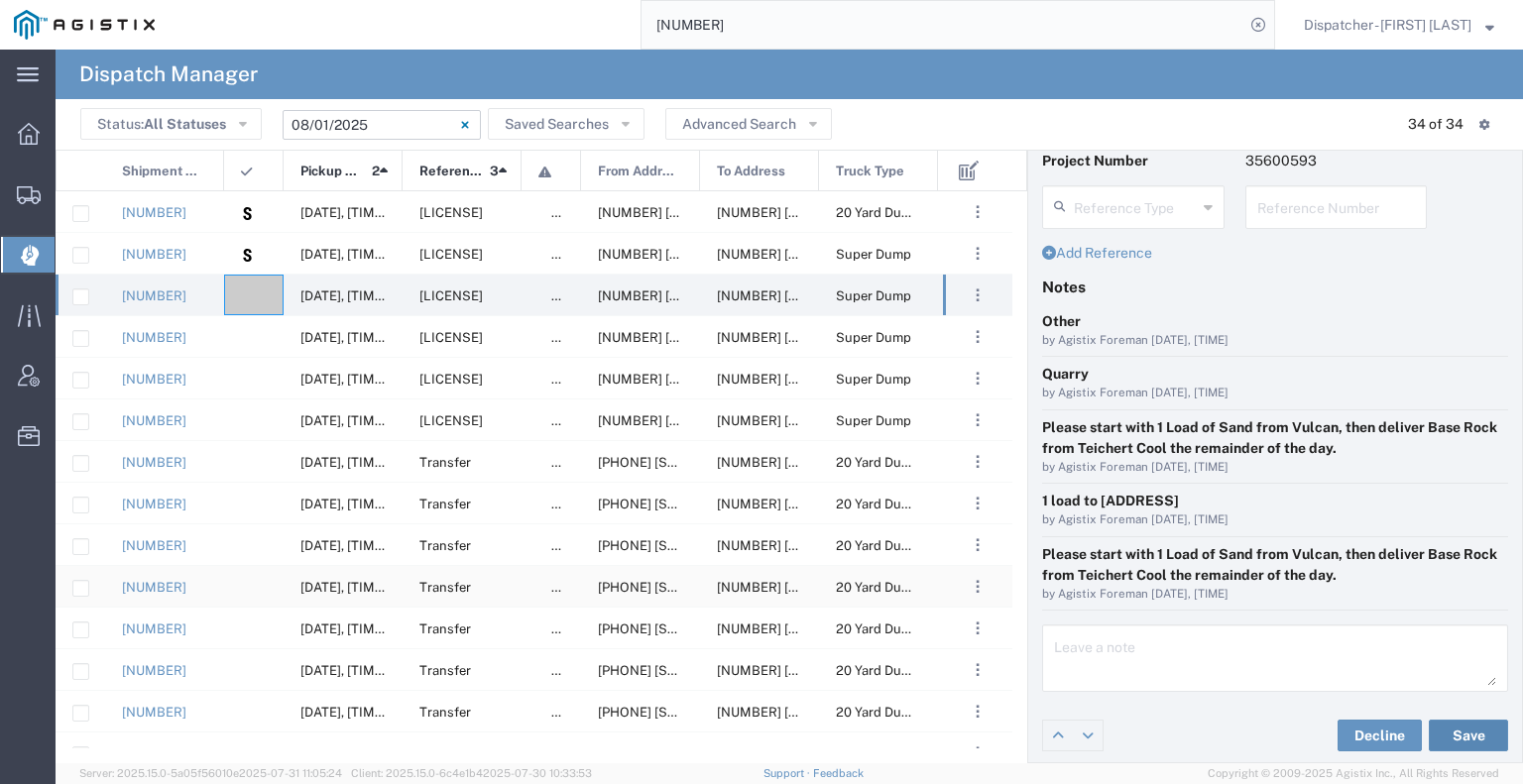click on "Save" 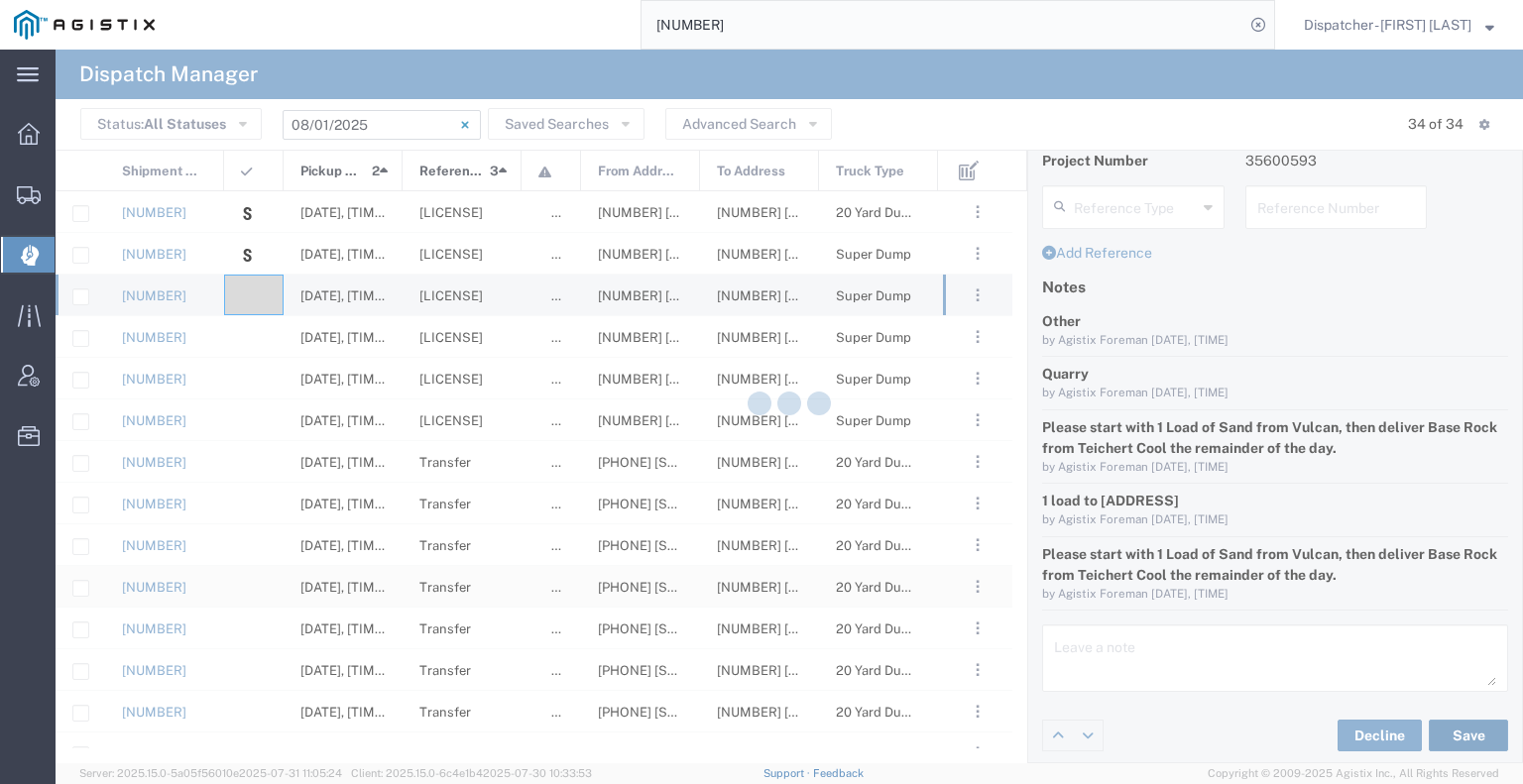 type on "[FIRST] [LAST]" 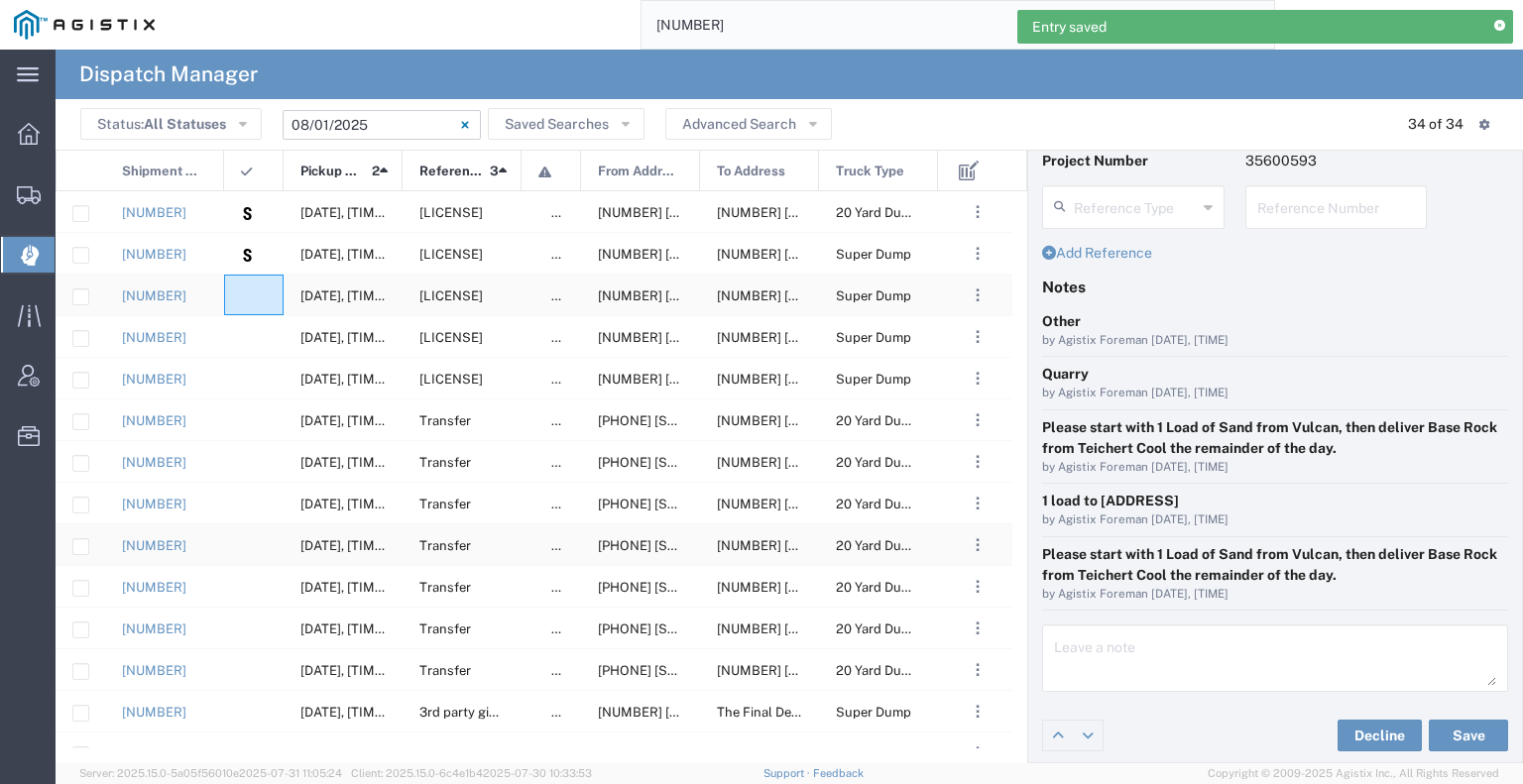 click 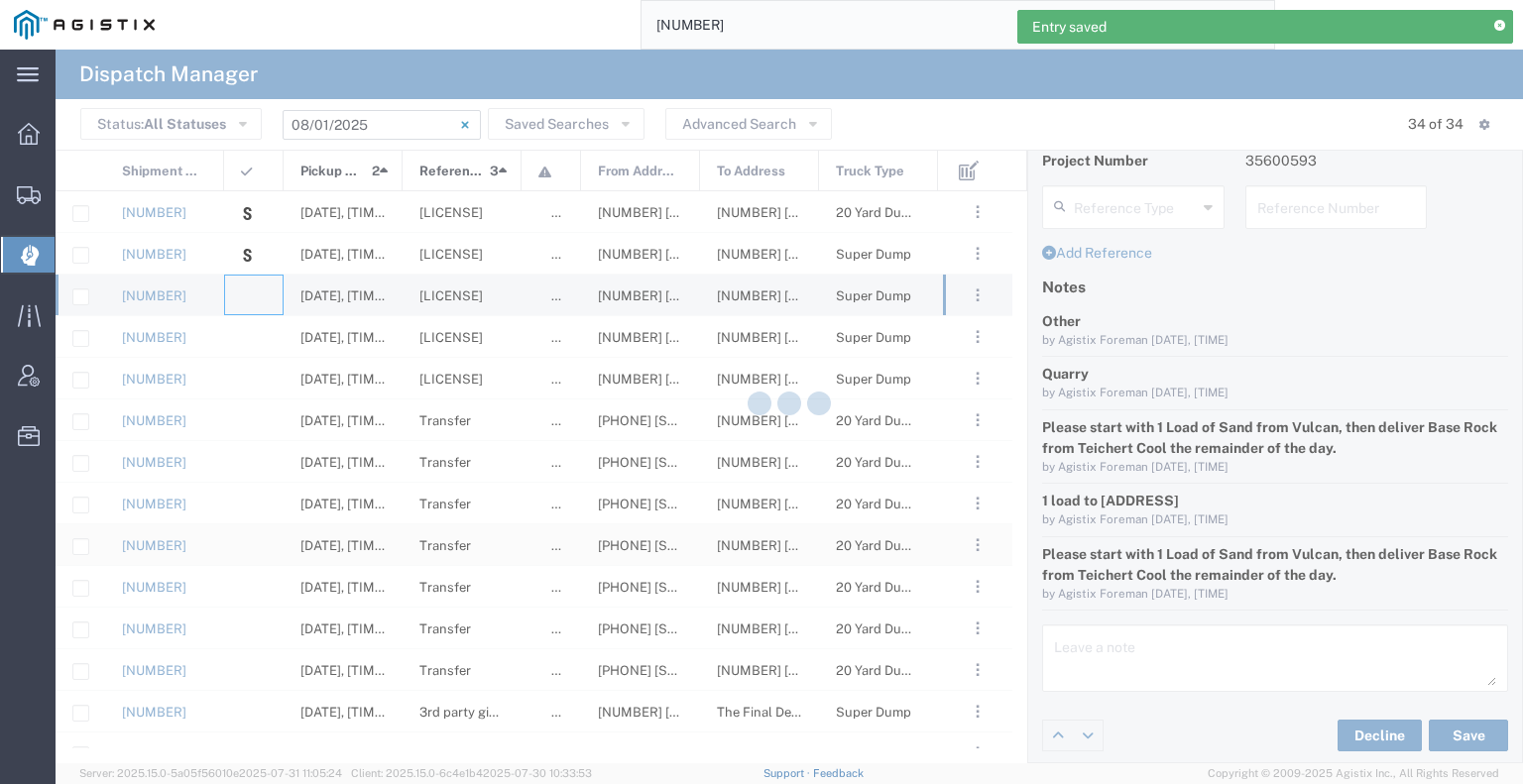 type 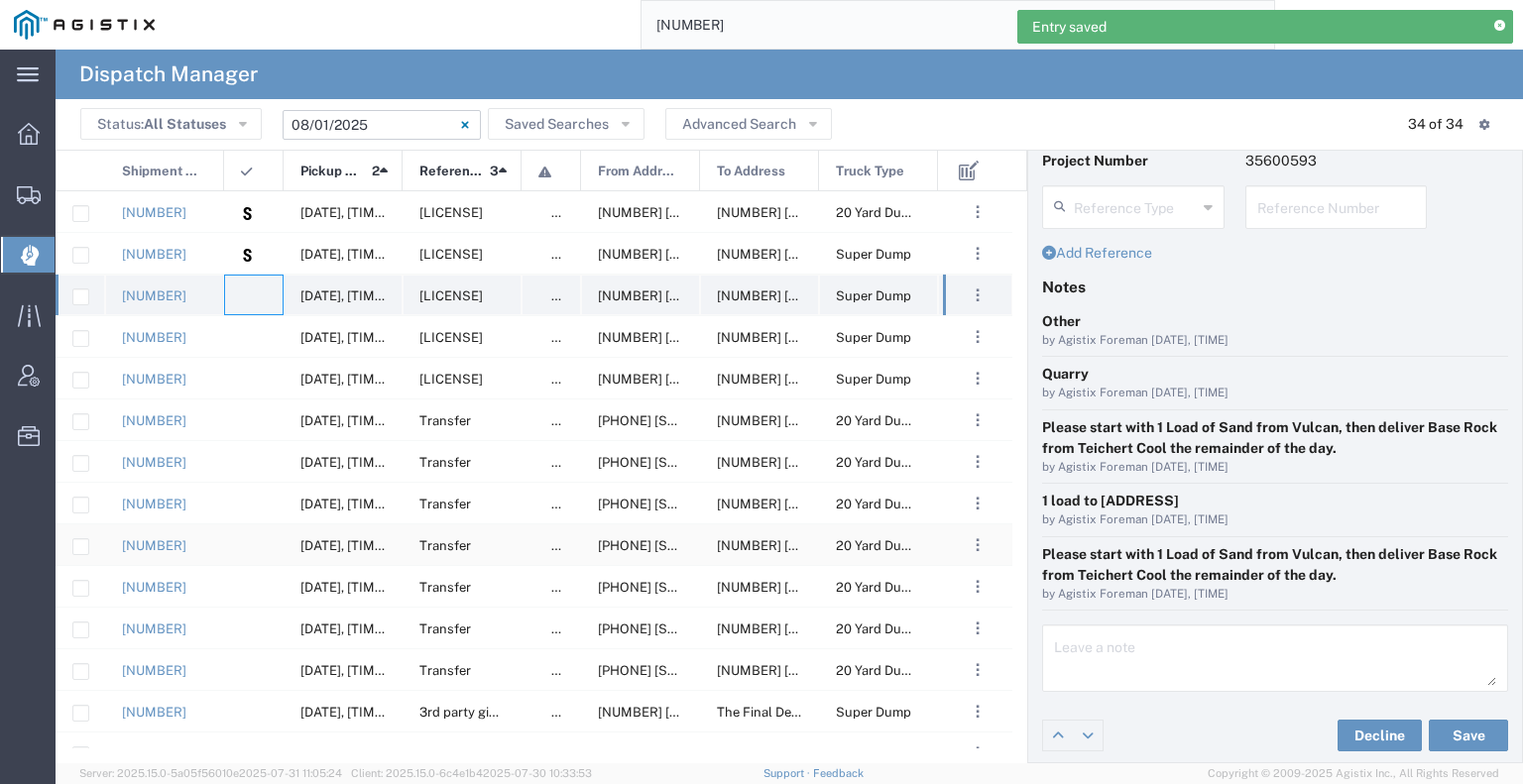type 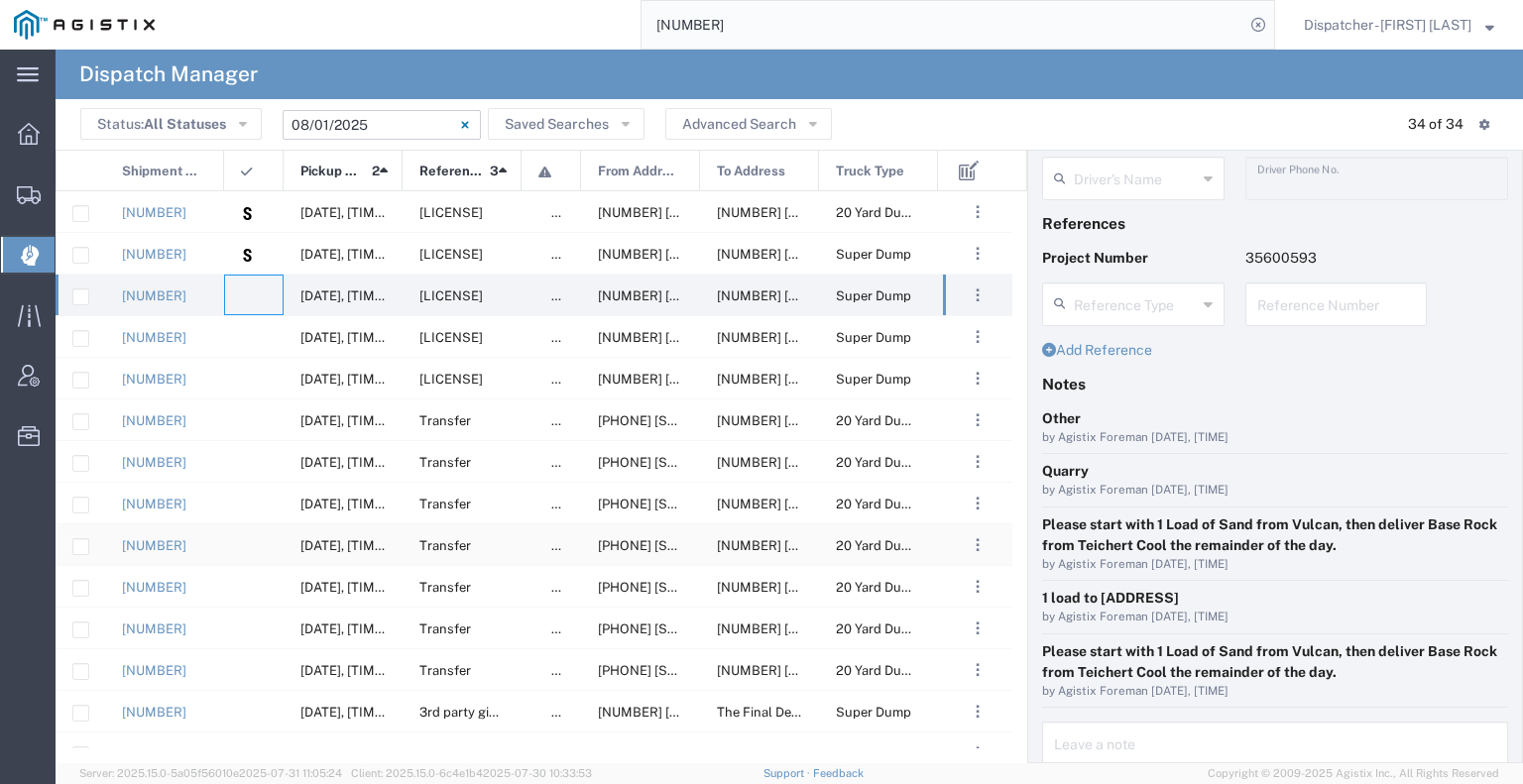 scroll, scrollTop: 0, scrollLeft: 0, axis: both 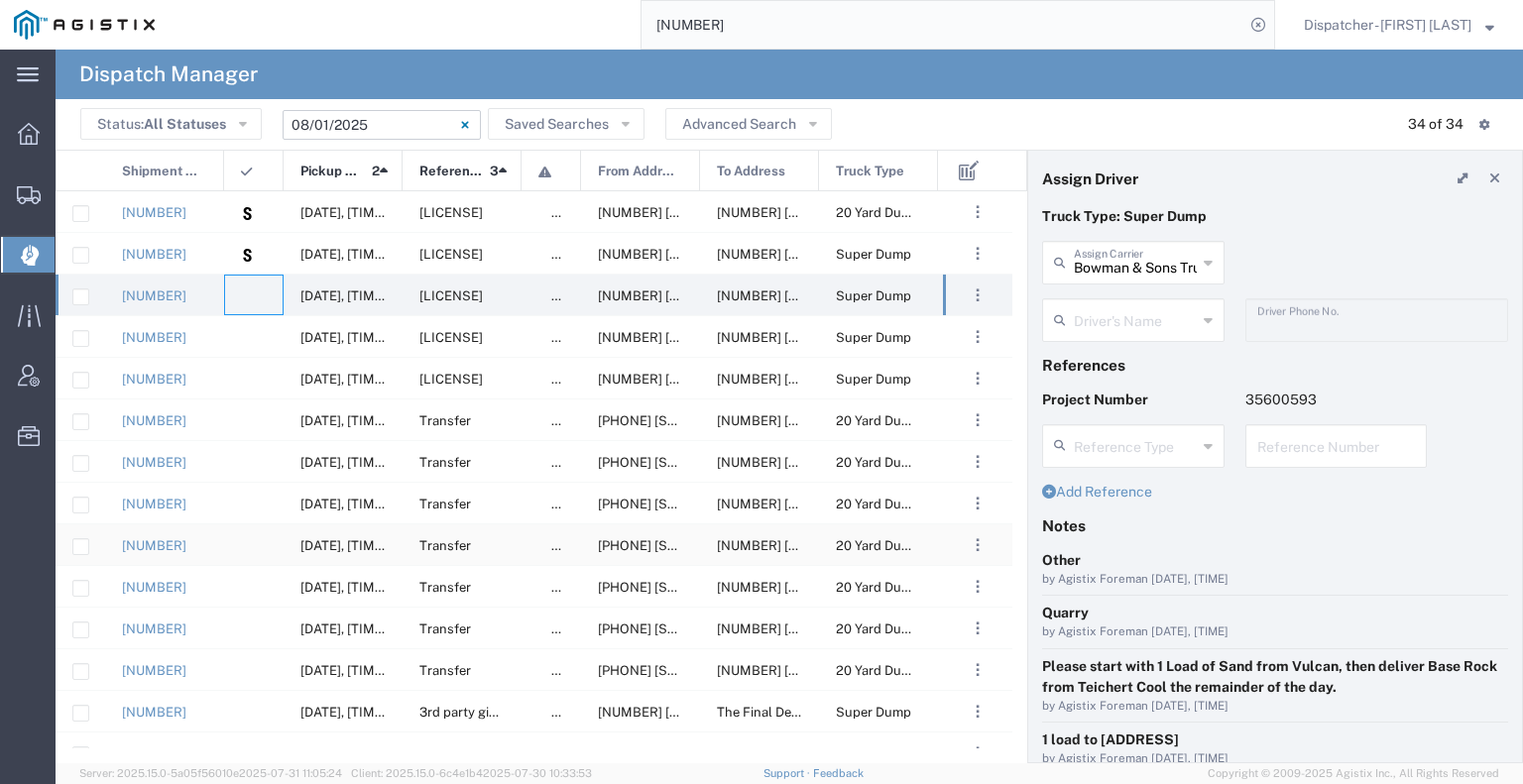 click on "Bowman & Sons Trucking, Inc Assign Carrier Bowman & Sons Trucking, Inc 4 Rivers Ahmed & Sons Transport AJM Trucking All American Construction Inc [FIRST] [LAST] J Asbard Trucking Atwal Trucking Inc Avneet Transport Inc AVS Trucking Bhatti Bros Inc Blue Jay Trucking BMF Trucking Bobs Trucking Inc Can Transport Inc Capital Boyz Transport Inc Capital North Valley Investments Inc [FIRST] [LAST] Trucking Clark Family Trucking Clint Marshall Trucking CNA Transportation Cone Zone Trucking Conn Trucking [FIRST] [LAST] Crossfire Tree & Vegetation Svcs Inc [FIRST] [LAST] Trucking [FIRST] [LAST] Jr Dhillon Trans Dhillon Trucking LLC Double M Trucking E. Carrillo Trucking Inc E.P.A. Trucking EPS & Sons Trucking F & U Transport LLC Five Rivers Hauling Inc Fulcrum Trucking LLC Gab & Sons Trucking LLC Genesis Transport INC GJR Trucking Inc Glenns Tens Equipement Rentals Inc Gonnella Trucking Greenz Trucking [FIRST] [LAST] dba Hospenthal Hauling H. Miller Trucking High Sierra Industries House Baptista Is Trucking KTS" 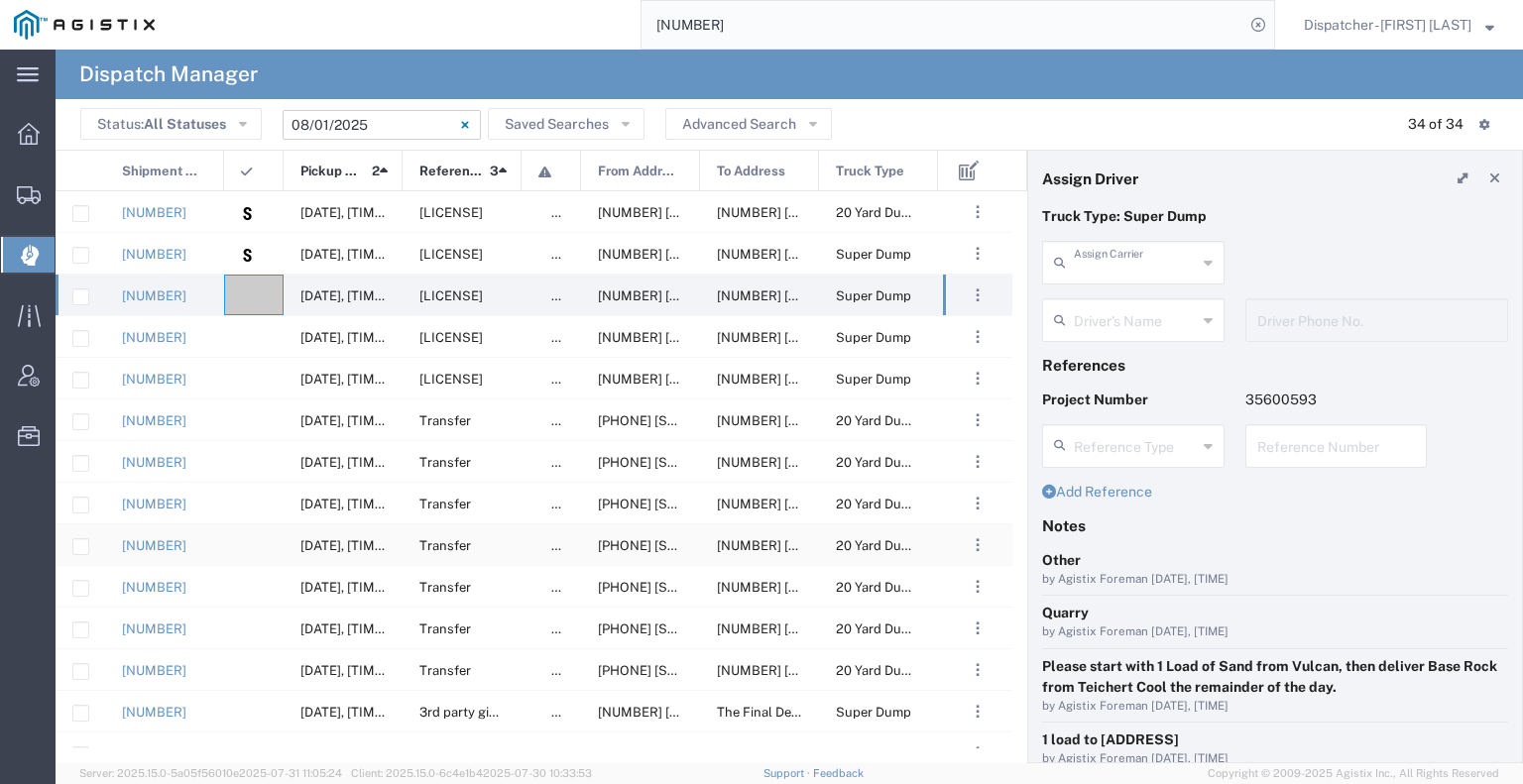 click at bounding box center [1135, 261] 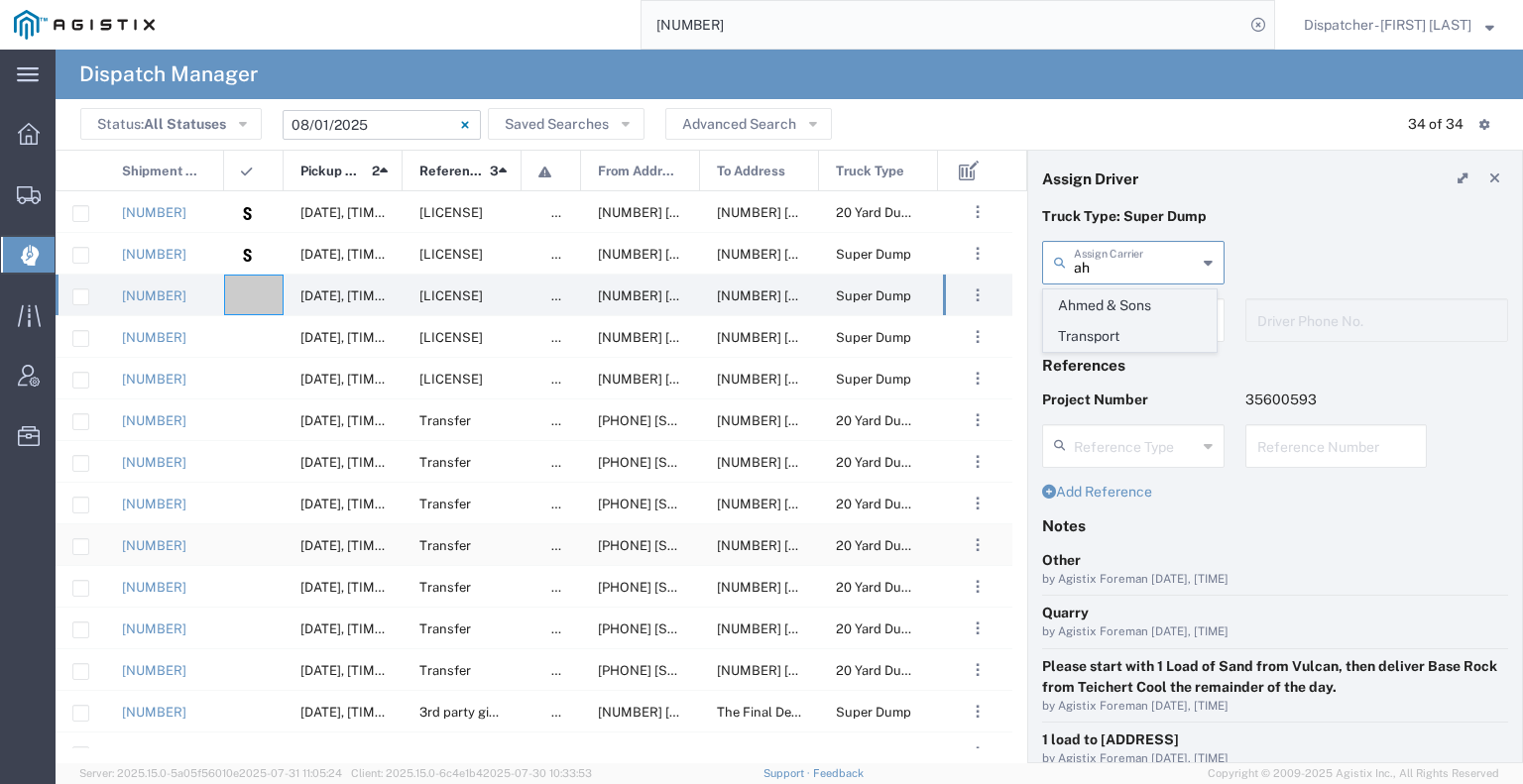 click on "Ahmed & Sons Transport" 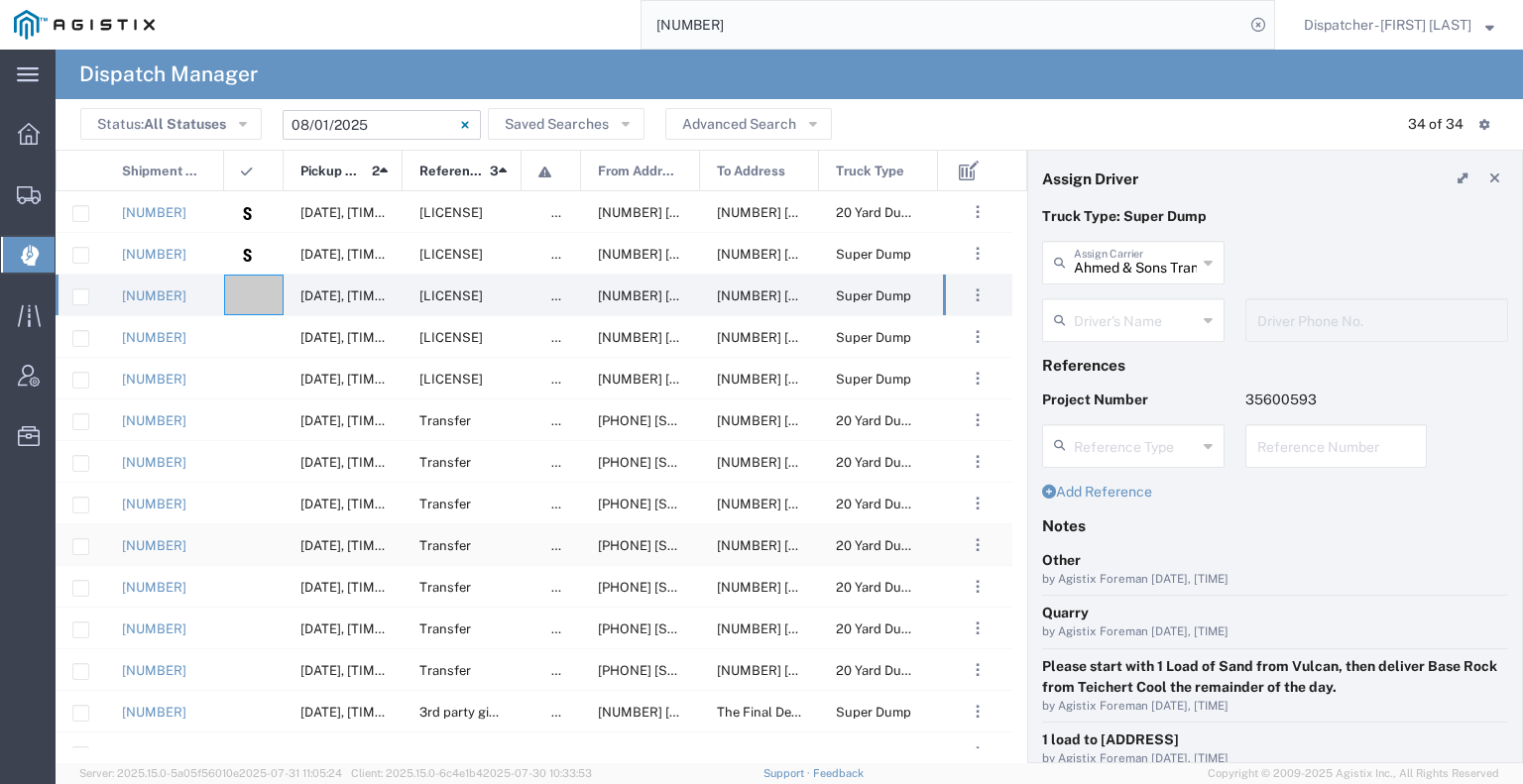 click at bounding box center [1135, 318] 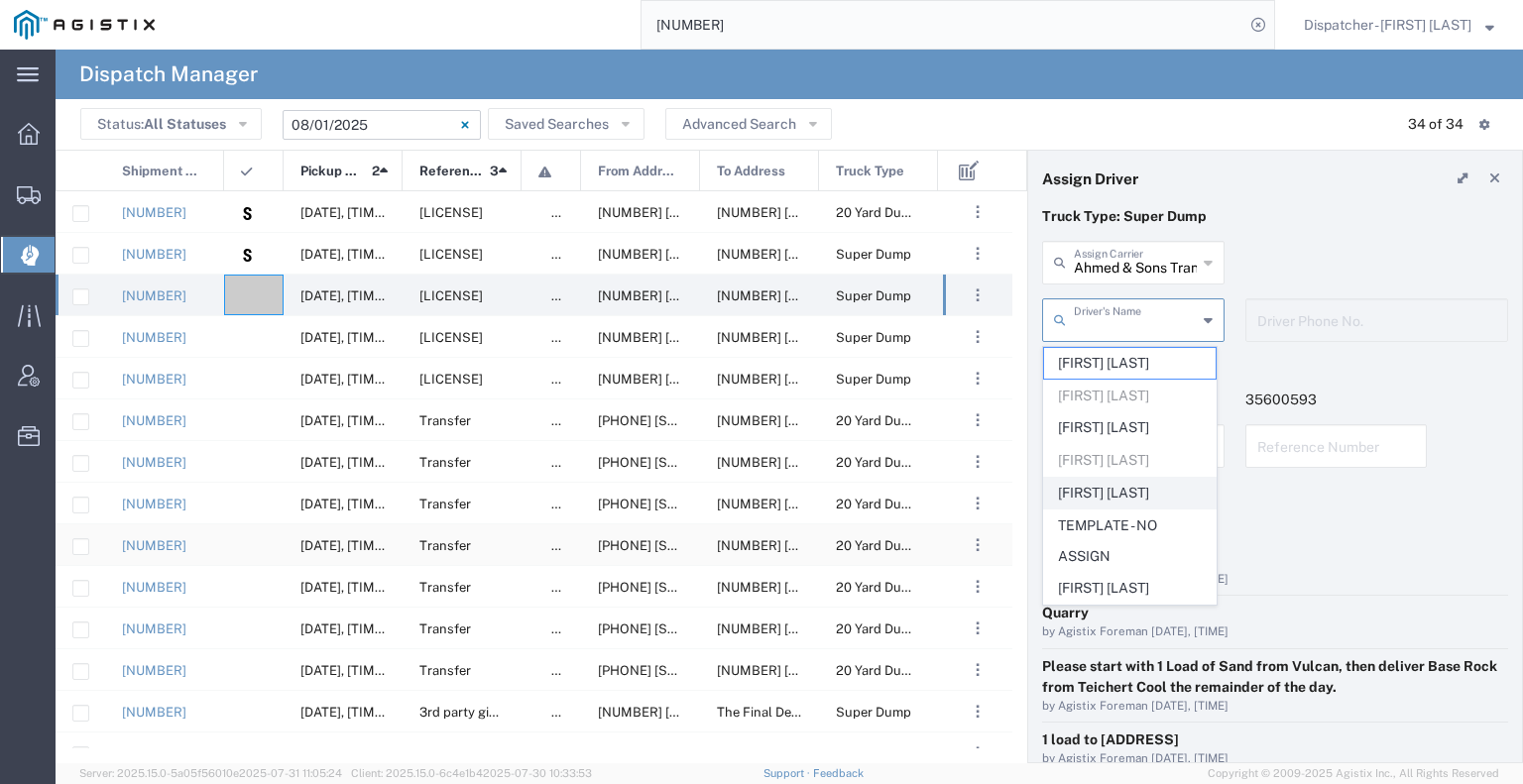 click on "[FIRST] [LAST]" 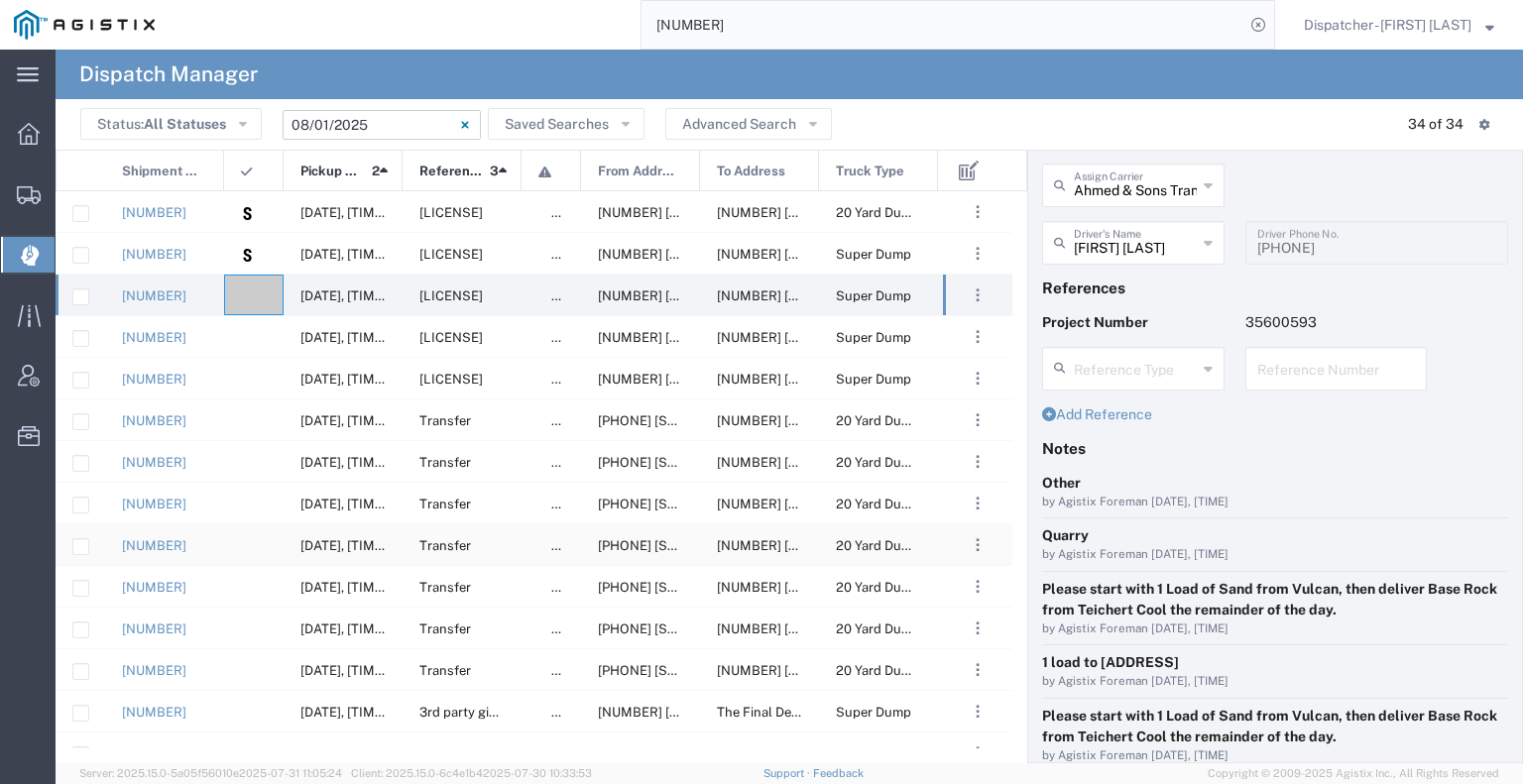 scroll, scrollTop: 239, scrollLeft: 0, axis: vertical 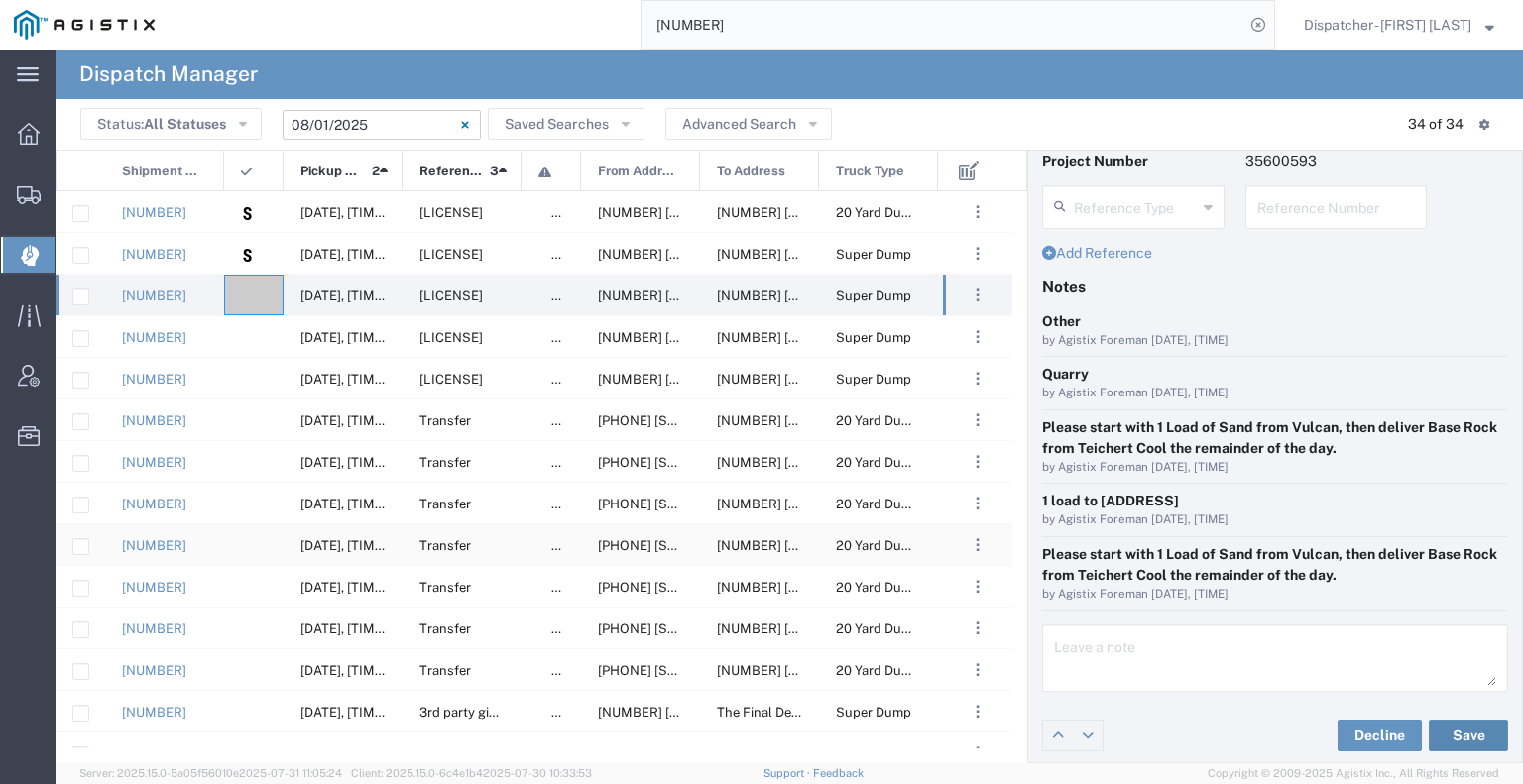 click on "Save" 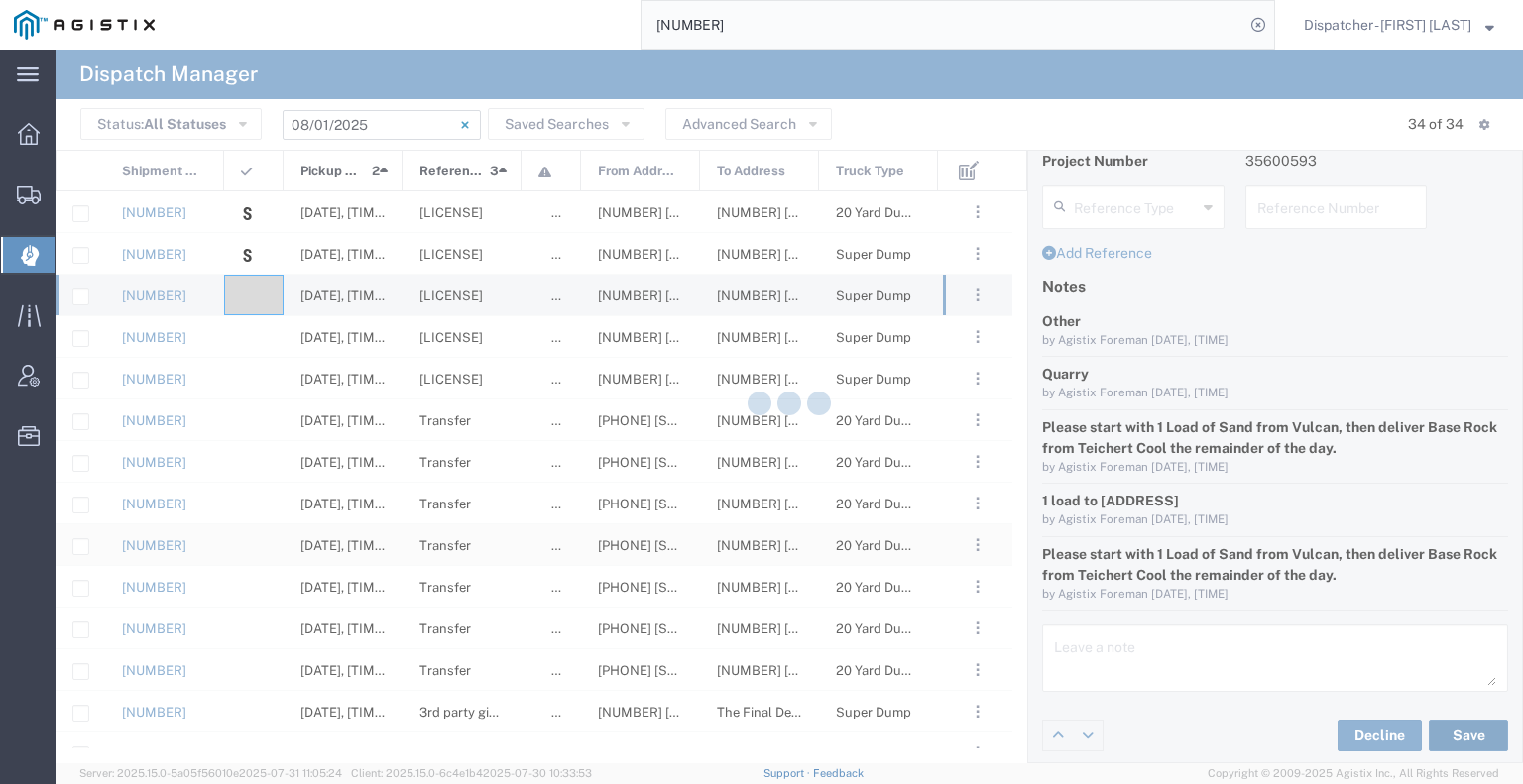 type on "[FIRST] [LAST]" 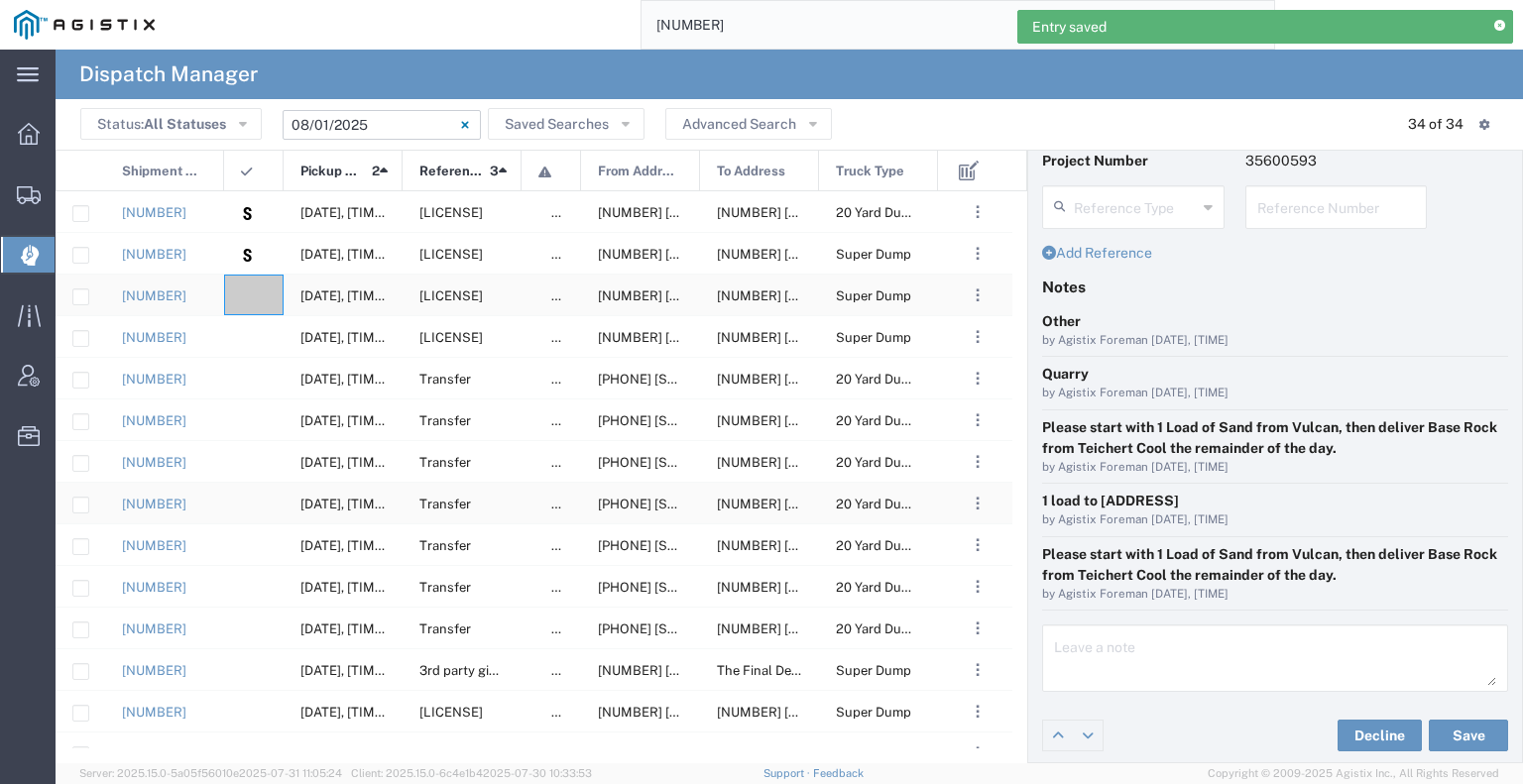 click 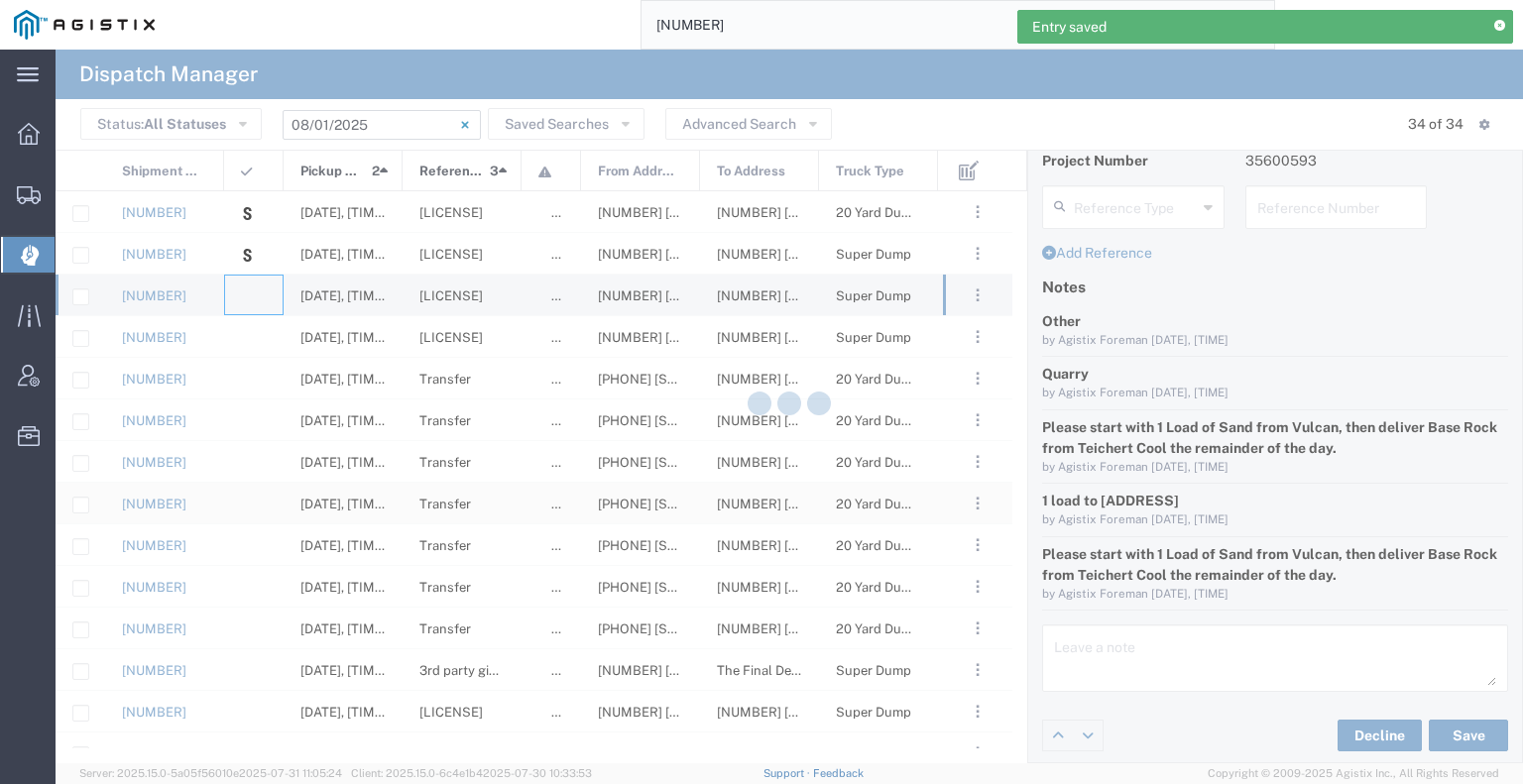 type 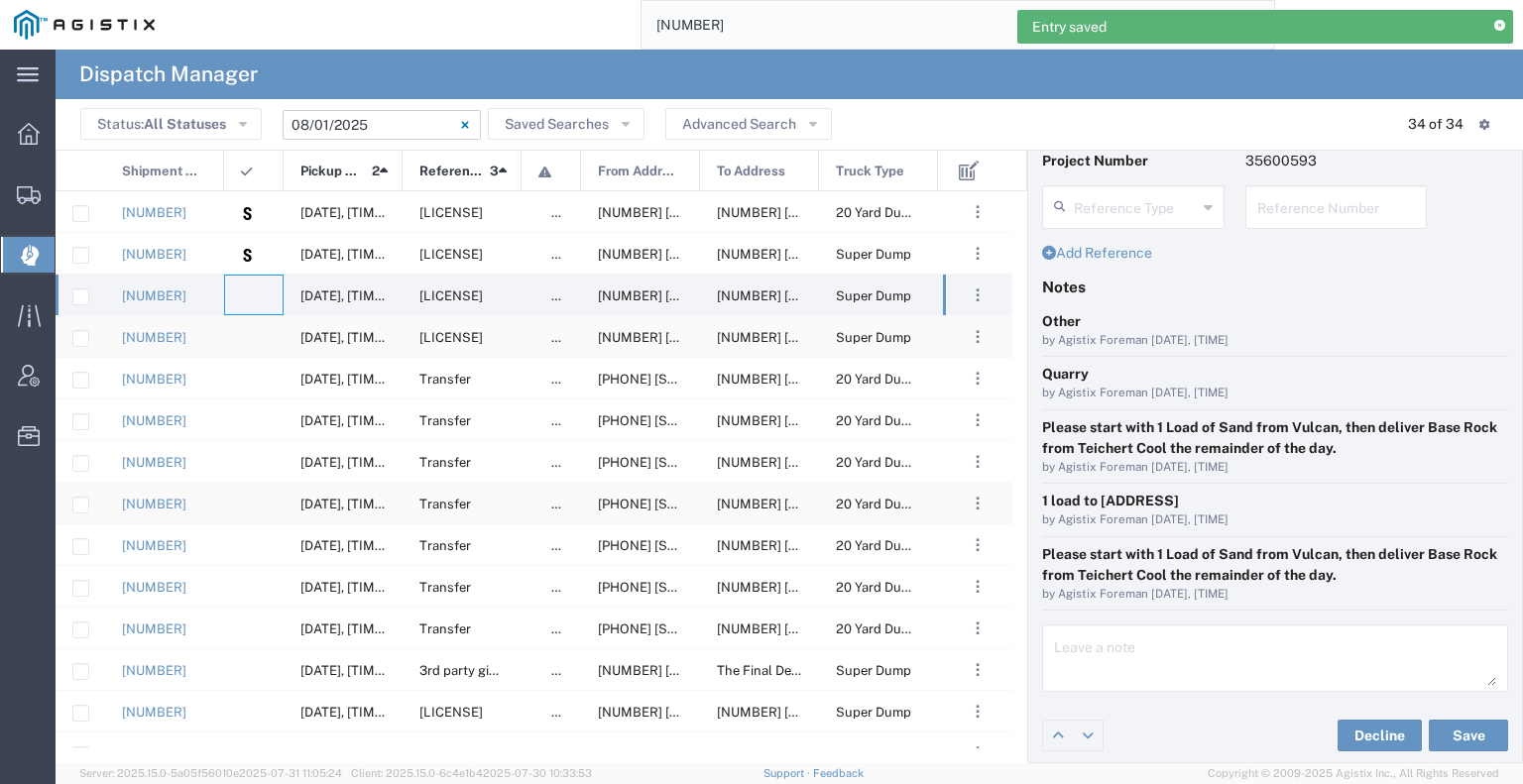 type 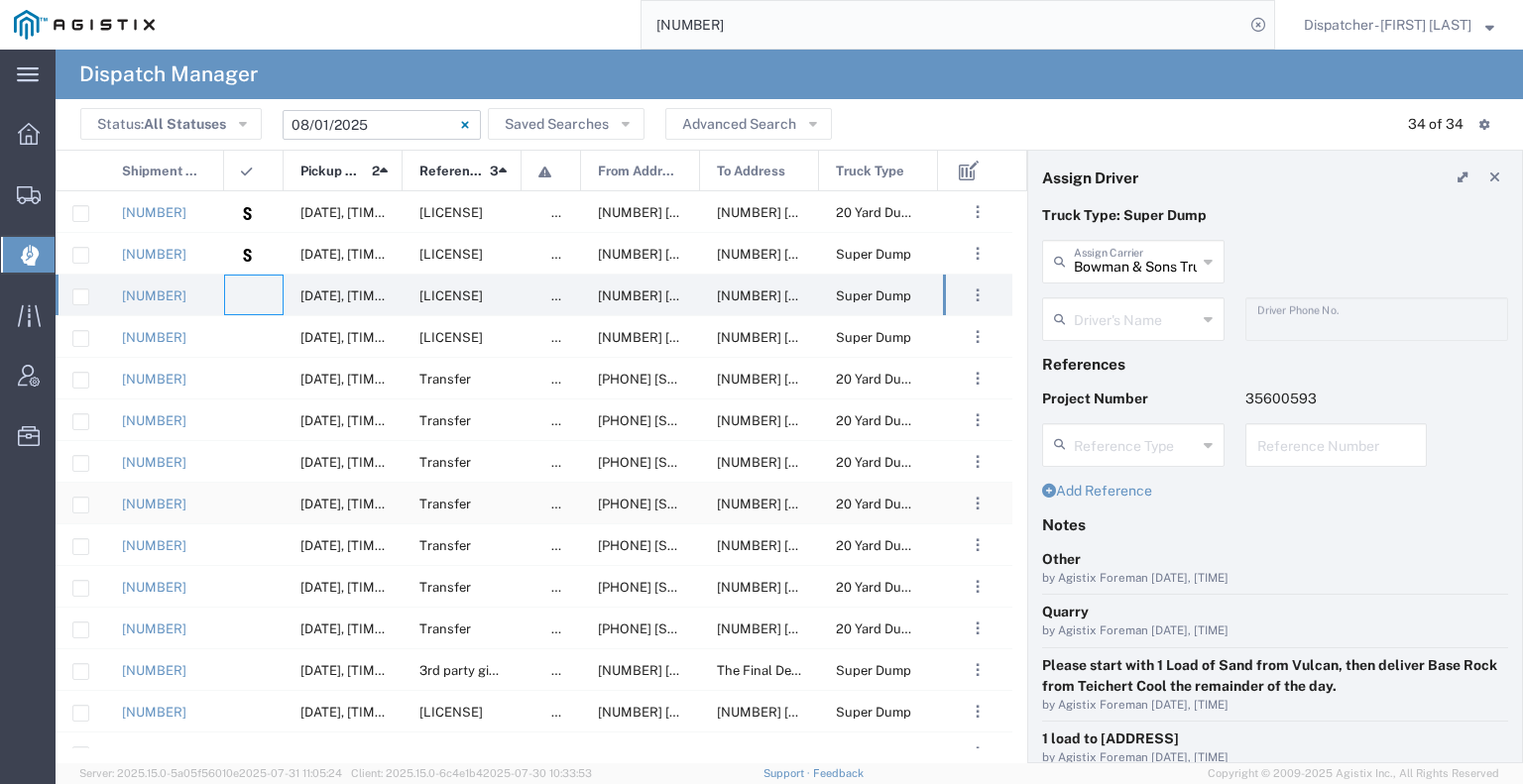 scroll, scrollTop: 0, scrollLeft: 0, axis: both 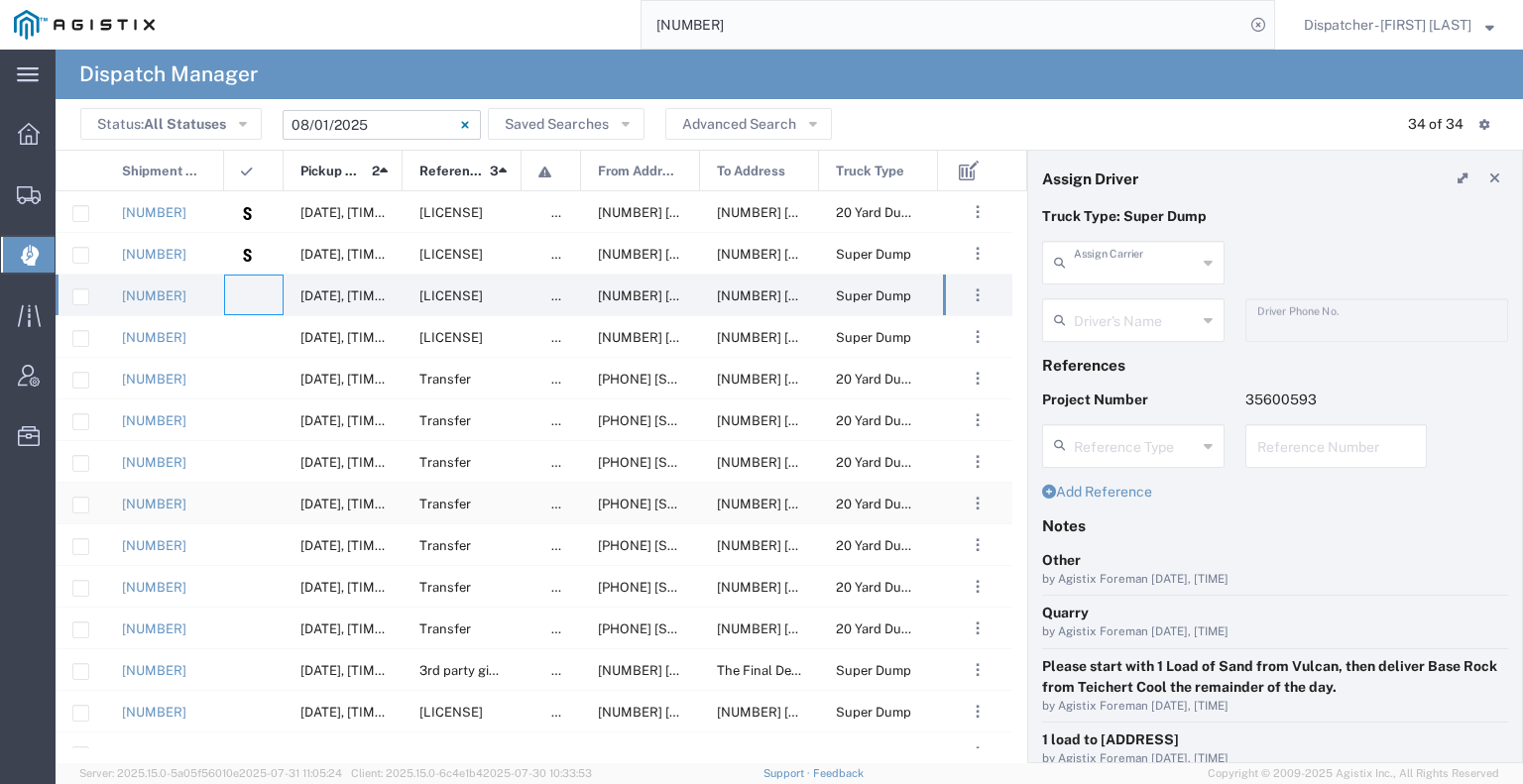 click at bounding box center [1135, 261] 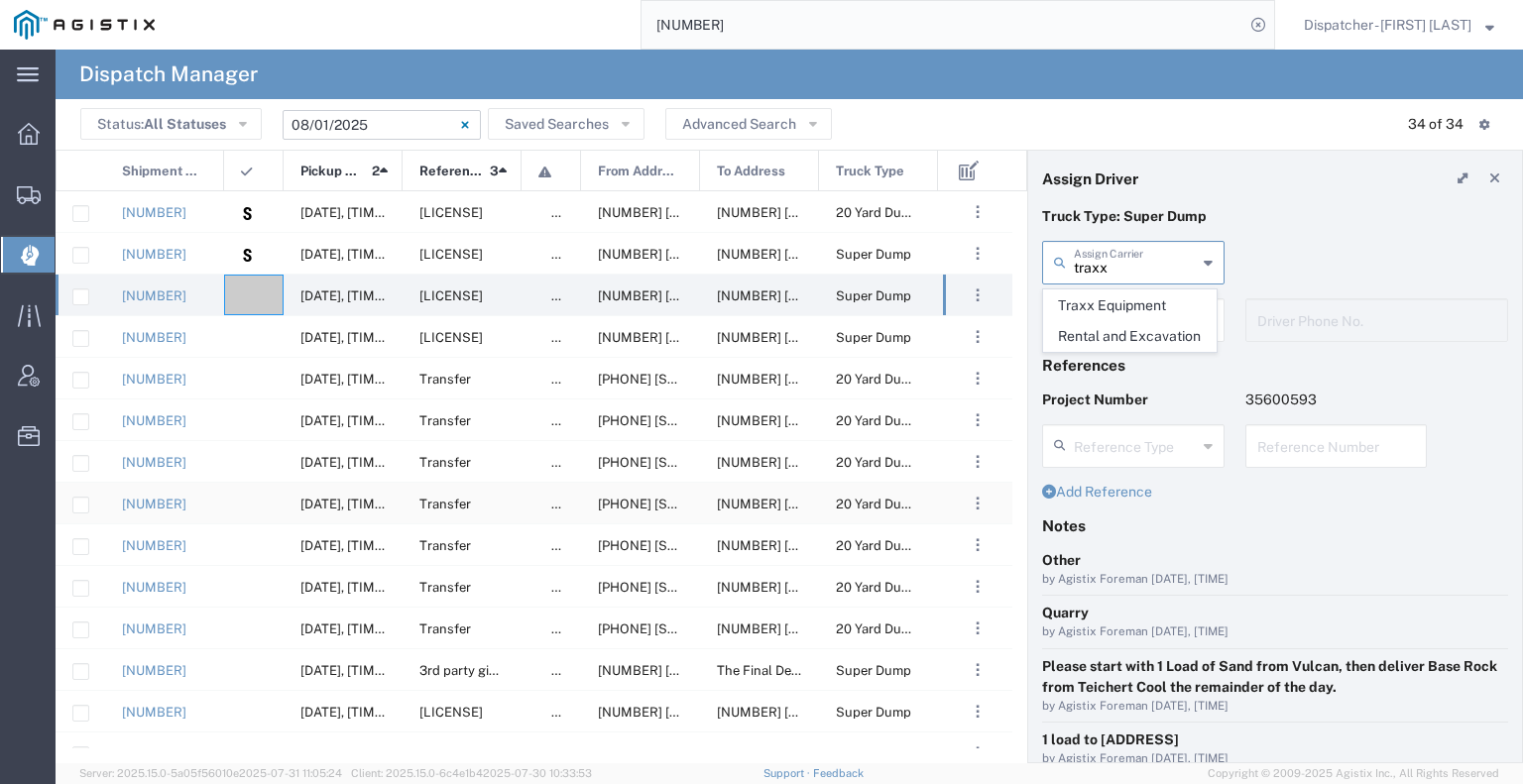 click on "Traxx Equipment Rental and Excavation" 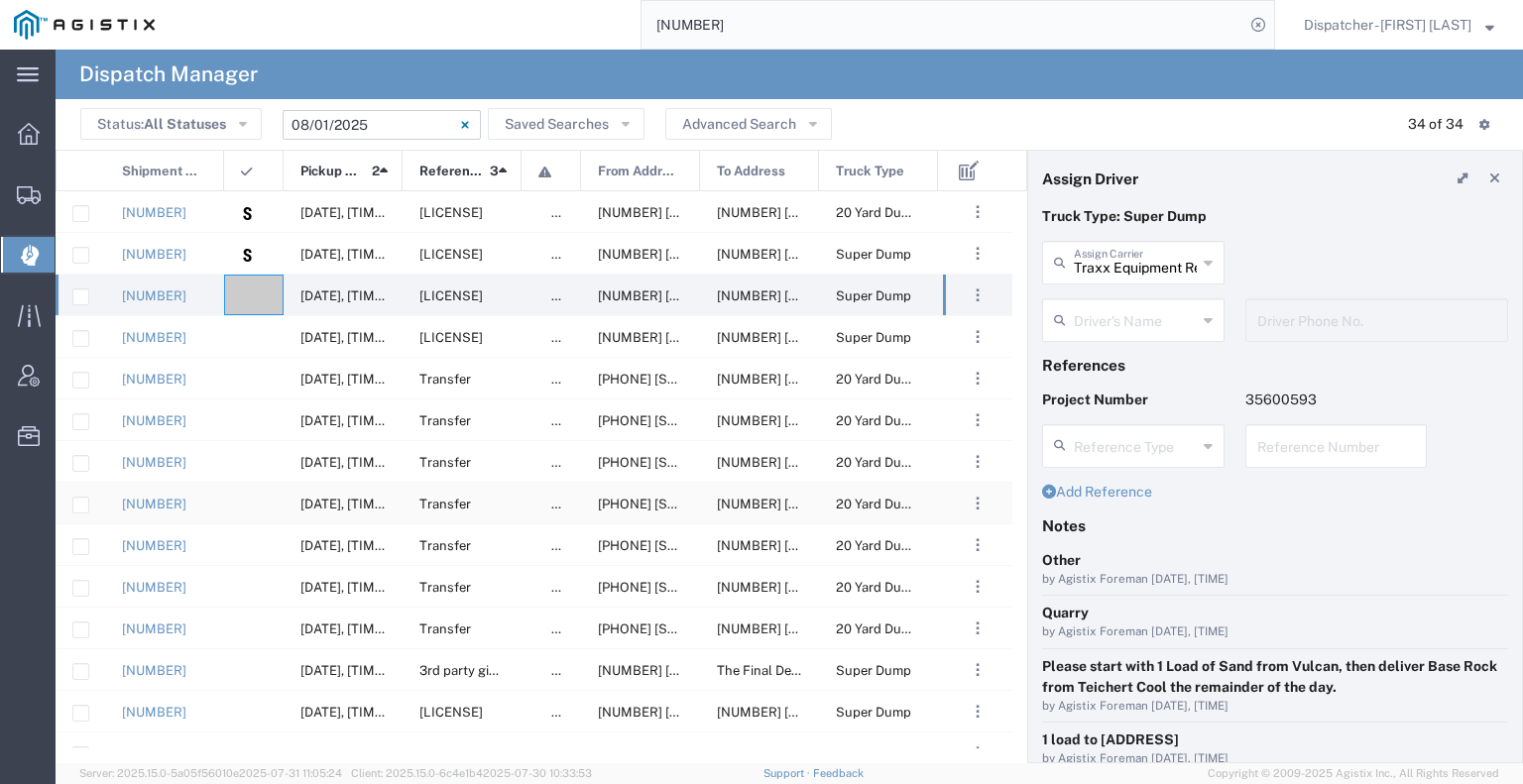 click at bounding box center (1135, 318) 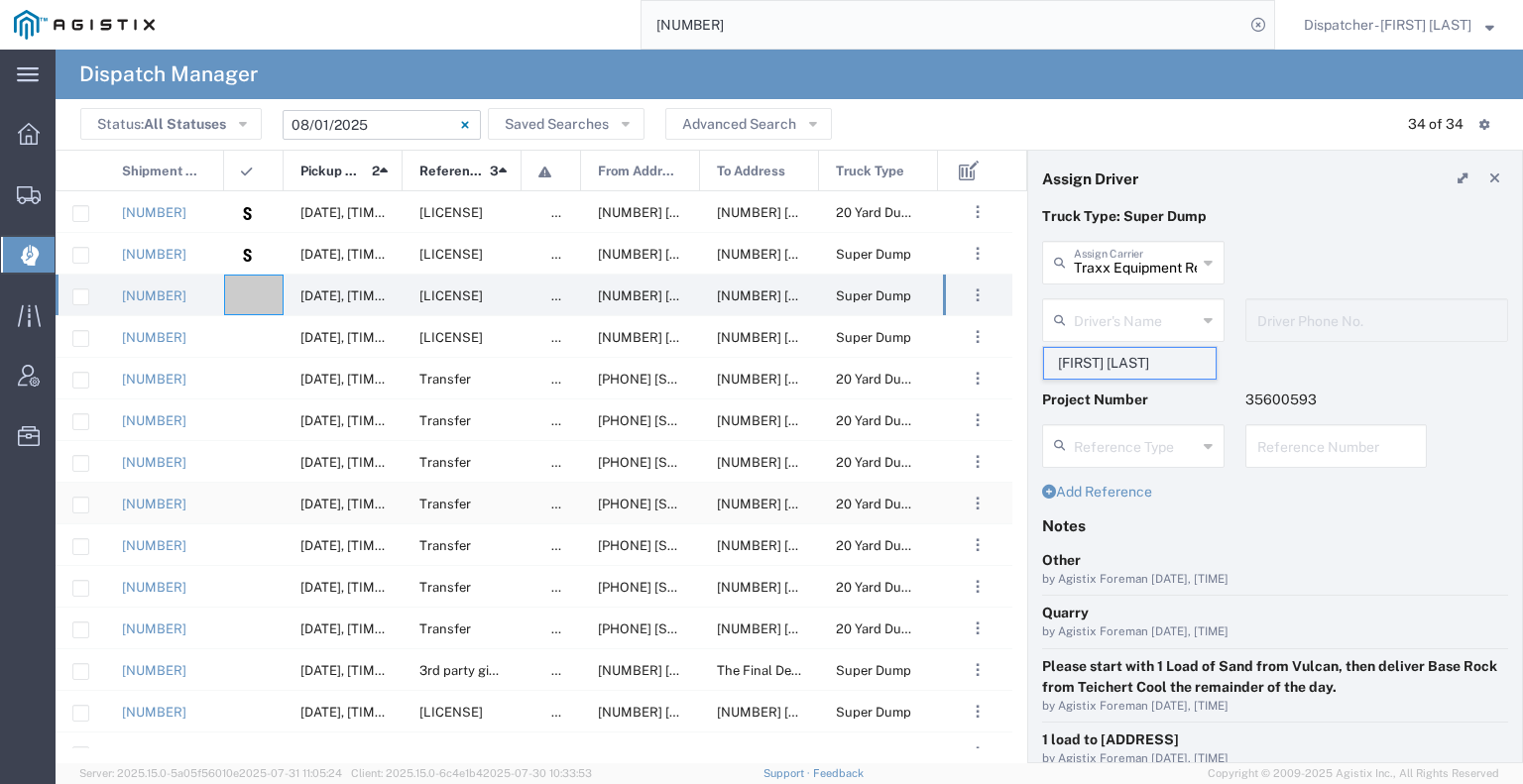 click on "[FIRST] [LAST]" 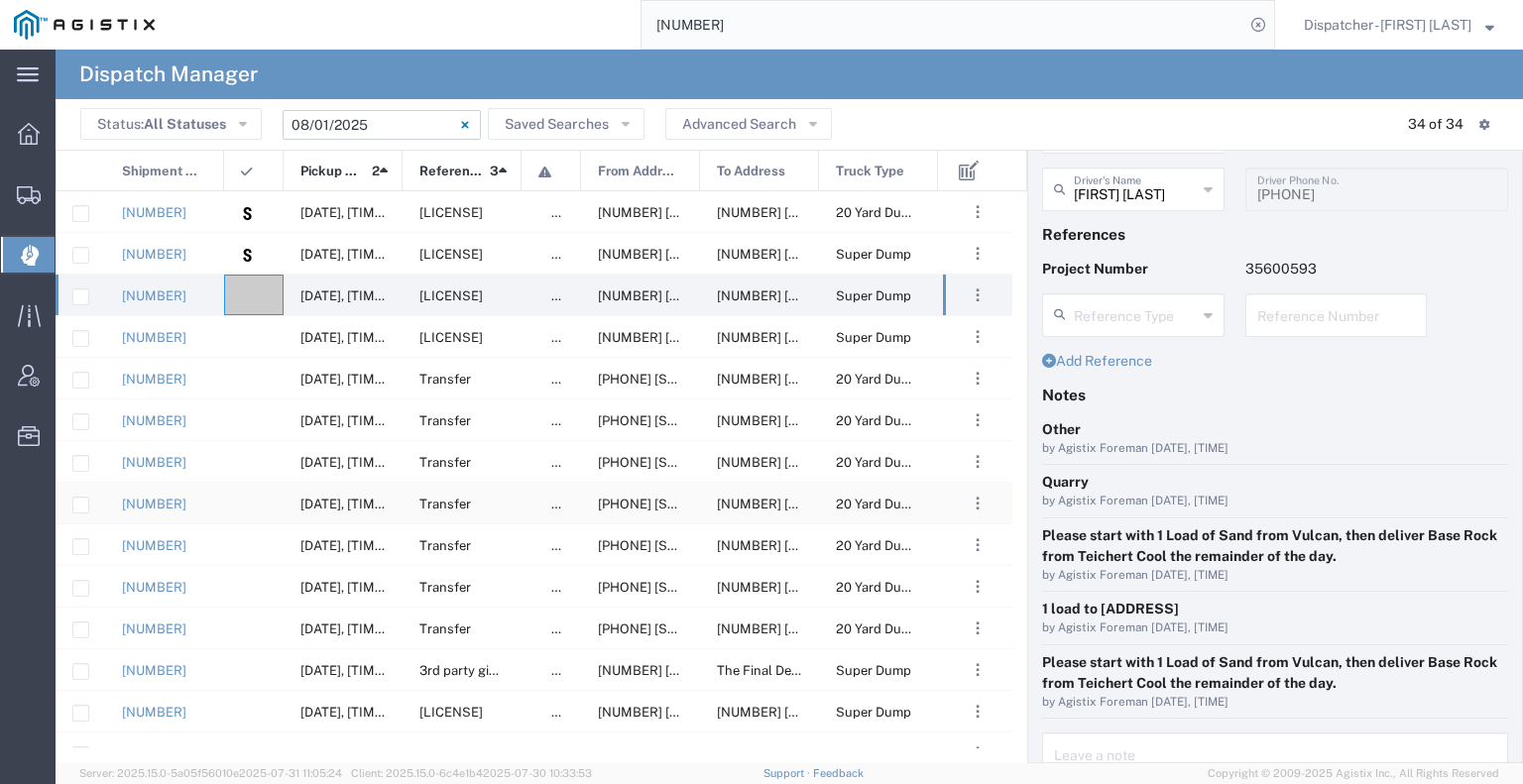 scroll, scrollTop: 239, scrollLeft: 0, axis: vertical 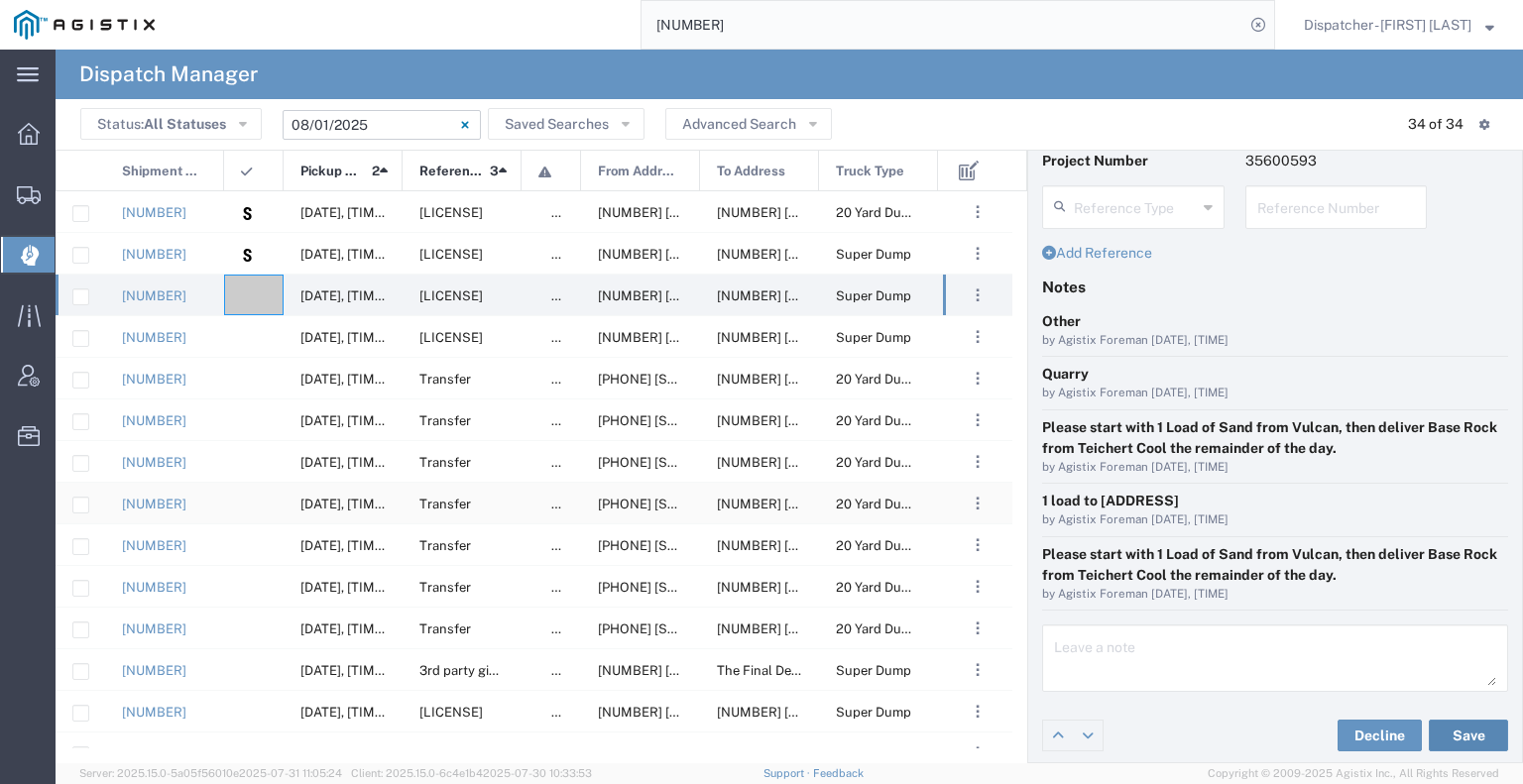 click on "Save" 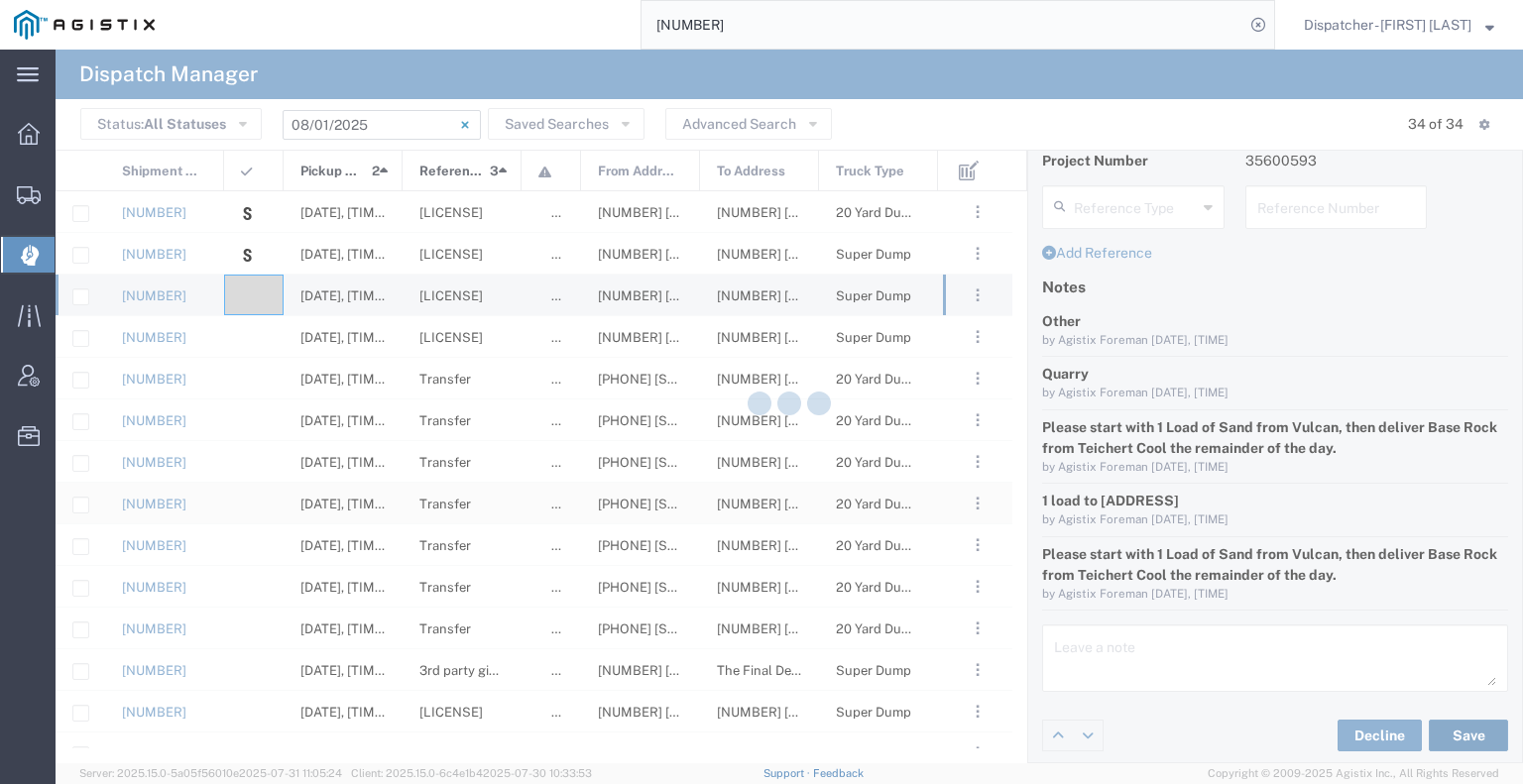 type on "[FIRST] [LAST]" 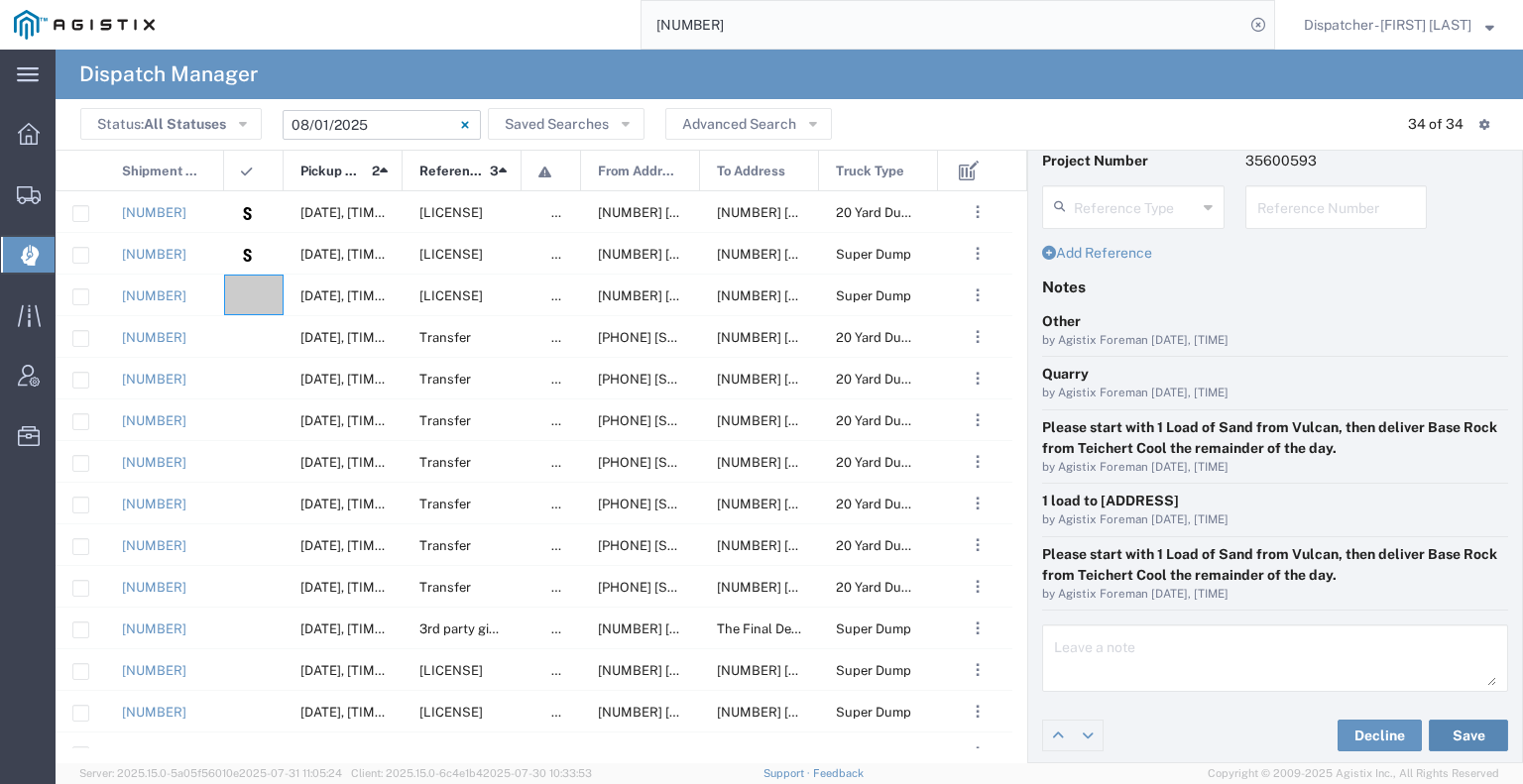 scroll, scrollTop: 41, scrollLeft: 0, axis: vertical 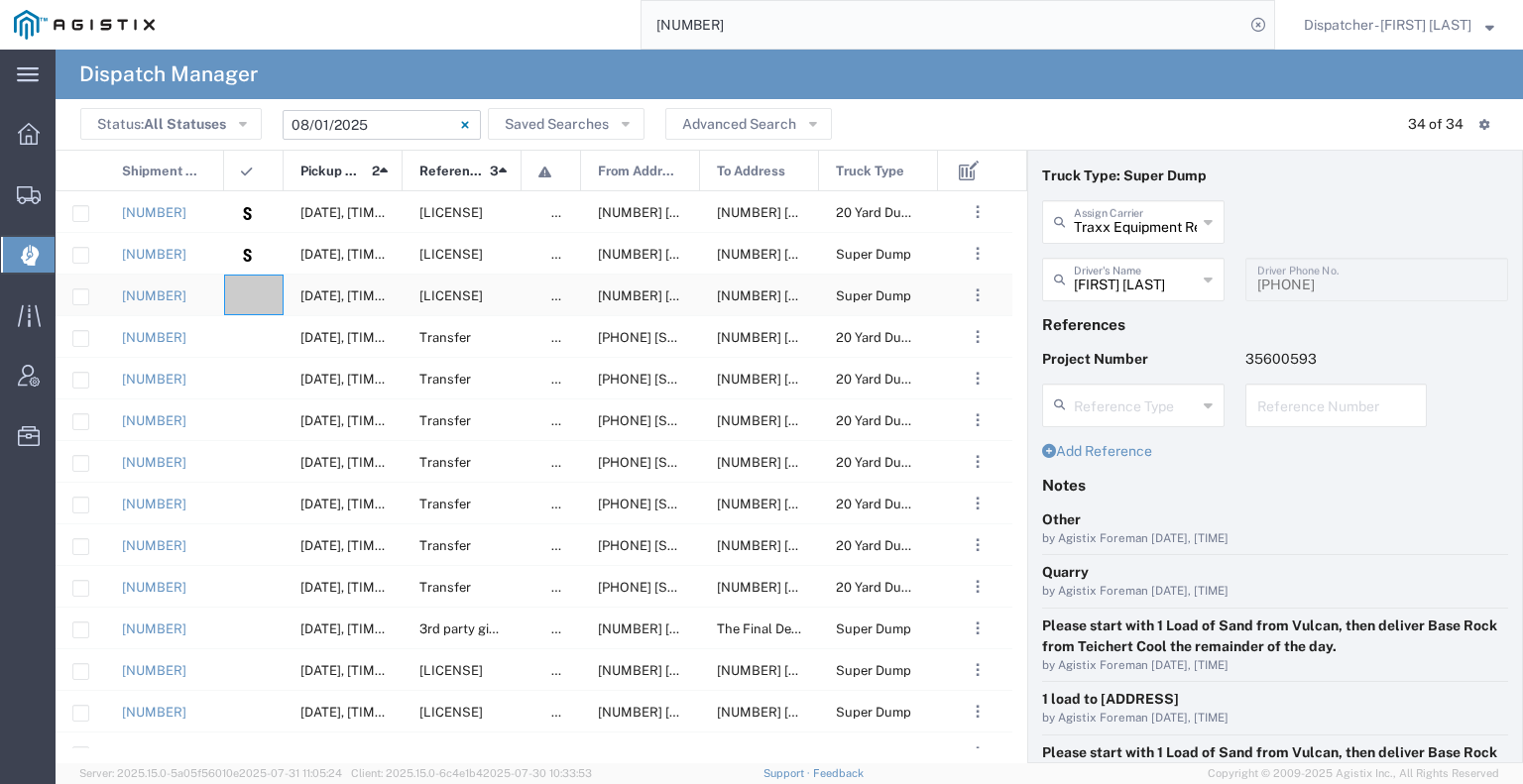 click 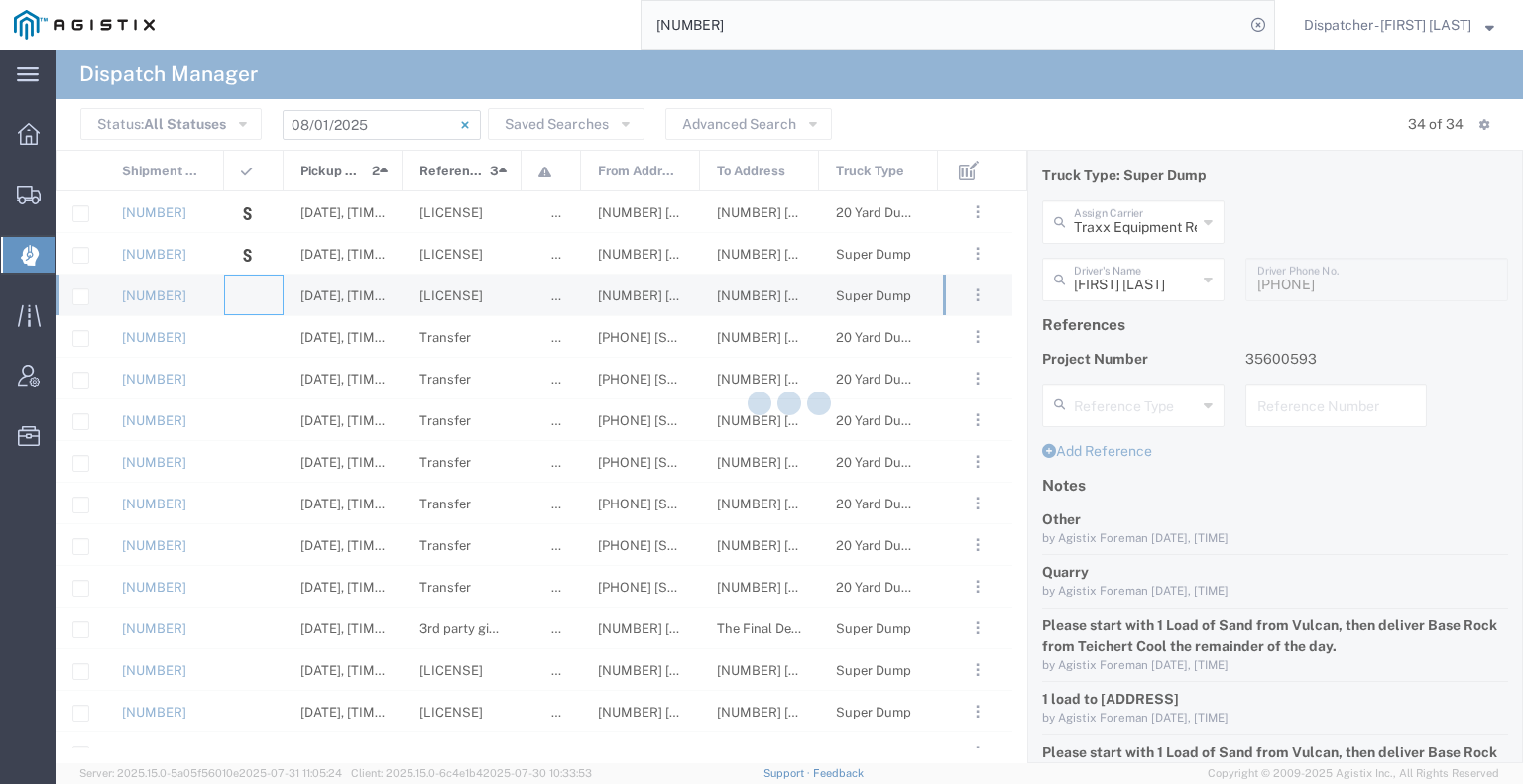 type 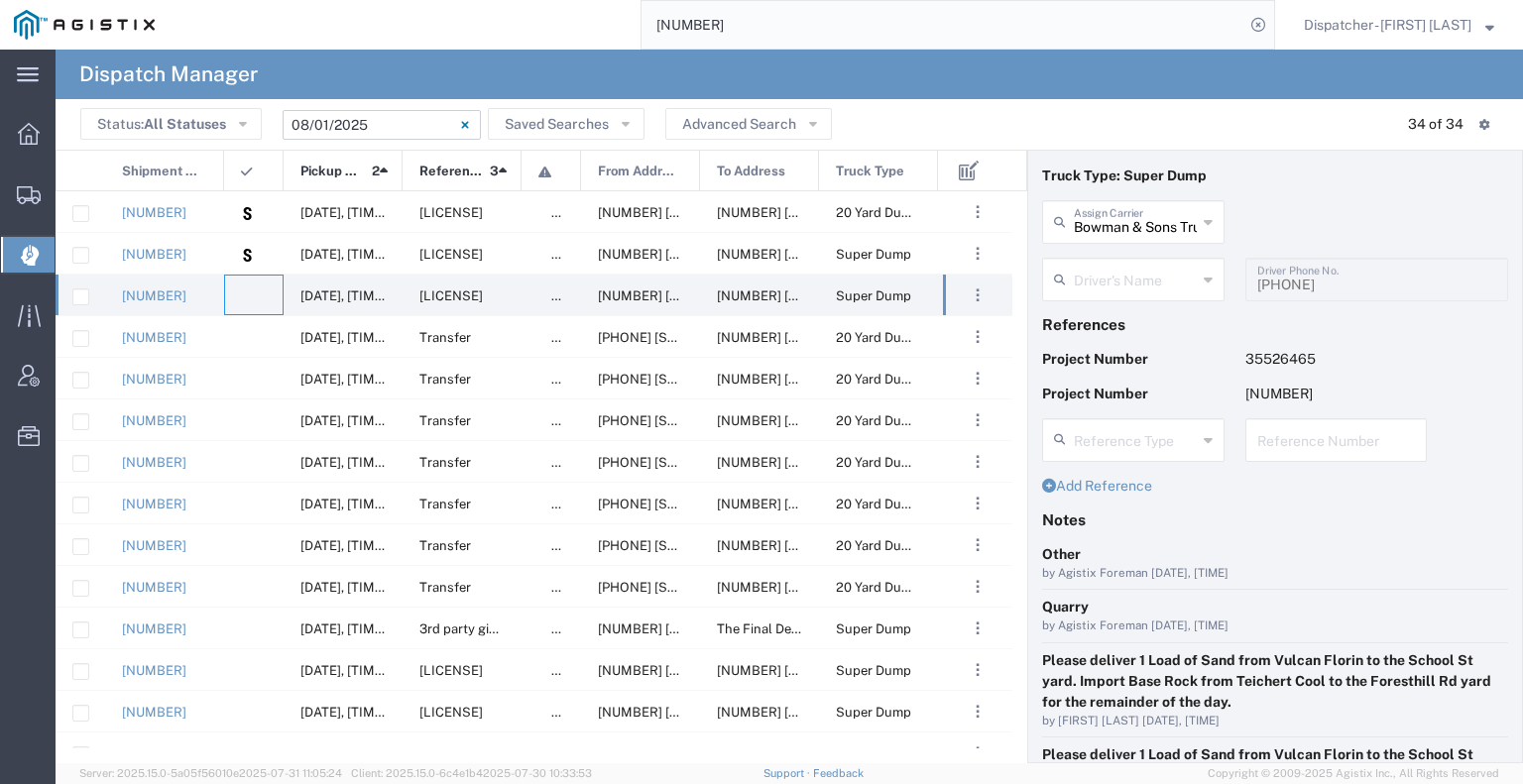 click at bounding box center [1135, 278] 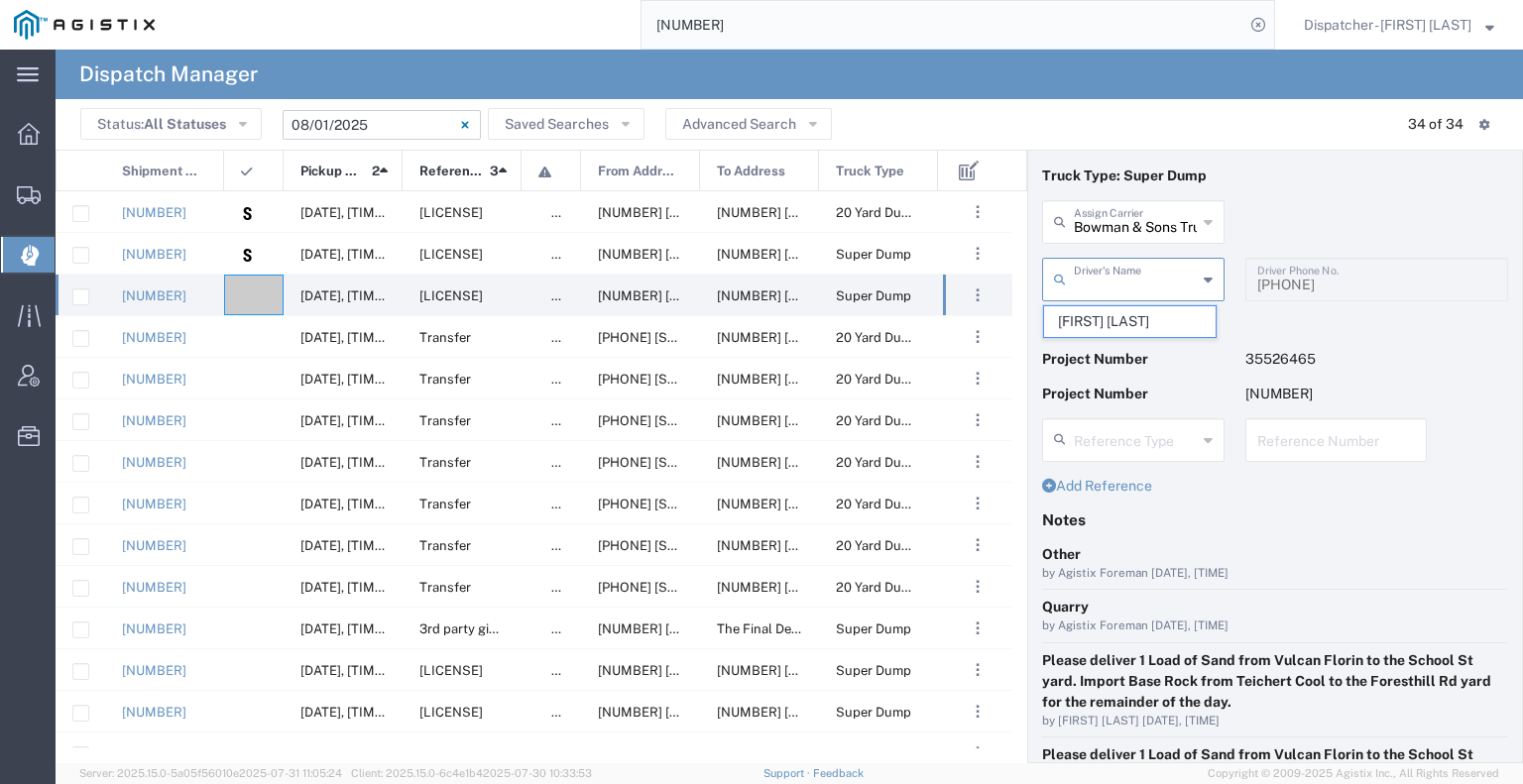 type 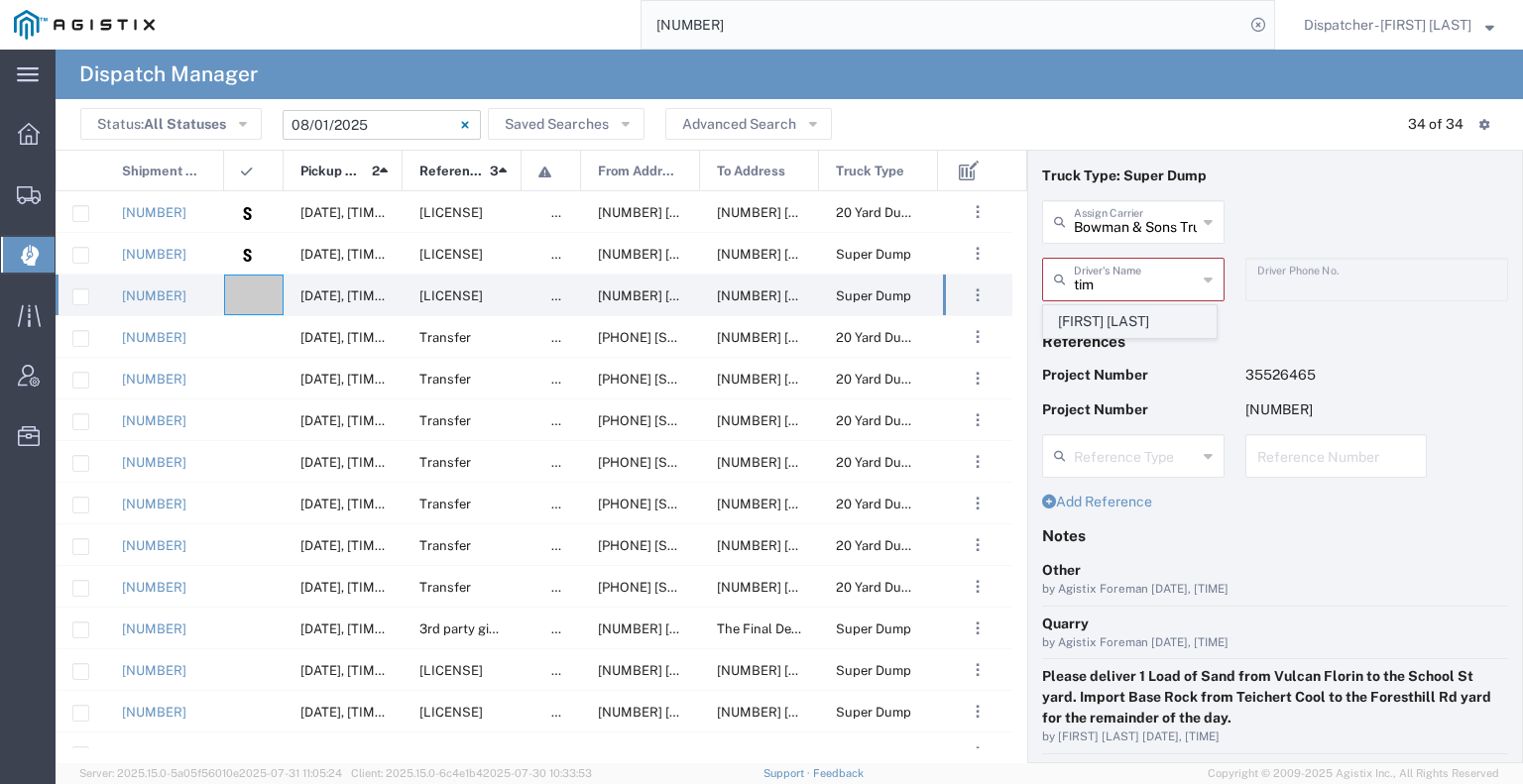 click on "[FIRST] [LAST]" 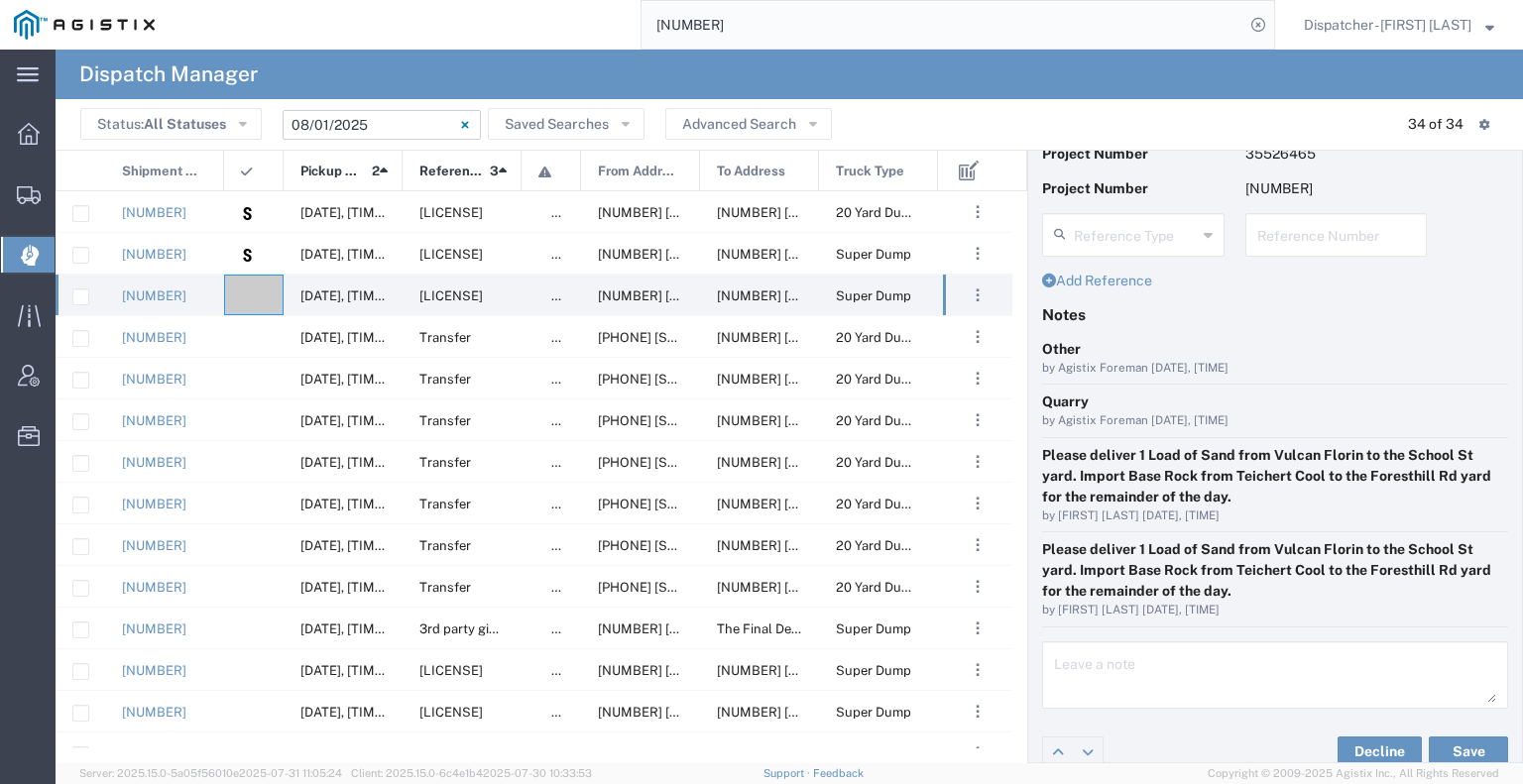 scroll, scrollTop: 304, scrollLeft: 0, axis: vertical 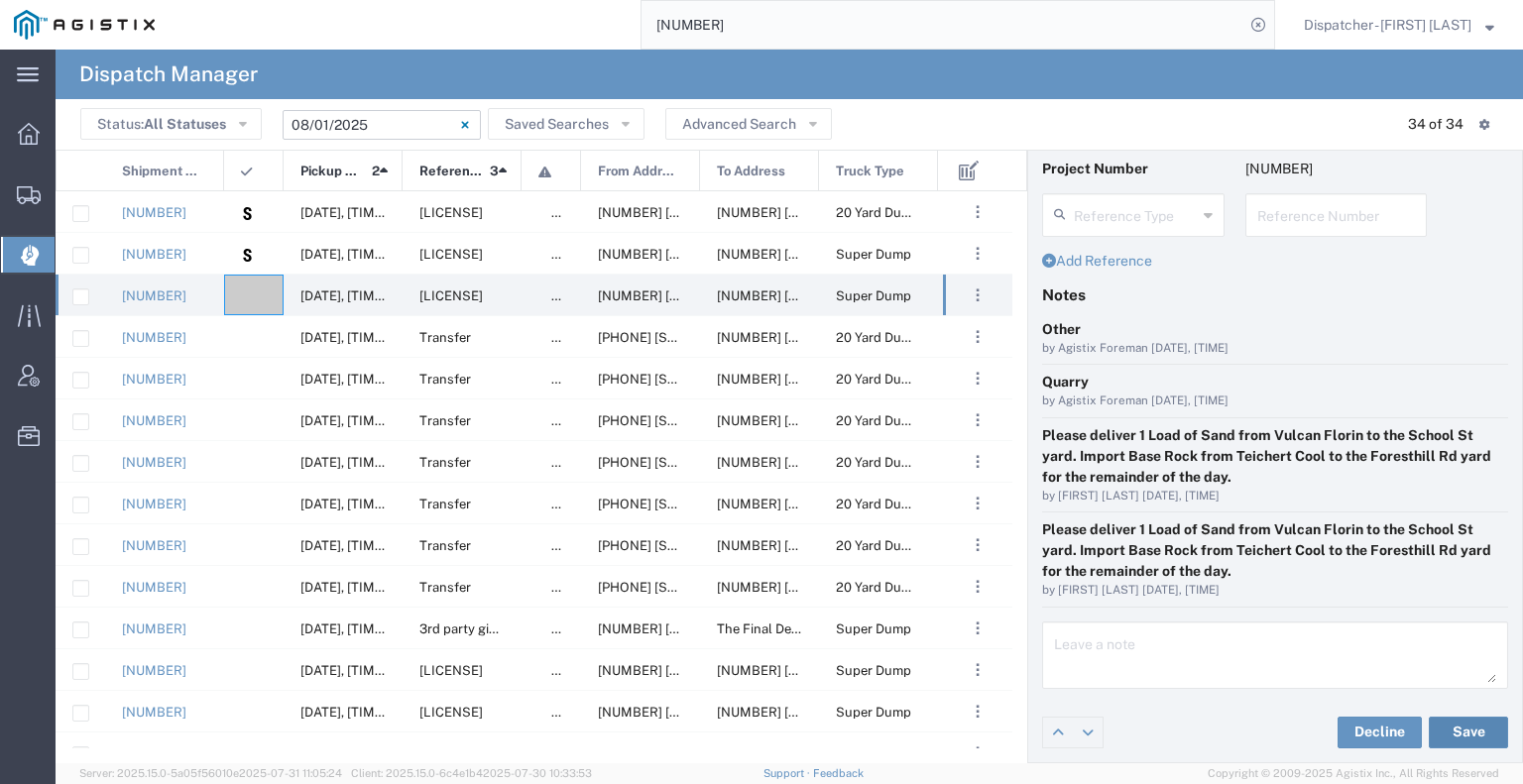 click on "Save" 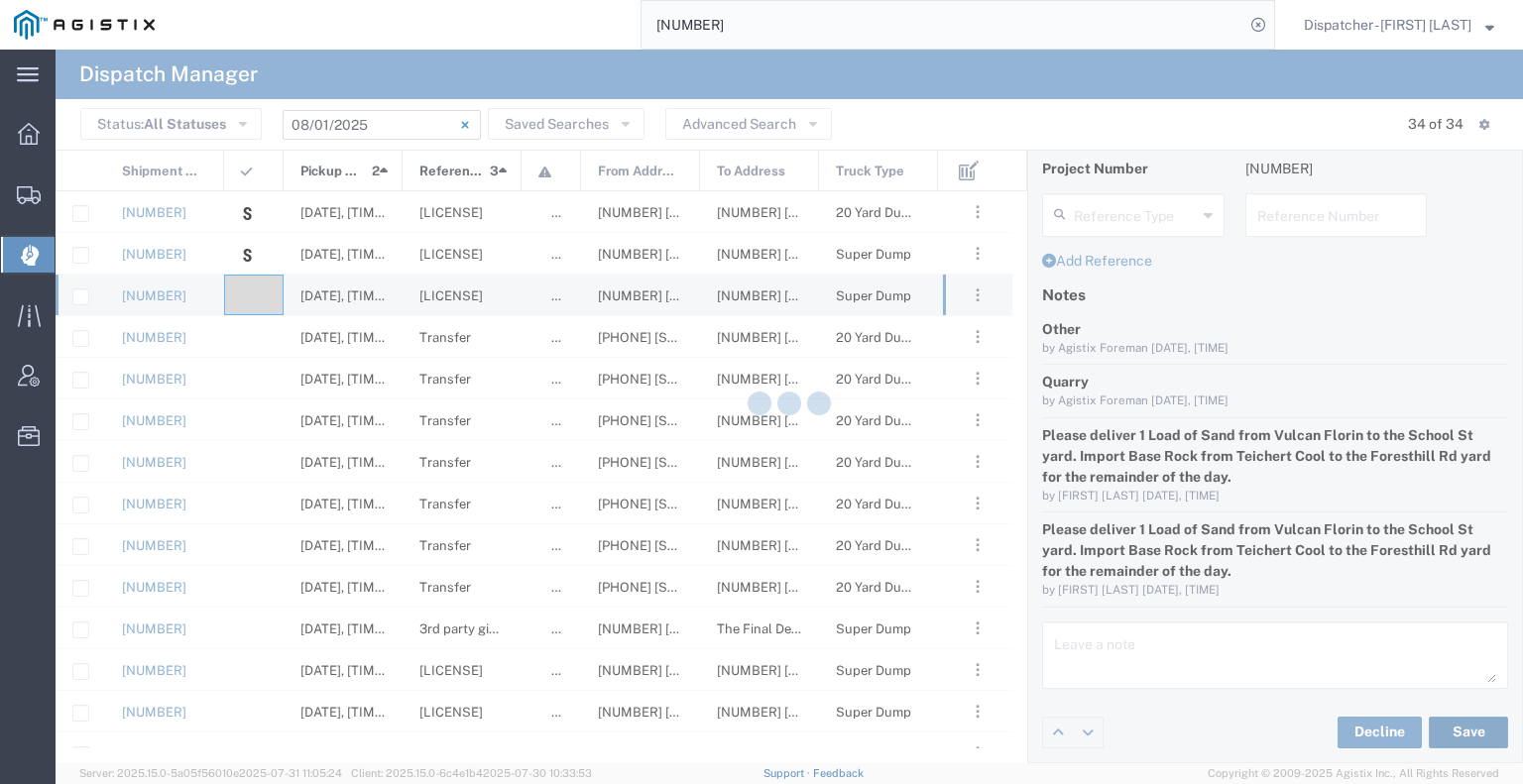 type on "[FIRST] [LAST]" 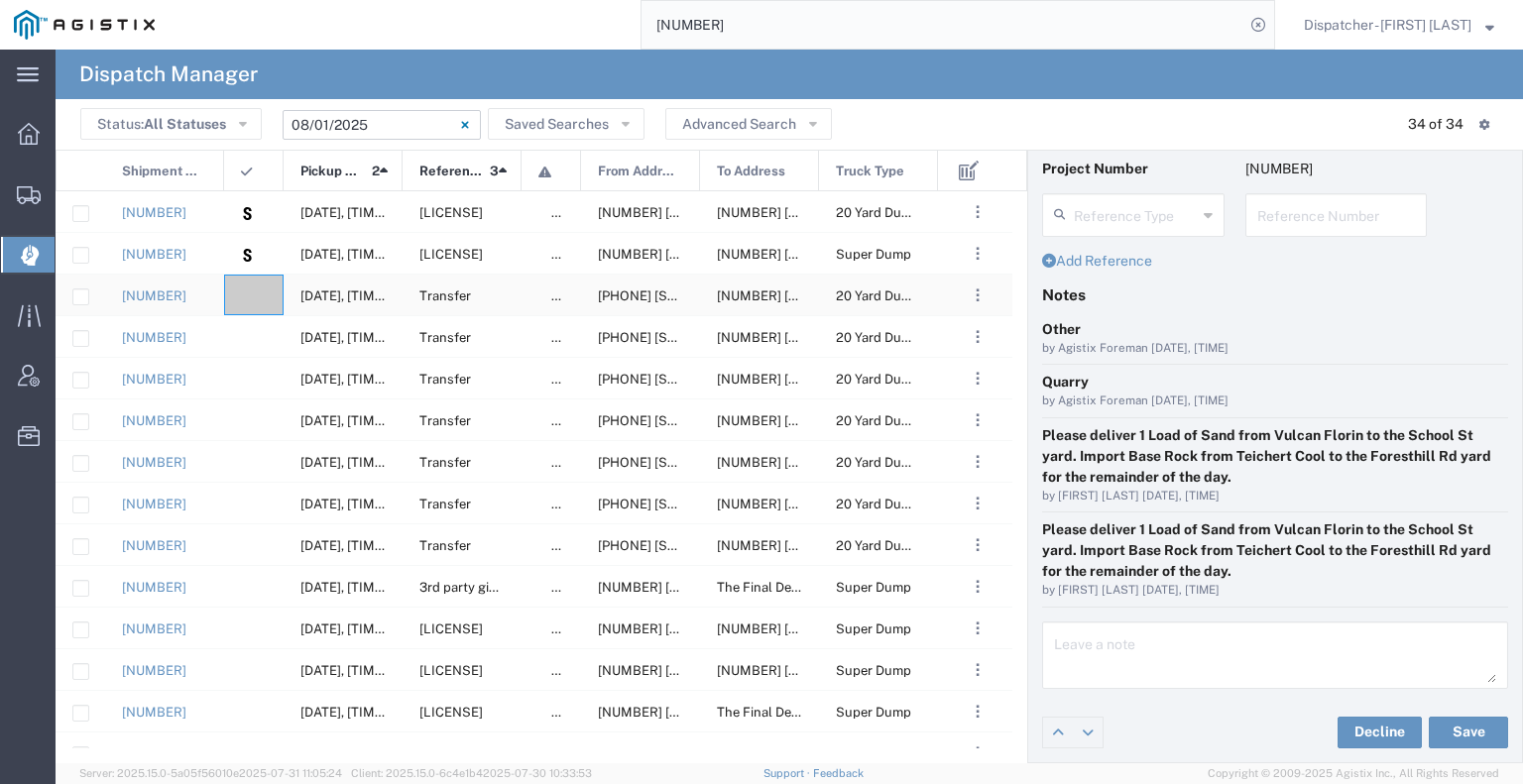 click 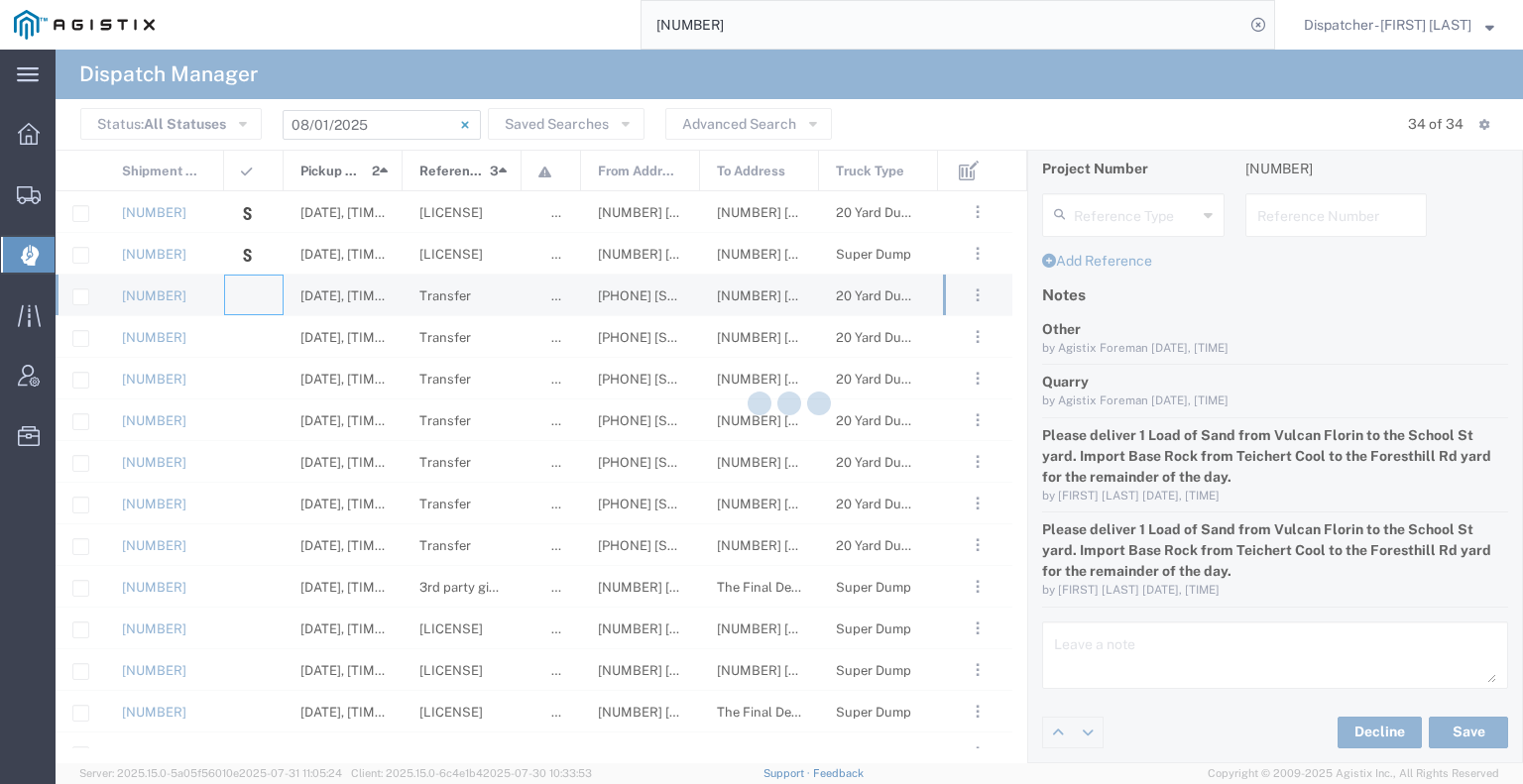 type 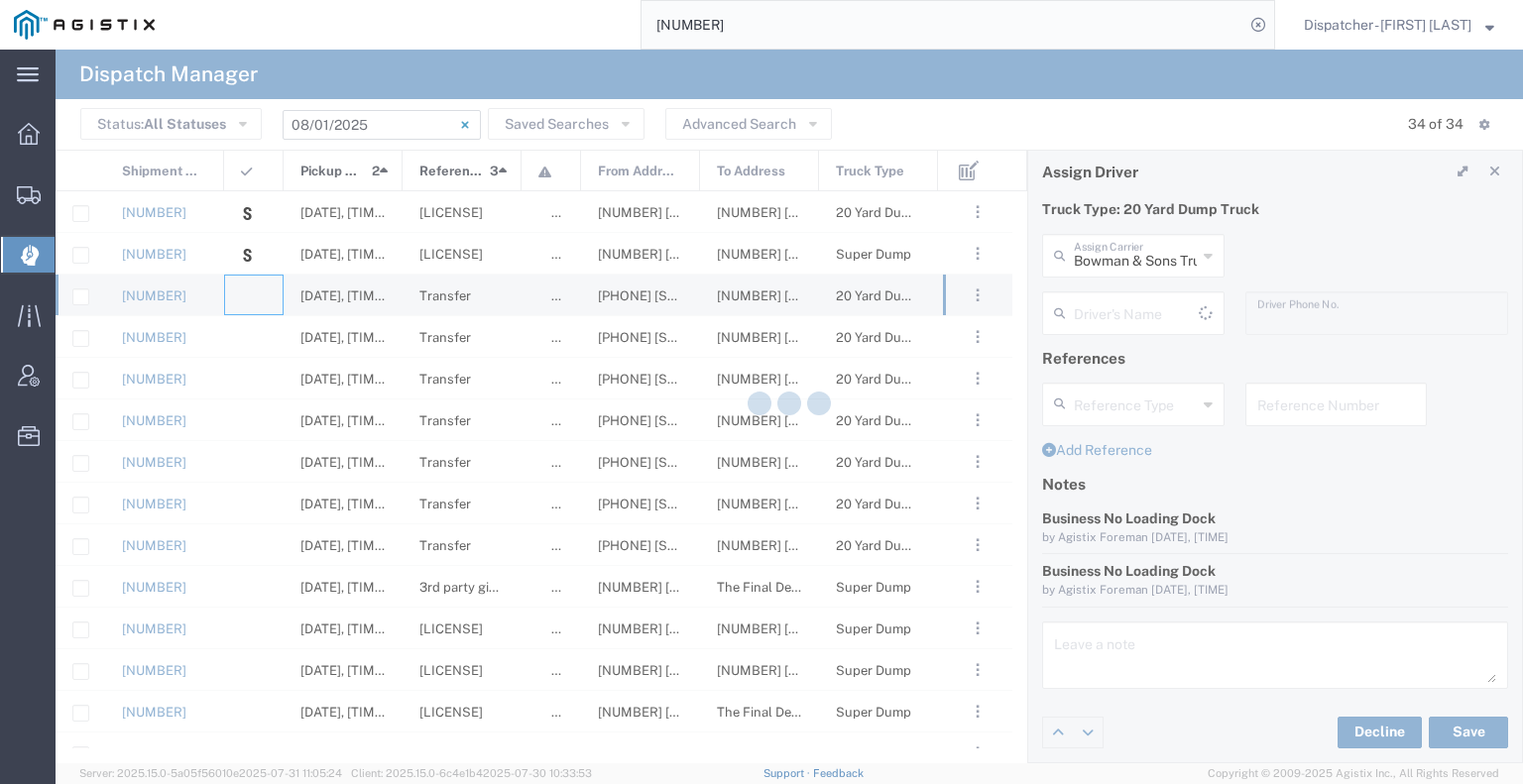 scroll, scrollTop: 4, scrollLeft: 0, axis: vertical 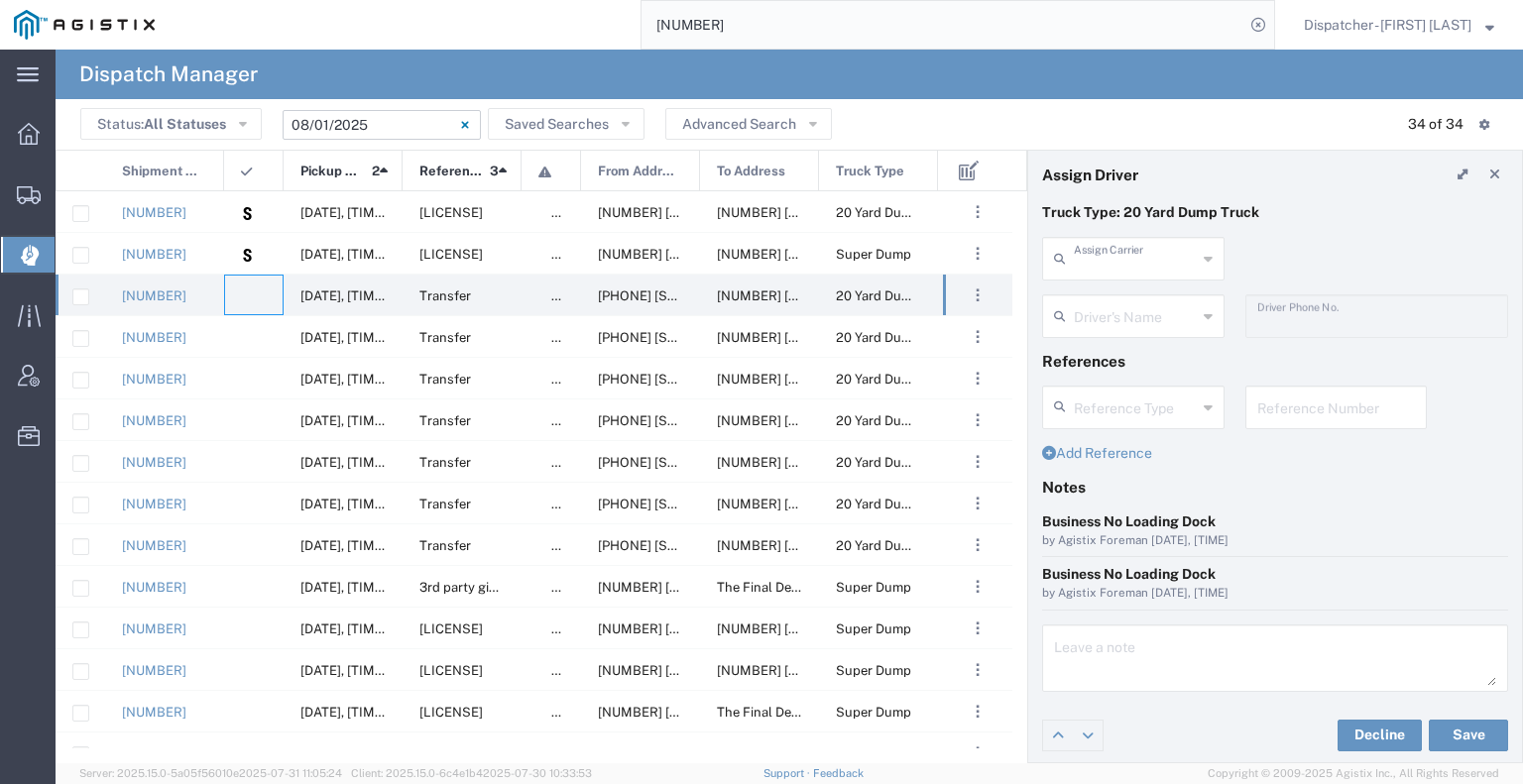 click at bounding box center (1135, 257) 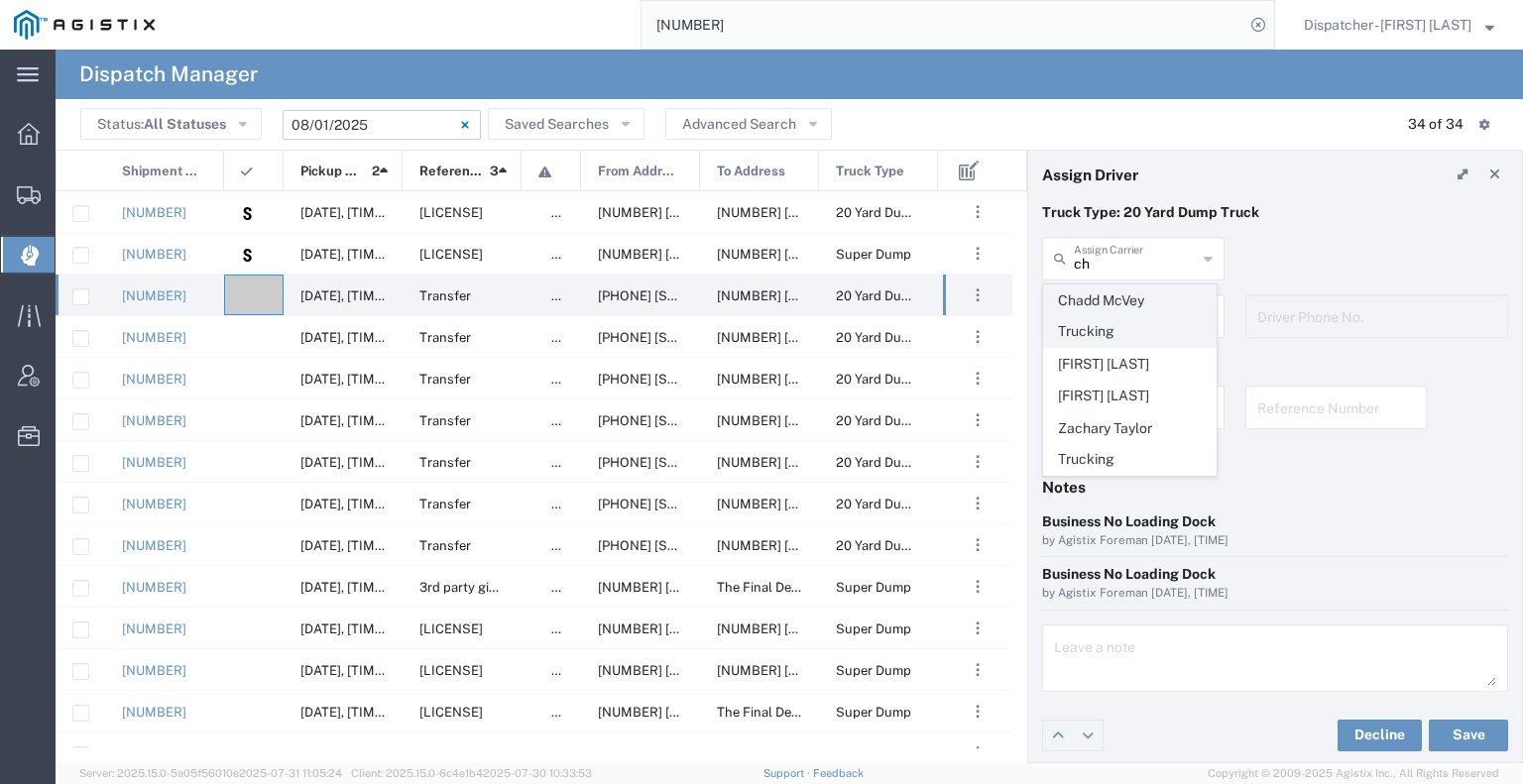 click on "Chadd McVey Trucking" 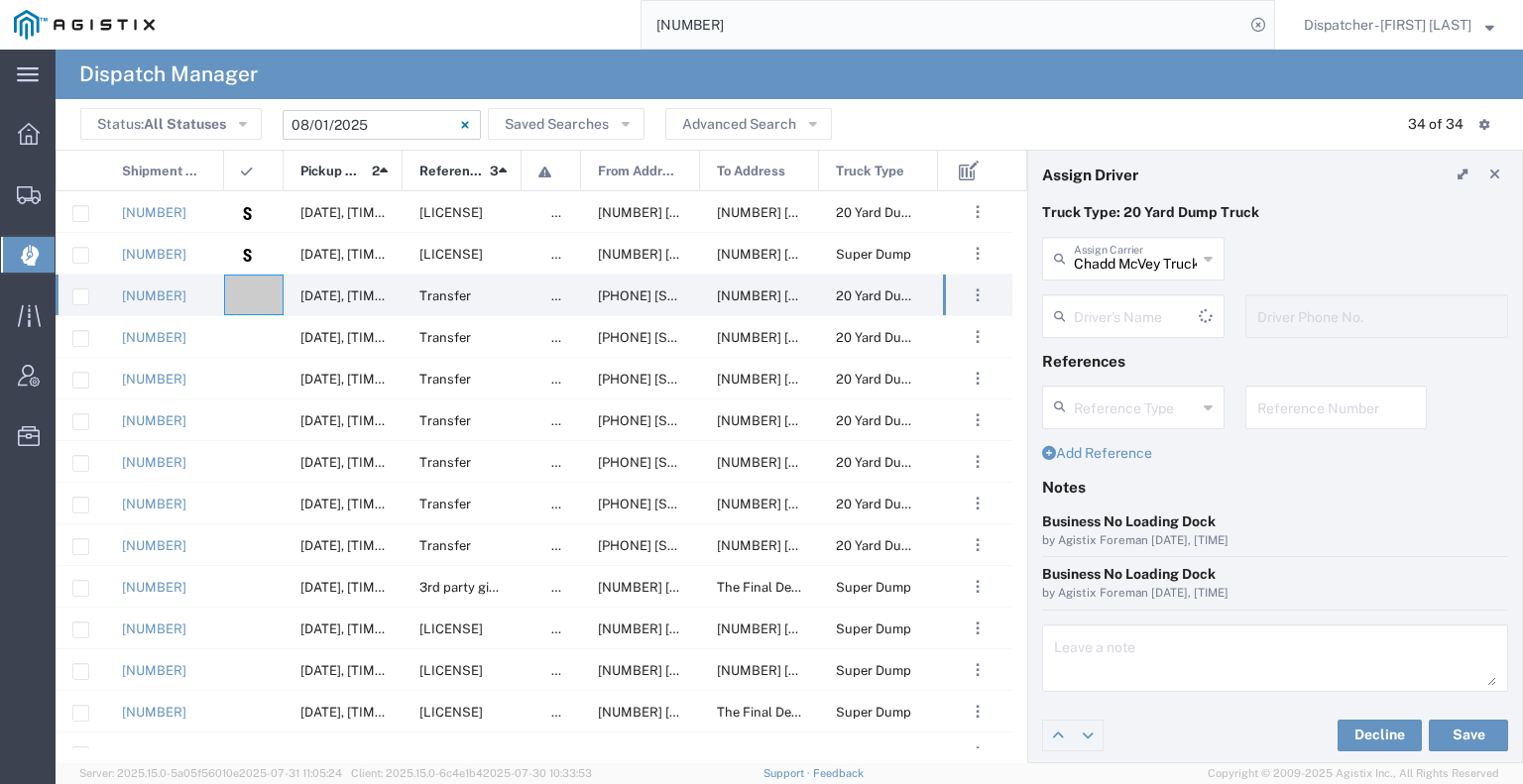 click at bounding box center [1136, 314] 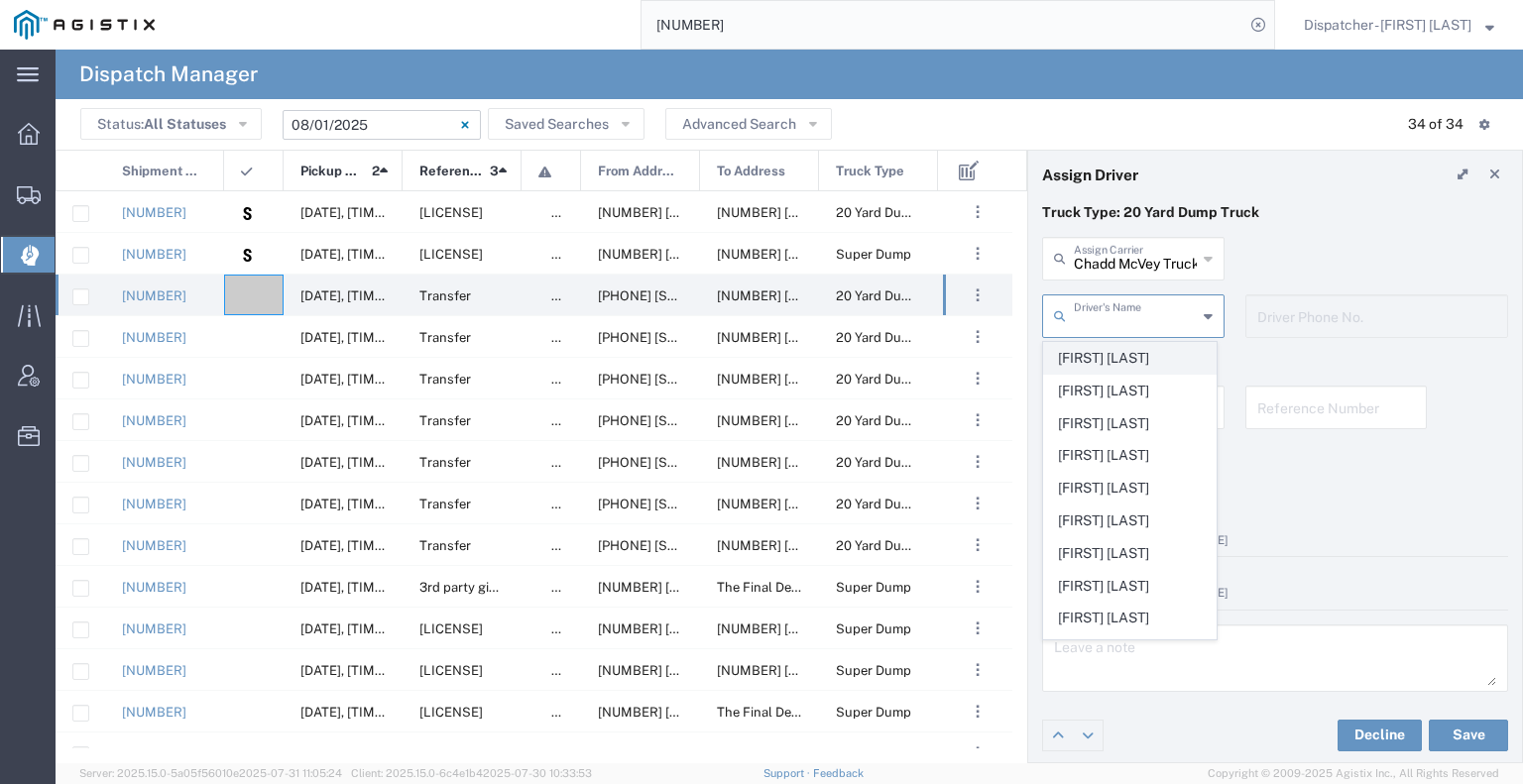 click on "[FIRST] [LAST]" 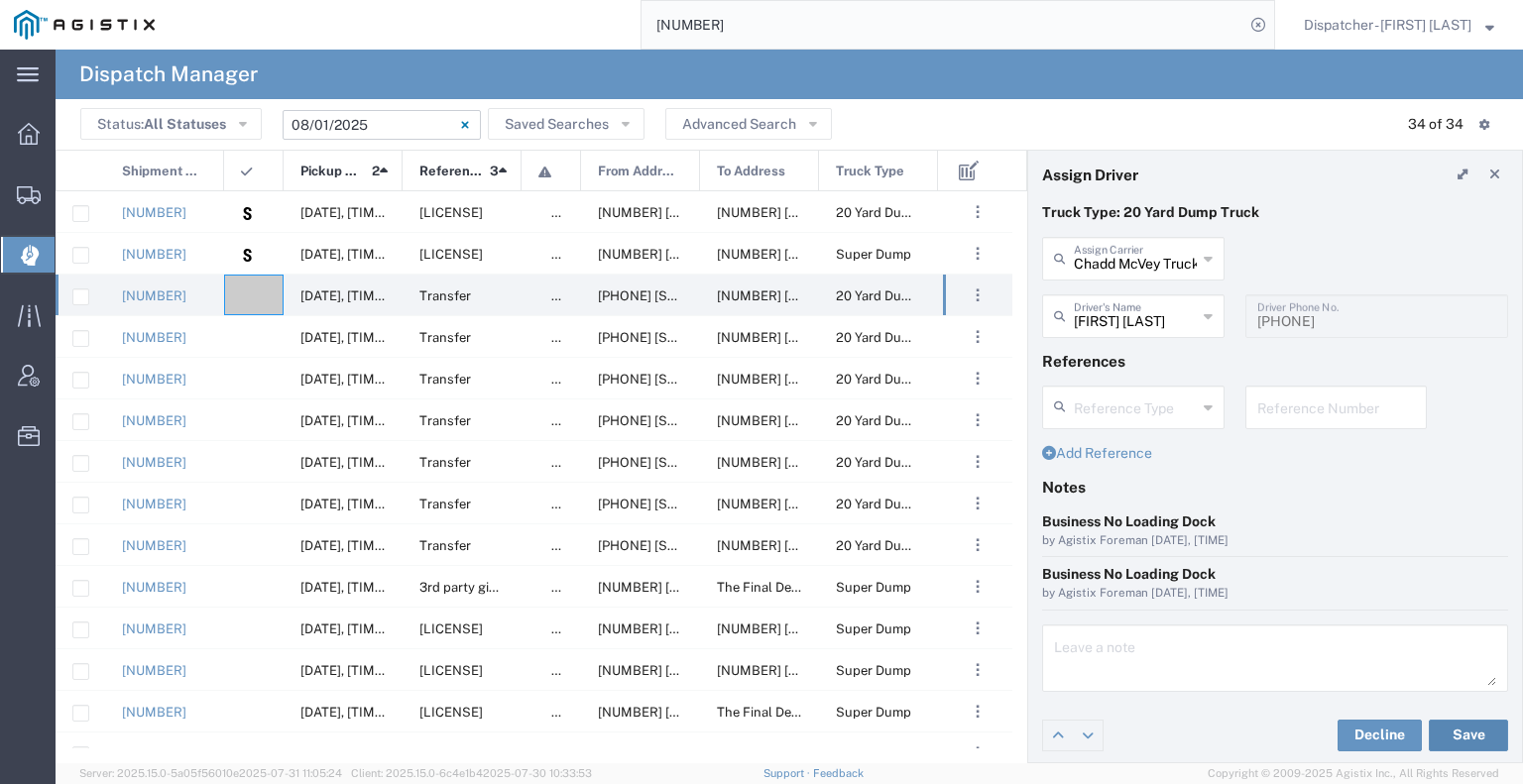 click on "Save" 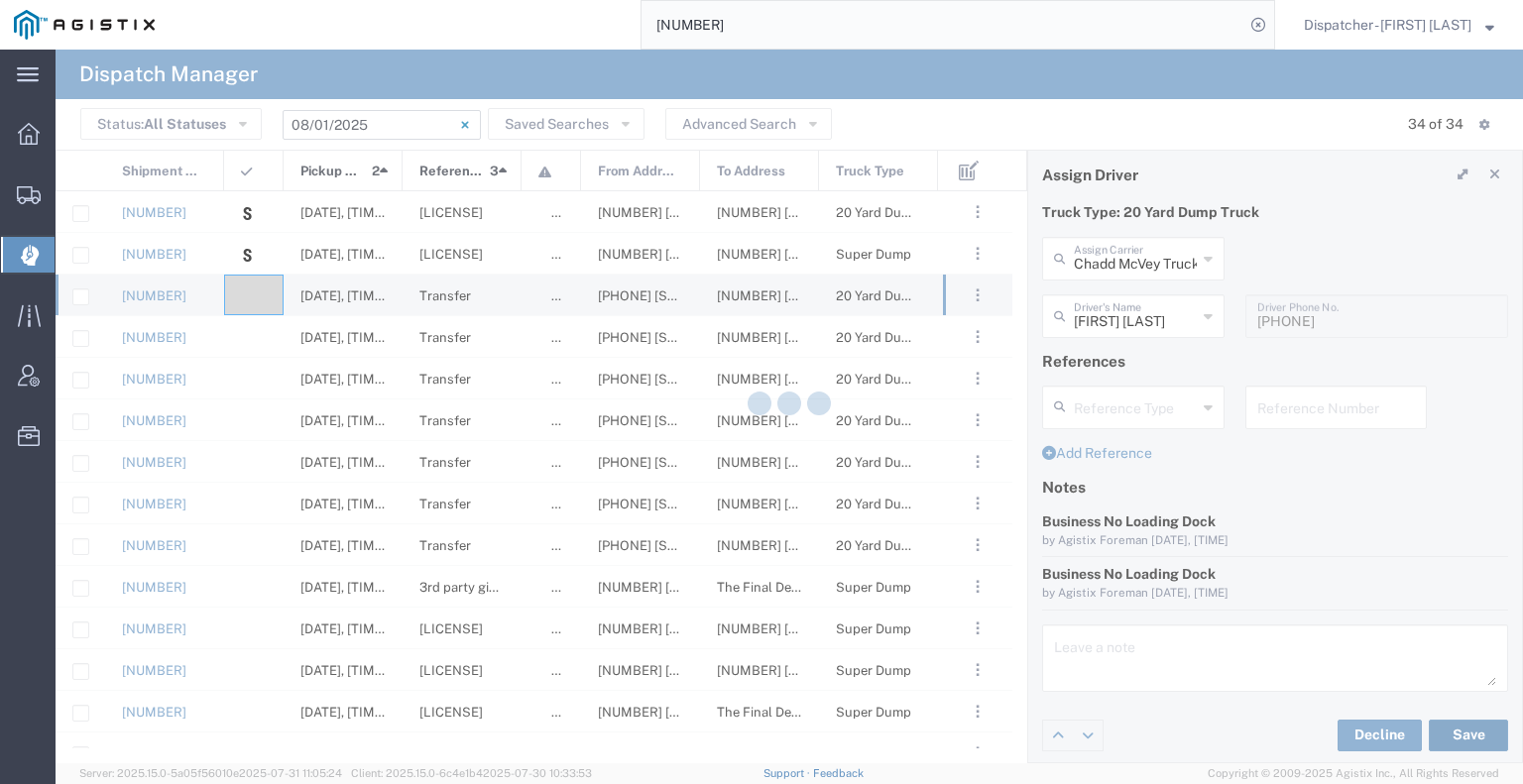 type on "[FIRST] [LAST]" 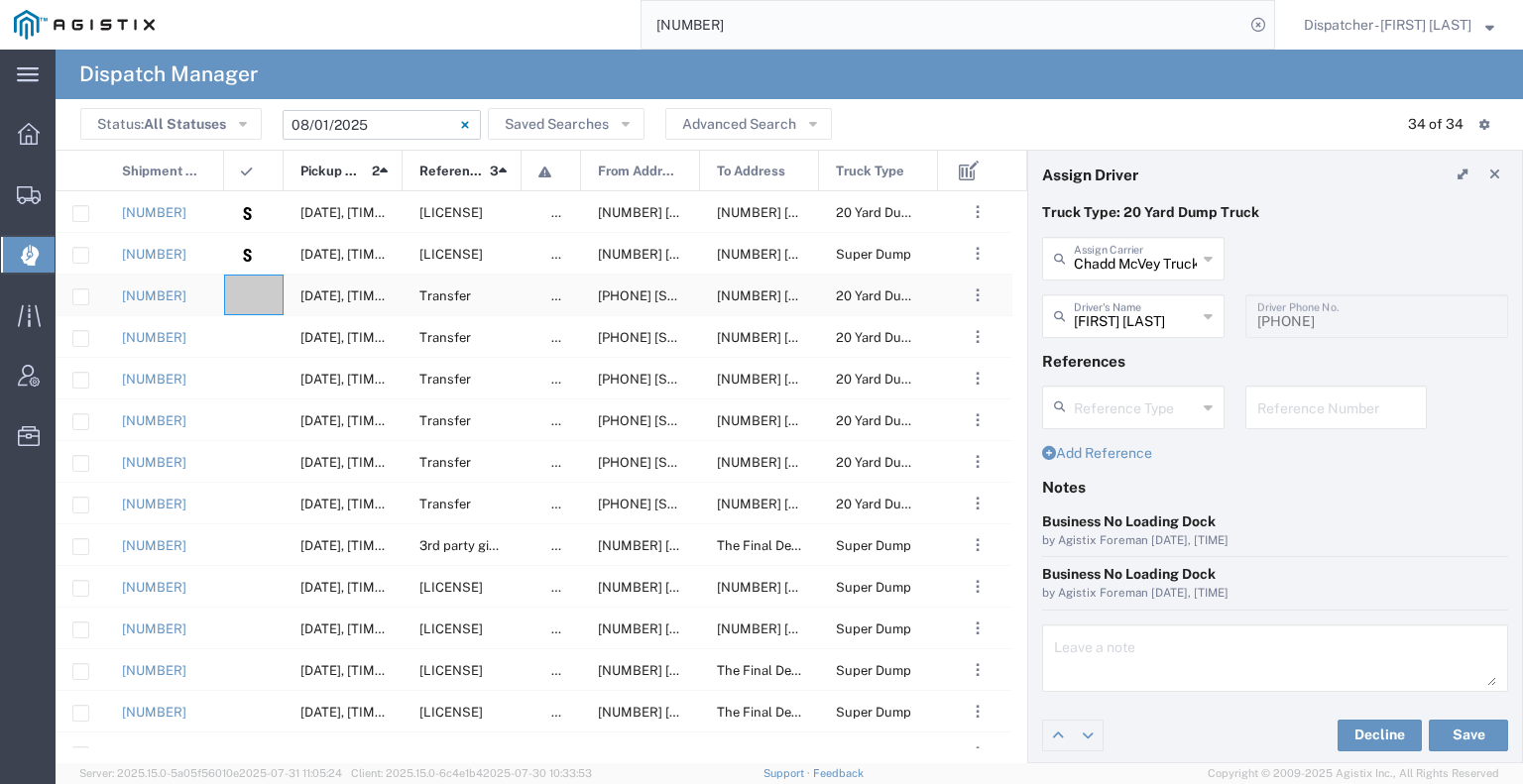 click 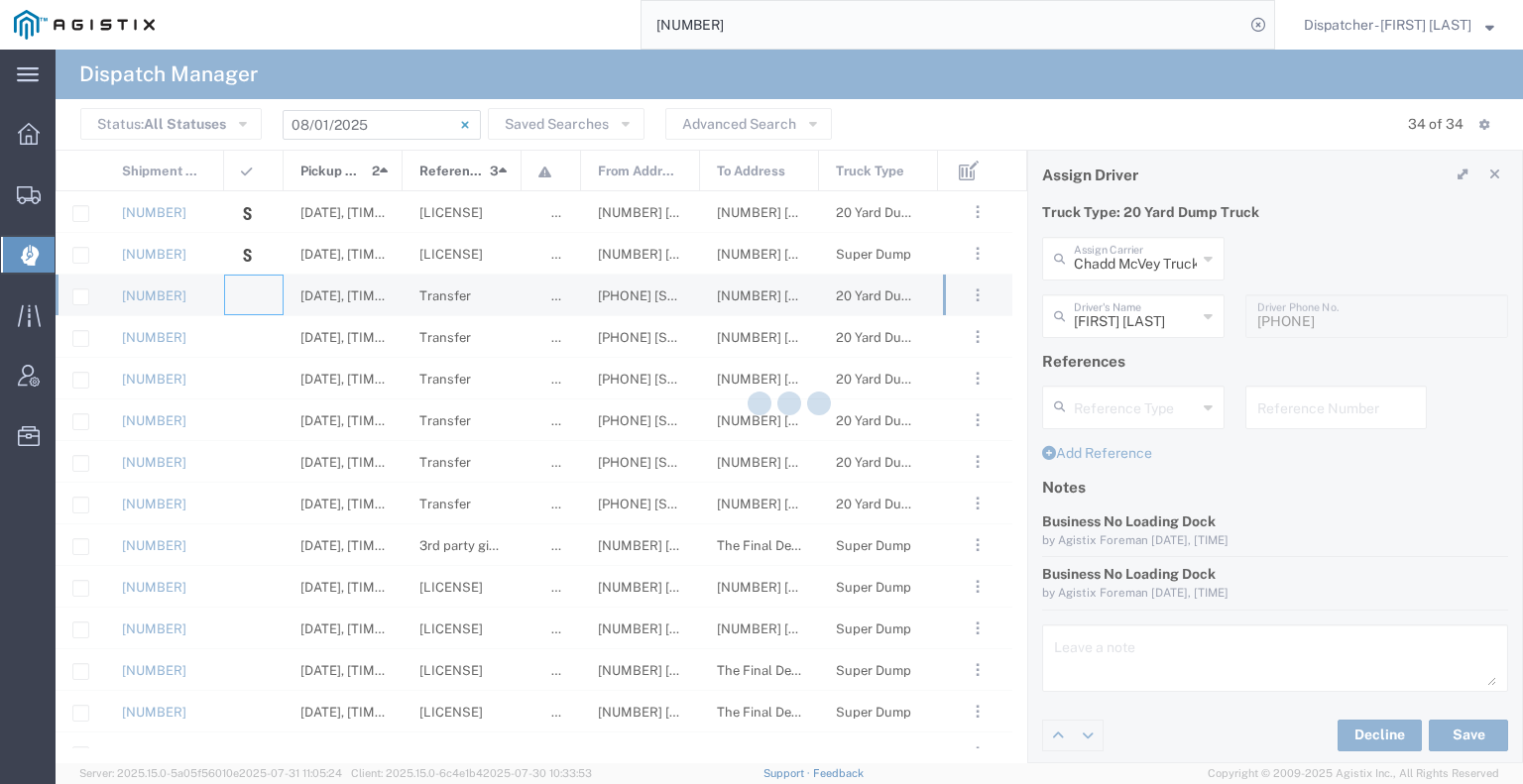 type 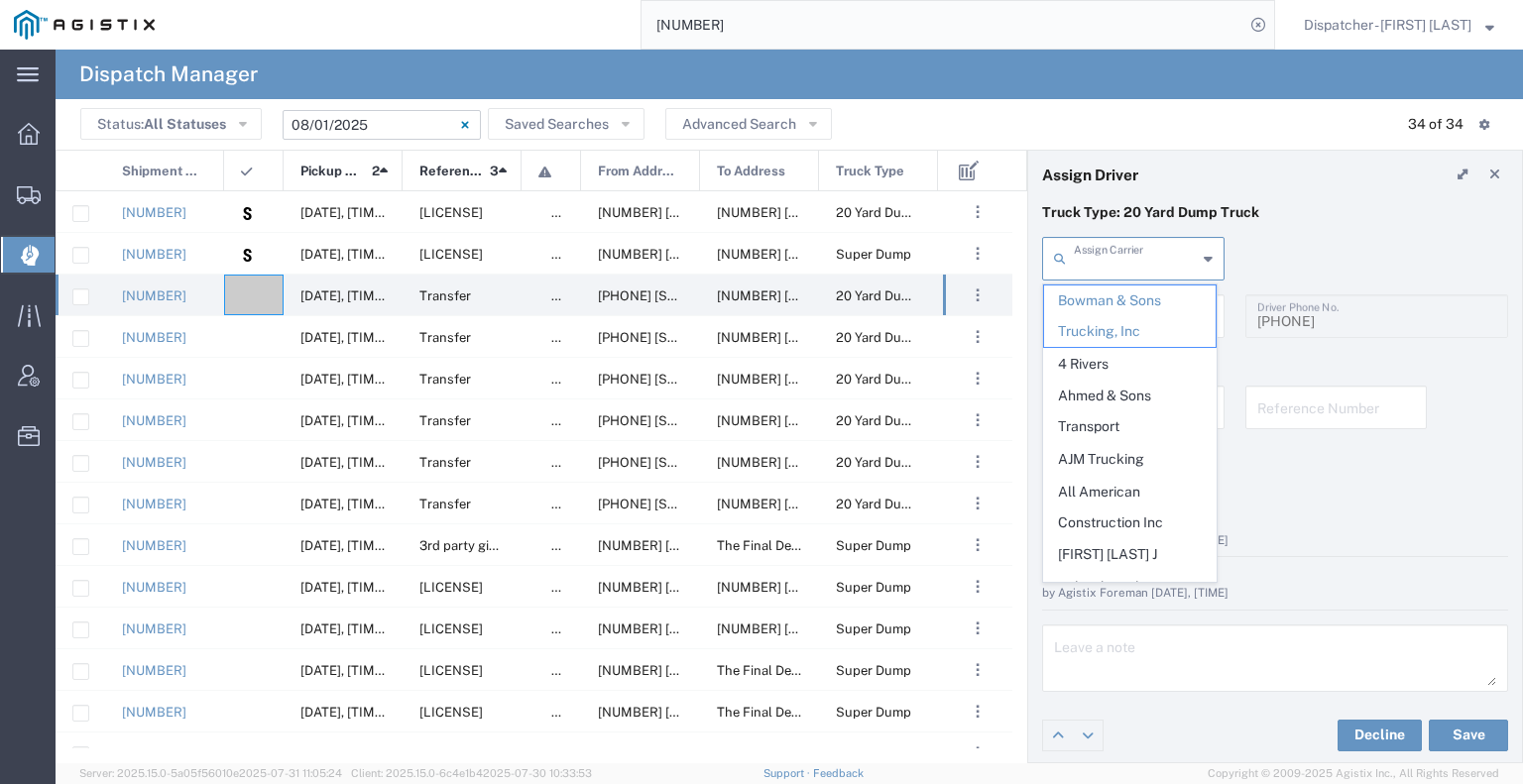 click at bounding box center [1135, 257] 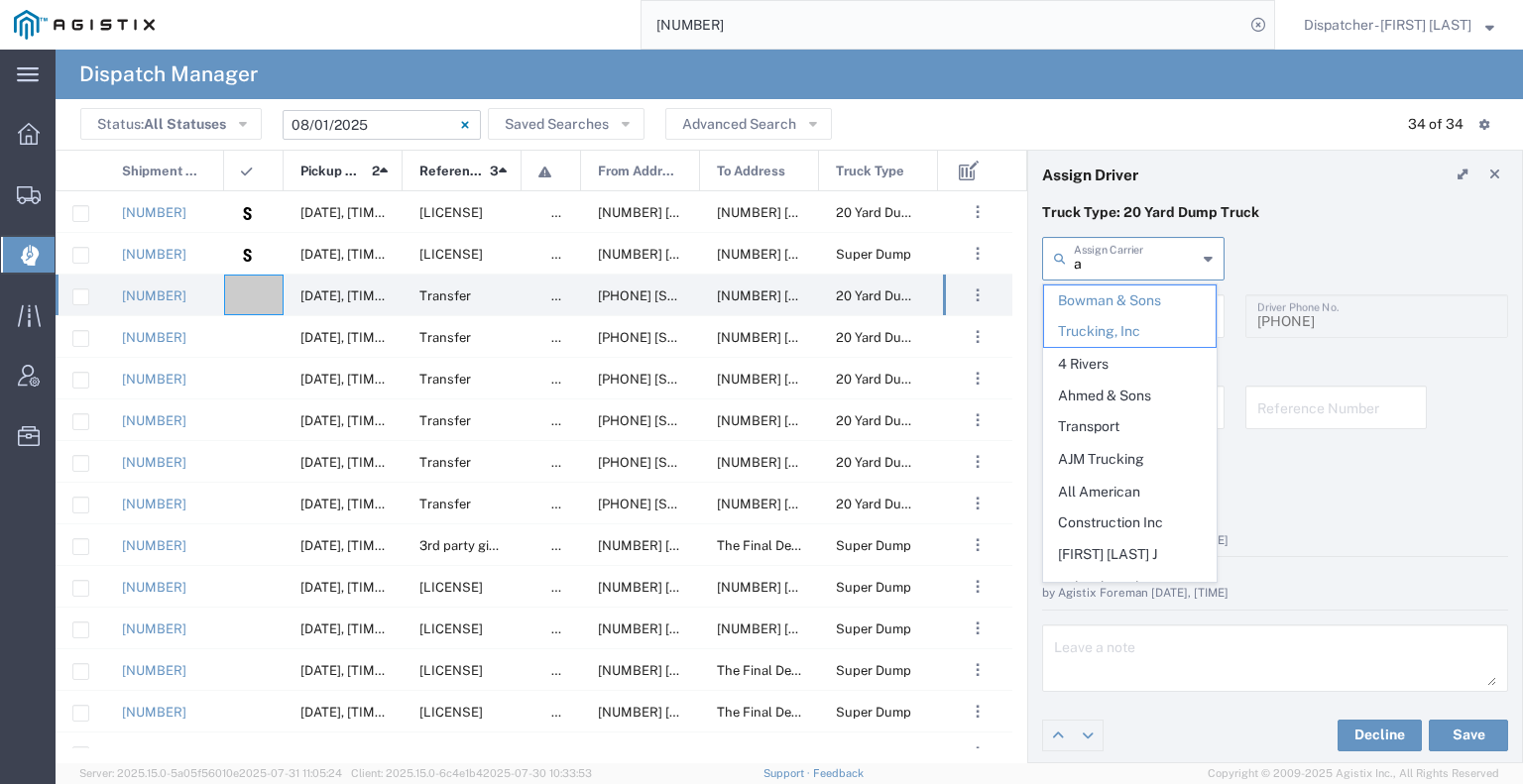 type 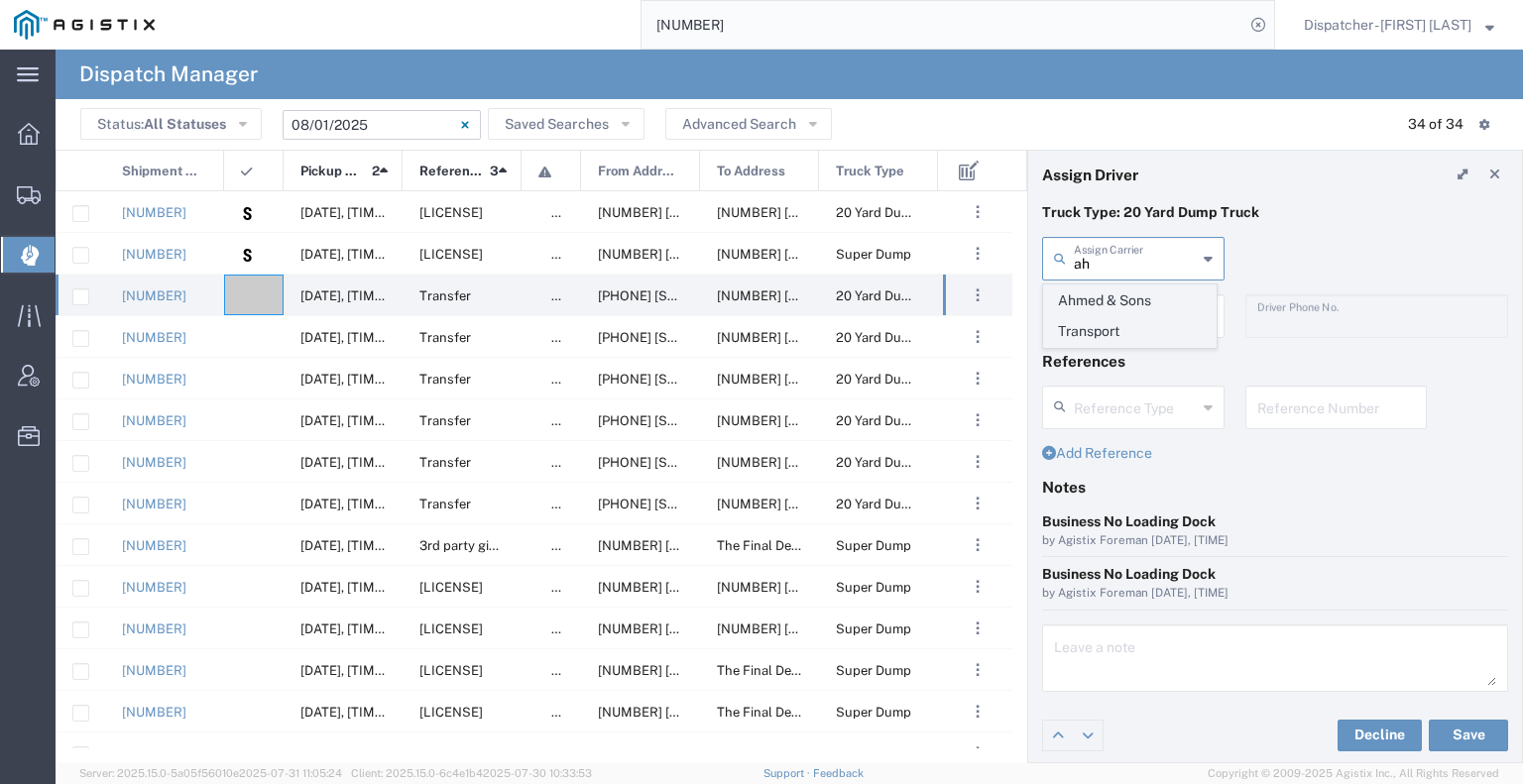 click on "Ahmed & Sons Transport" 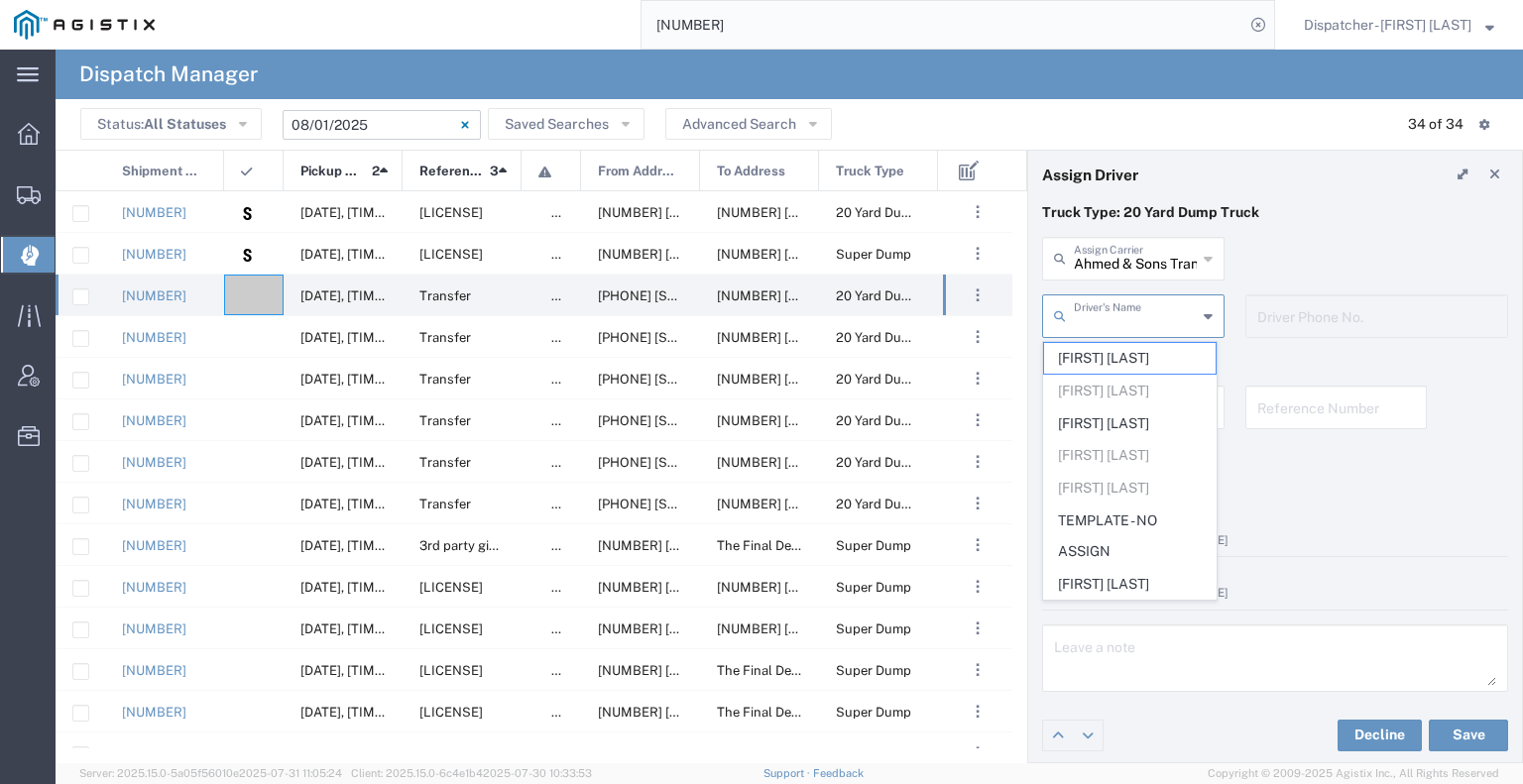 click at bounding box center (1135, 314) 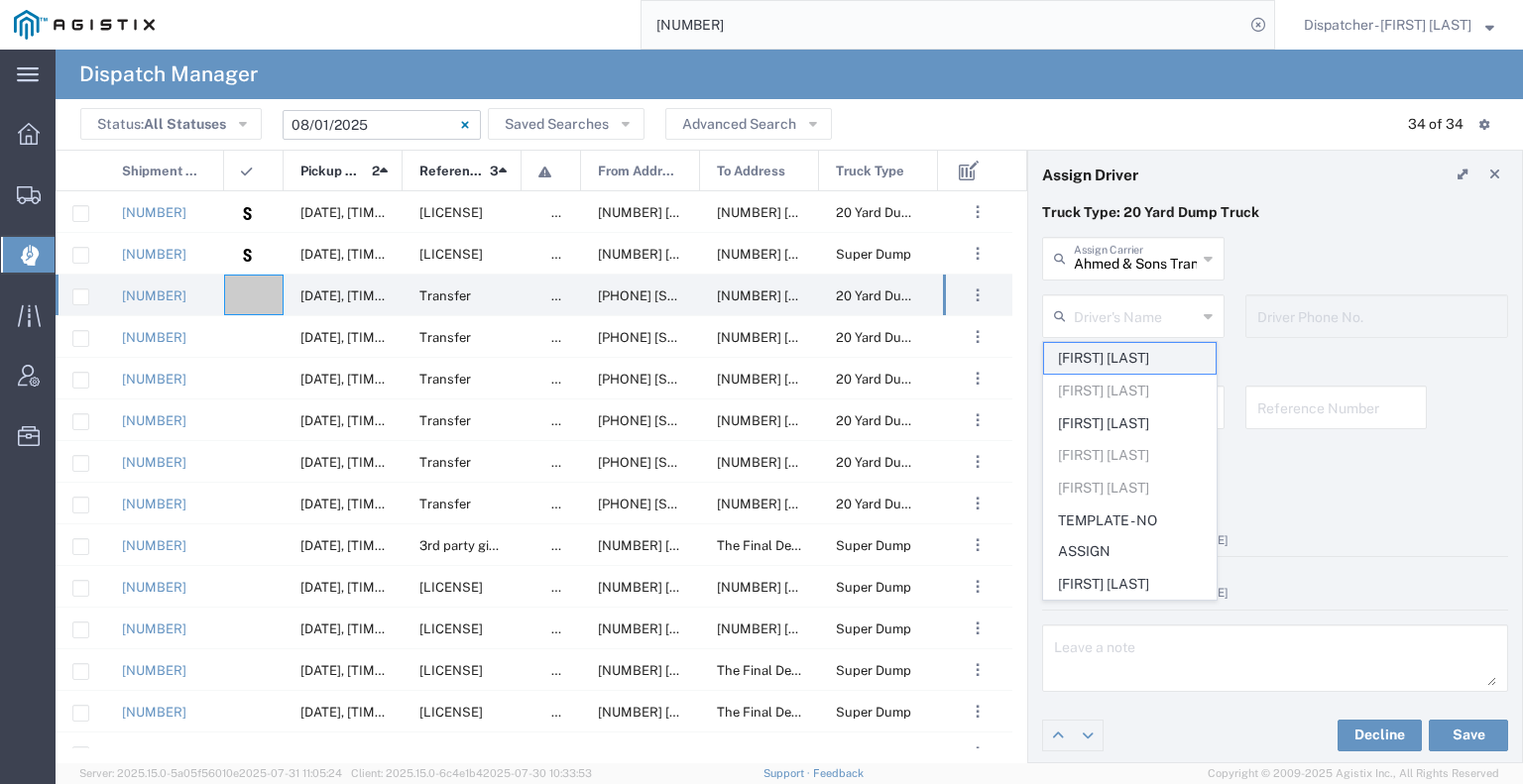 click on "[FIRST] [LAST]" 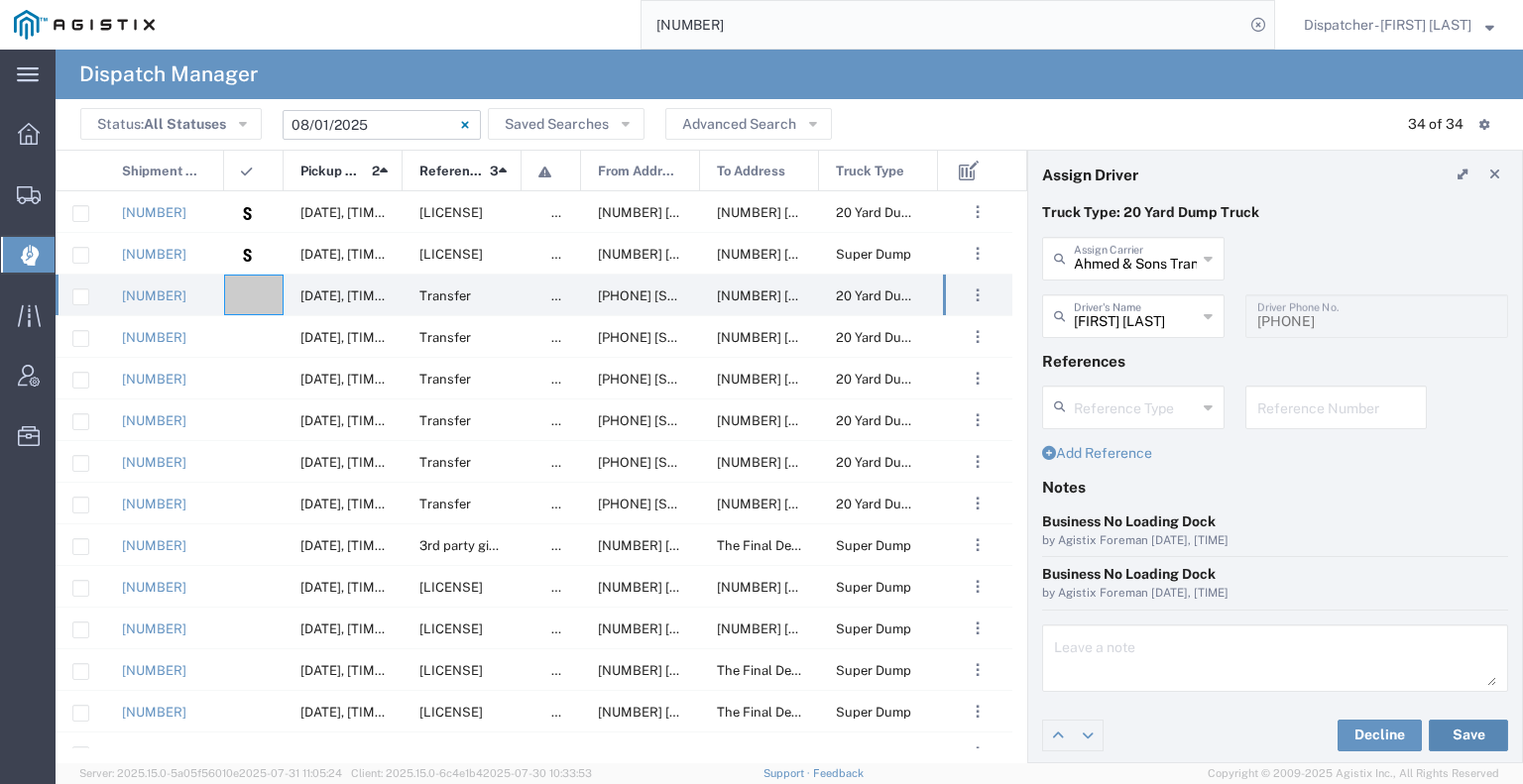 click on "Save" 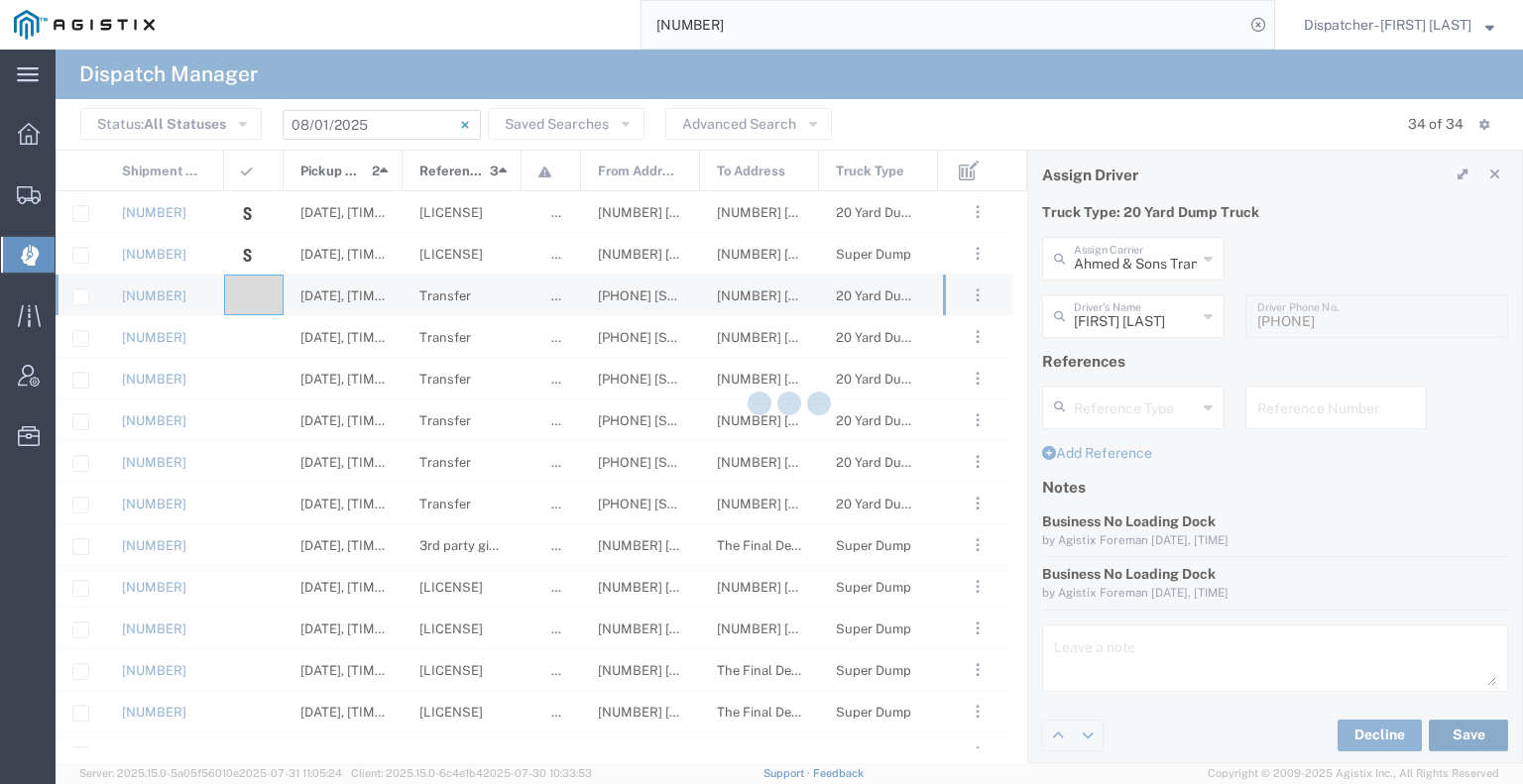 type on "[FIRST] [LAST]" 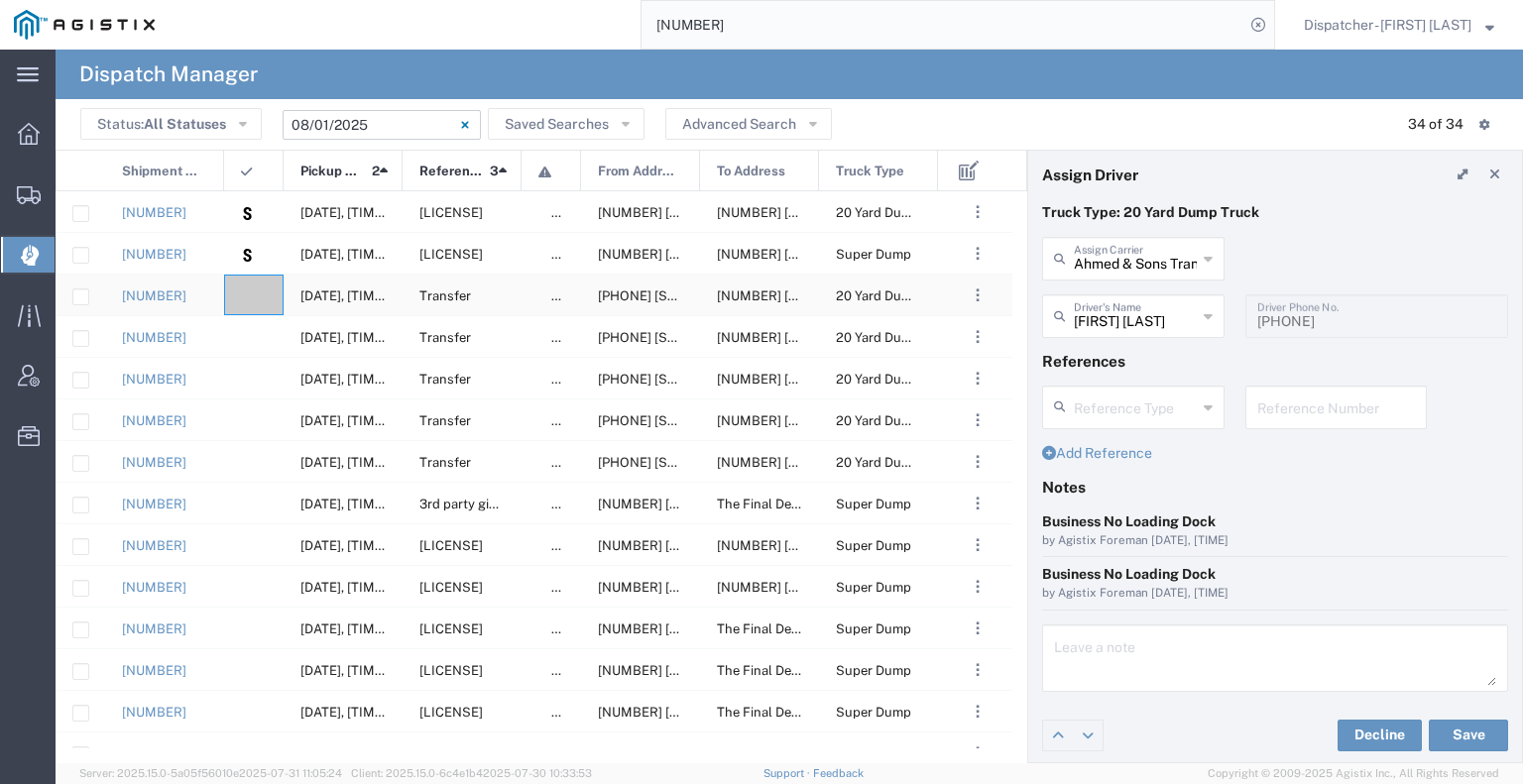 click 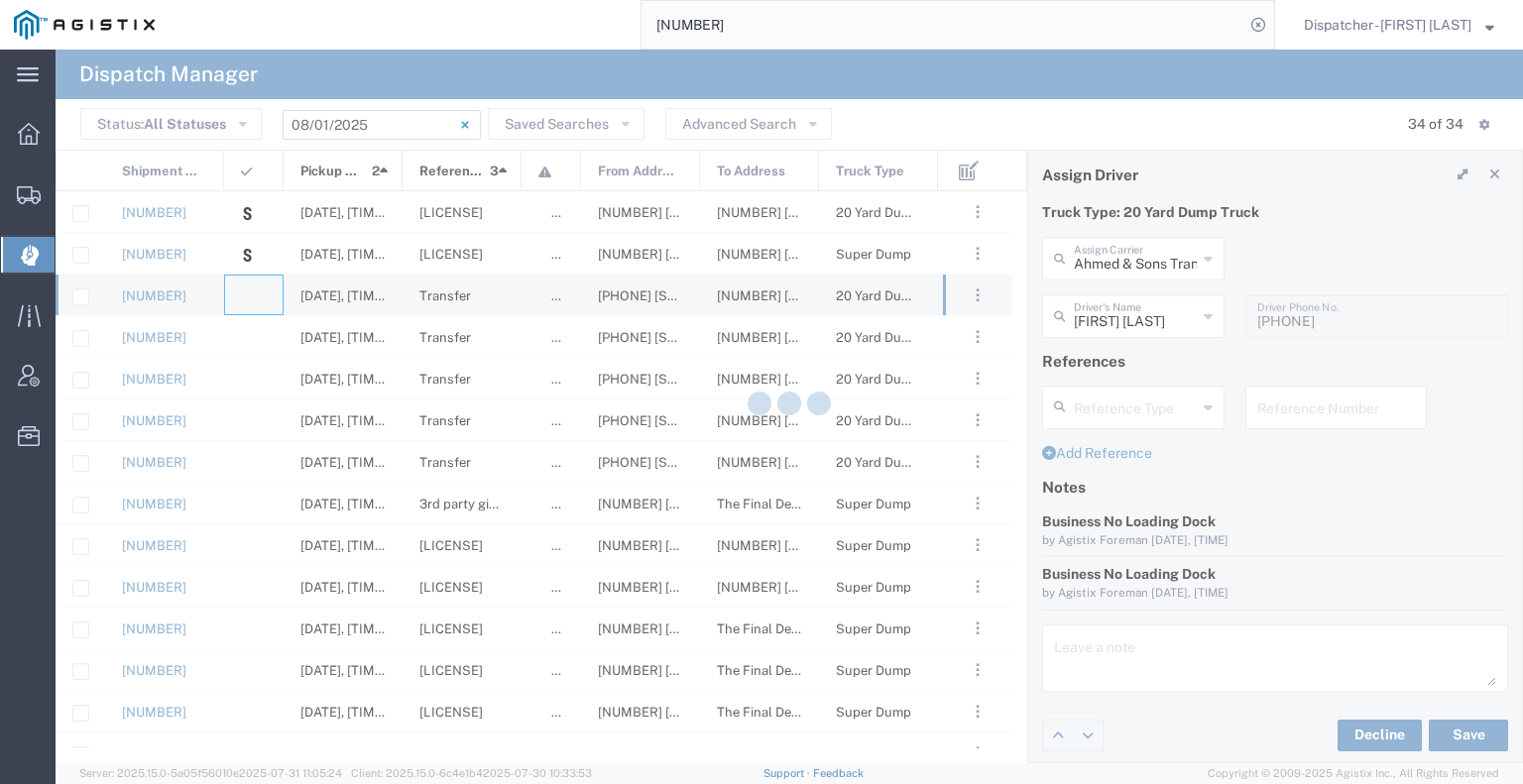 type 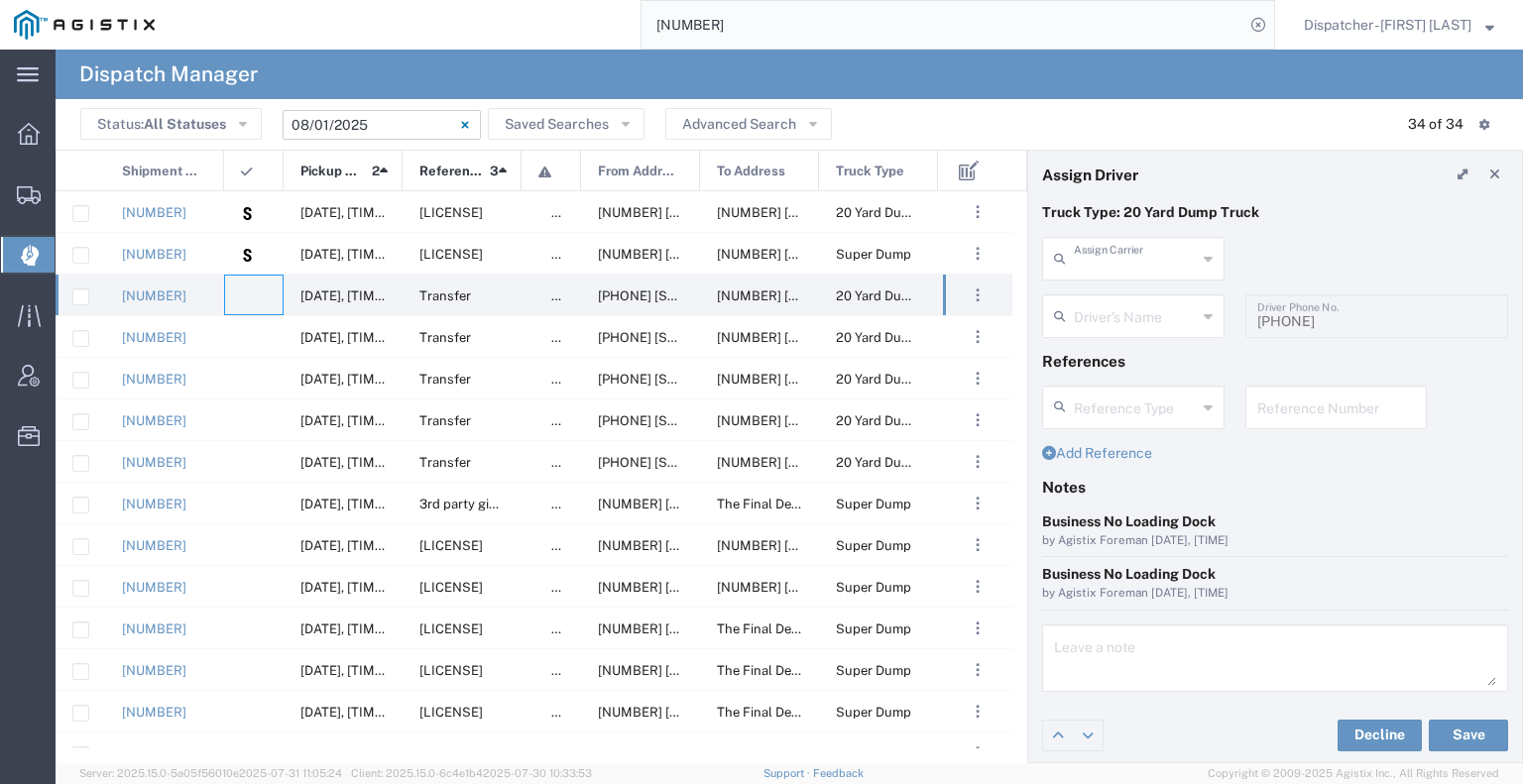 click at bounding box center [1135, 257] 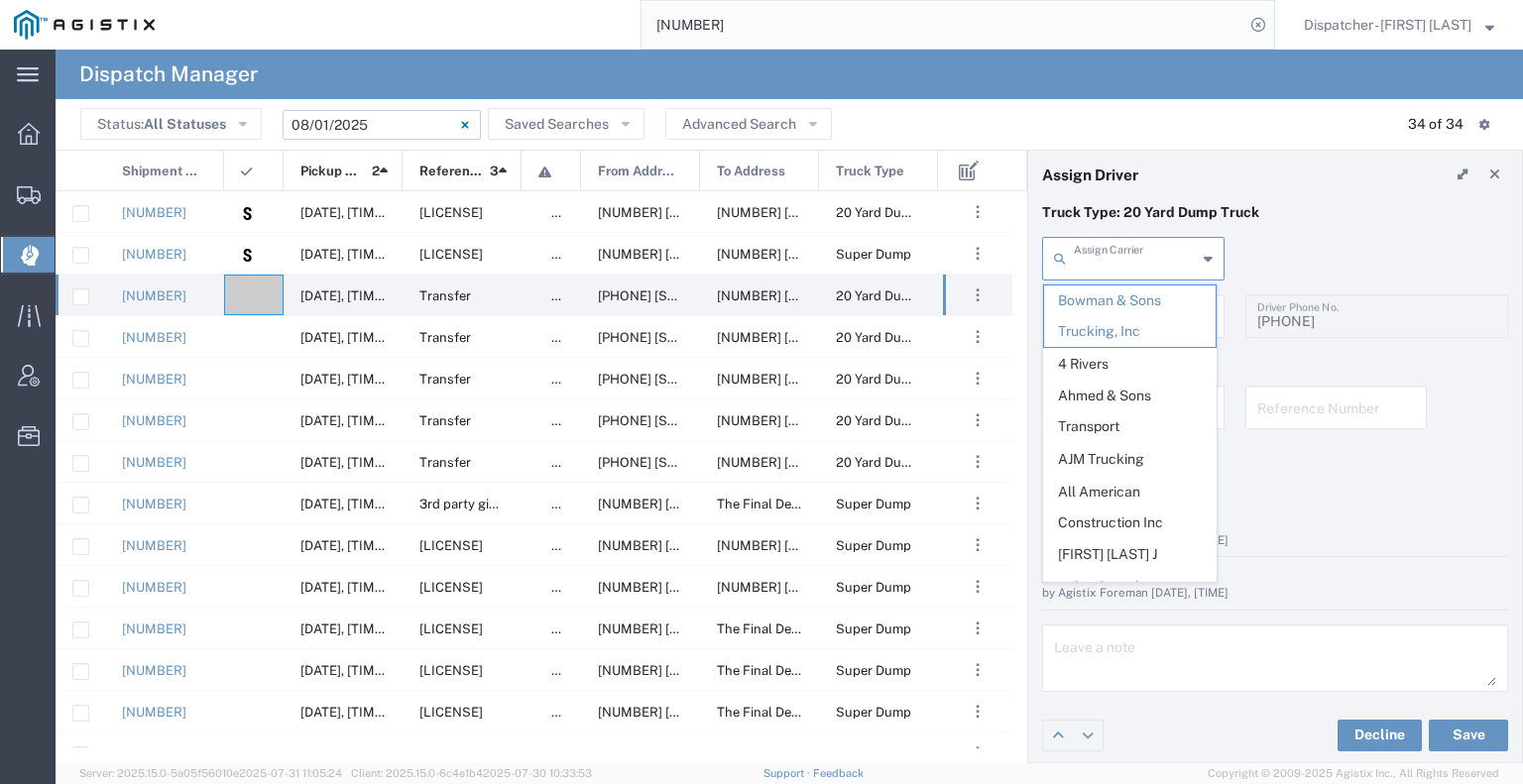 type on "a" 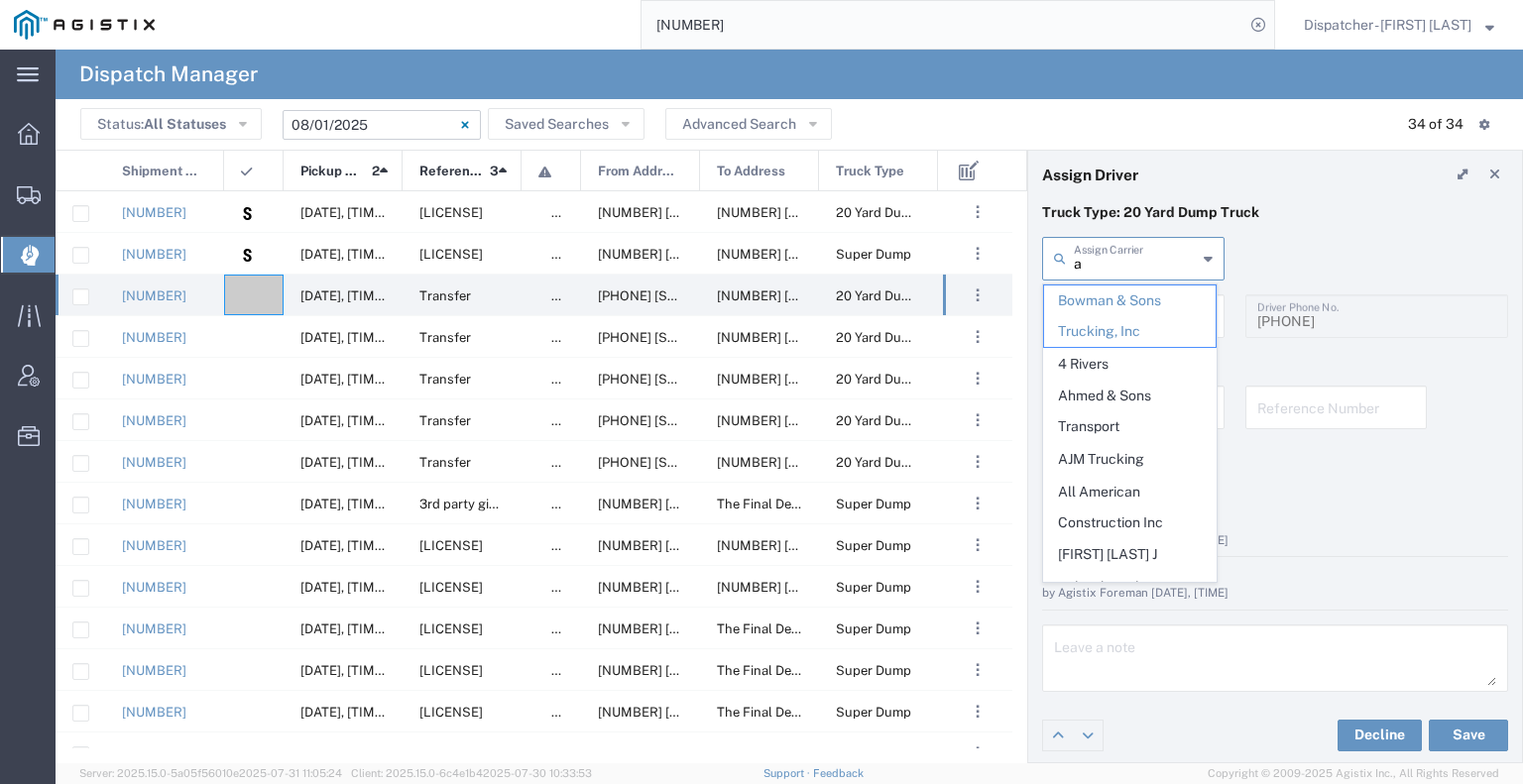 type 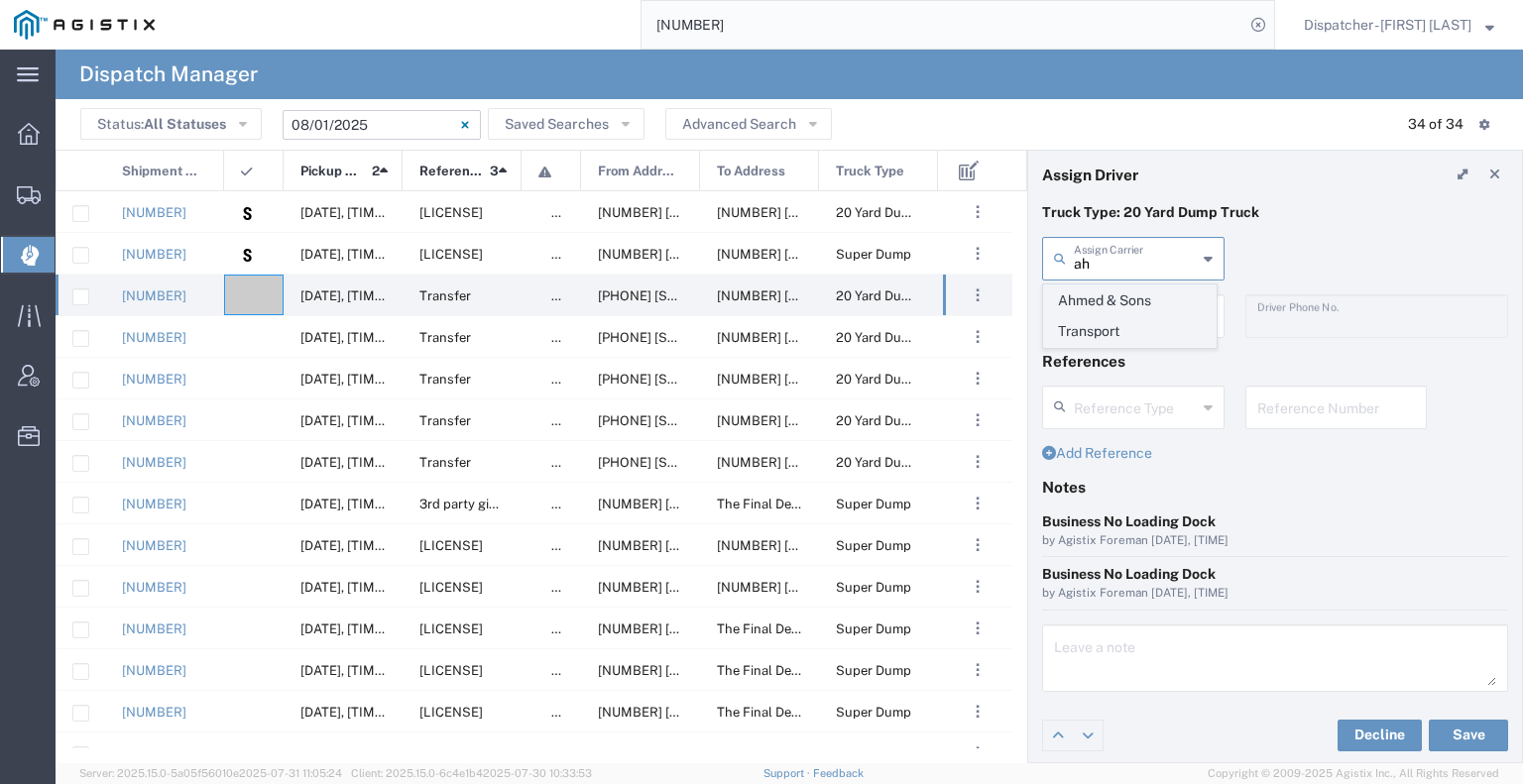 click on "Ahmed & Sons Transport" 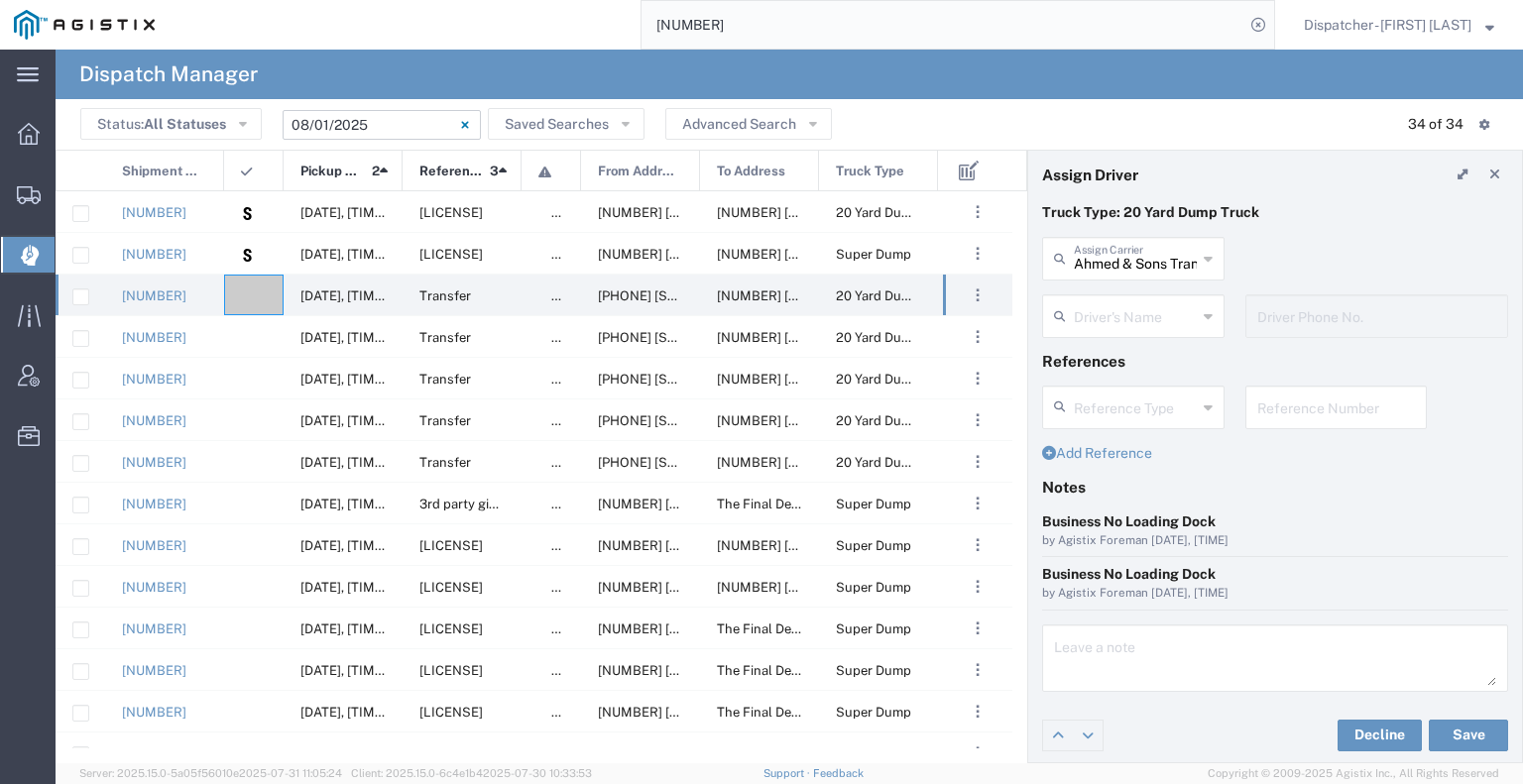 click at bounding box center (1135, 314) 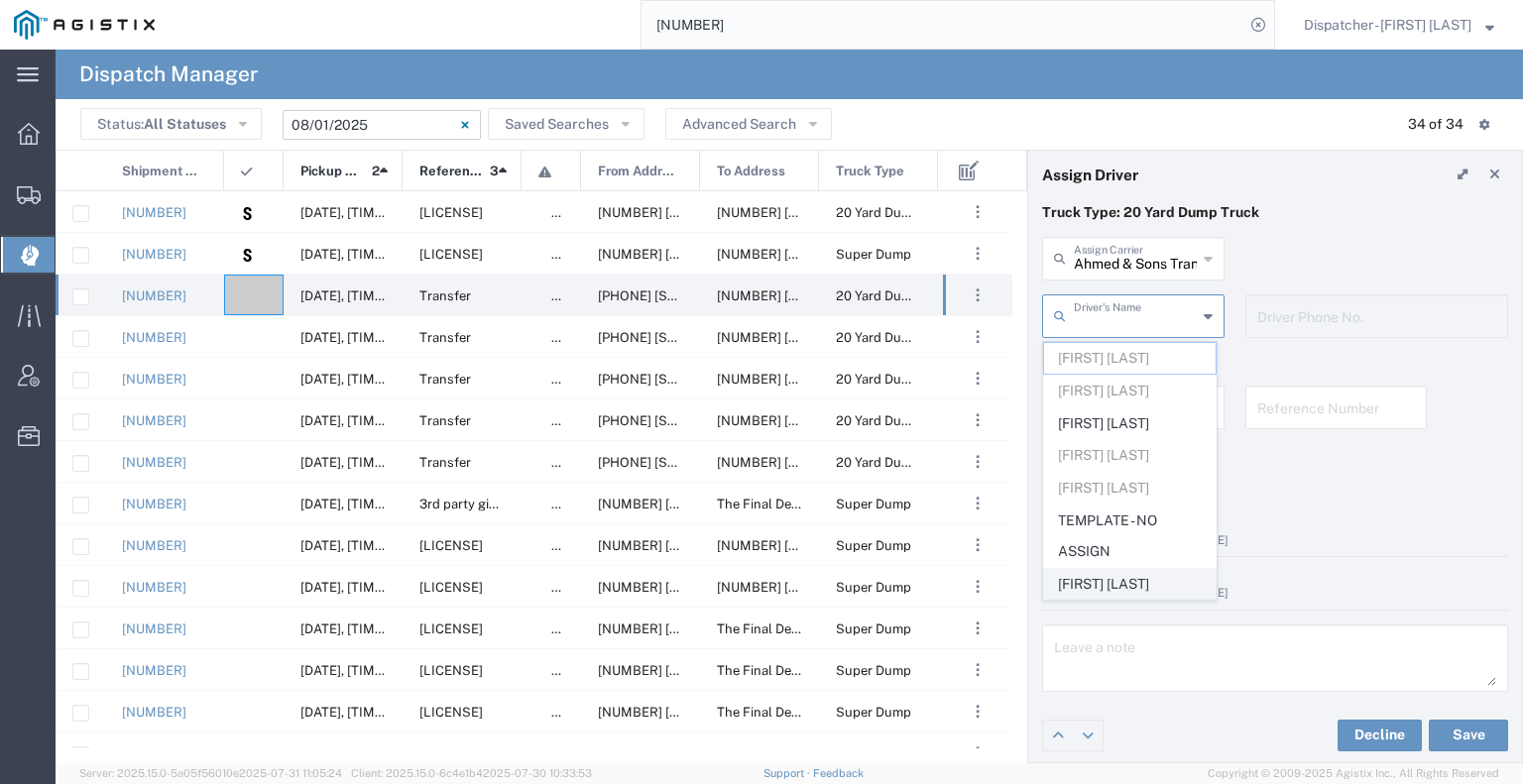 click on "[FIRST] [LAST]" 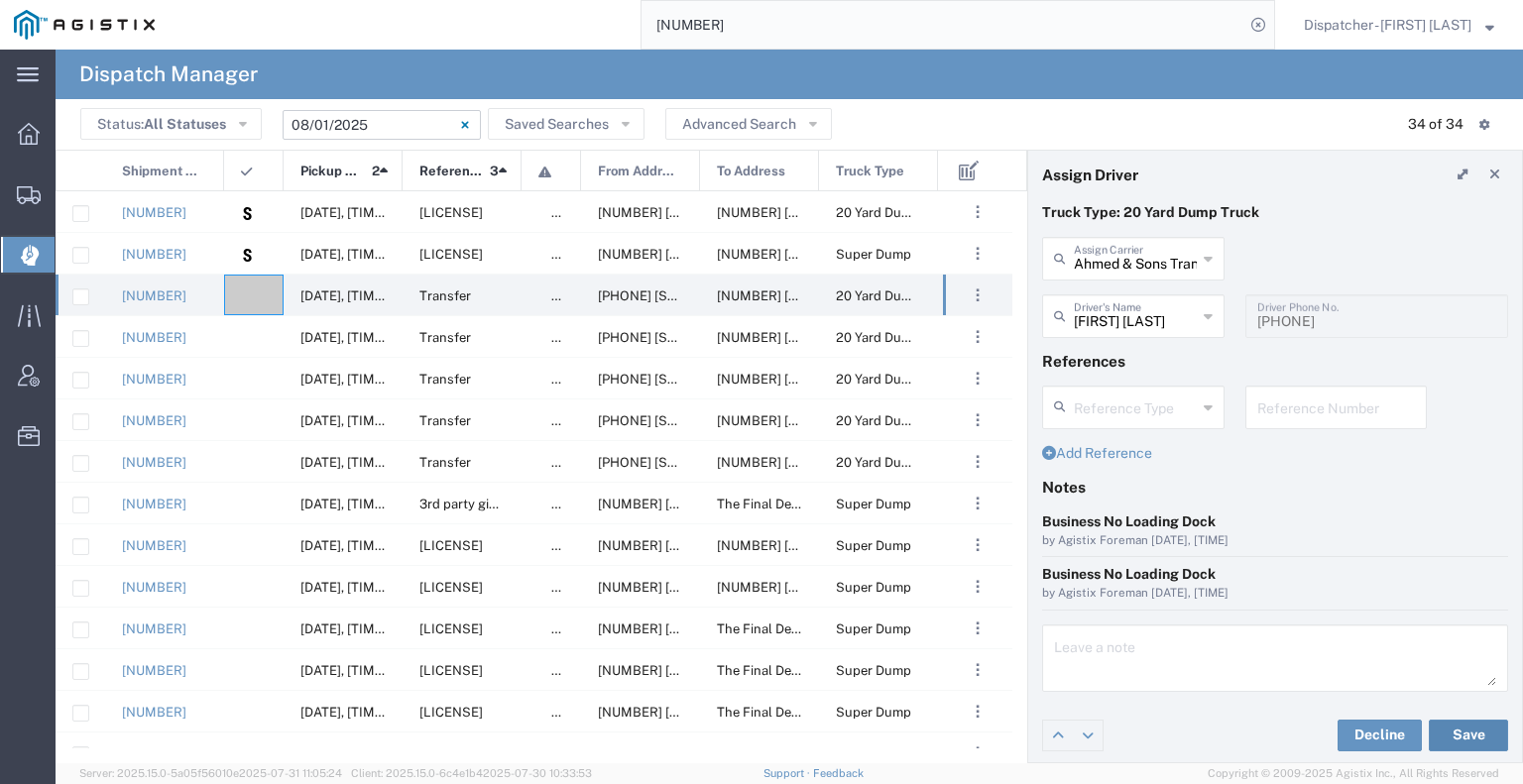 click on "Save" 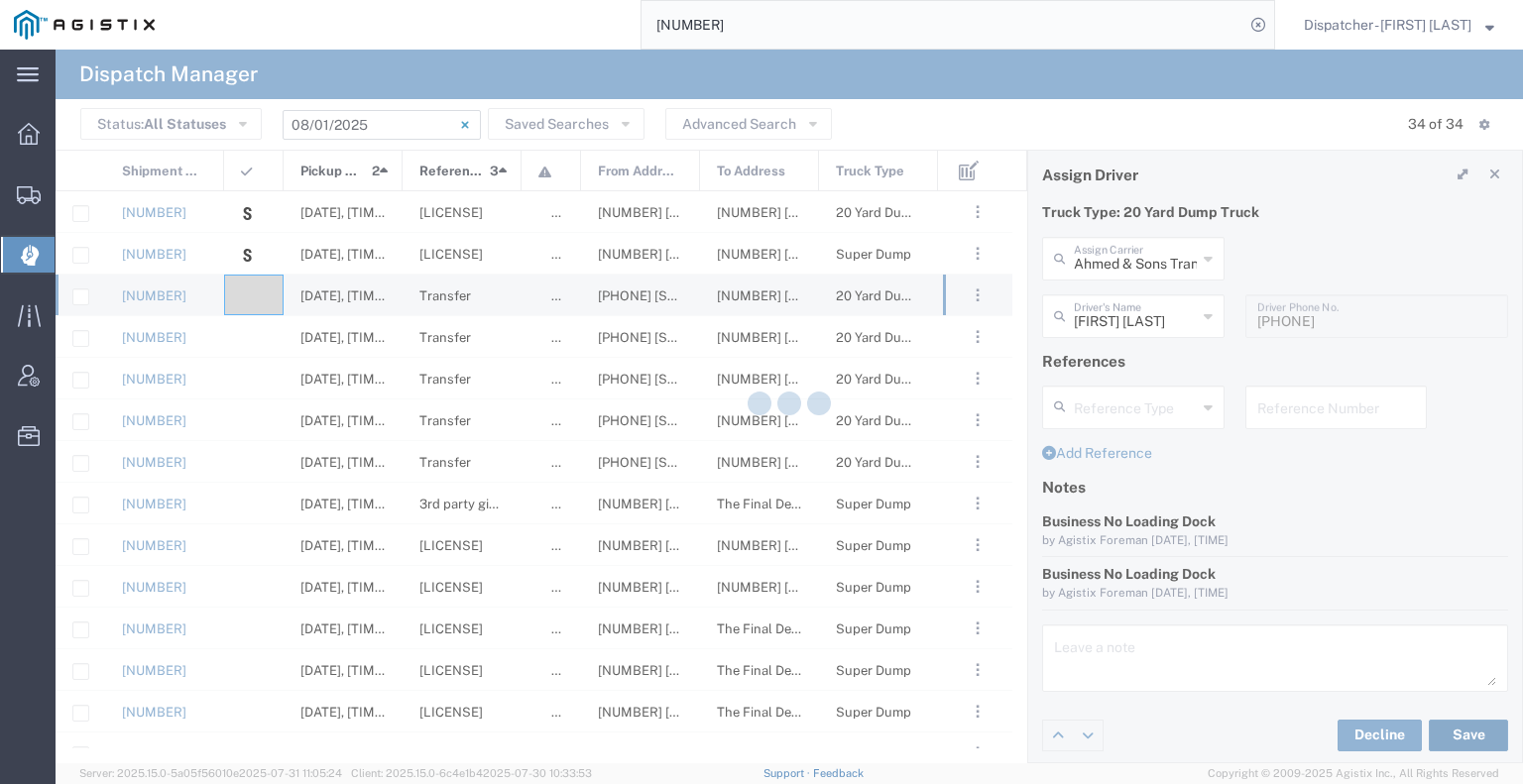 type on "[FIRST] [LAST]" 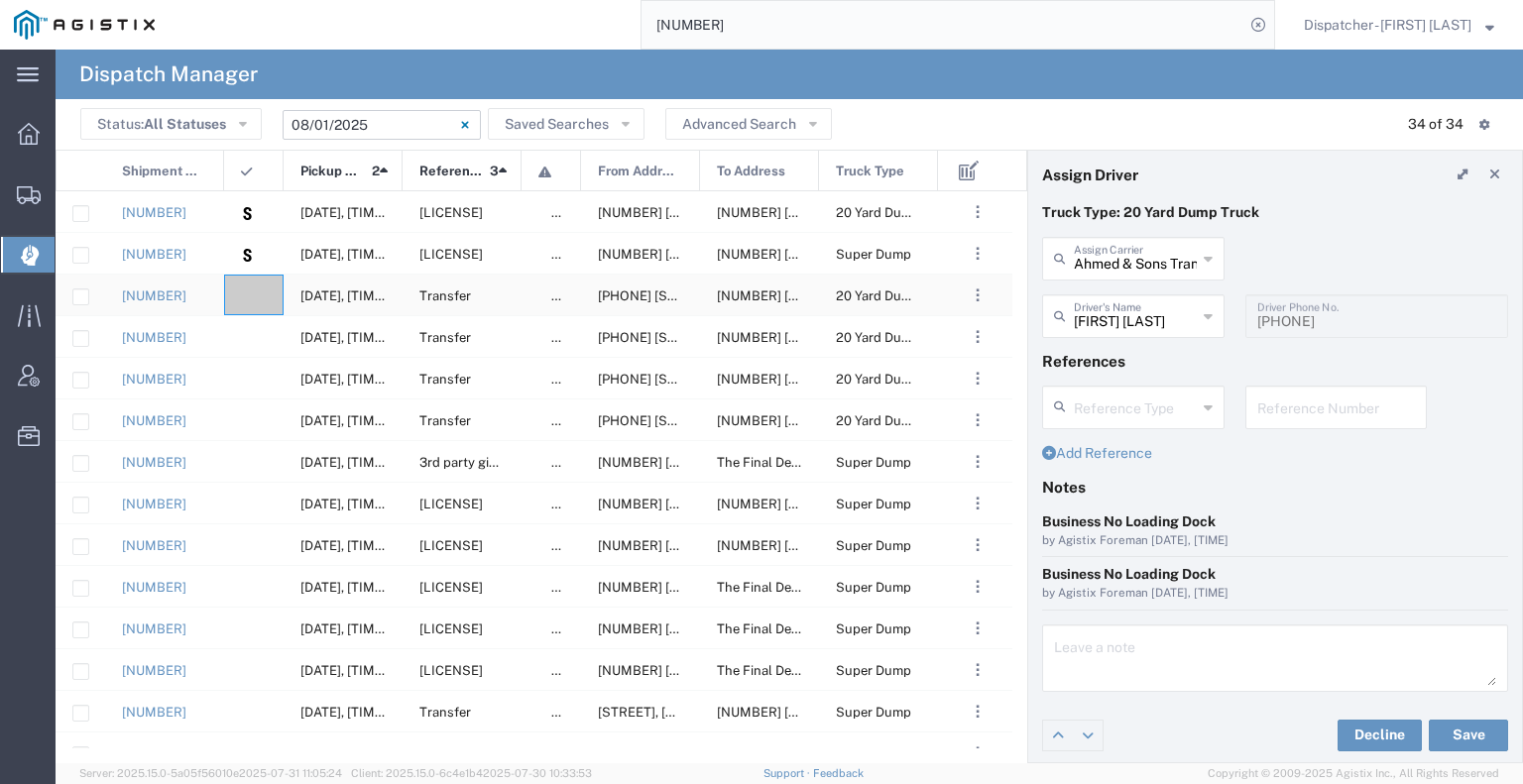 click 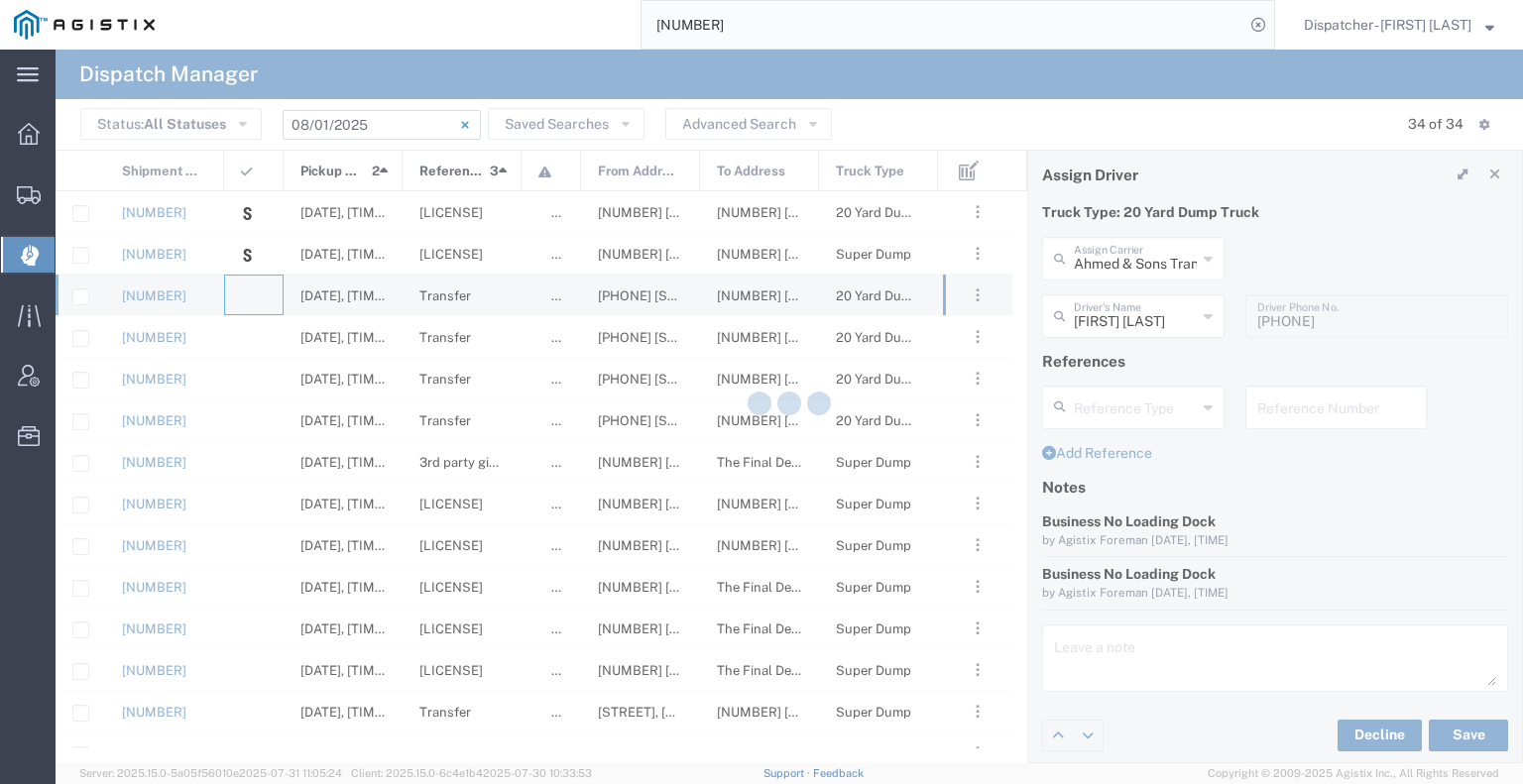 type 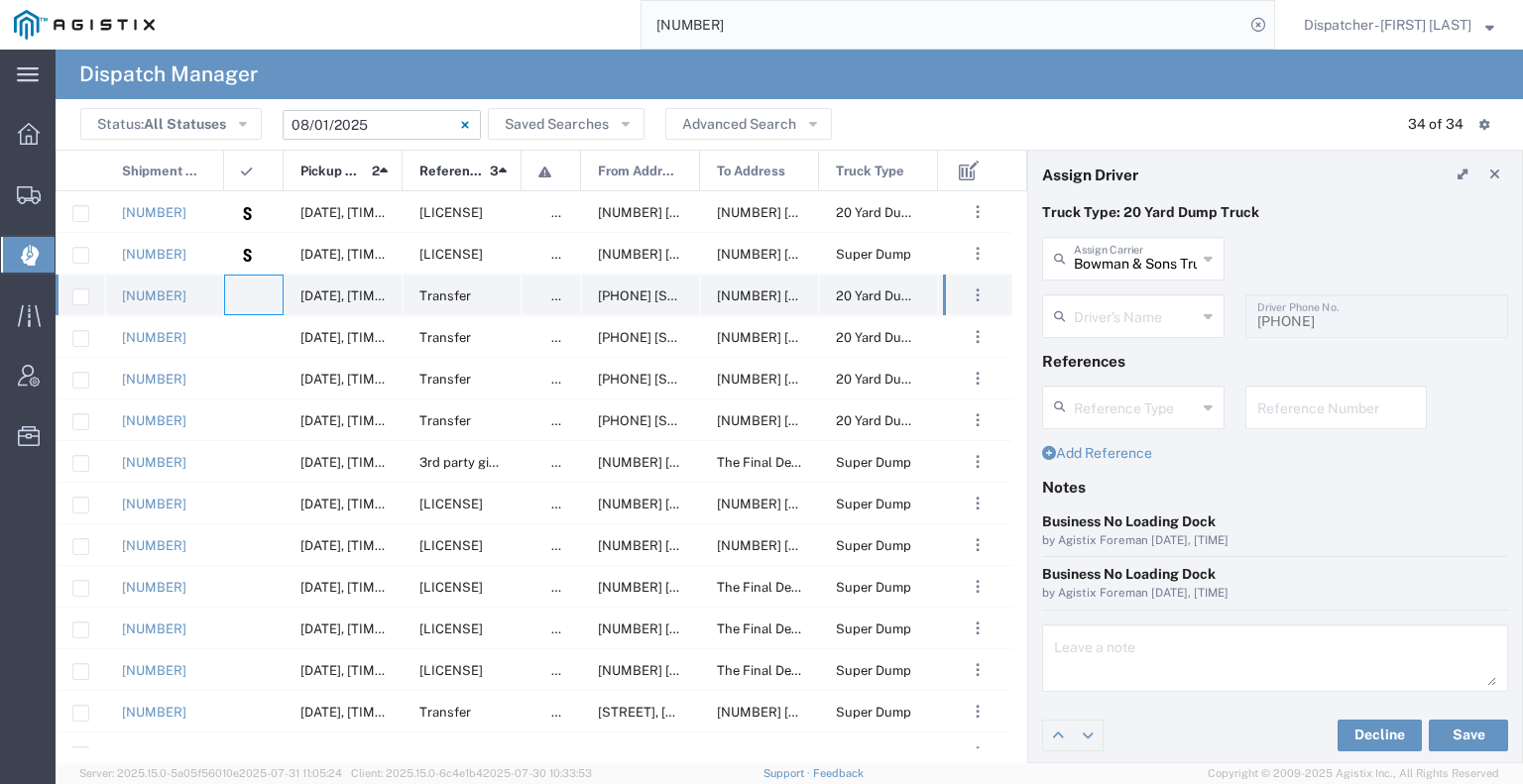type 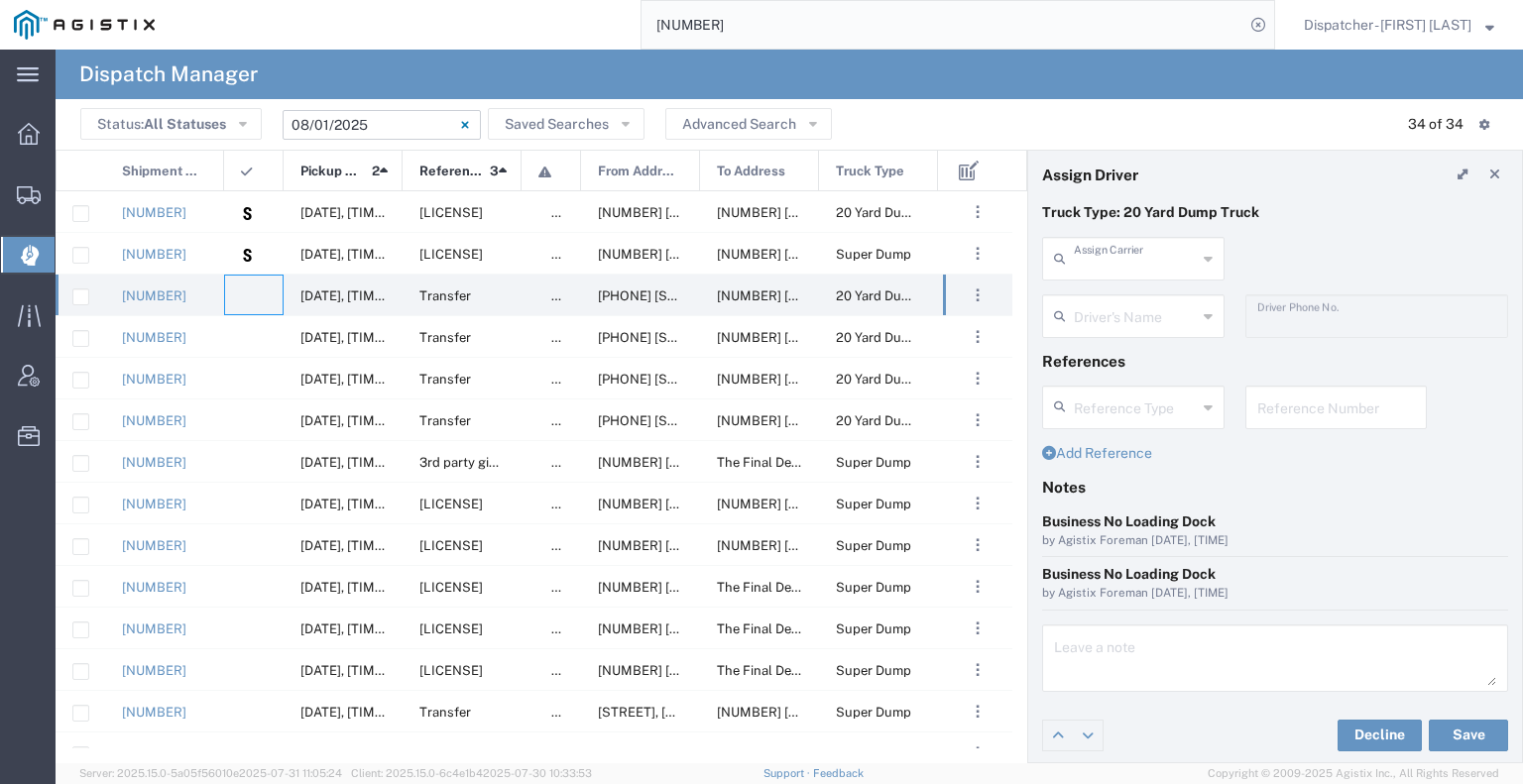 click at bounding box center [1135, 257] 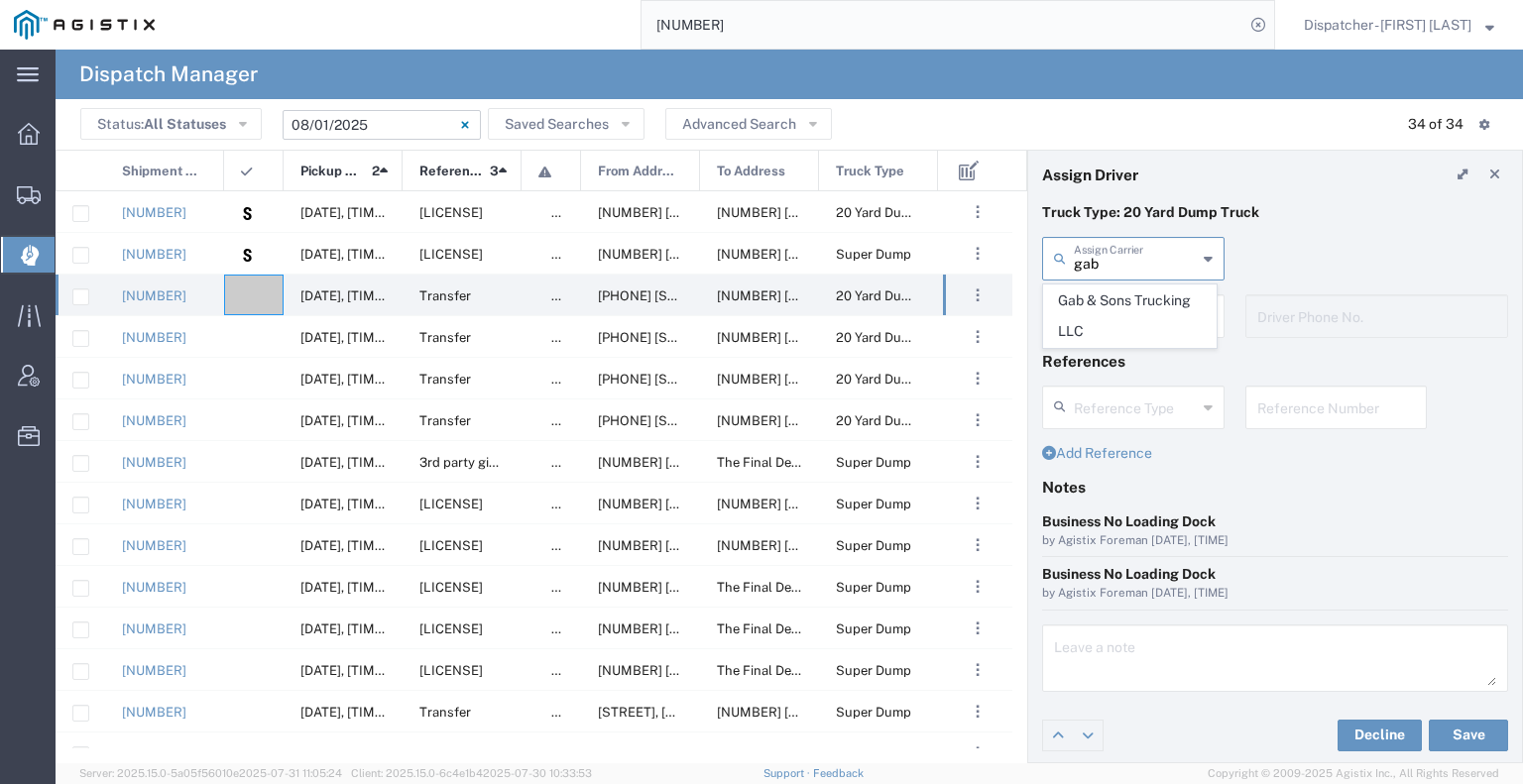 click on "Gab & Sons Trucking LLC" 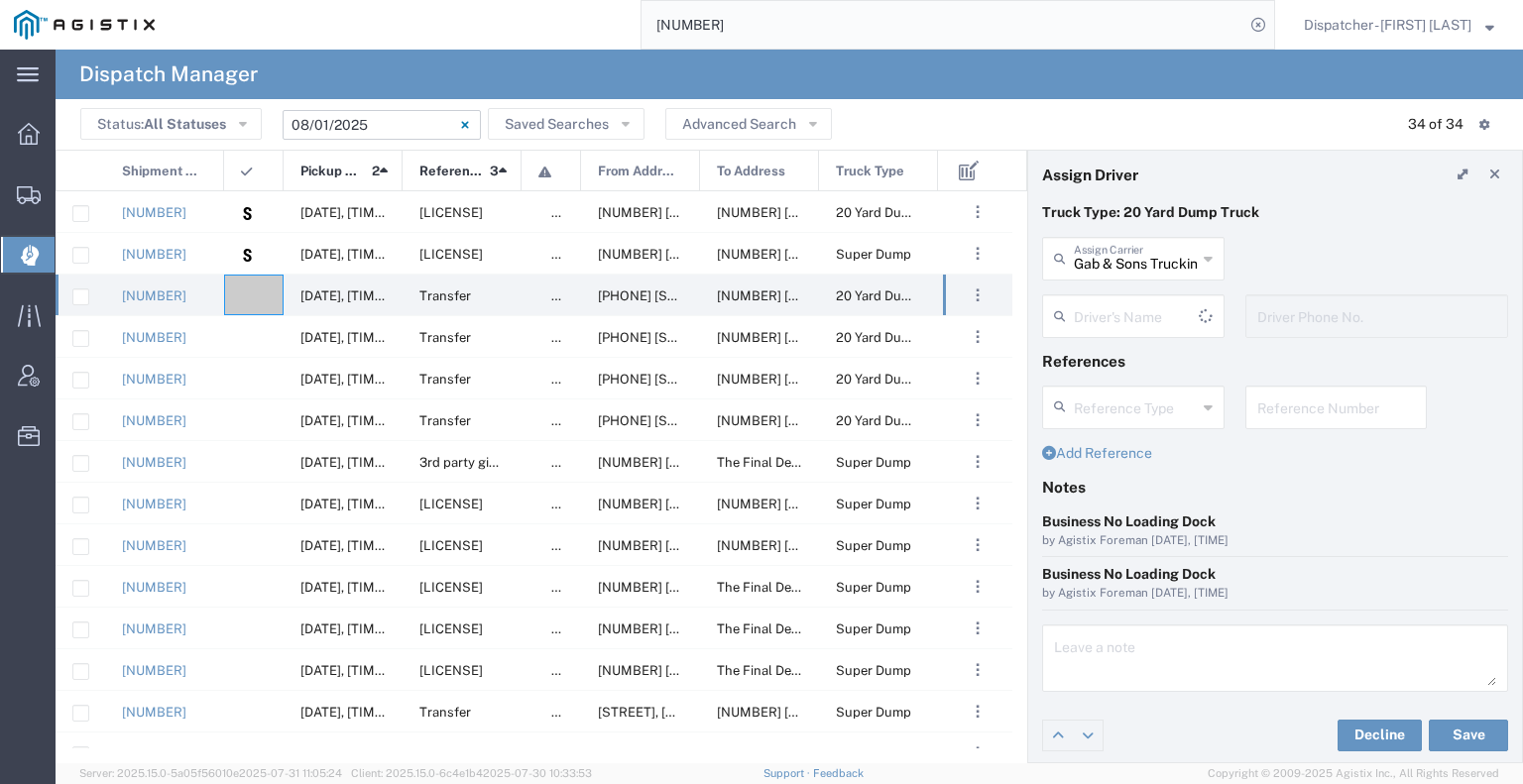 click at bounding box center (1136, 314) 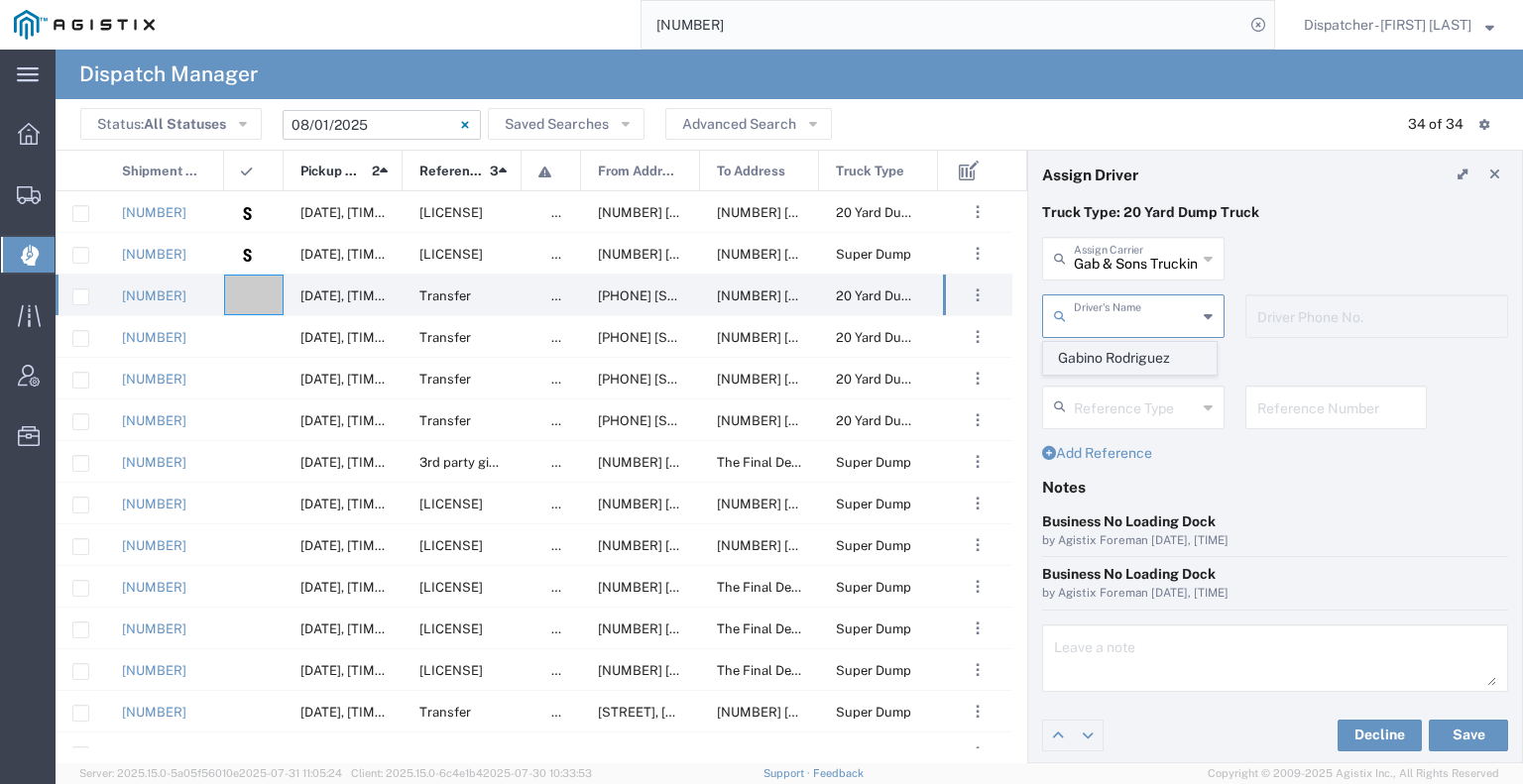 click on "Gabino Rodriguez" 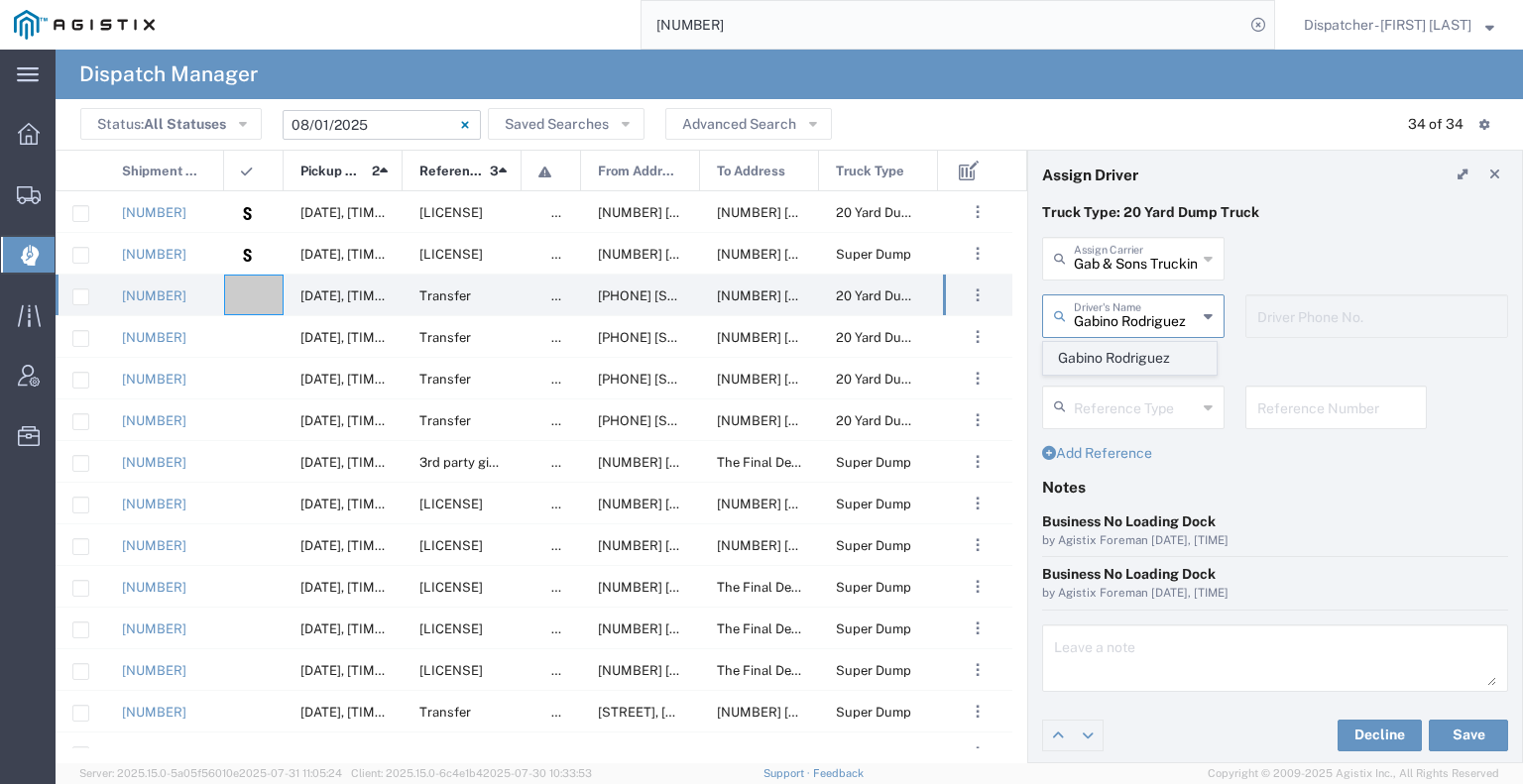 type on "[PHONE]" 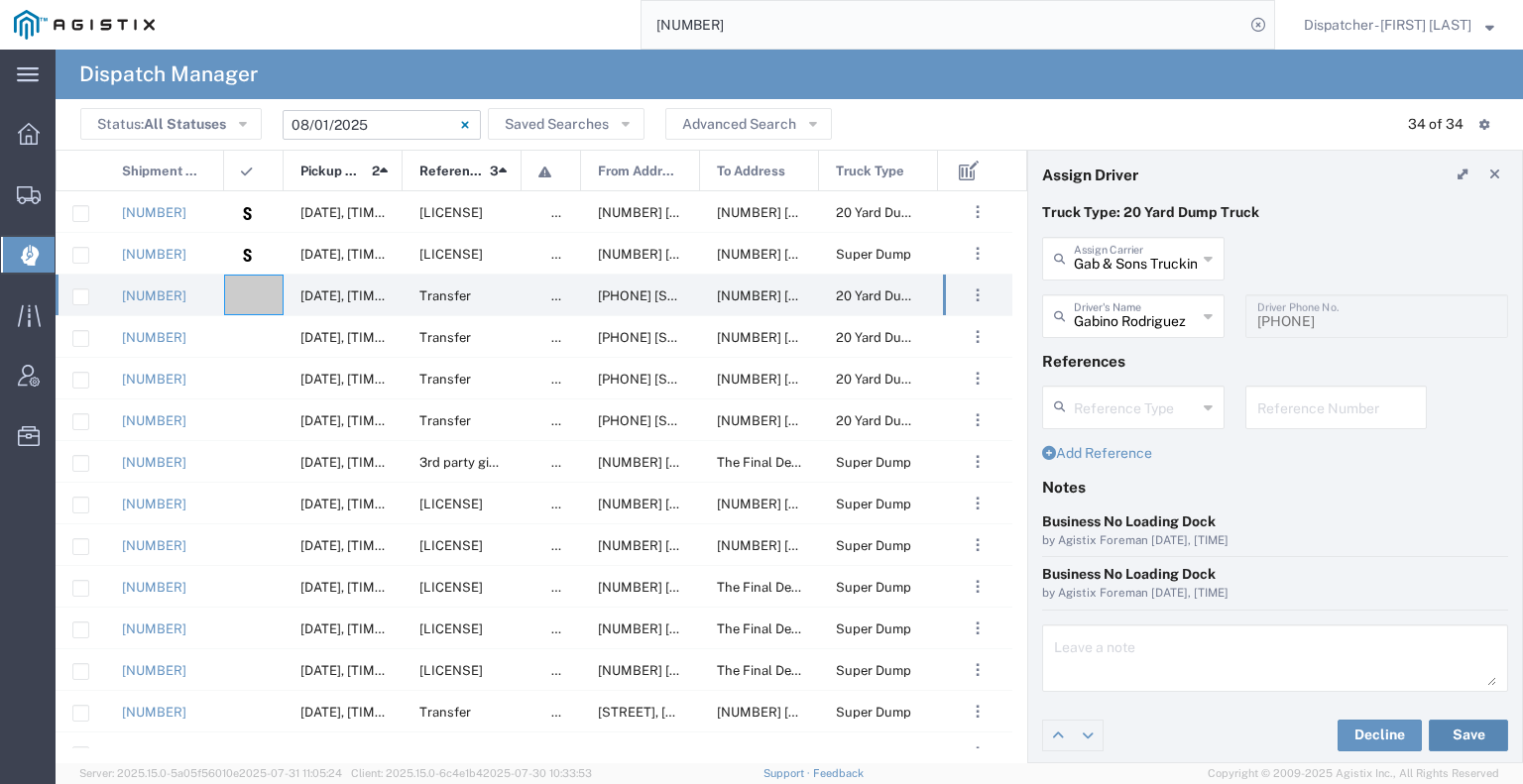 click on "Save" 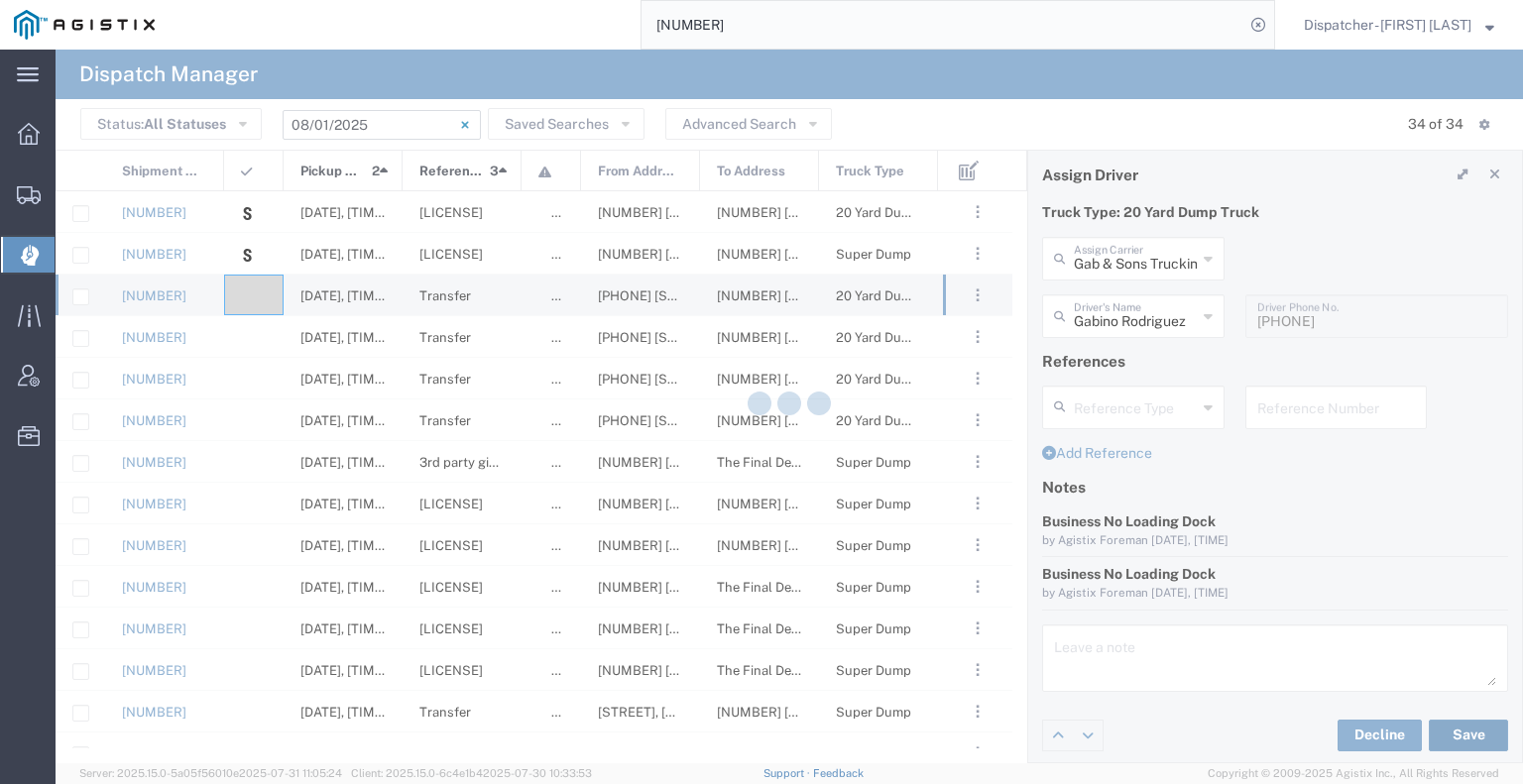 type on "Gabino Rodriguez" 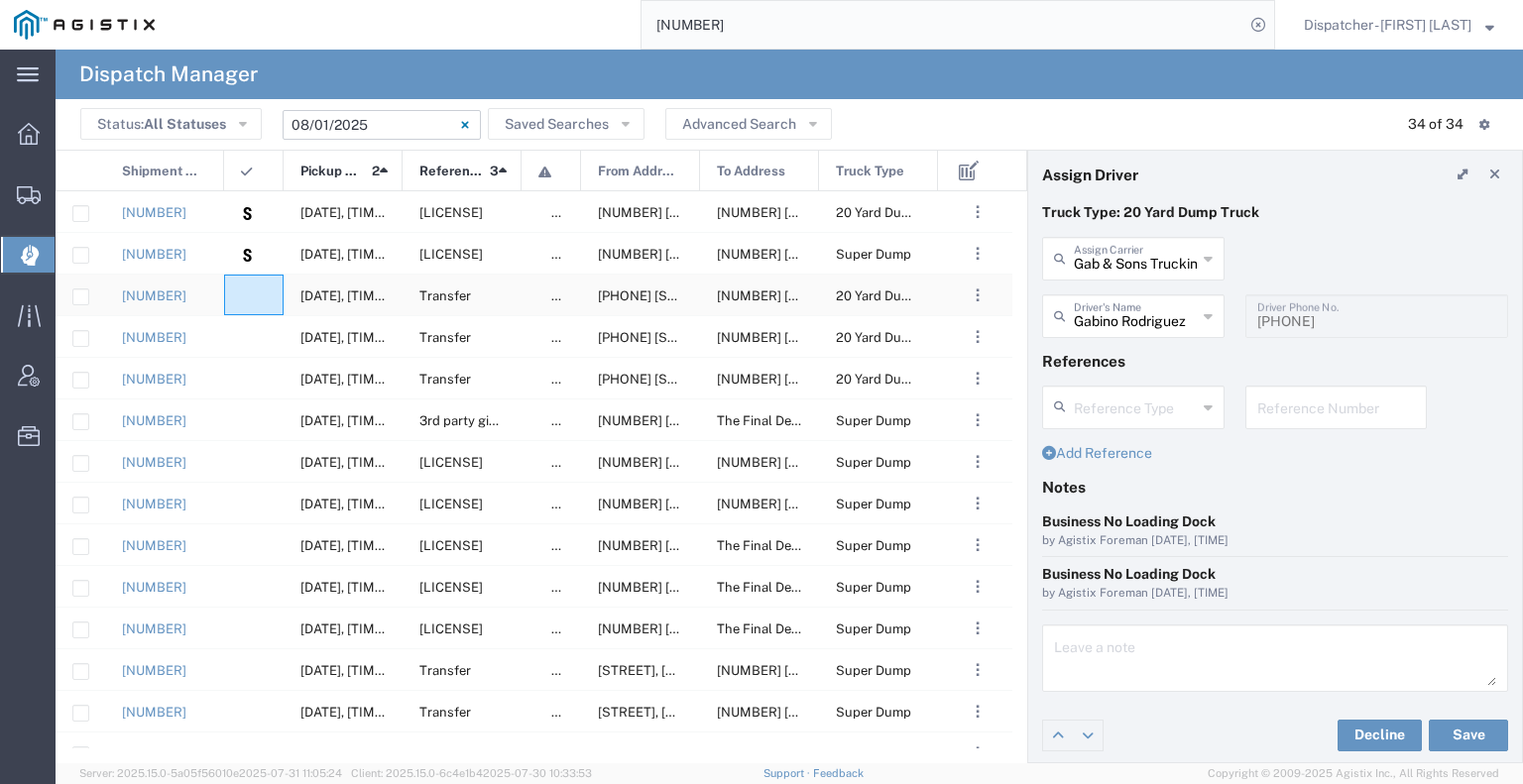 click 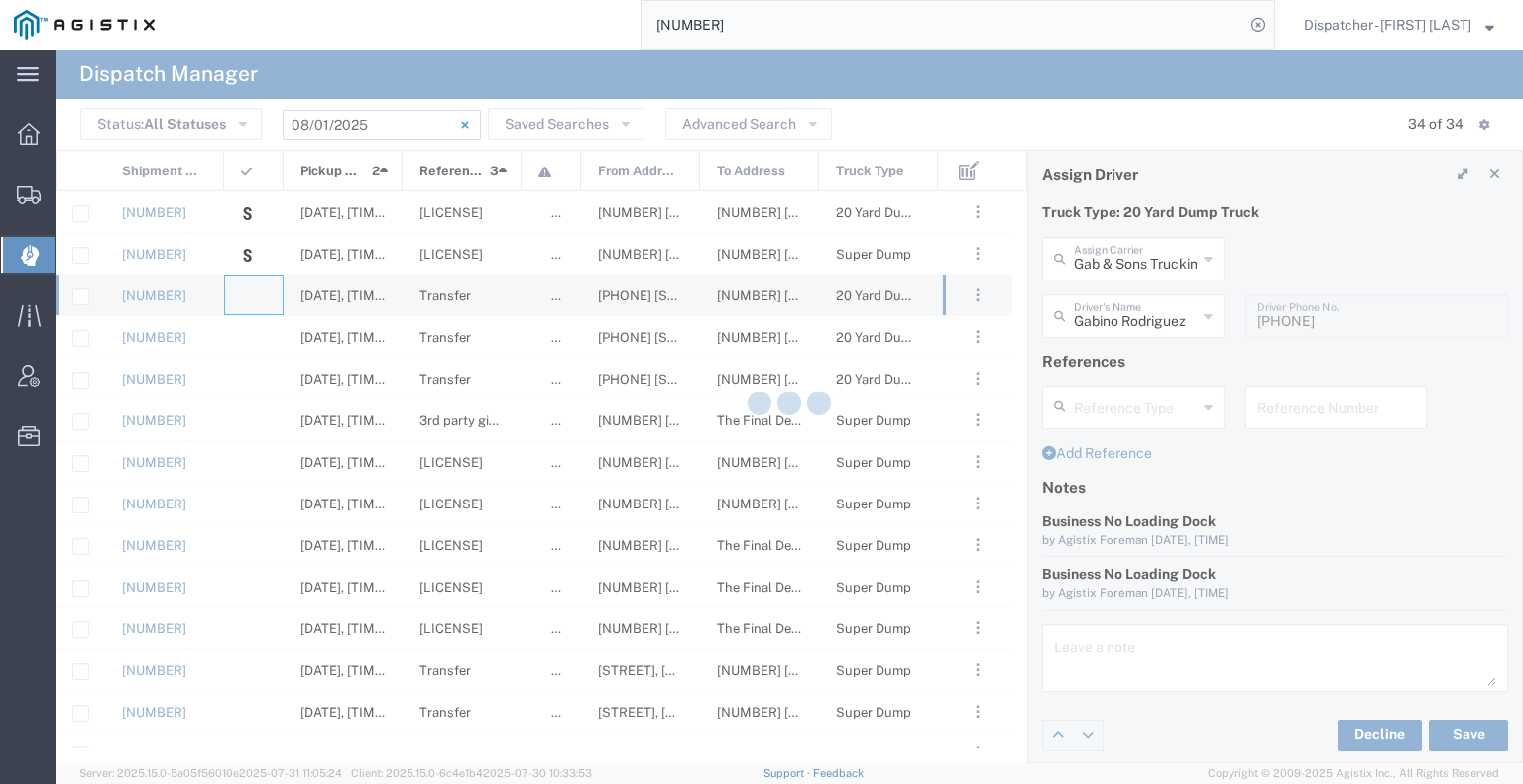 type 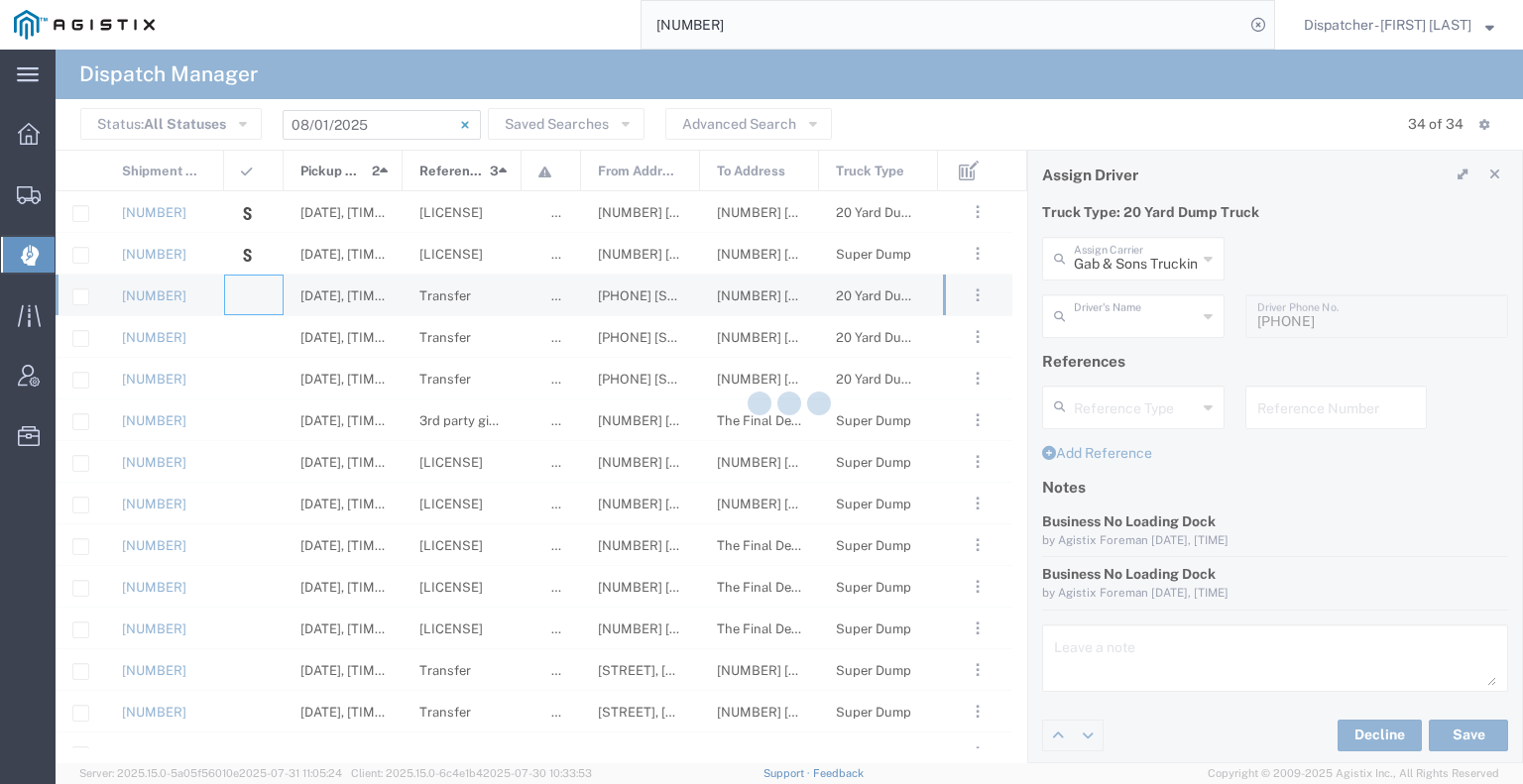 type on "Bowman & Sons Trucking, Inc" 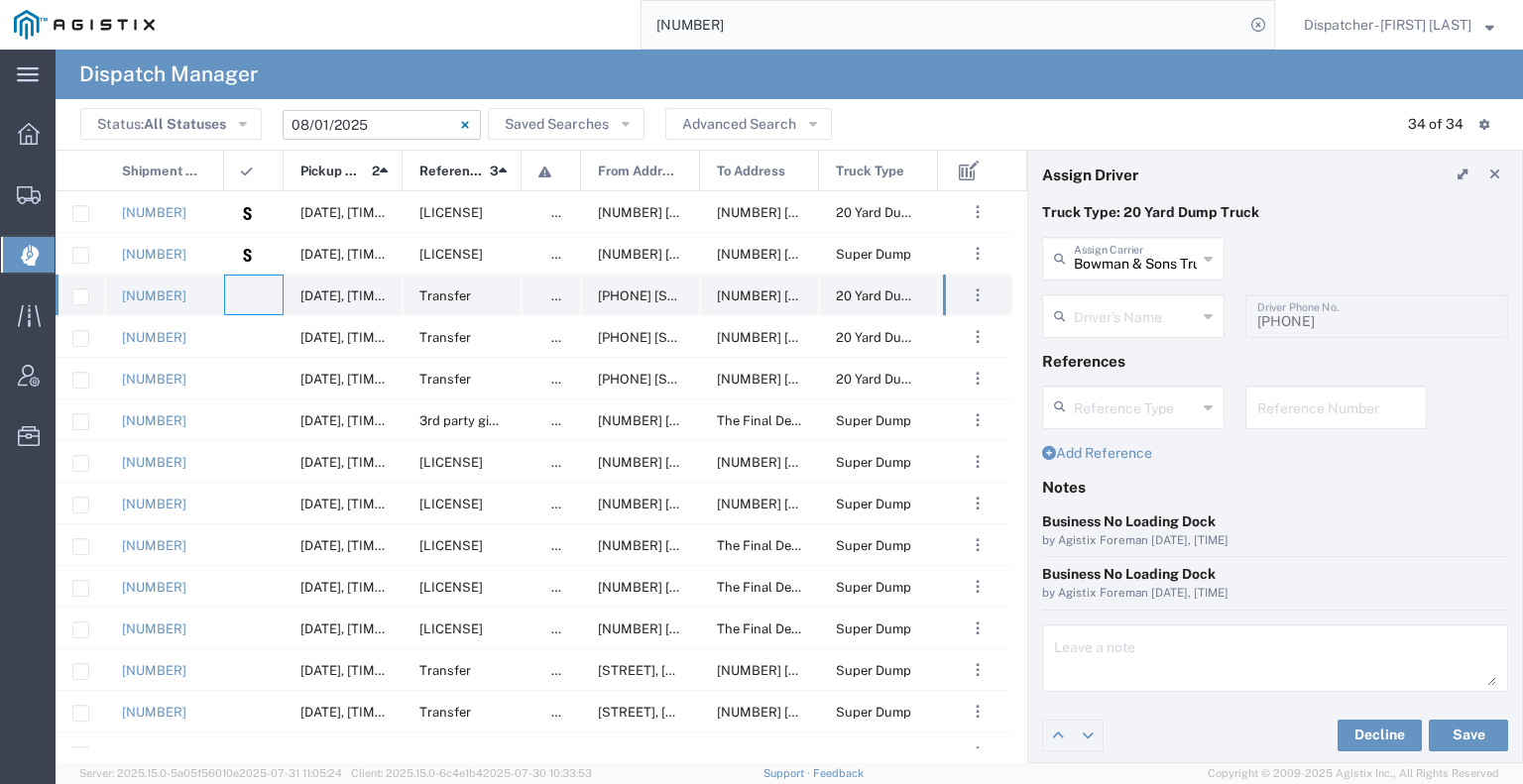 type 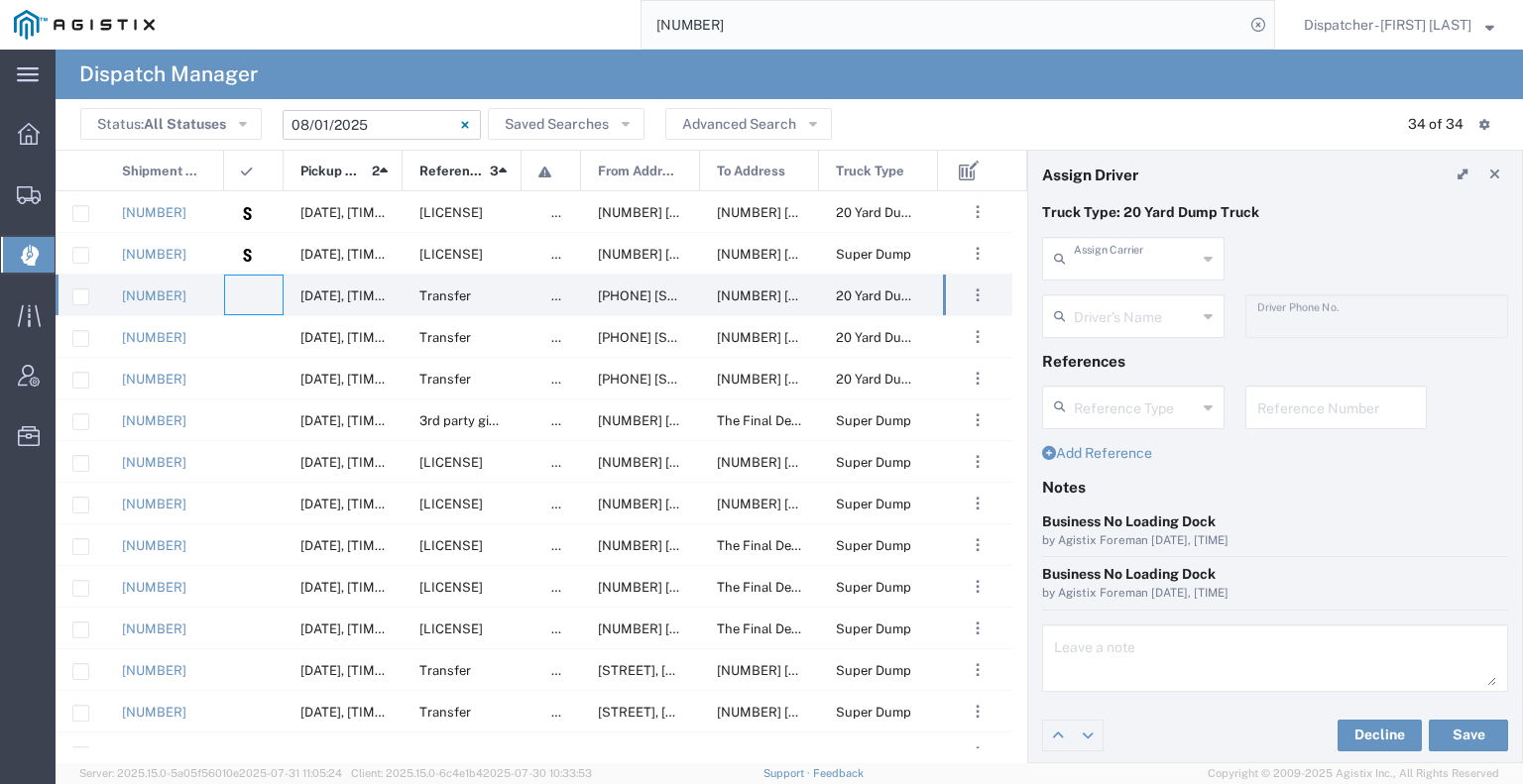 click at bounding box center [1135, 257] 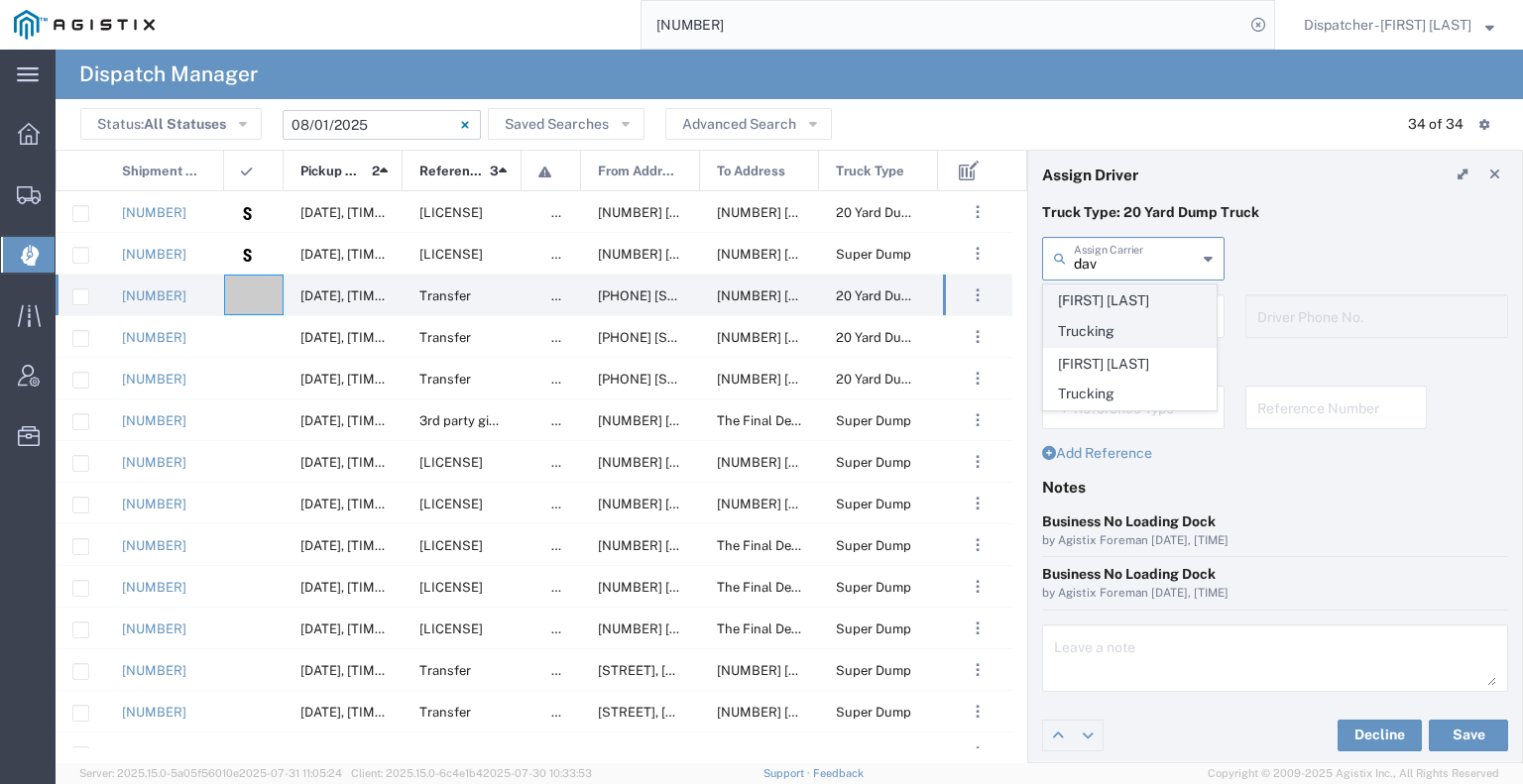 click on "[FIRST] [LAST] Trucking" 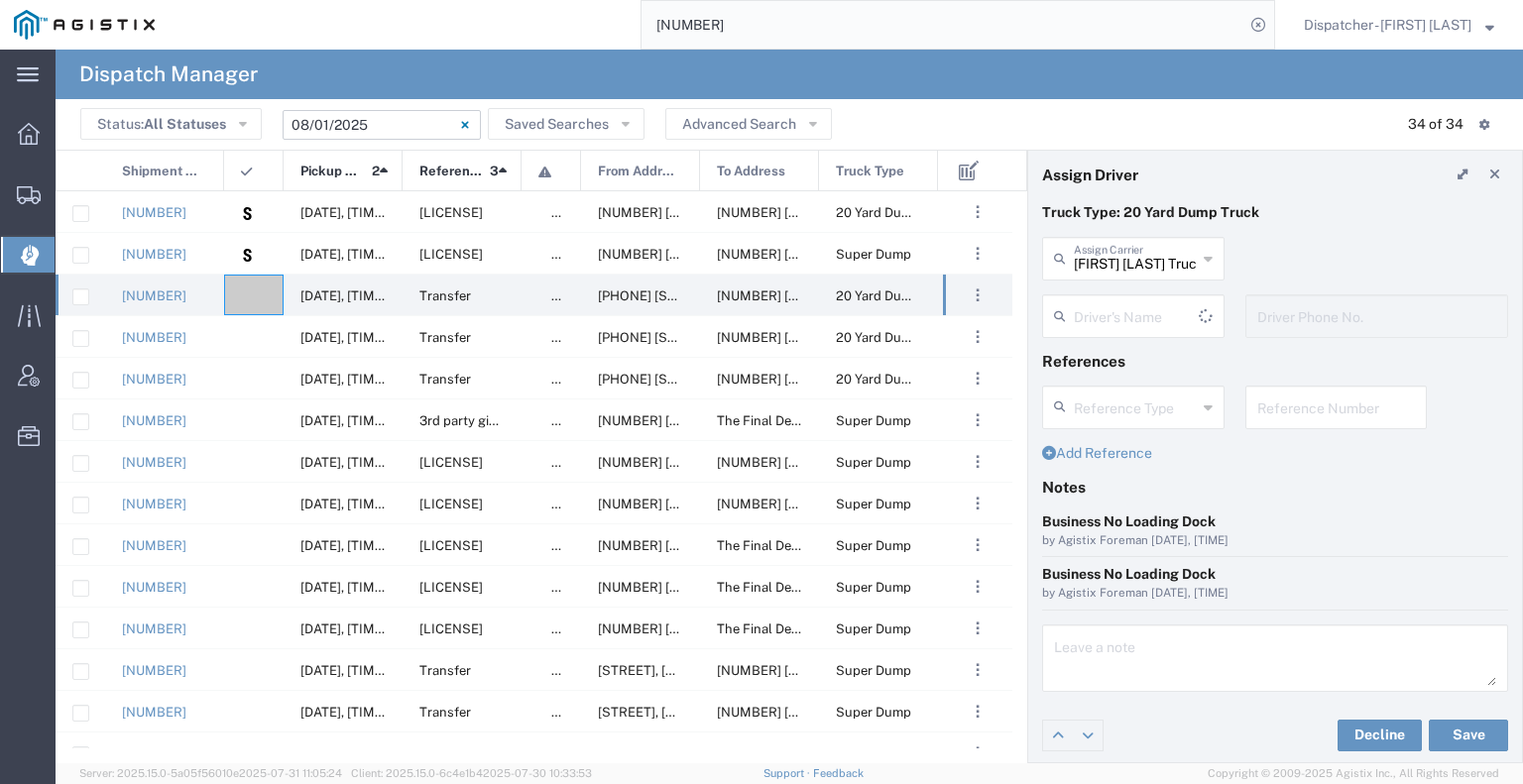 click at bounding box center (1136, 314) 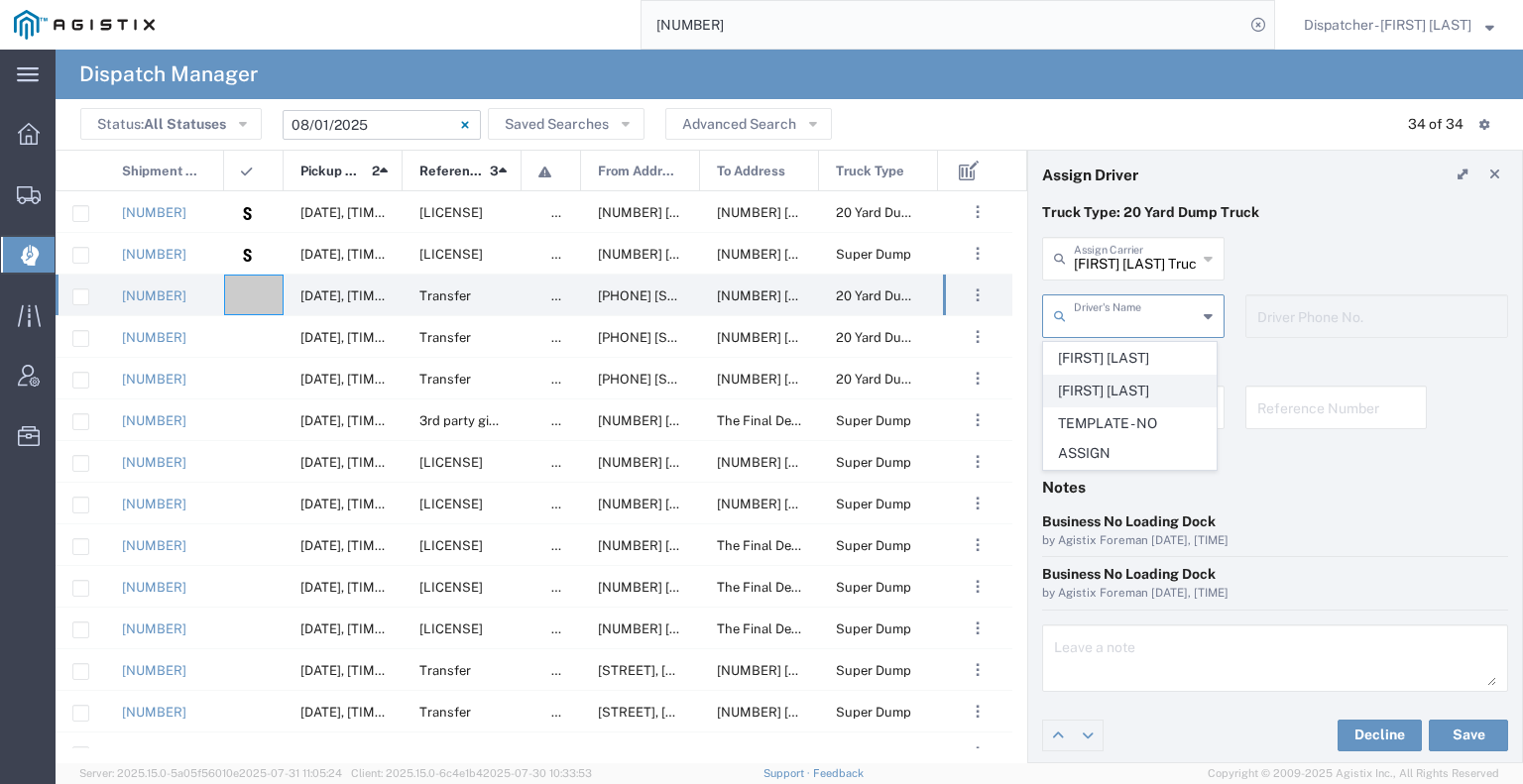 click on "[FIRST] [LAST]" 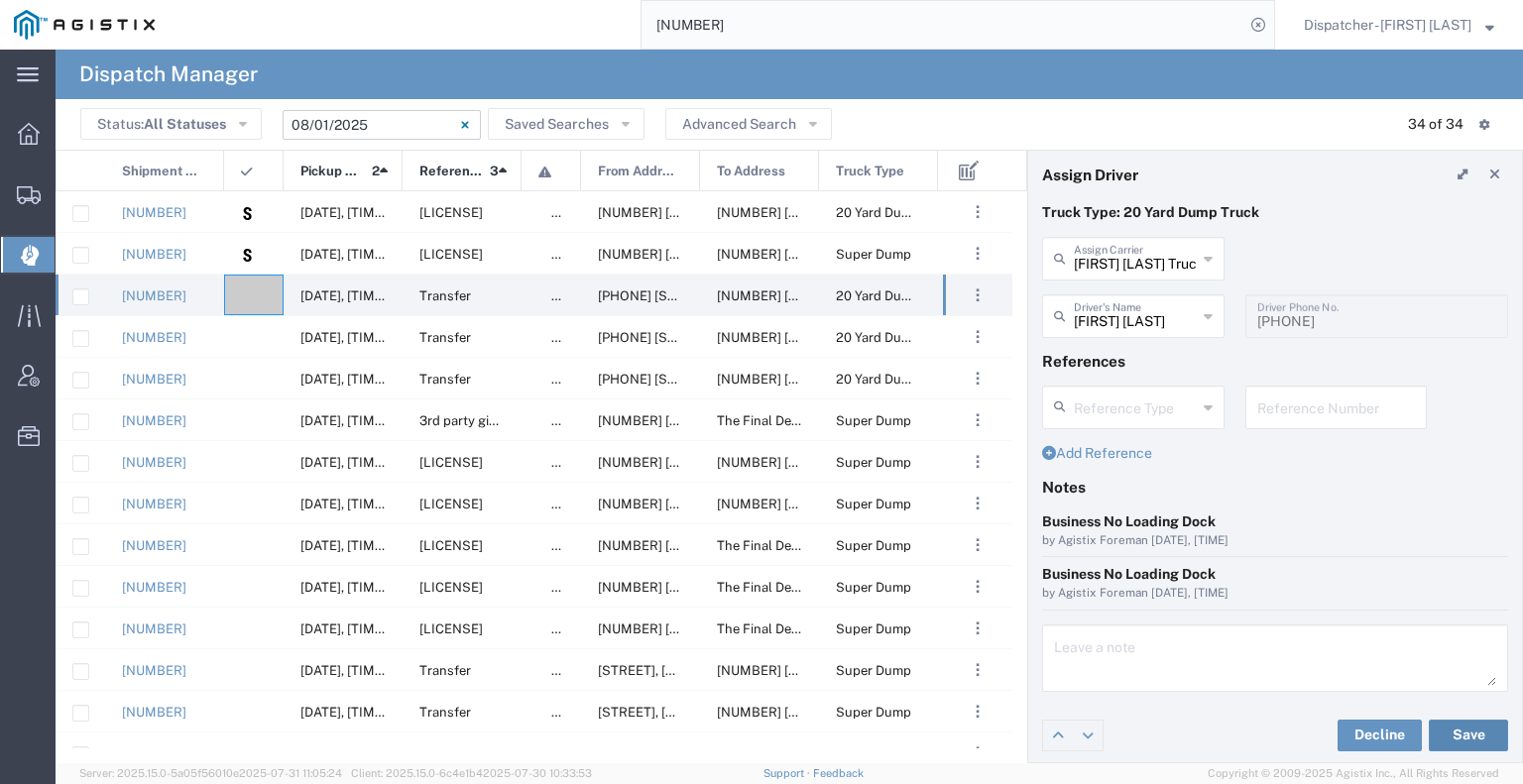 click on "Save" 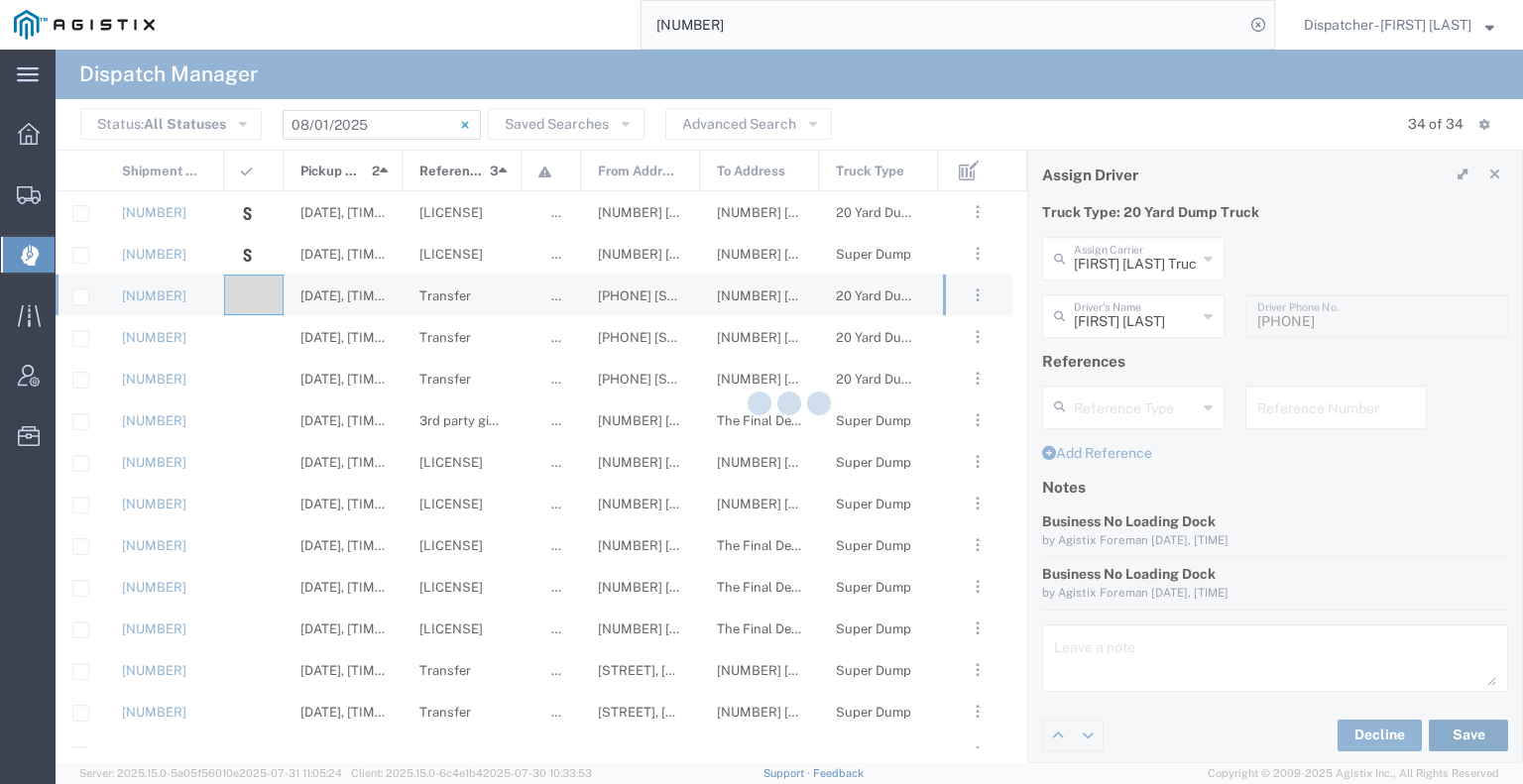 type on "[FIRST] [LAST]" 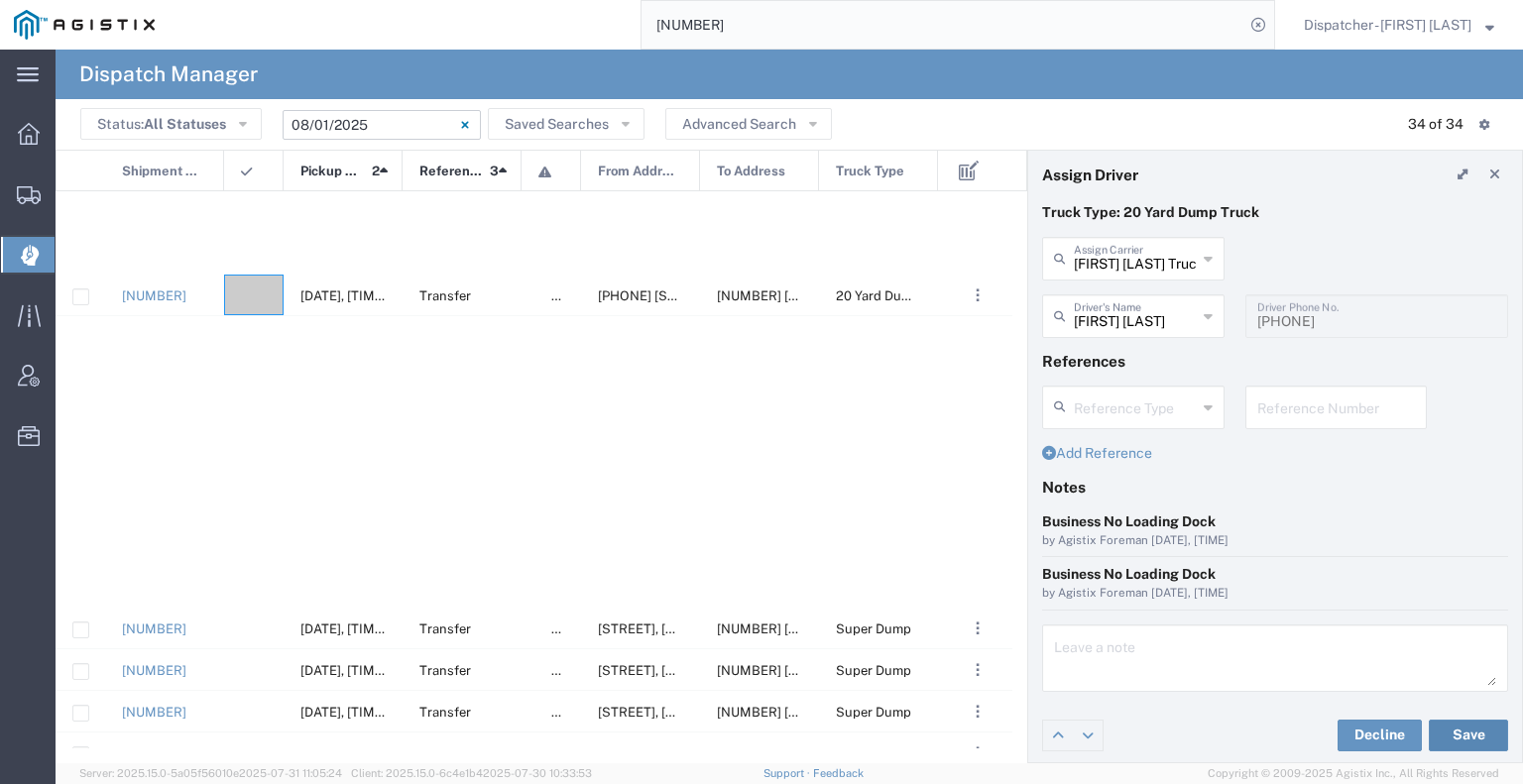 scroll, scrollTop: 857, scrollLeft: 0, axis: vertical 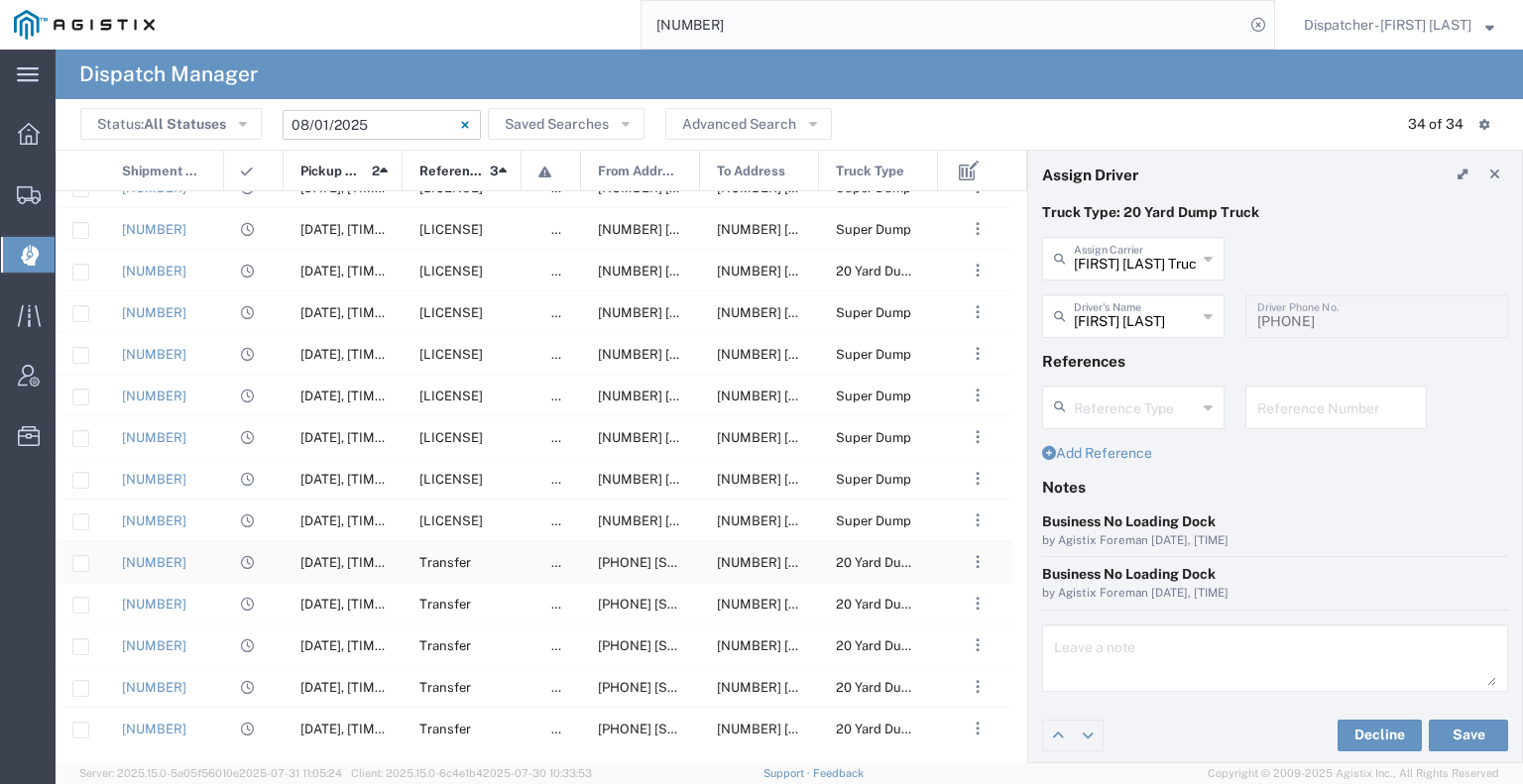 click on "[NUMBER]" 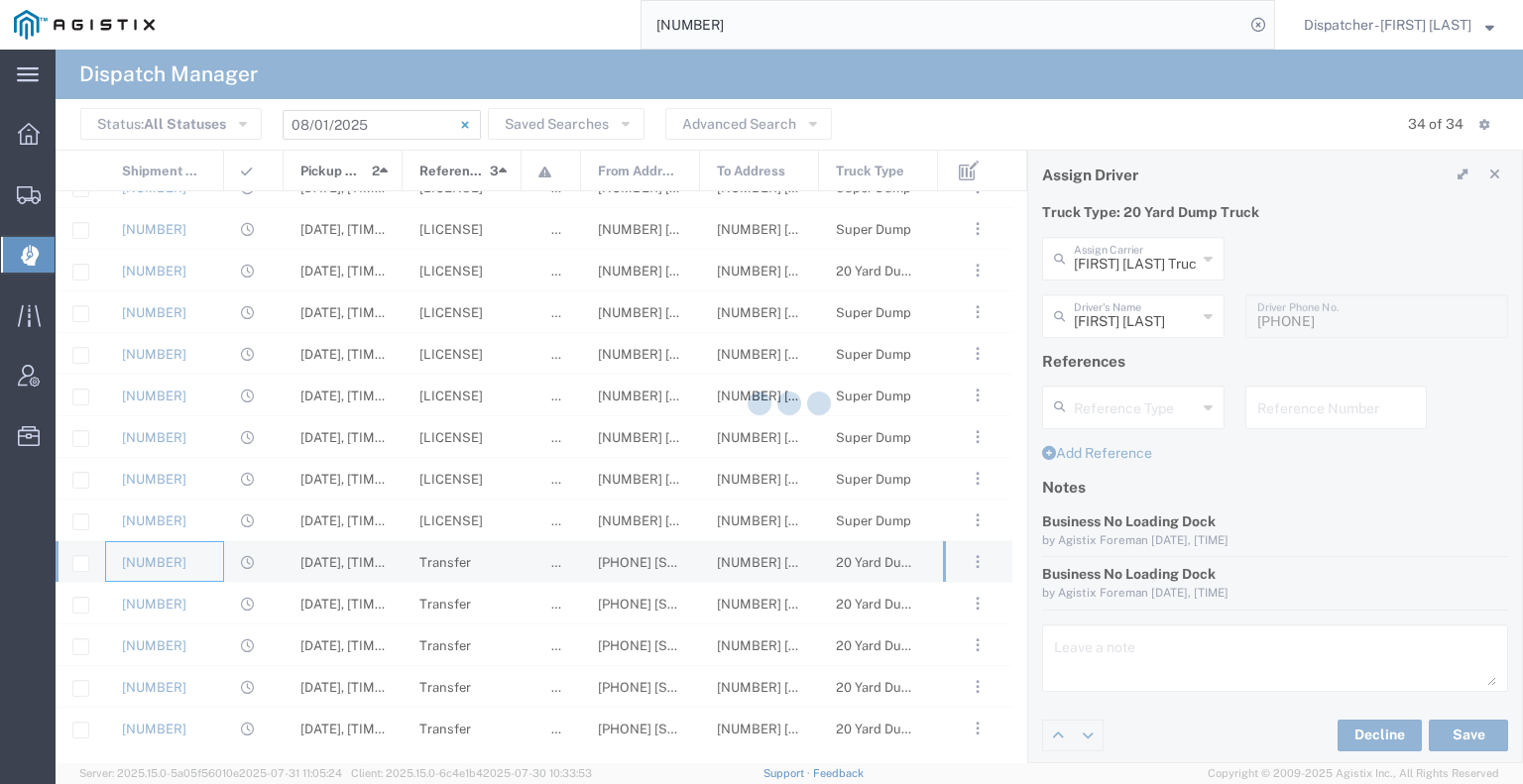 type 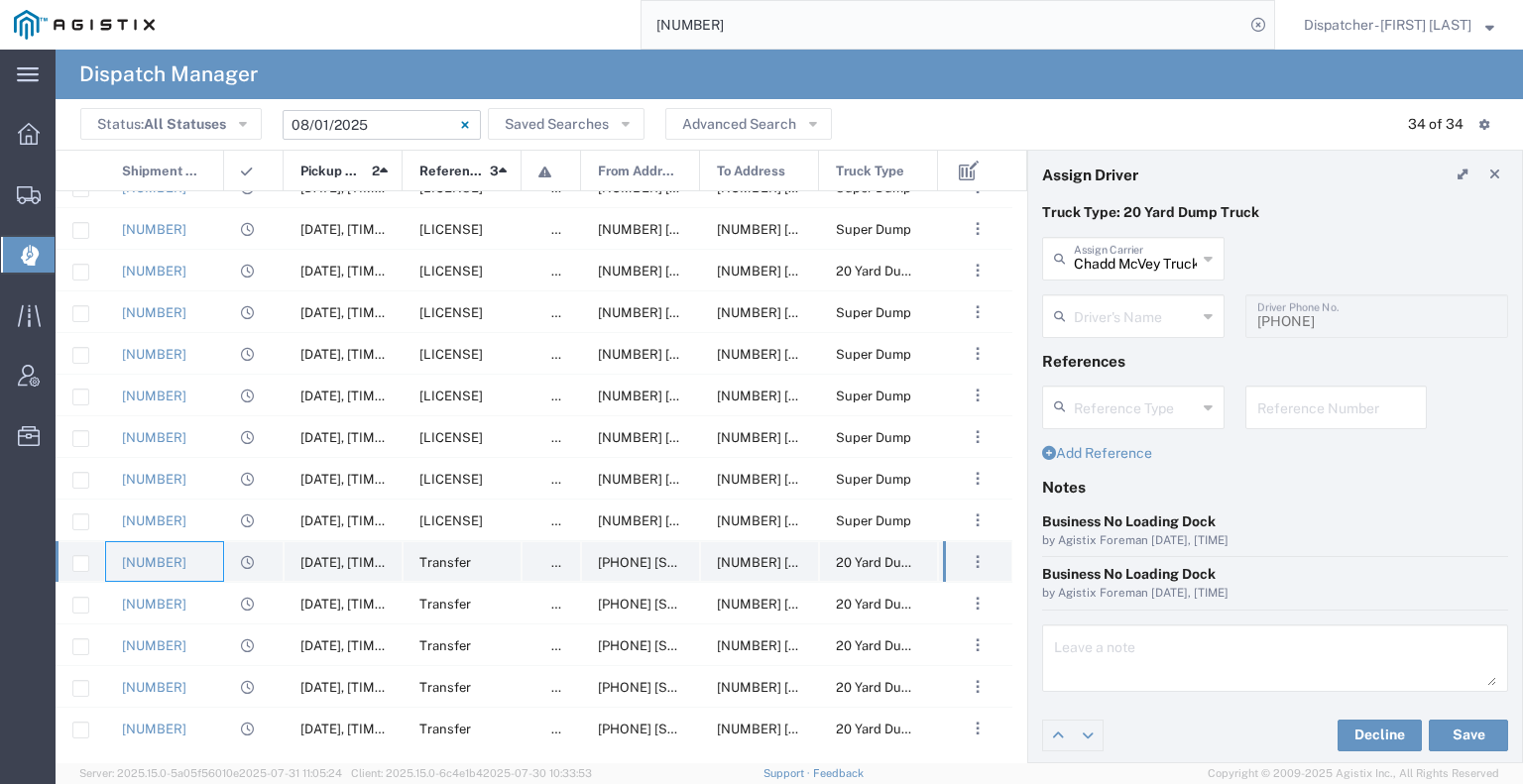 type on "[FIRST] [LAST]" 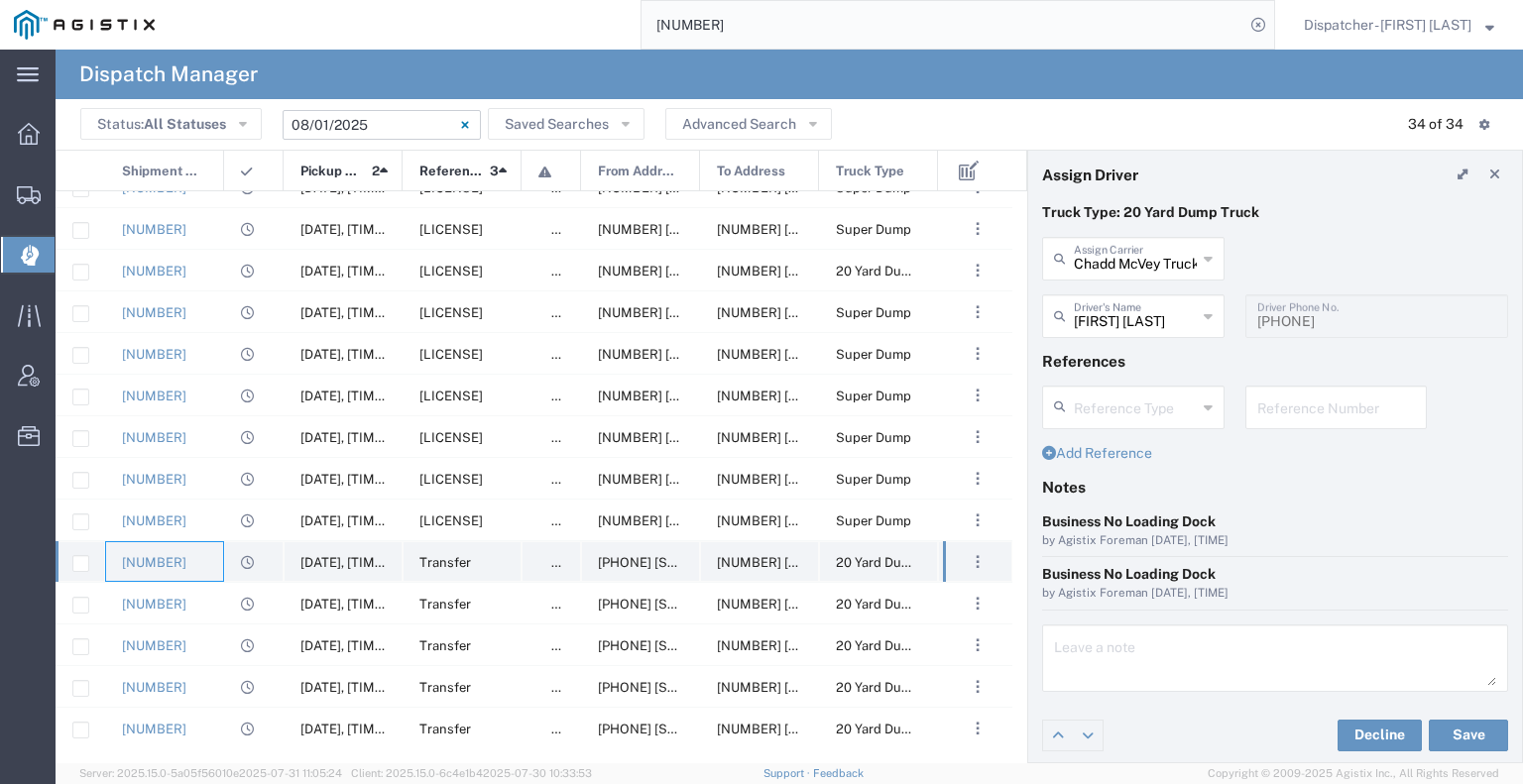 click on "[NUMBER]" 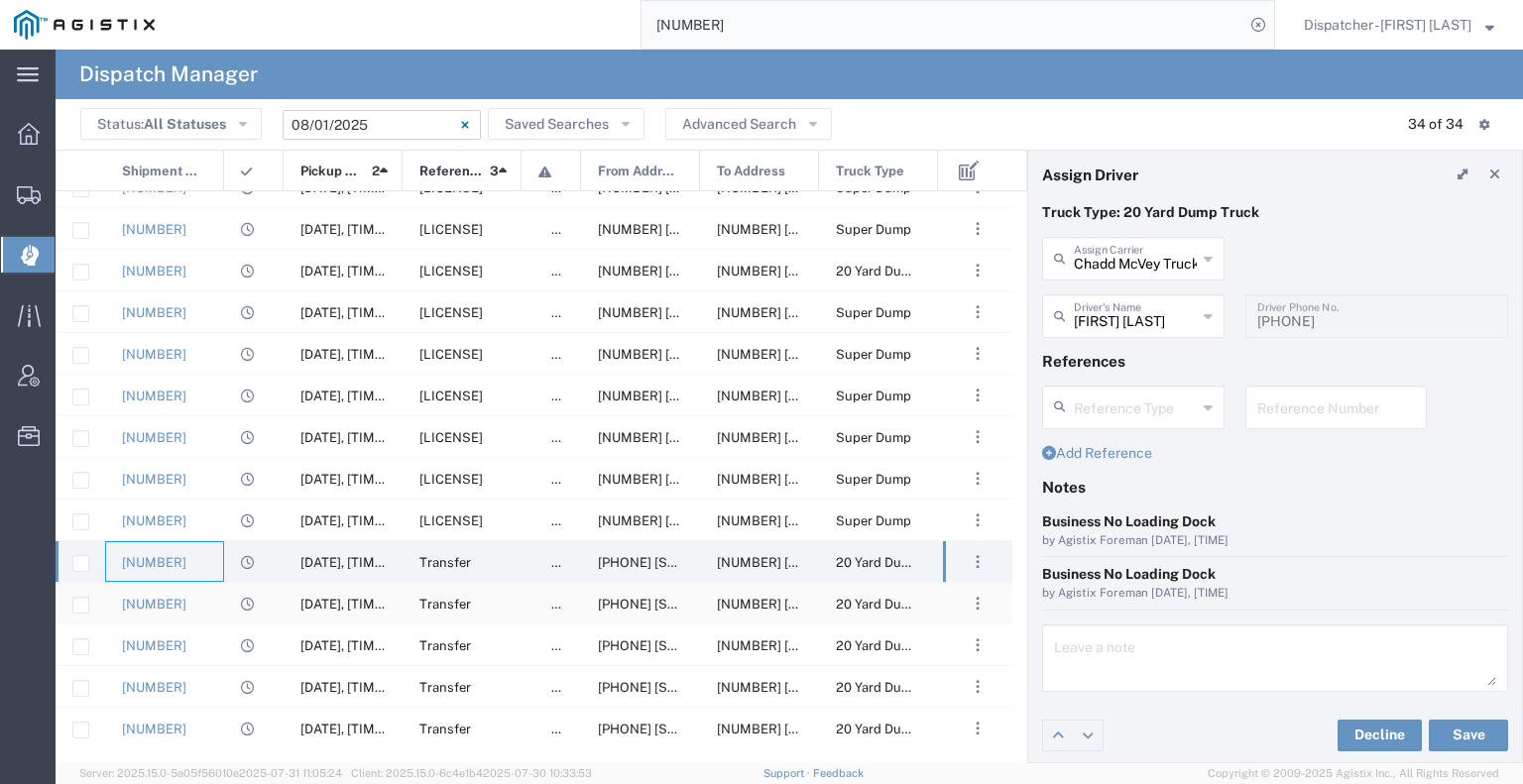 click on "[NUMBER]" 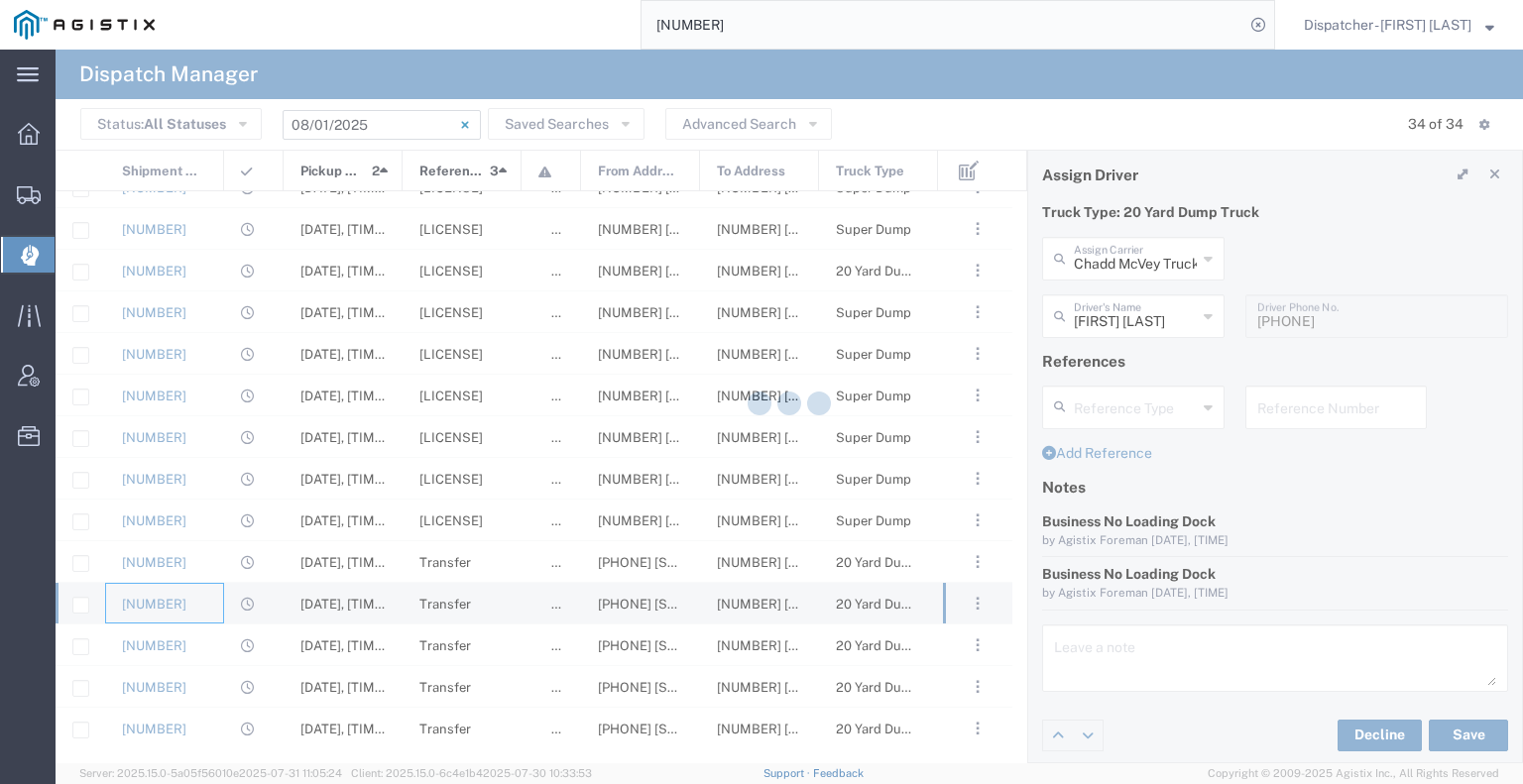 type 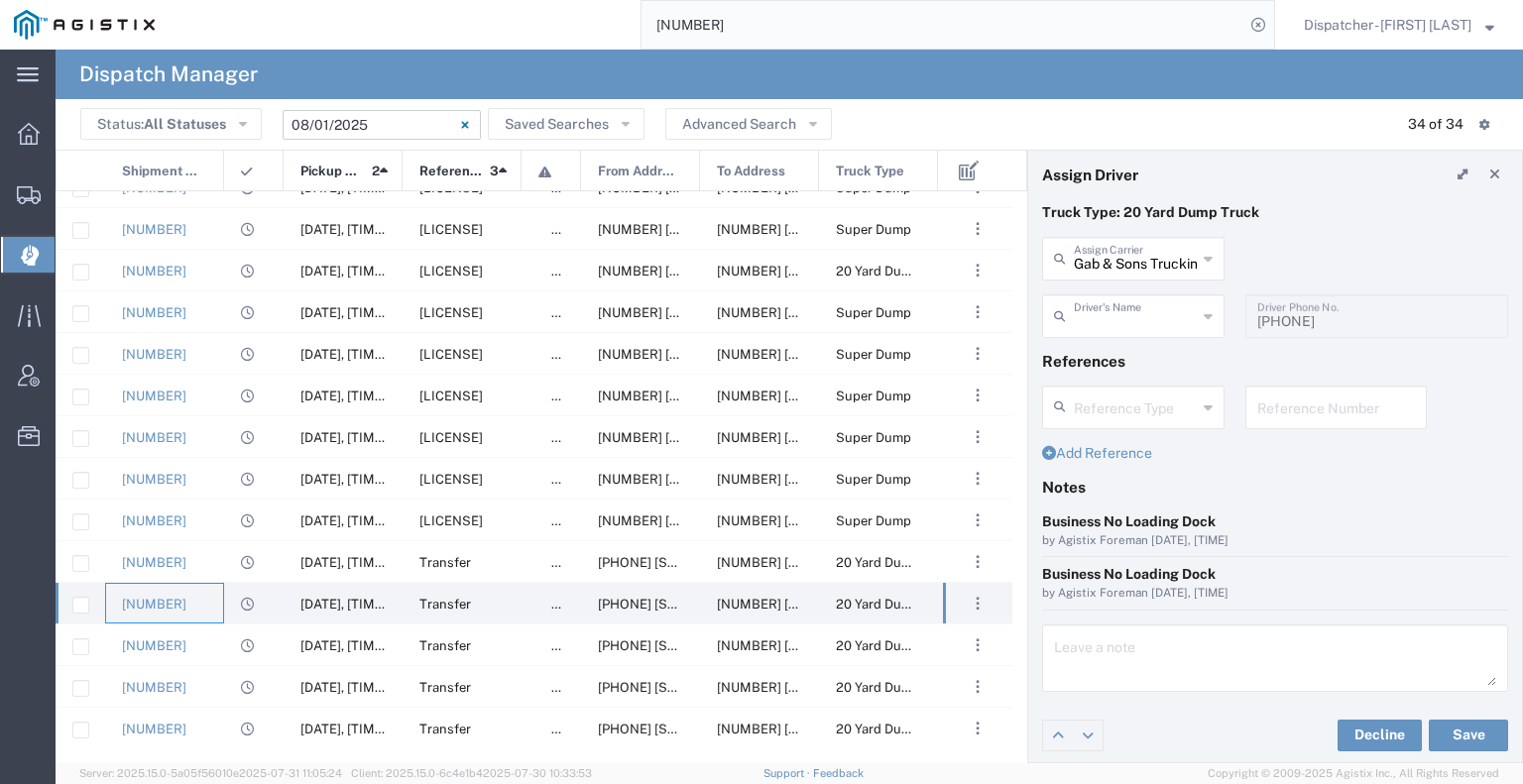 type on "Gabino Rodriguez" 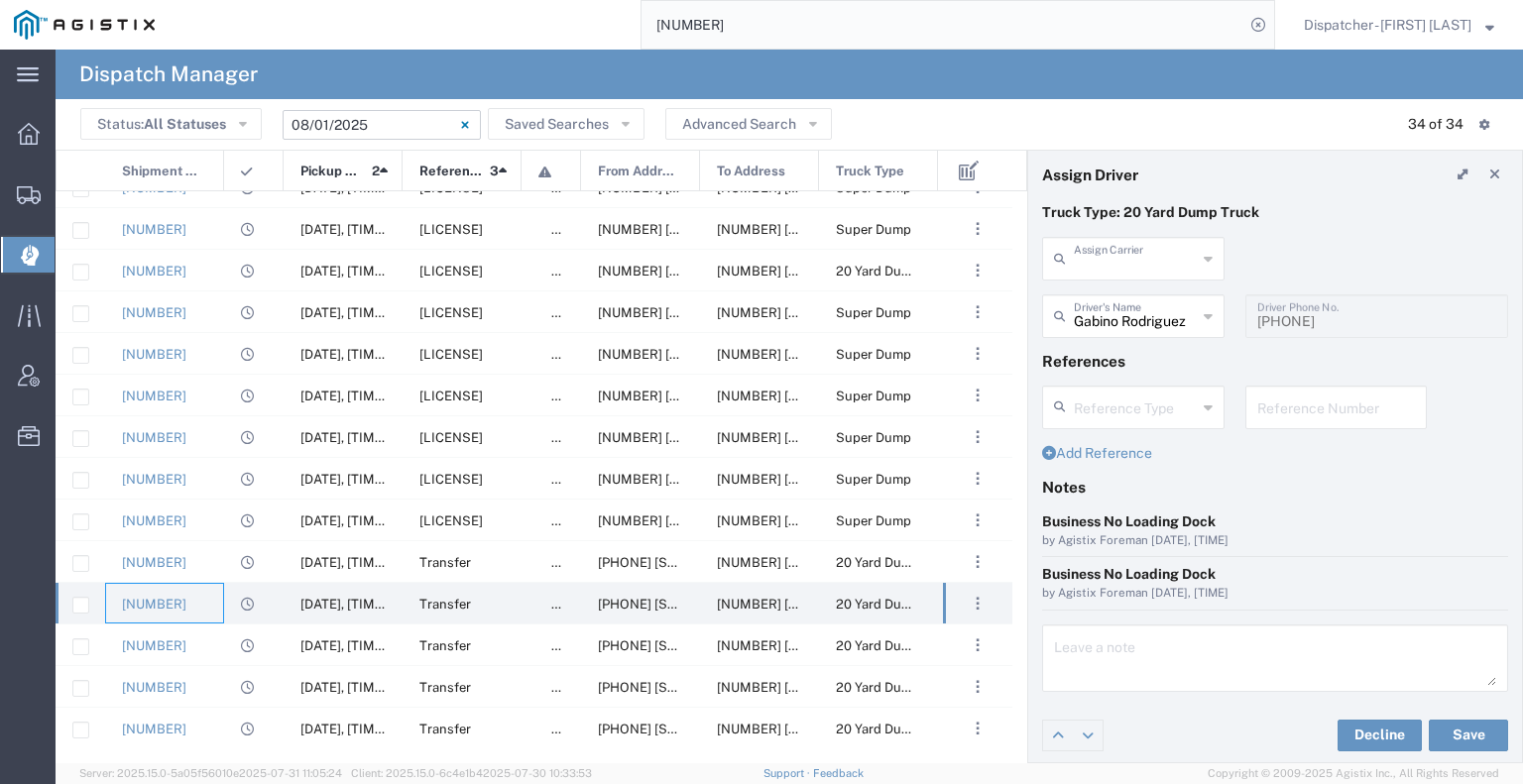 click at bounding box center [1135, 257] 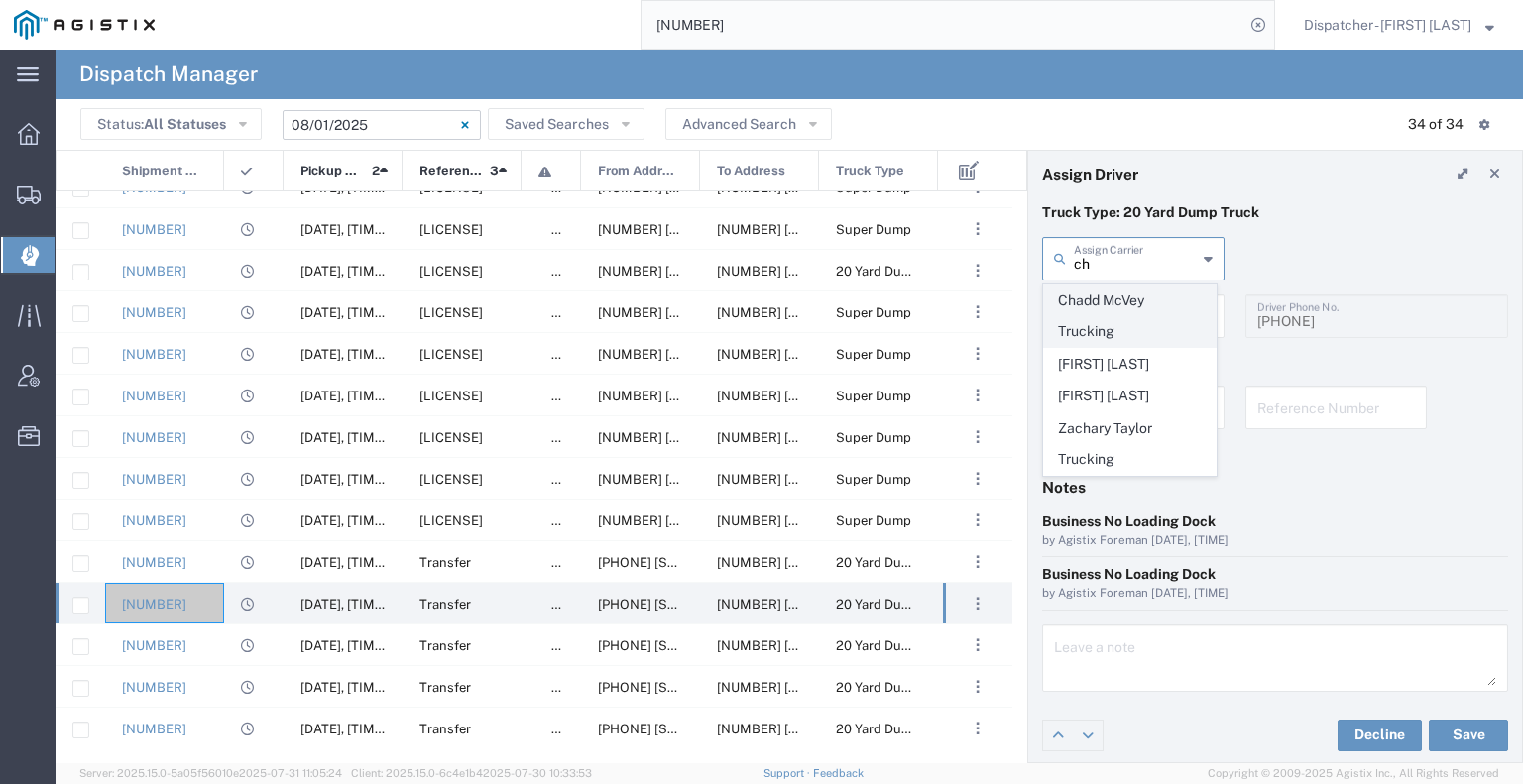 click on "Chadd McVey Trucking" 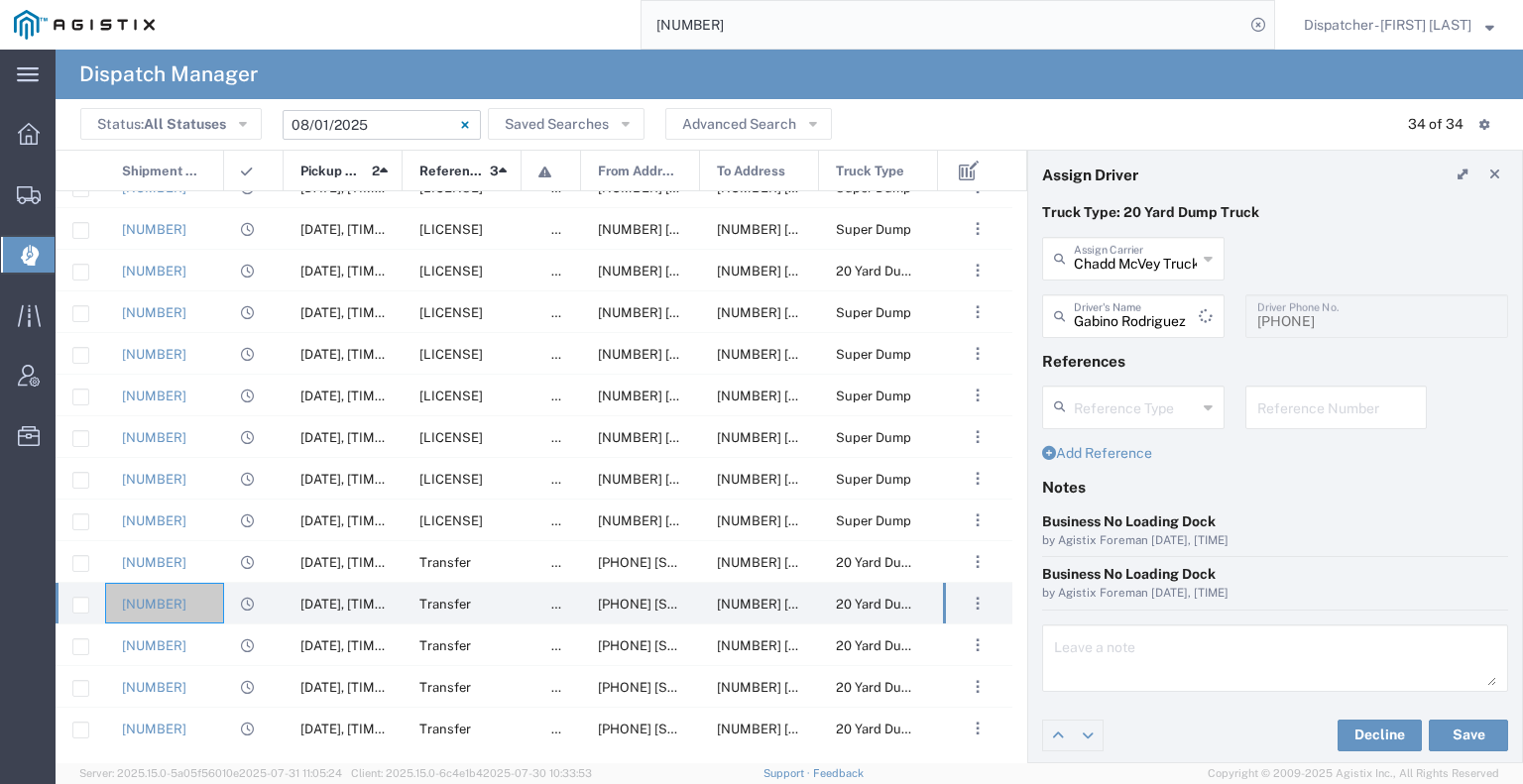 type 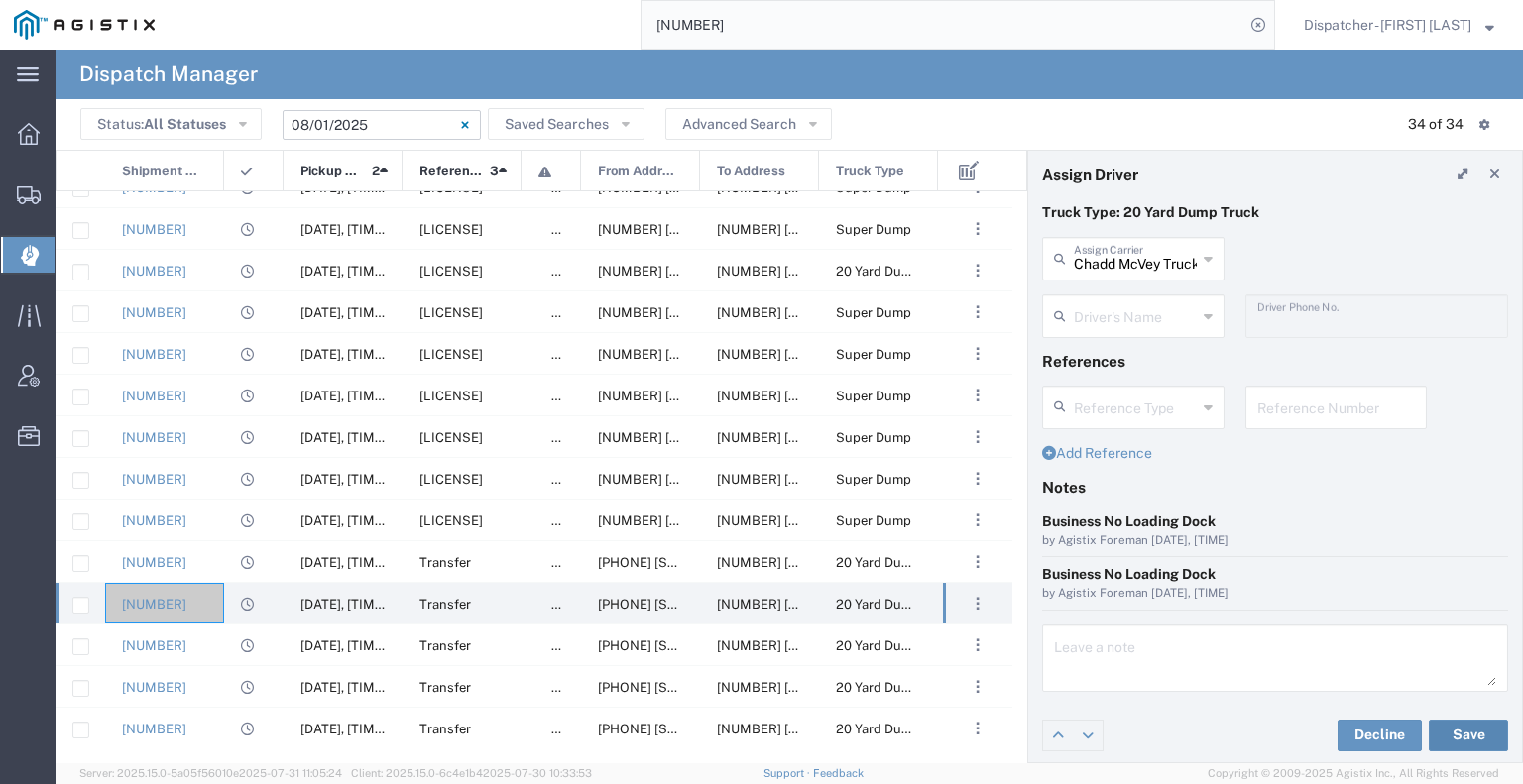 click on "Save" 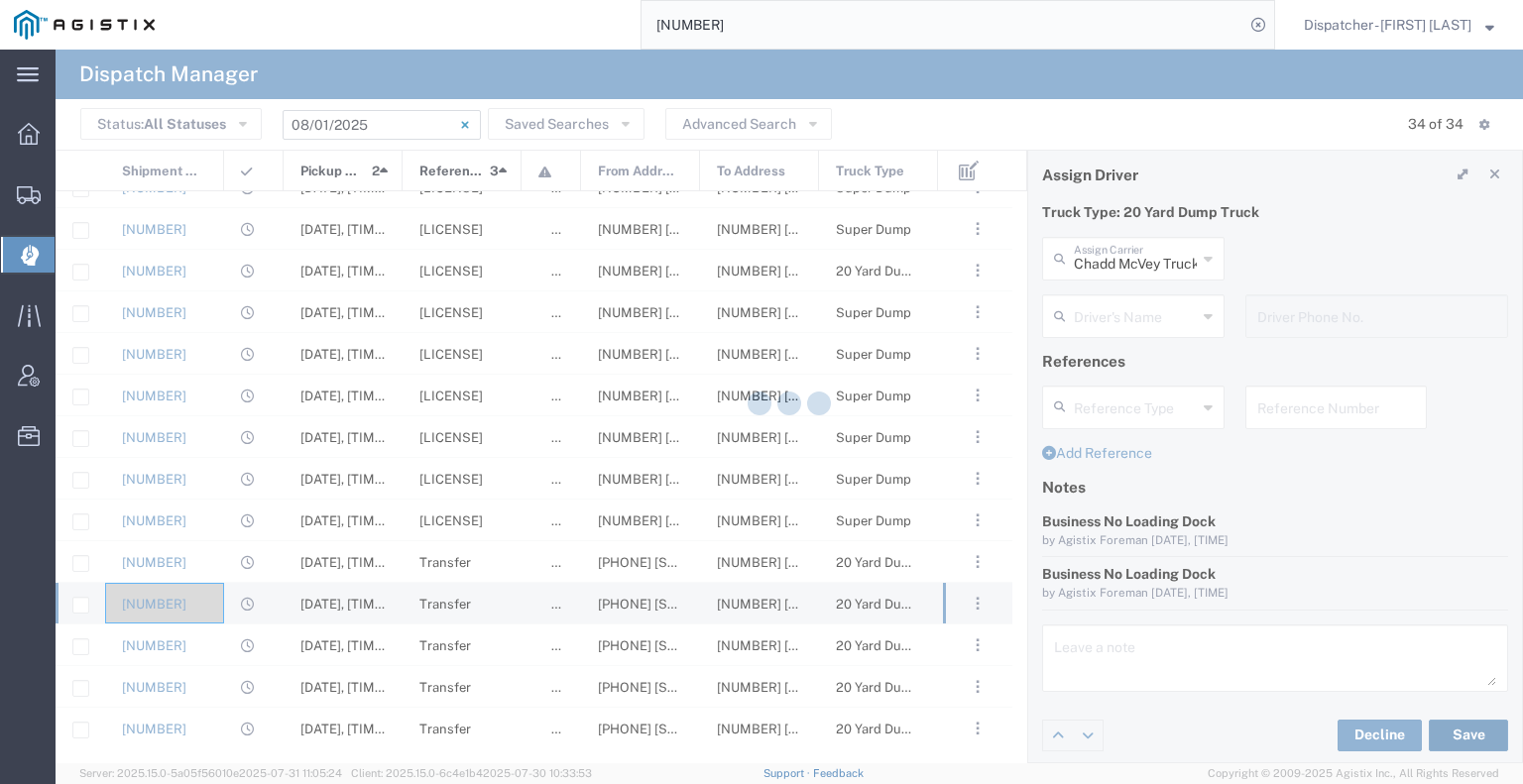 type on "Chadd McVey Trucking" 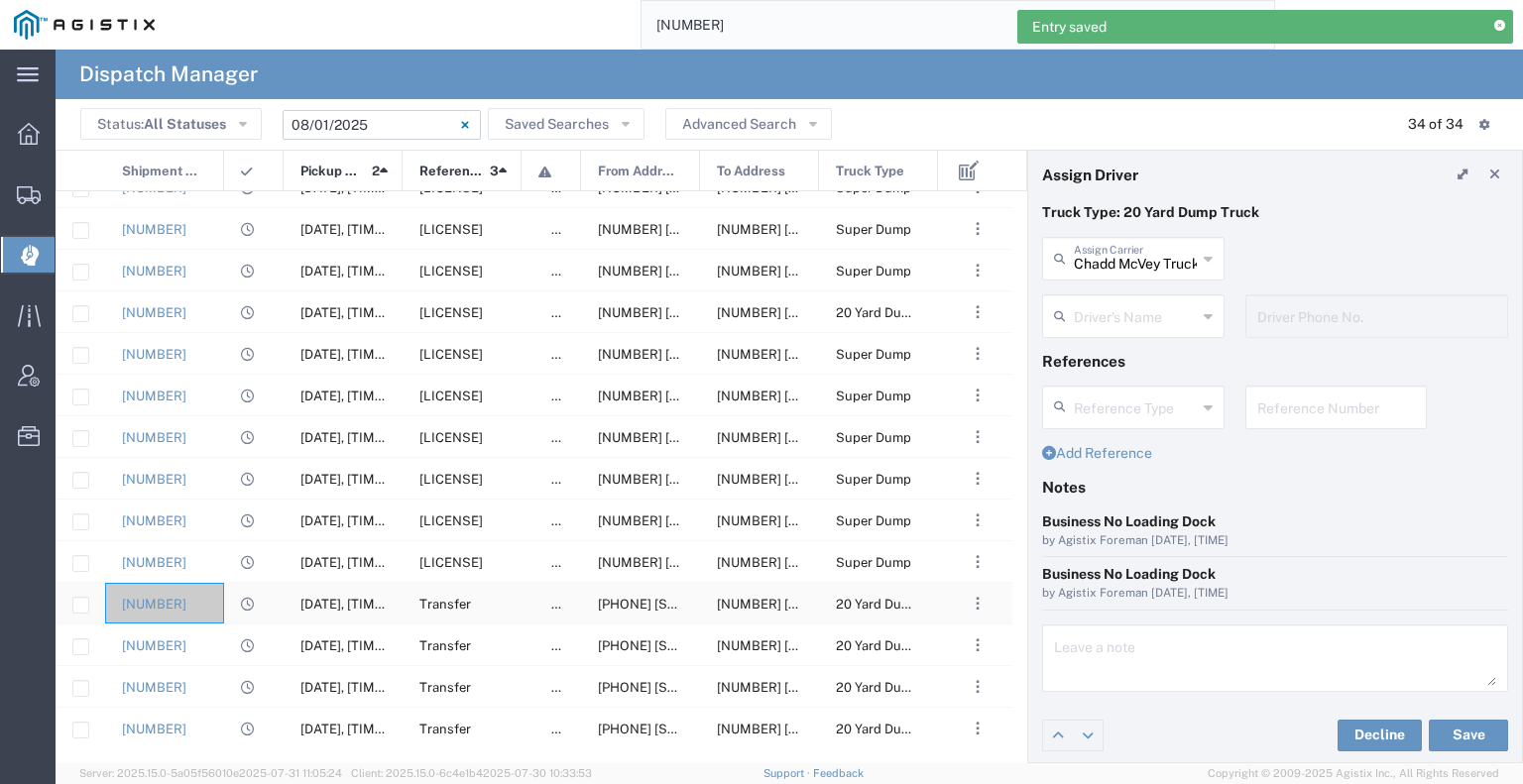 click on "[NUMBER]" 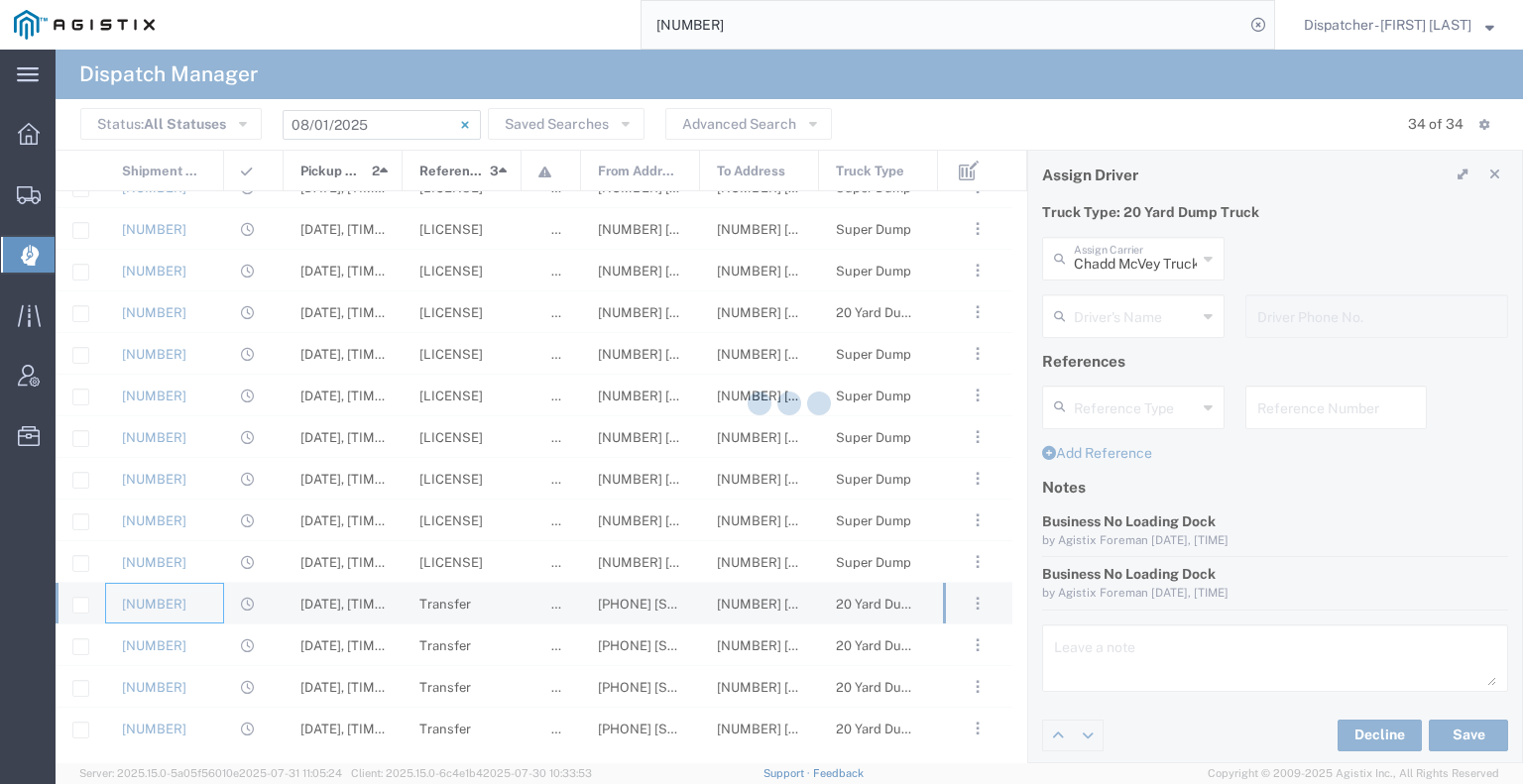 type on "[FIRST] [LAST]" 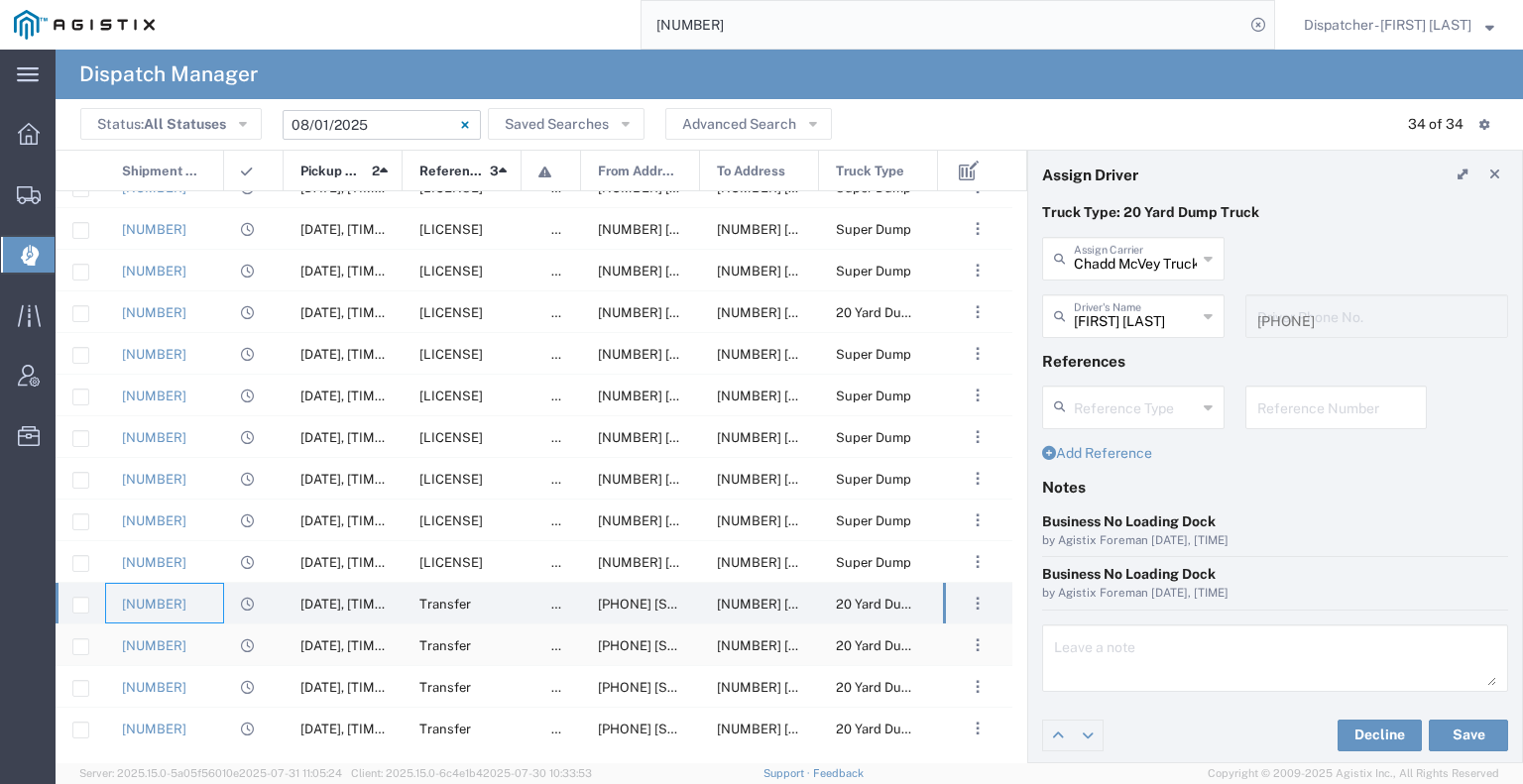 click on "[NUMBER]" 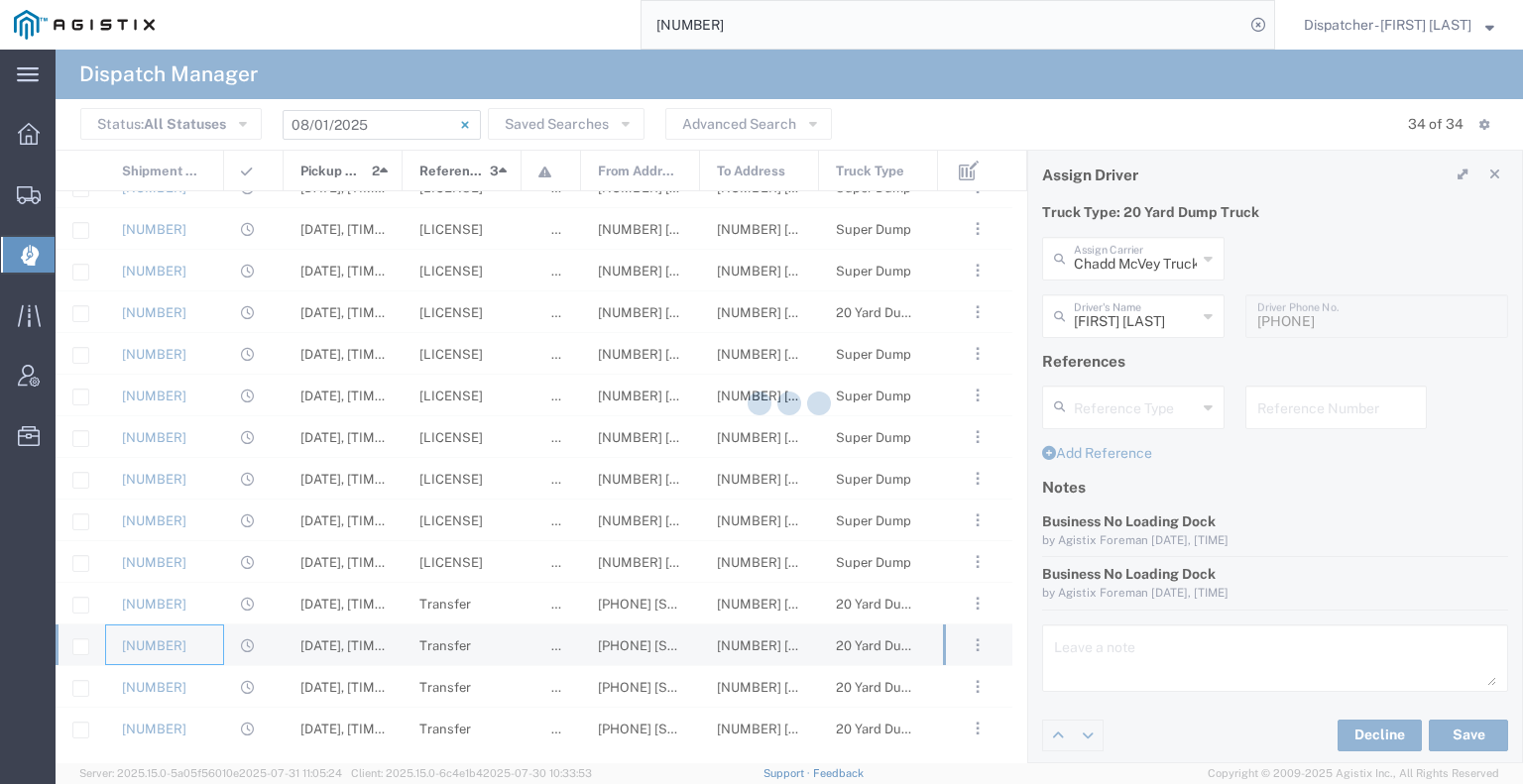 type 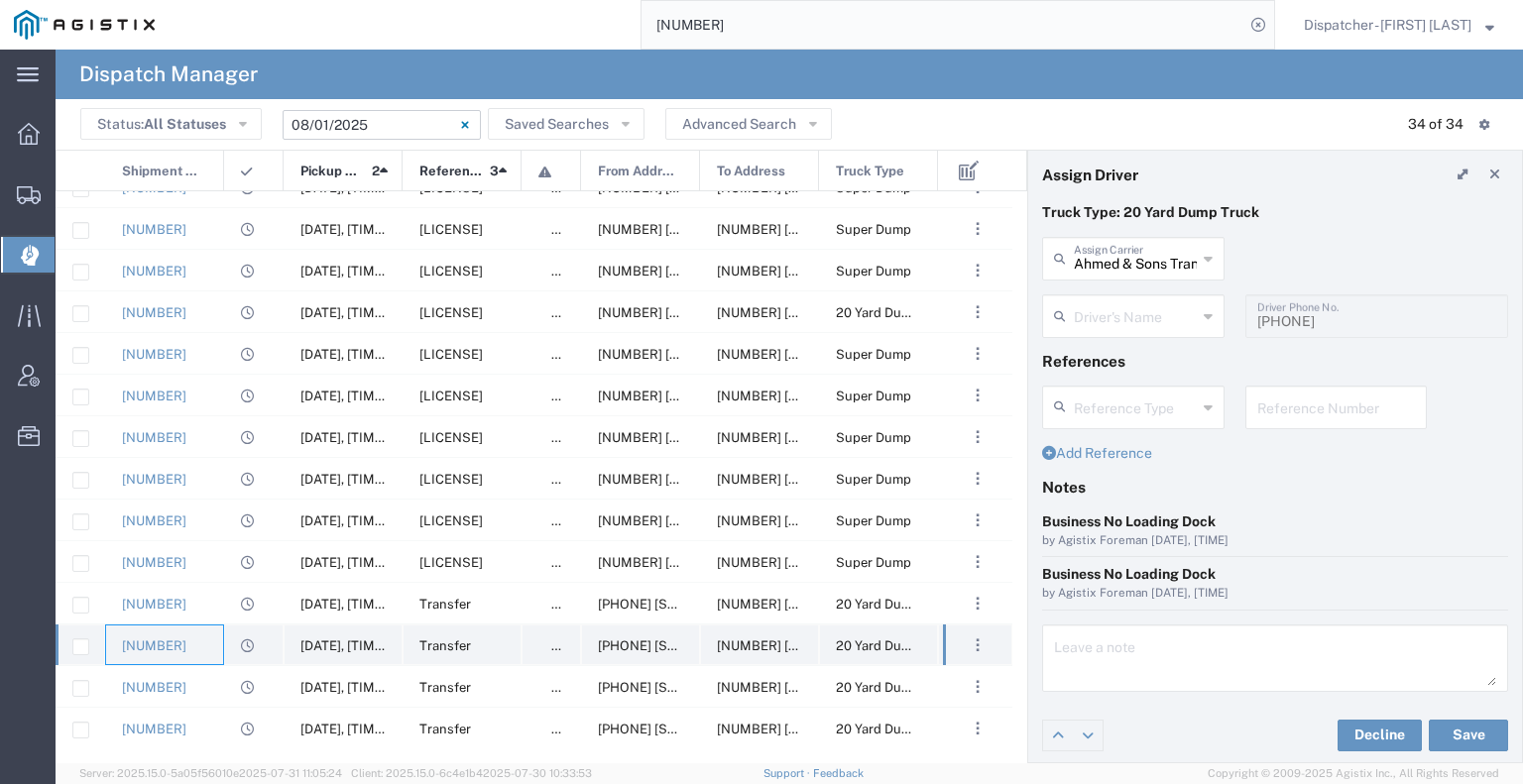 type on "[FIRST] [LAST]" 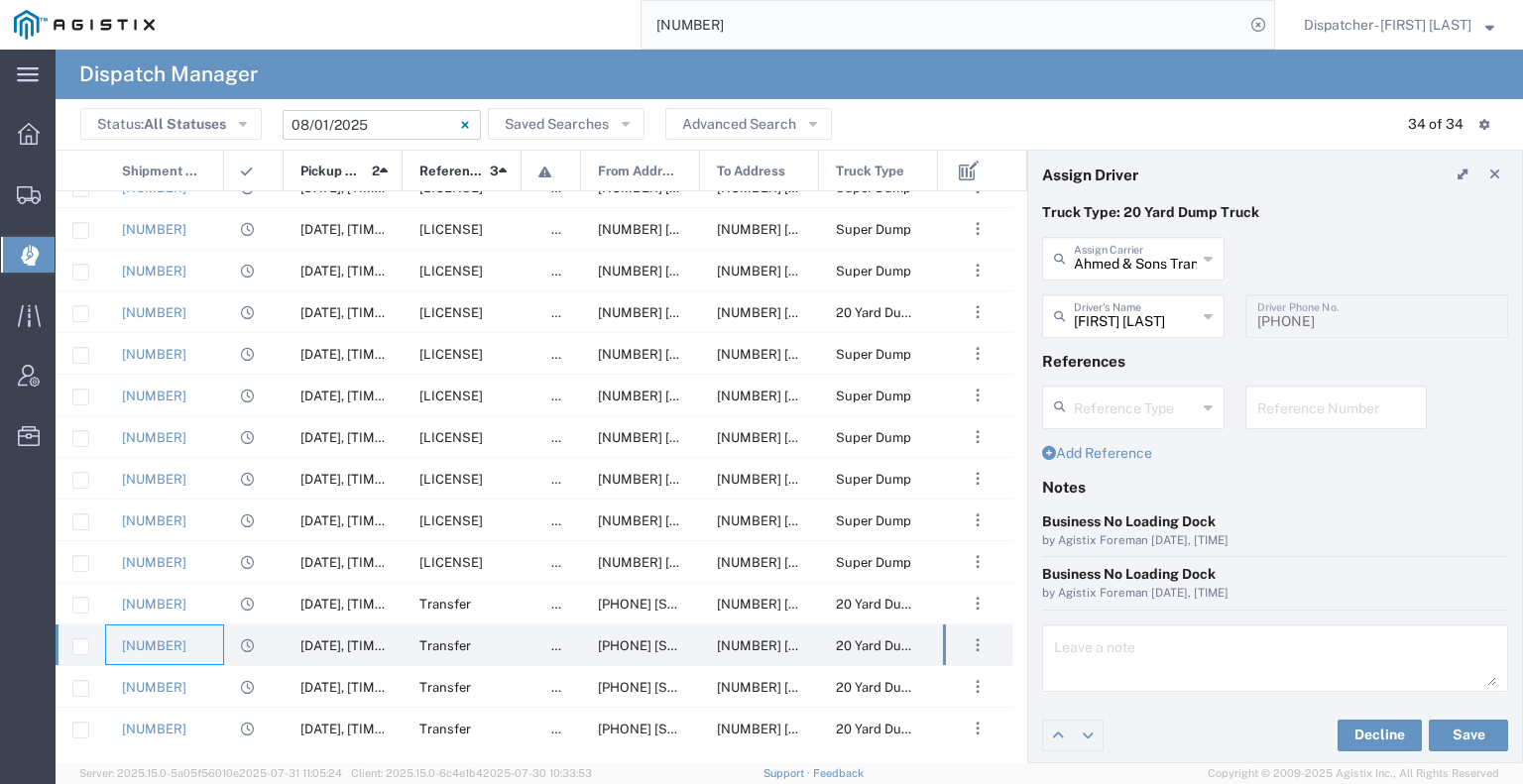 click on "Ahmed & Sons Transport" at bounding box center [1135, 257] 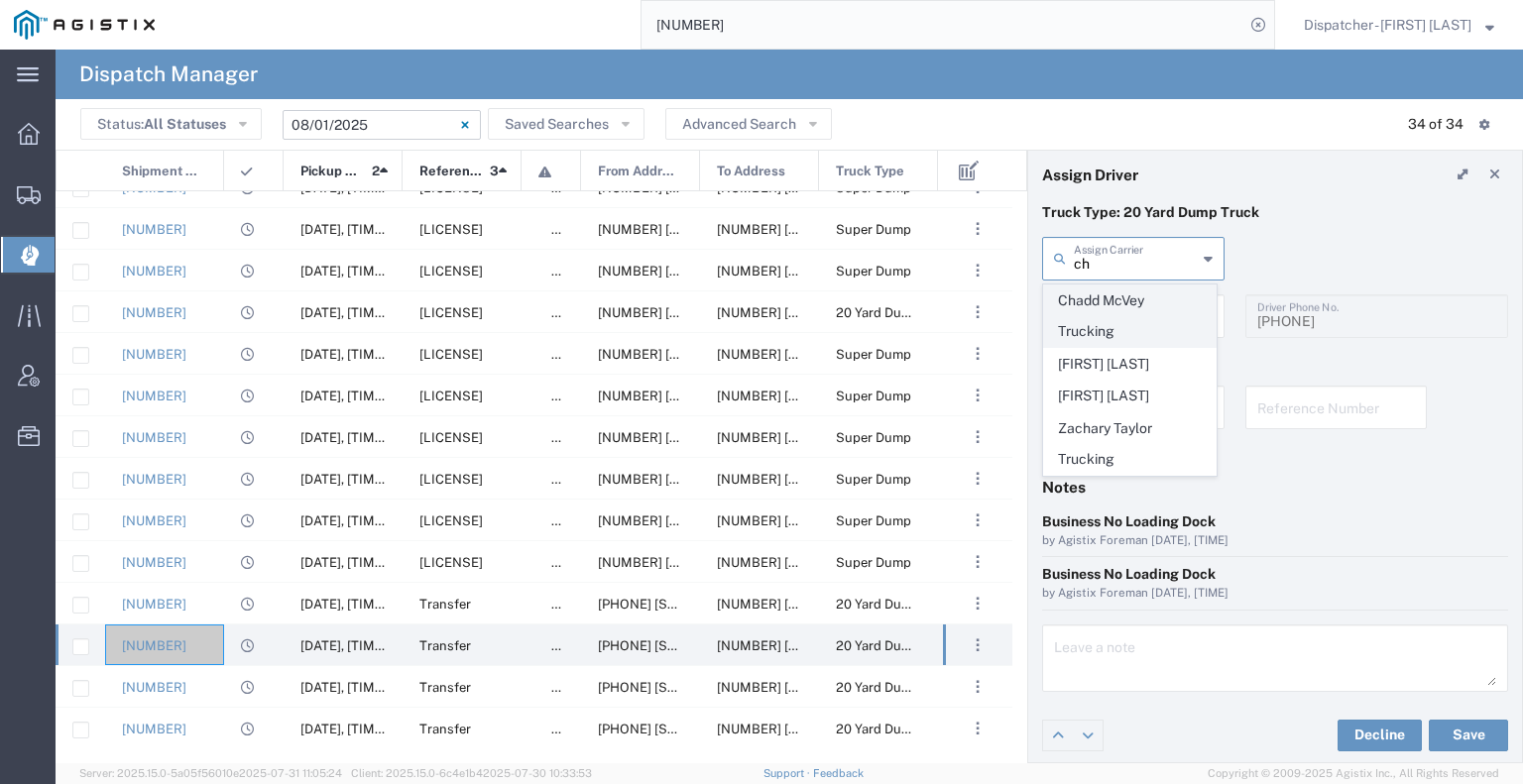 click on "Chadd McVey Trucking" 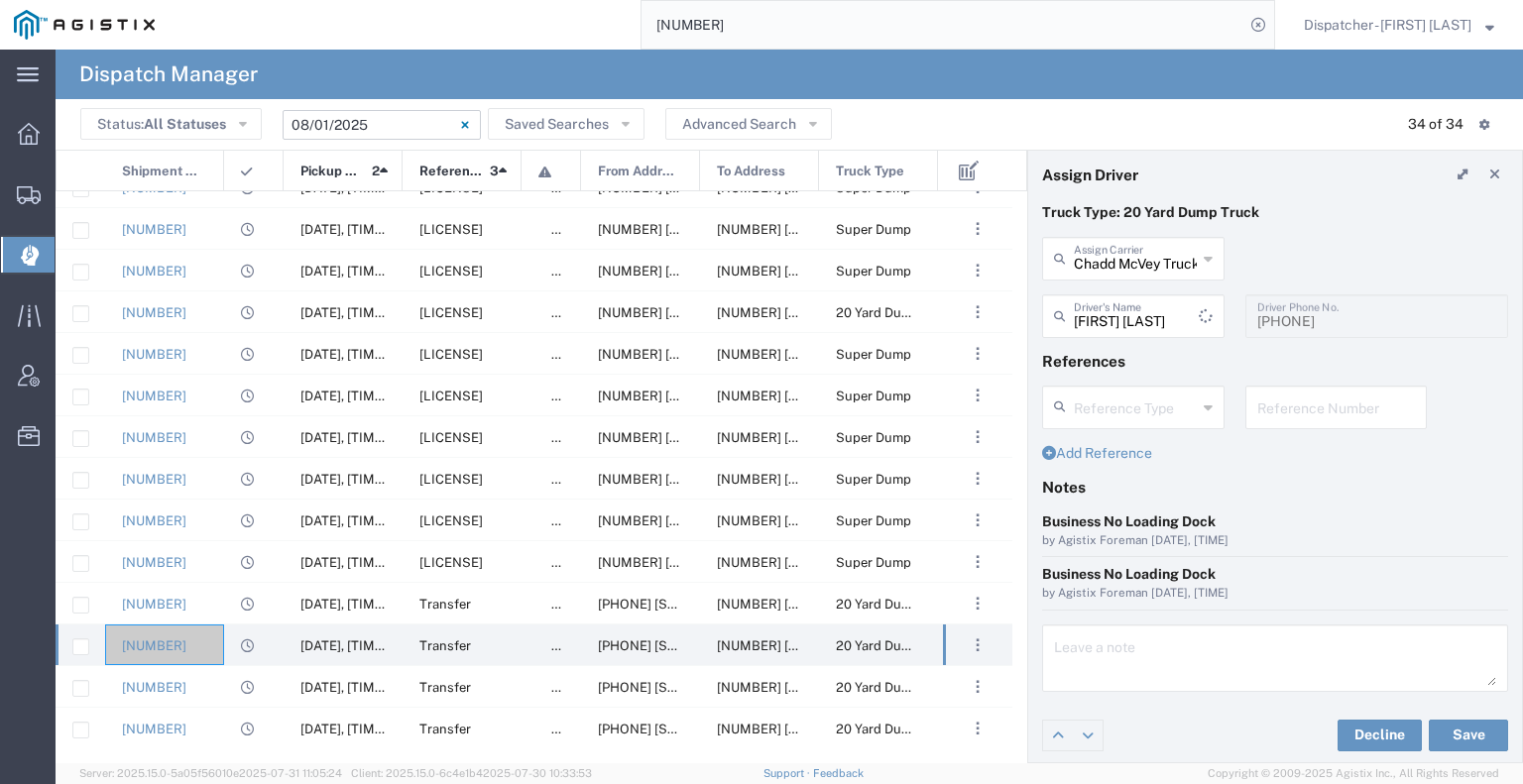type 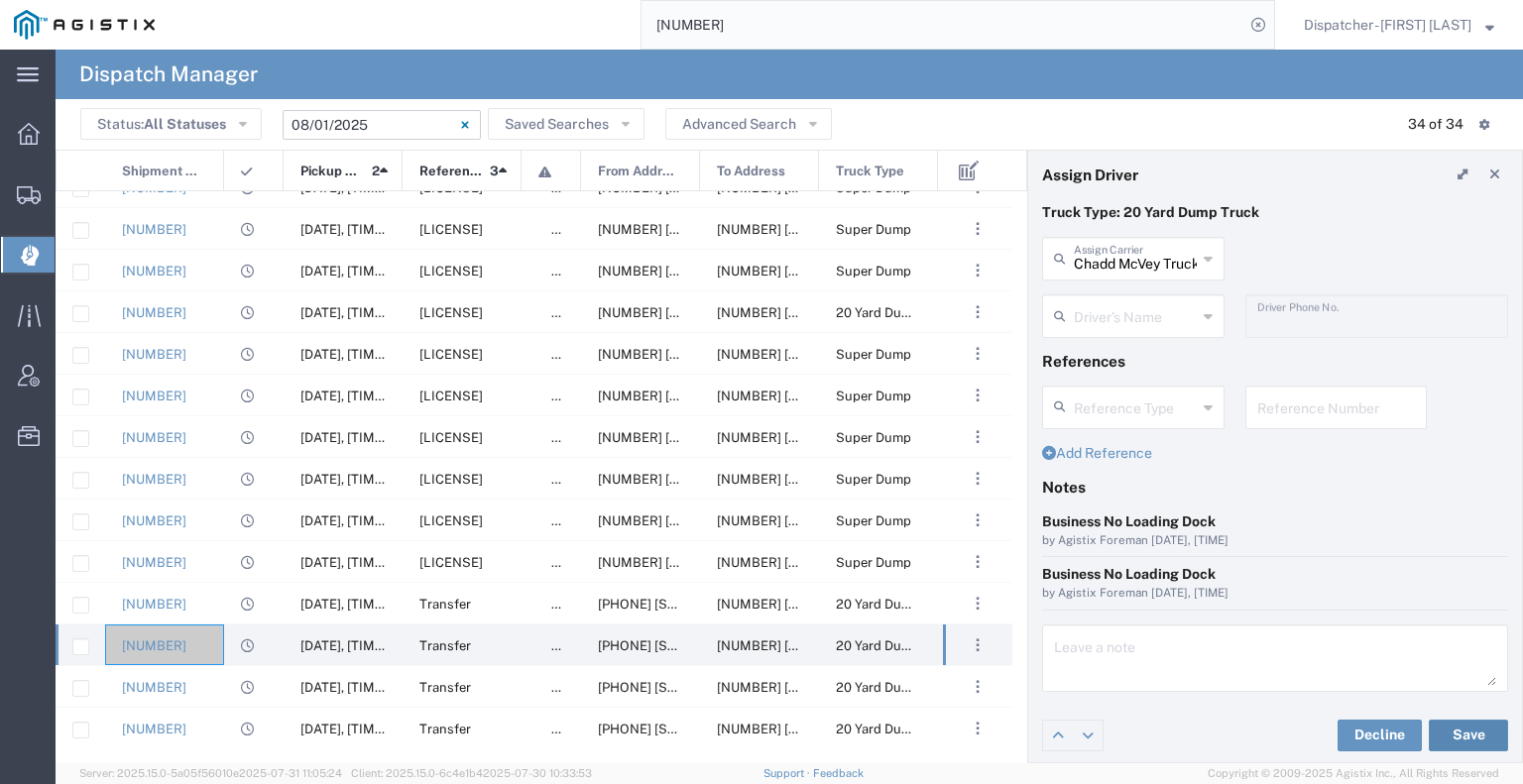 click on "Save" 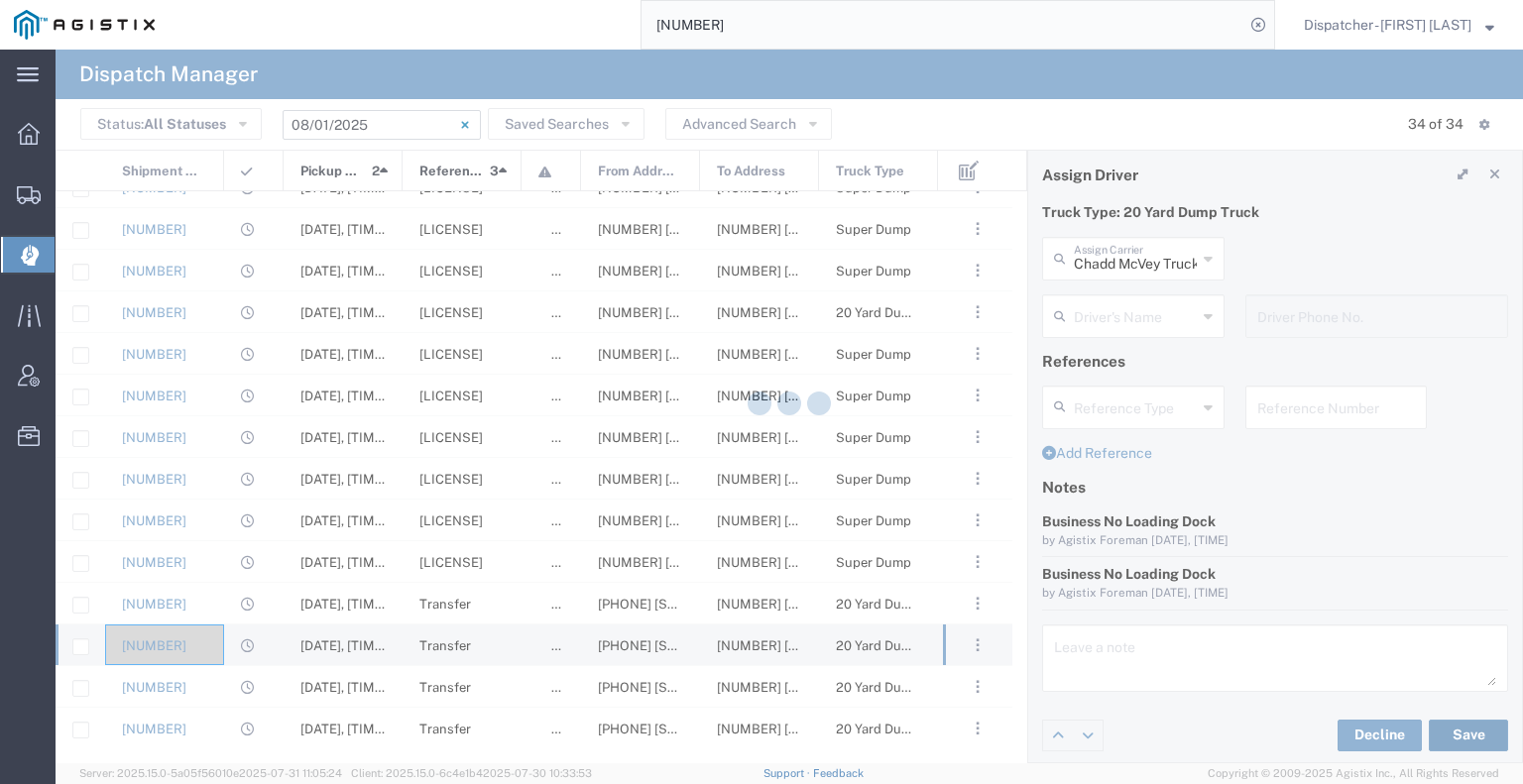 type on "Chadd McVey Trucking" 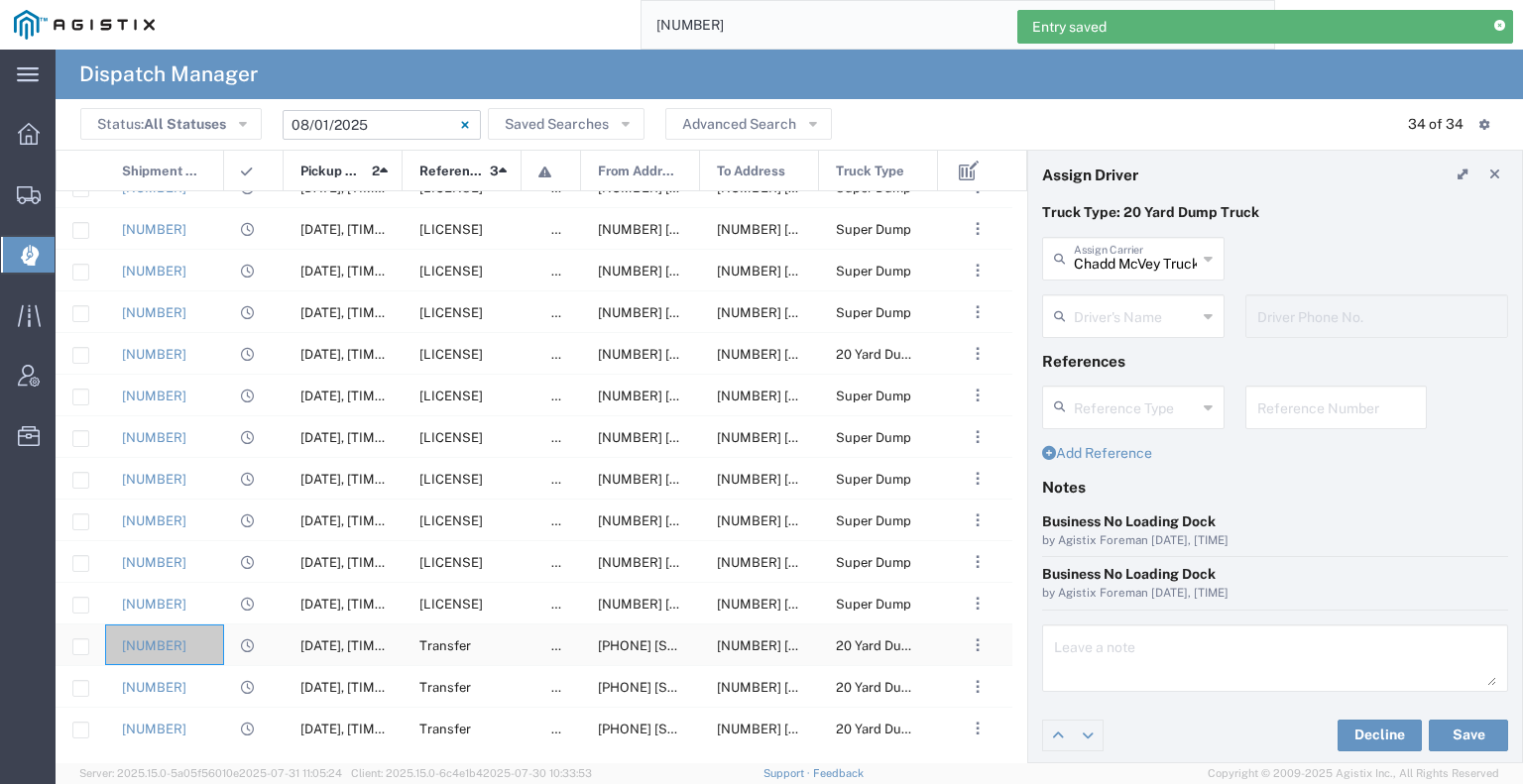 click on "[NUMBER]" 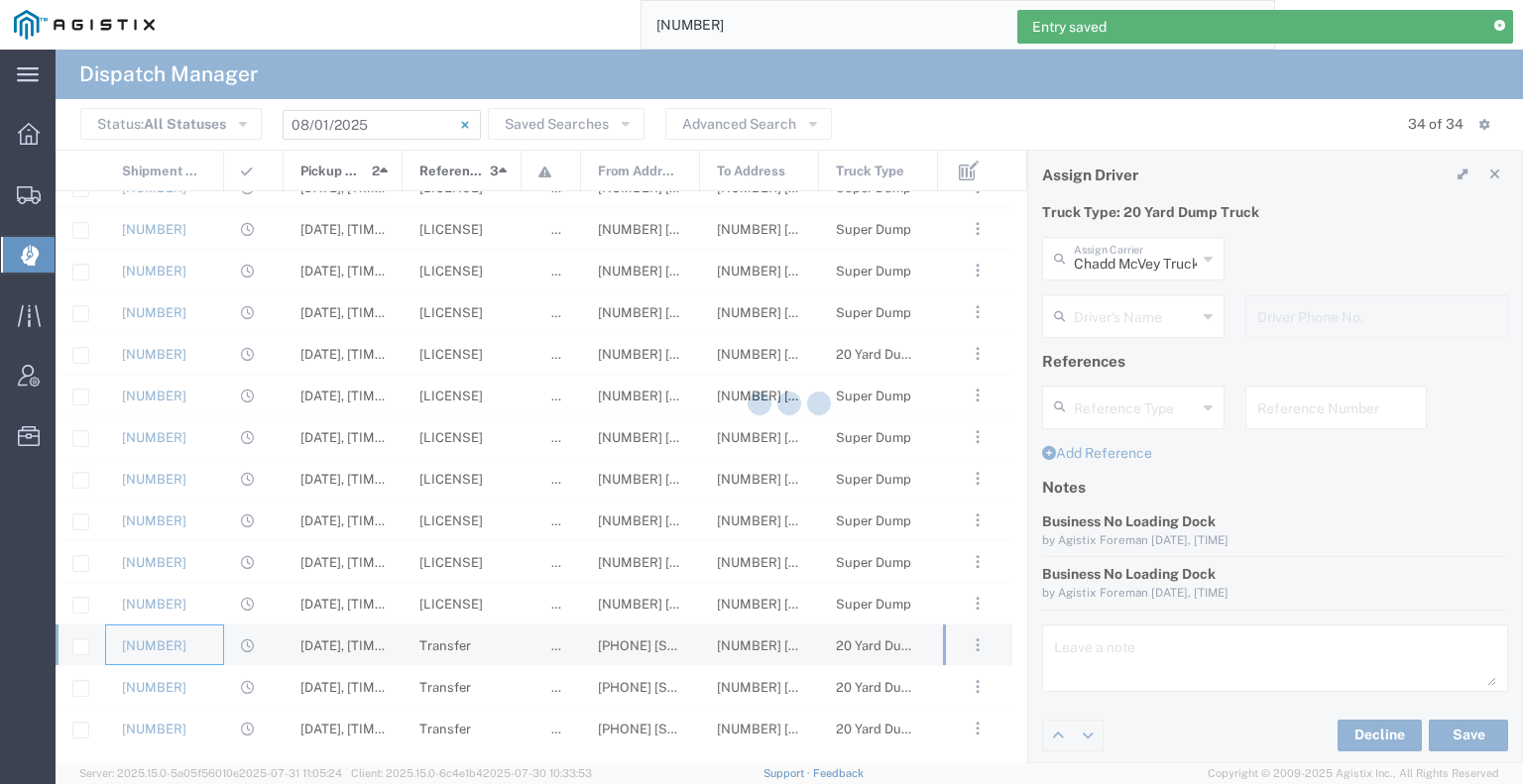 type on "[FIRST] [LAST]" 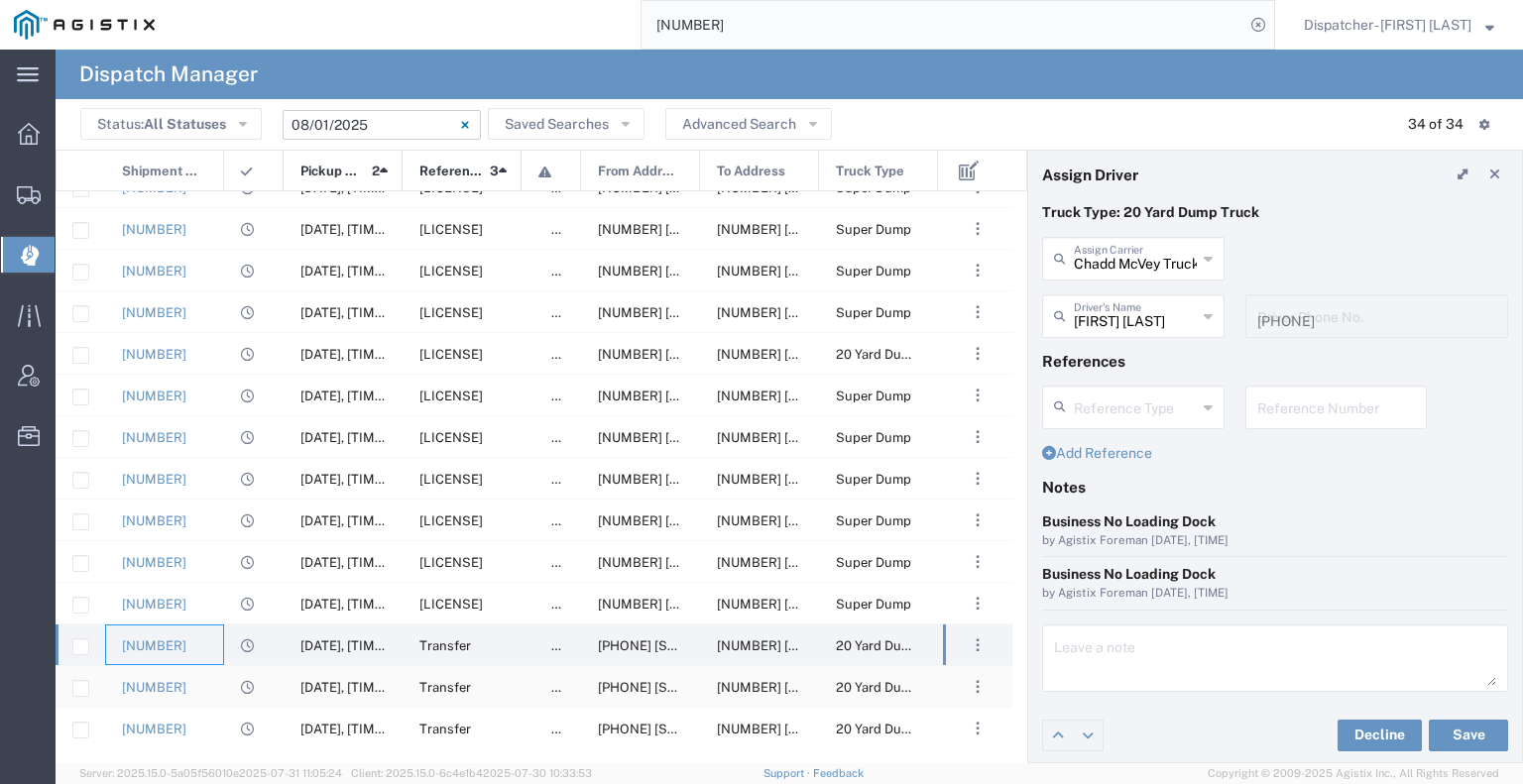 click on "[NUMBER]" 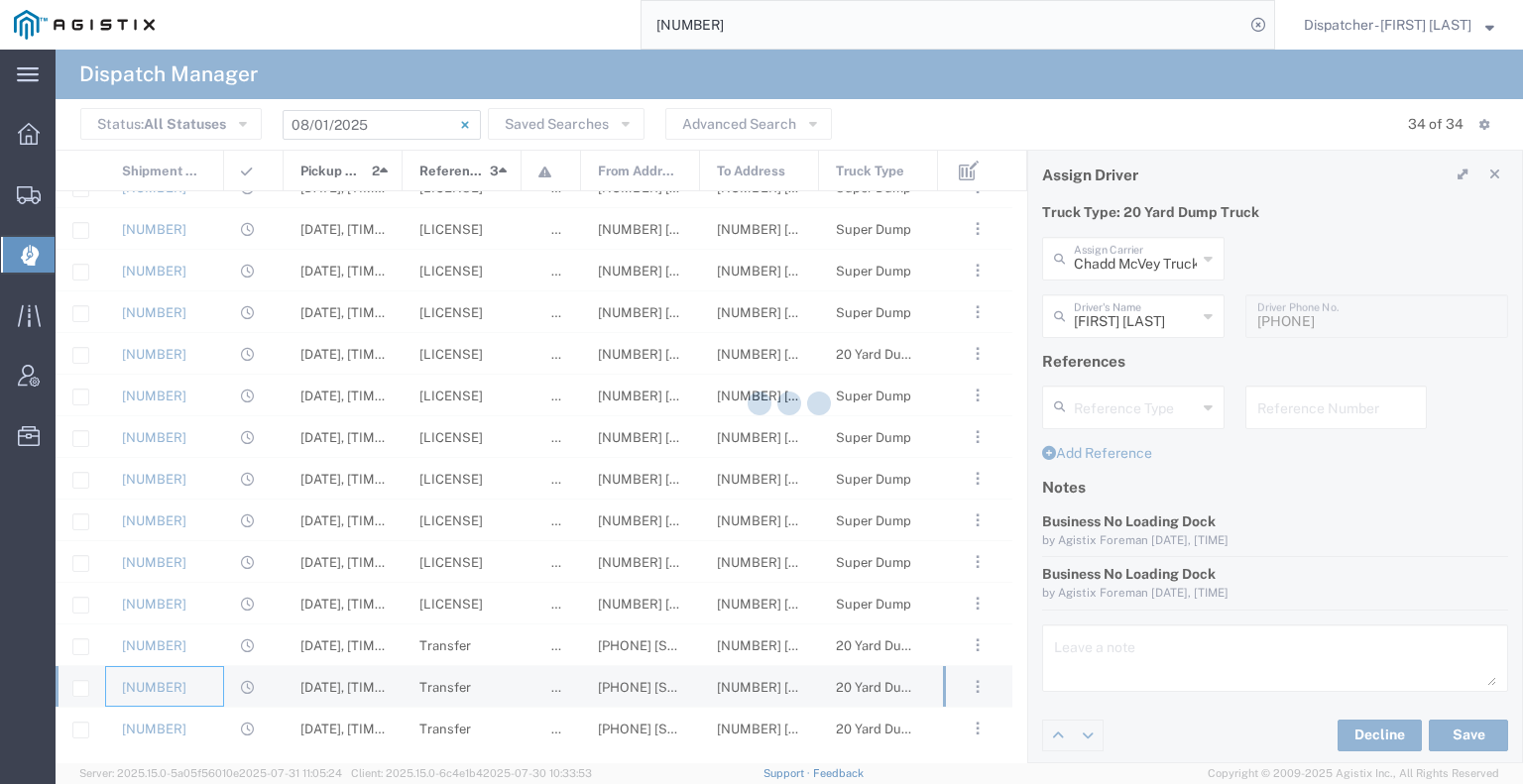type 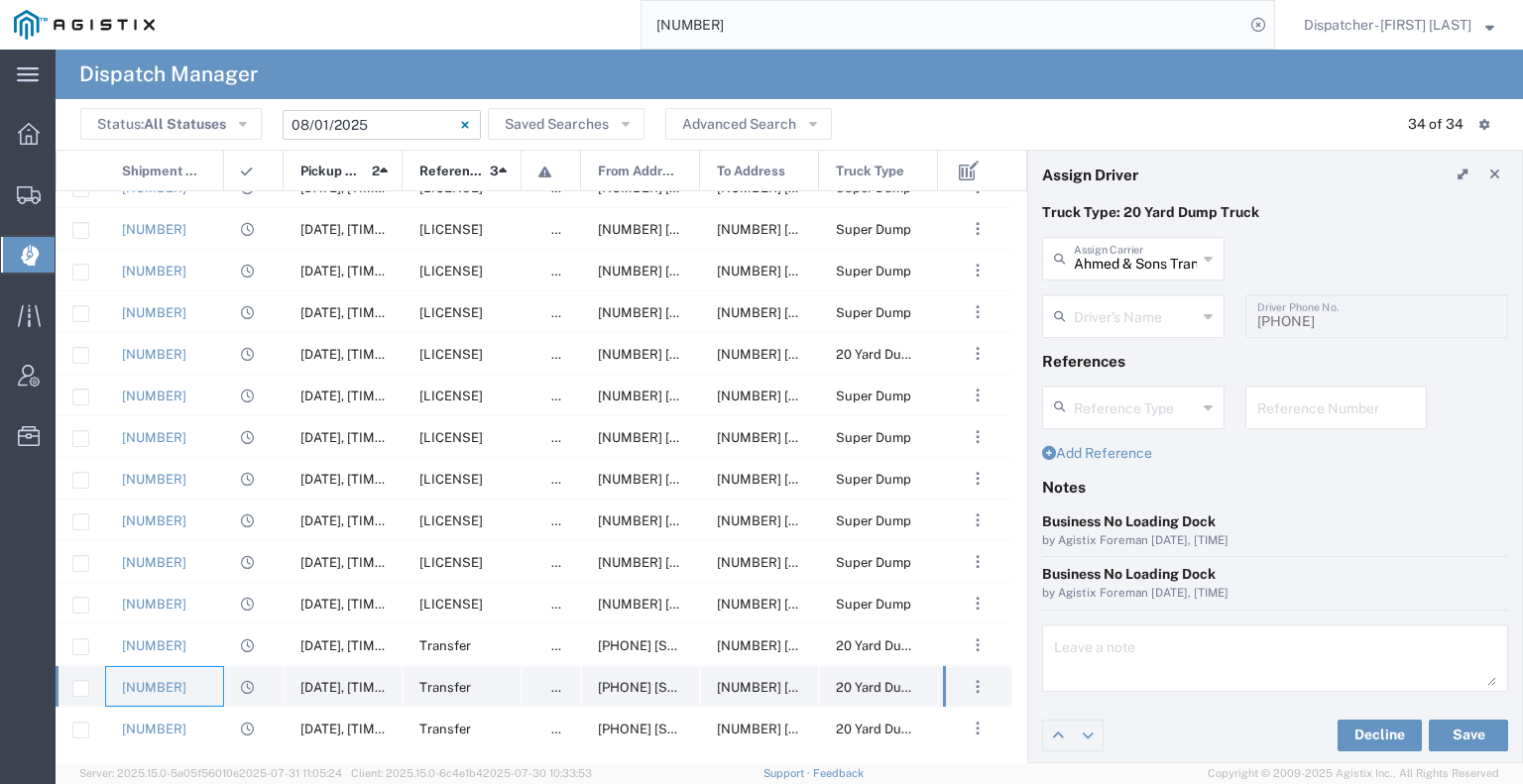 type on "[FIRST] [LAST]" 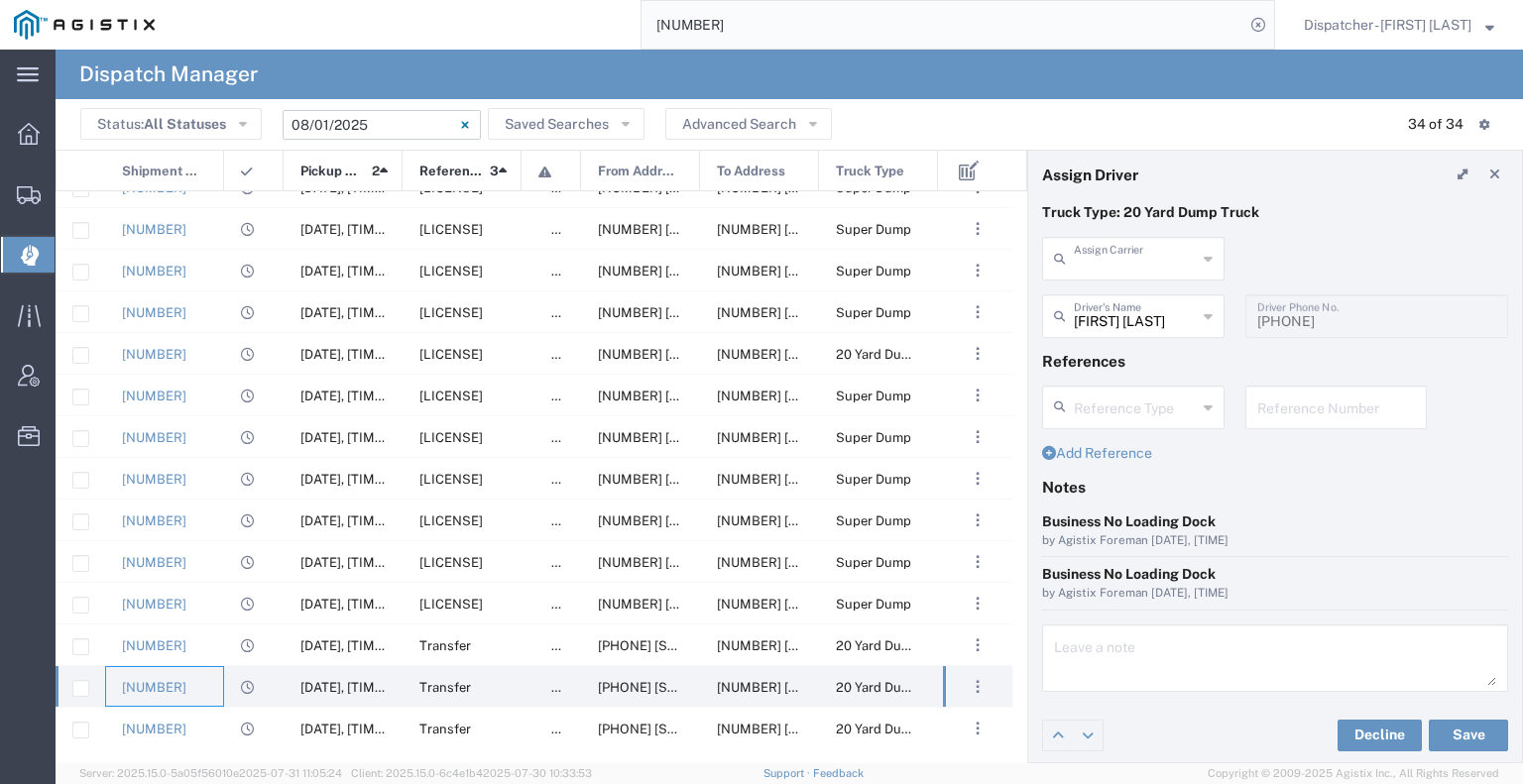 click at bounding box center (1135, 257) 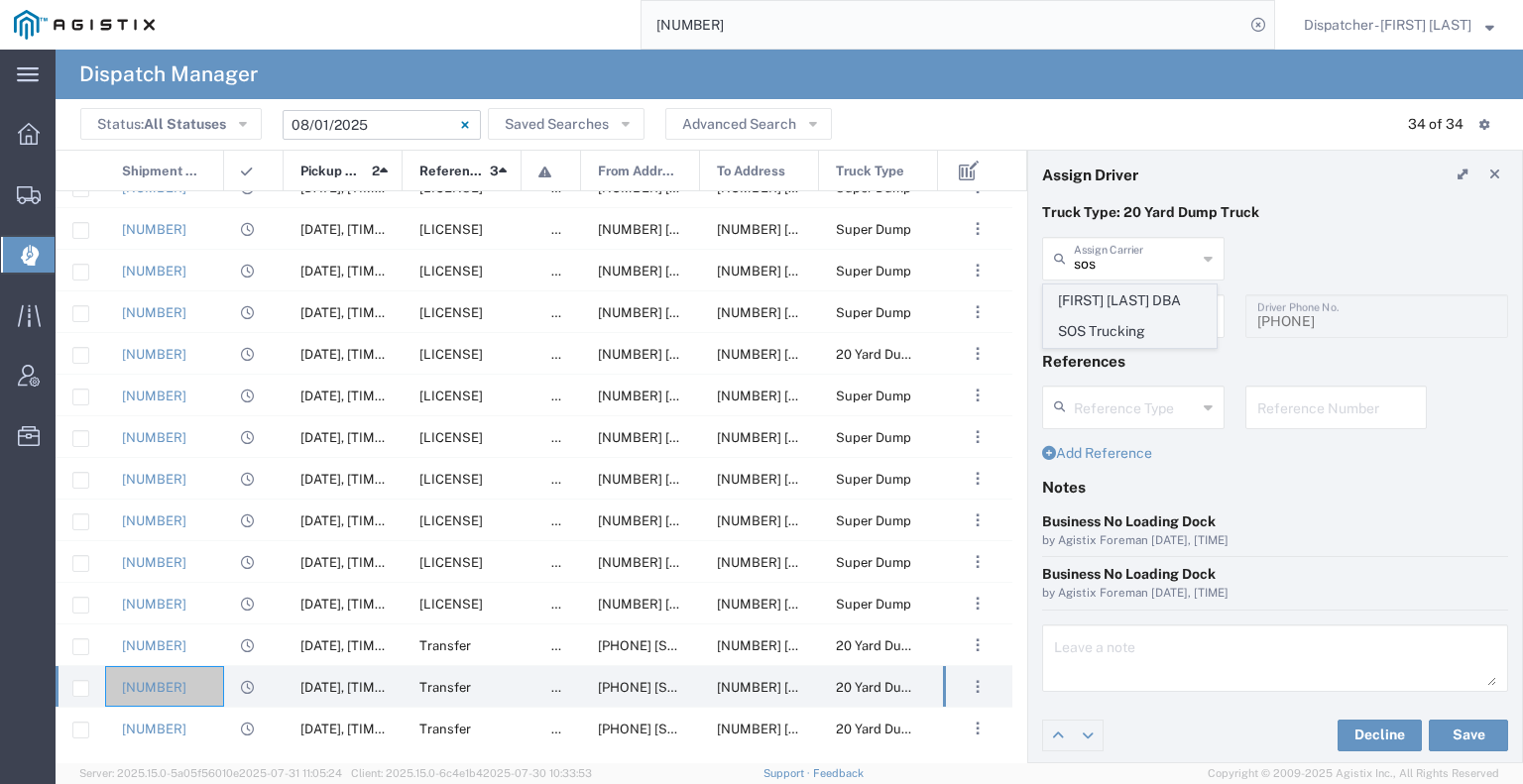 click on "[FIRST] [LAST] DBA SOS Trucking" 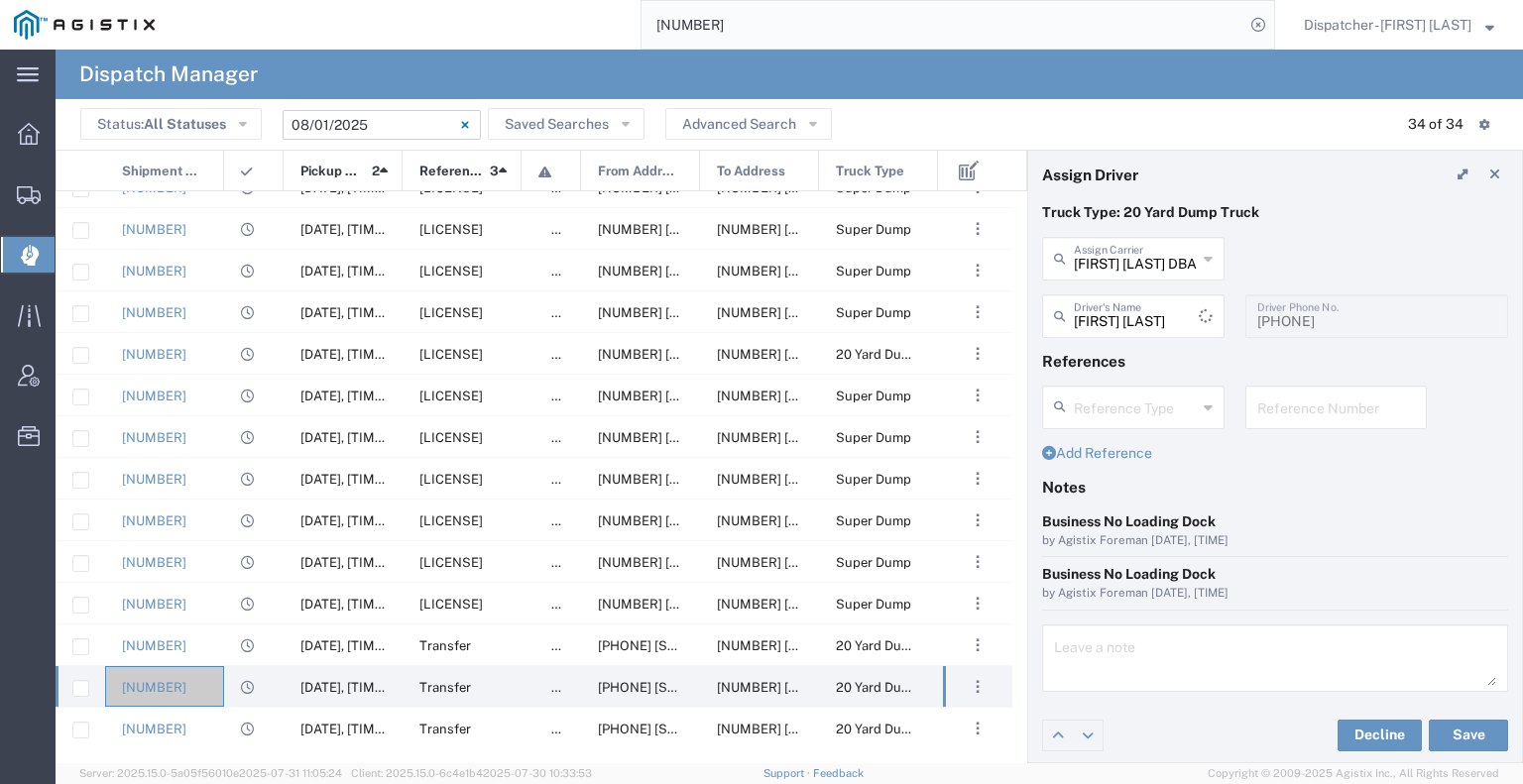 type 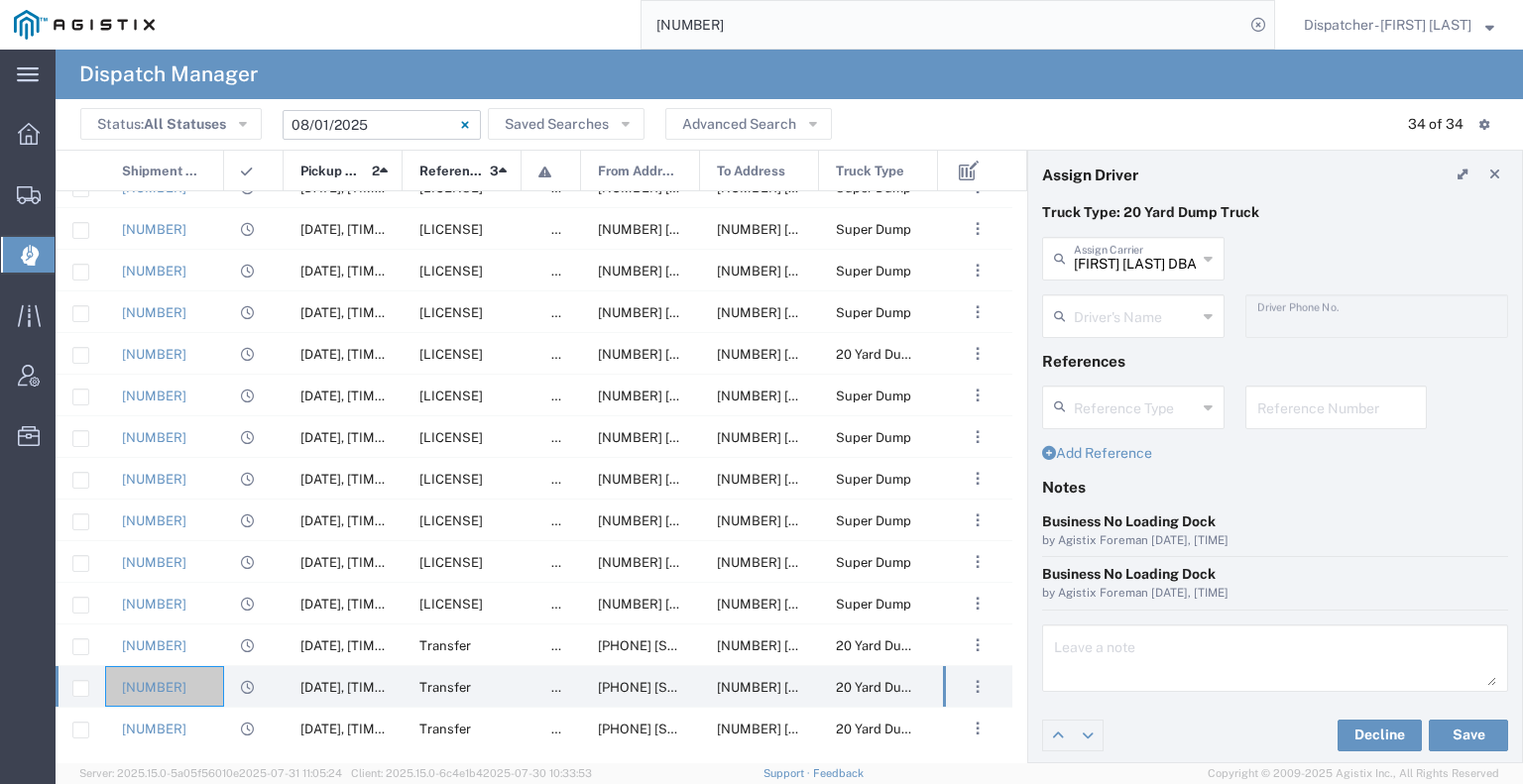 click at bounding box center [1135, 314] 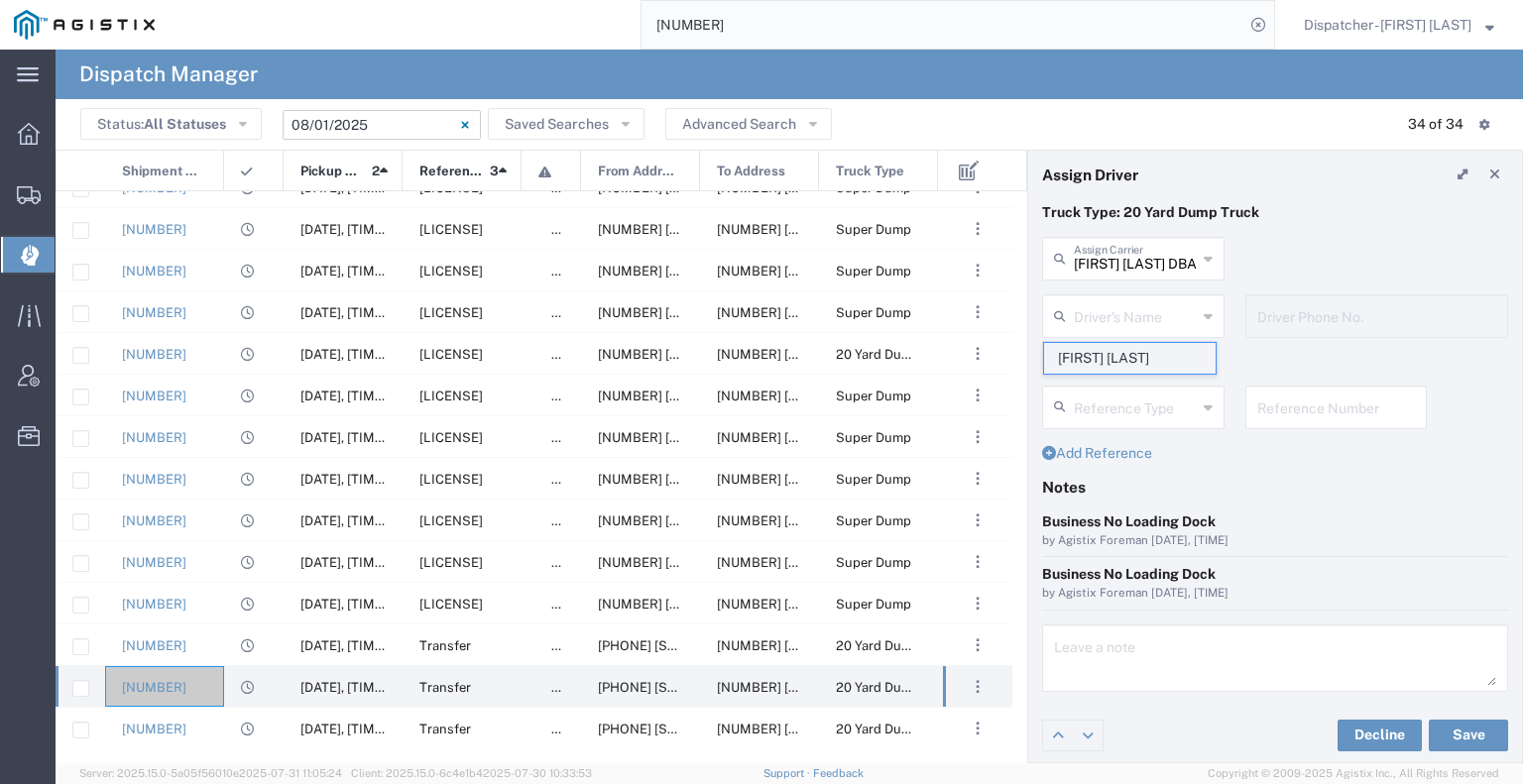 click on "[FIRST] [LAST]" 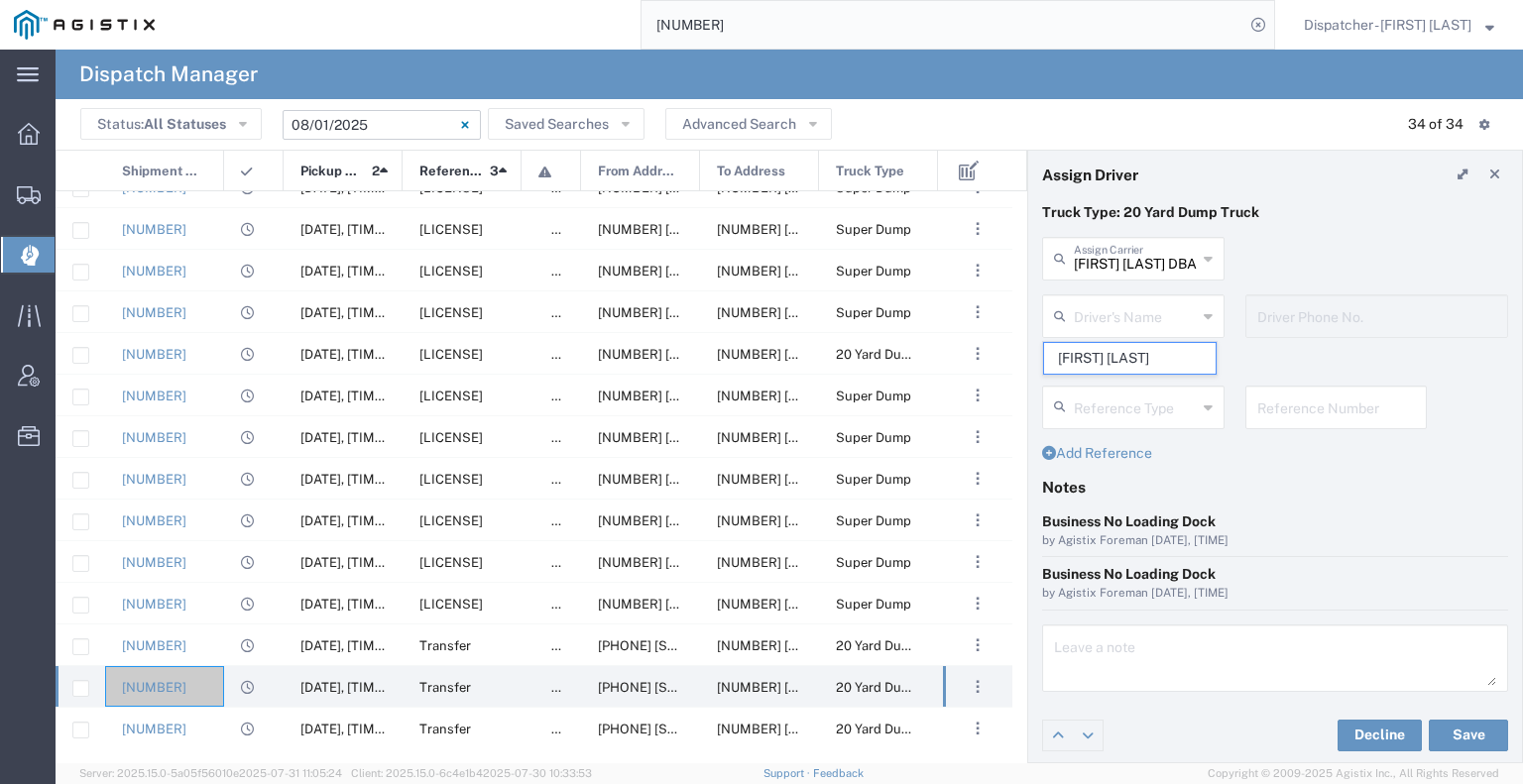 type on "[FIRST] [LAST]" 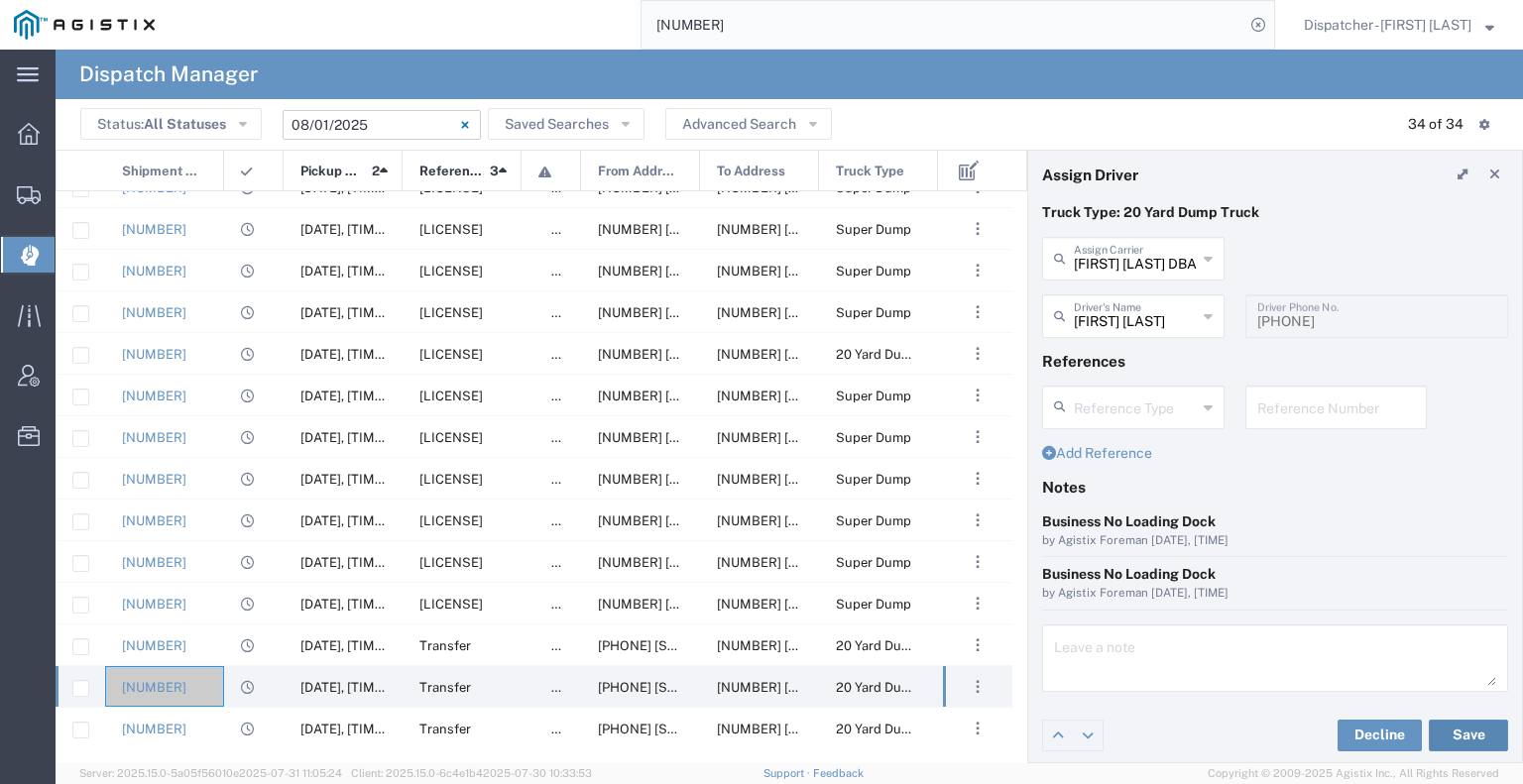 click on "Save" 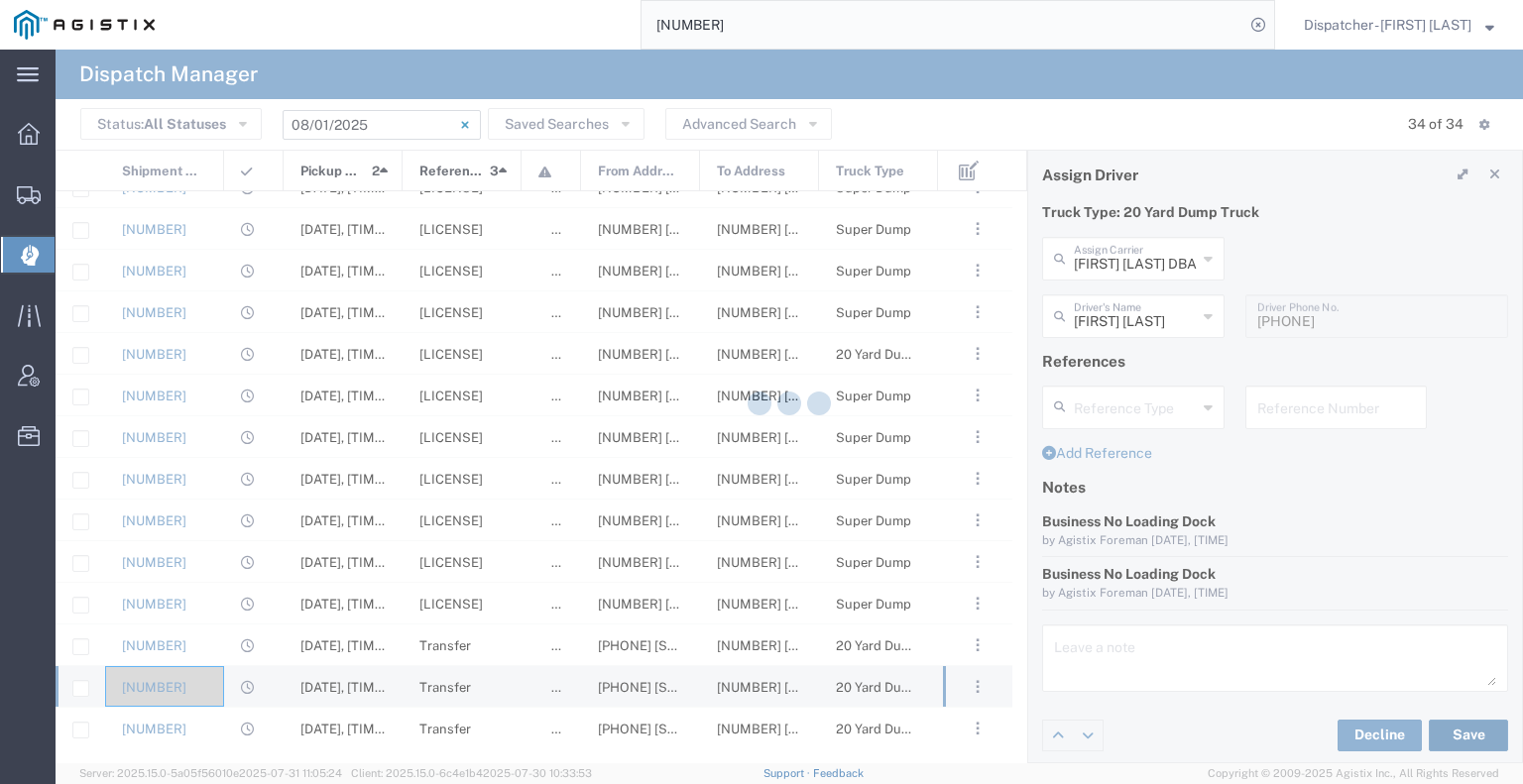type on "[FIRST] [LAST]" 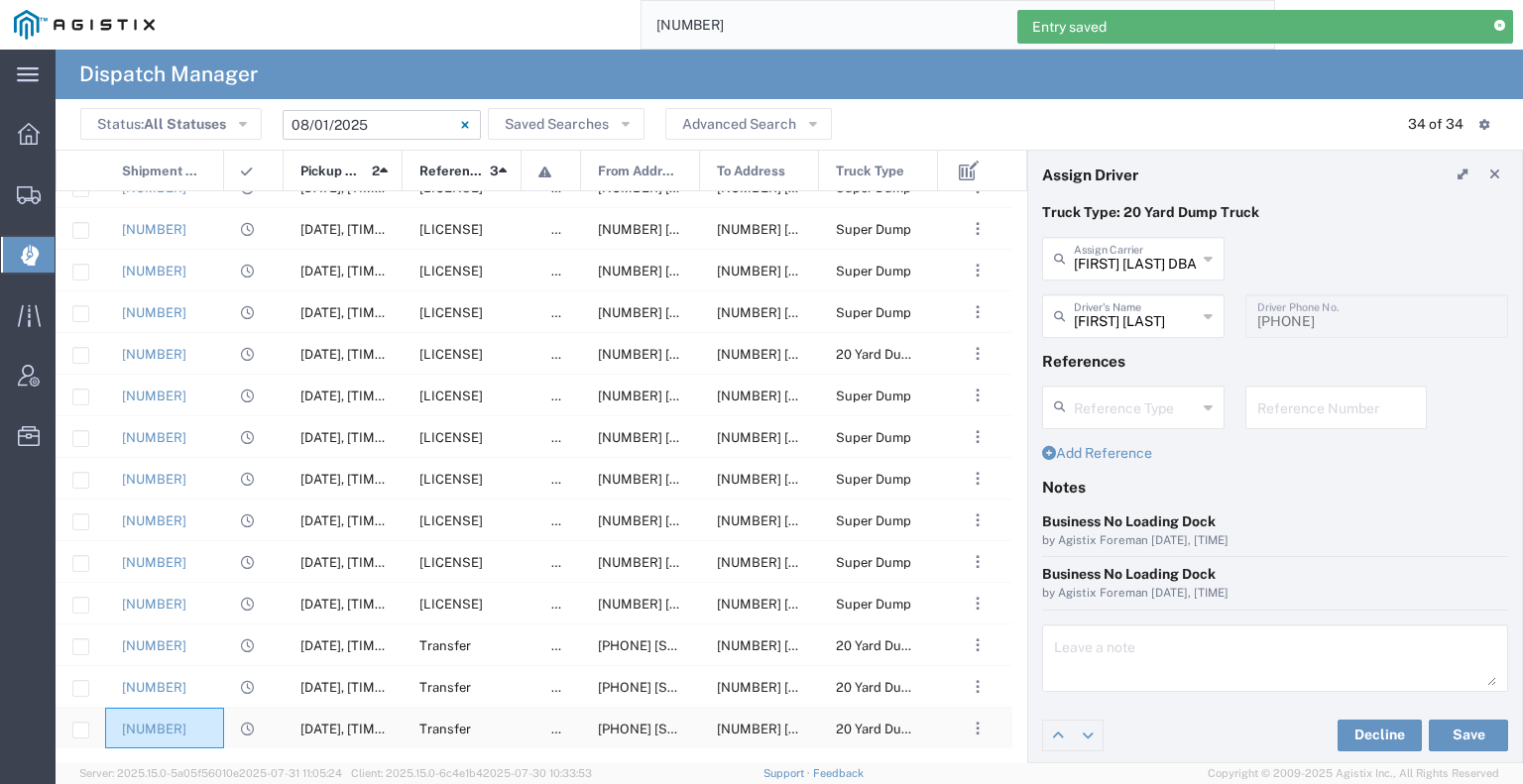 click on "[NUMBER]" 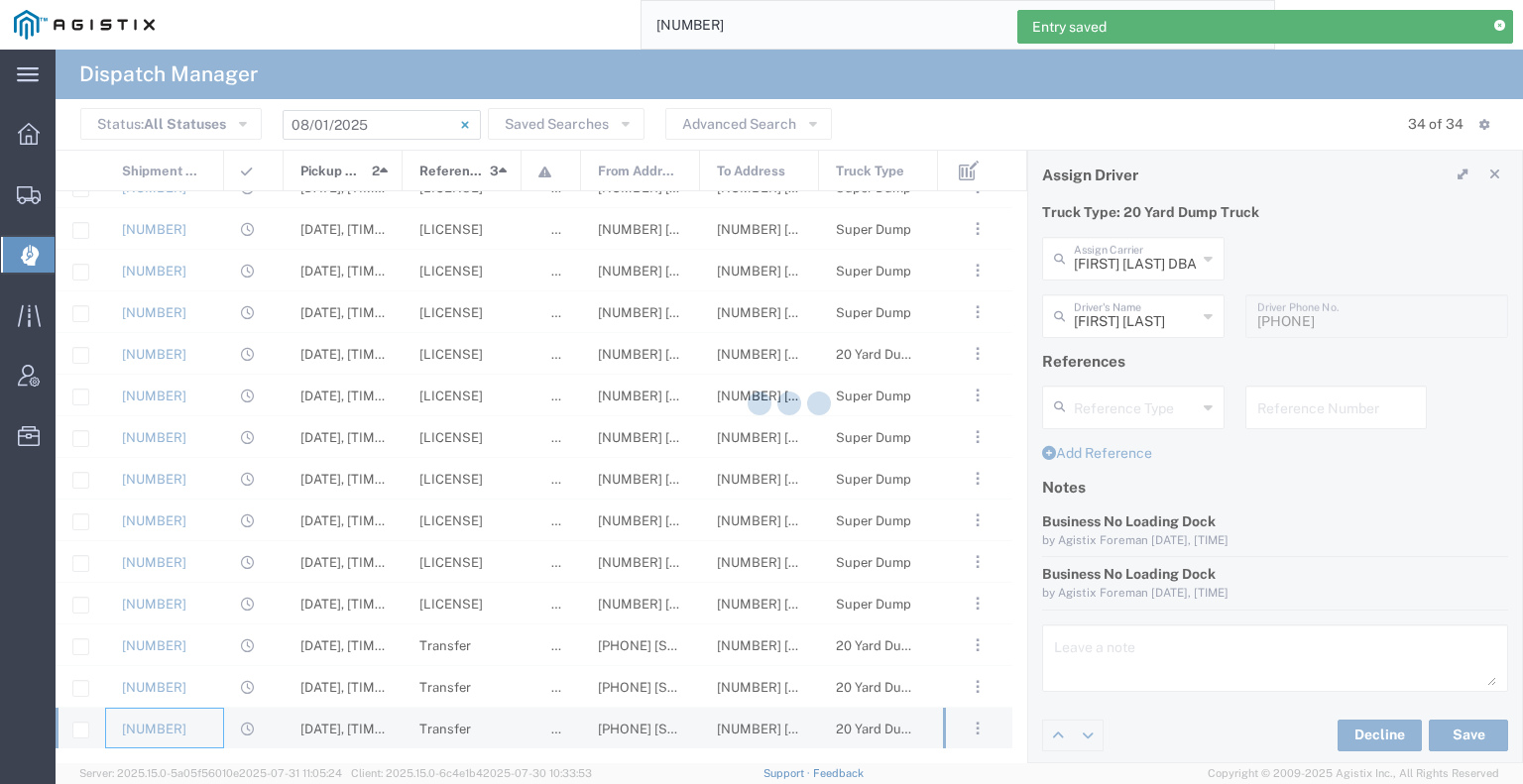 type 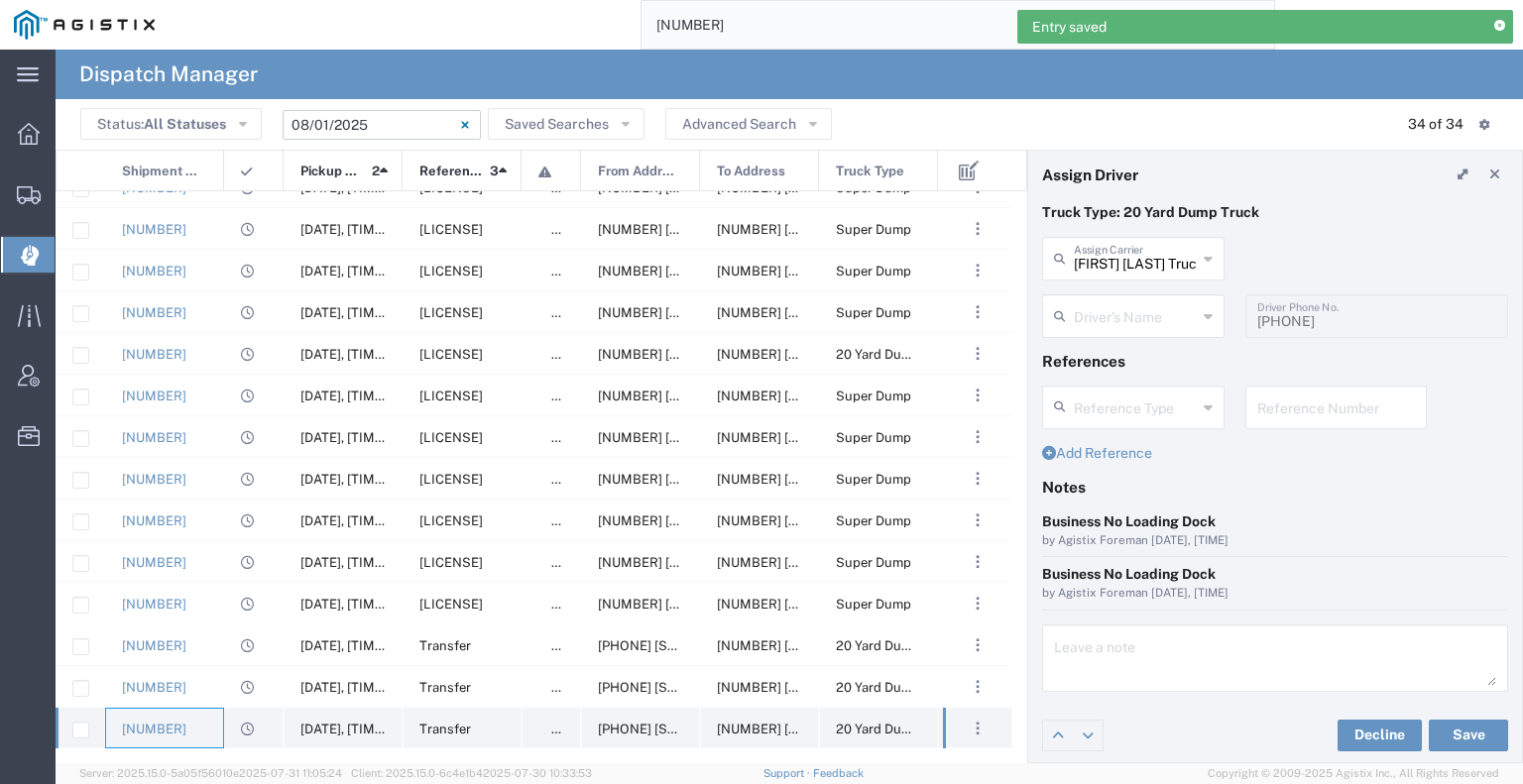type on "[FIRST] [LAST]" 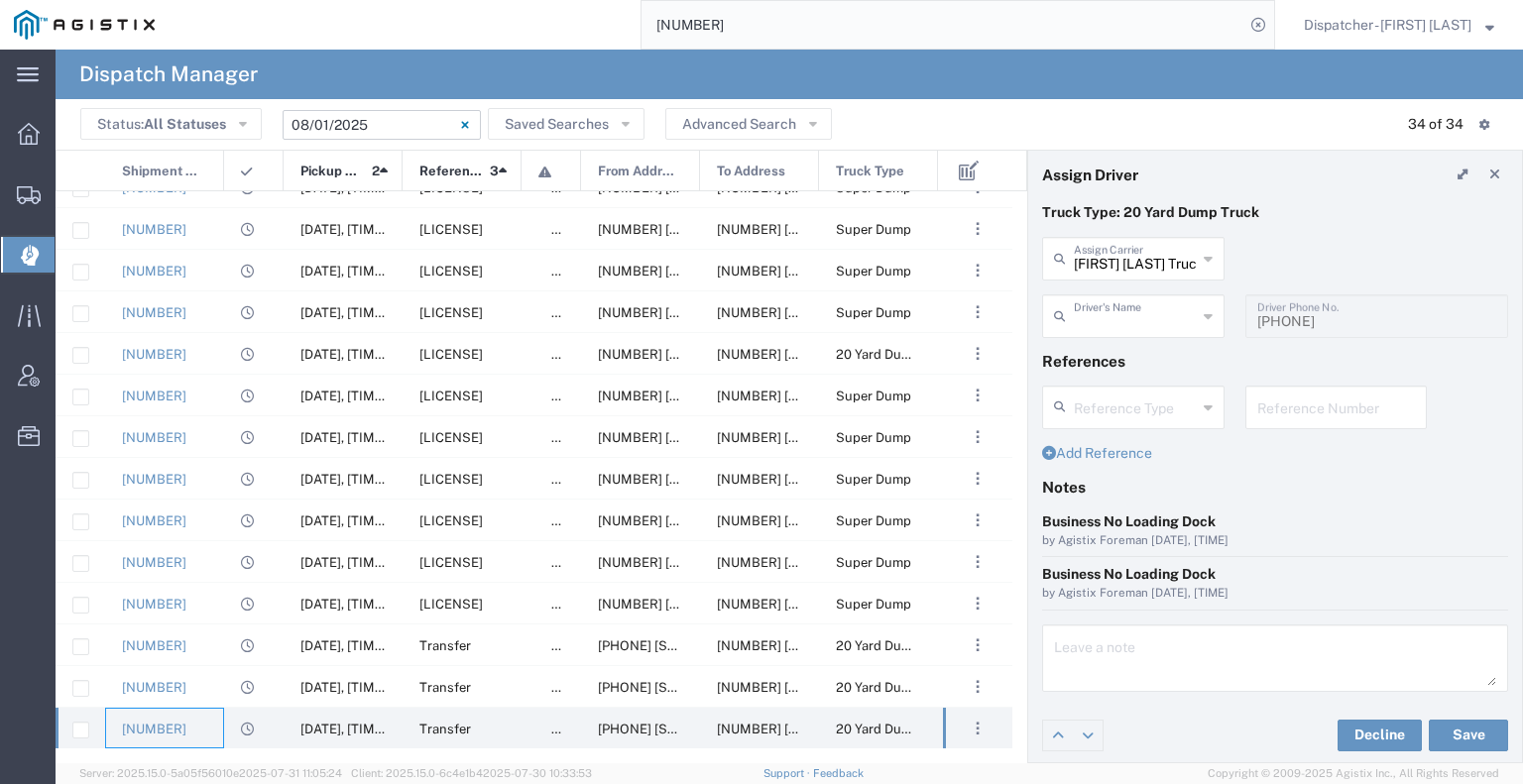 click at bounding box center [1135, 314] 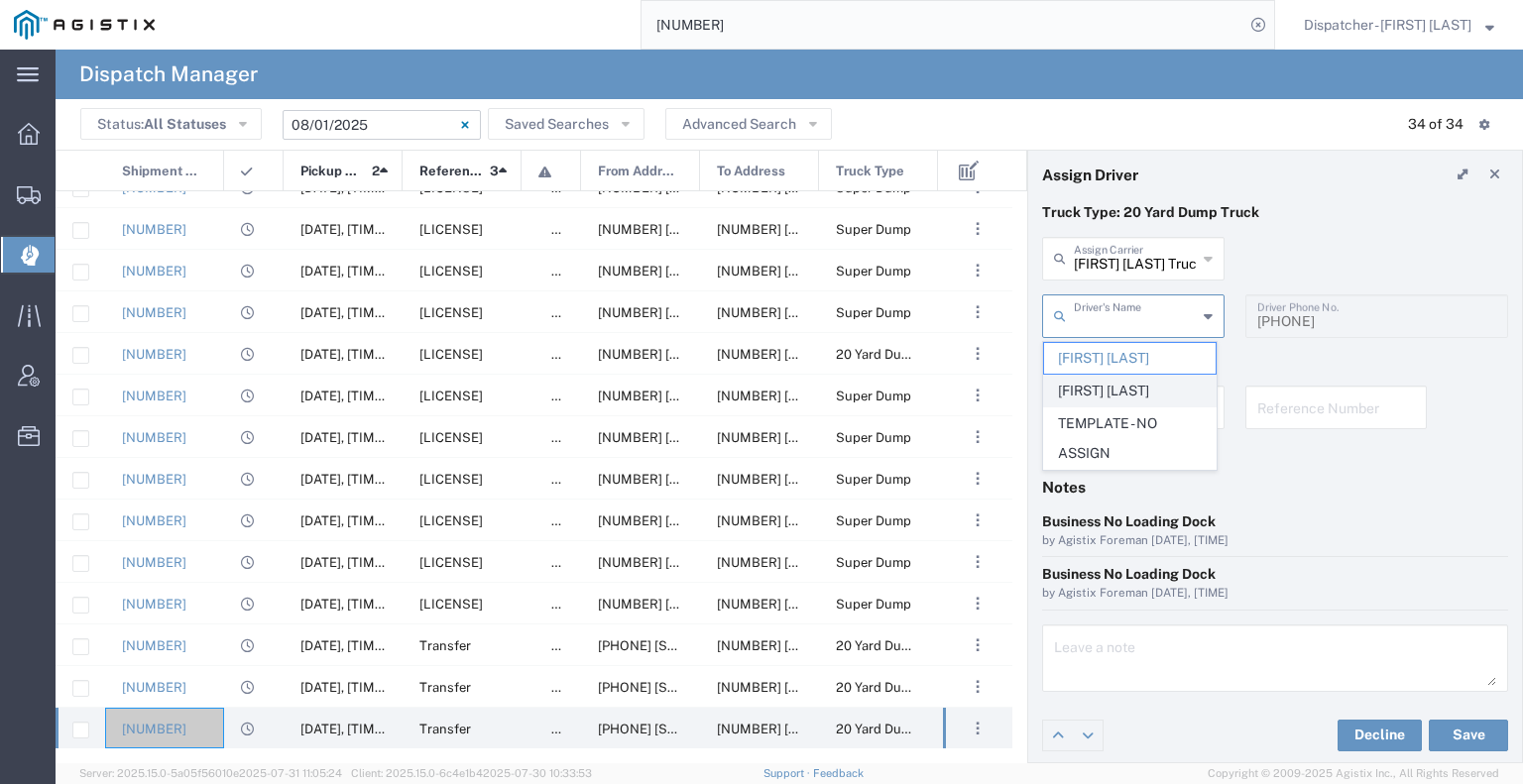 click on "[FIRST] [LAST]" 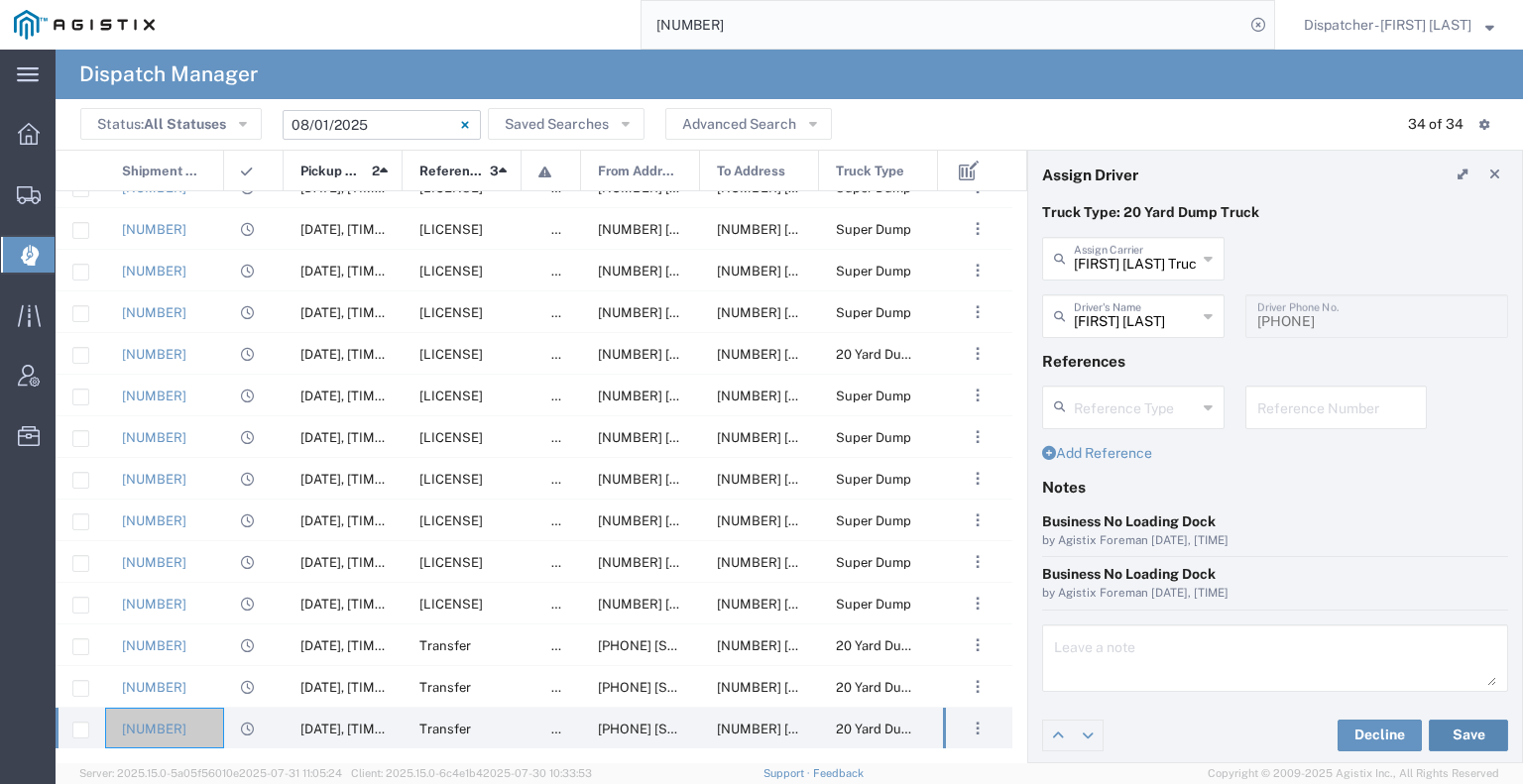click on "Save" 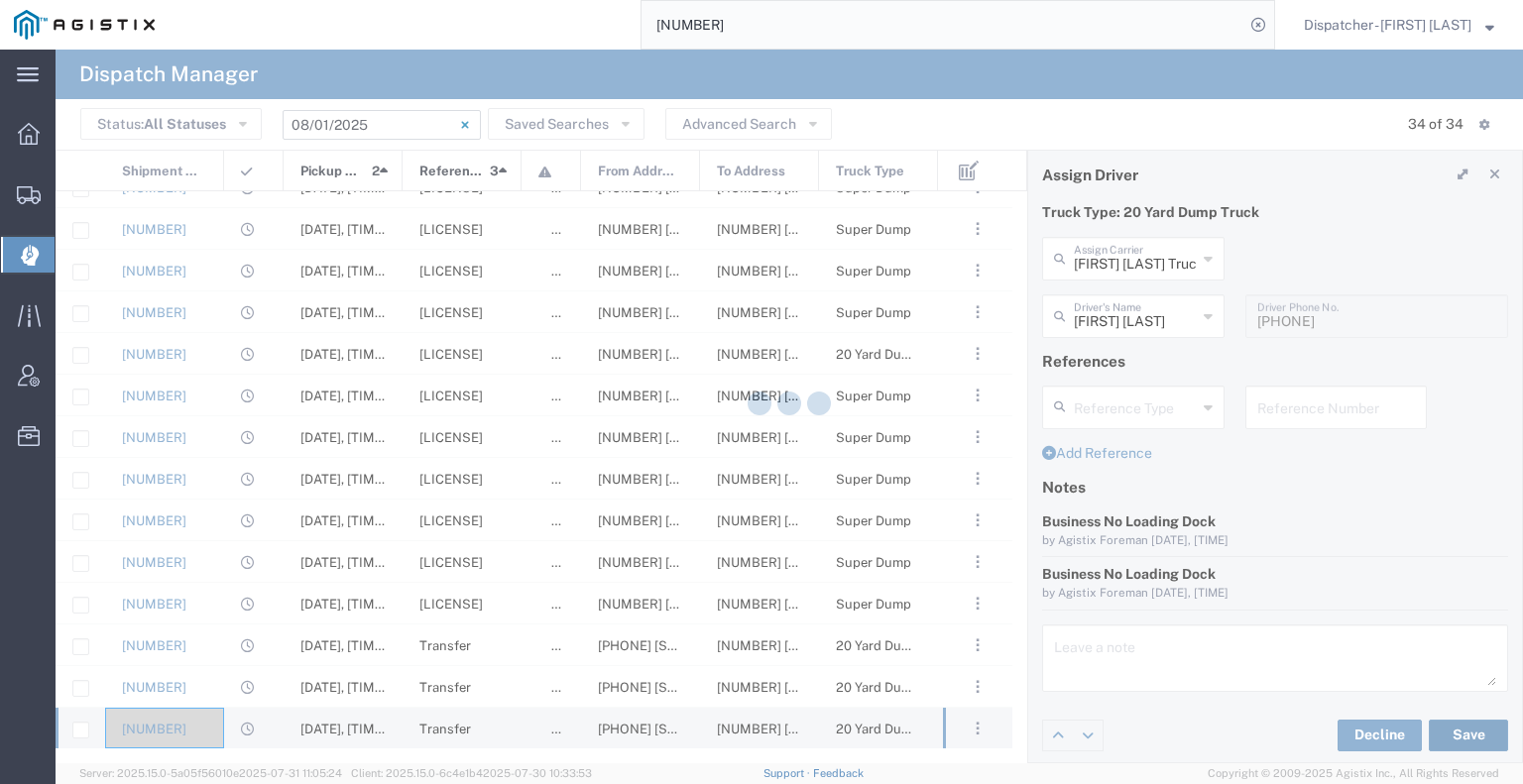 type on "[FIRST] [LAST]" 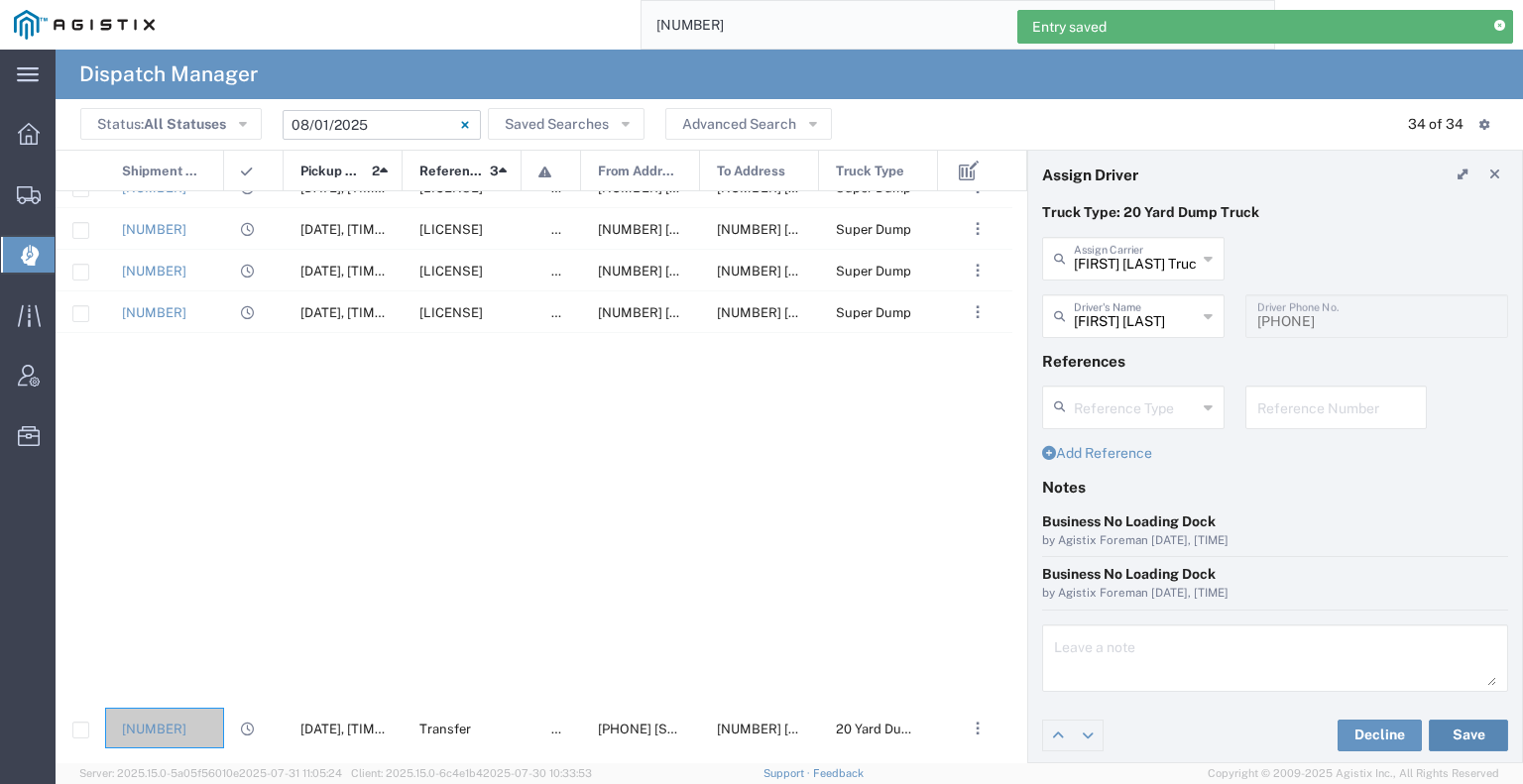 scroll, scrollTop: 0, scrollLeft: 0, axis: both 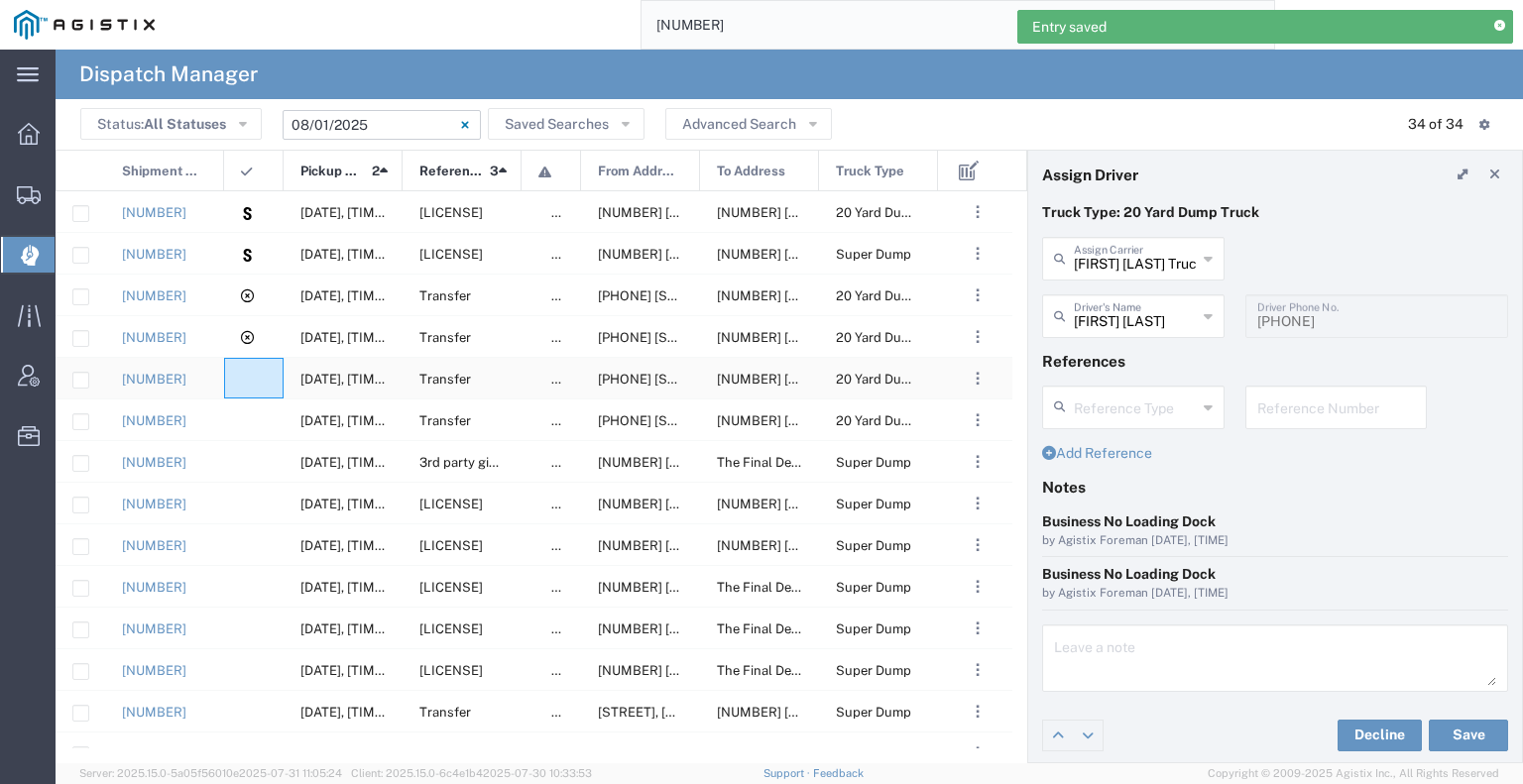 click 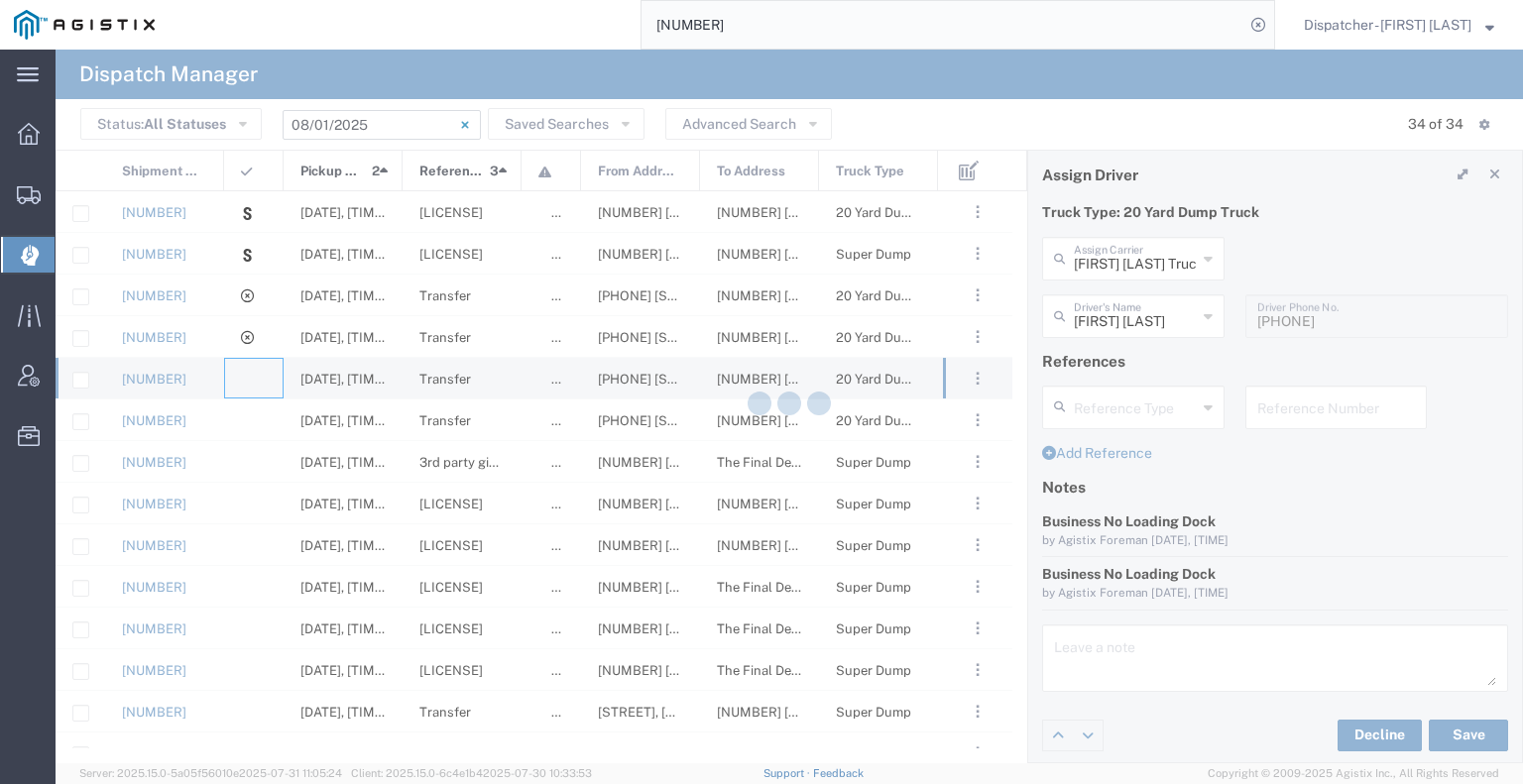 type 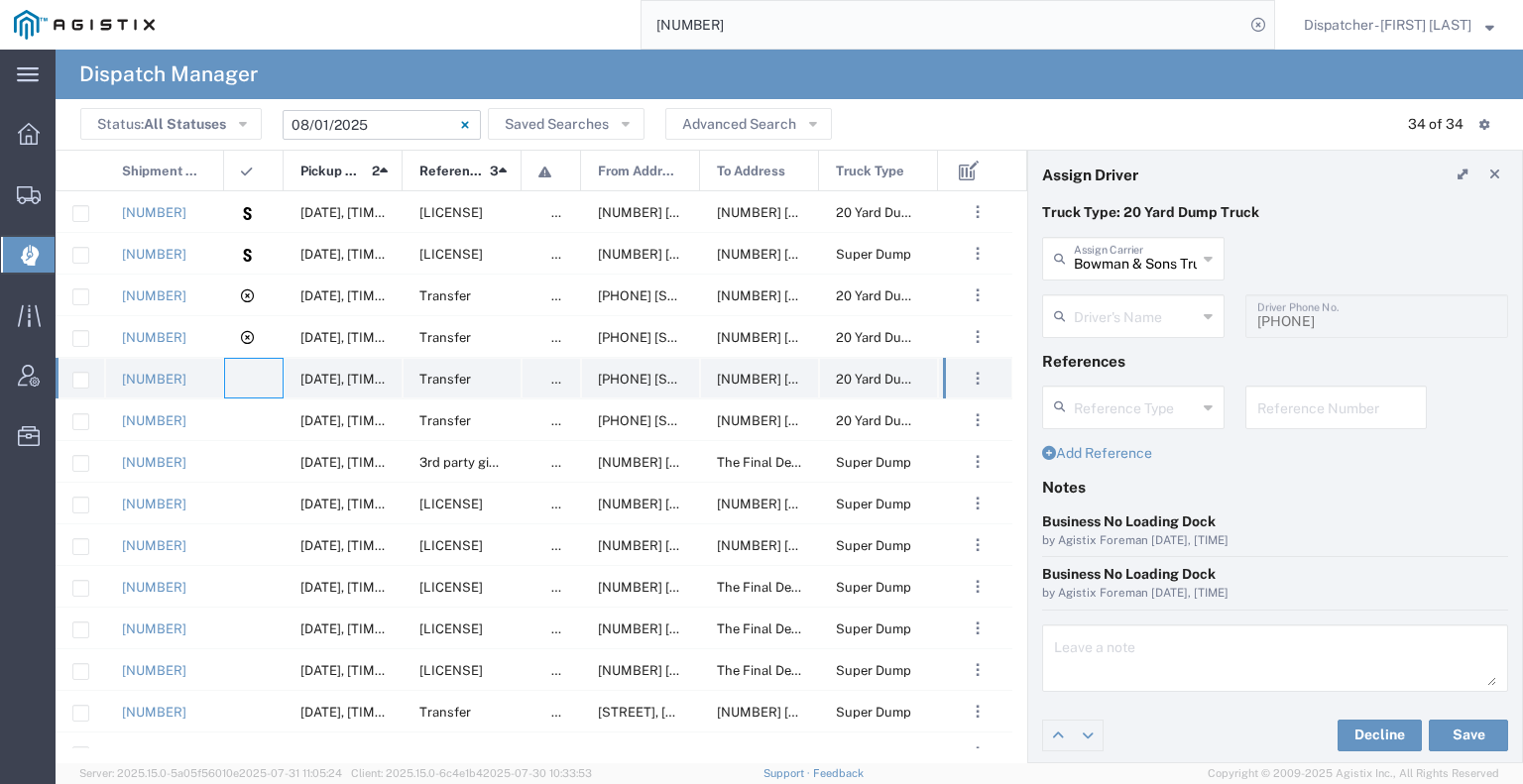 type 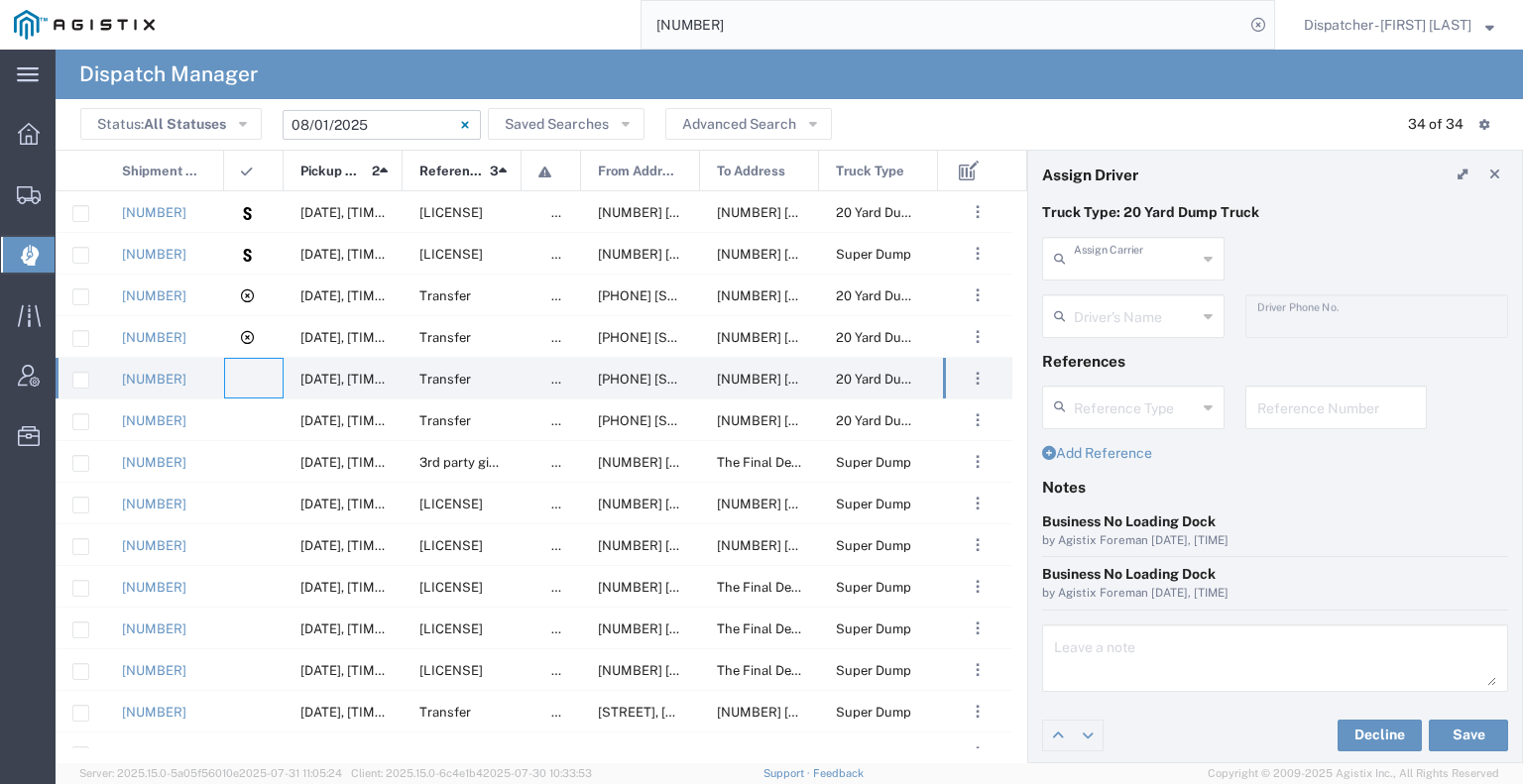 click at bounding box center [1135, 257] 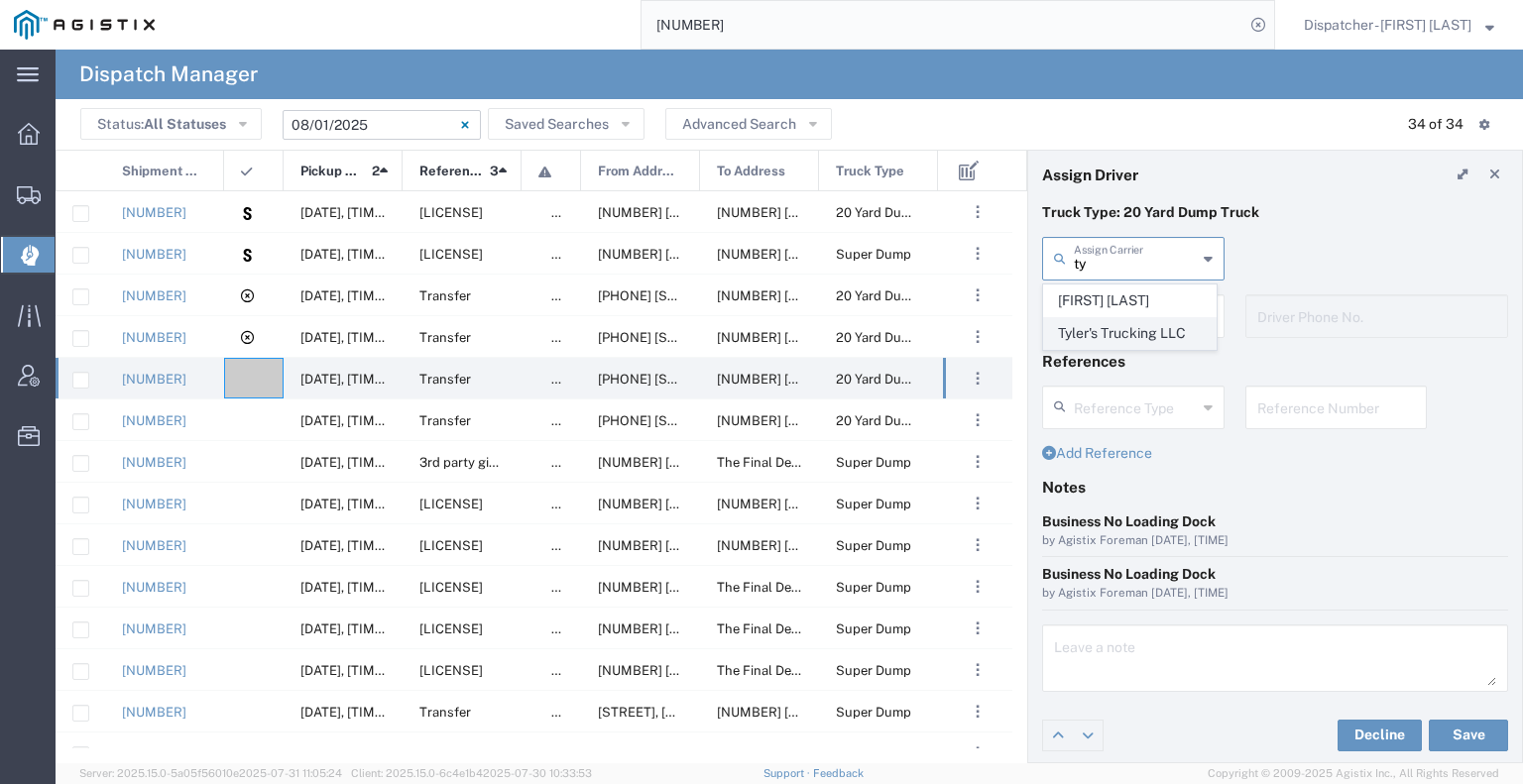 click on "Tyler's Trucking LLC" 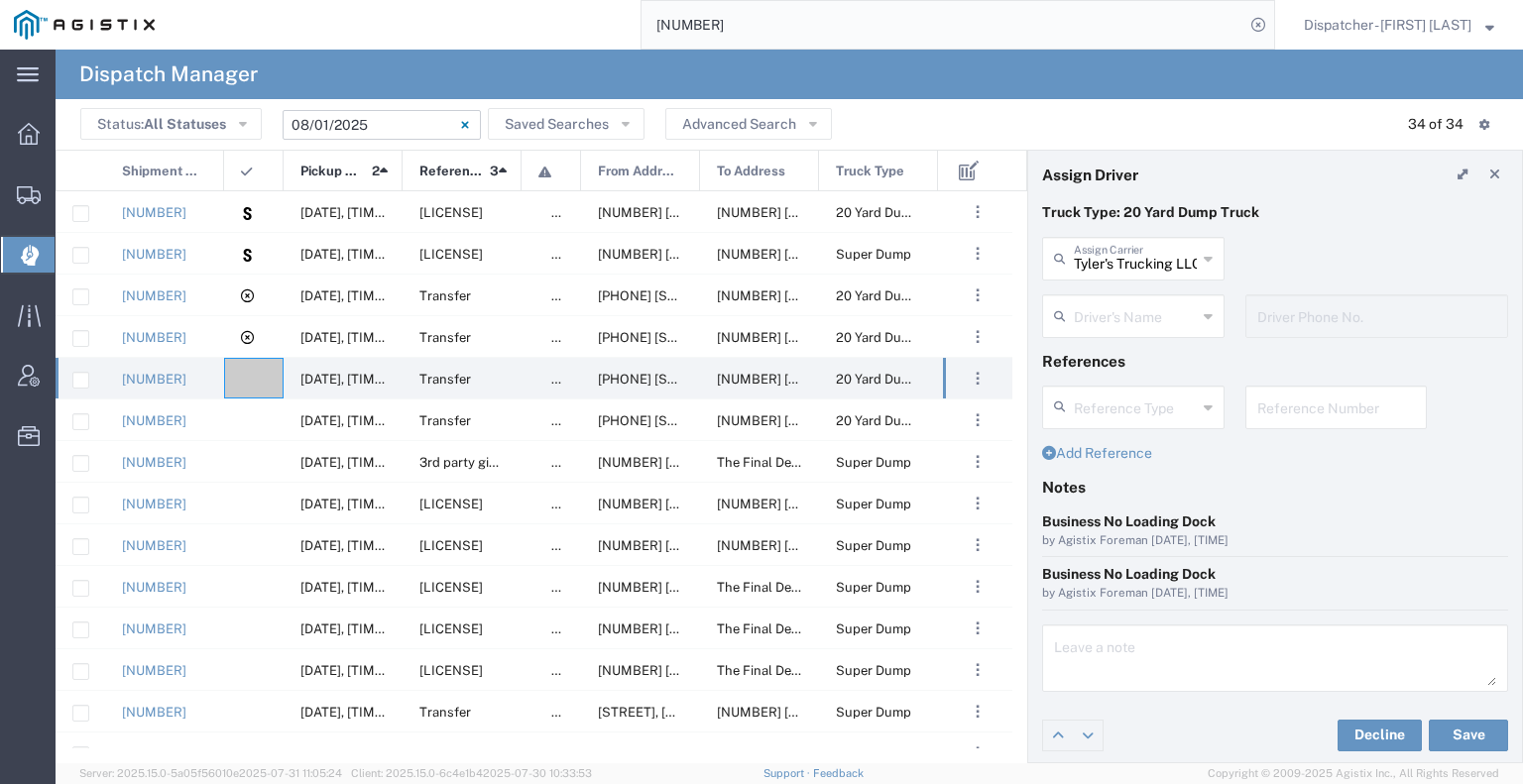 click at bounding box center [1135, 314] 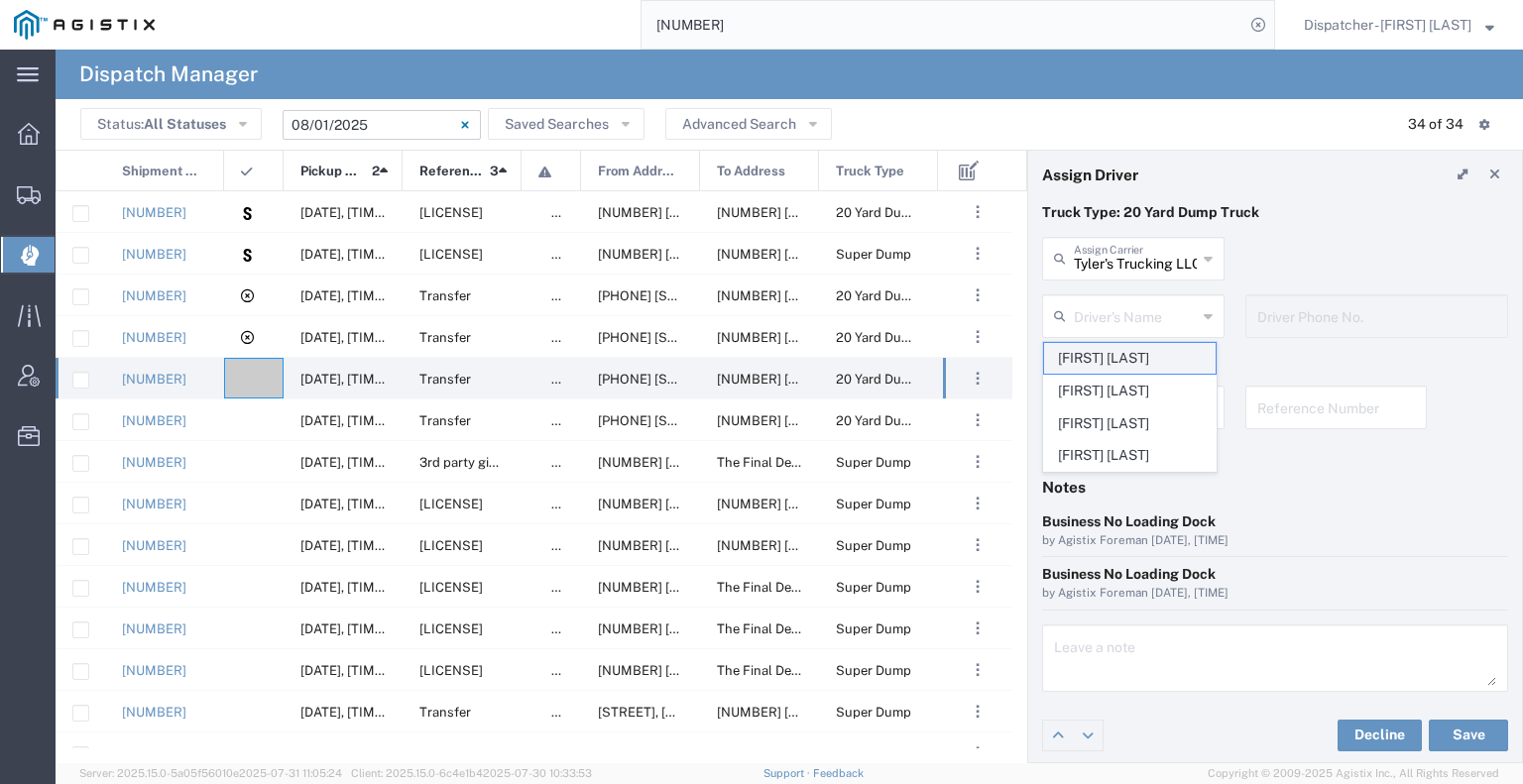 click on "[FIRST] [LAST]" 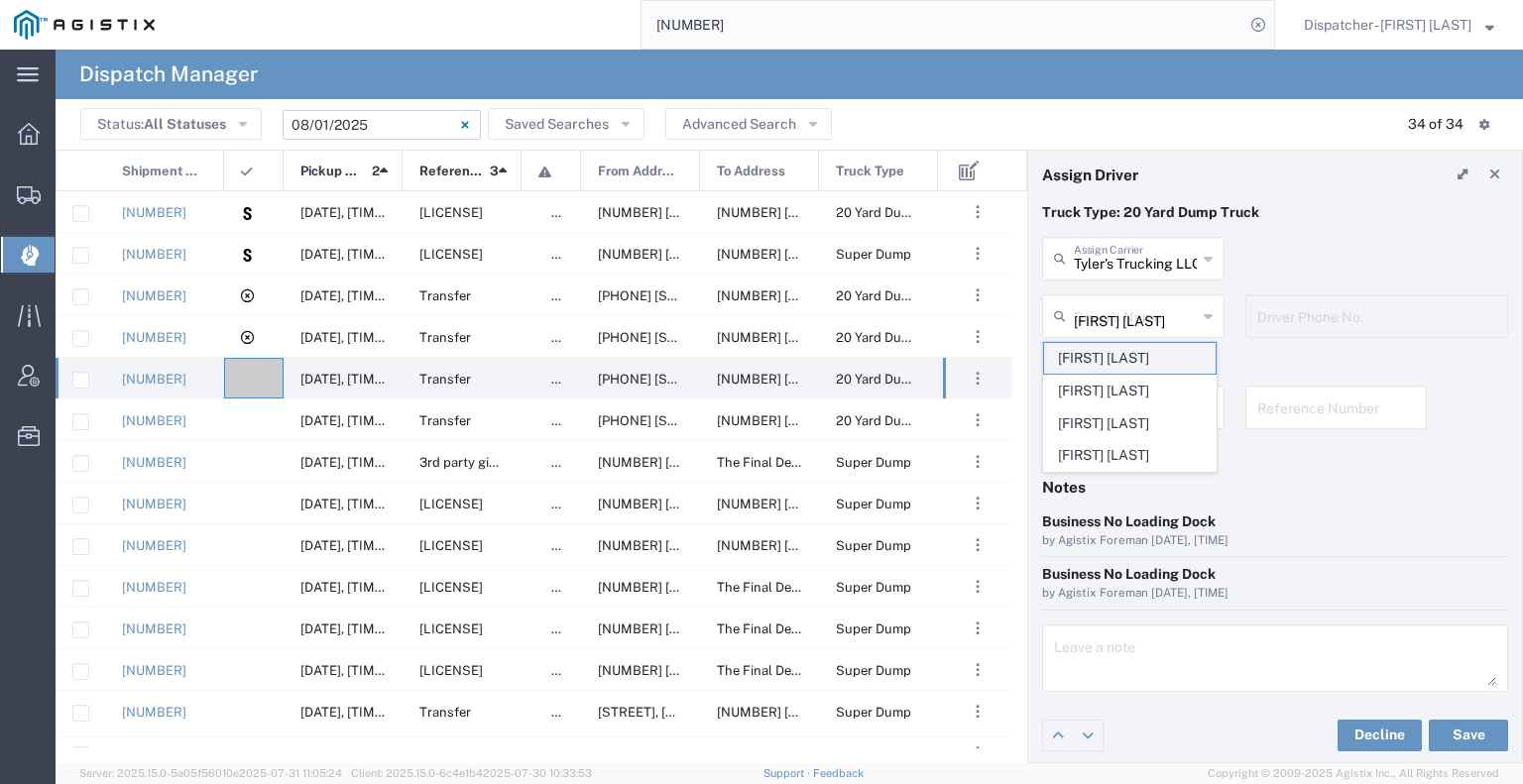 type on "[PHONE]" 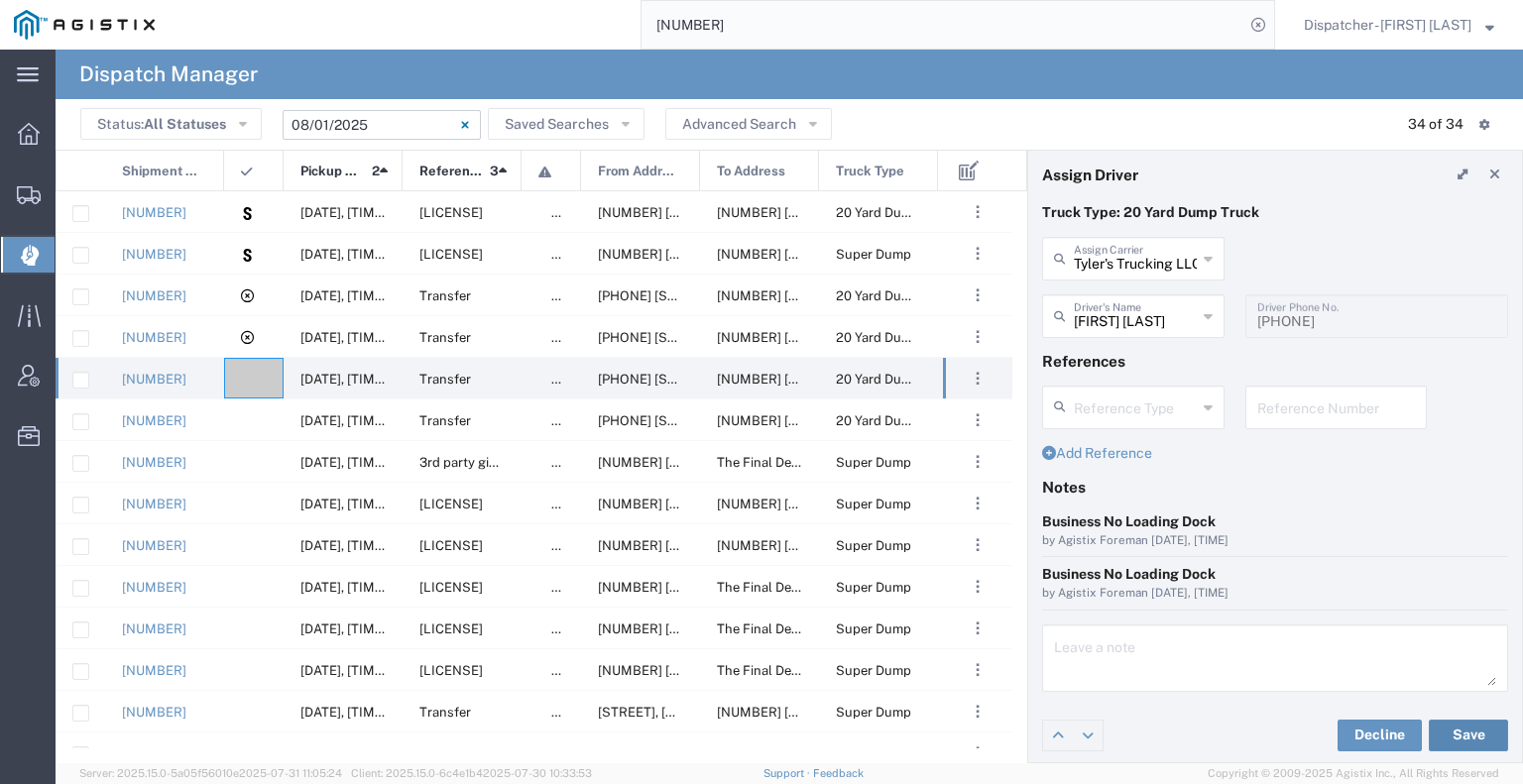 click on "Save" 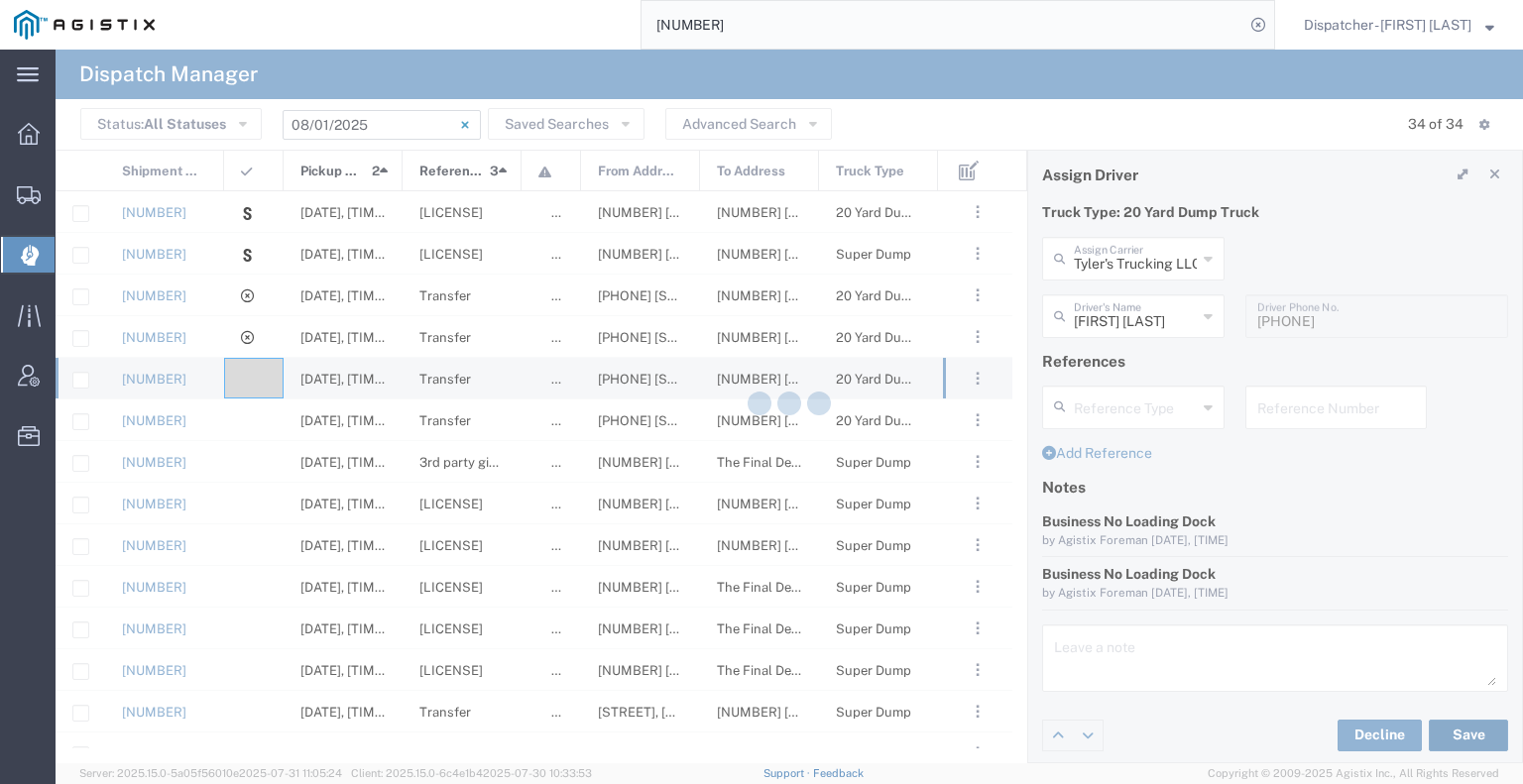 type on "[FIRST] [LAST]" 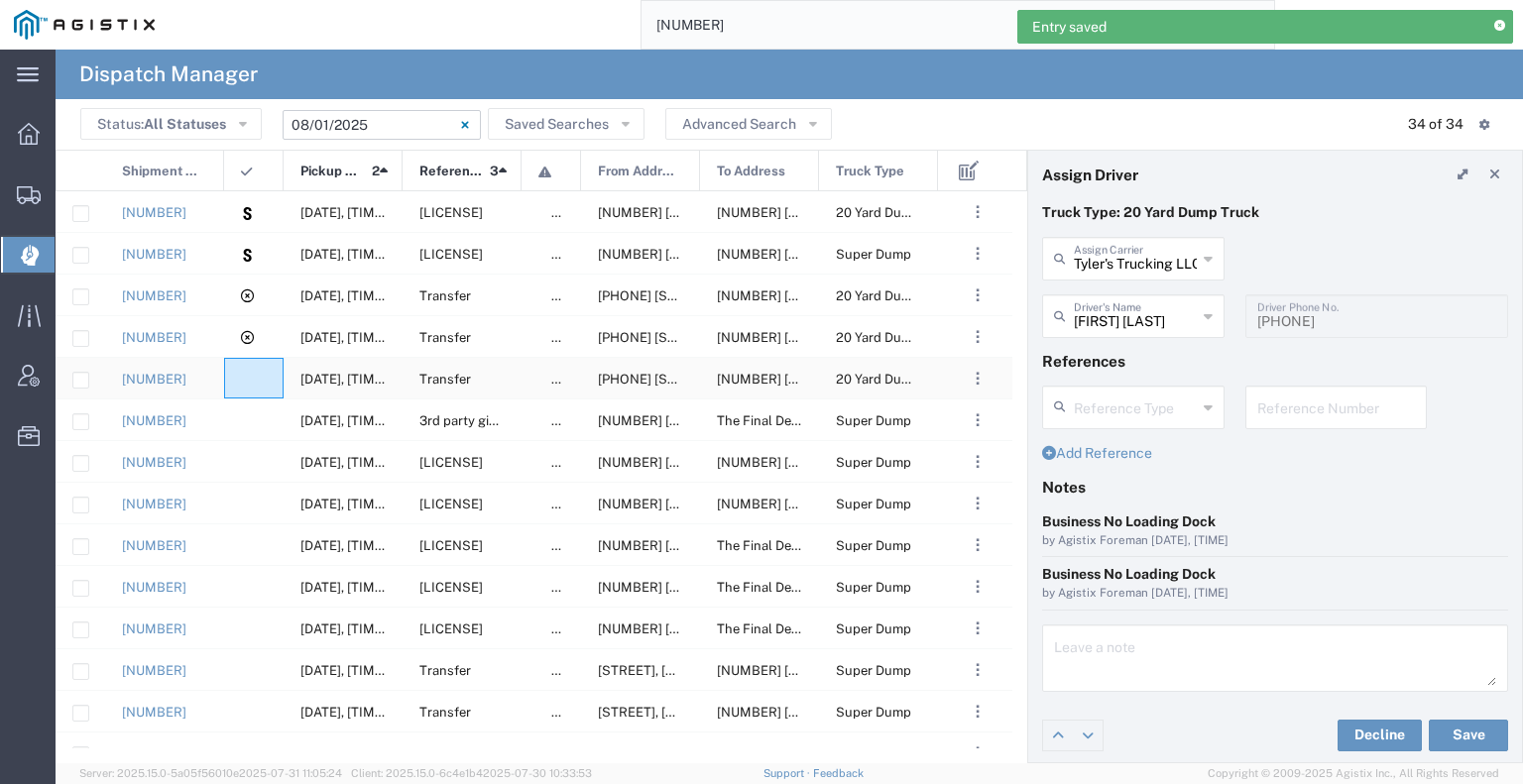 click 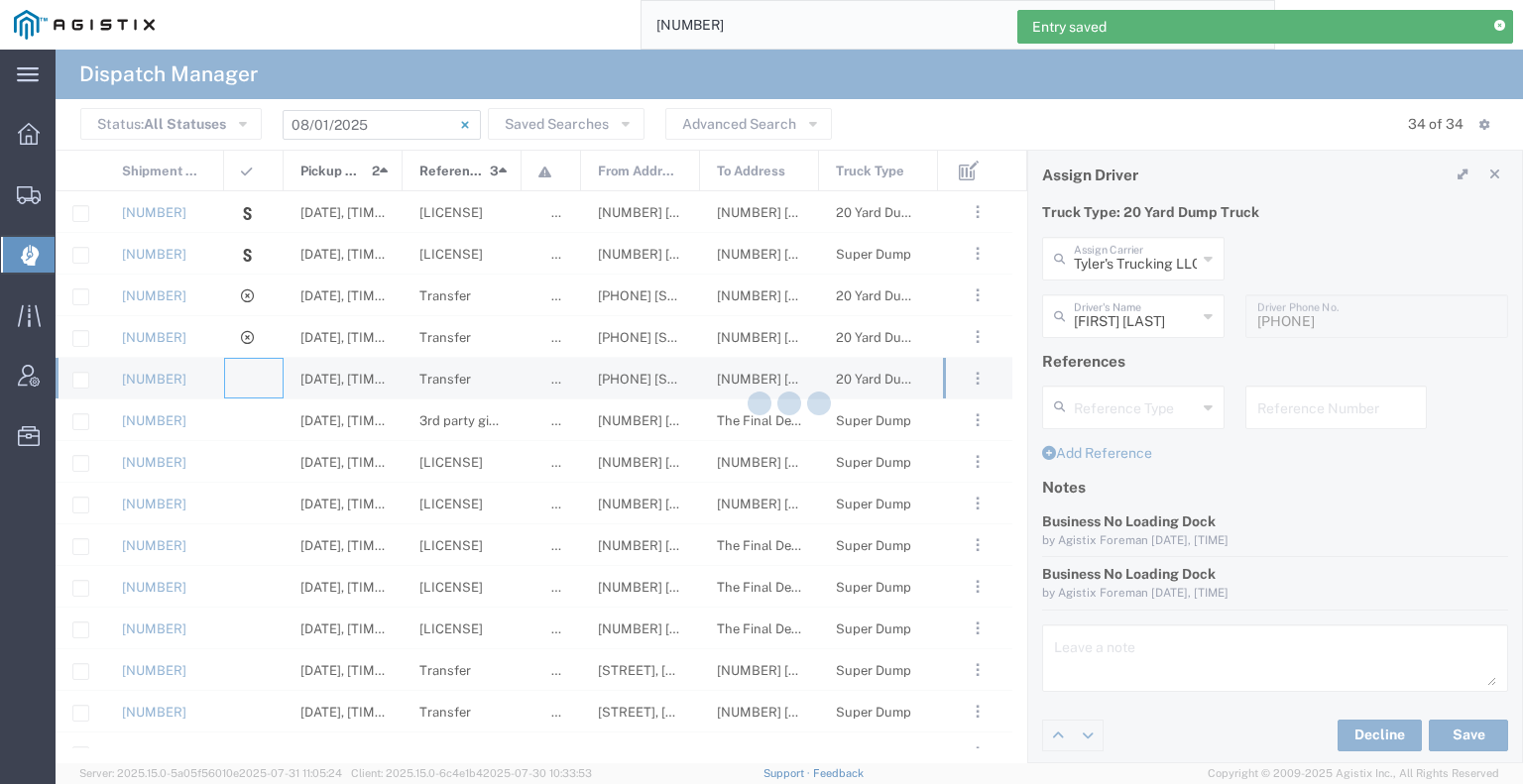 type 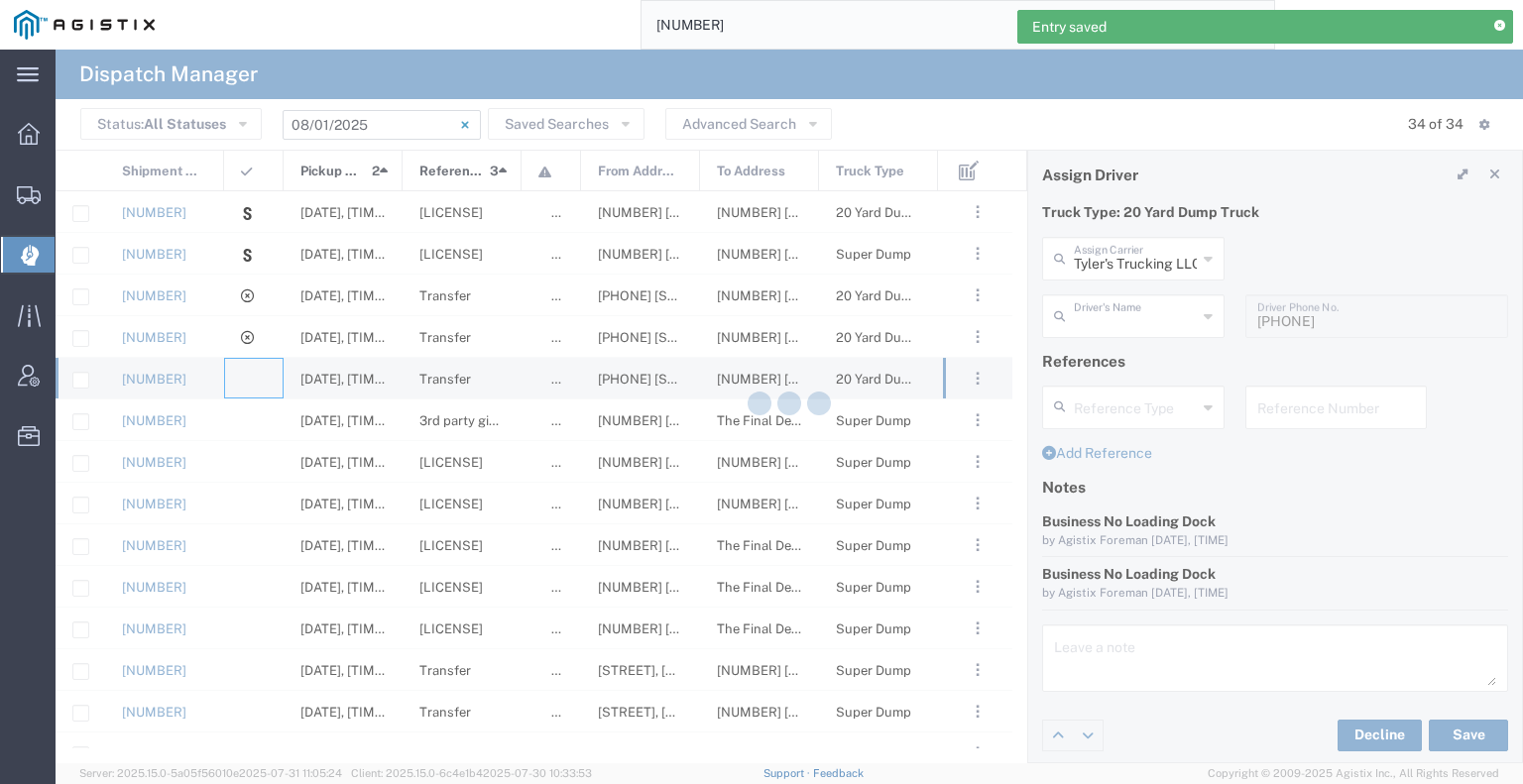 type on "Bowman & Sons Trucking, Inc" 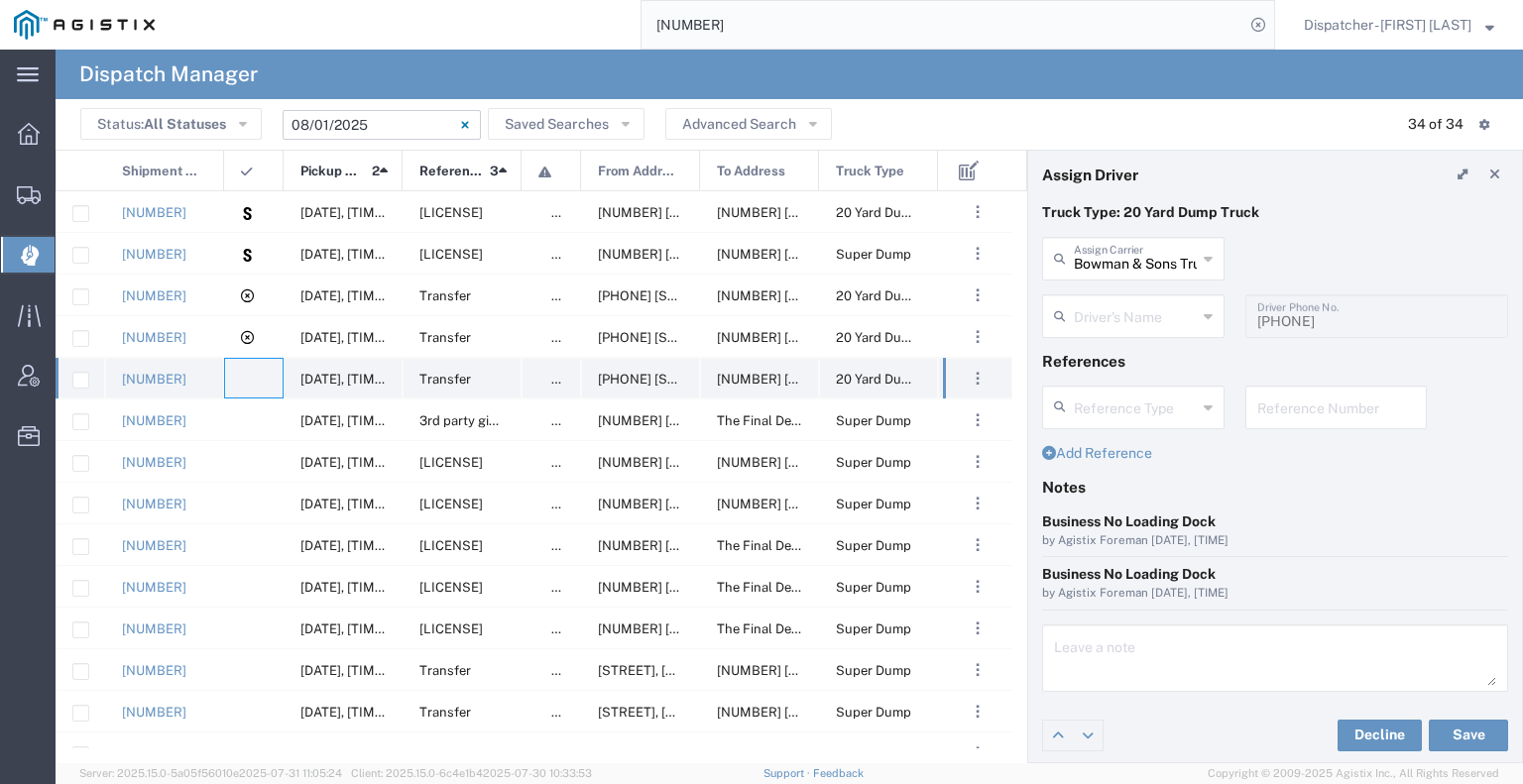 type 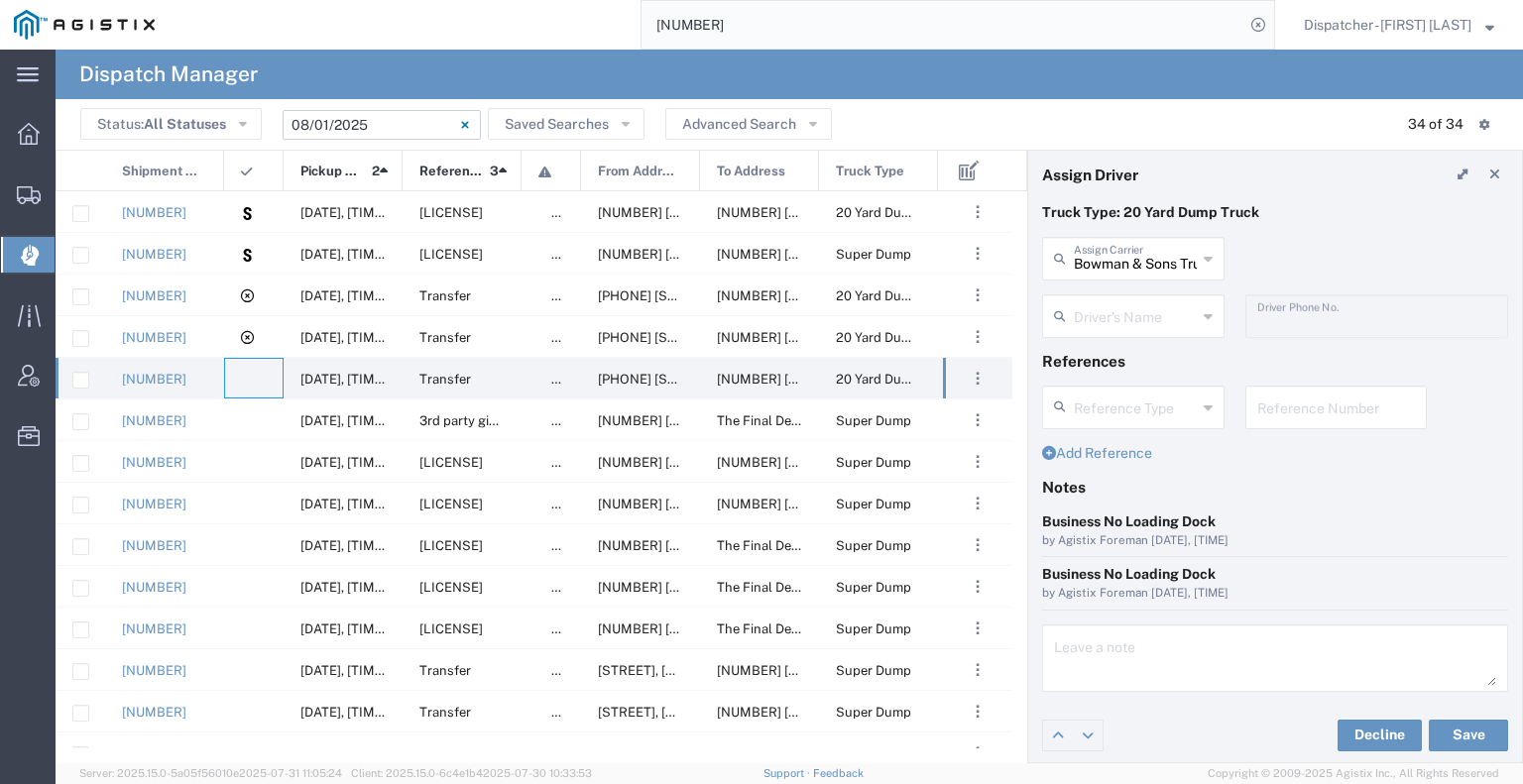 click on "[COMPANY] Assign Carrier" 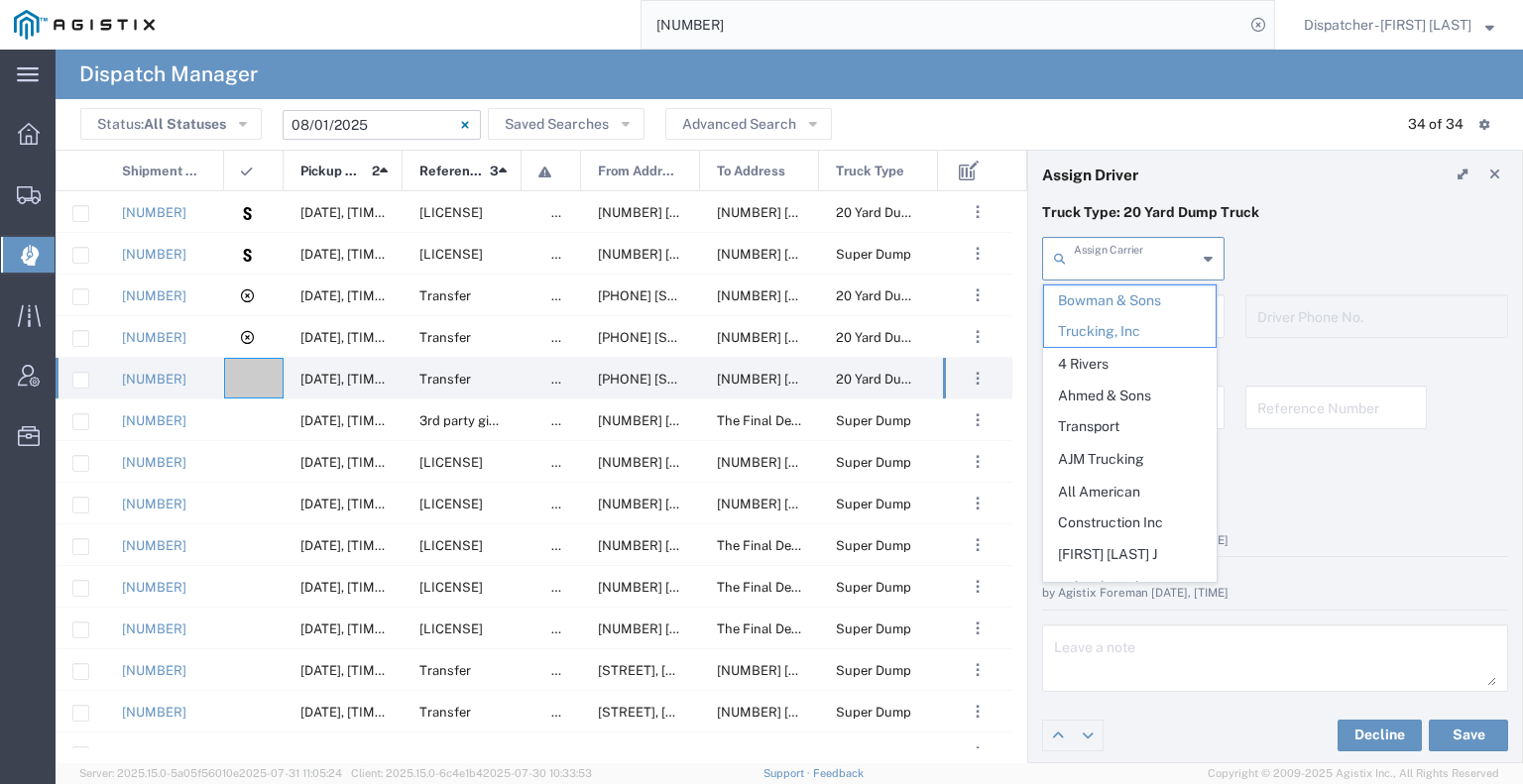 scroll, scrollTop: 0, scrollLeft: 0, axis: both 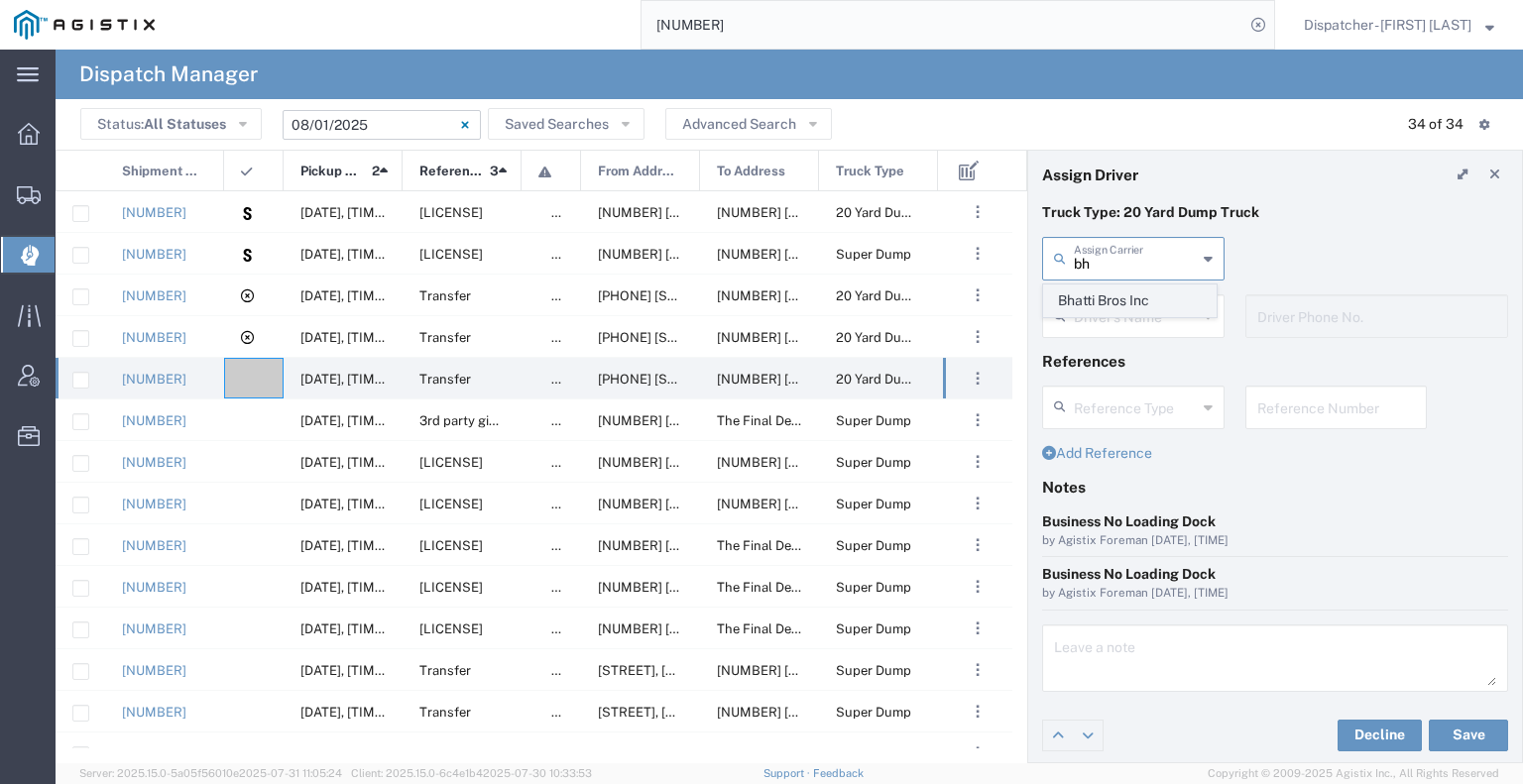 click on "Bhatti Bros Inc" 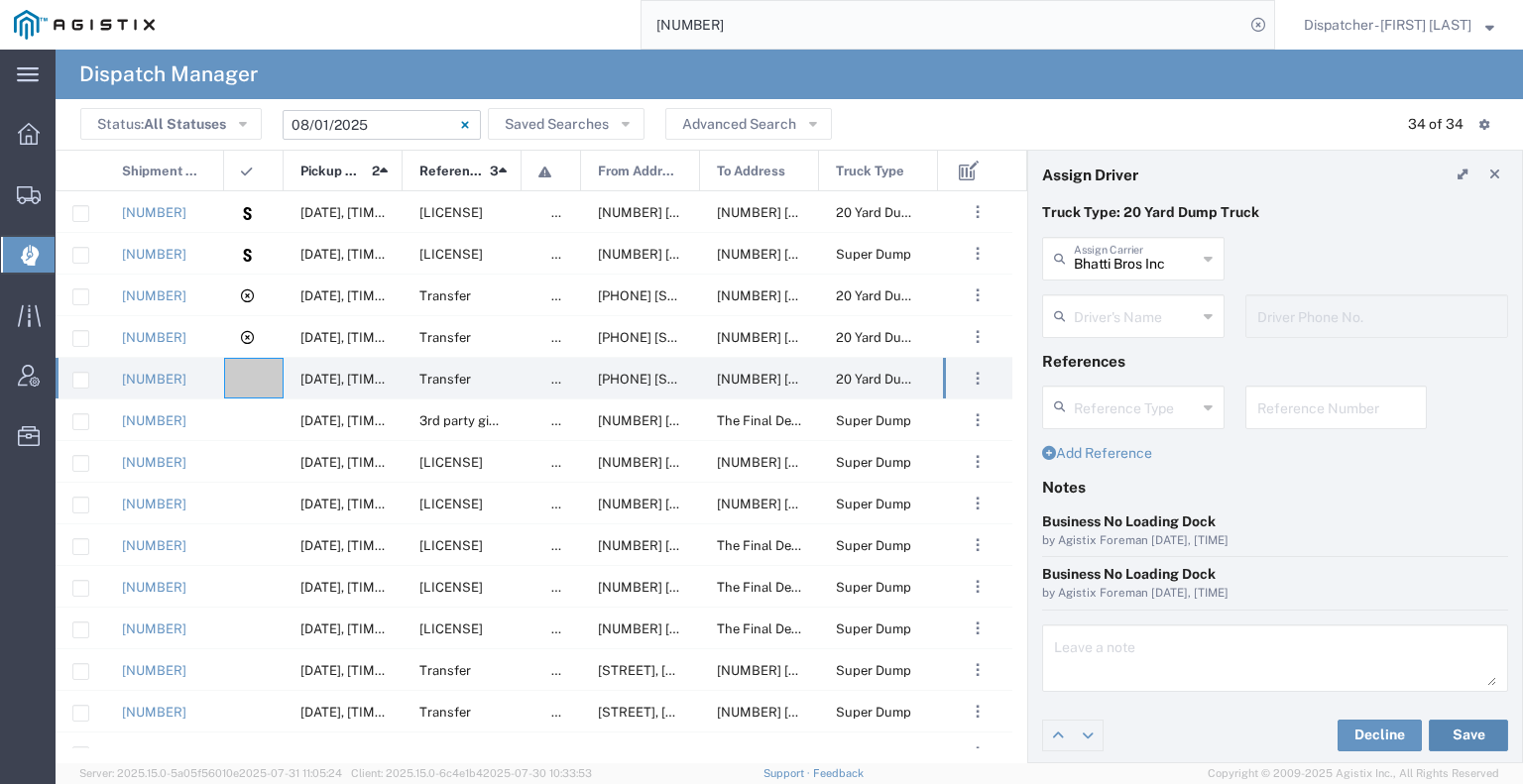 click on "Save" 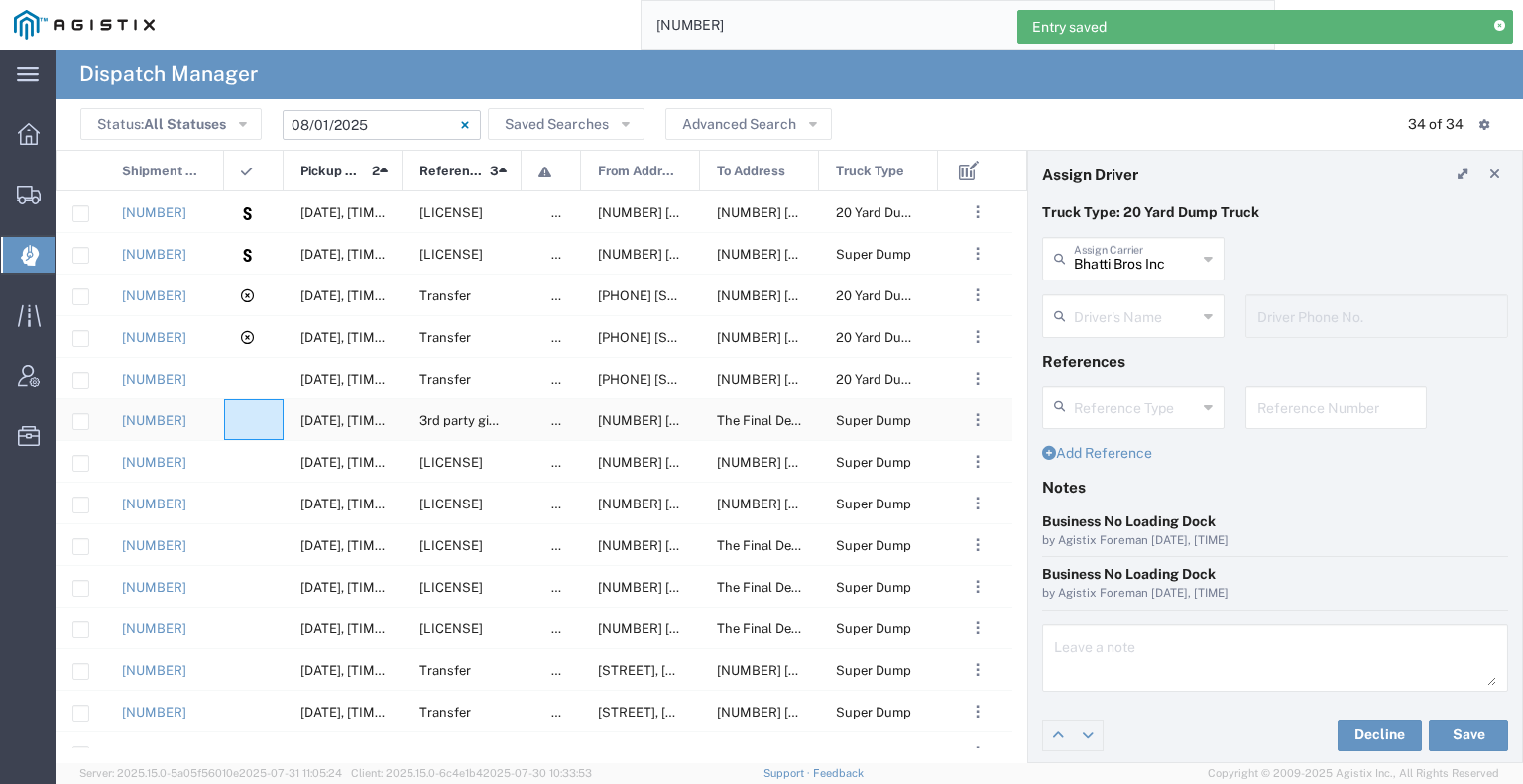 click 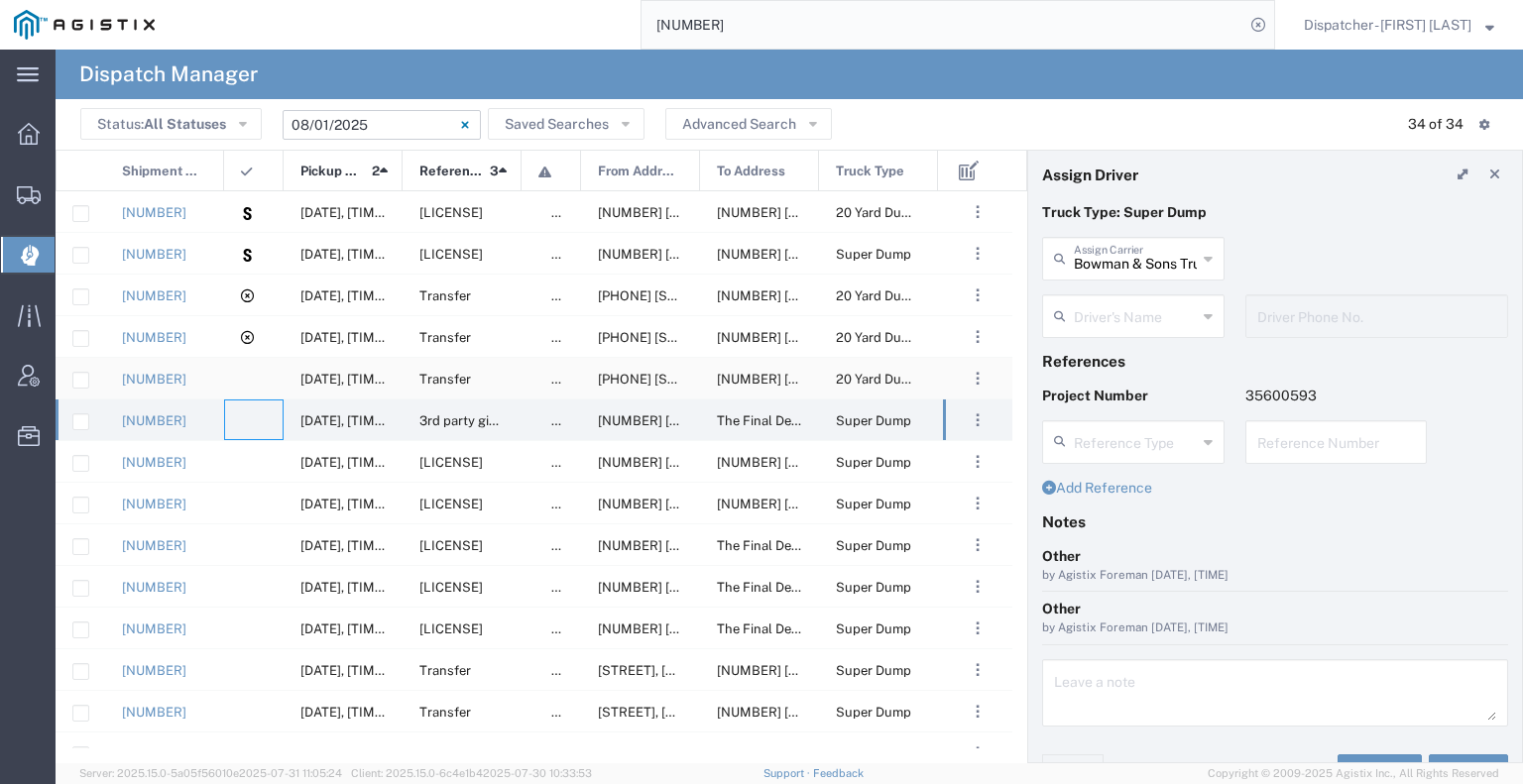 click 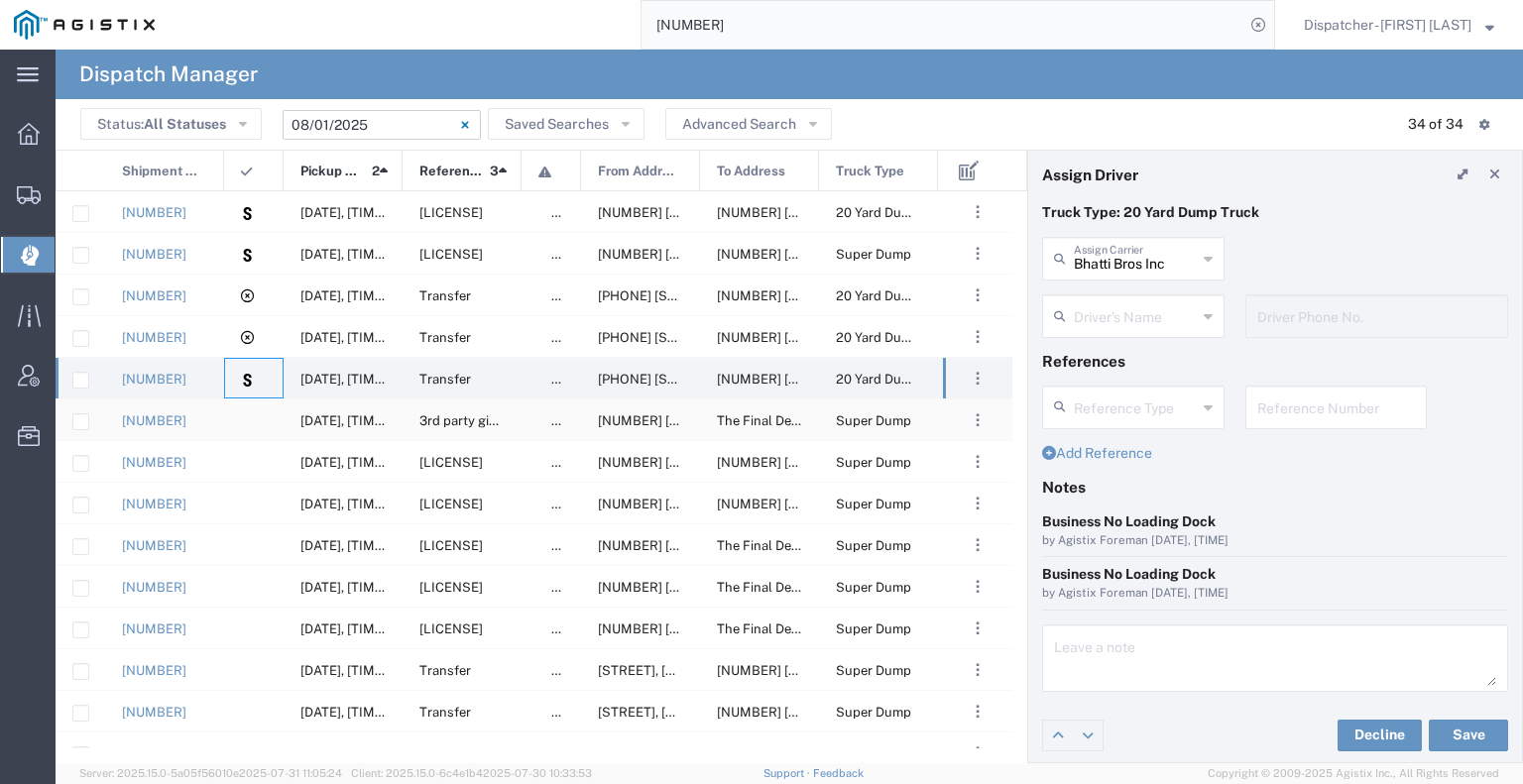 click 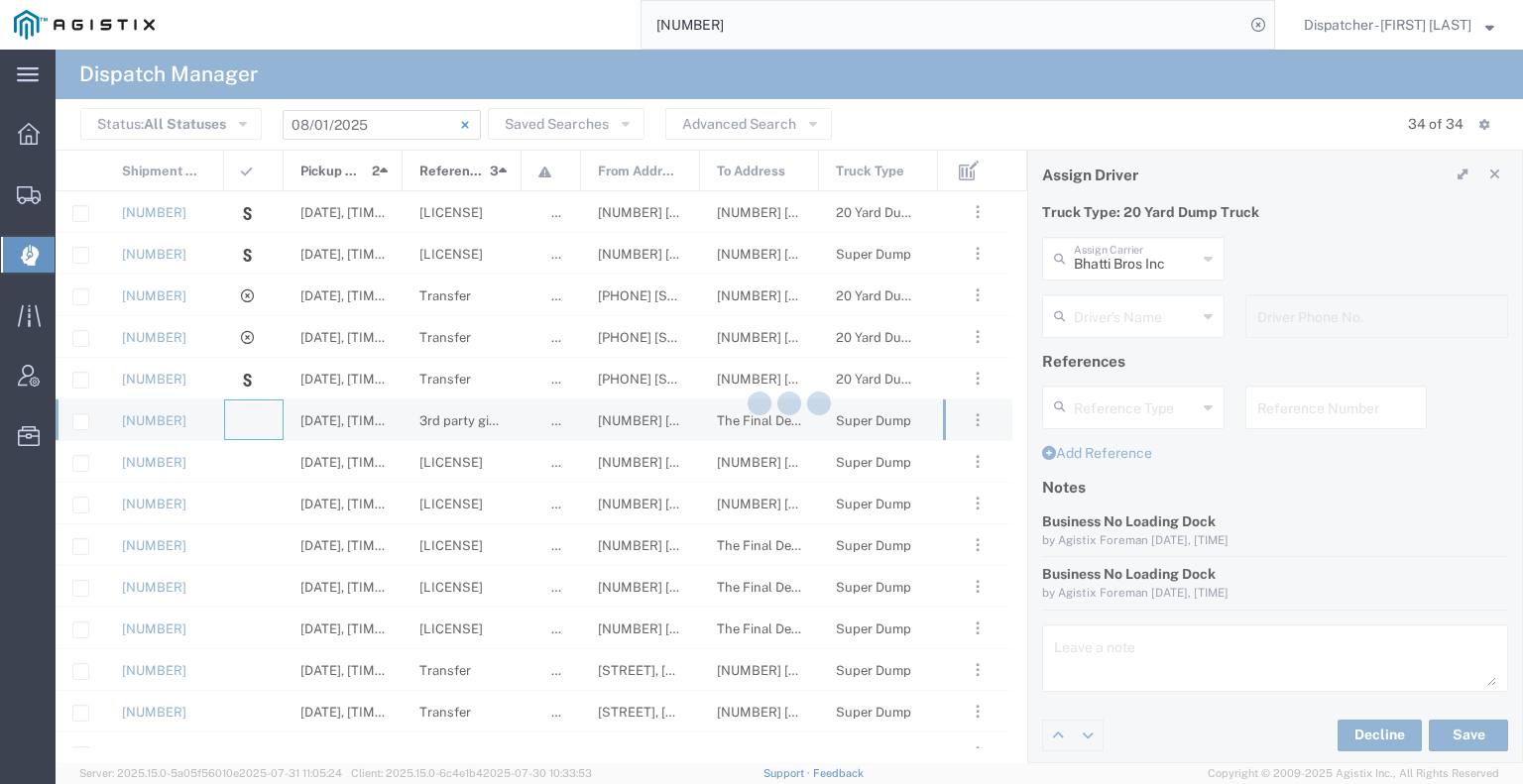 type on "Bowman & Sons Trucking, Inc" 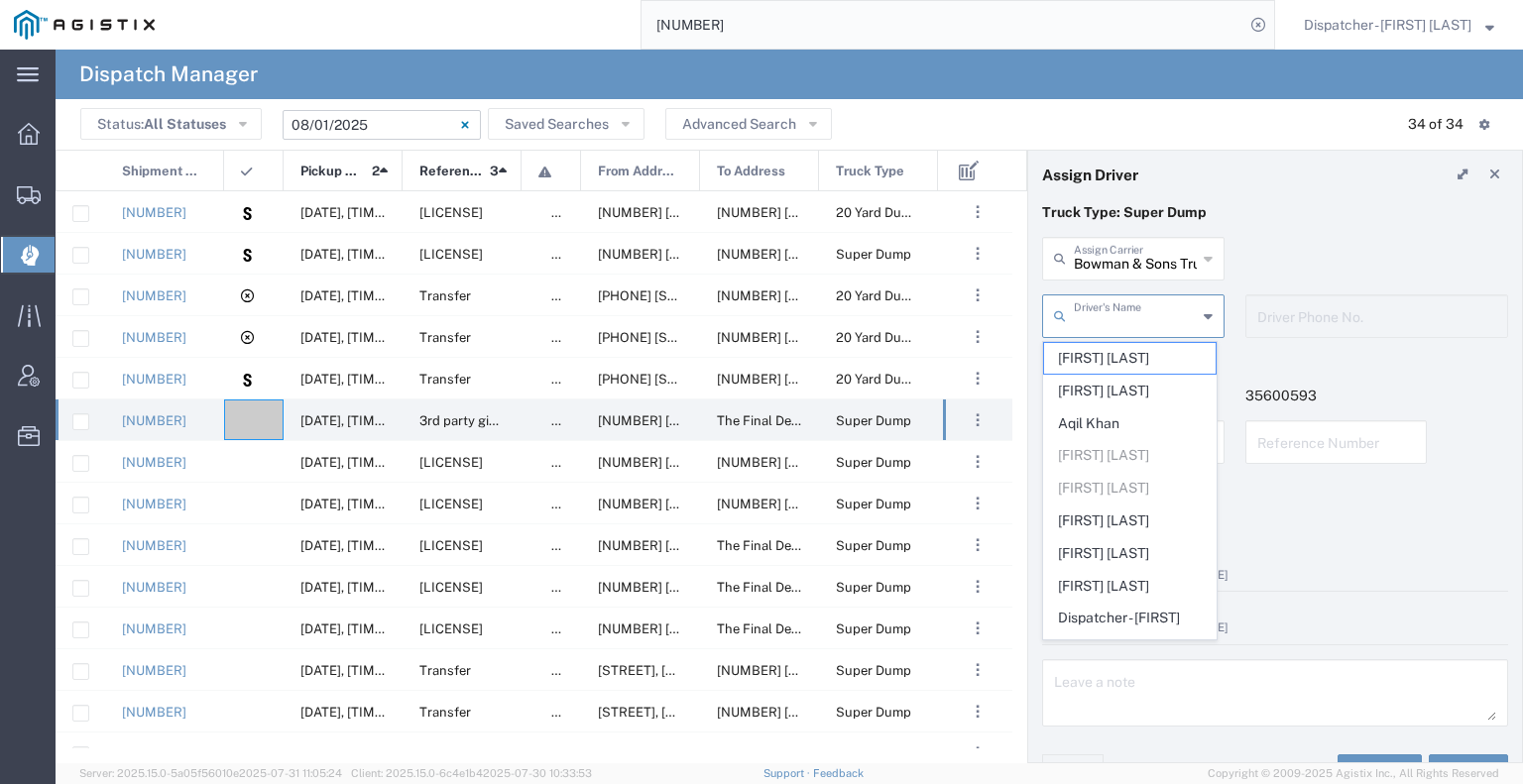 click at bounding box center (1135, 314) 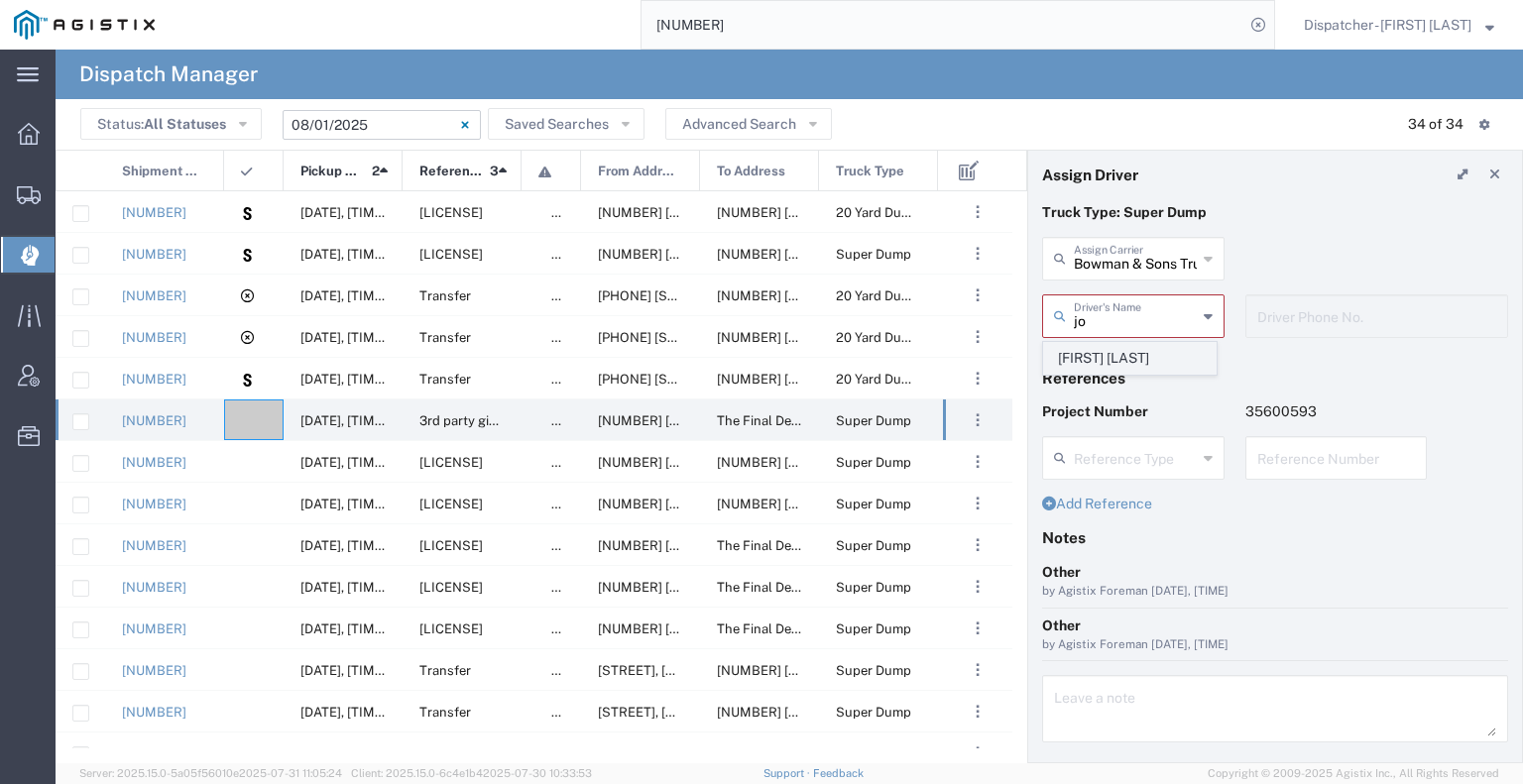 click on "[FIRST] [LAST]" 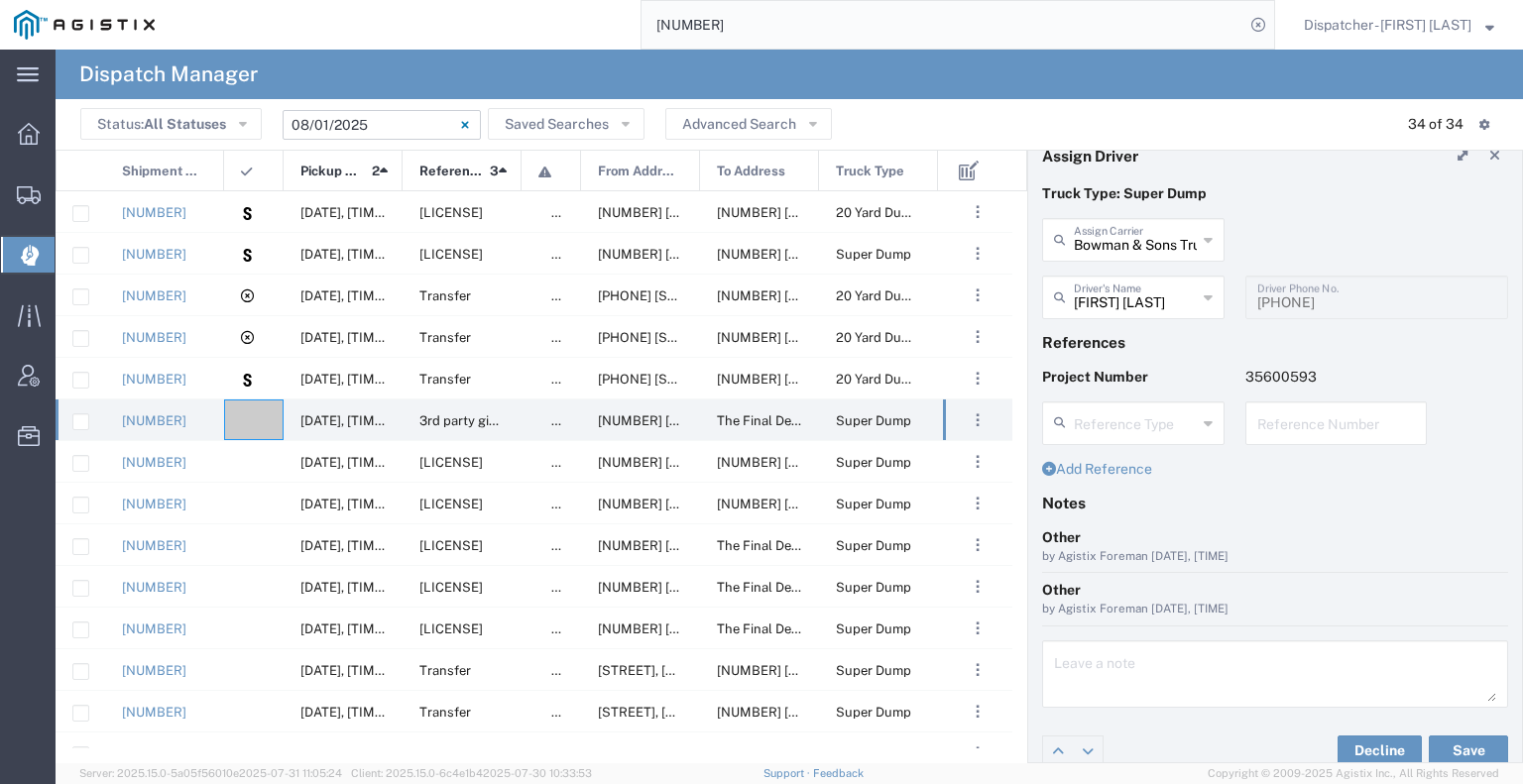 scroll, scrollTop: 39, scrollLeft: 0, axis: vertical 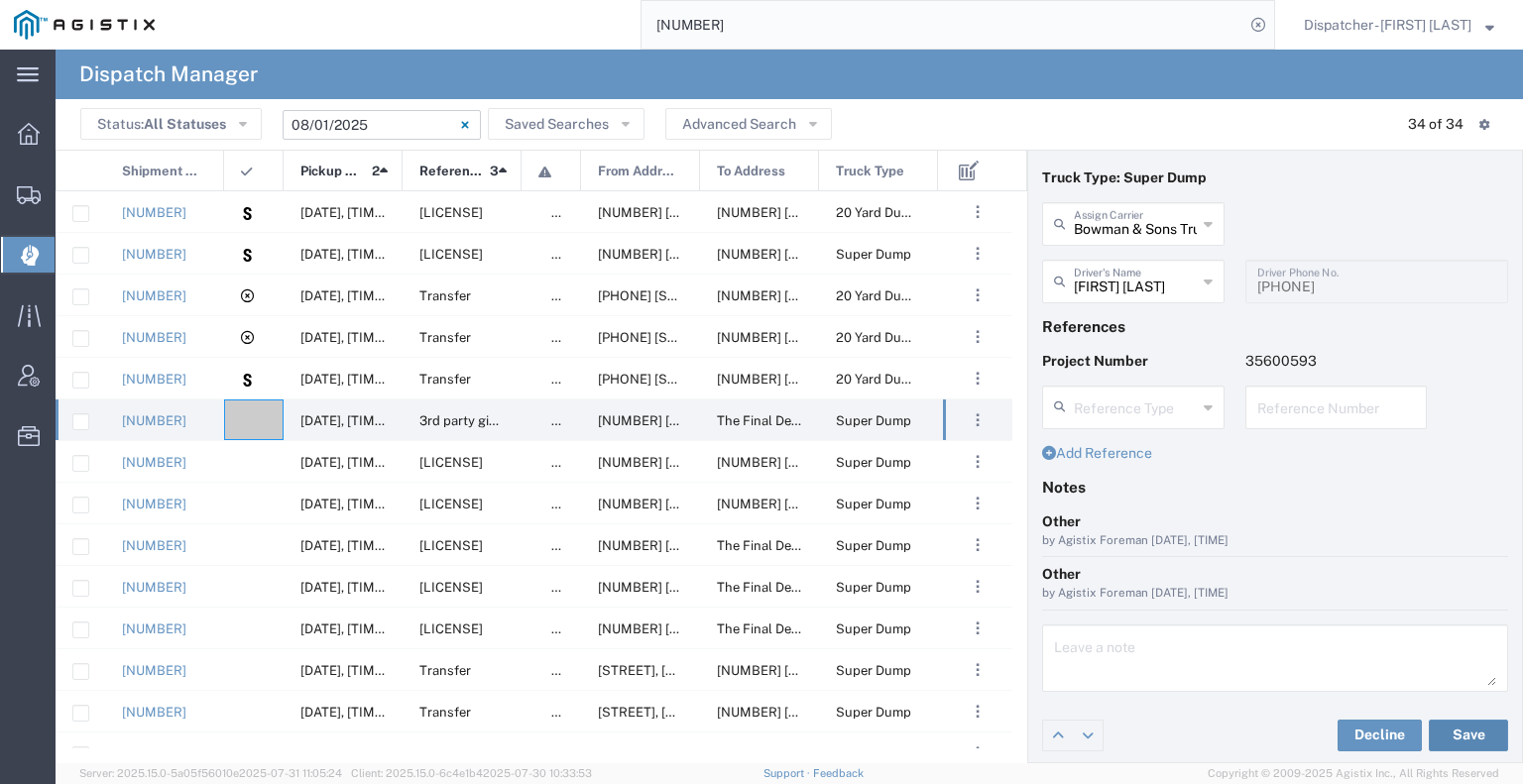 click on "Save" 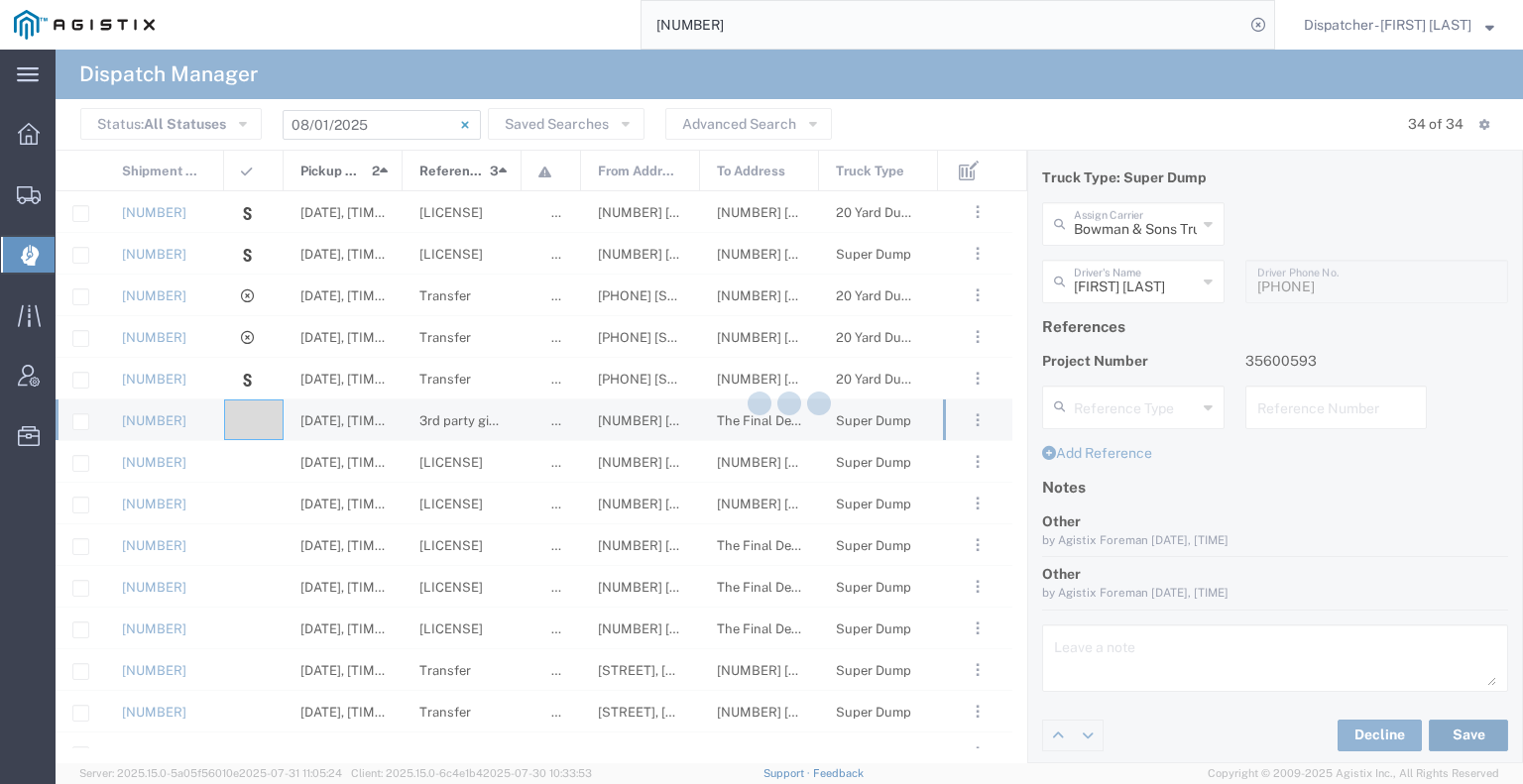 type on "[FIRST] [LAST]" 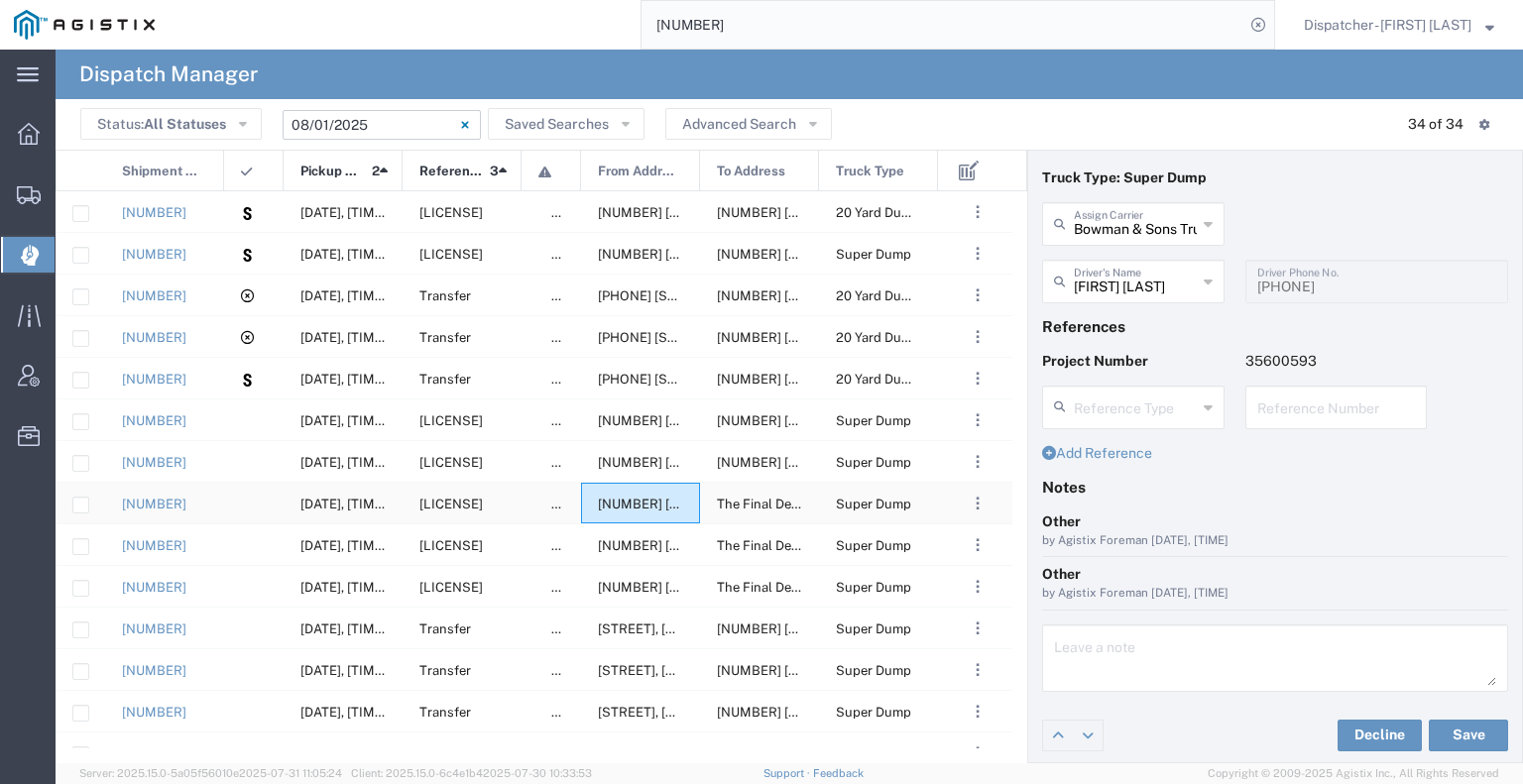 click on "[NUMBER] [STREET], [CITY], [COUNTRY]" 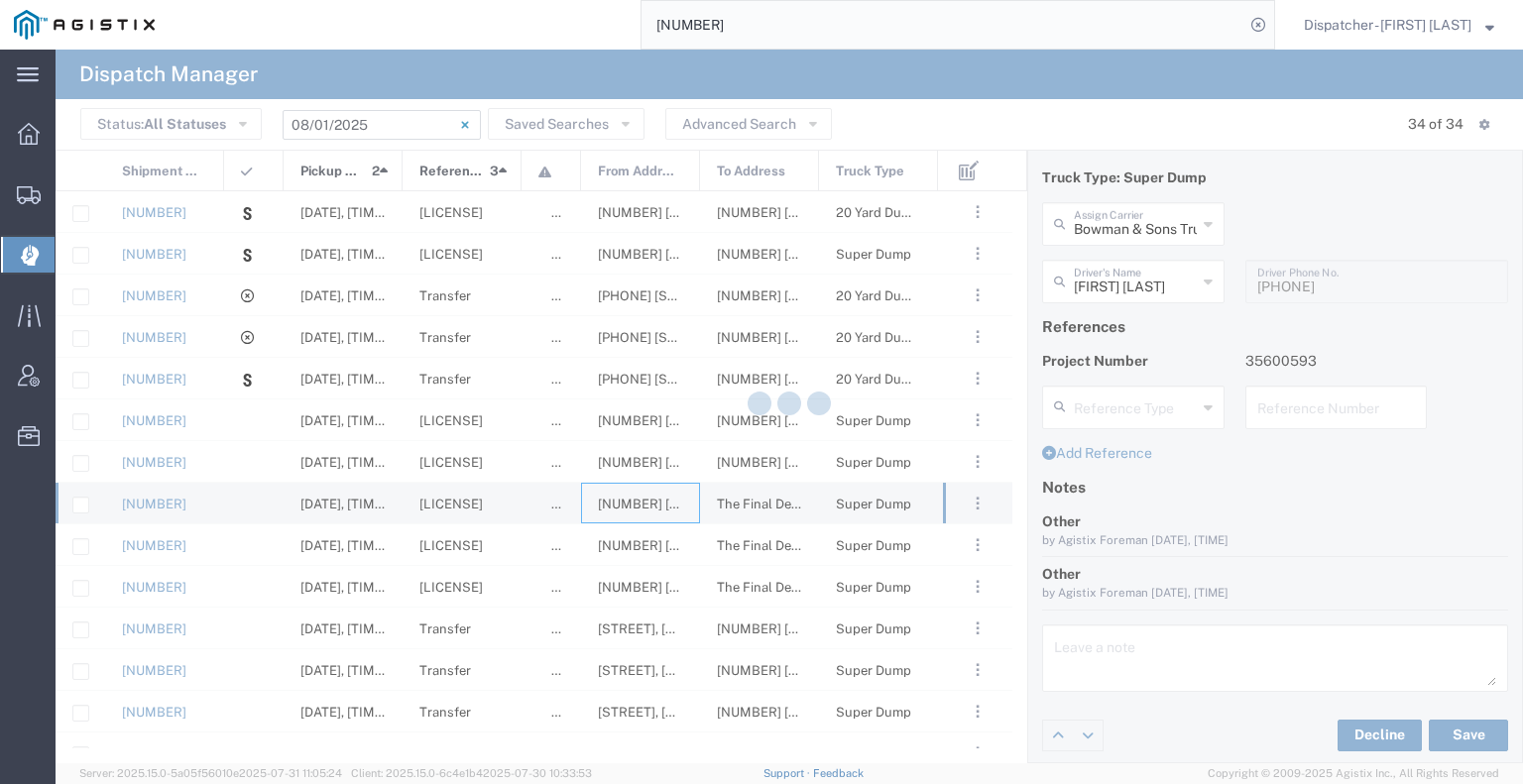 type 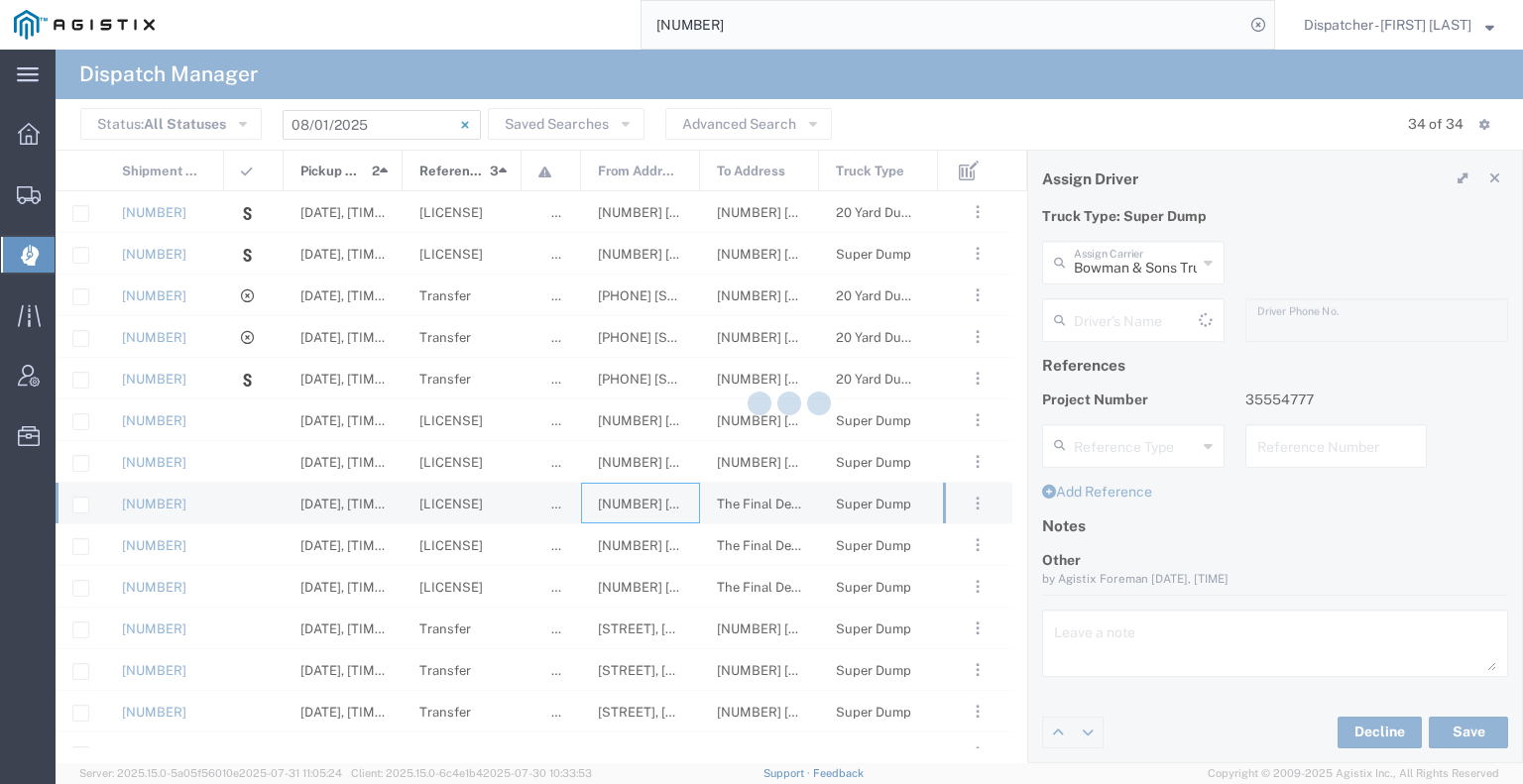 scroll, scrollTop: 0, scrollLeft: 0, axis: both 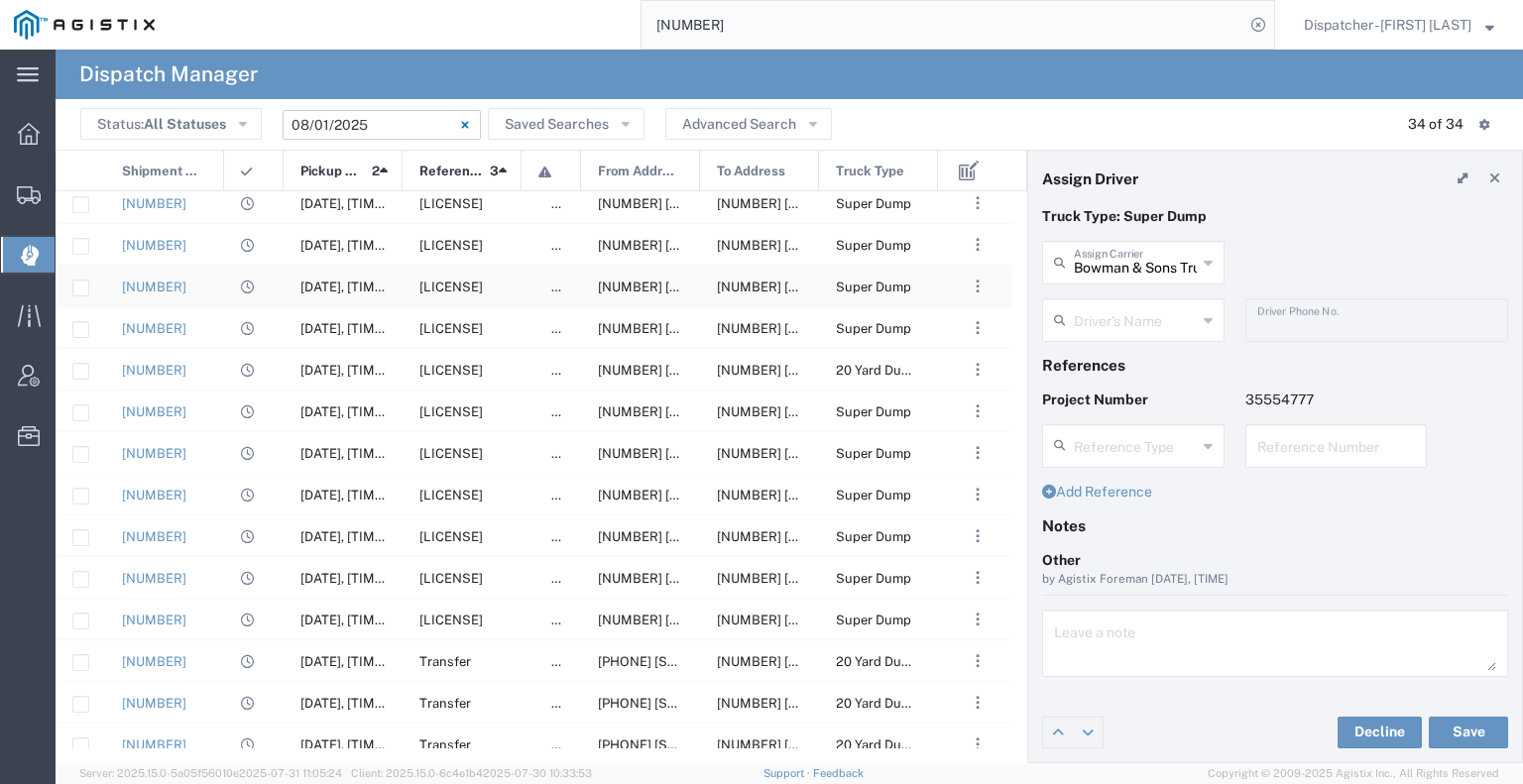 click on "[NUMBER]" 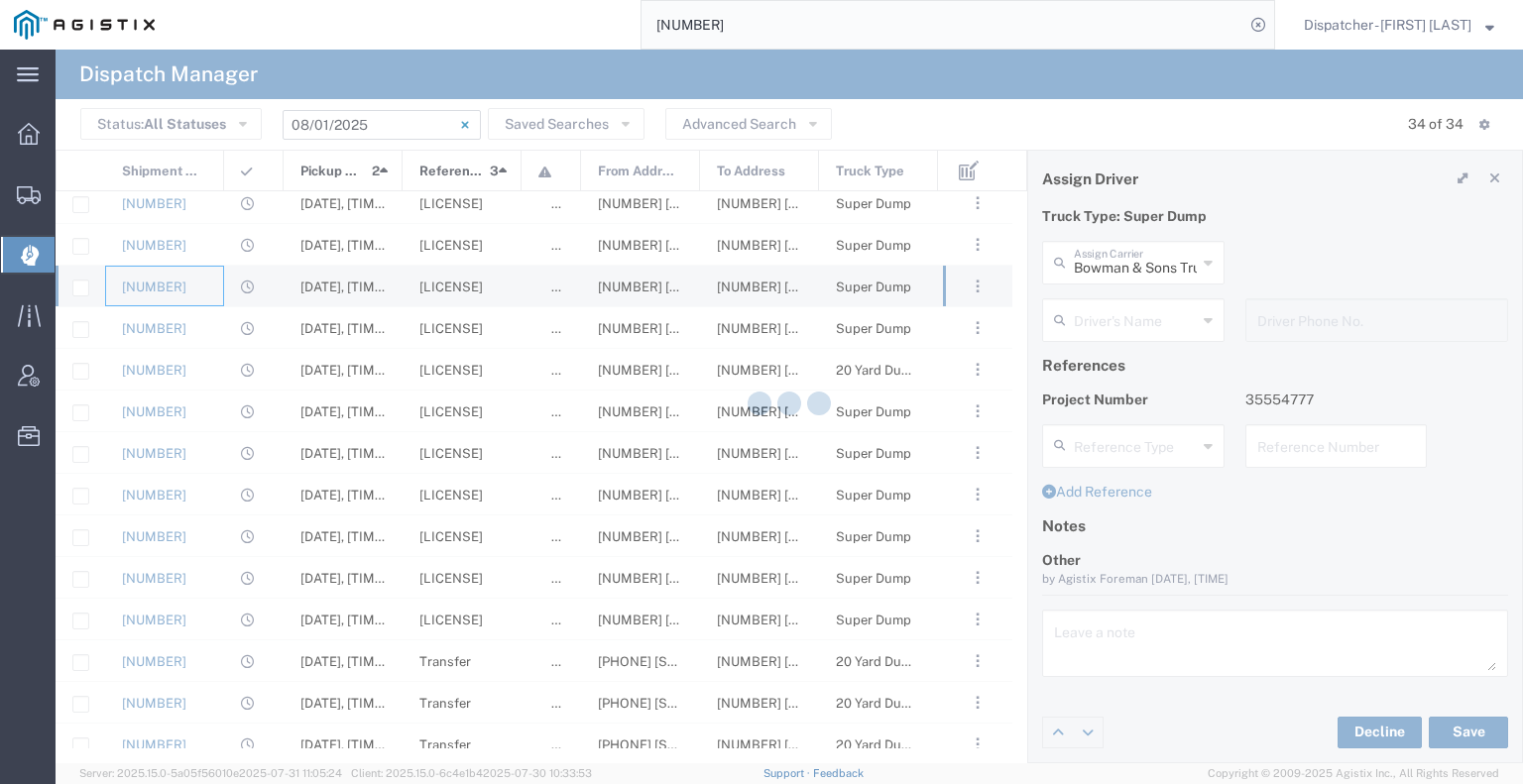 type on "SJC Trucking Inc" 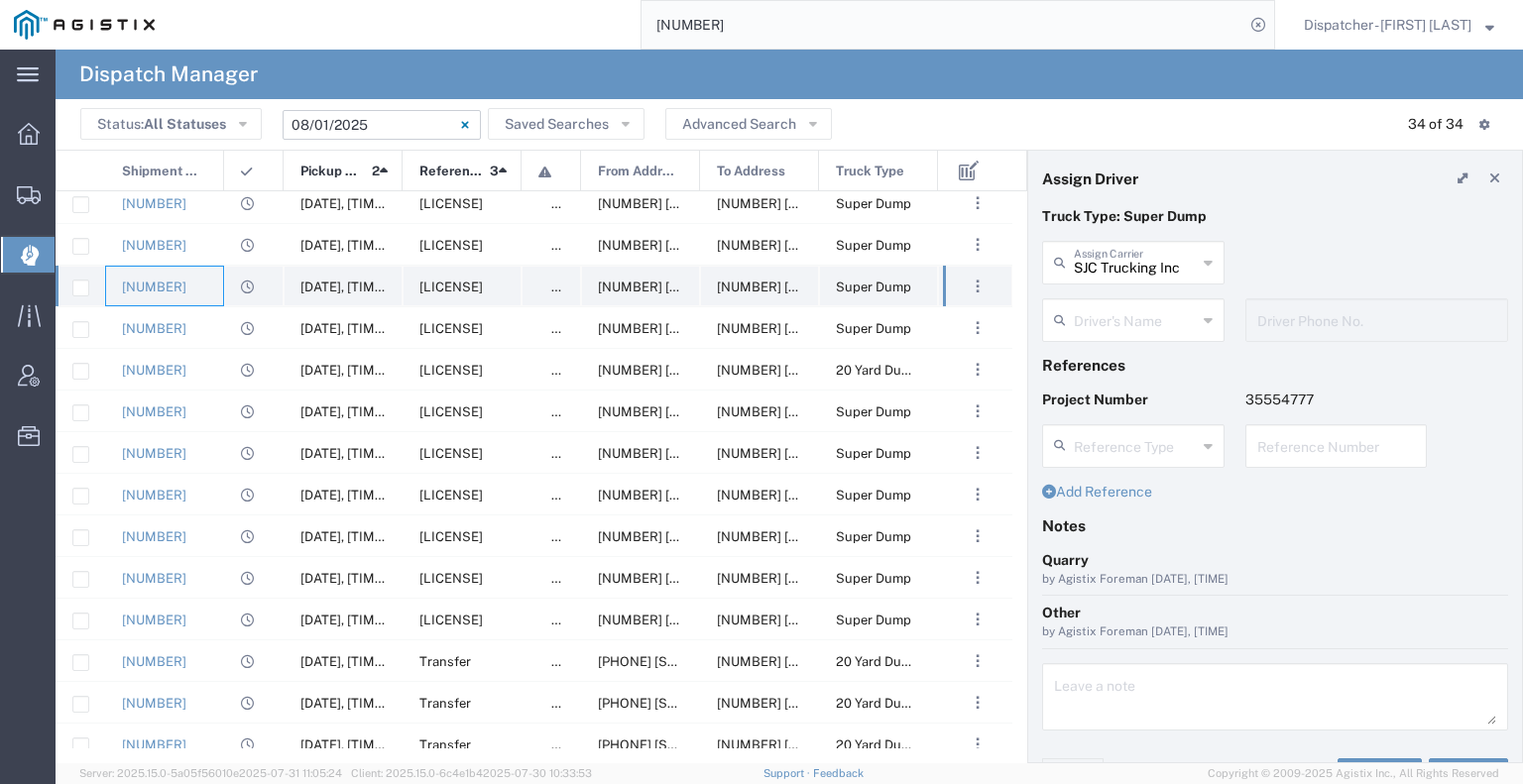 type on "[FIRST] [LAST]" 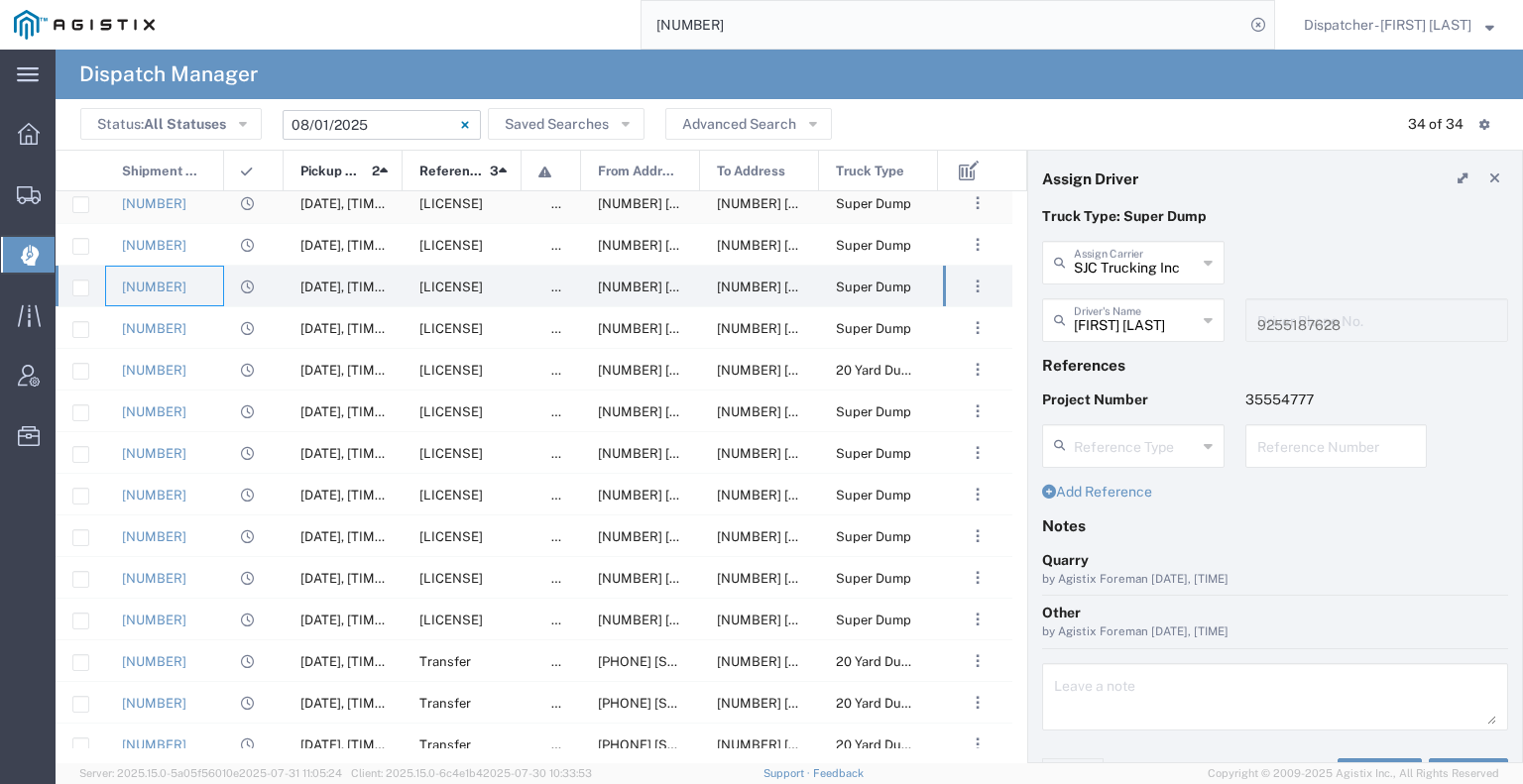 scroll, scrollTop: 230, scrollLeft: 0, axis: vertical 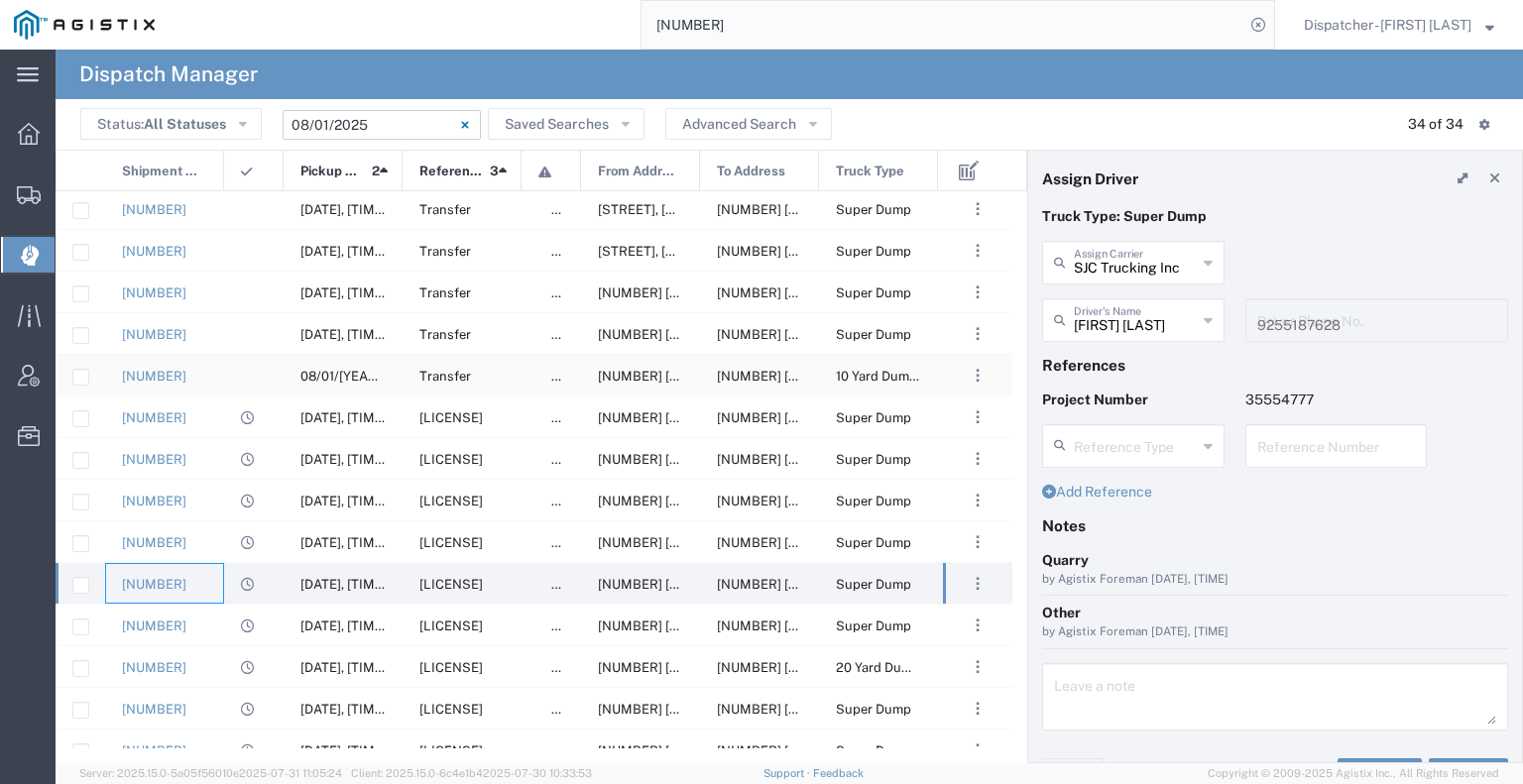 click 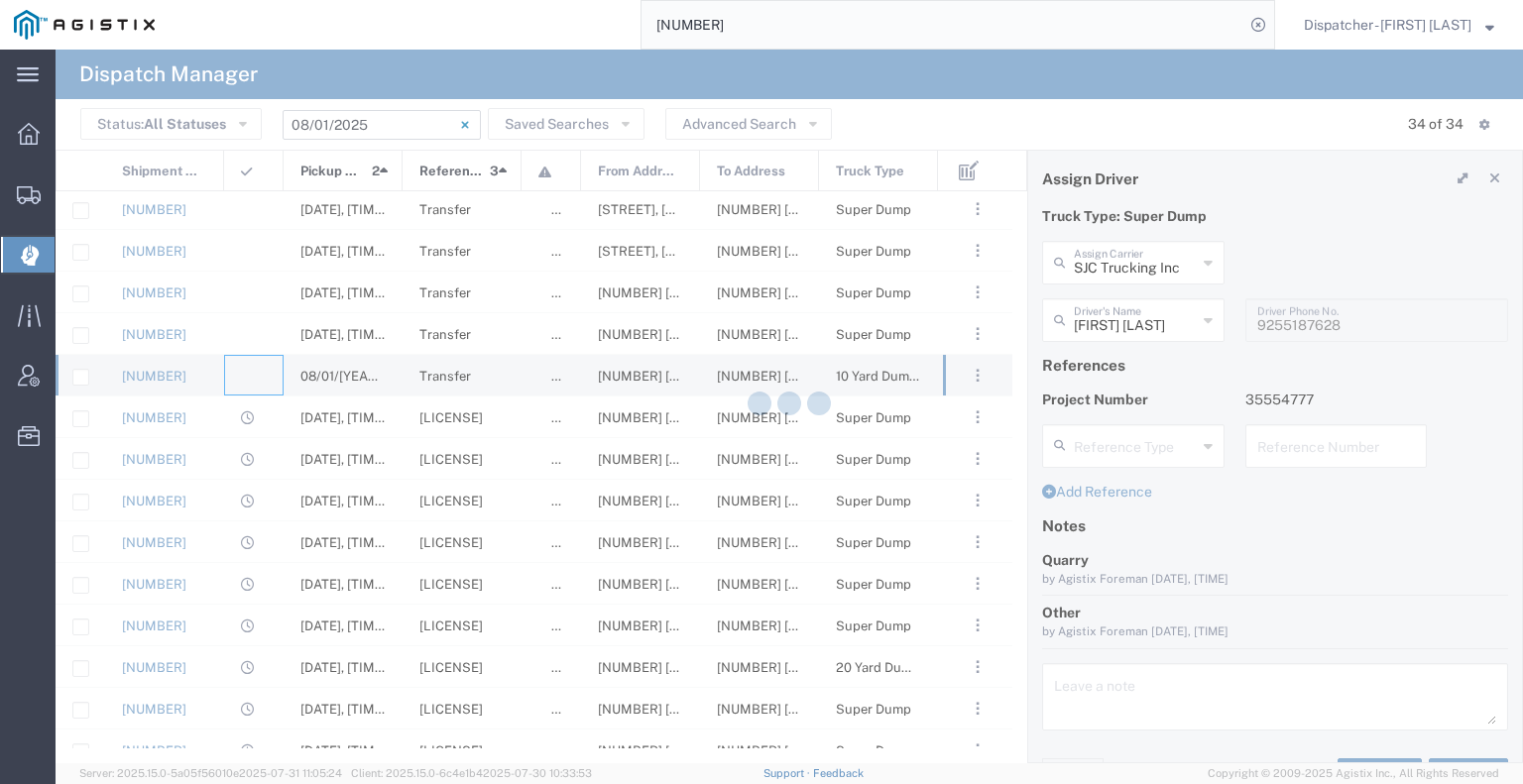 type 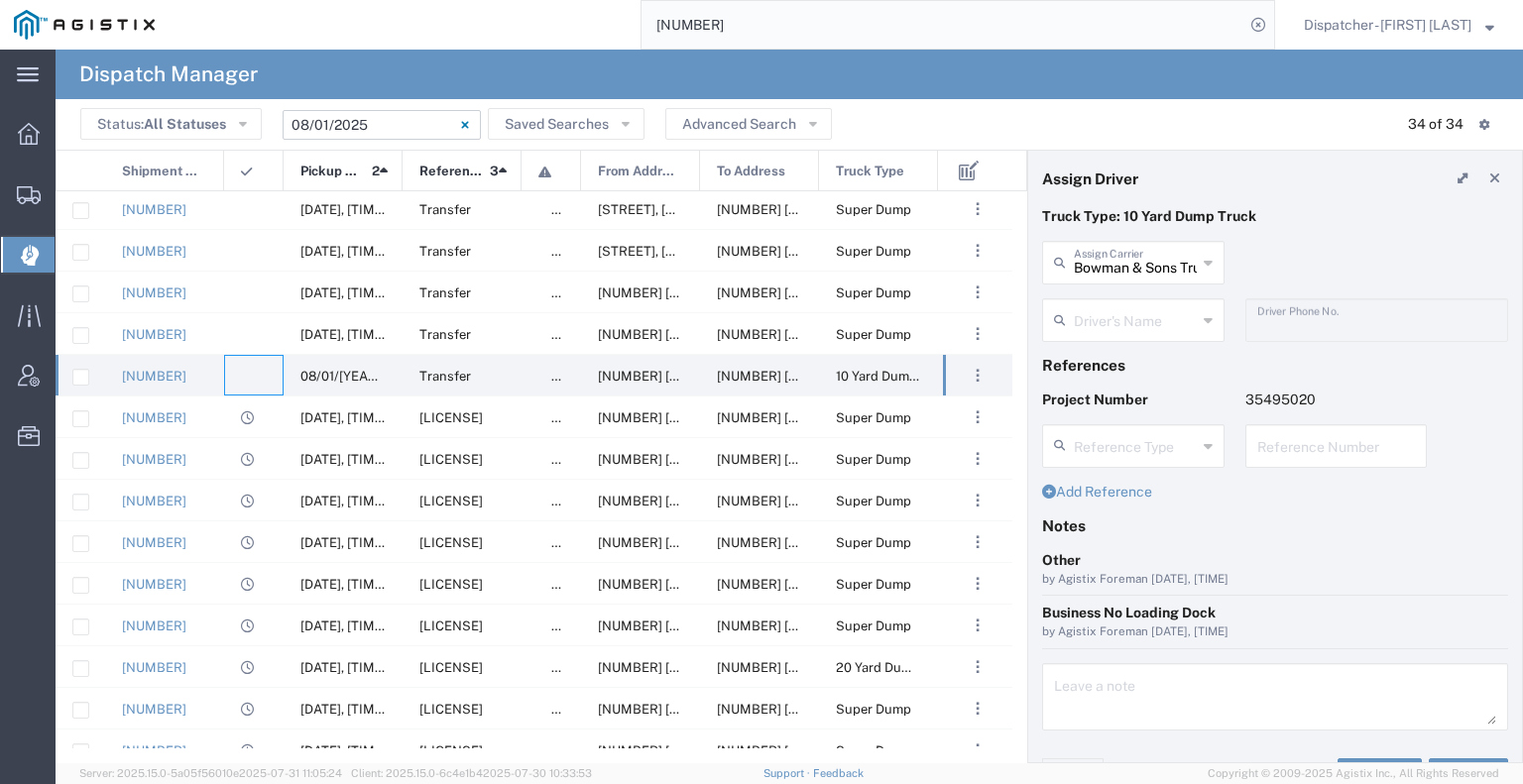 click at bounding box center [1135, 318] 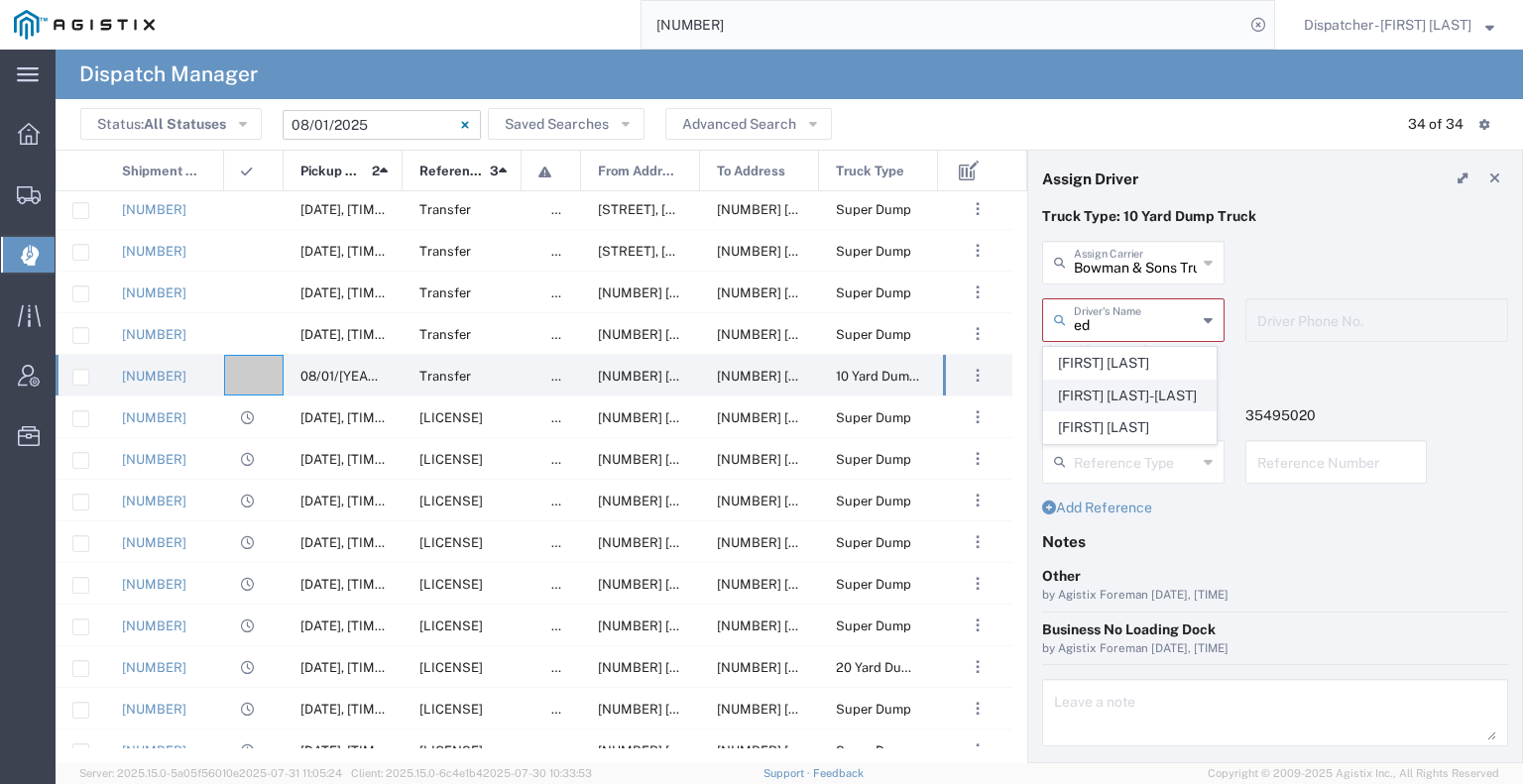 click on "[FIRST] [LAST]-[LAST]" 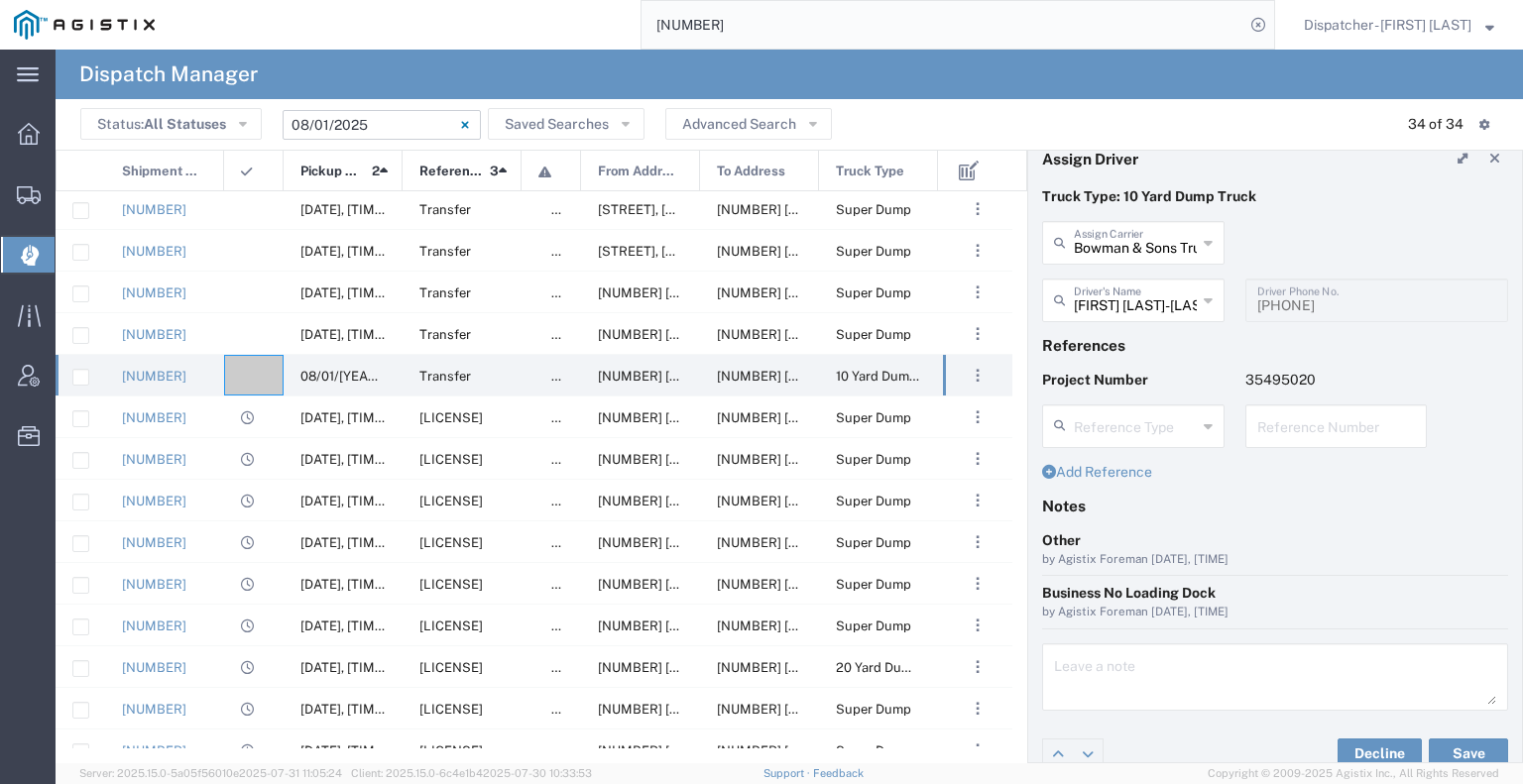 scroll, scrollTop: 39, scrollLeft: 0, axis: vertical 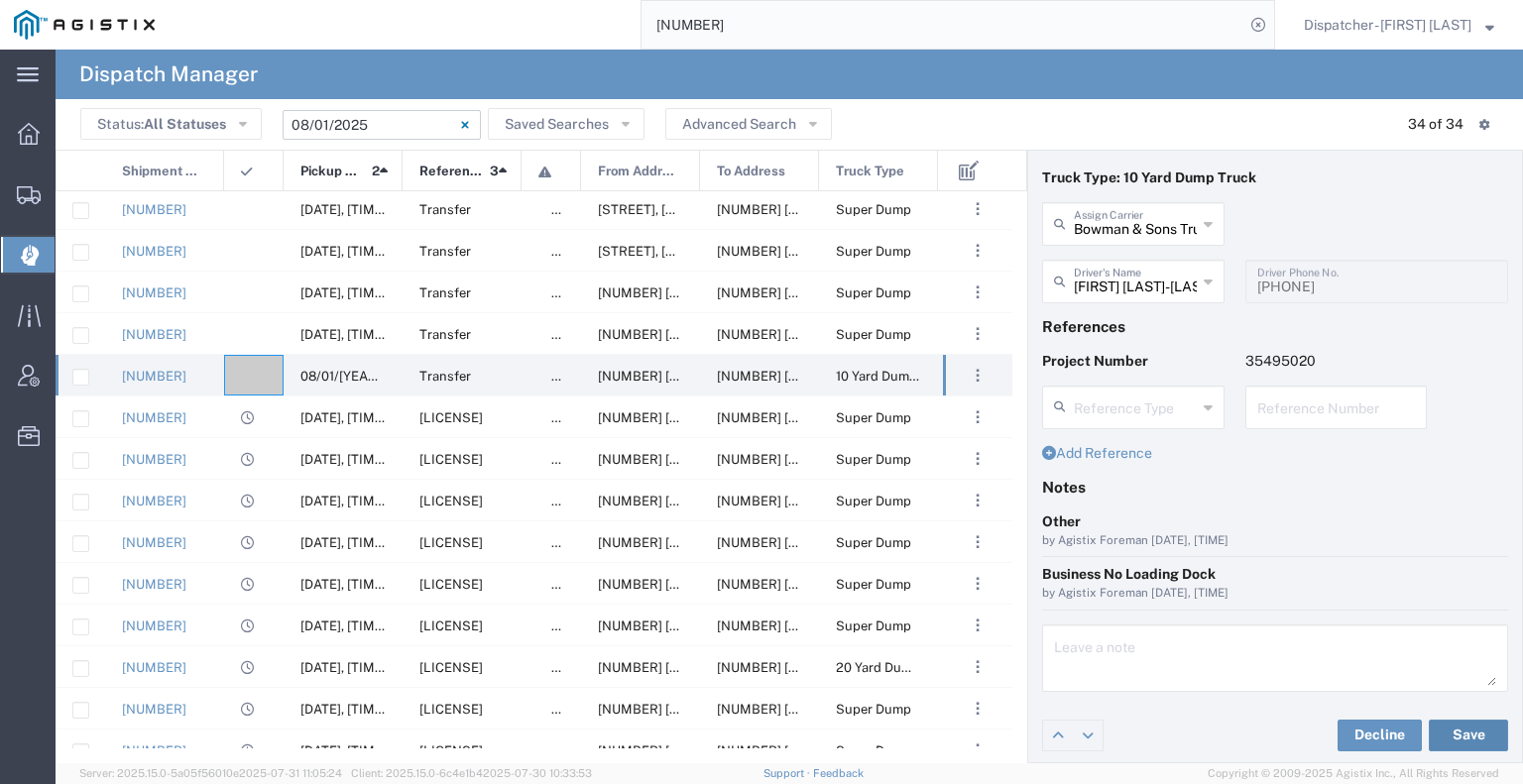click on "Save" 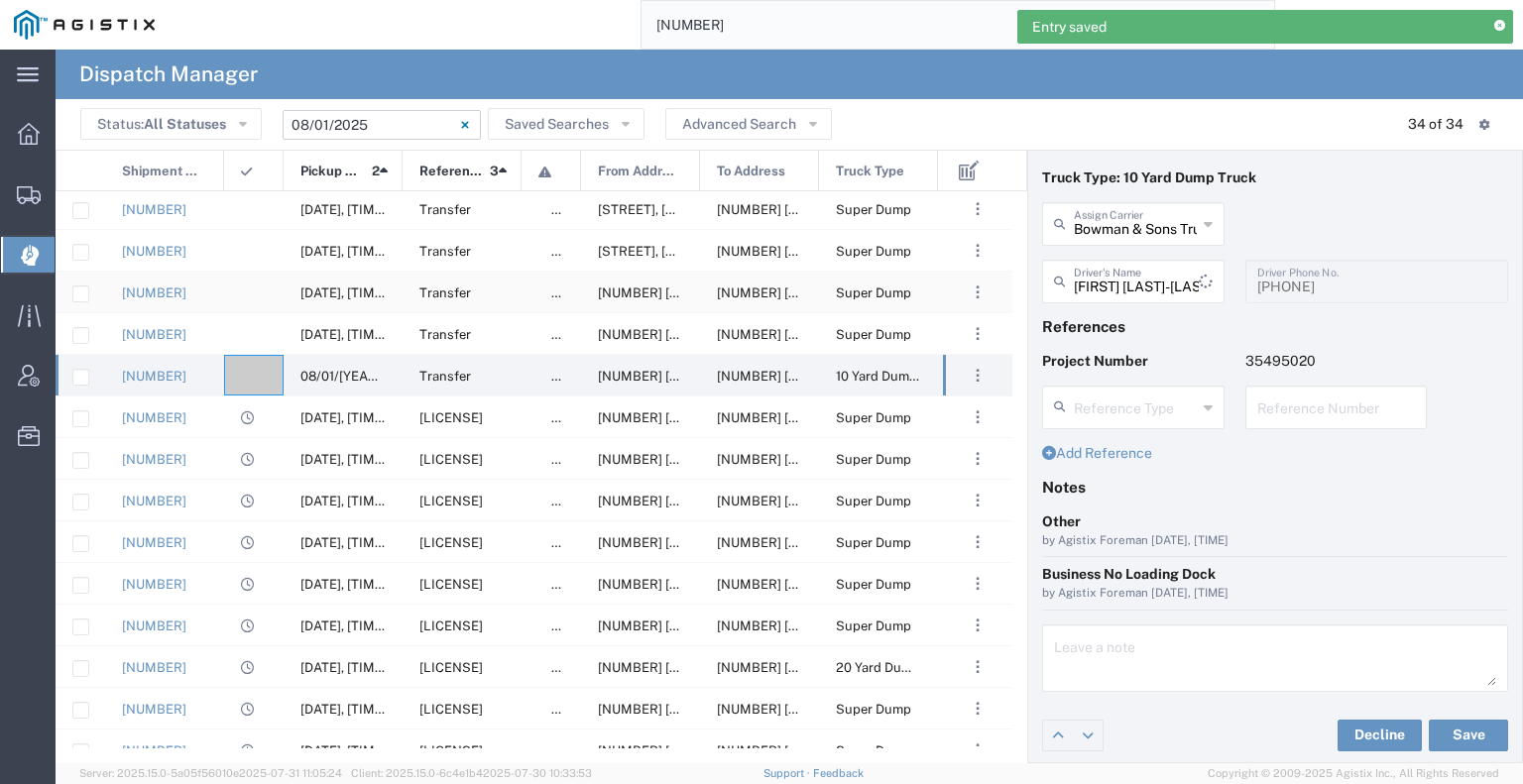 click 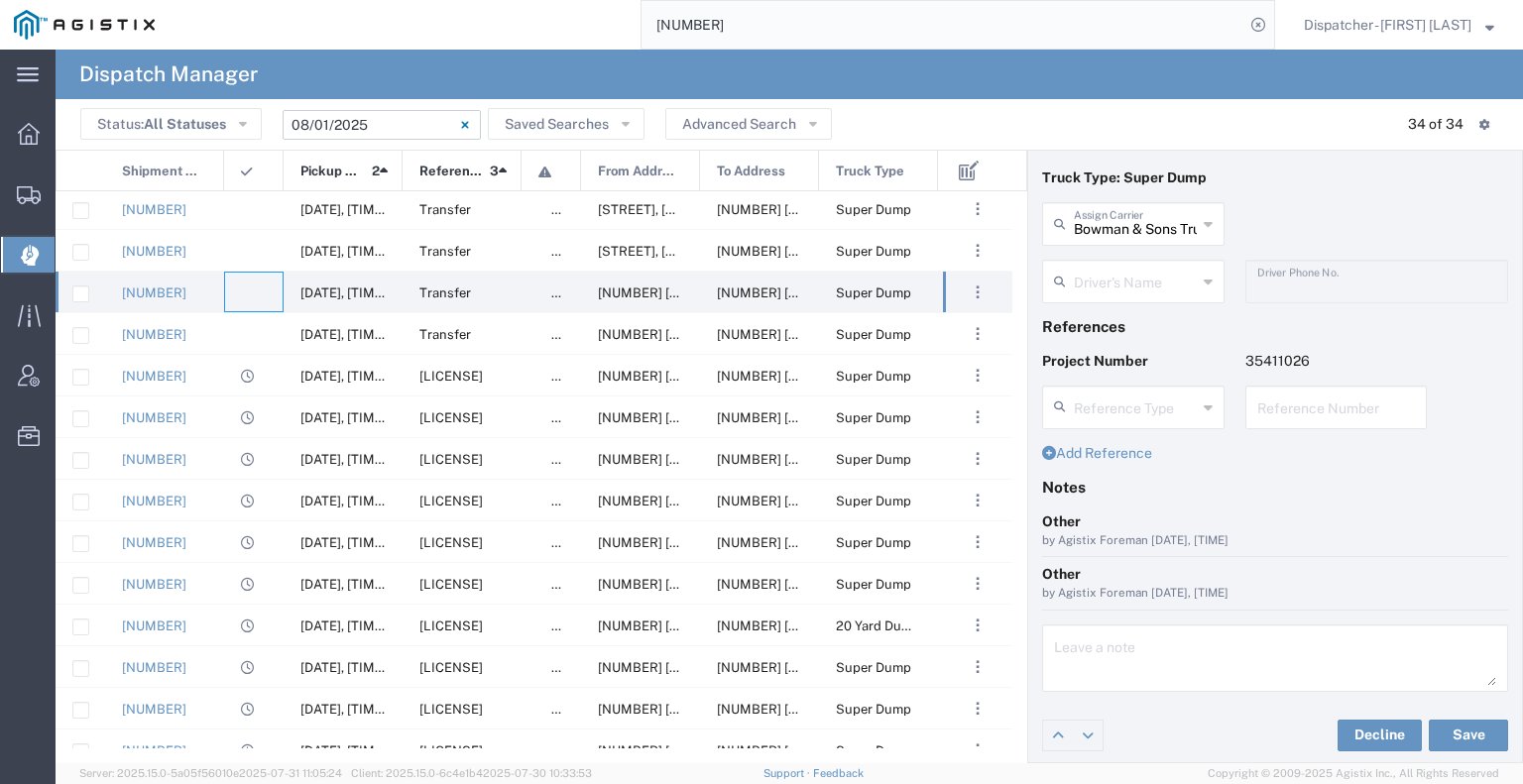 click at bounding box center (1135, 280) 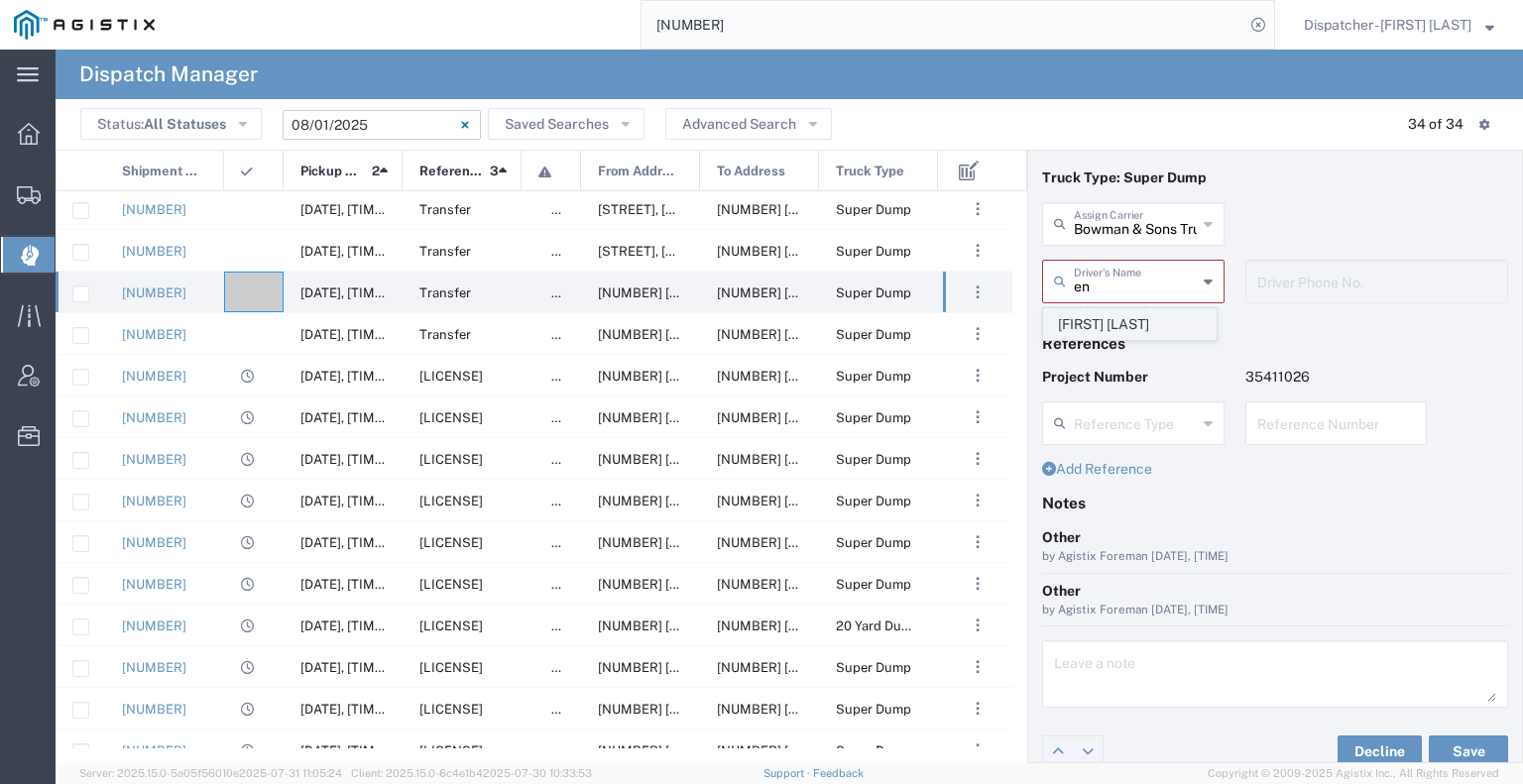 click on "[FIRST] [LAST]" 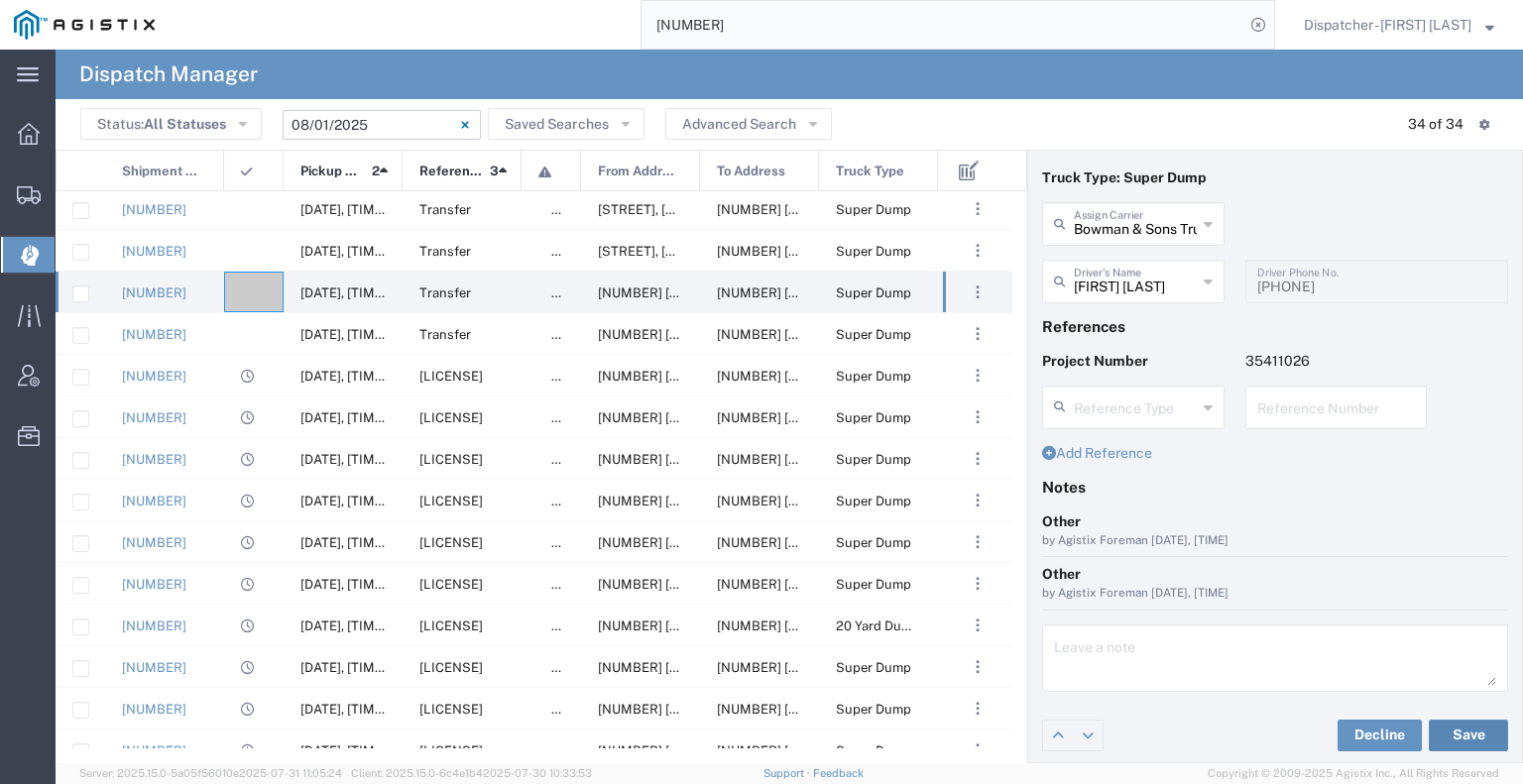 click on "Save" 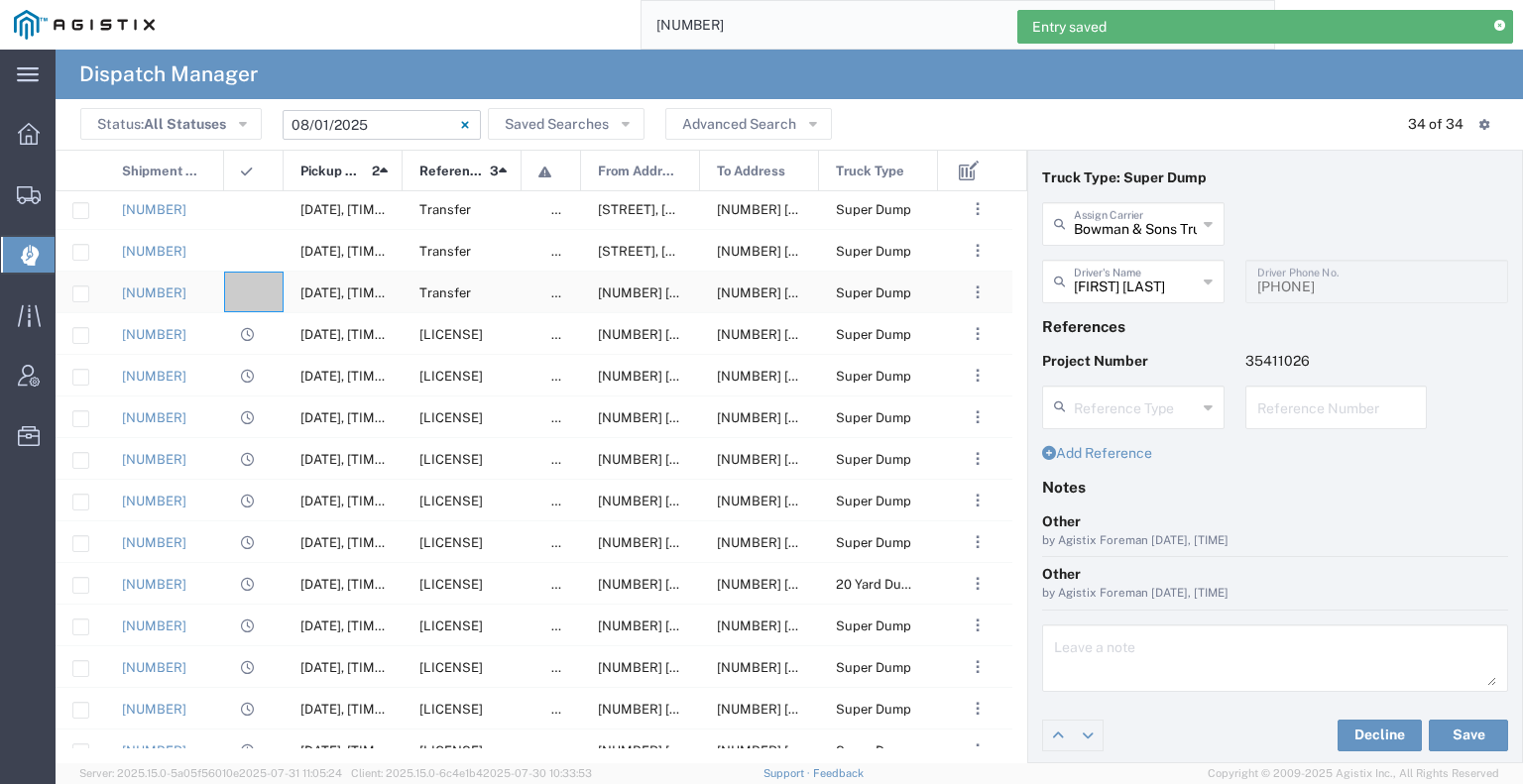 click 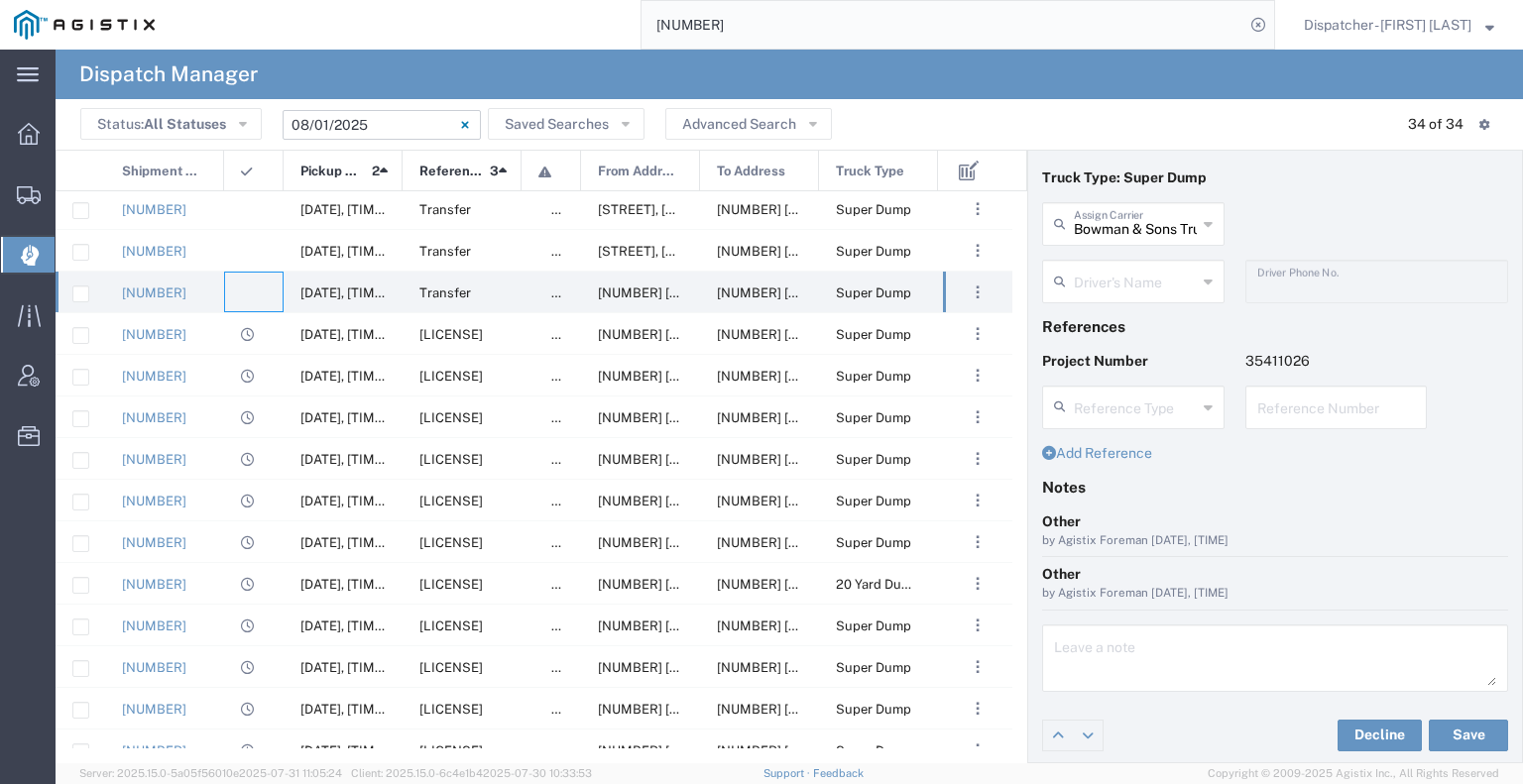 click at bounding box center [1135, 280] 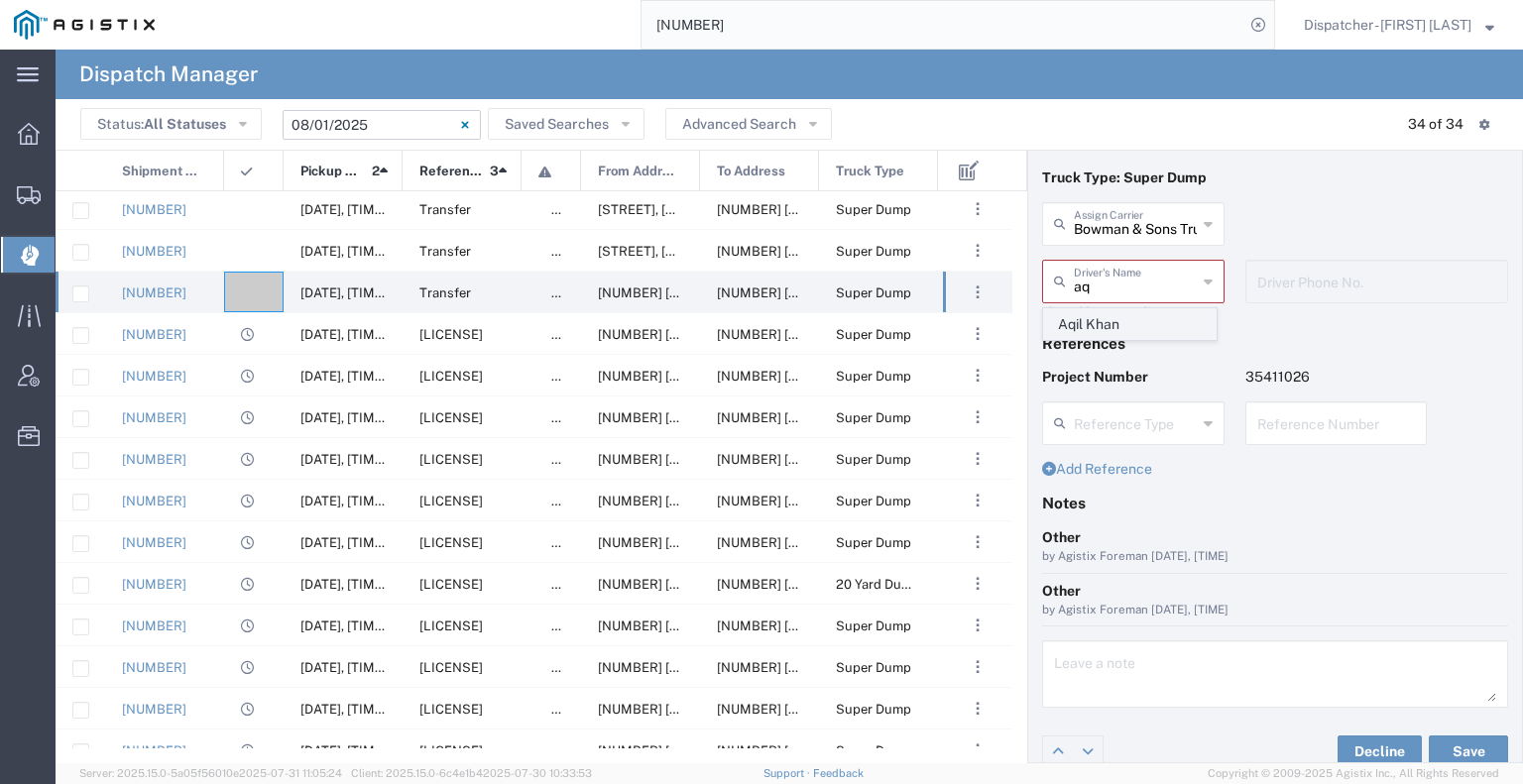 click on "Aqil Khan" 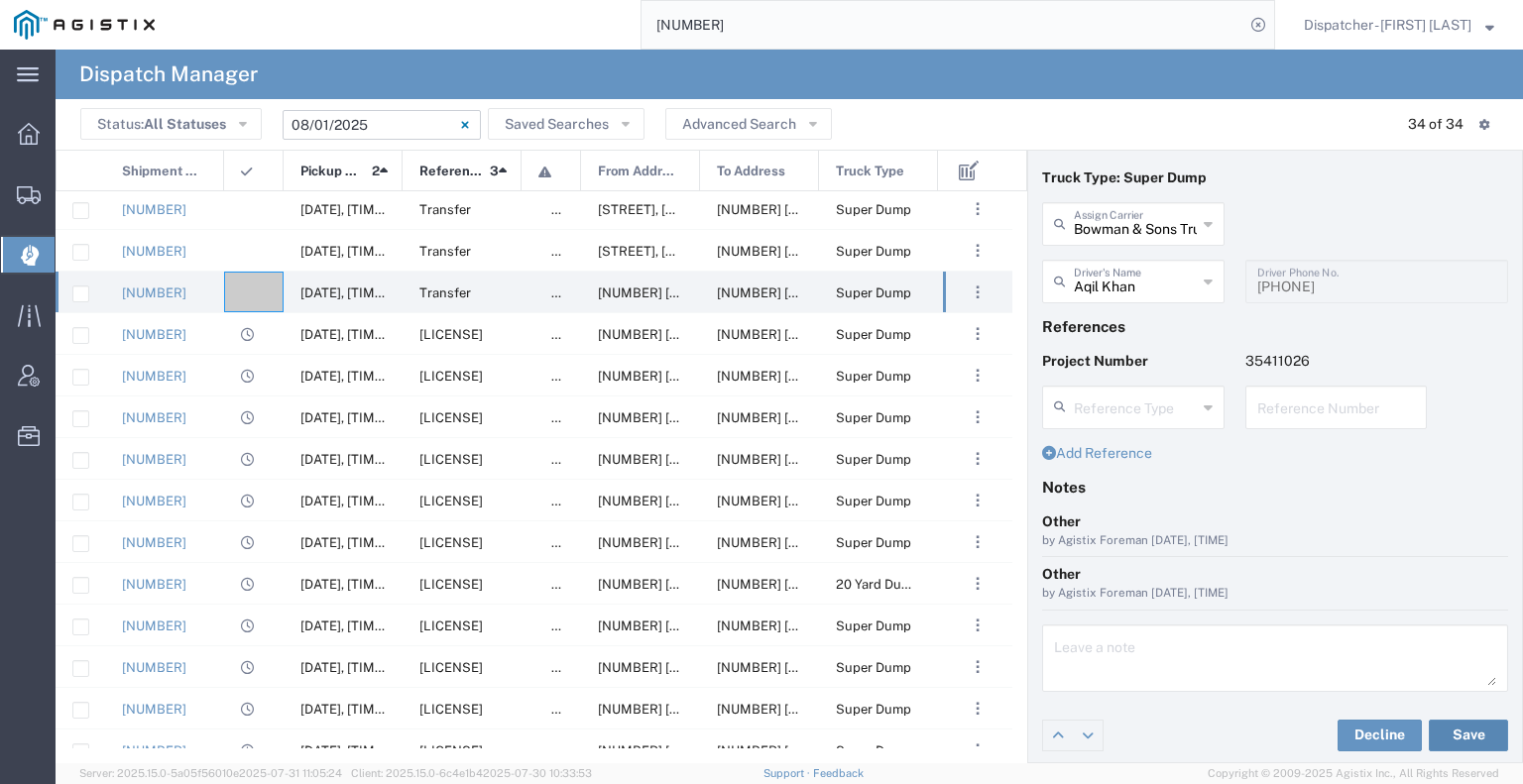click on "Save" 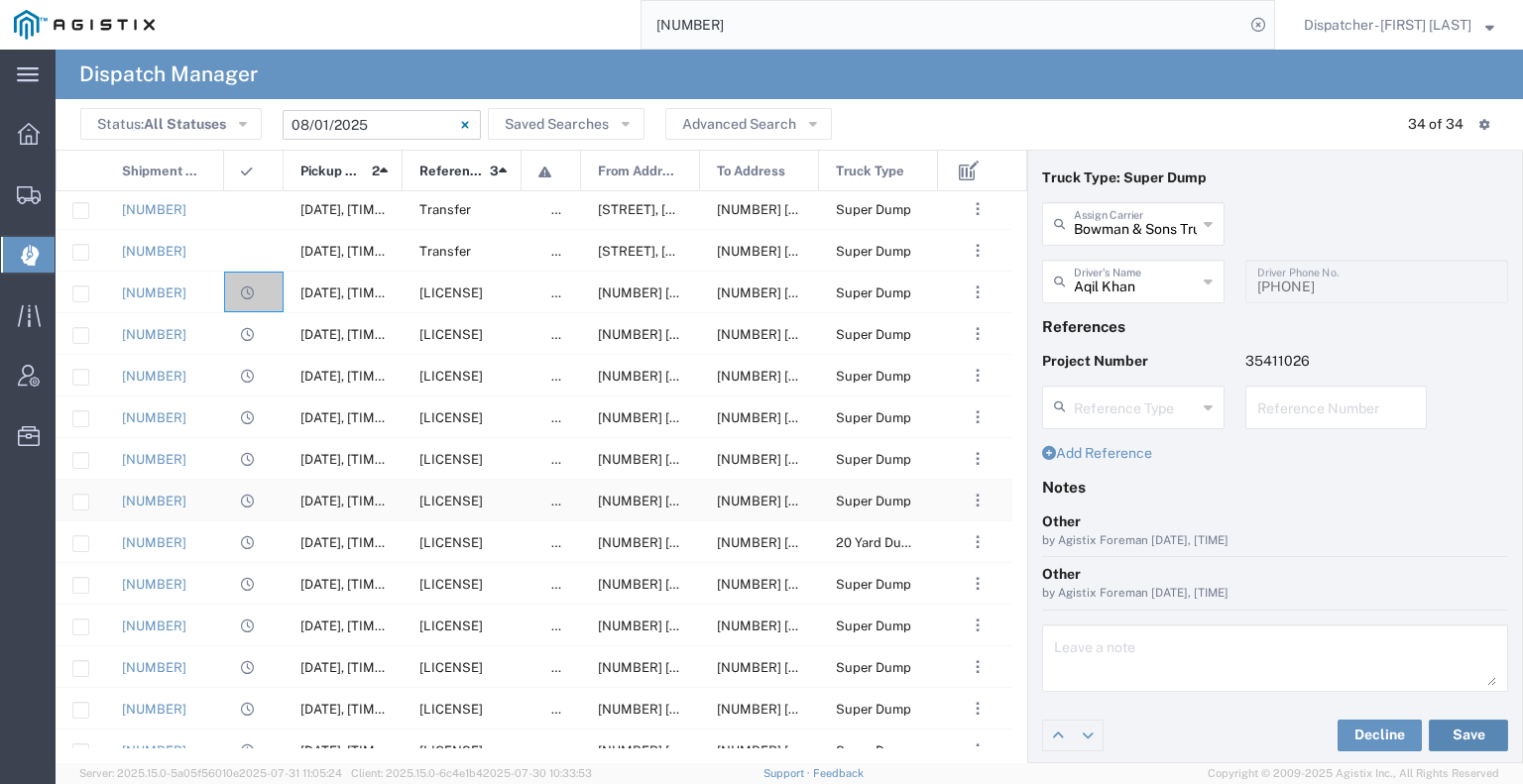 scroll, scrollTop: 816, scrollLeft: 0, axis: vertical 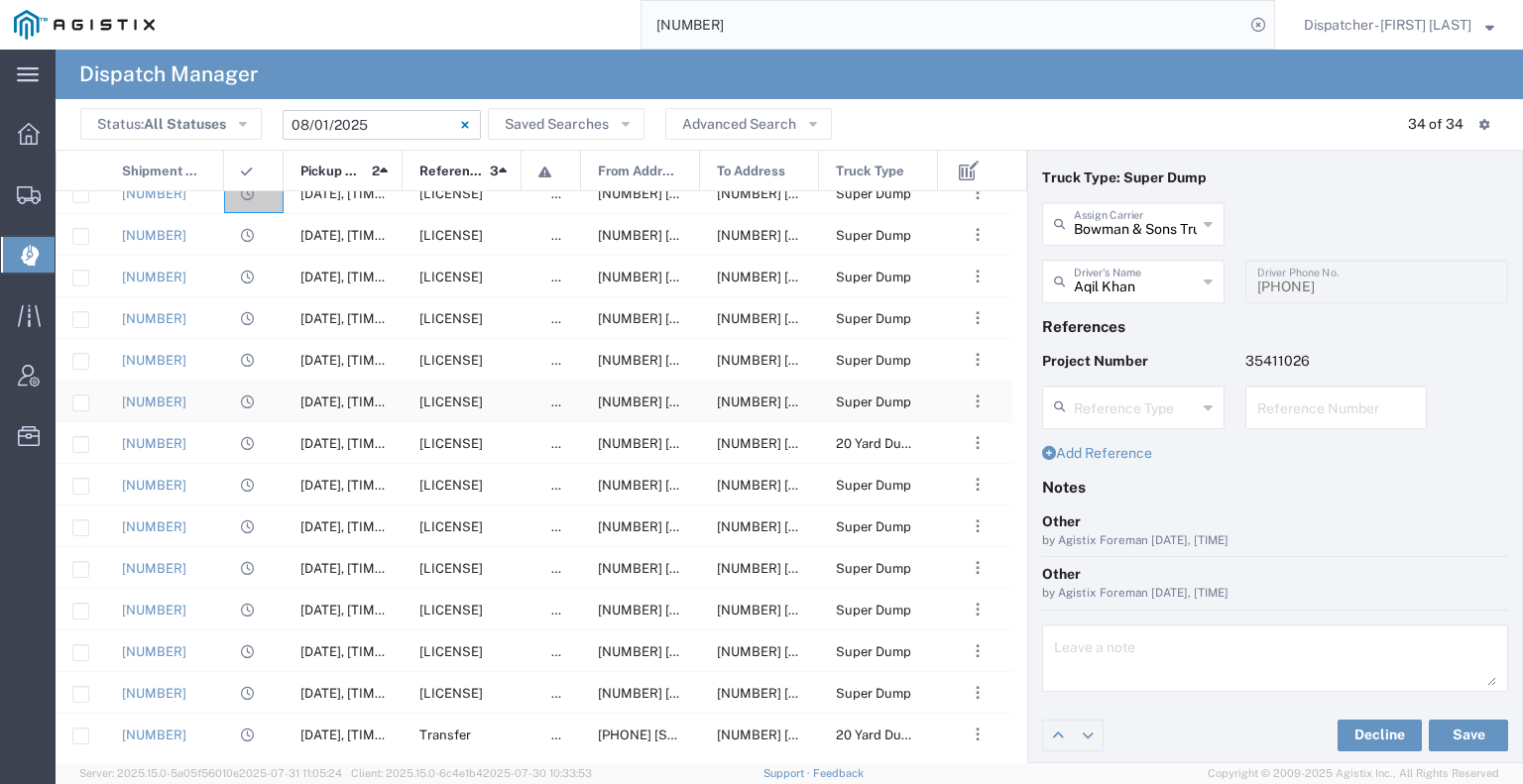 click 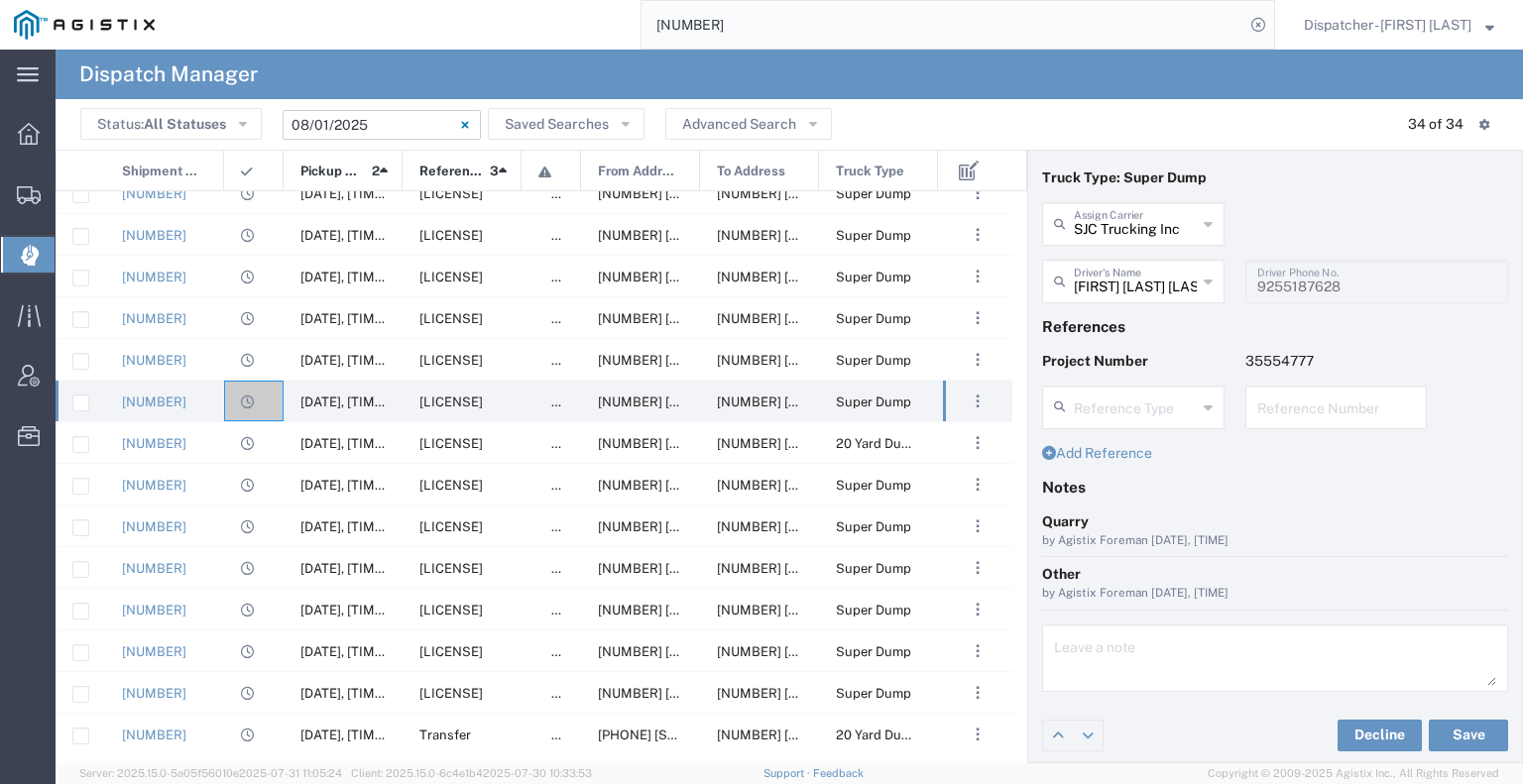 click 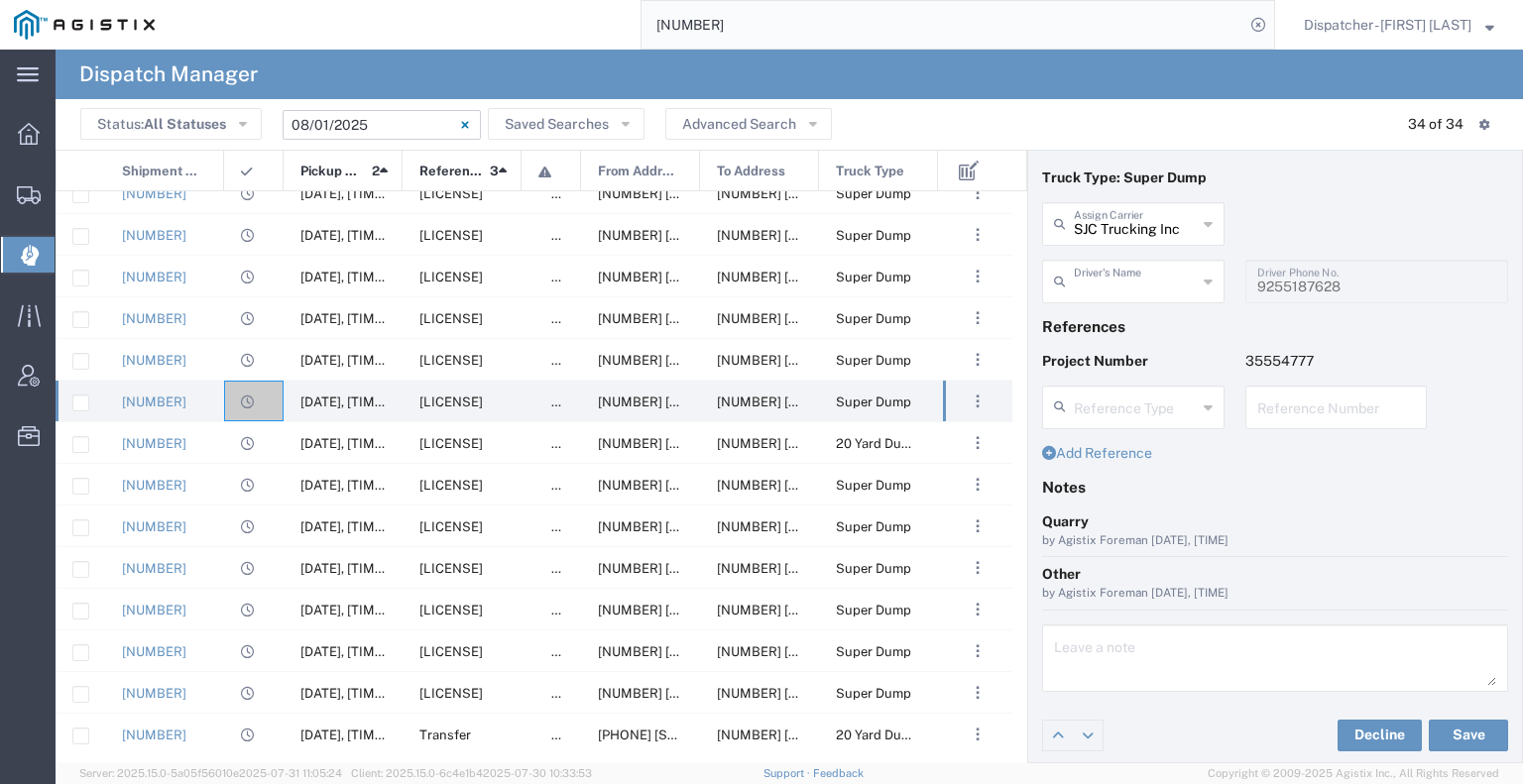 scroll, scrollTop: 0, scrollLeft: 0, axis: both 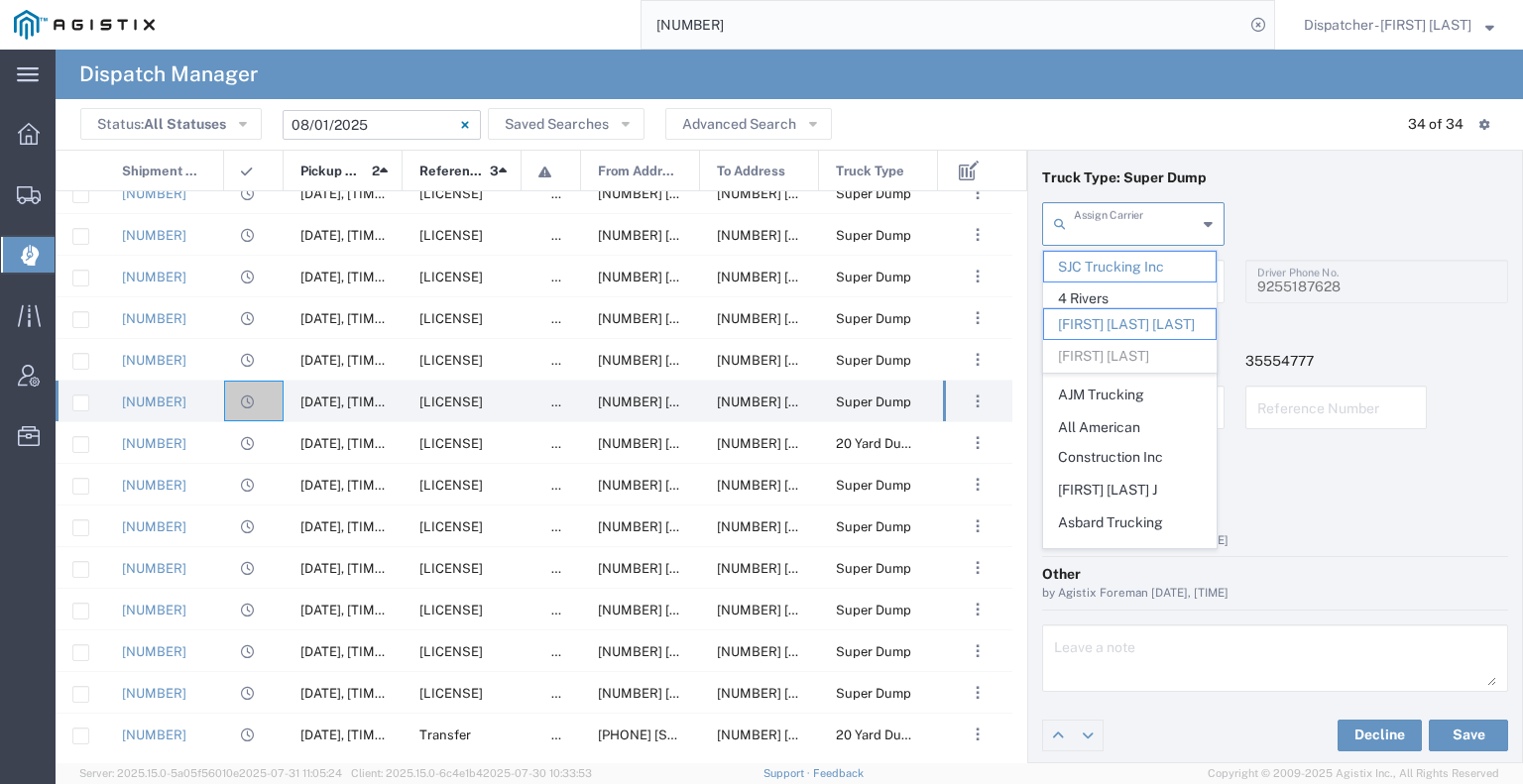 click at bounding box center (1135, 222) 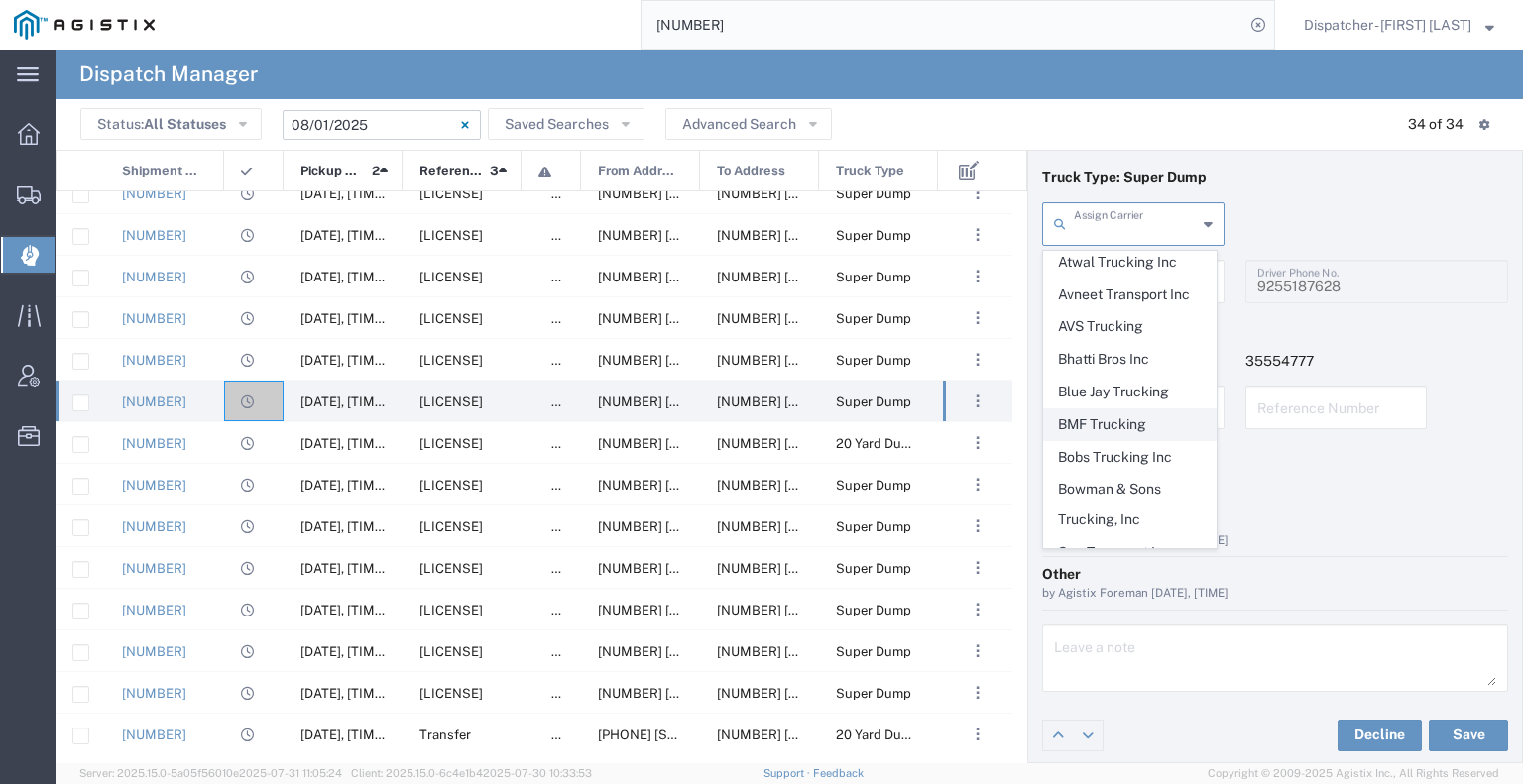 scroll, scrollTop: 297, scrollLeft: 0, axis: vertical 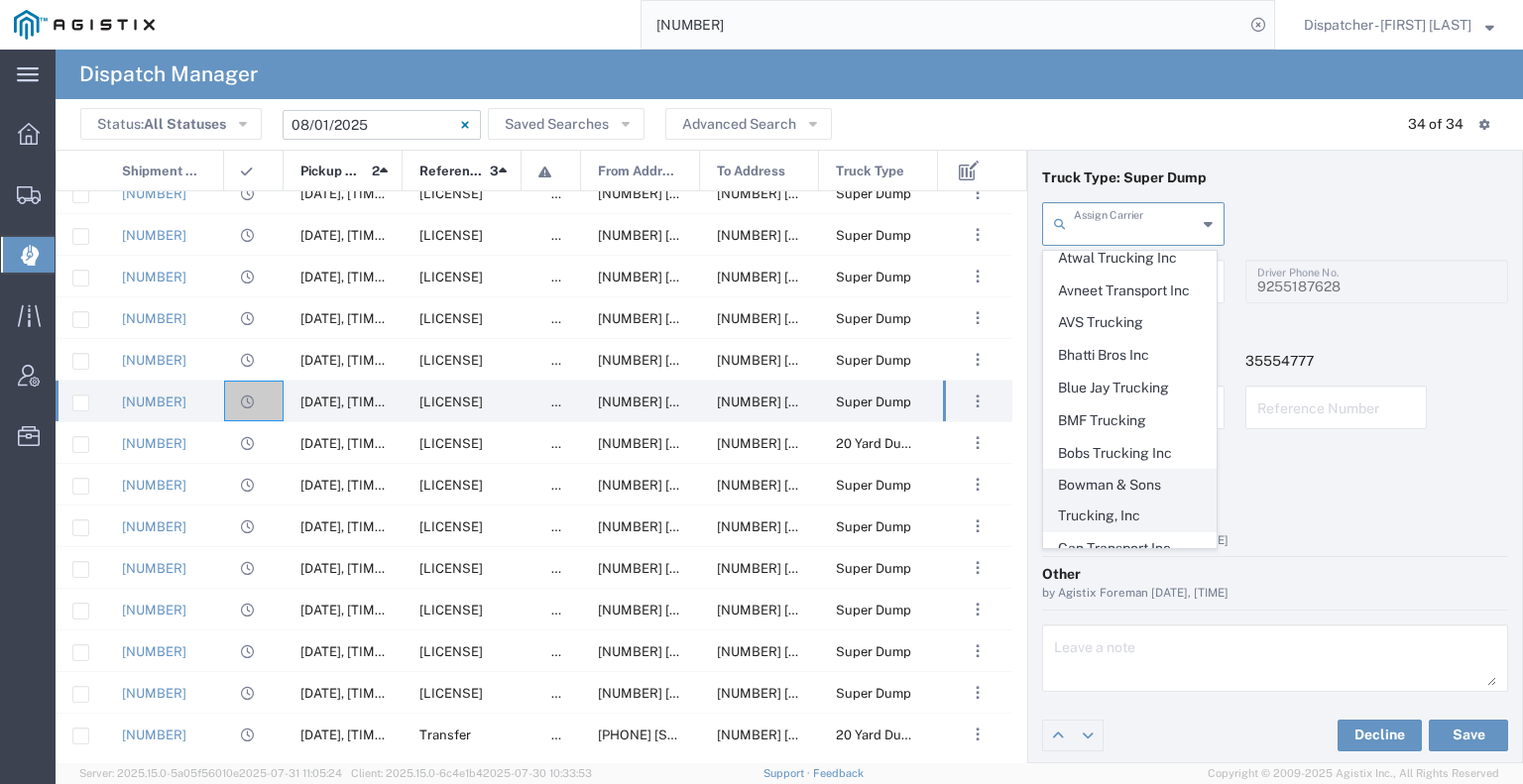 click on "Bowman & Sons Trucking, Inc" 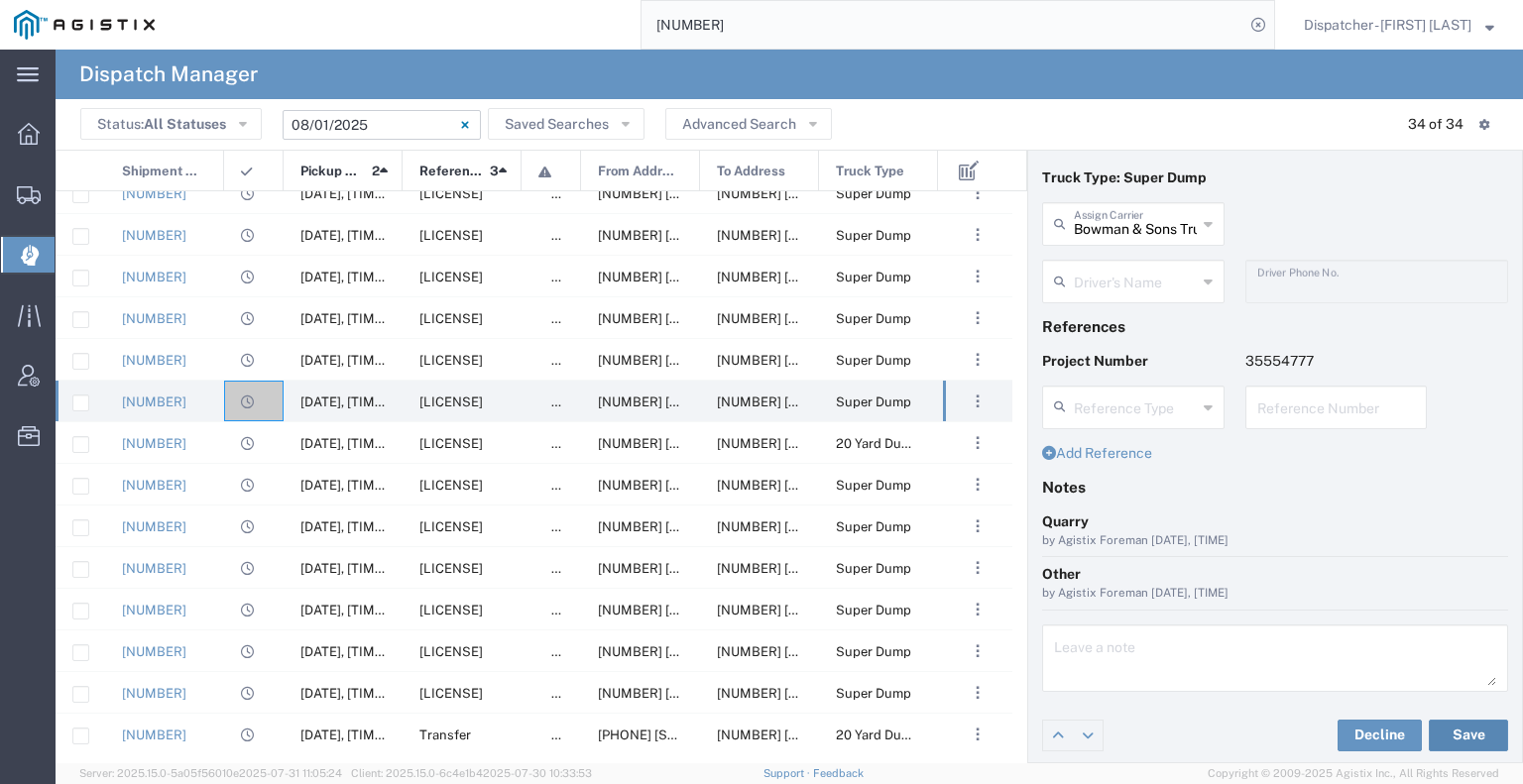 click on "Save" 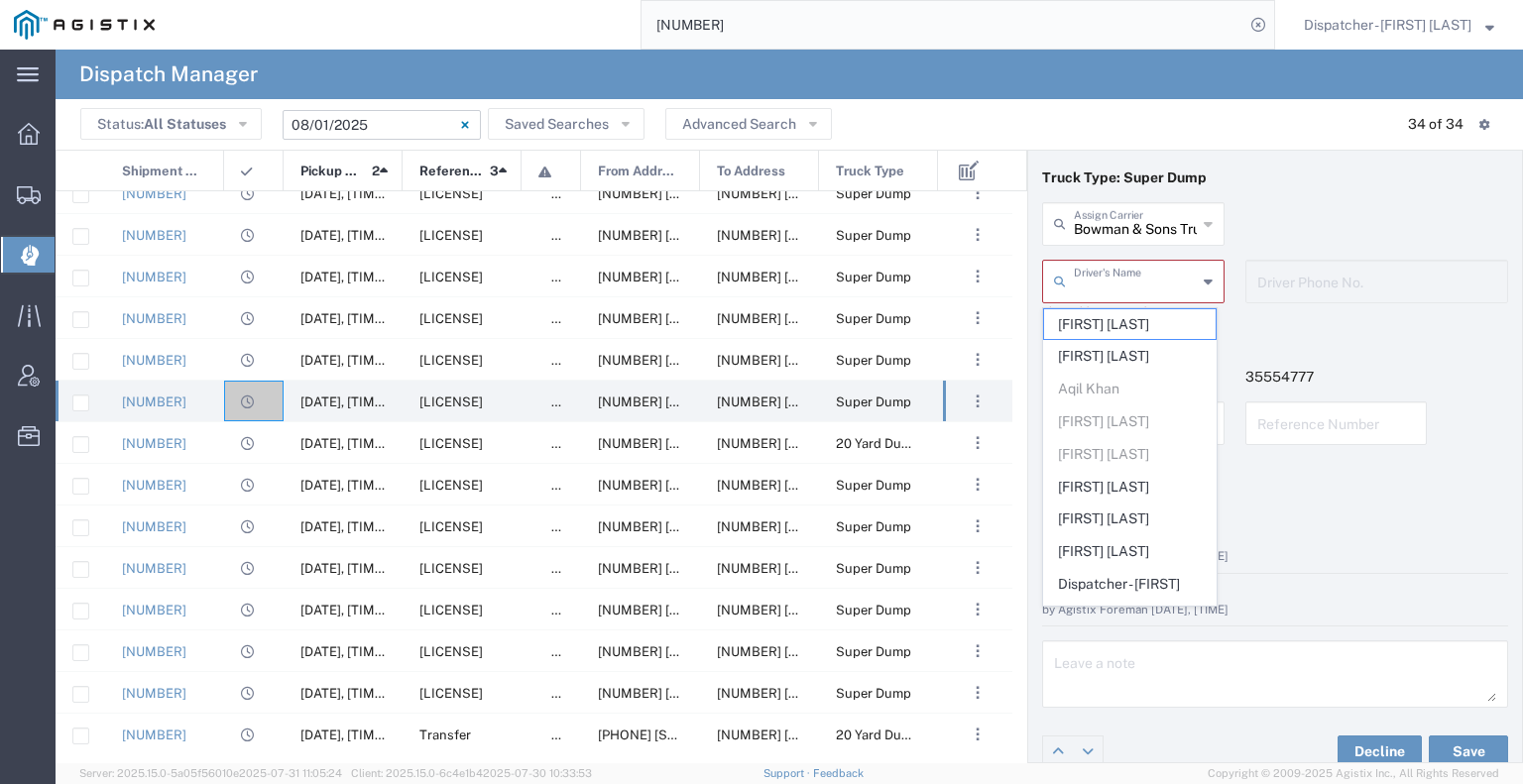 click at bounding box center (1135, 280) 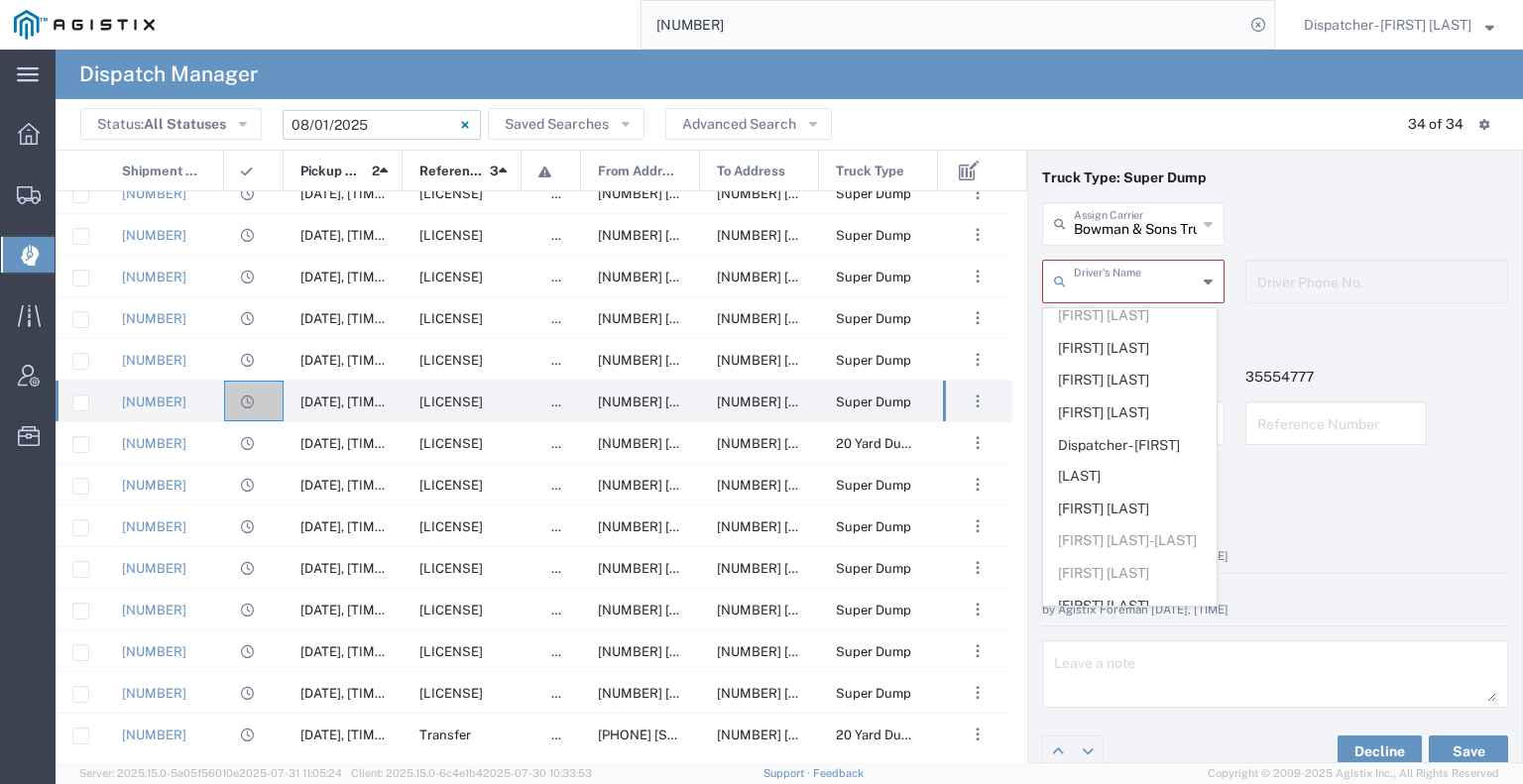 scroll, scrollTop: 597, scrollLeft: 0, axis: vertical 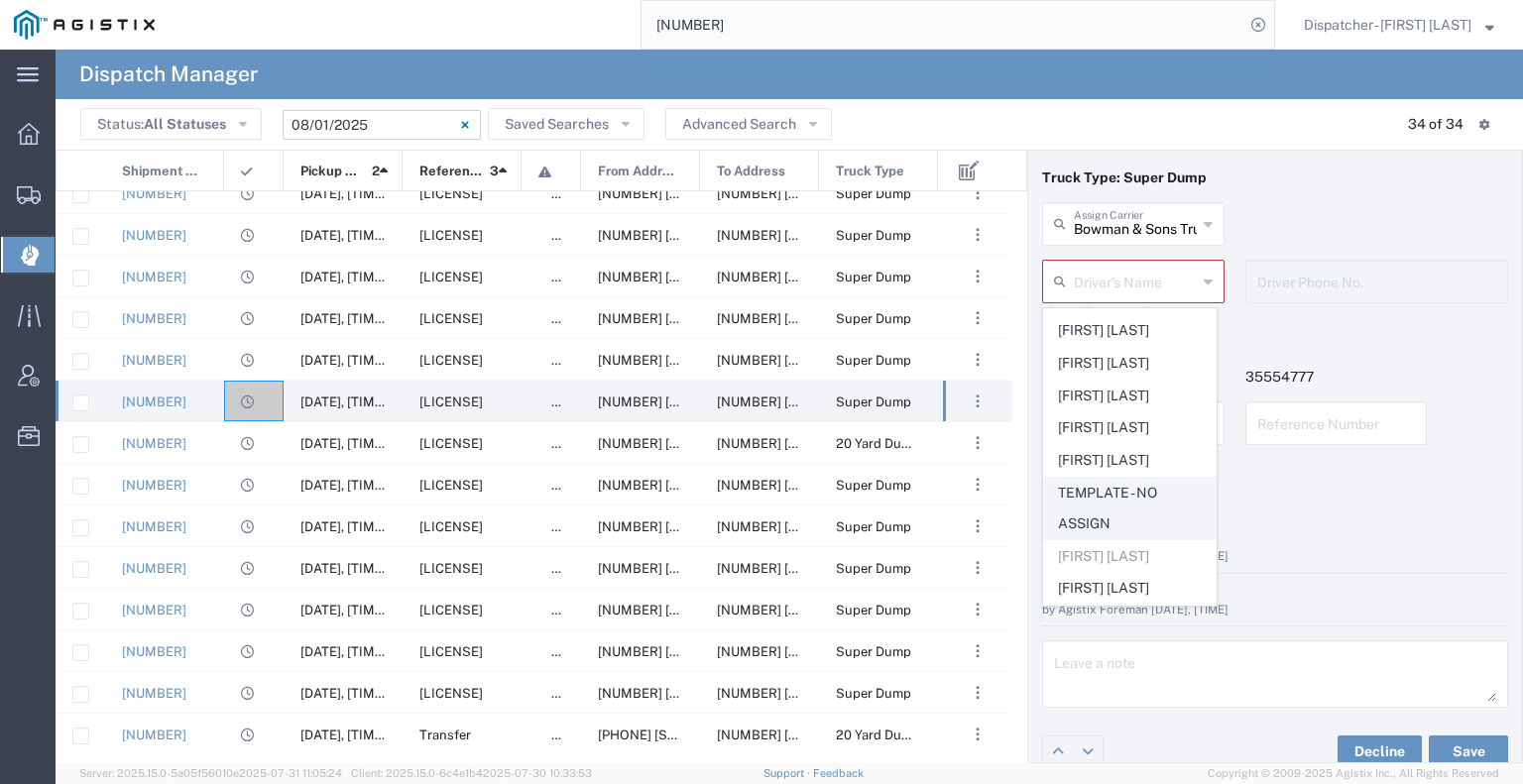 click on "TEMPLATE - NO ASSIGN" 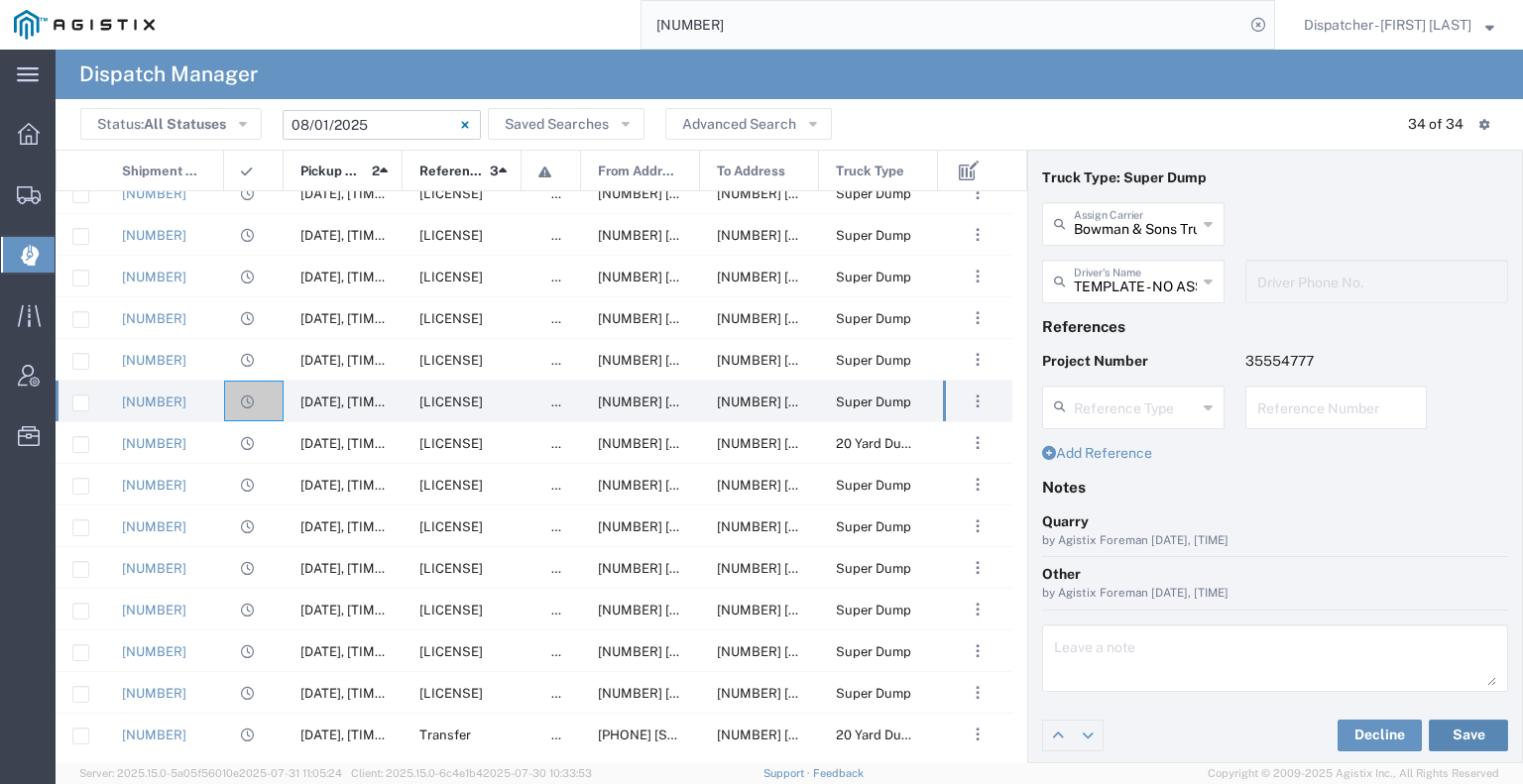 click on "Save" 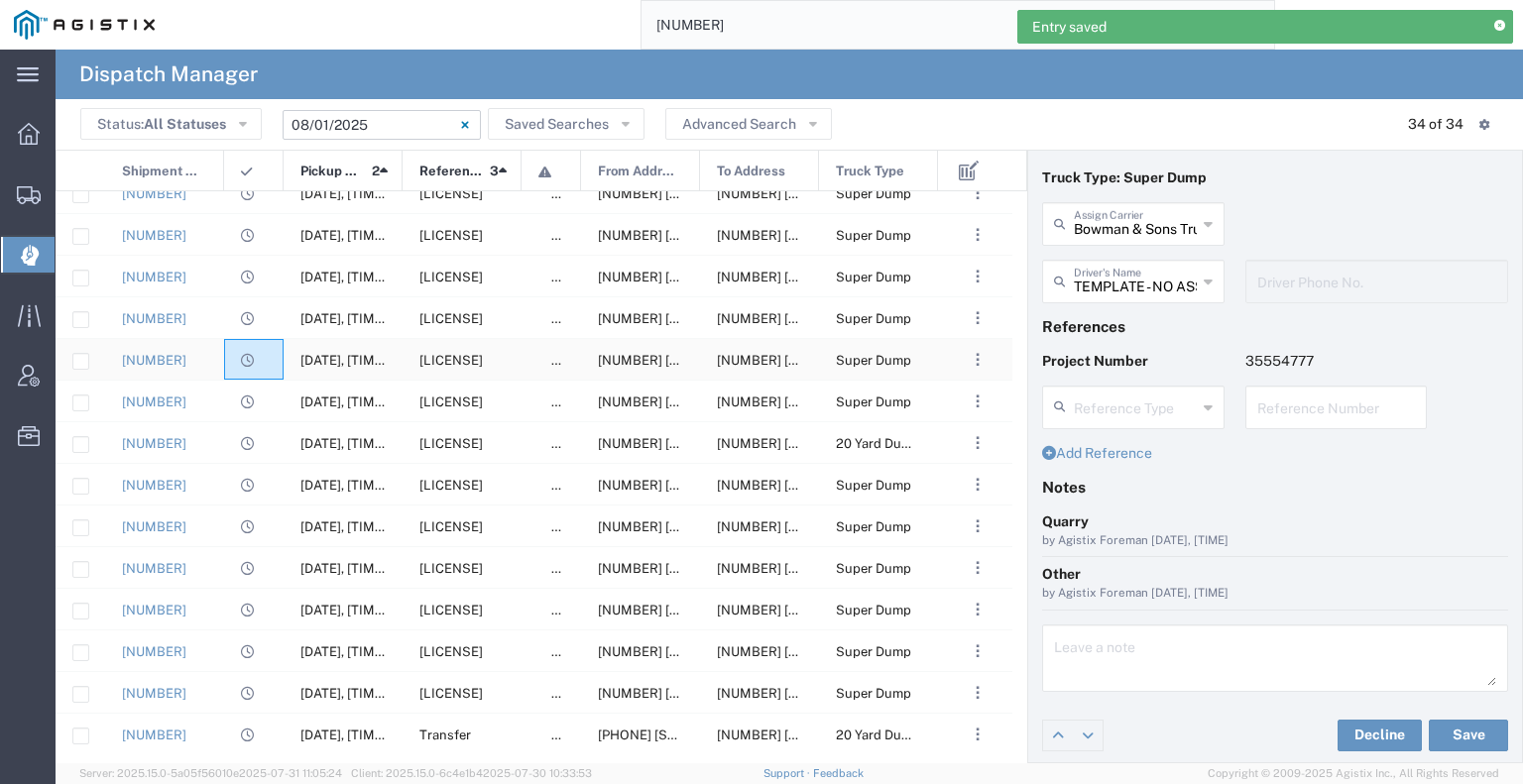 click 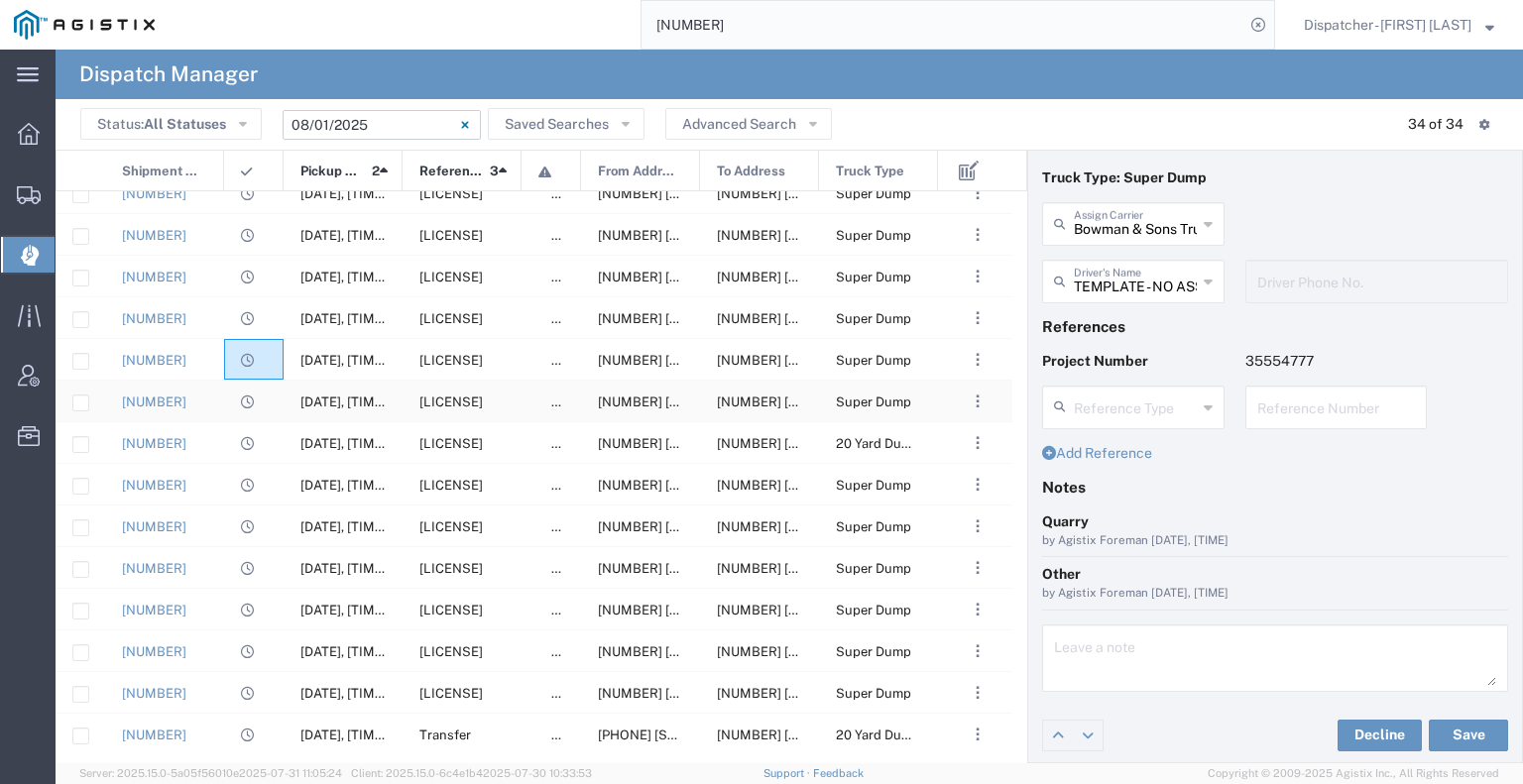 click 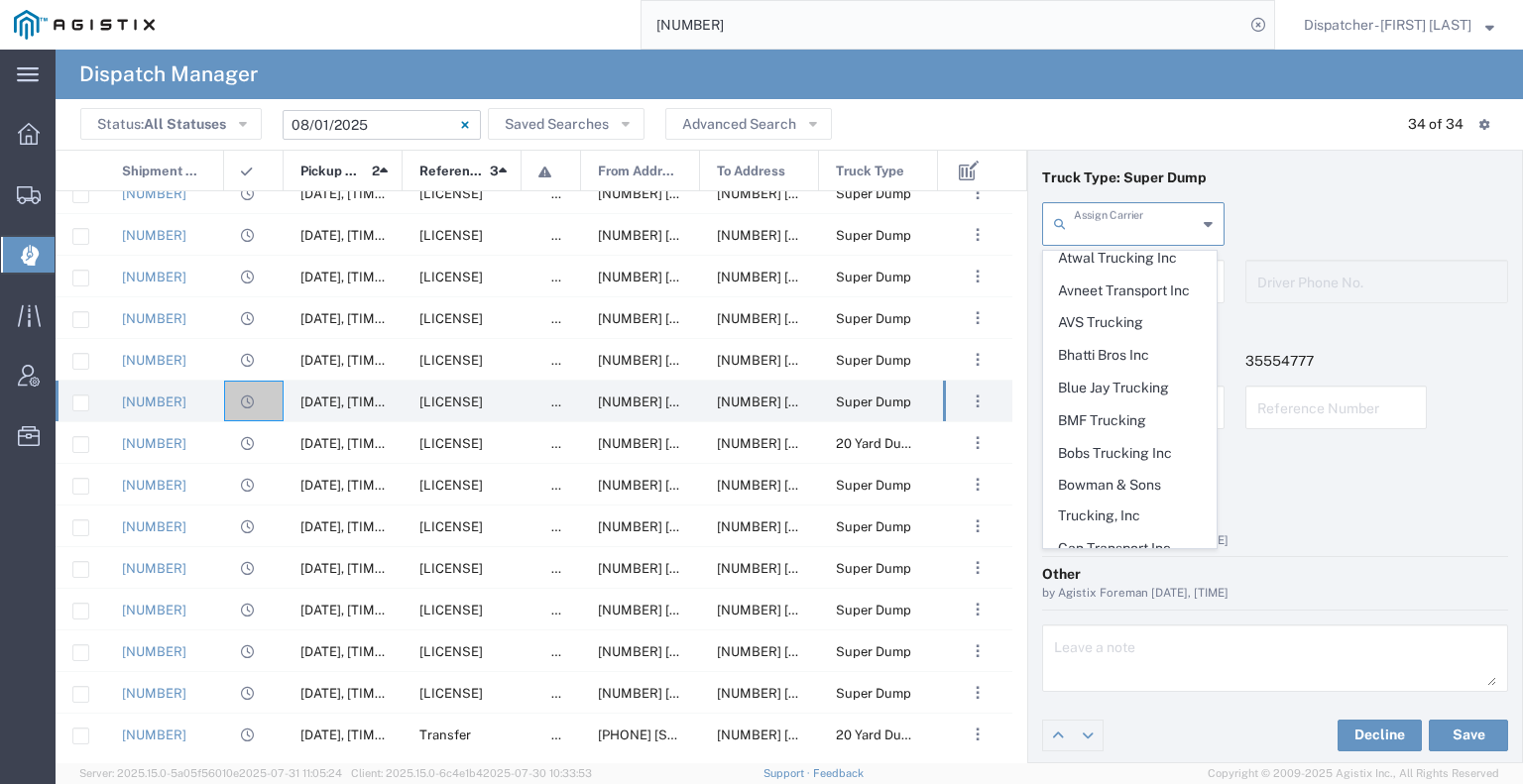 click at bounding box center (1135, 222) 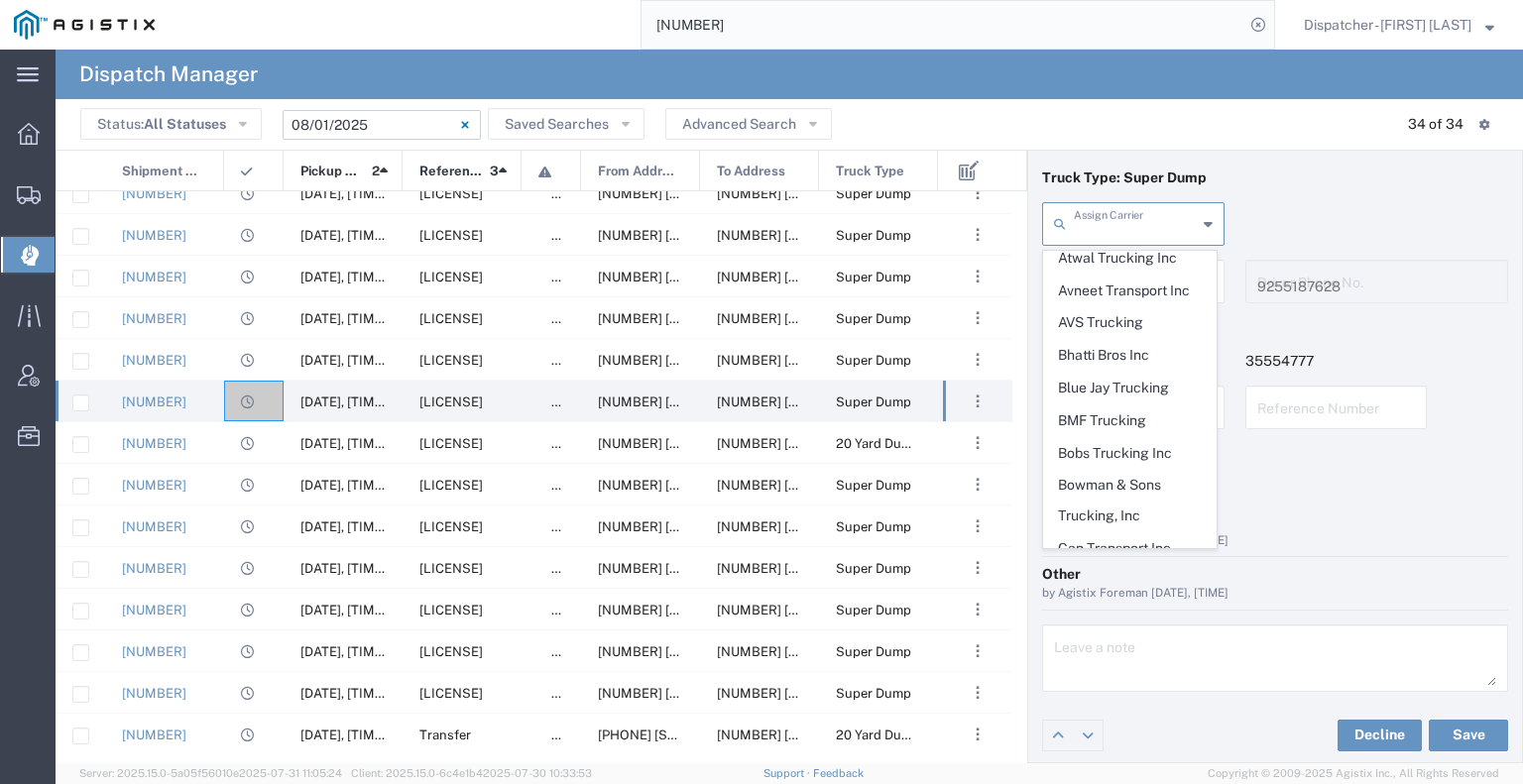 scroll, scrollTop: 0, scrollLeft: 0, axis: both 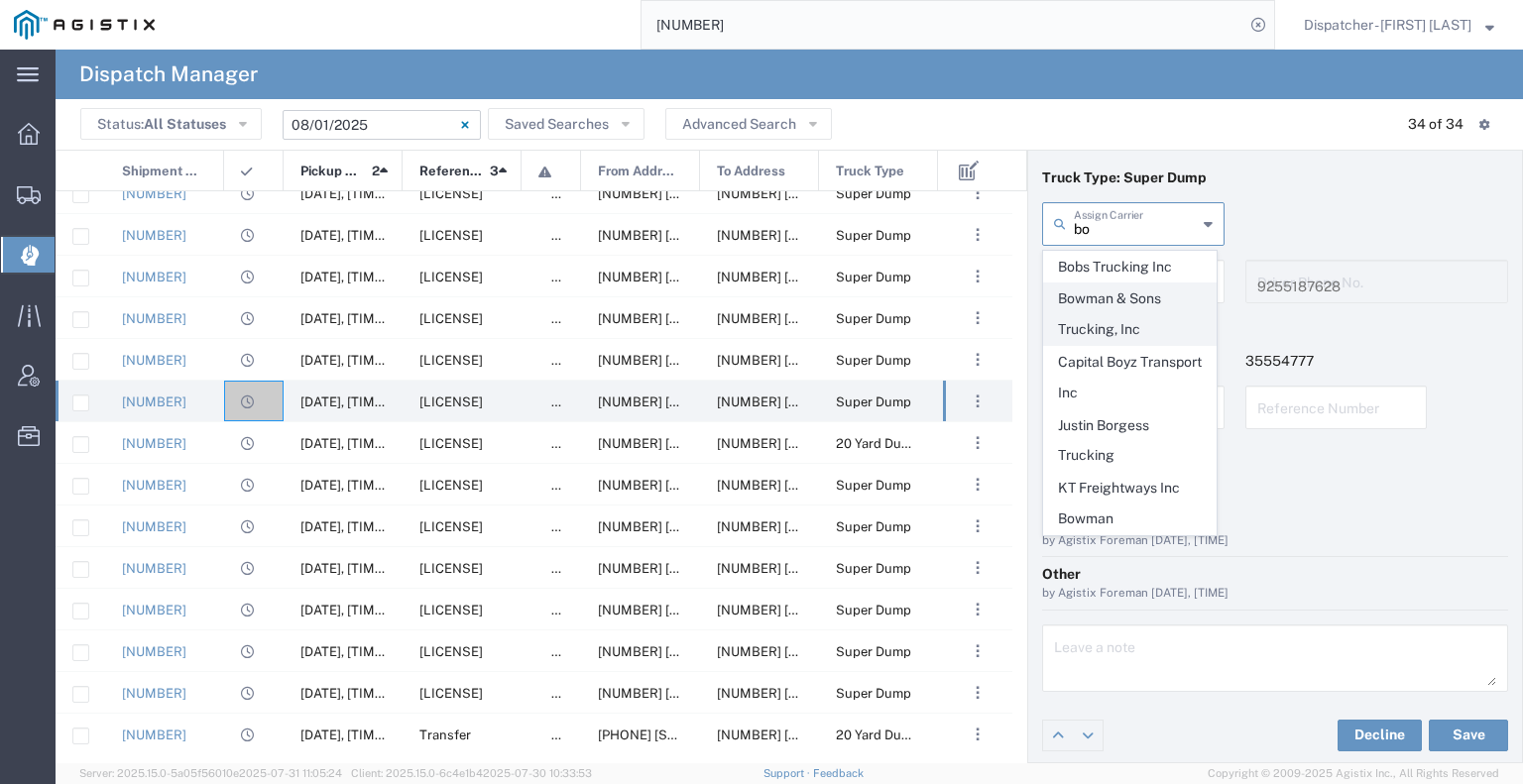 click on "Bowman & Sons Trucking, Inc" 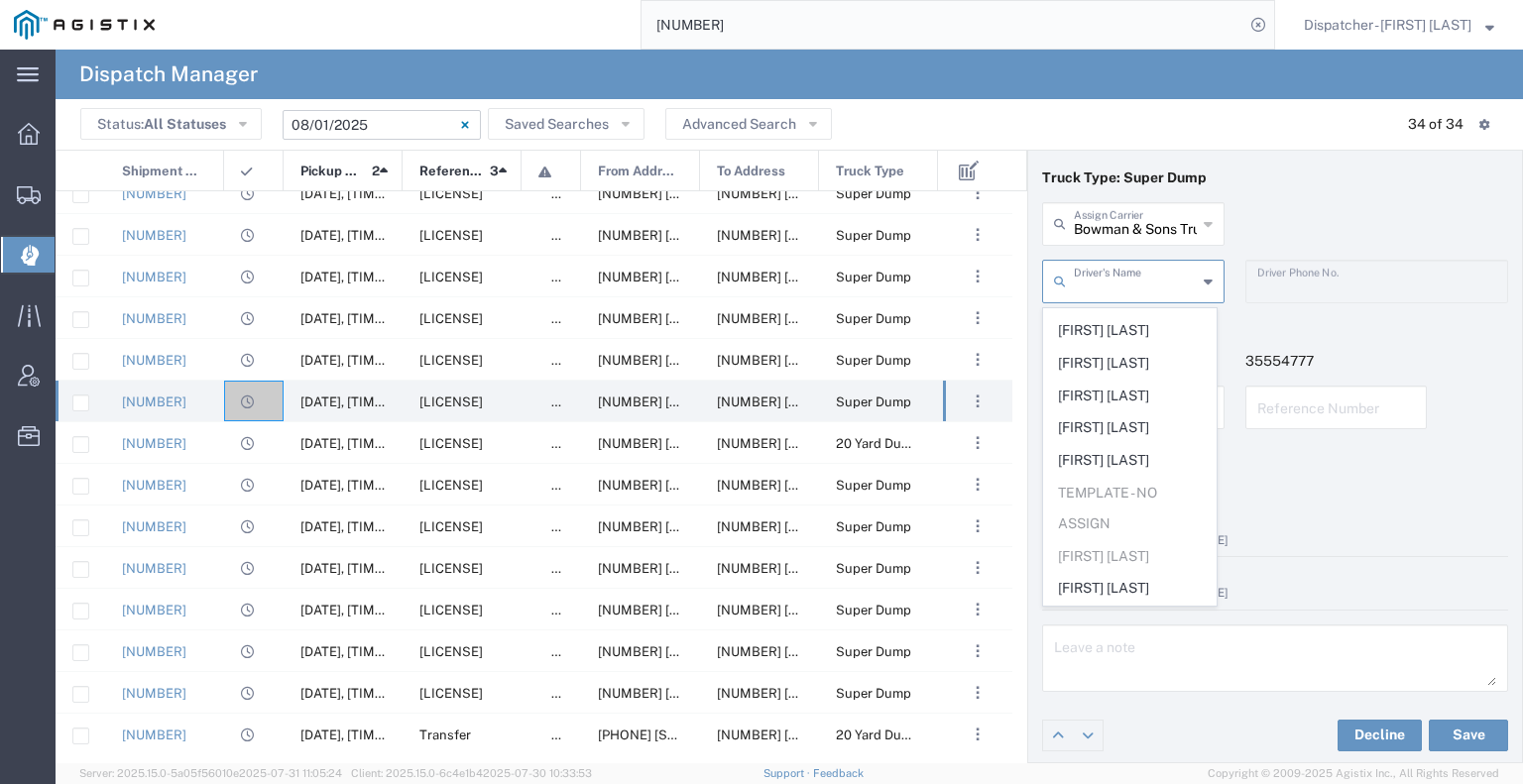 click at bounding box center [1135, 280] 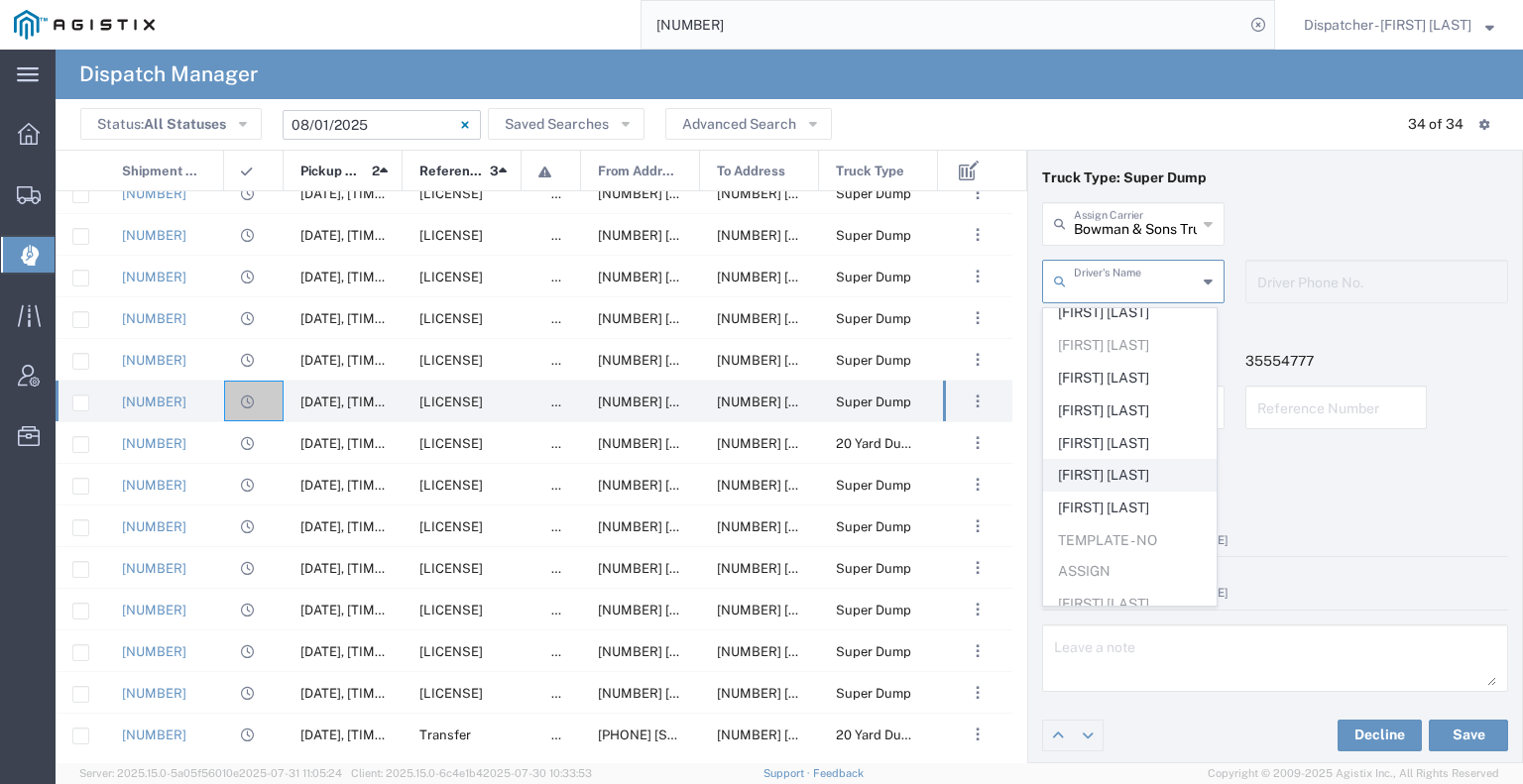 scroll, scrollTop: 496, scrollLeft: 0, axis: vertical 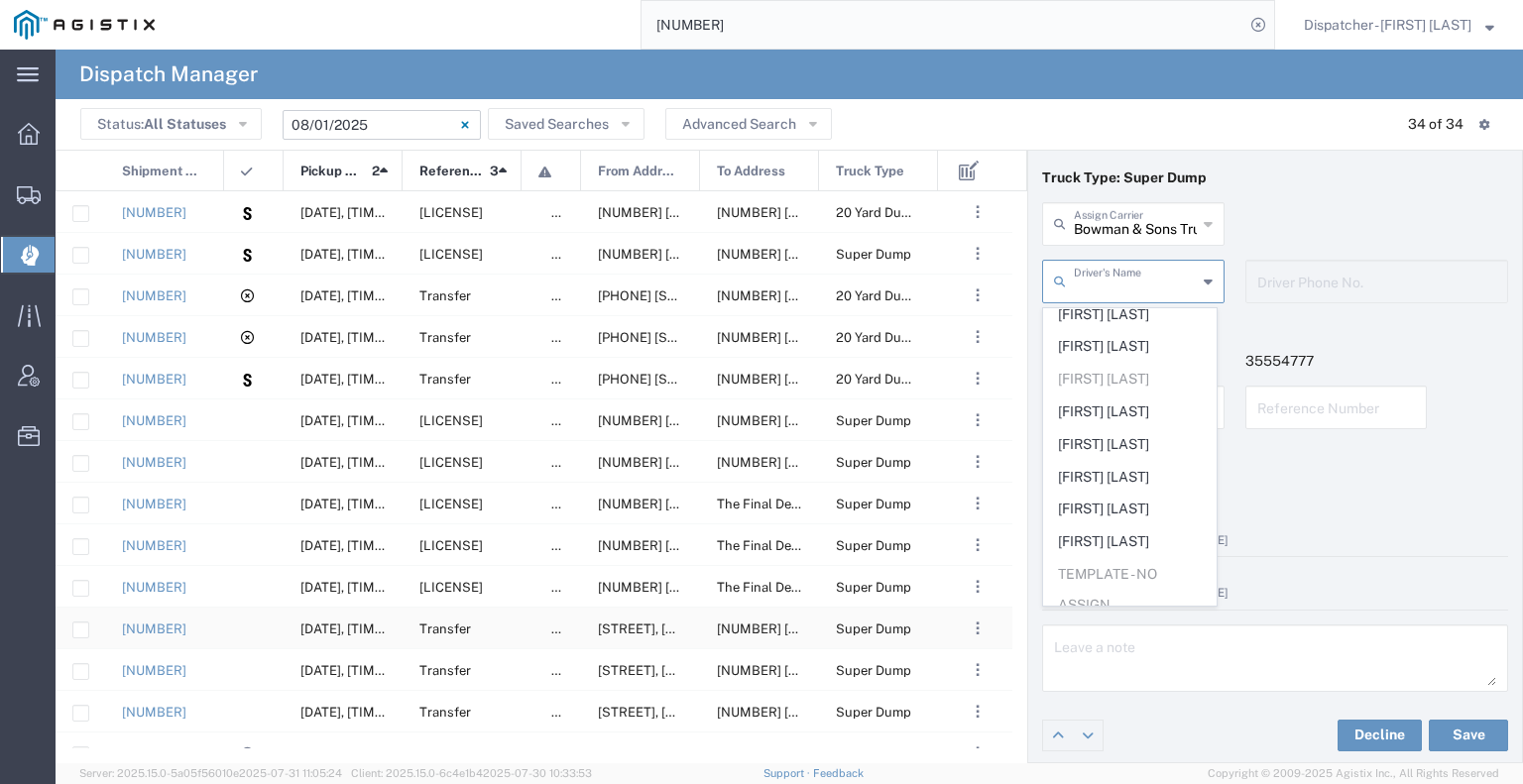 click 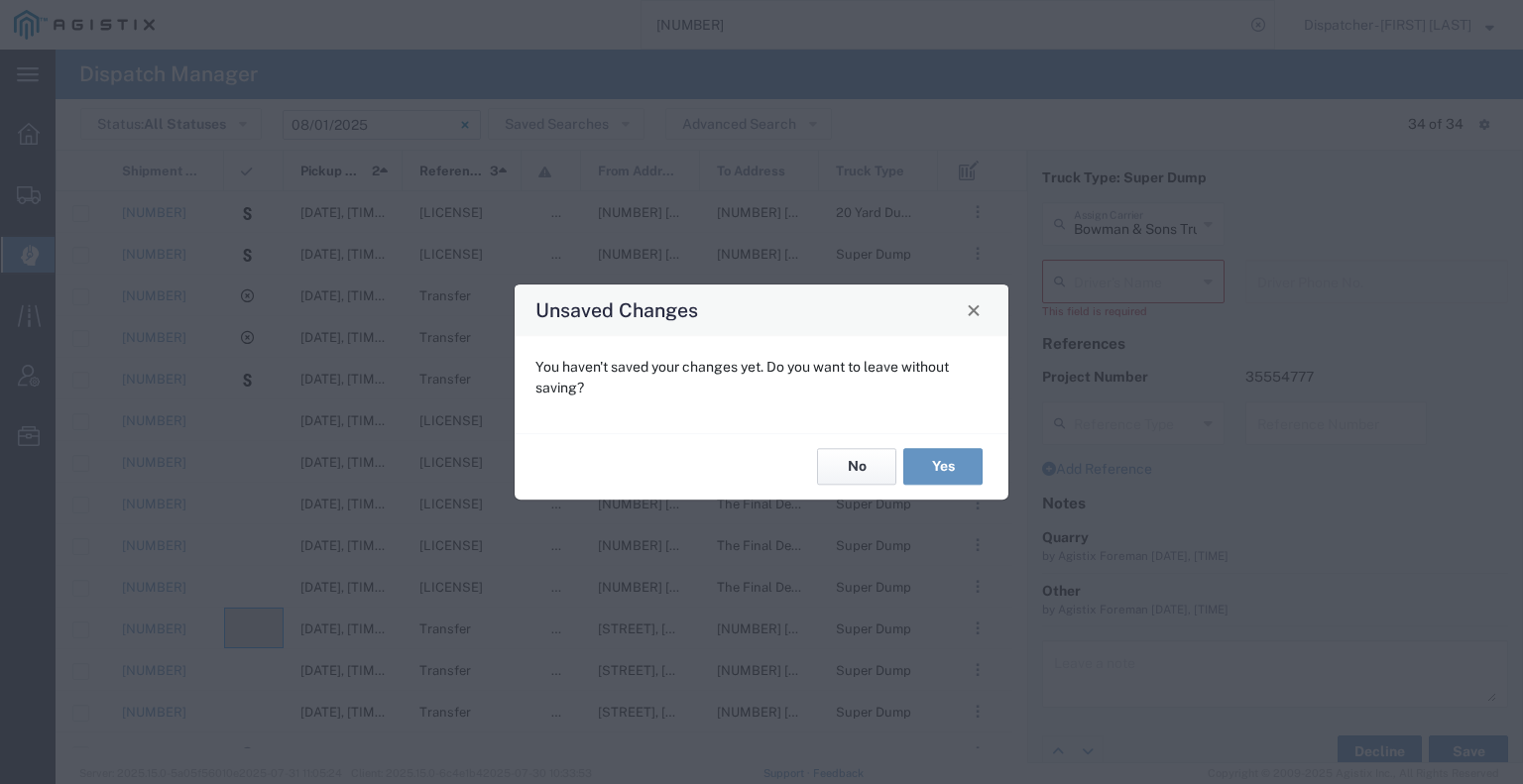 click on "No" 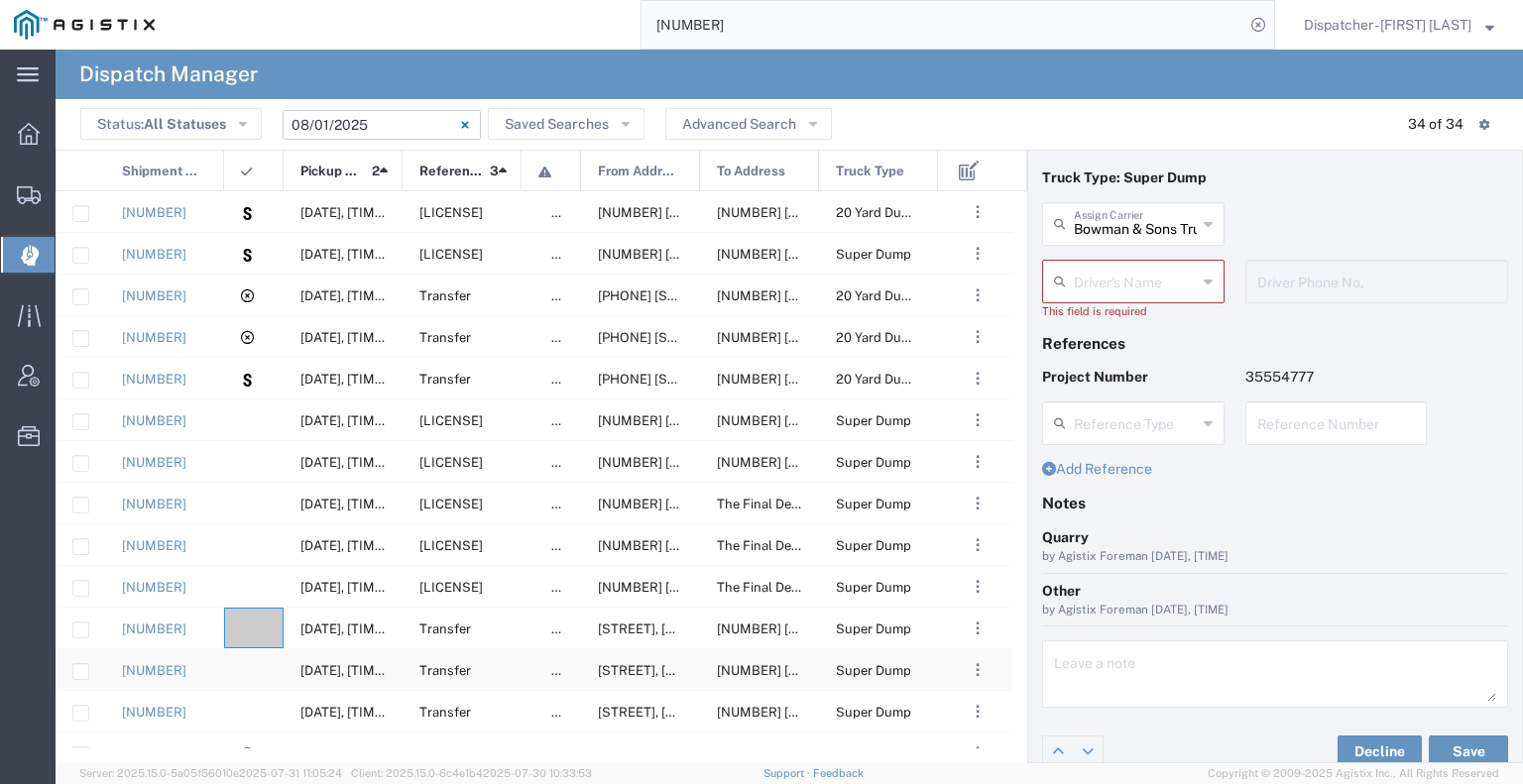 scroll, scrollTop: 99, scrollLeft: 0, axis: vertical 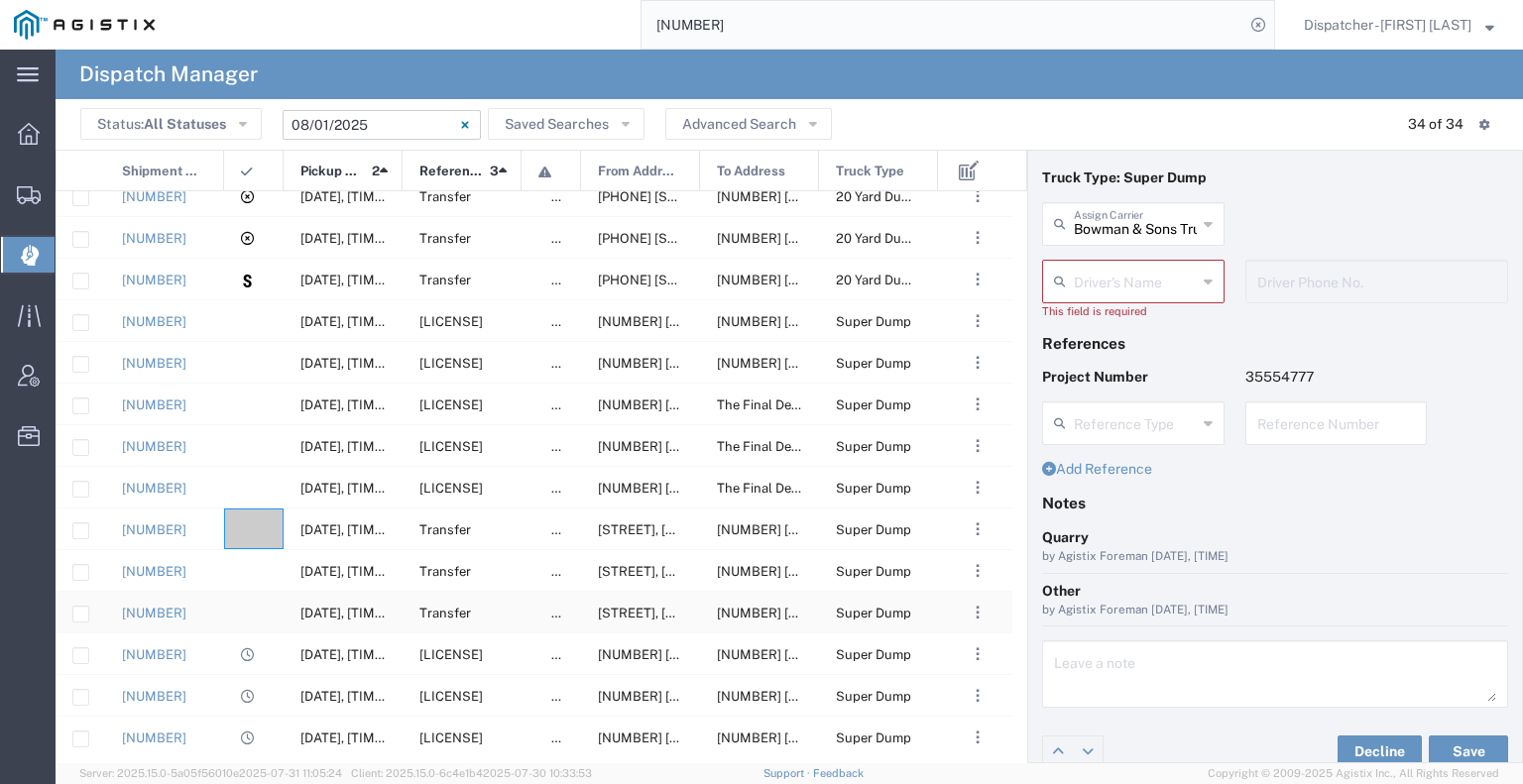 click 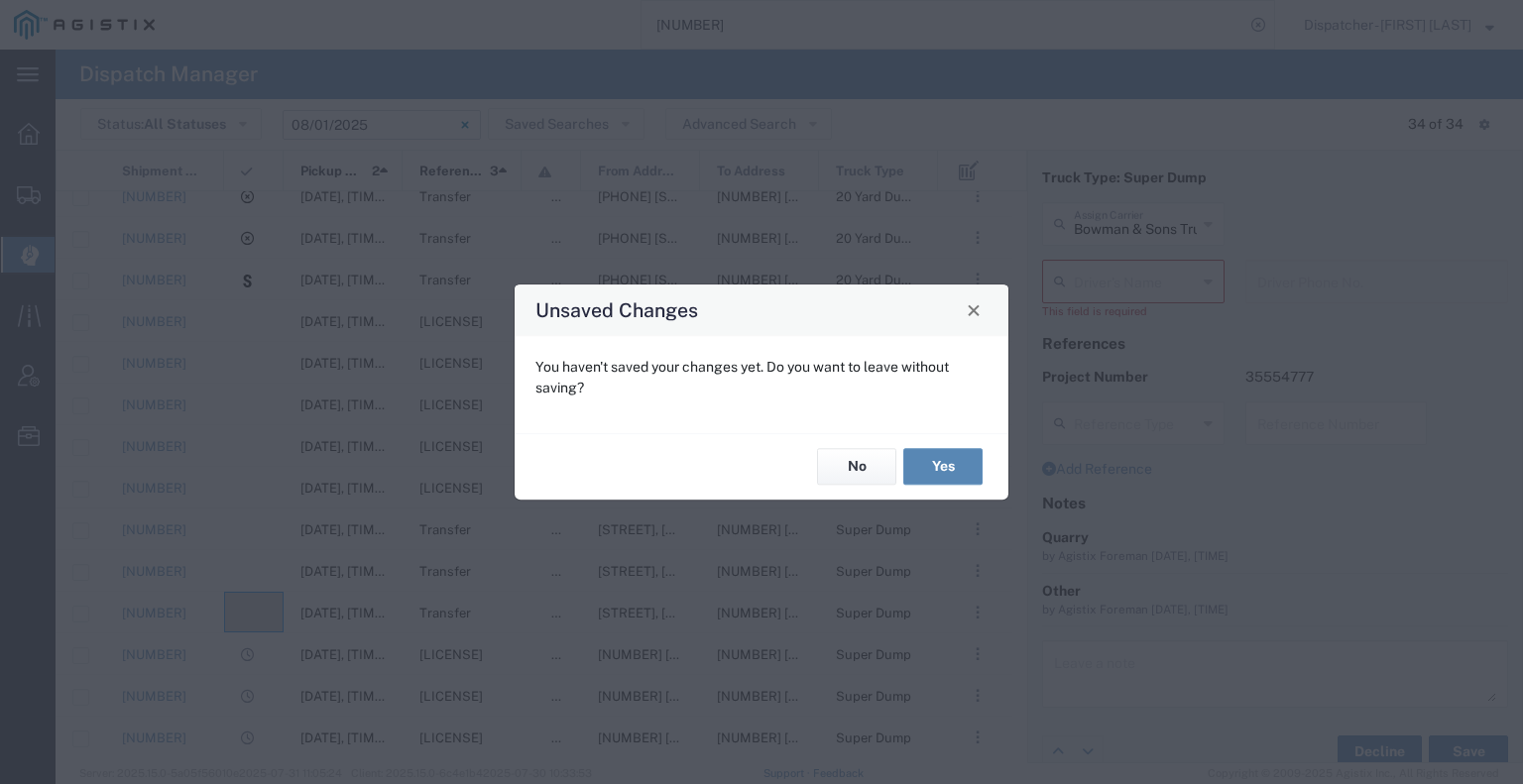 click on "Yes" 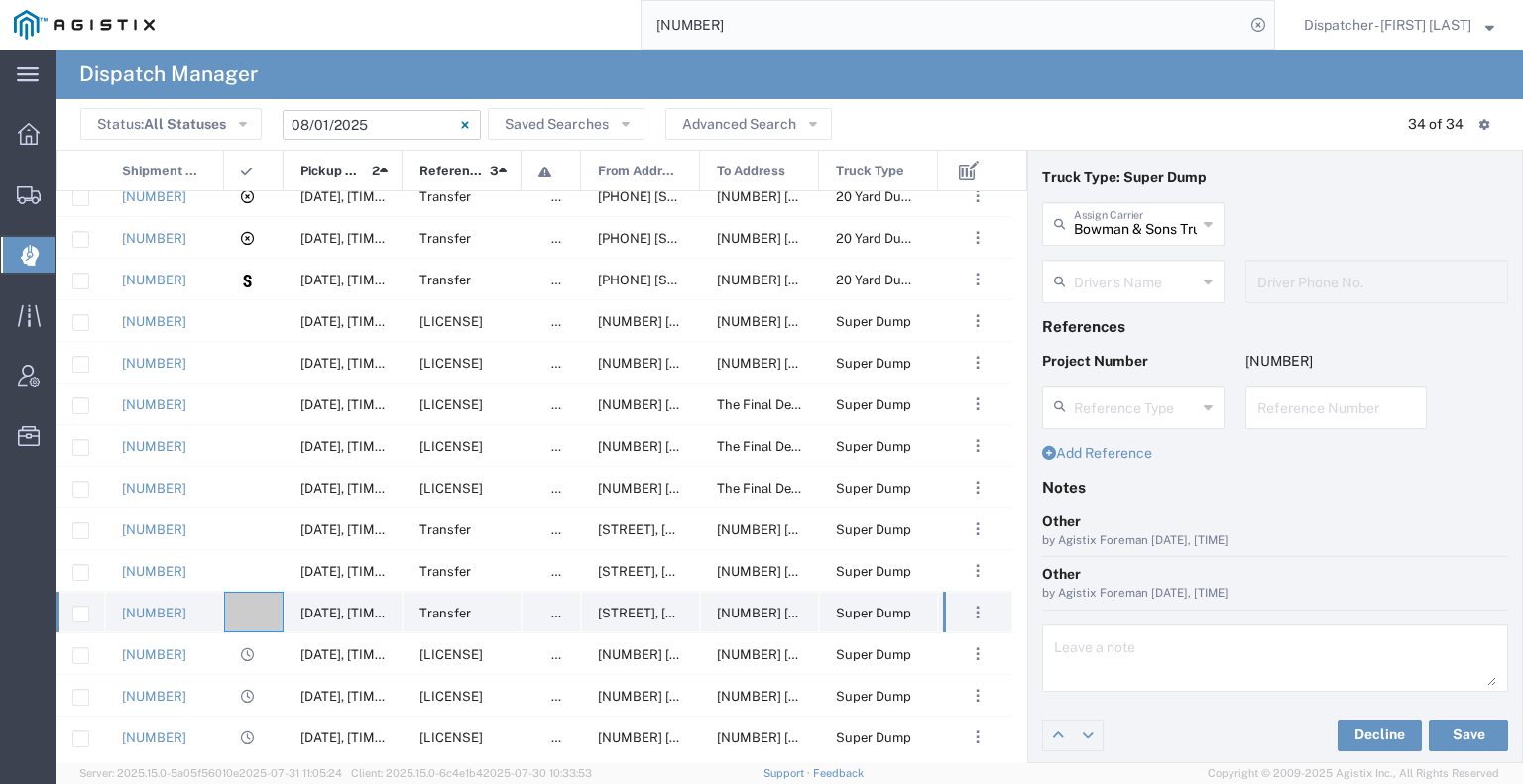 click 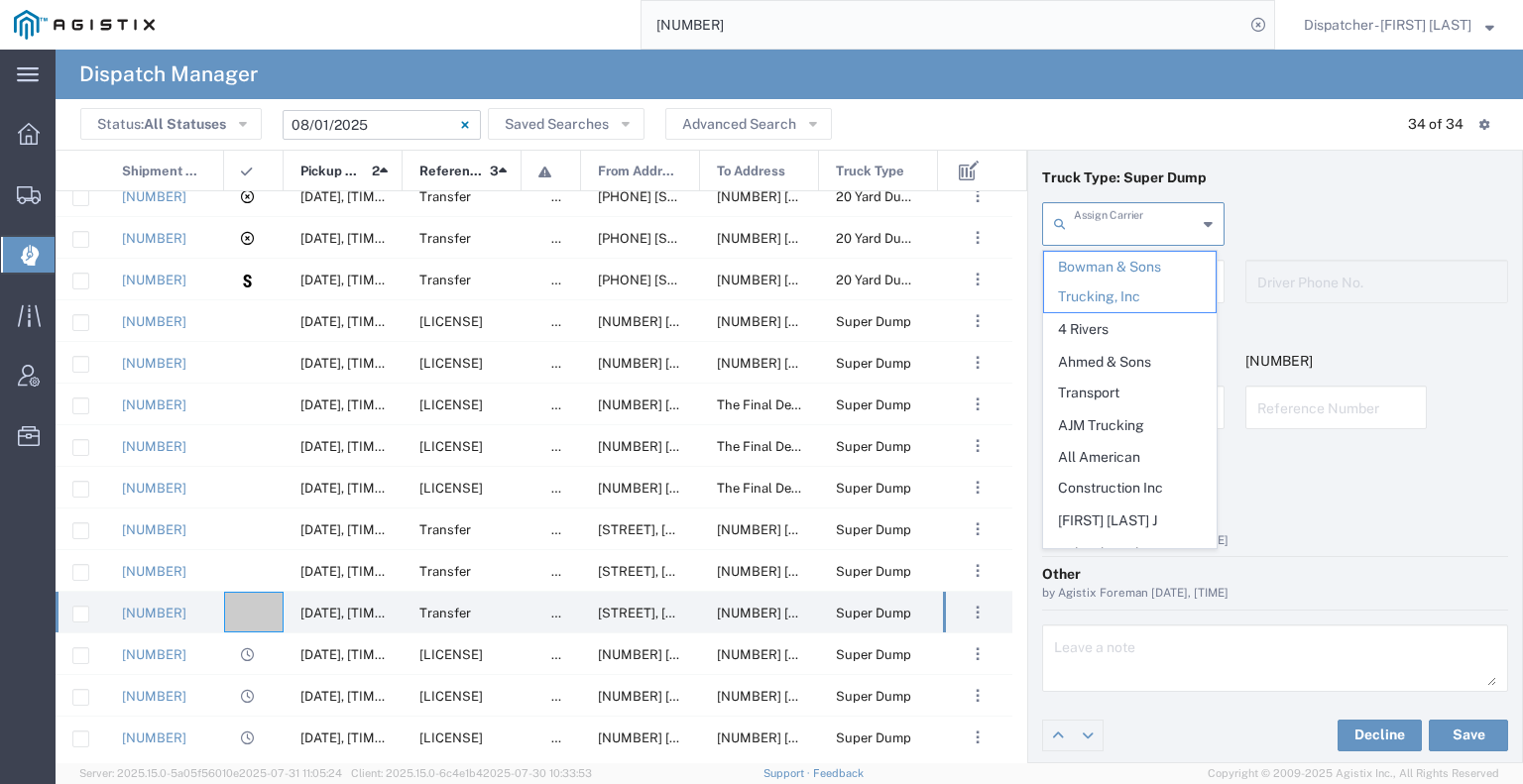 click at bounding box center (1135, 222) 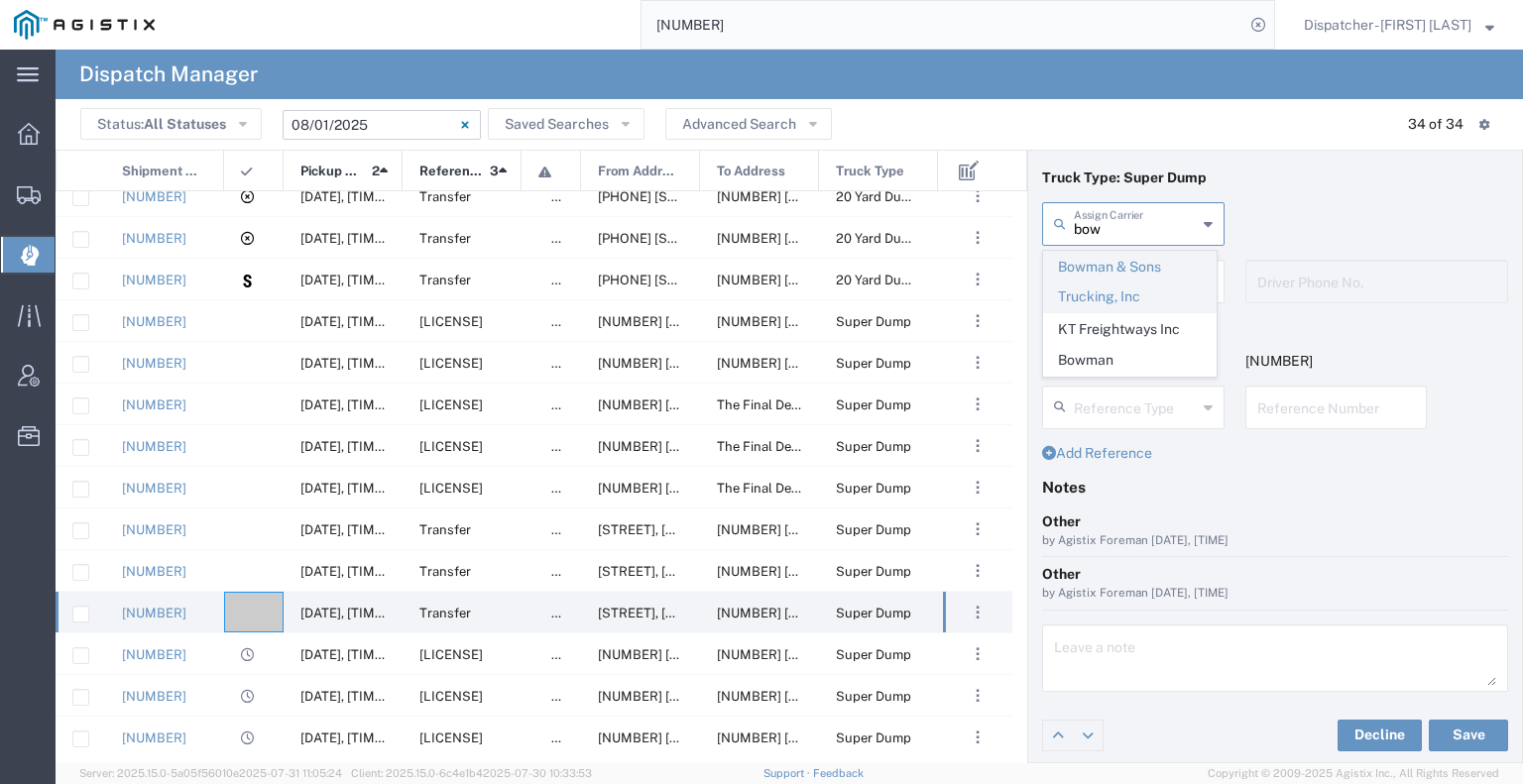 click on "Bowman & Sons Trucking, Inc" 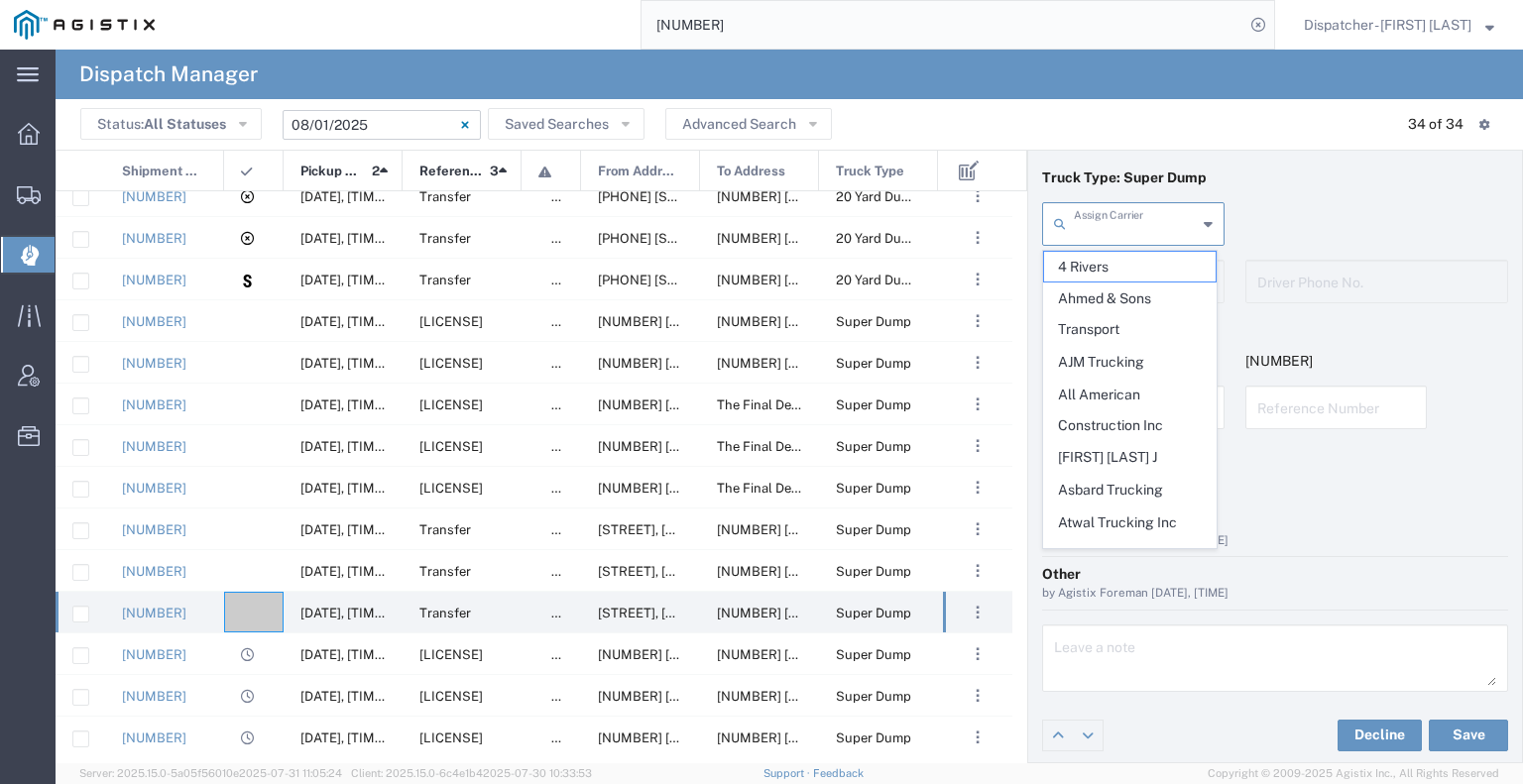 click at bounding box center [1135, 222] 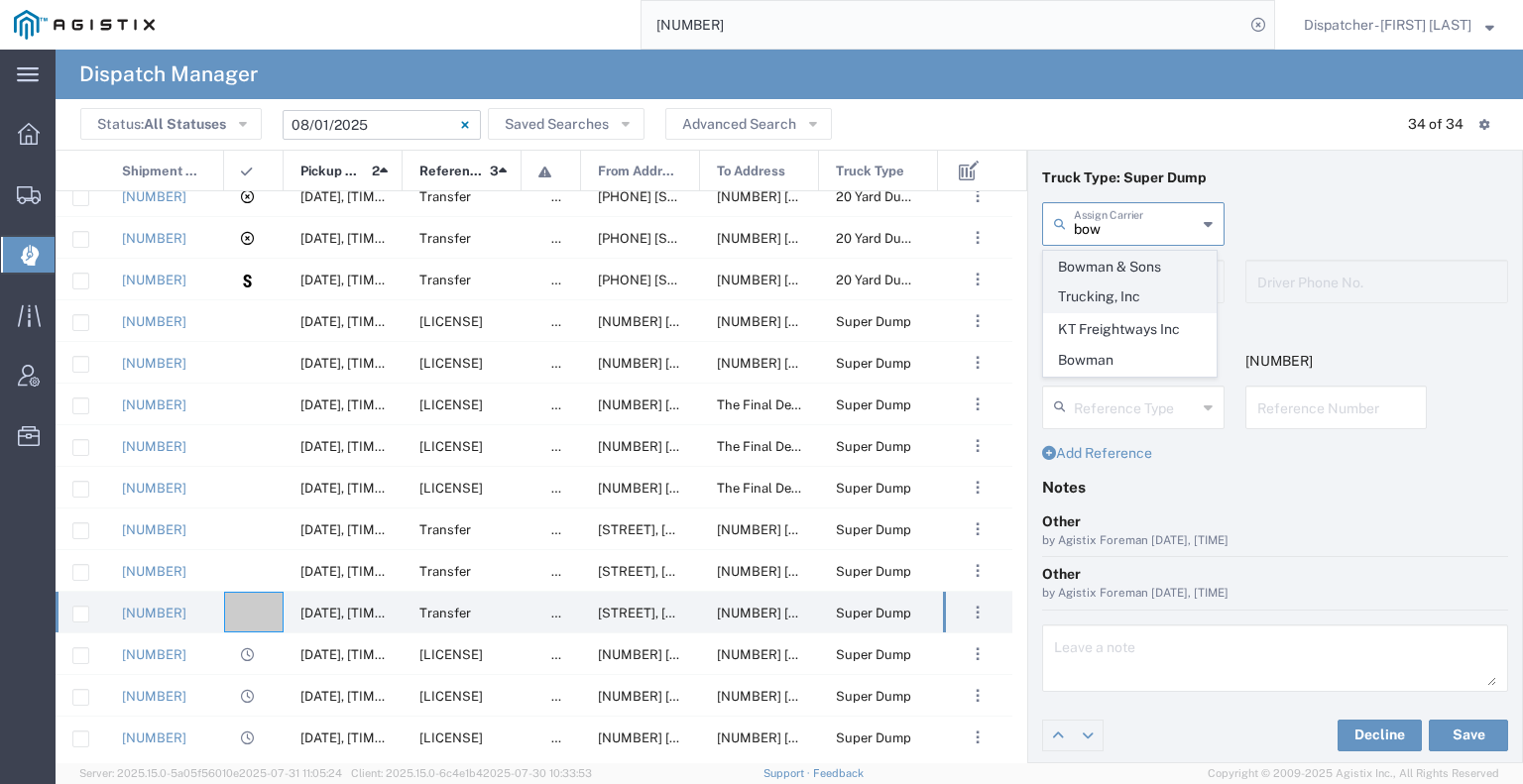 click on "Bowman & Sons Trucking, Inc" 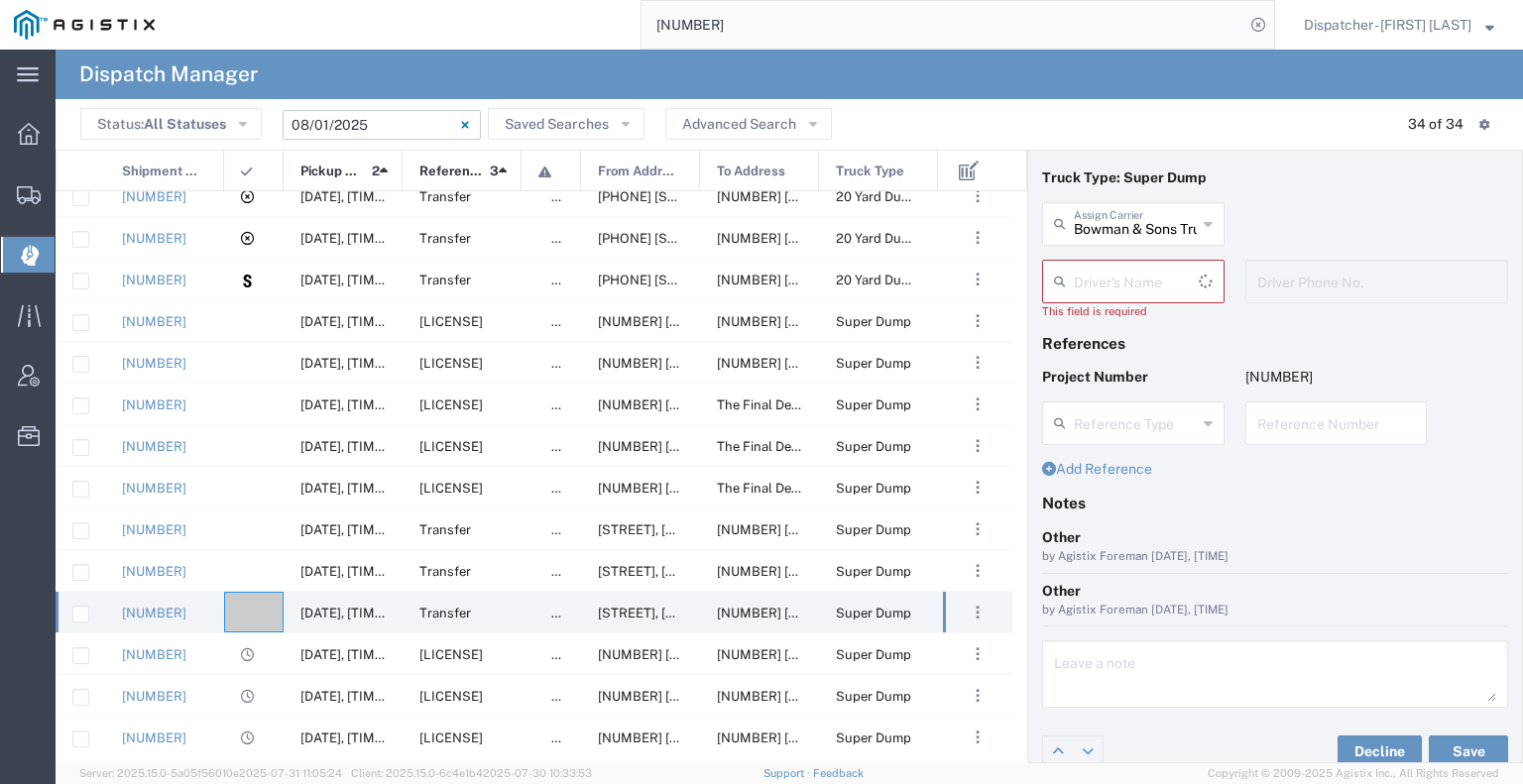 click at bounding box center (1136, 280) 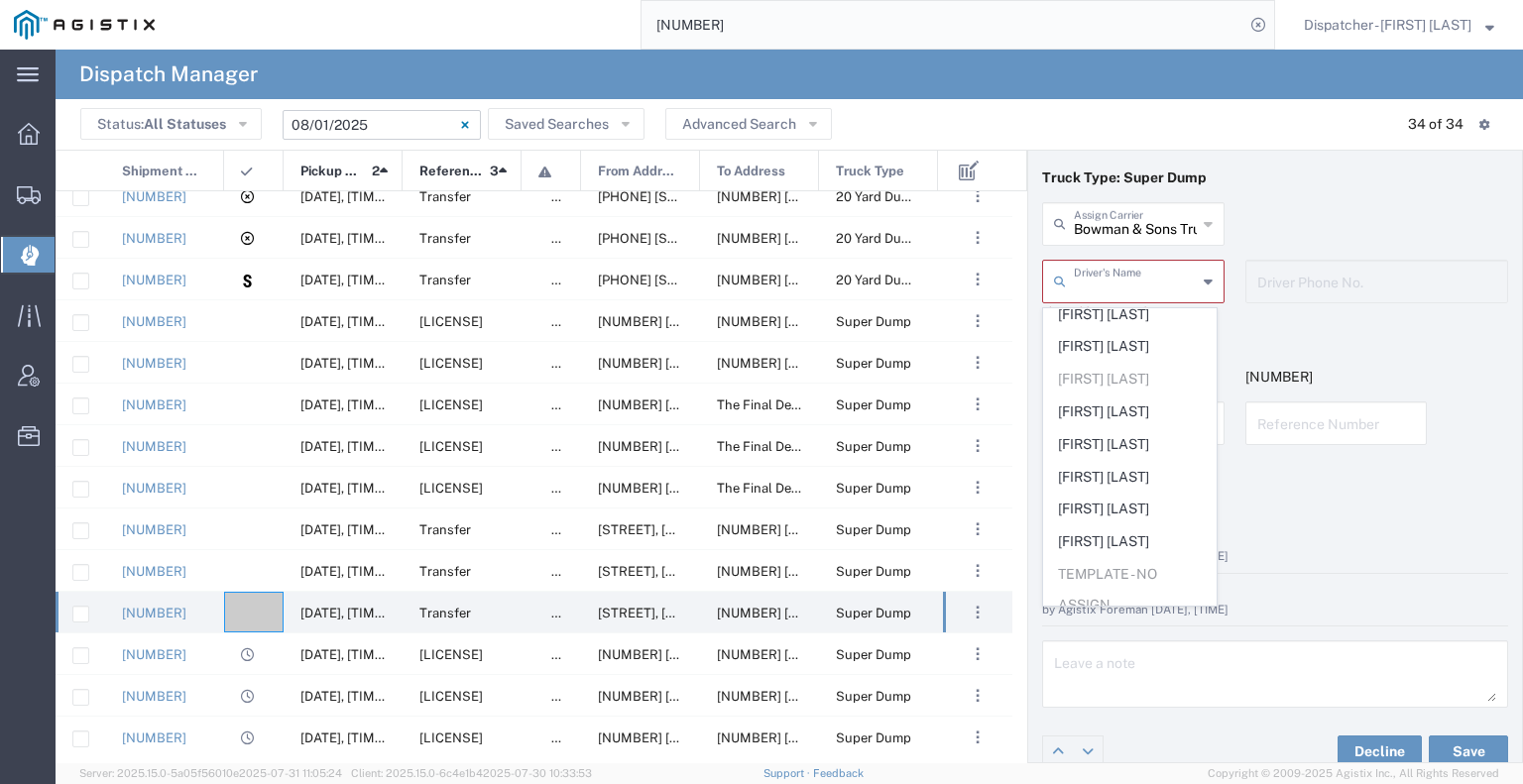 scroll, scrollTop: 0, scrollLeft: 0, axis: both 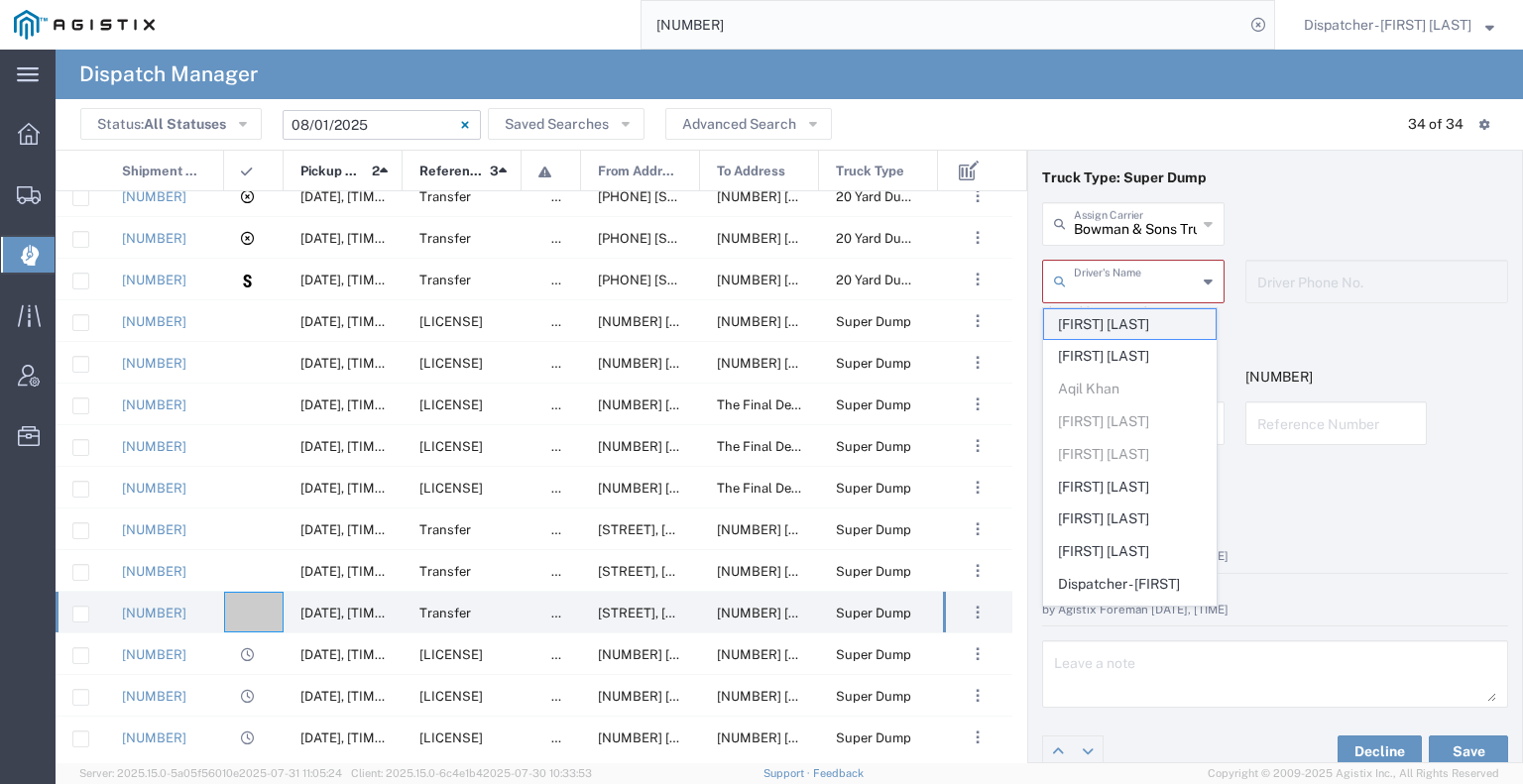 click on "[FIRST] [LAST]" 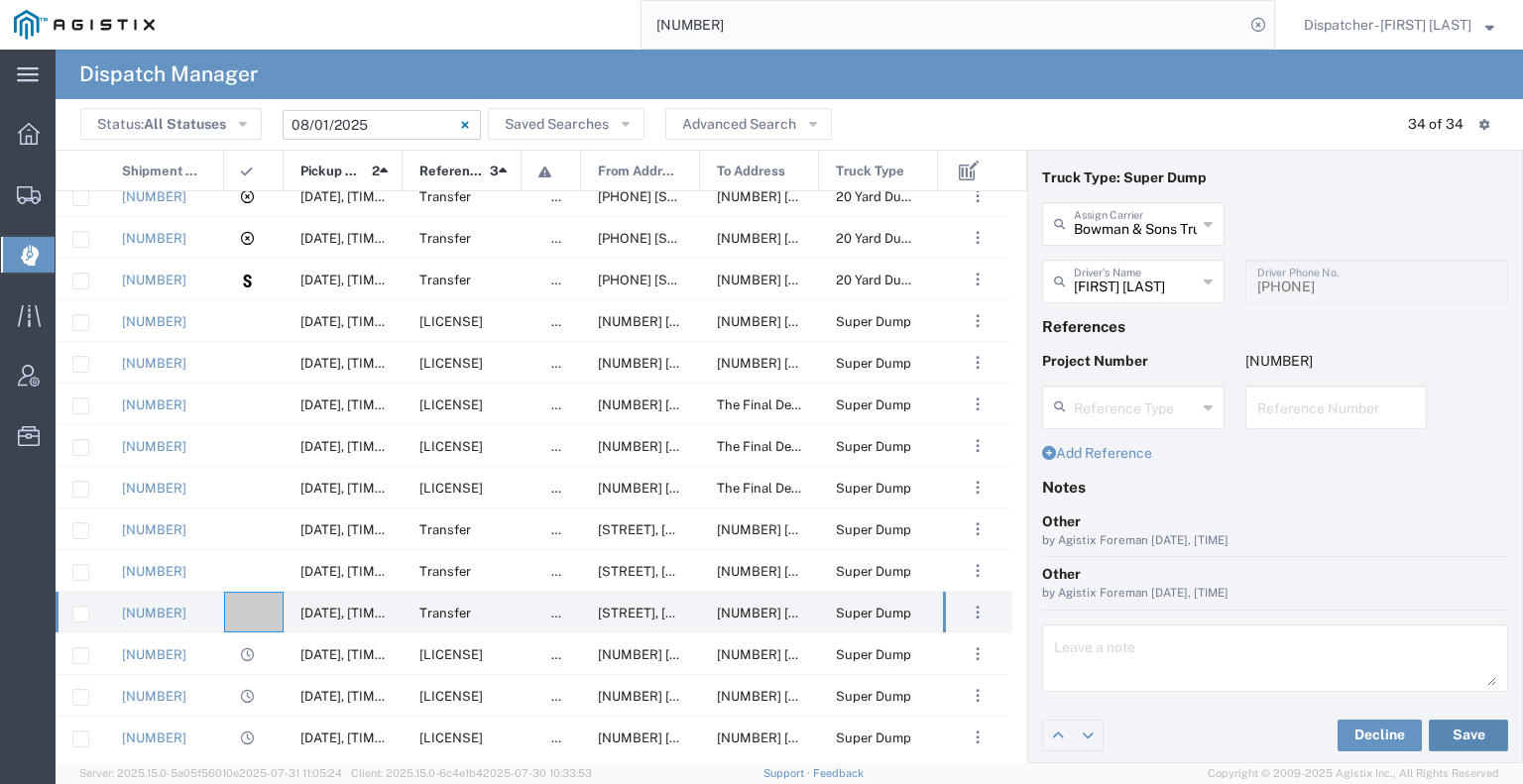 click on "Save" 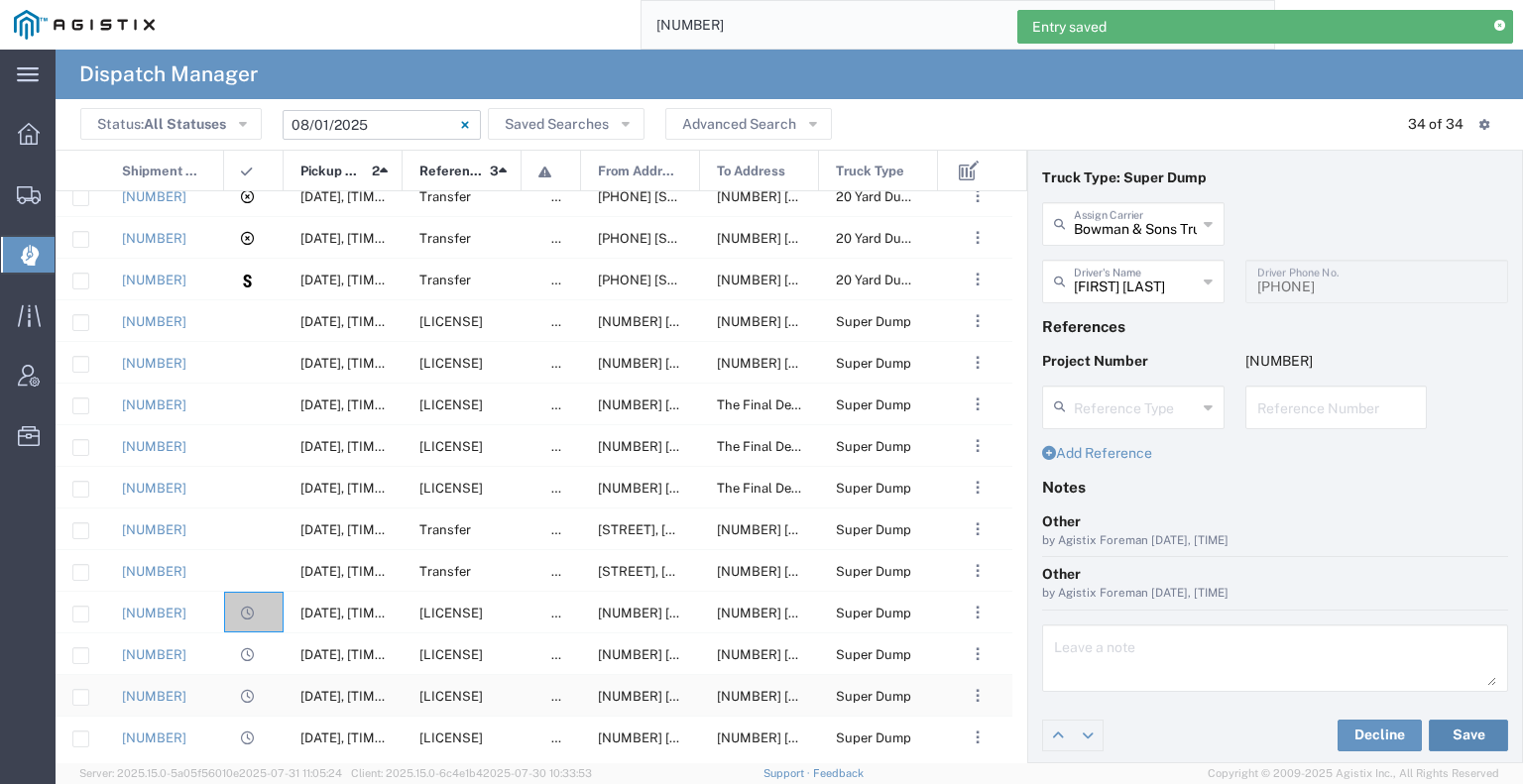 scroll, scrollTop: 198, scrollLeft: 0, axis: vertical 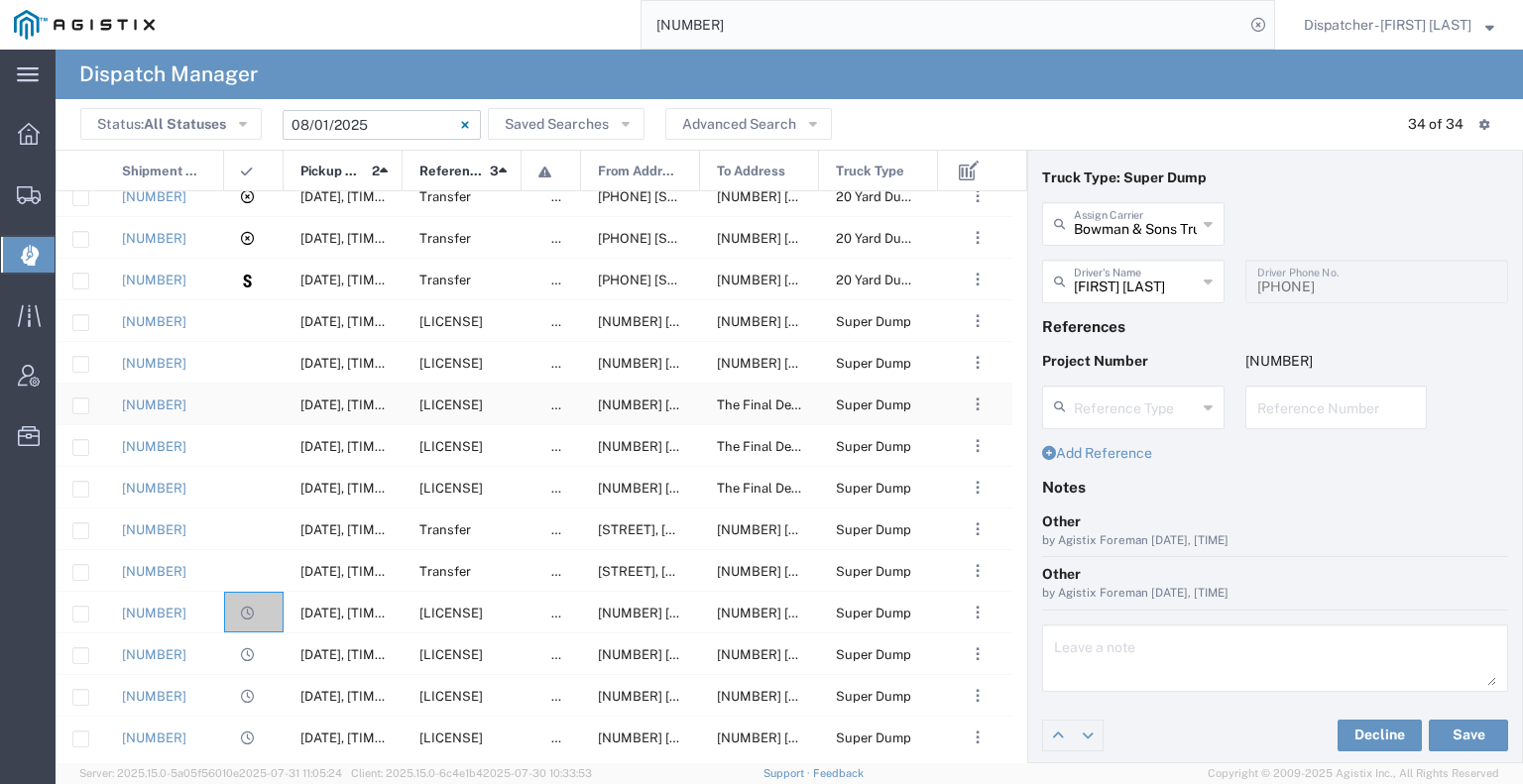 click 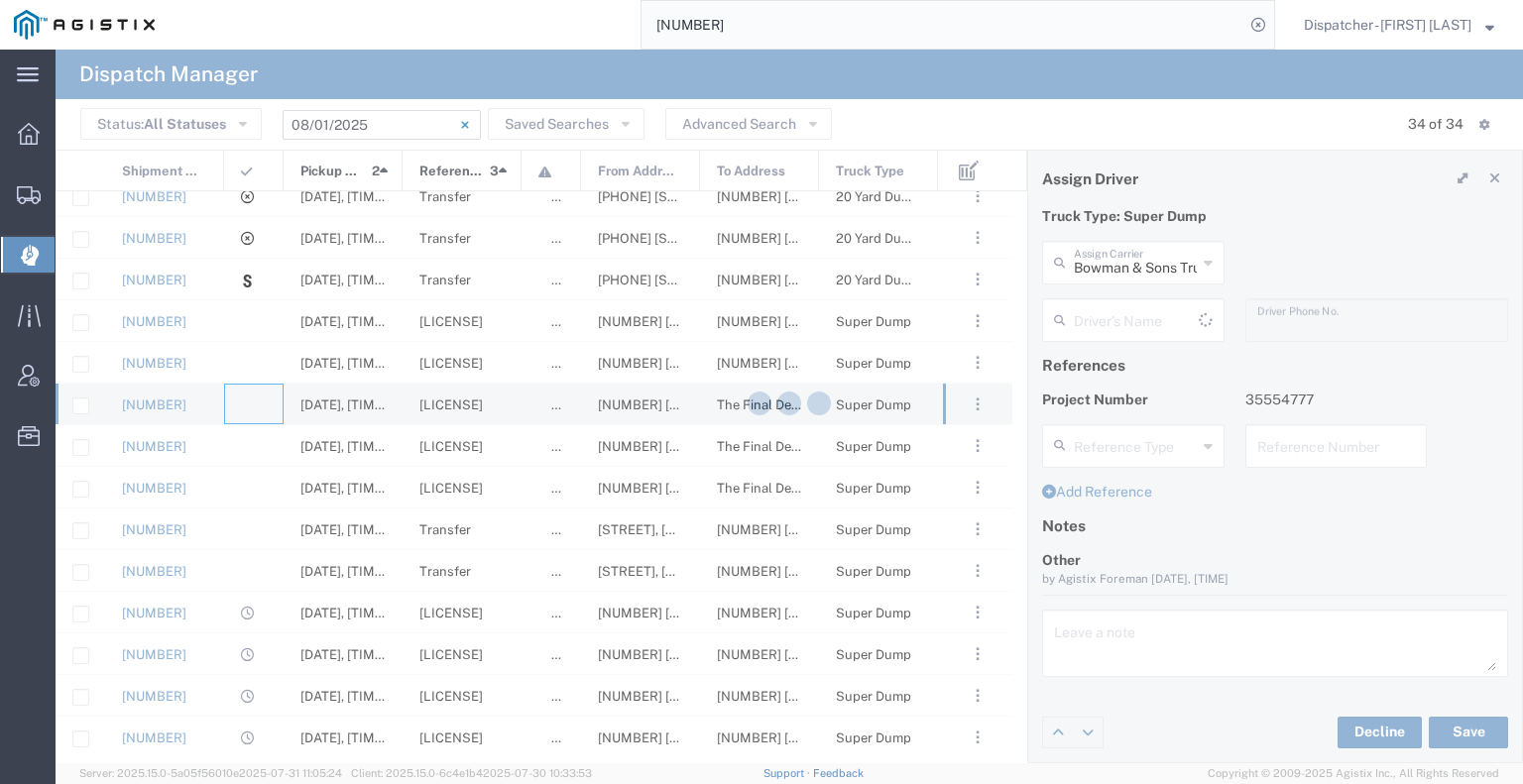 scroll, scrollTop: 0, scrollLeft: 0, axis: both 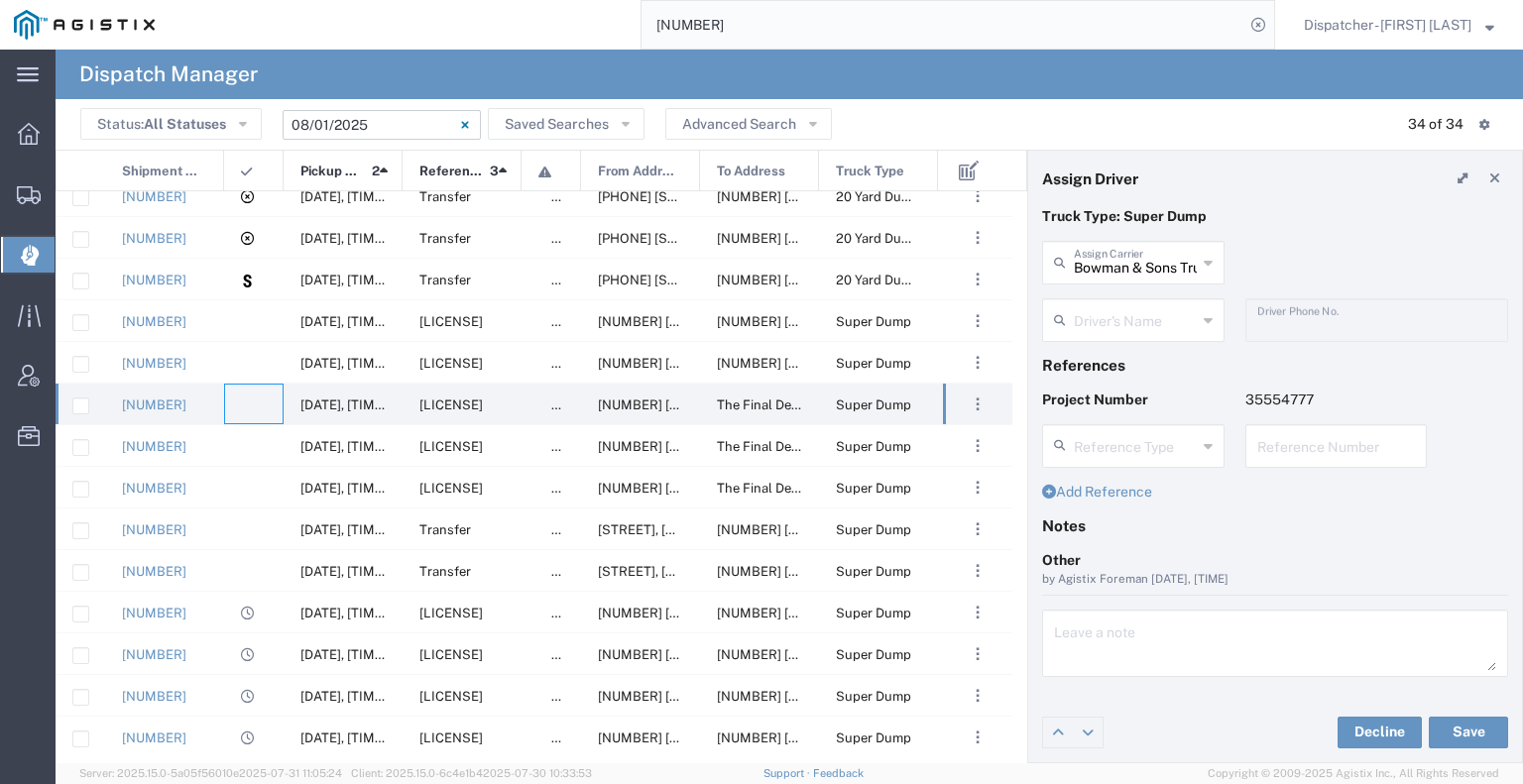 click on "Bowman & Sons Trucking, Inc" at bounding box center [1135, 261] 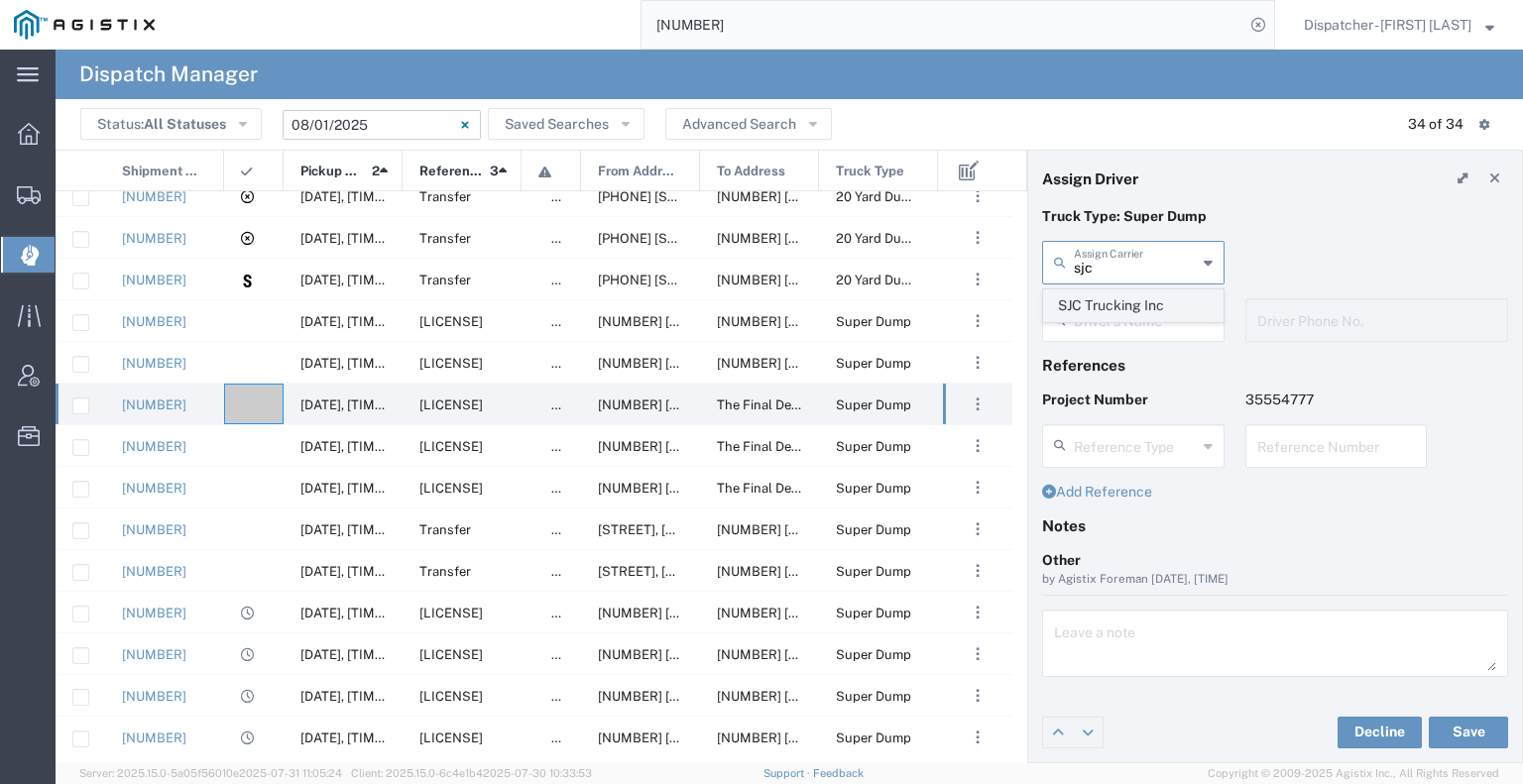 click on "SJC Trucking Inc" 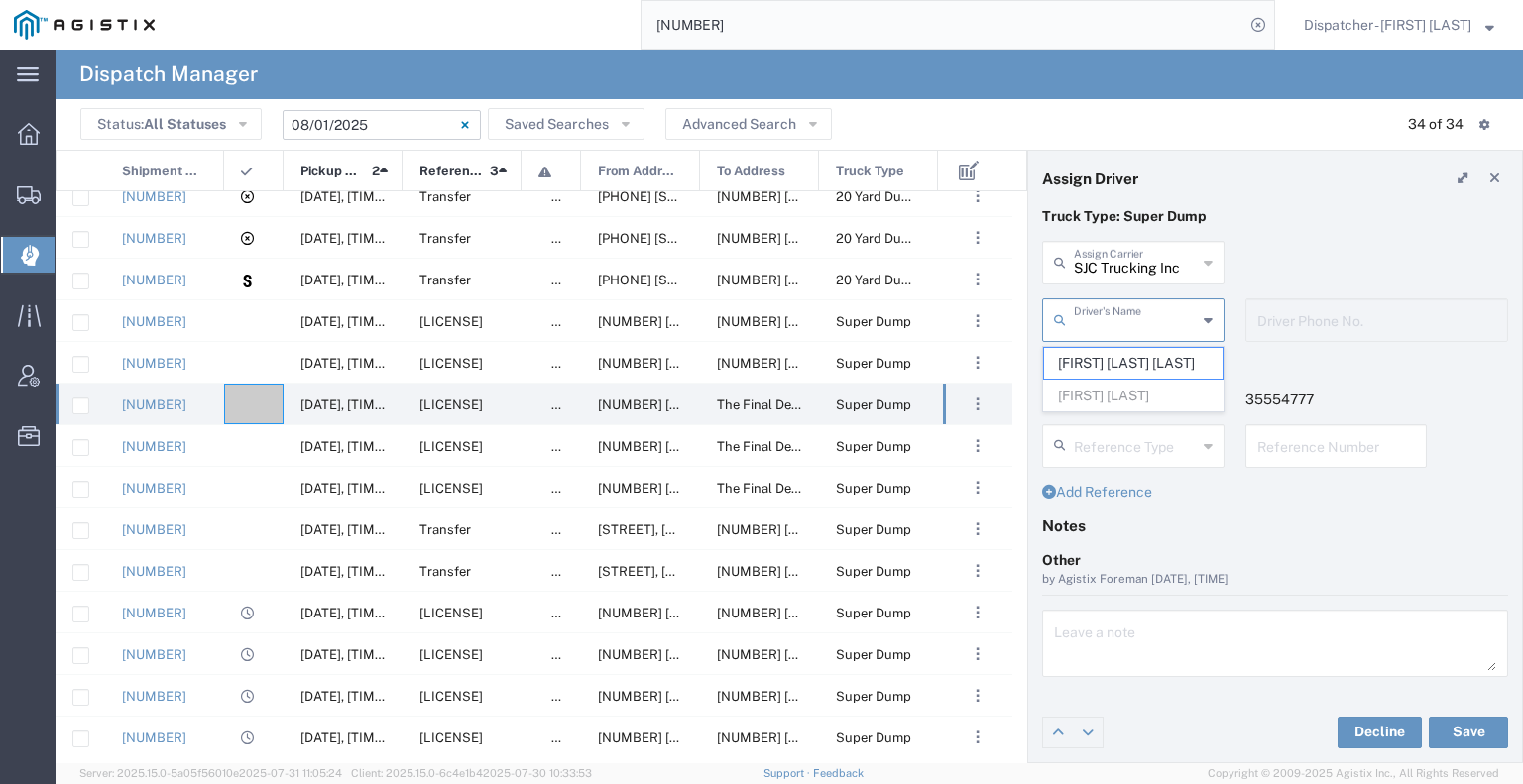 click at bounding box center (1135, 318) 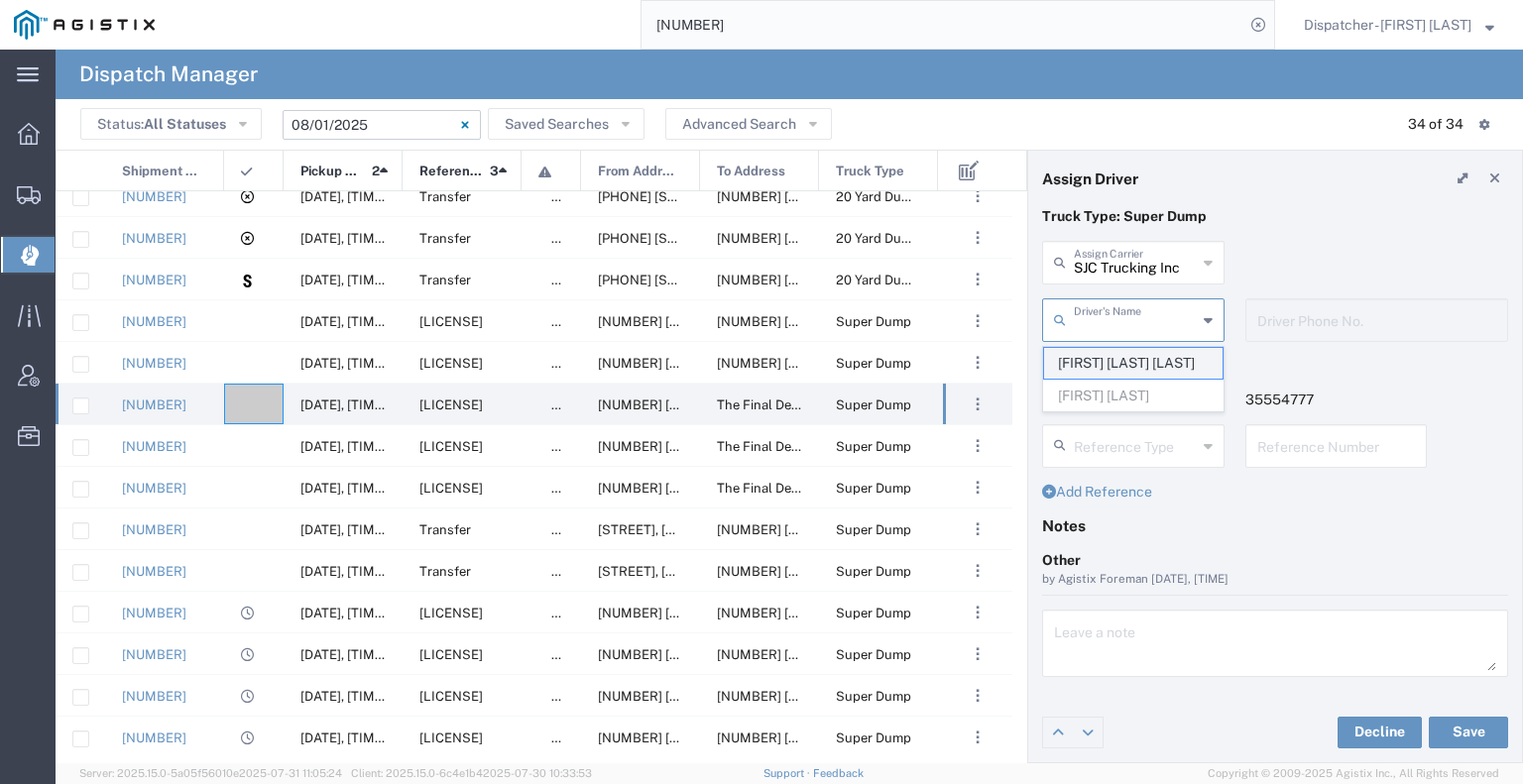 click on "[FIRST] [LAST] [LAST]" 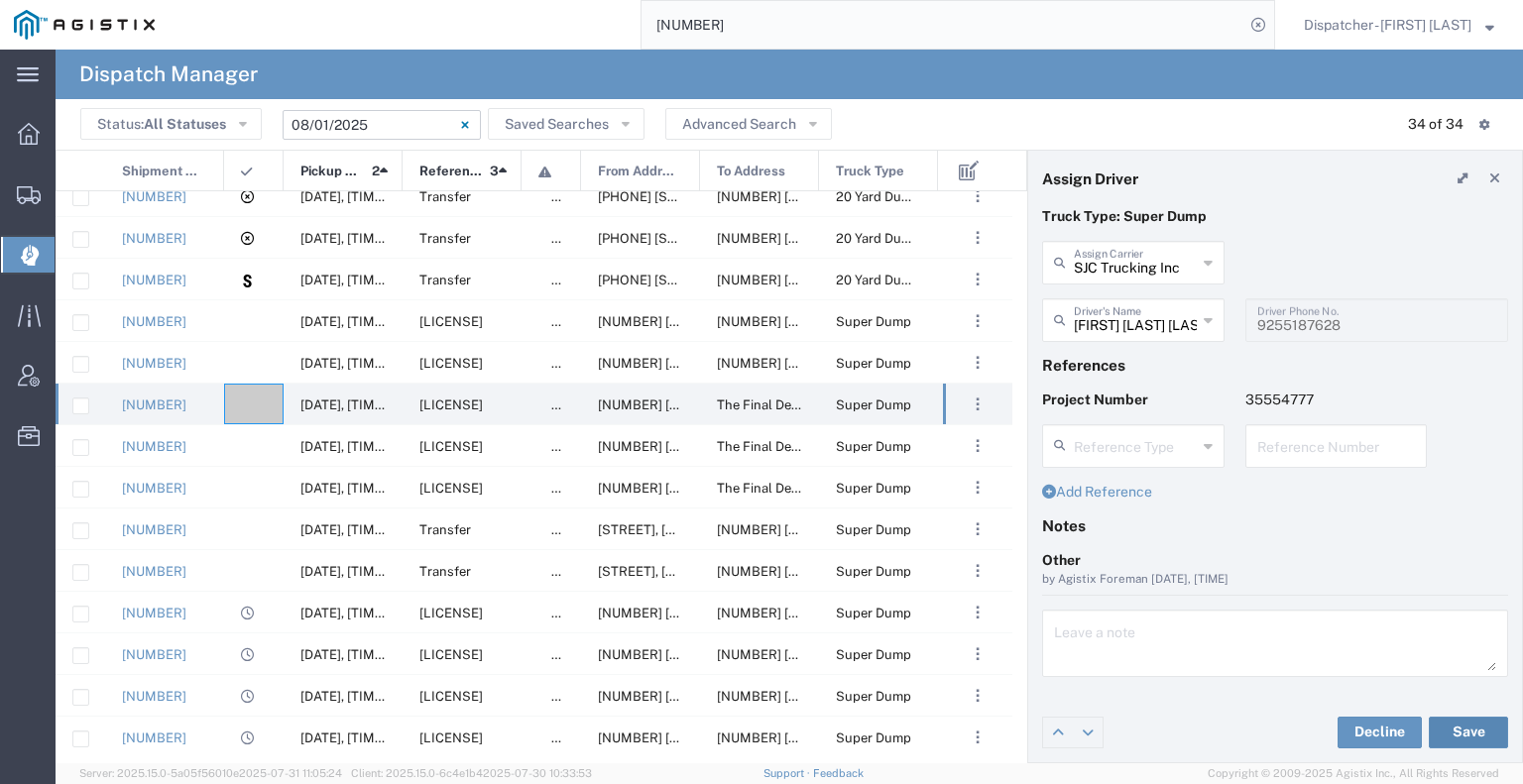 click on "Save" 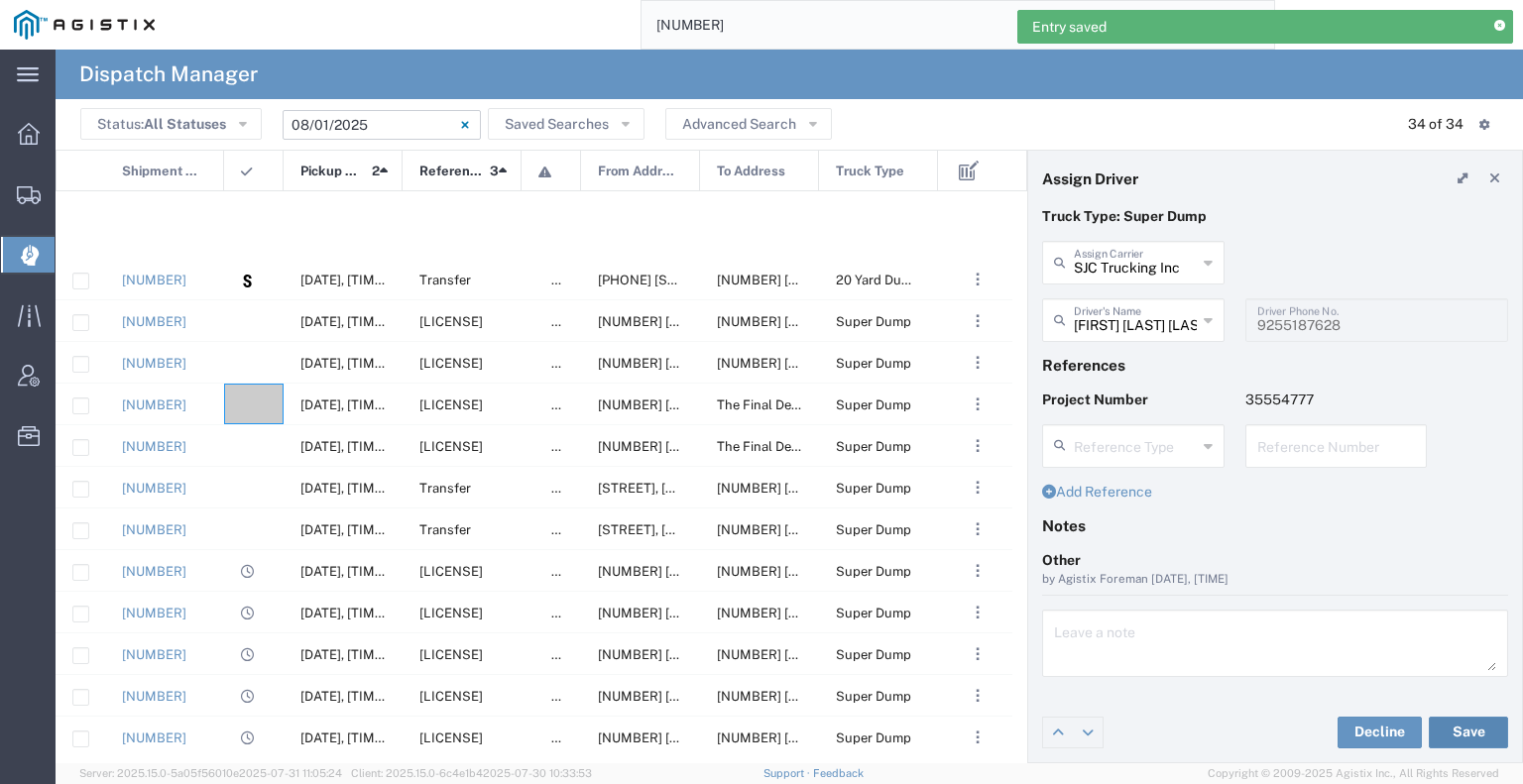 scroll, scrollTop: 793, scrollLeft: 0, axis: vertical 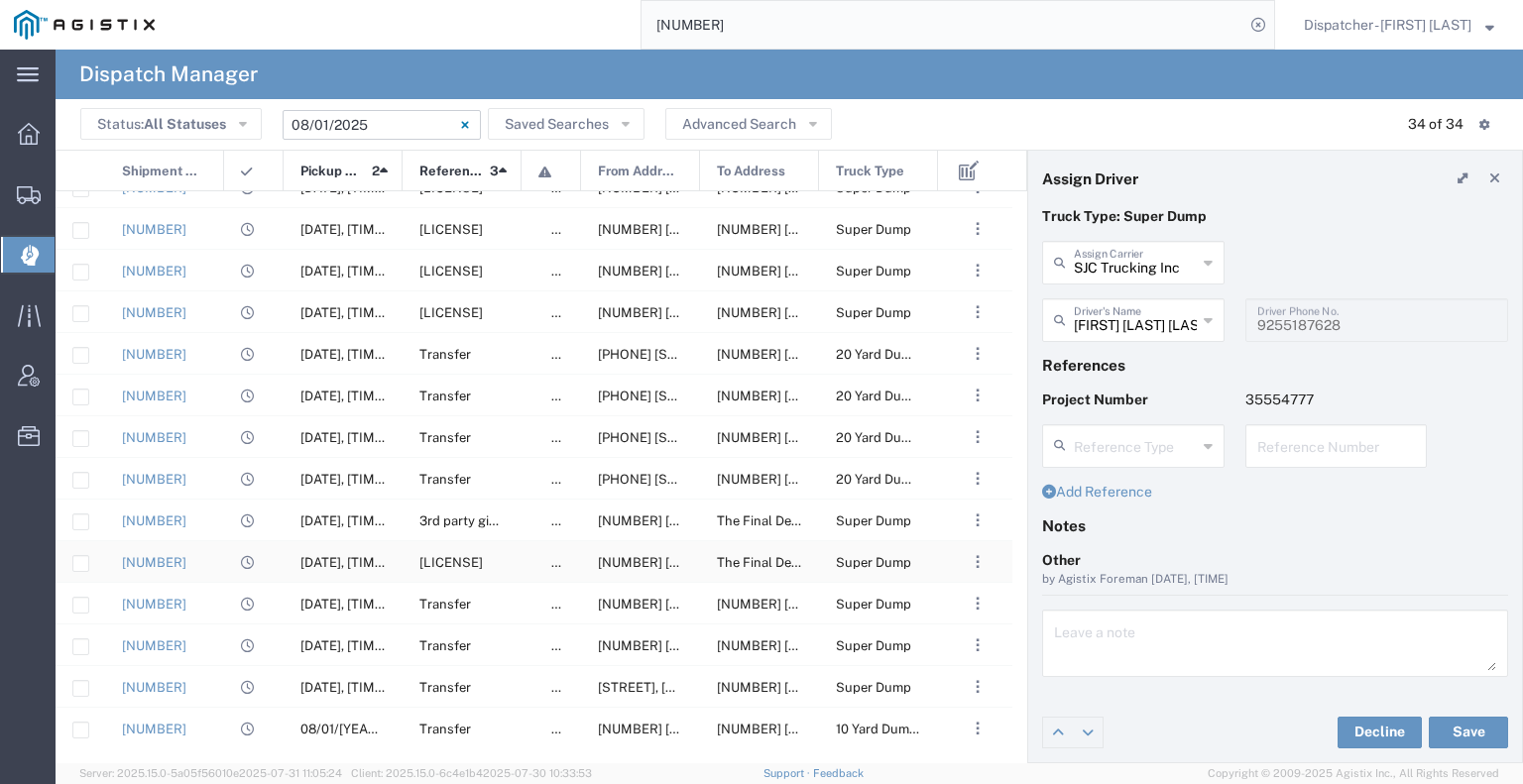 click on "[NUMBER]" 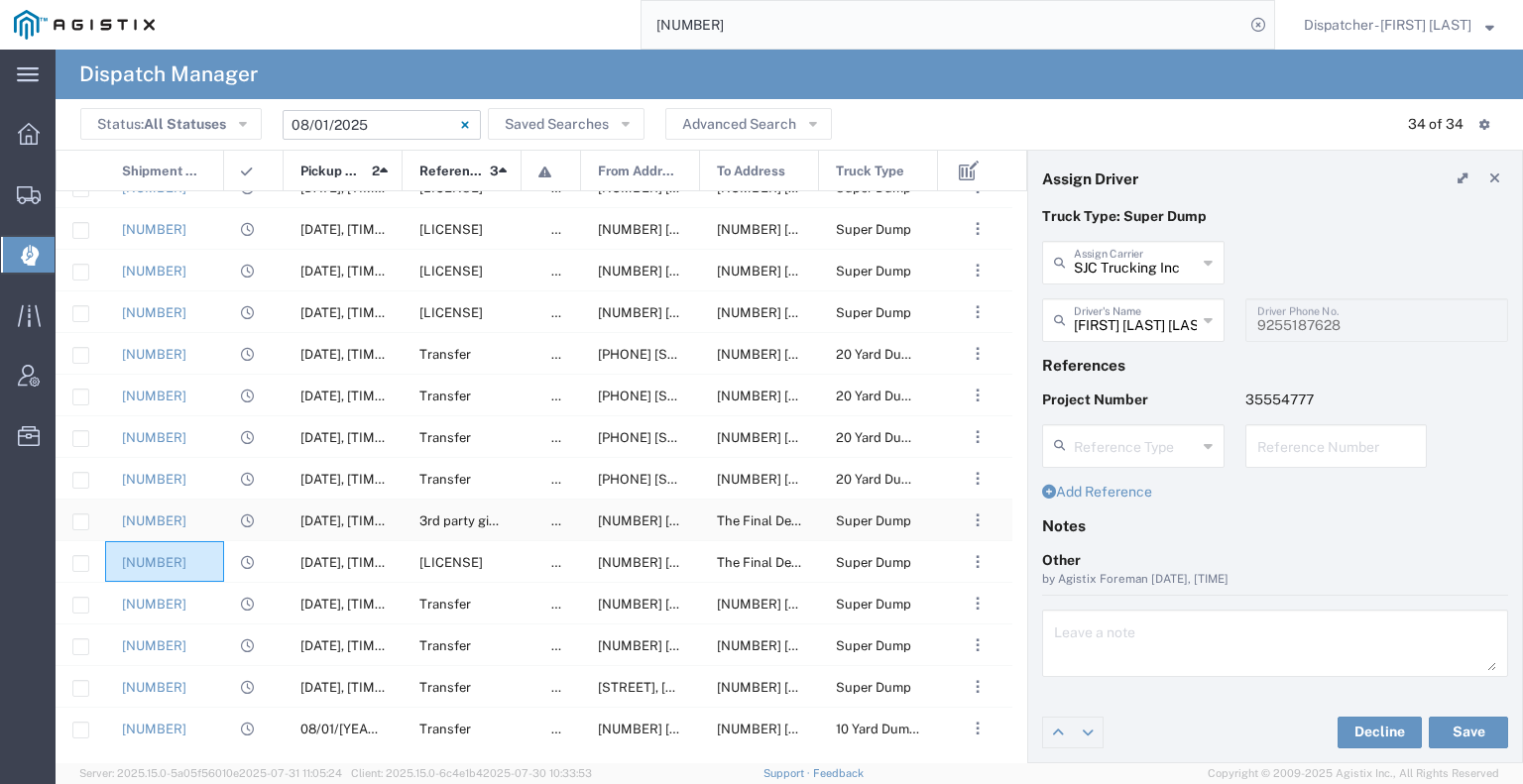 scroll, scrollTop: 671, scrollLeft: 0, axis: vertical 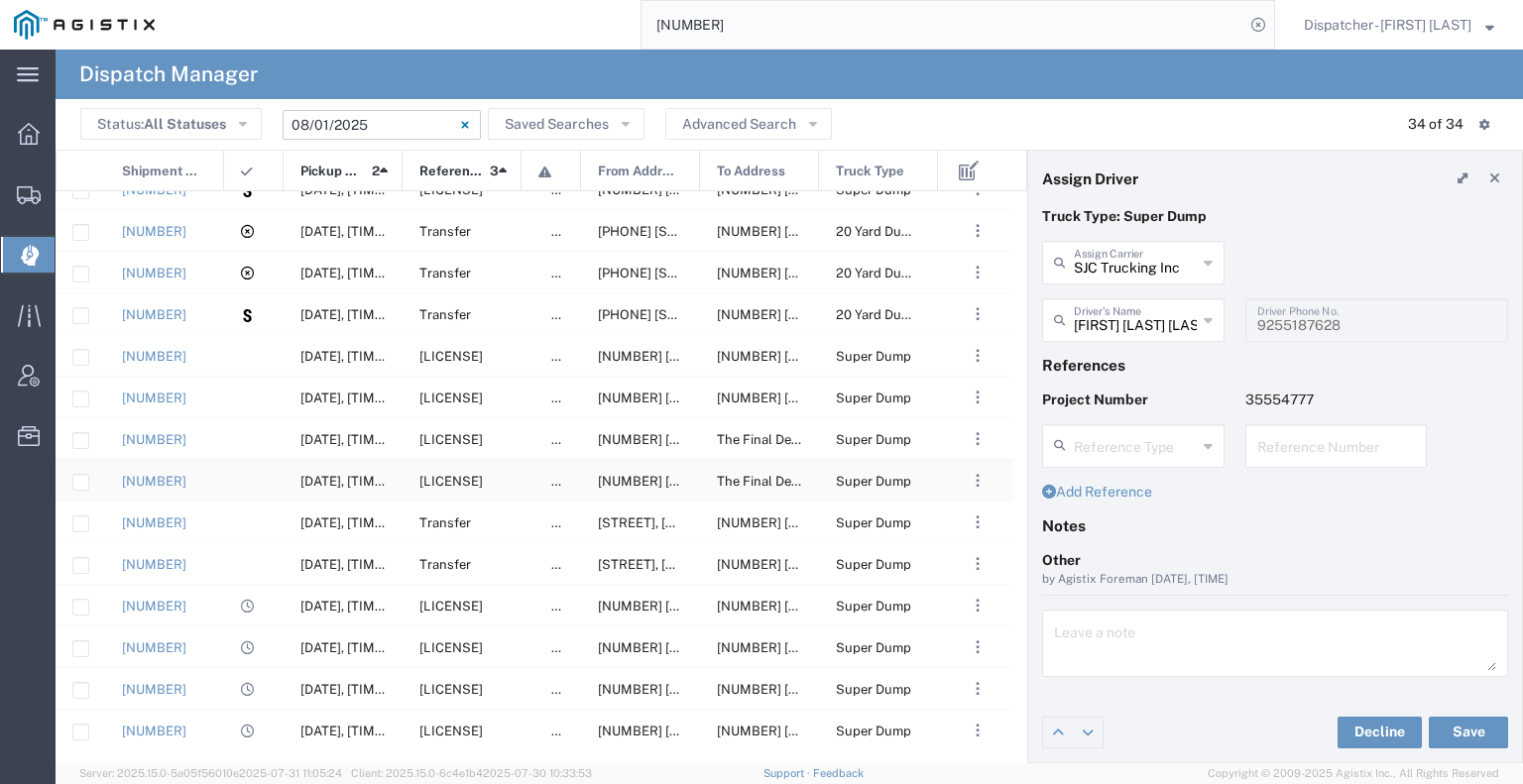 click 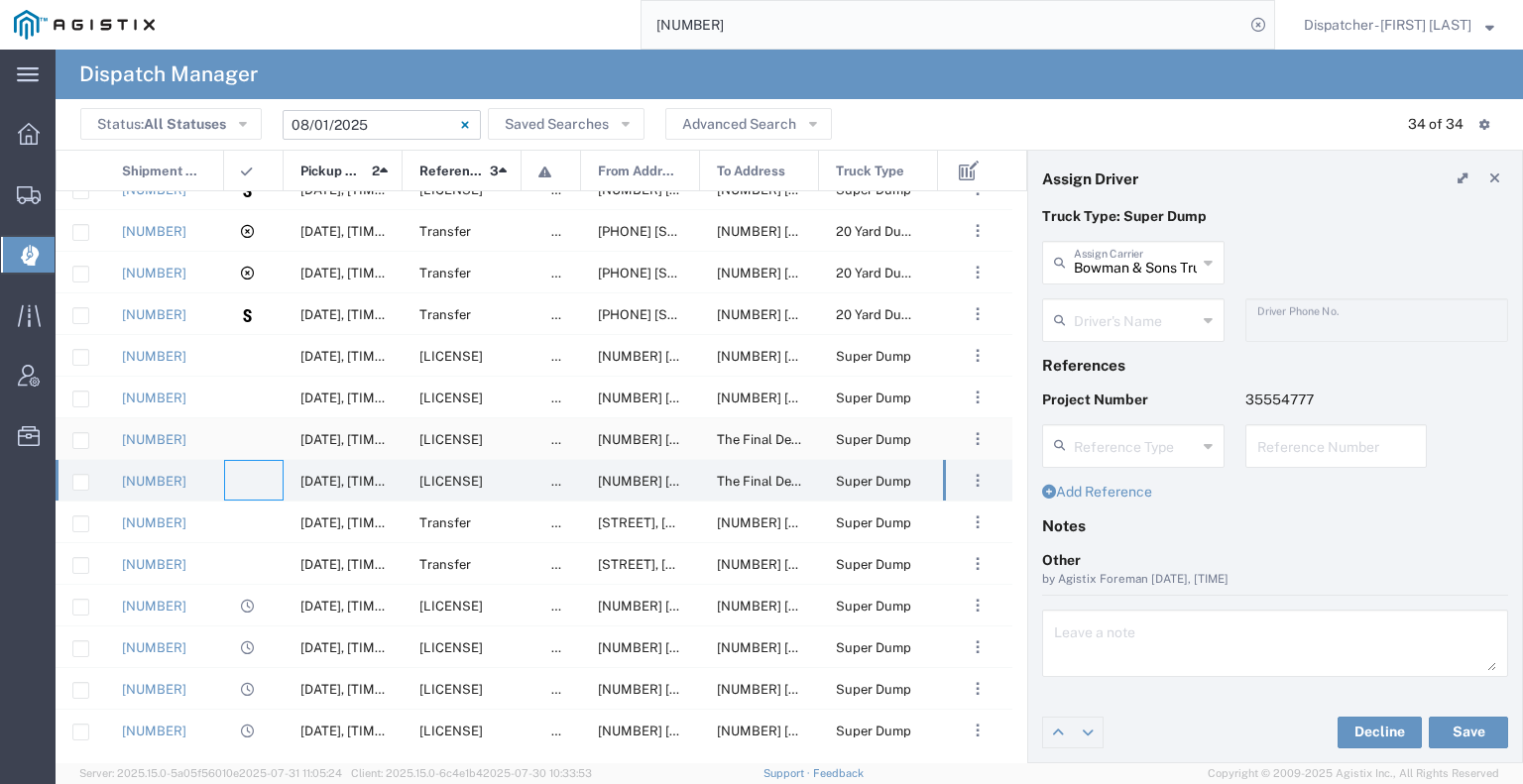 click 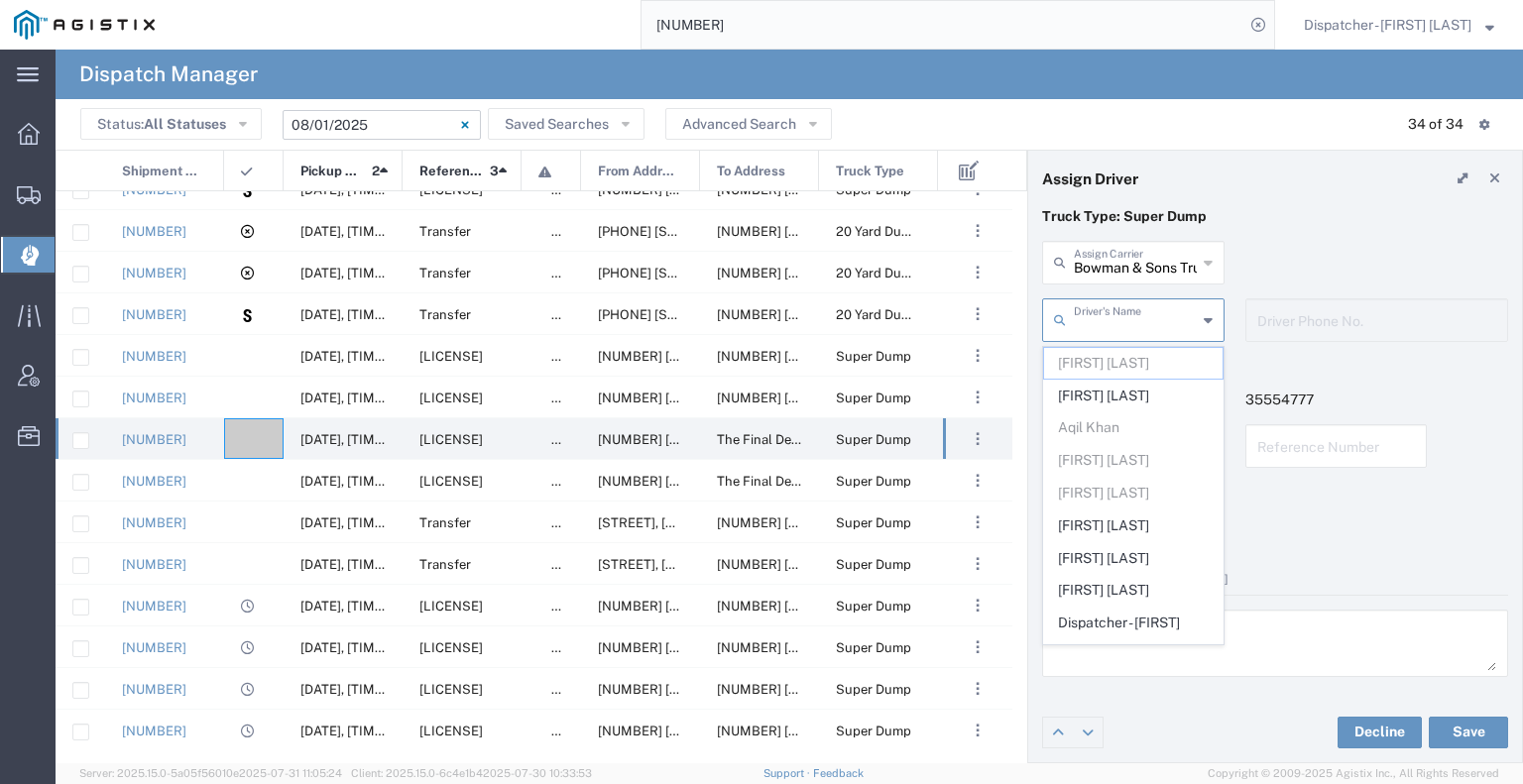 click at bounding box center [1135, 318] 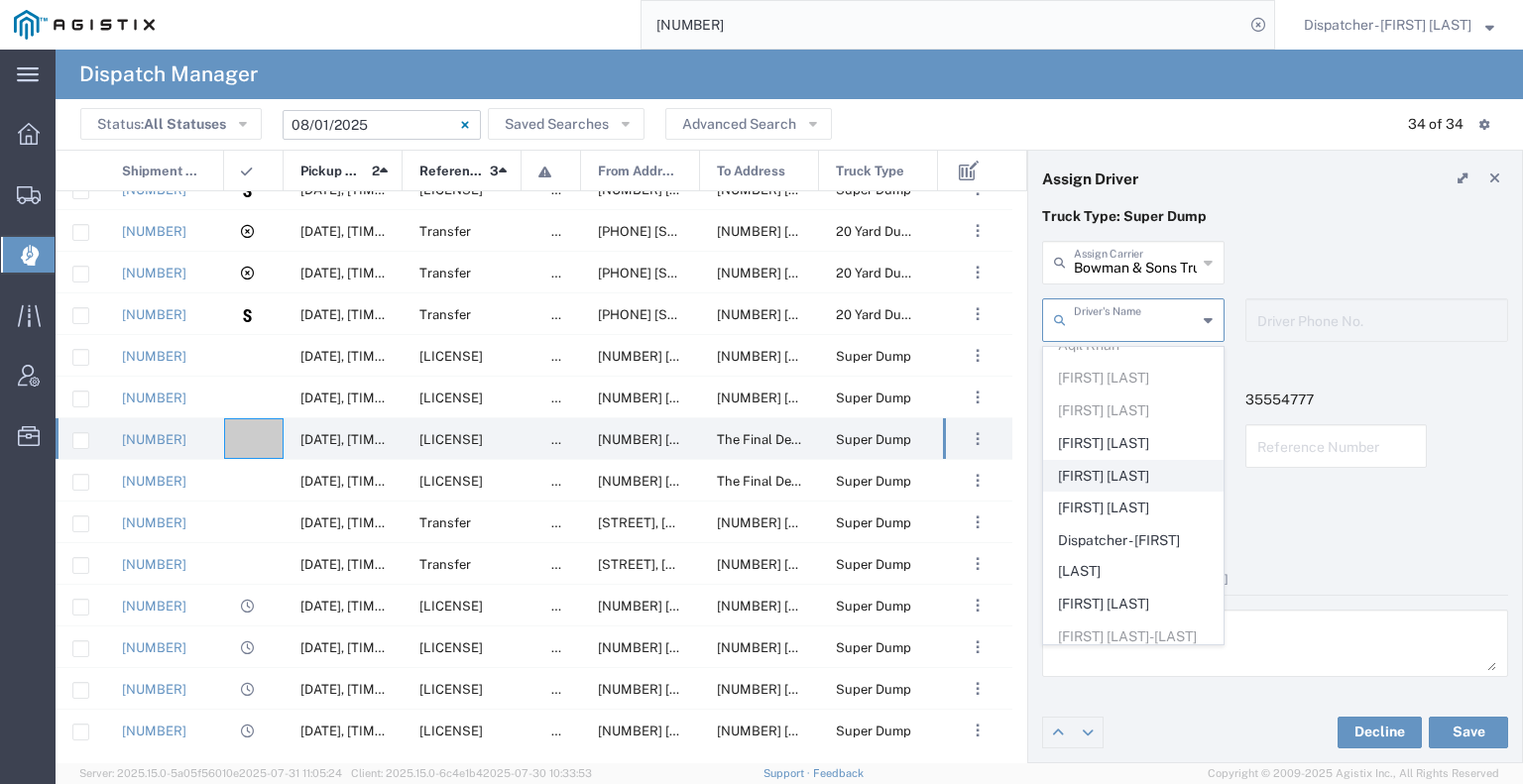 scroll, scrollTop: 198, scrollLeft: 0, axis: vertical 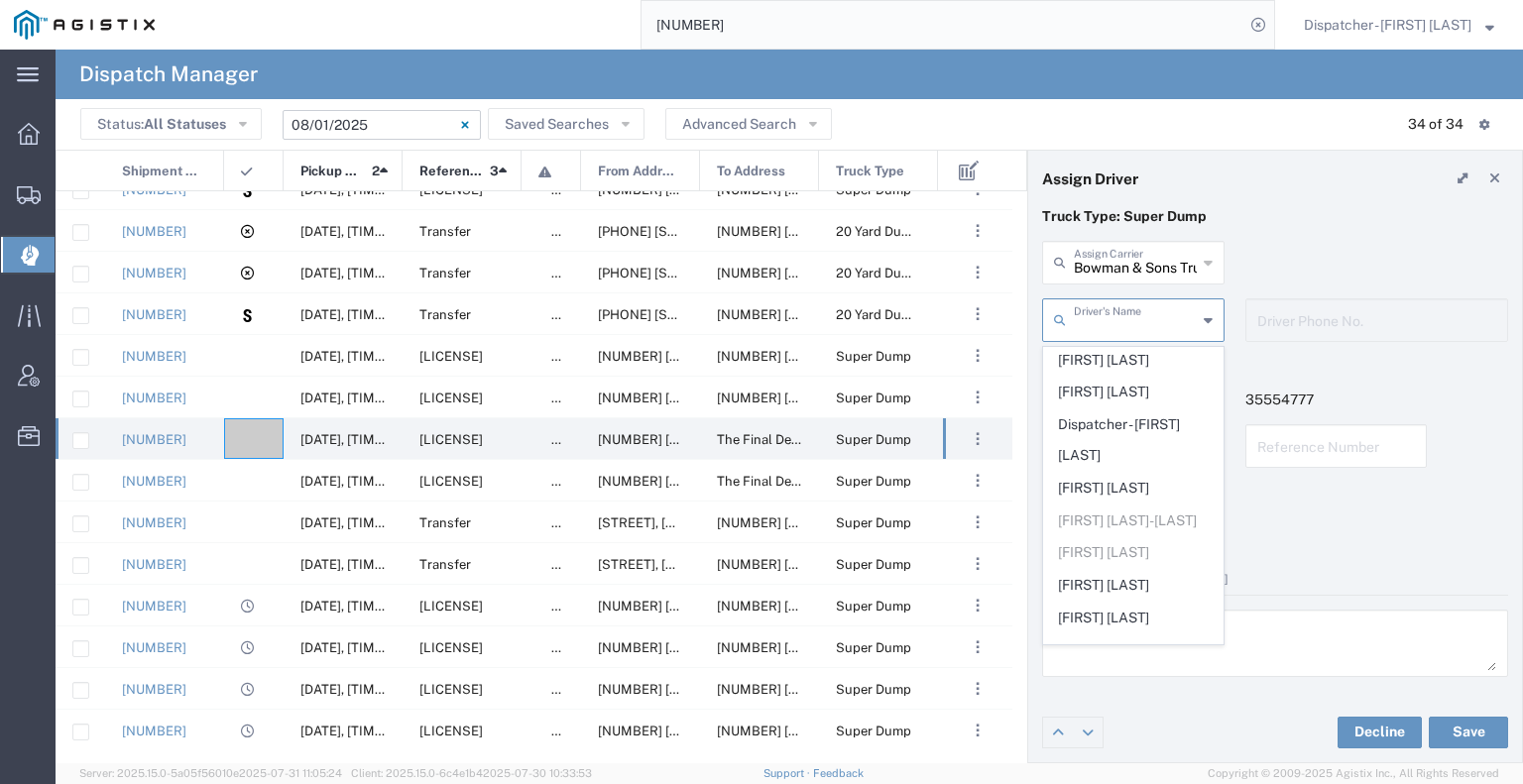 click on "Status:  All Statuses All Statuses Awaiting Assignment Declined Assigned Accepted 08/01/[YEAR] 08/01/[YEAR] - 08/01/[YEAR]
Today   Yesterday   Last 7 Days   Last 30 Days   Last 90 days   Tomorrow   Next 7 days  July [YEAR] Su Mo Tu We Th Fr Sa 1 2 3 4 5 6 7 8 9 10 11 12 13 14 15 16 17 18 19 20 21 22 23 24 25 26 27 28 29 30 31 August [YEAR] Su Mo Tu We Th Fr Sa 1 2 3 4 5 6 7 8 9 10 11 12 13 14 15 16 17 18 19 20 21 22 23 24 25 26 27 28 29 30 31 Reset 7 30 [YEAR] - 8 5 [YEAR]  Saved Searches   Advanced Search  34 of 34 Table View:  Default   Comfort   Compact" 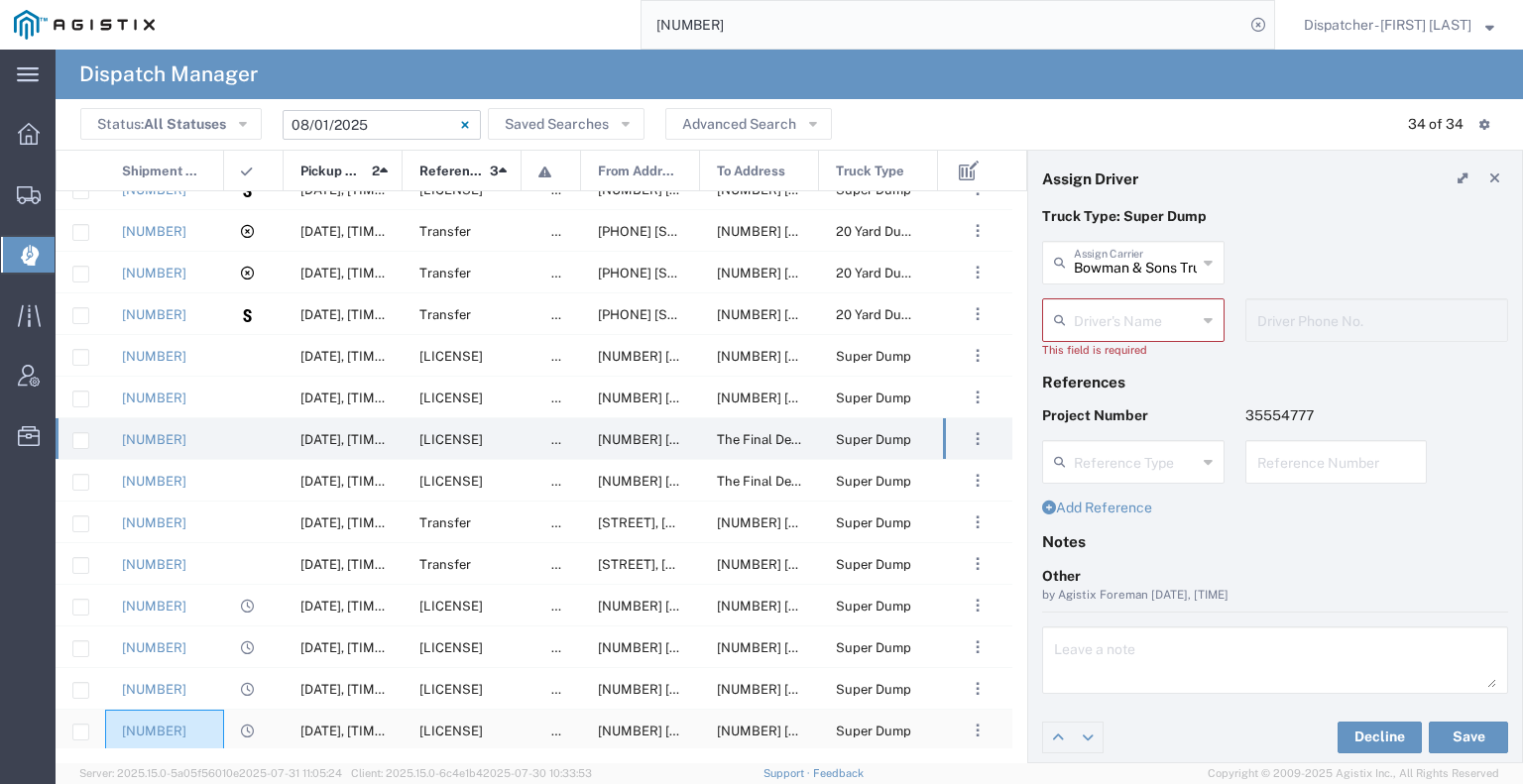 click on "[NUMBER]" 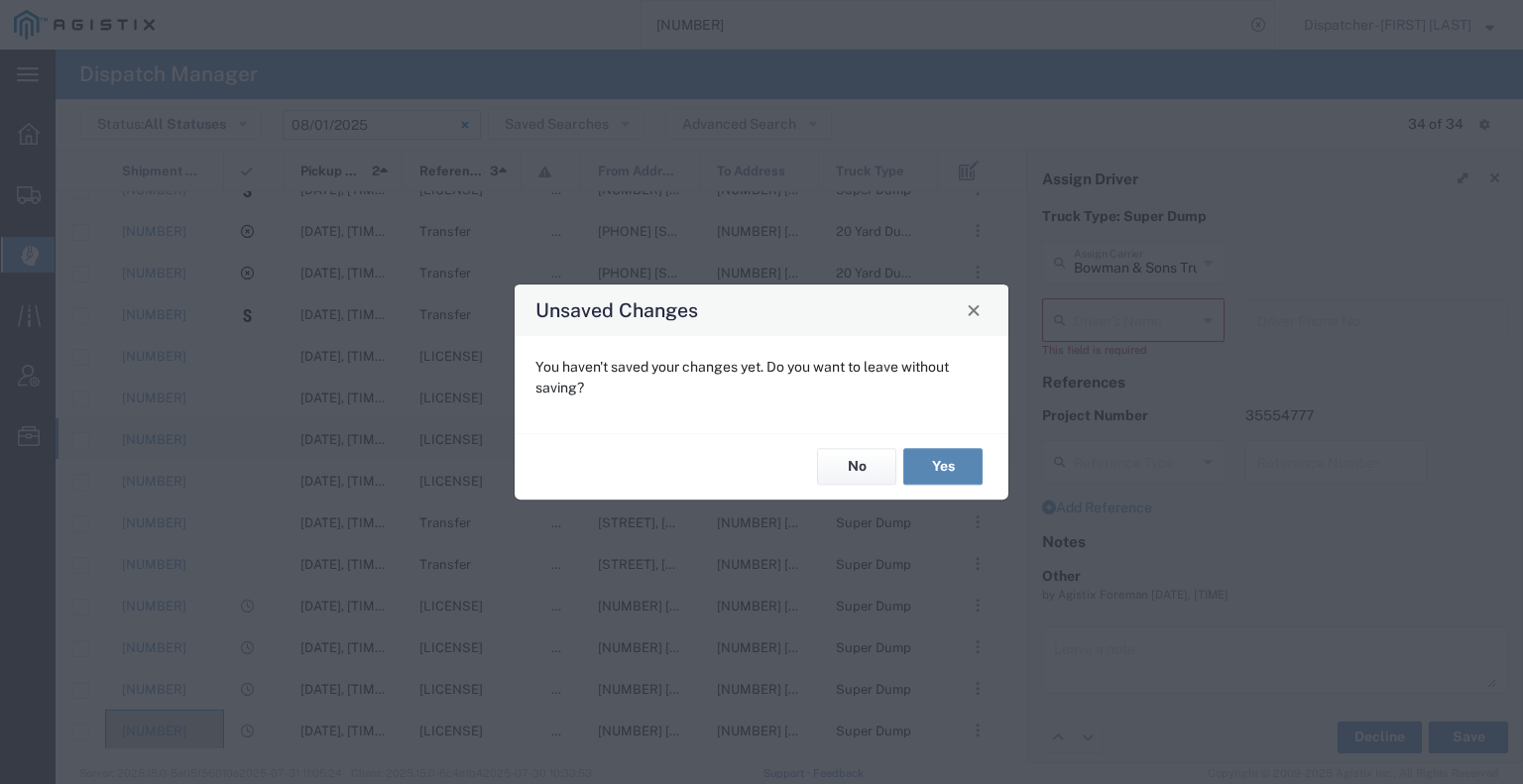 click on "Yes" 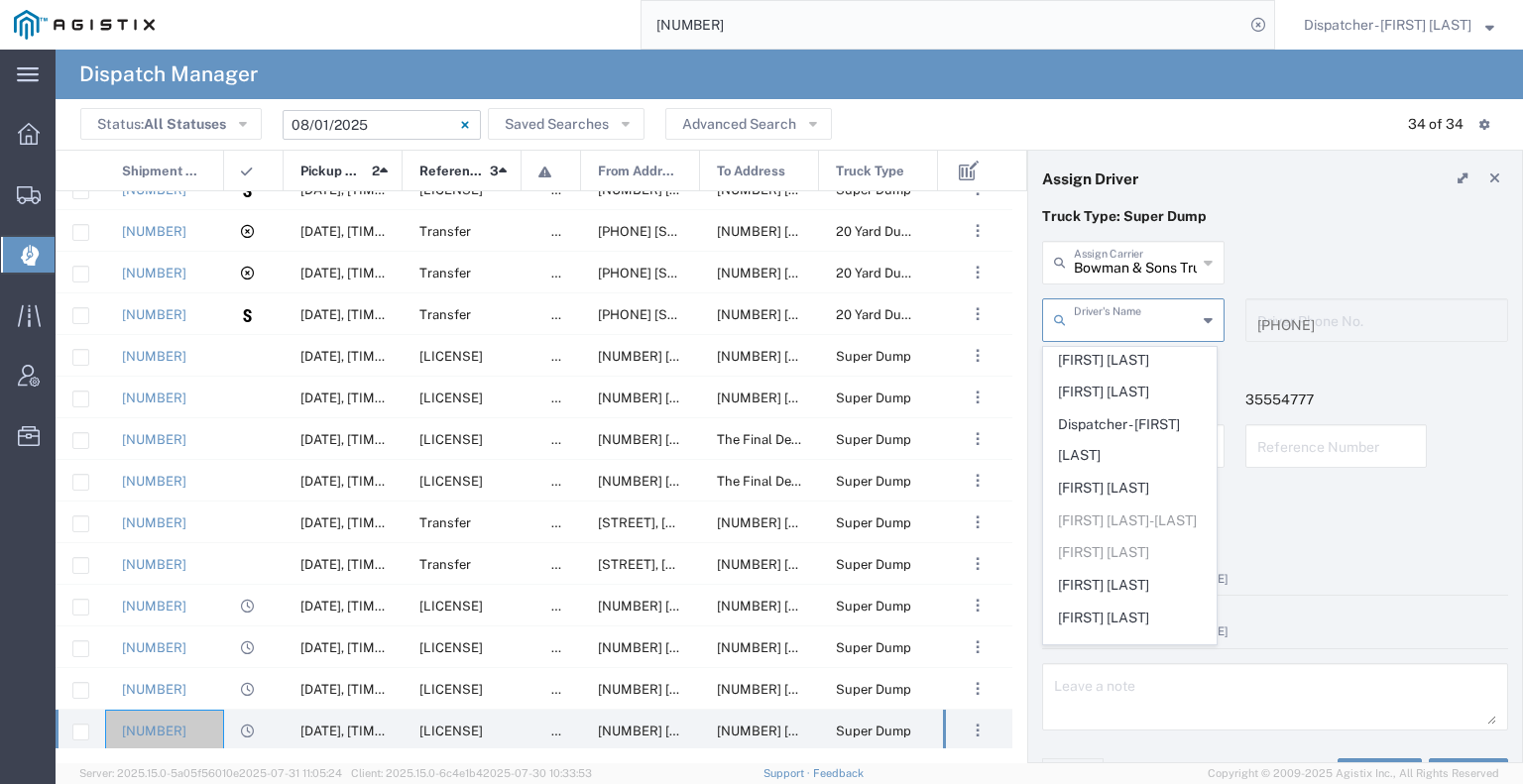 click at bounding box center [1135, 318] 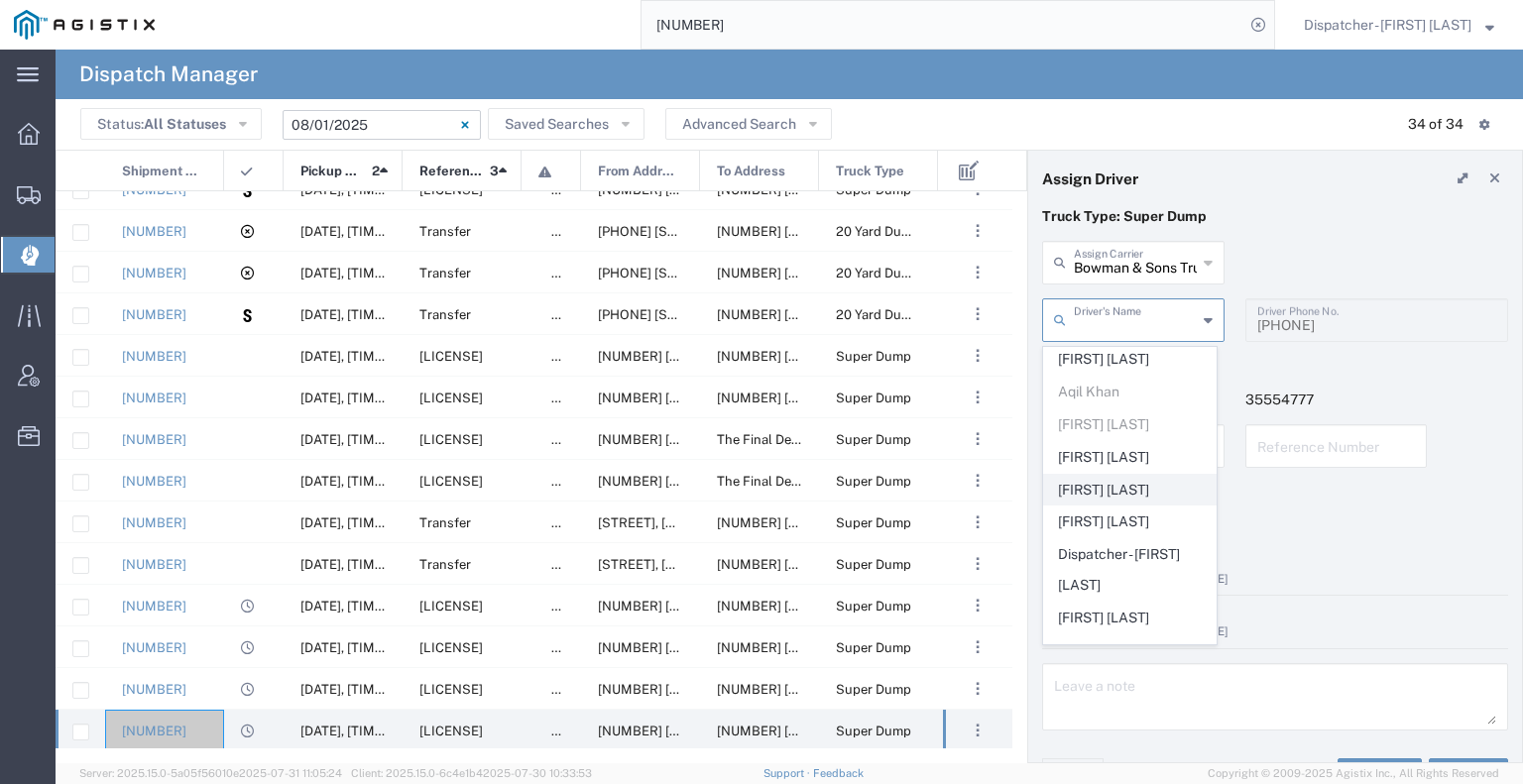 scroll, scrollTop: 99, scrollLeft: 0, axis: vertical 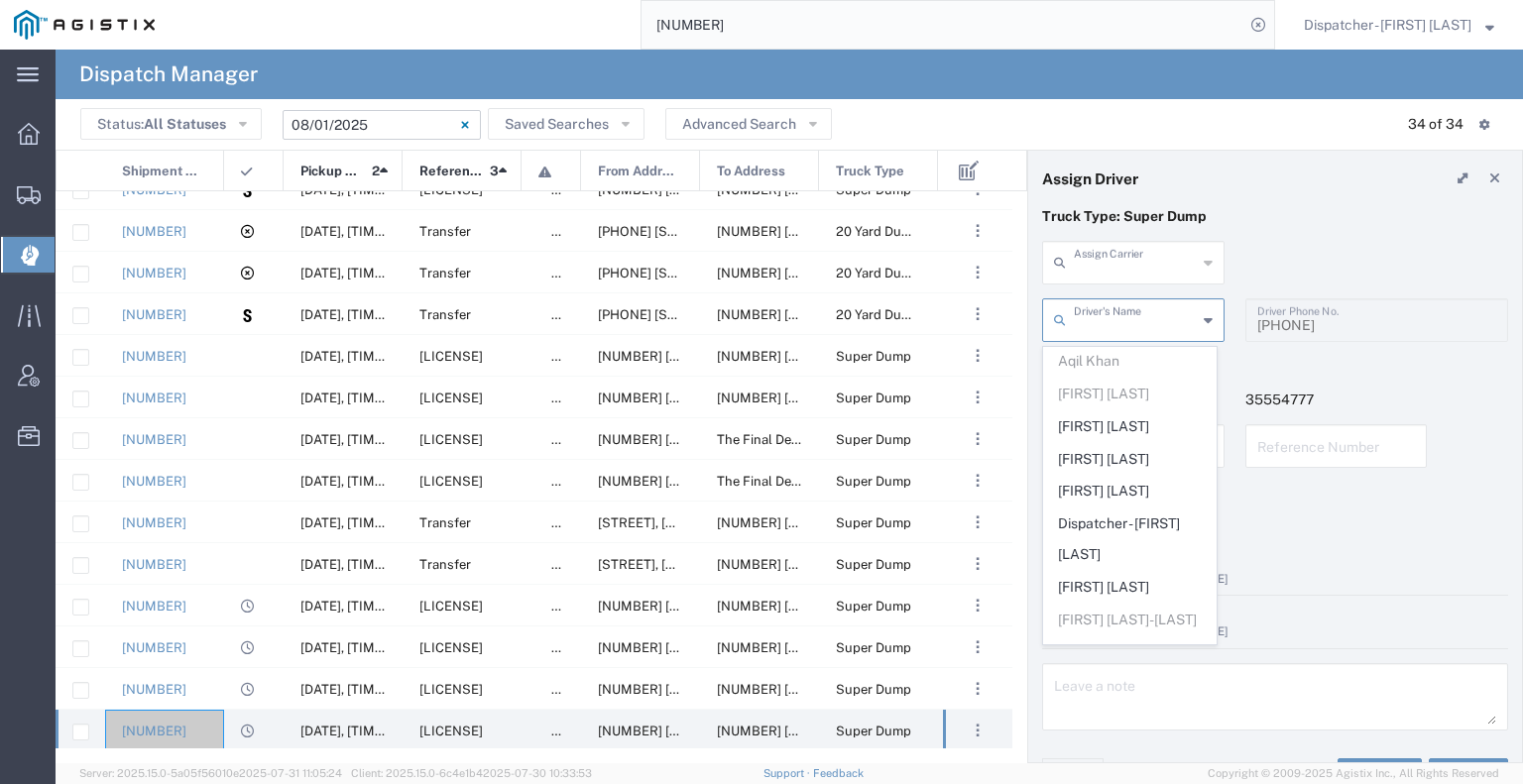 click at bounding box center [1135, 261] 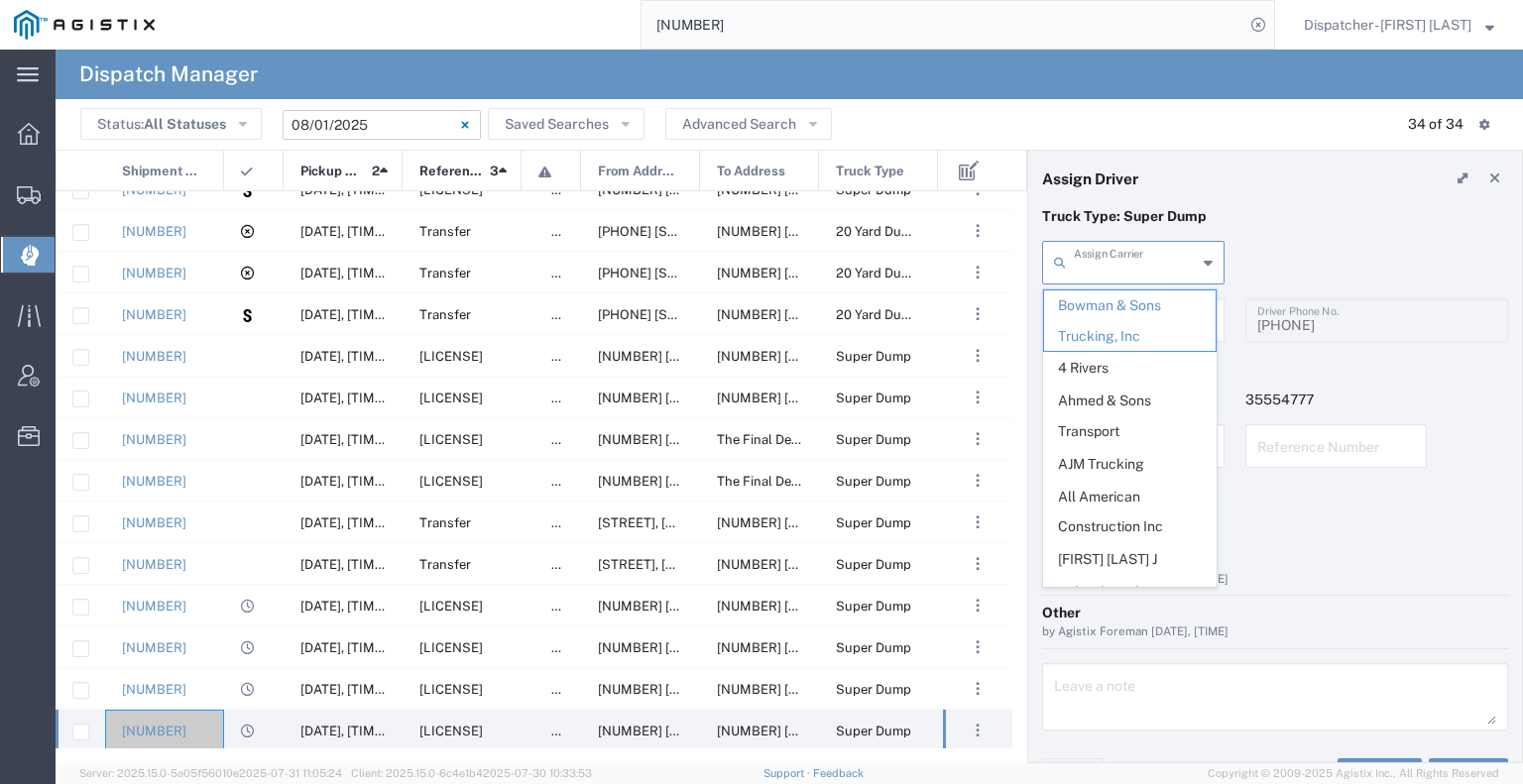 click at bounding box center [1135, 261] 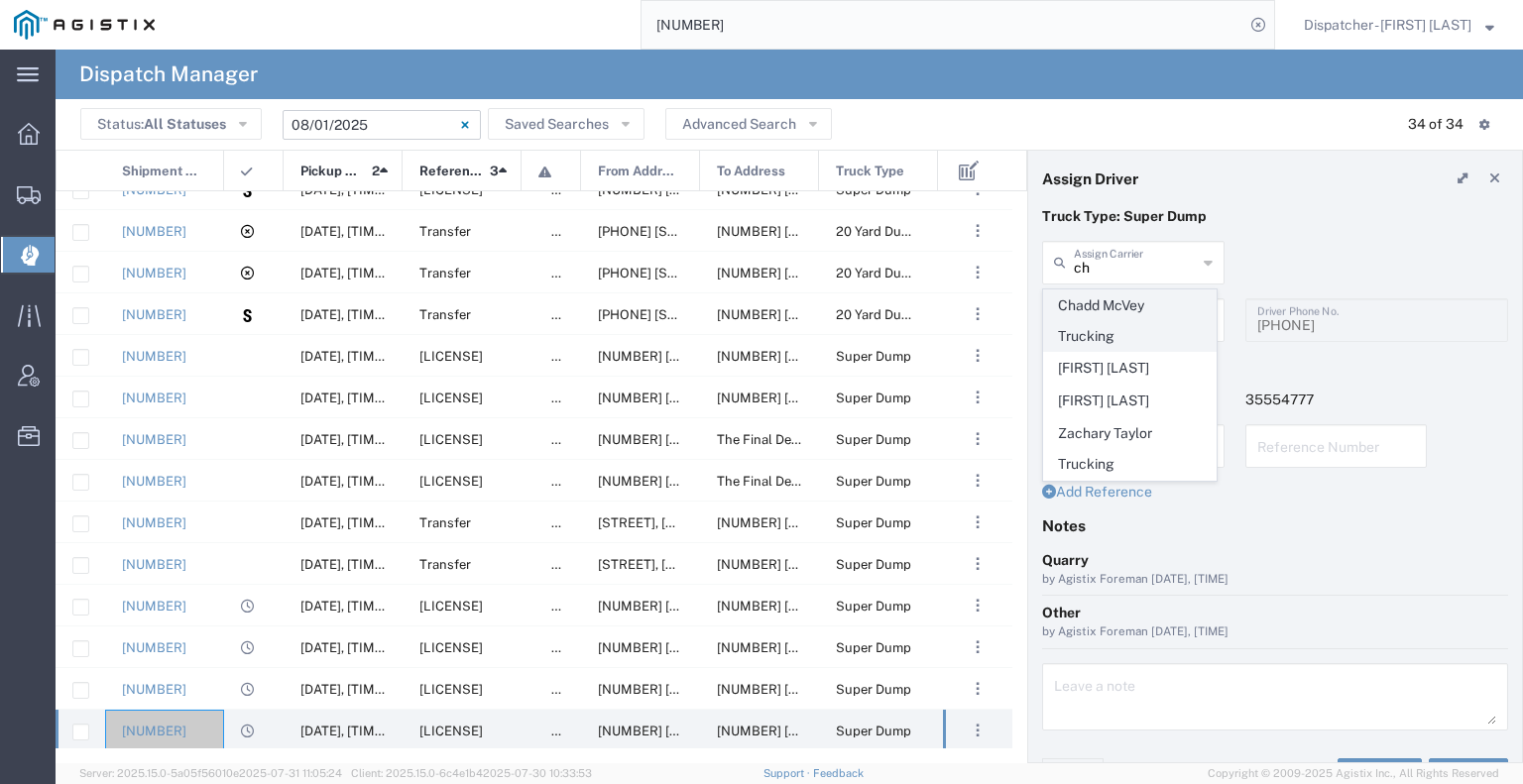 click on "Chadd McVey Trucking" 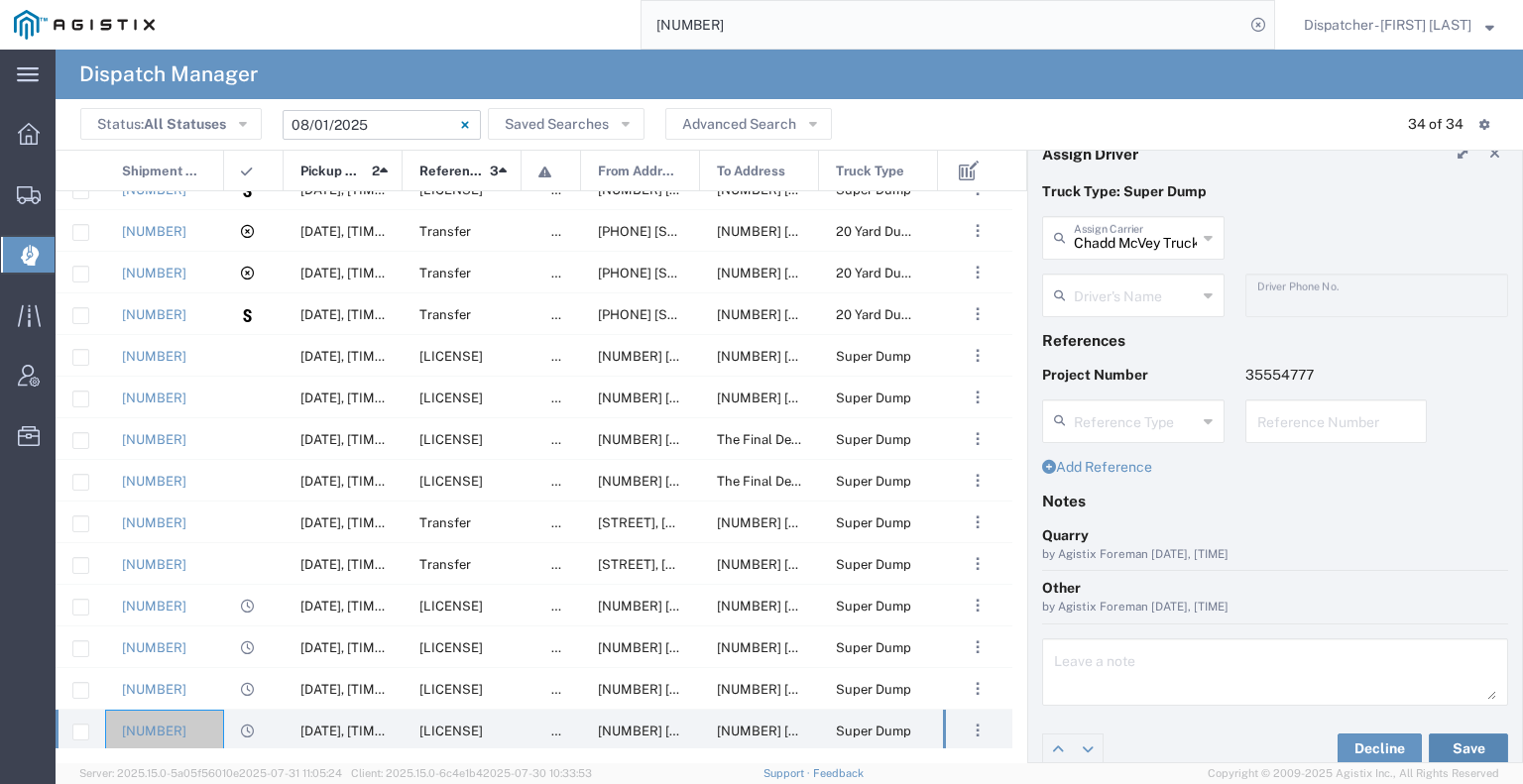 scroll, scrollTop: 39, scrollLeft: 0, axis: vertical 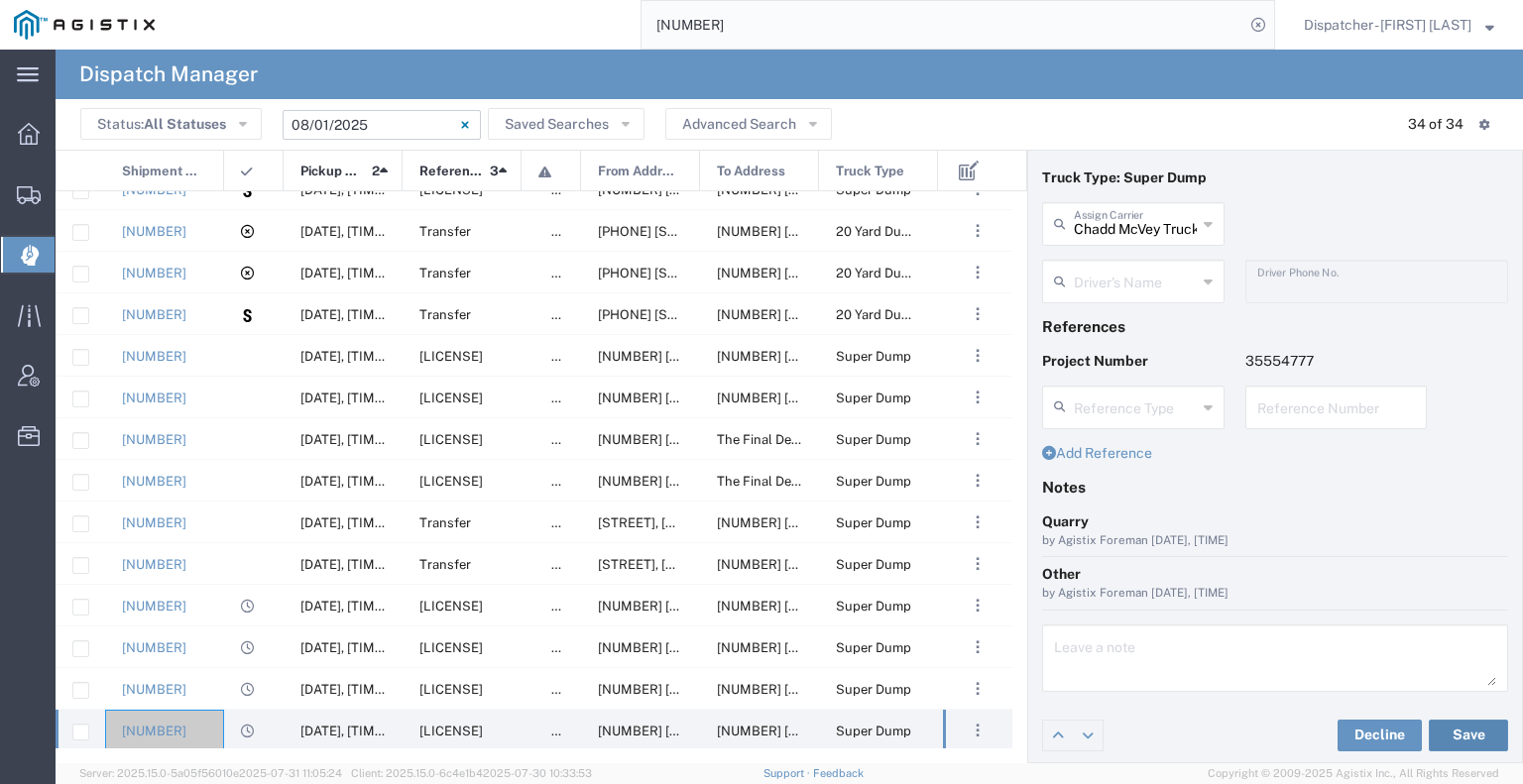 click on "Save" 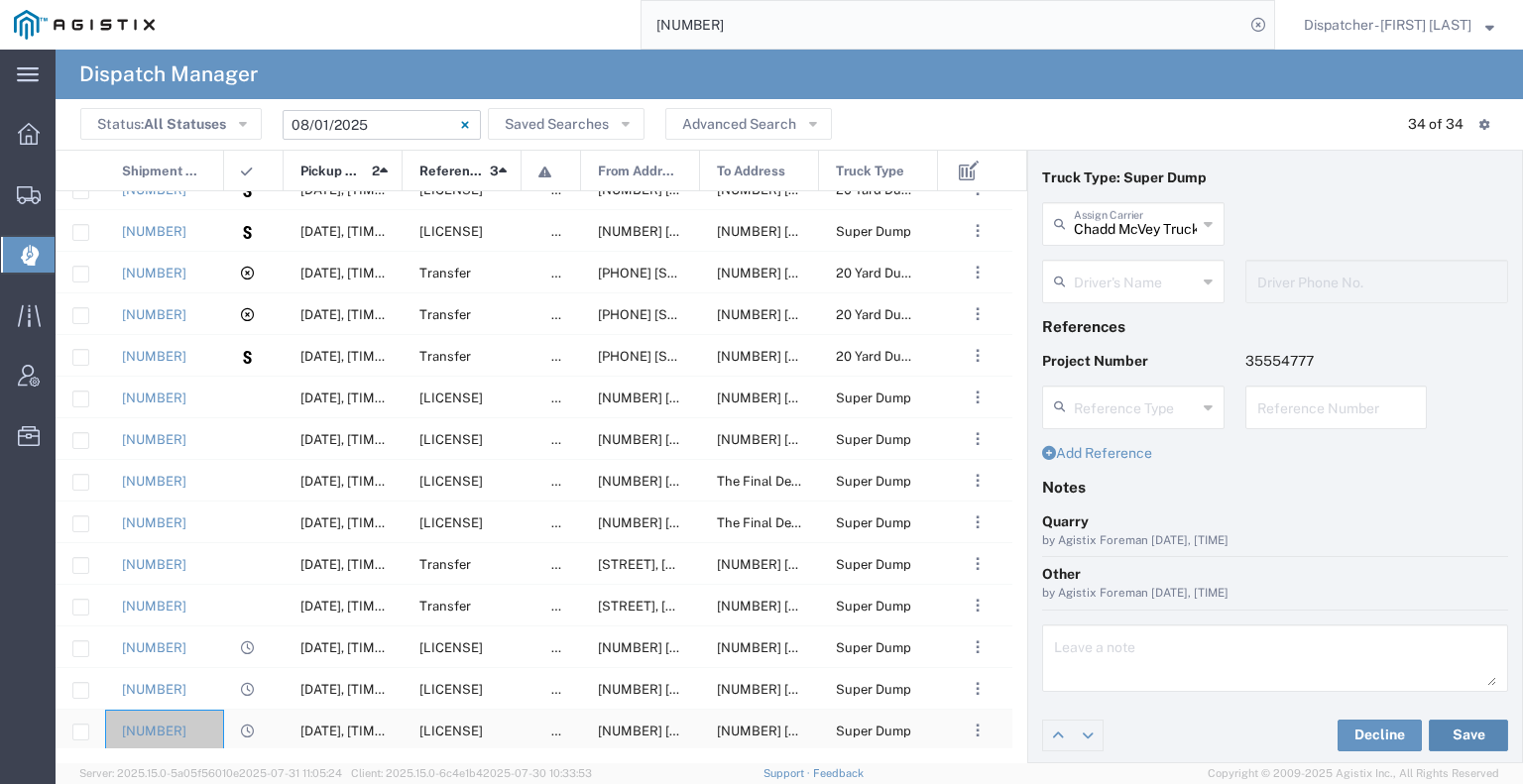 scroll, scrollTop: 164, scrollLeft: 0, axis: vertical 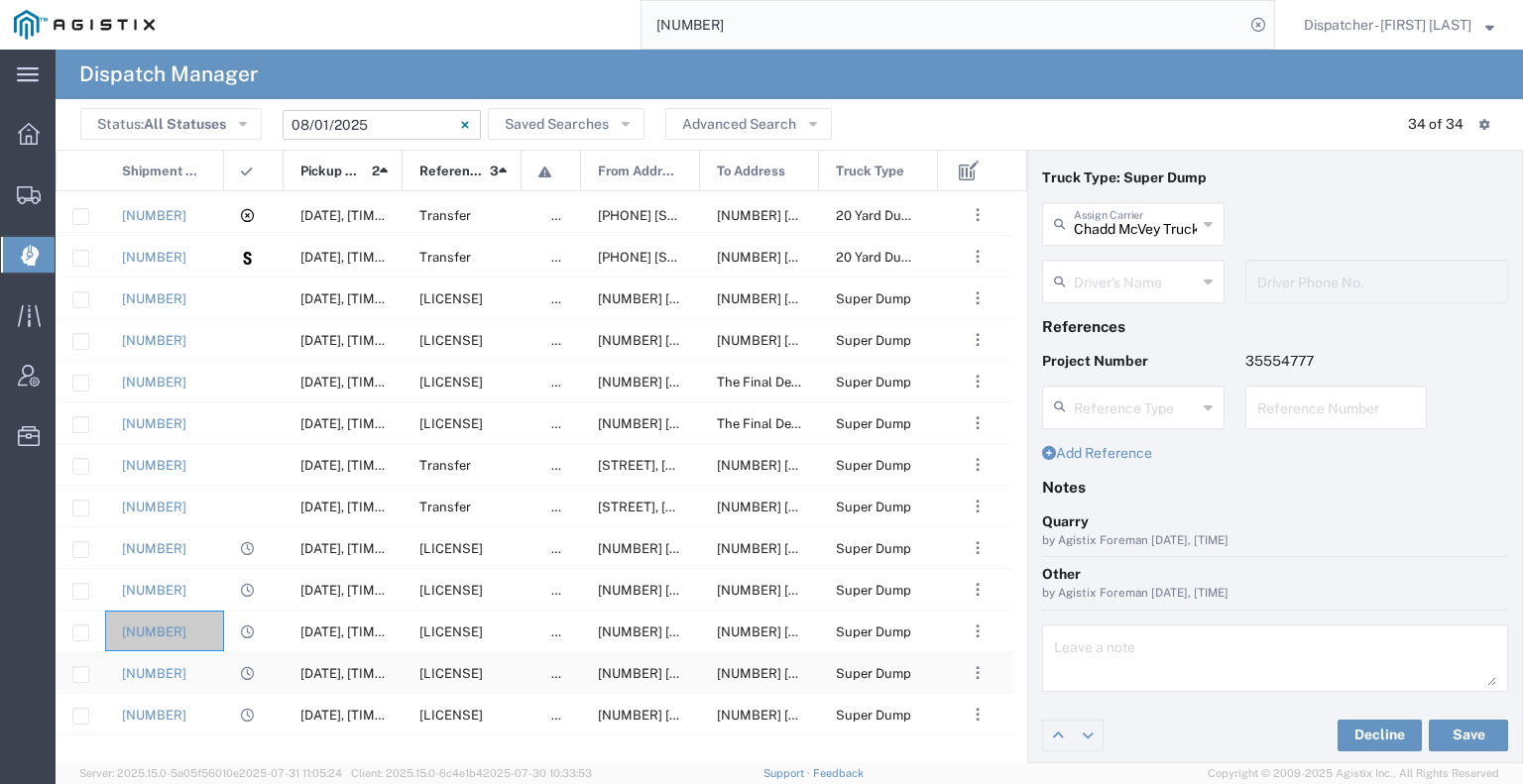 click 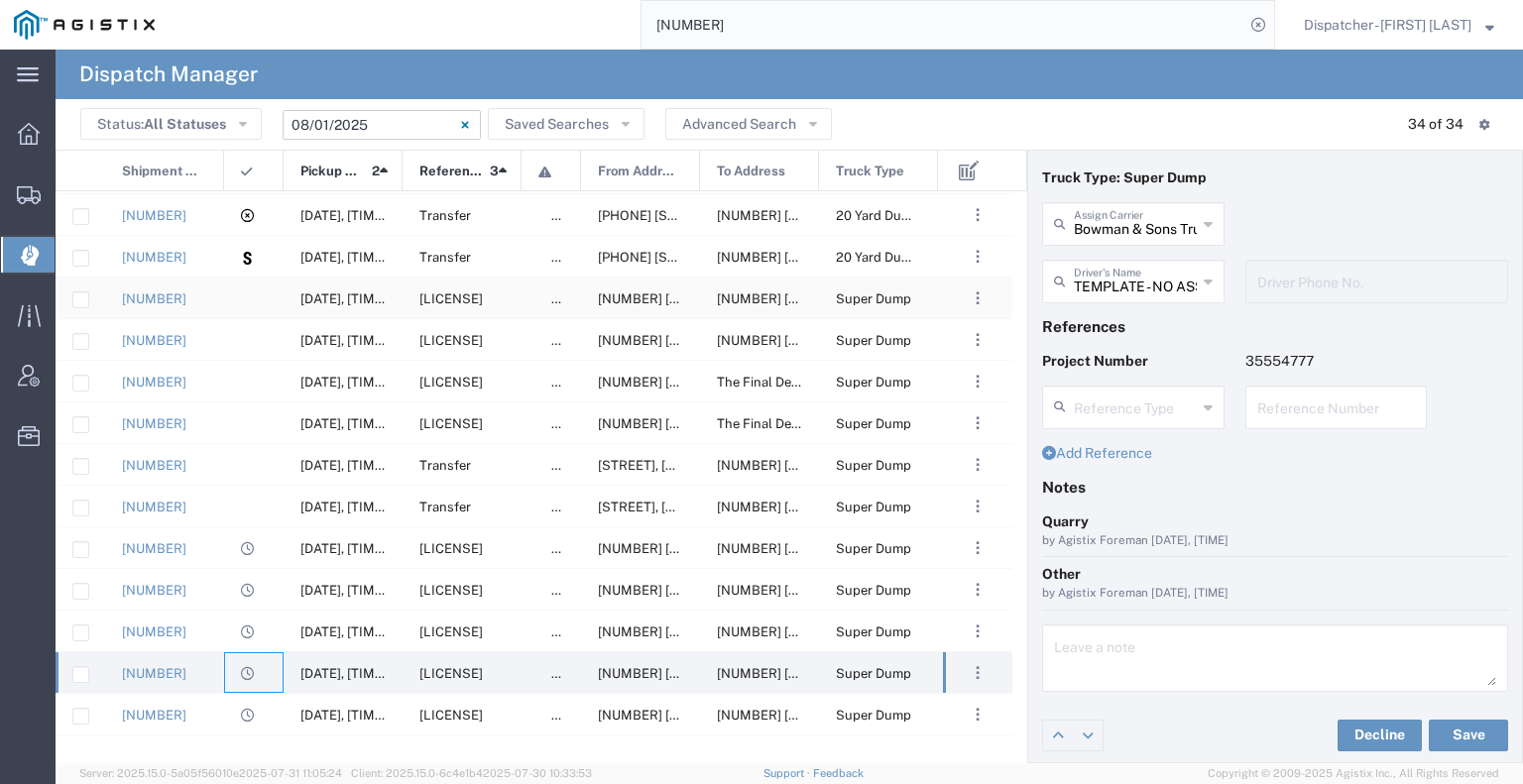 click 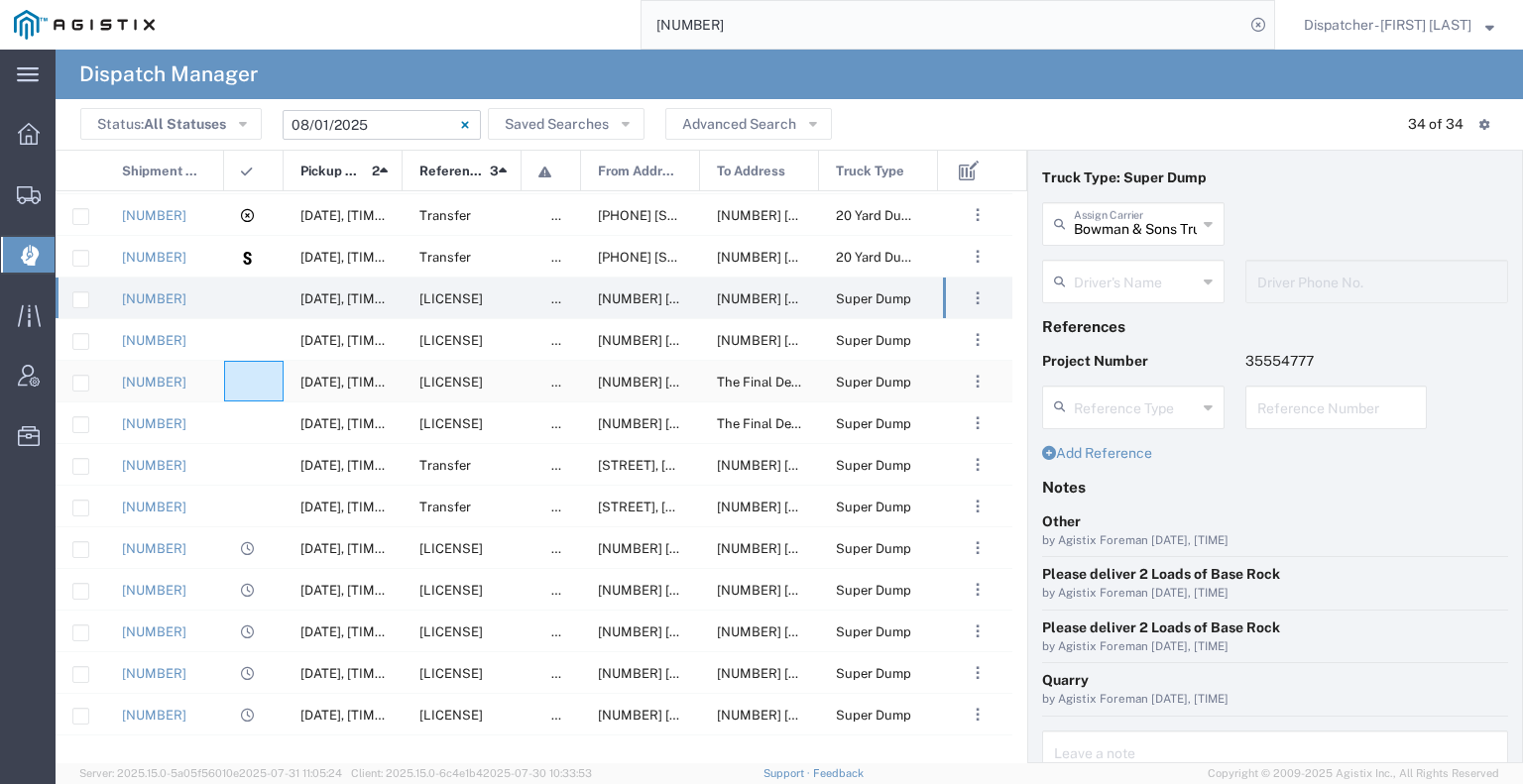 click 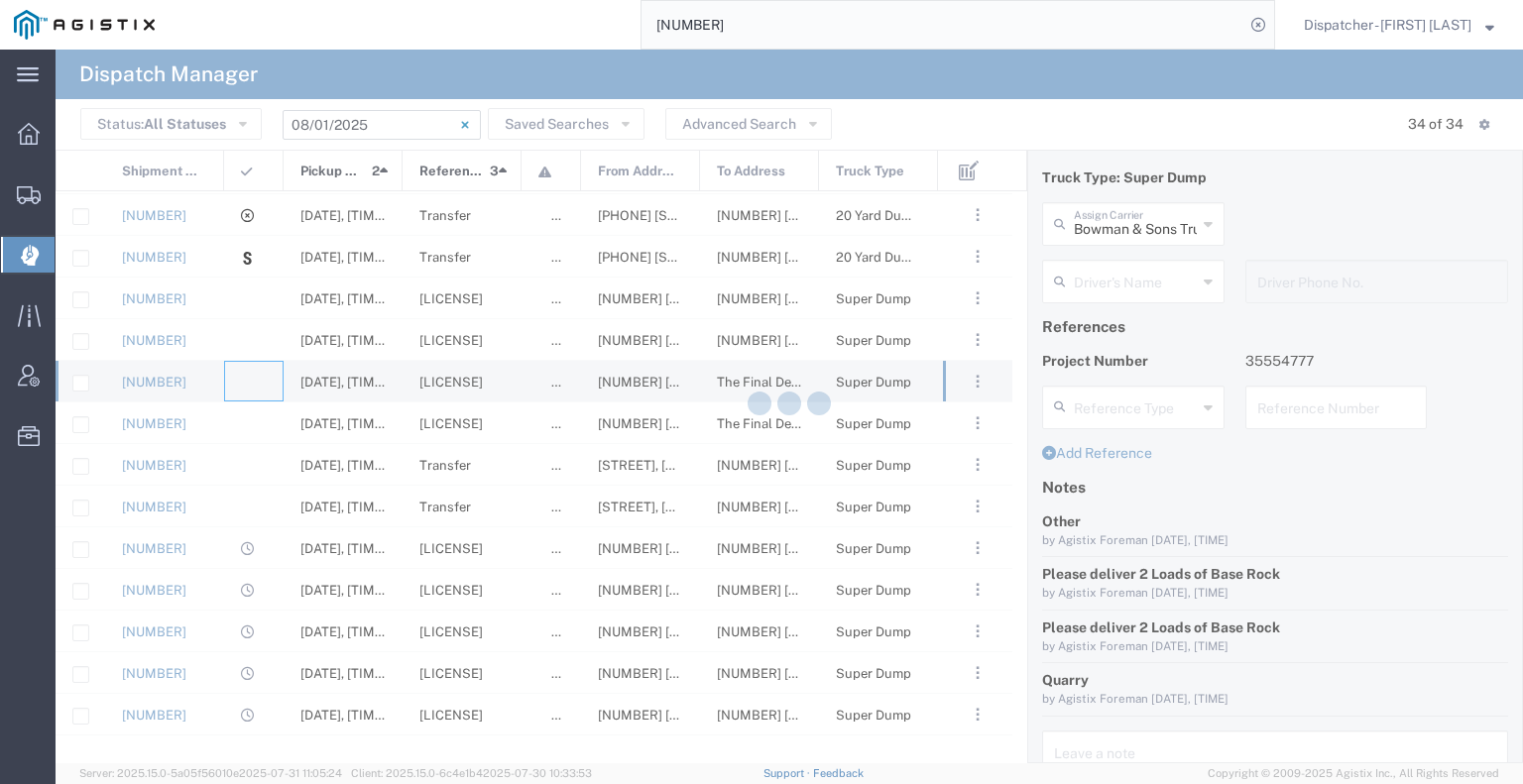 scroll, scrollTop: 0, scrollLeft: 0, axis: both 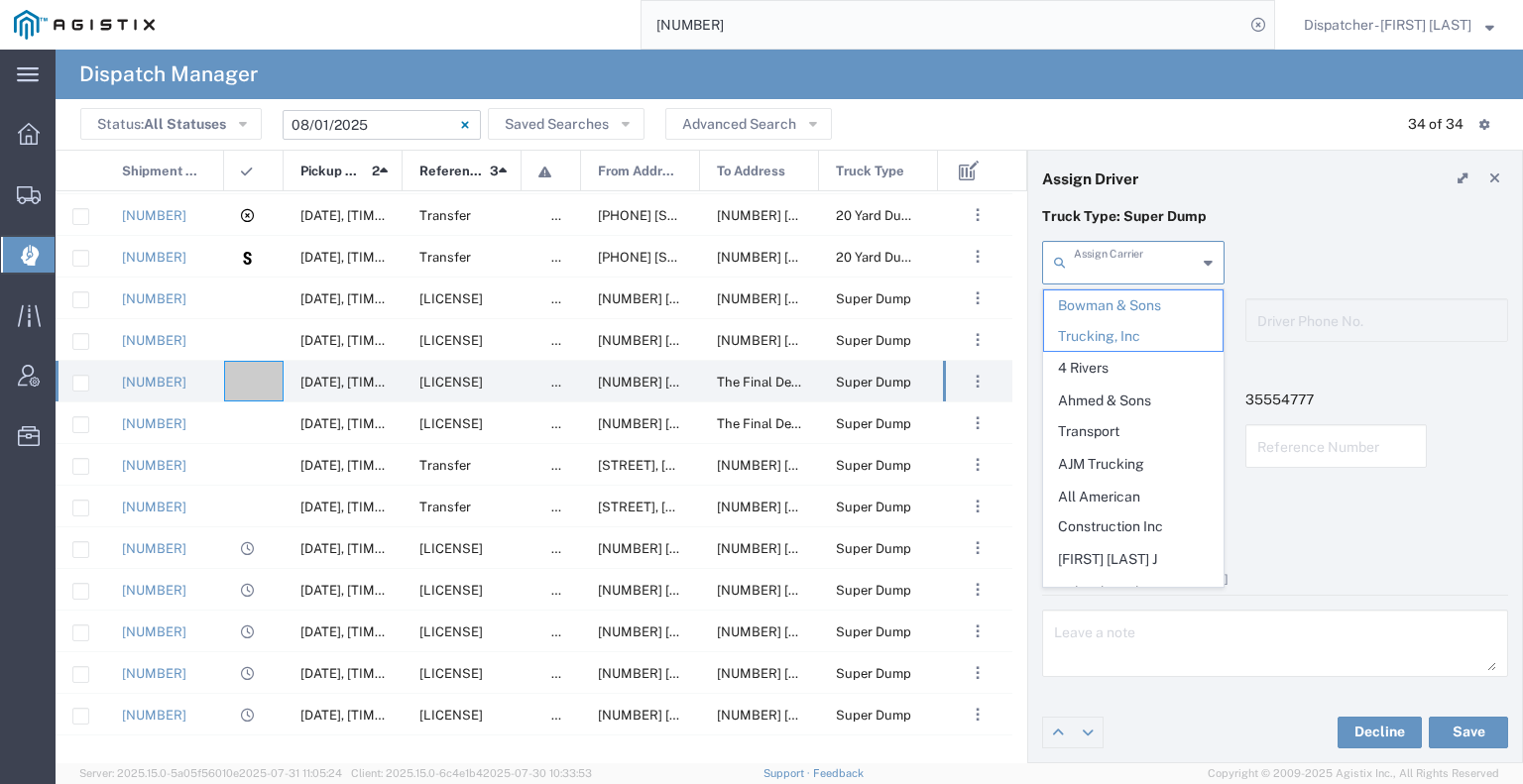 click at bounding box center (1135, 261) 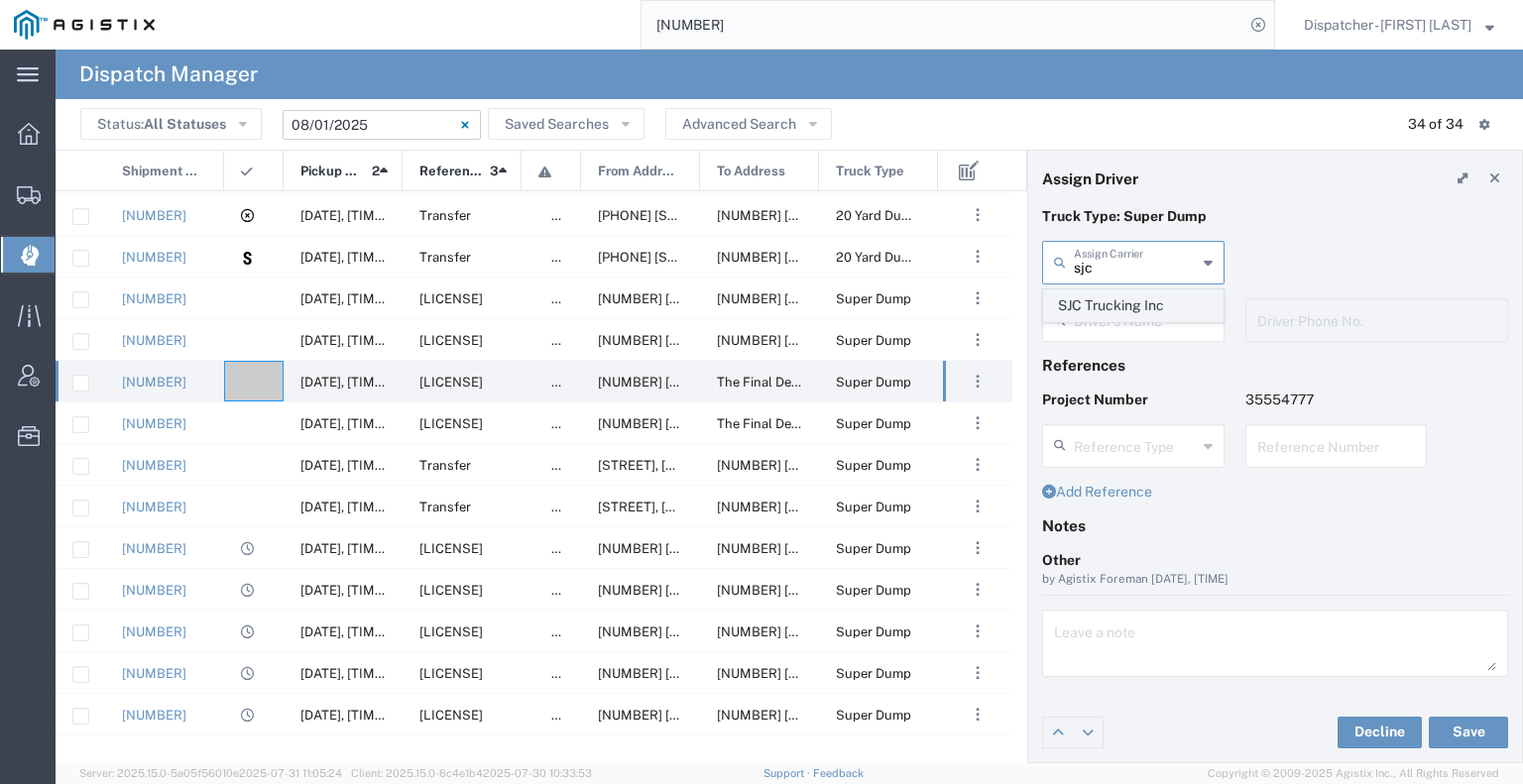 click on "SJC Trucking Inc" 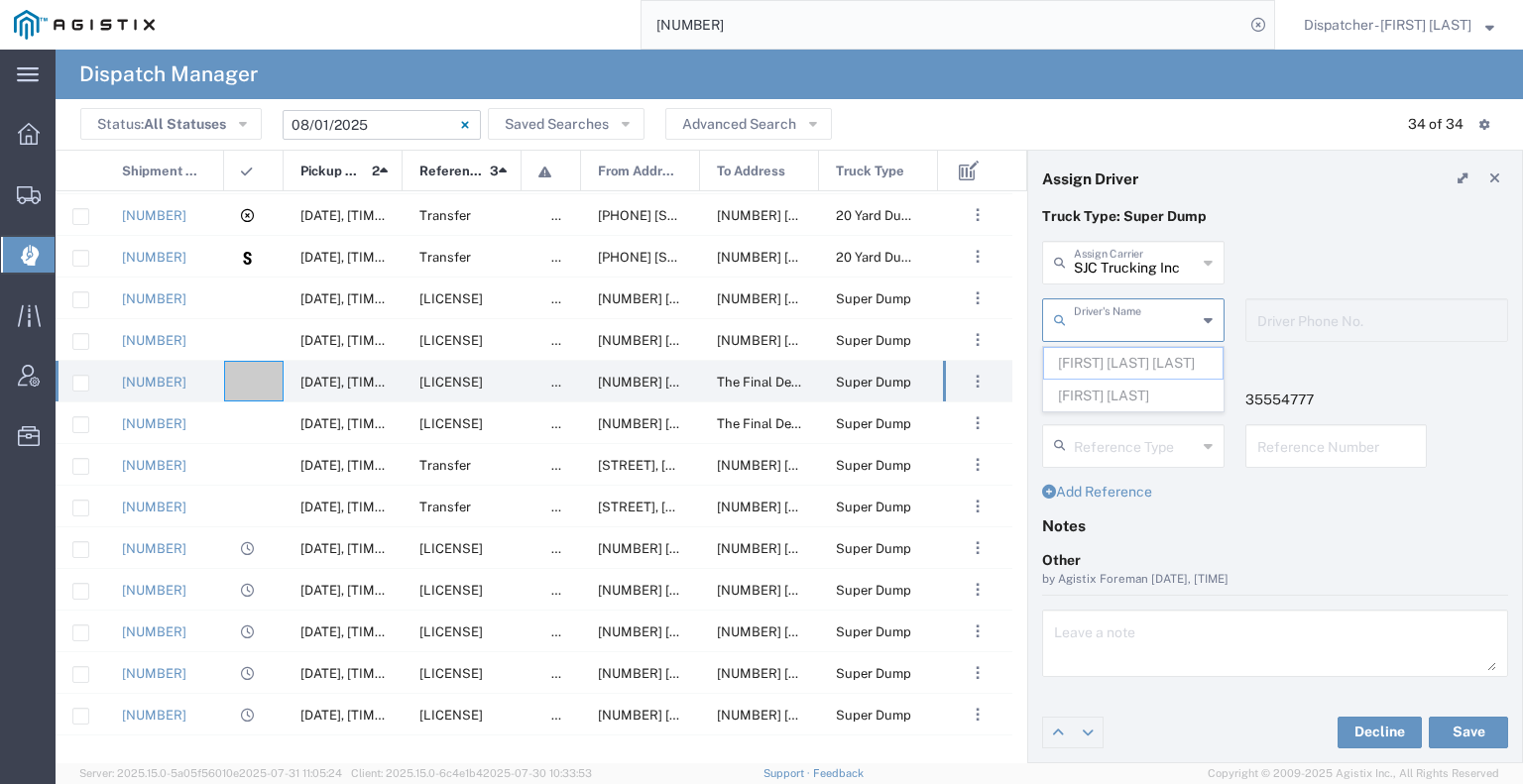 scroll, scrollTop: 0, scrollLeft: 0, axis: both 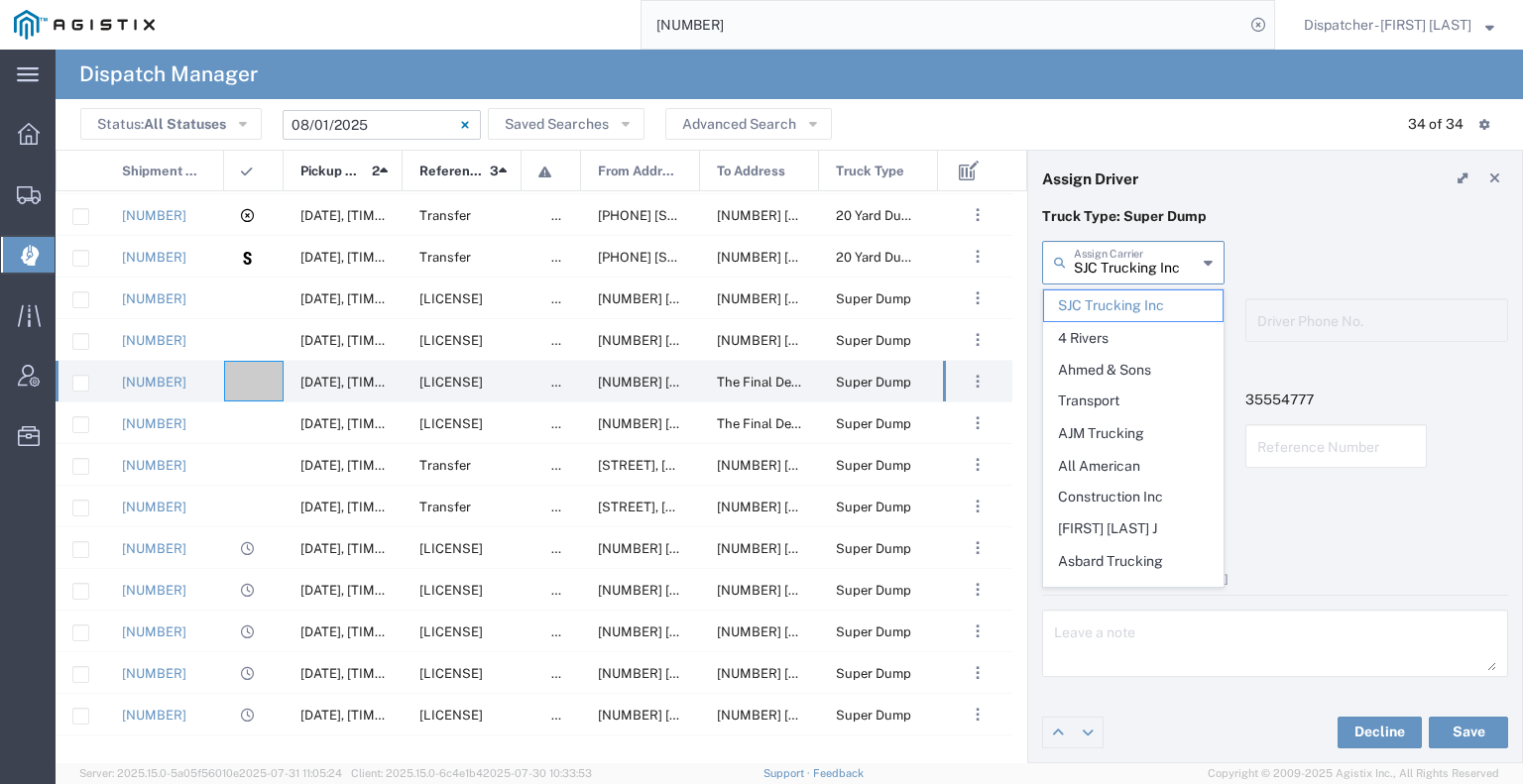 drag, startPoint x: 1179, startPoint y: 257, endPoint x: 915, endPoint y: 260, distance: 264.017 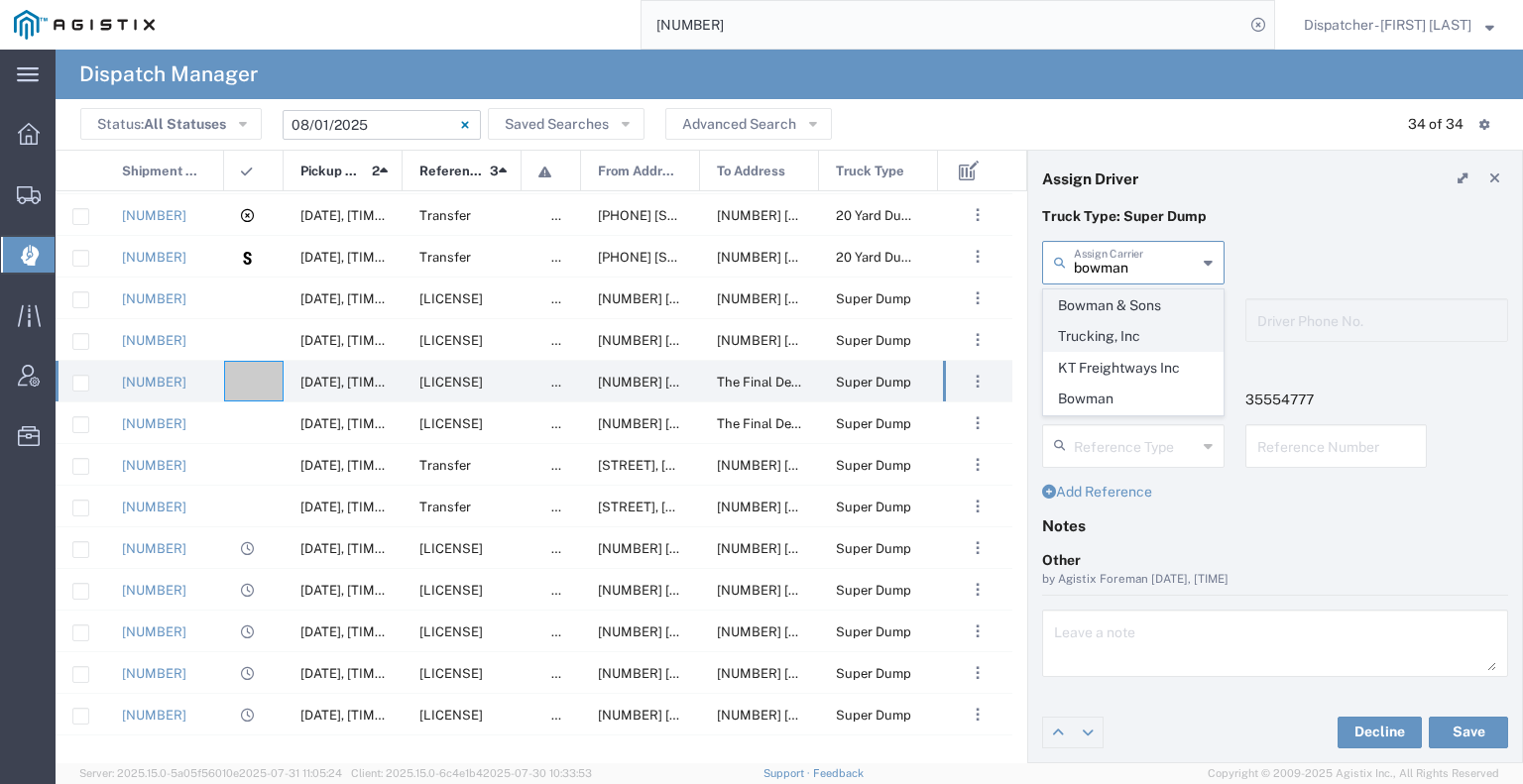 click on "Bowman & Sons Trucking, Inc" 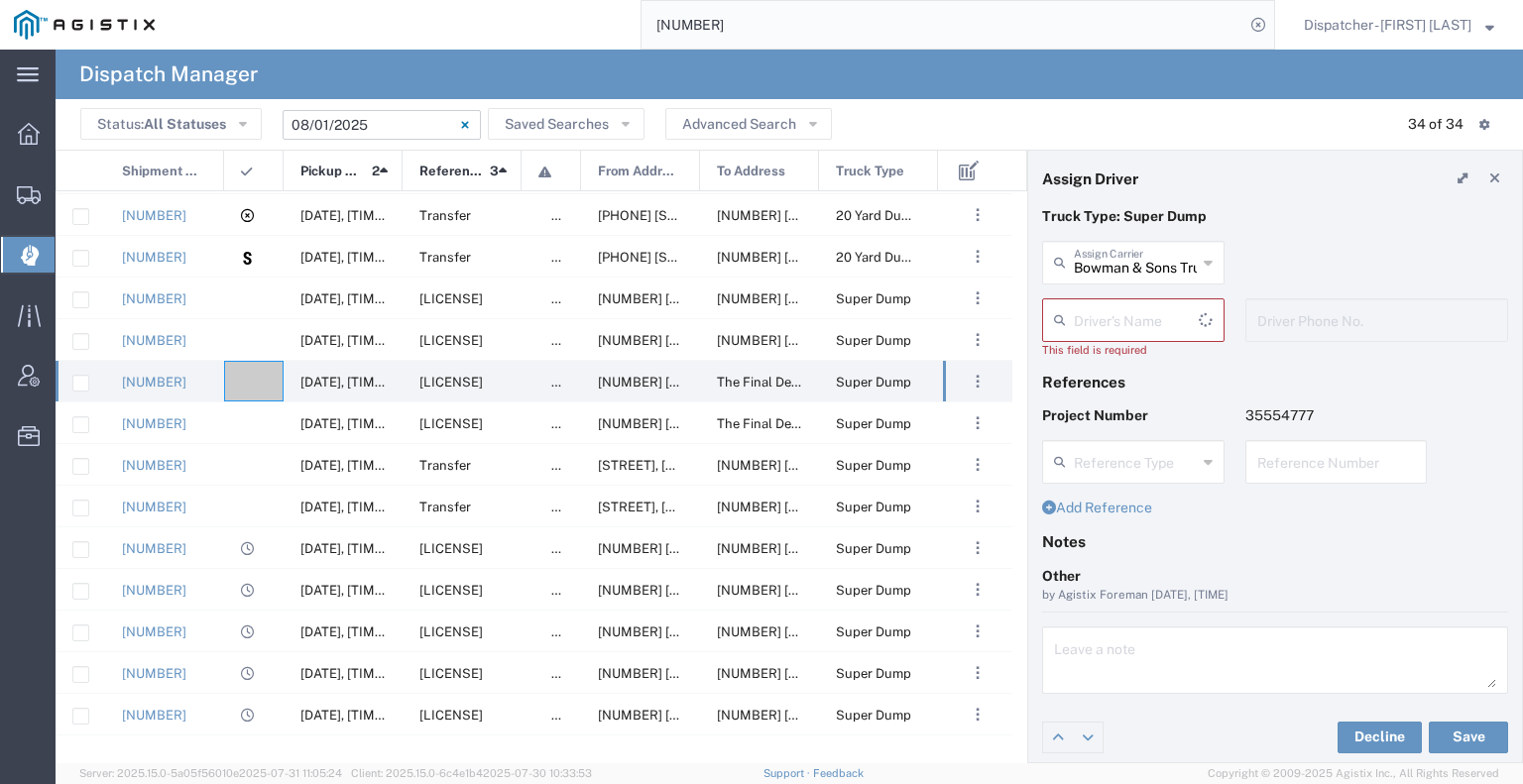 click at bounding box center (1136, 318) 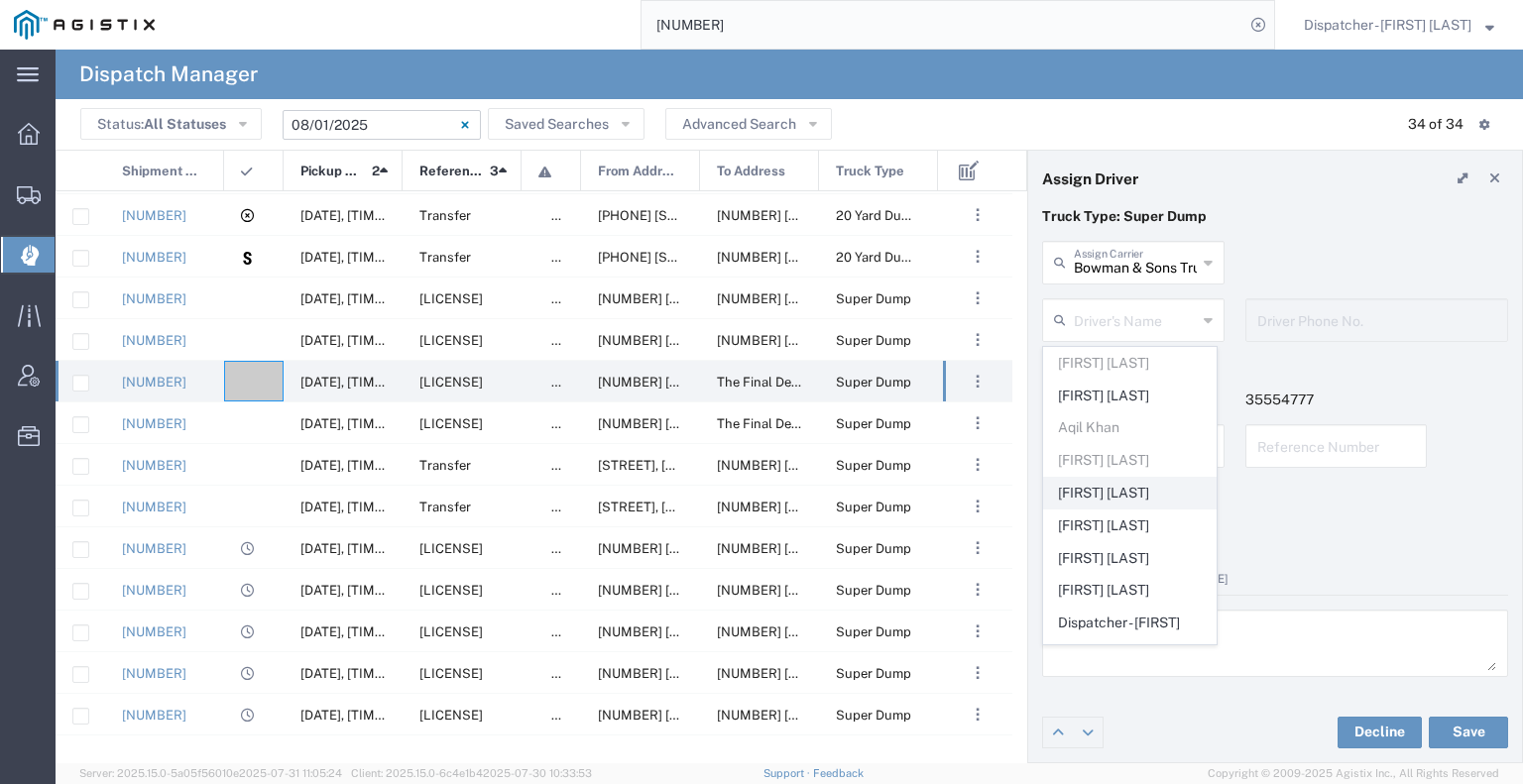 click on "[FIRST] [LAST]" 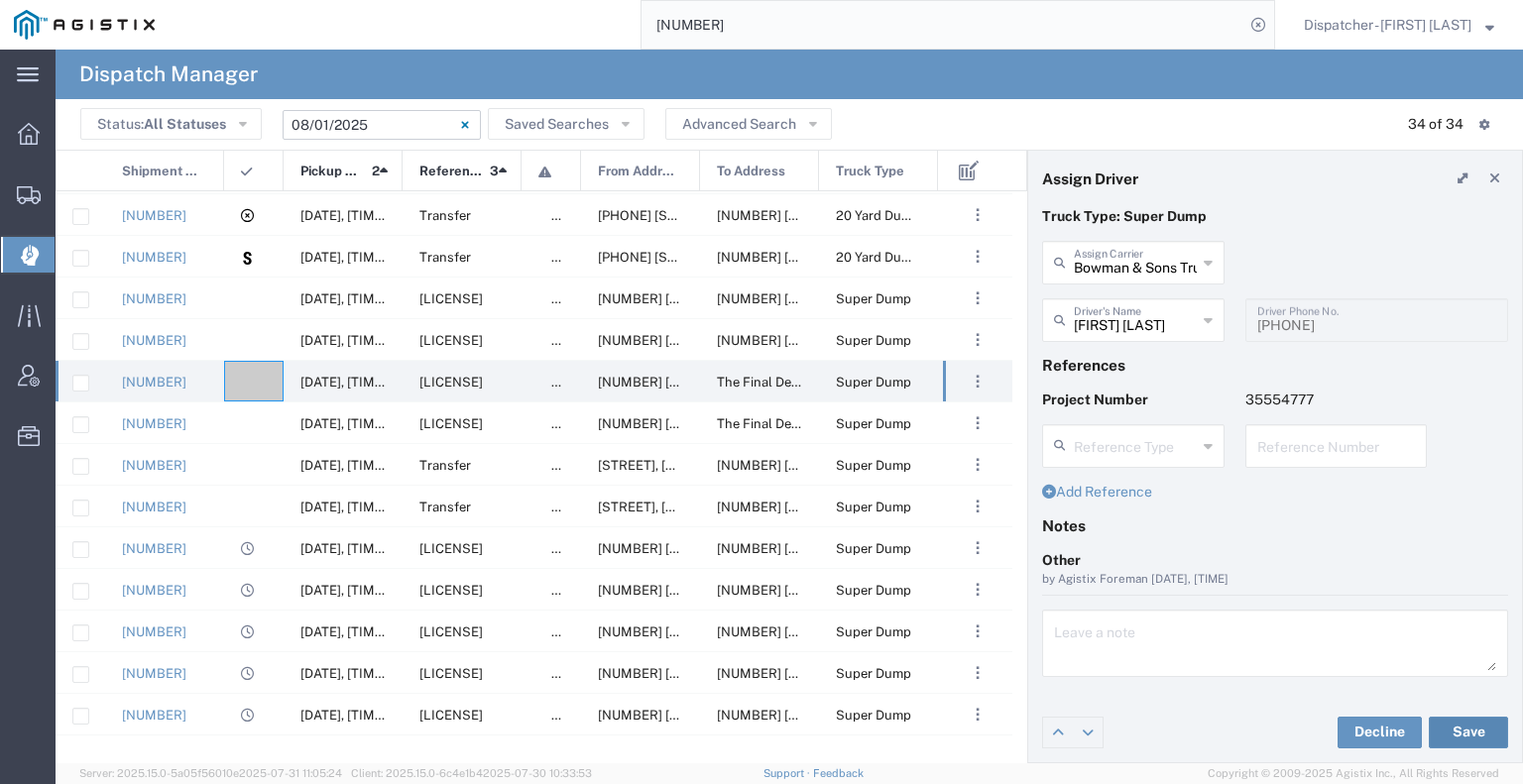 click on "Save" 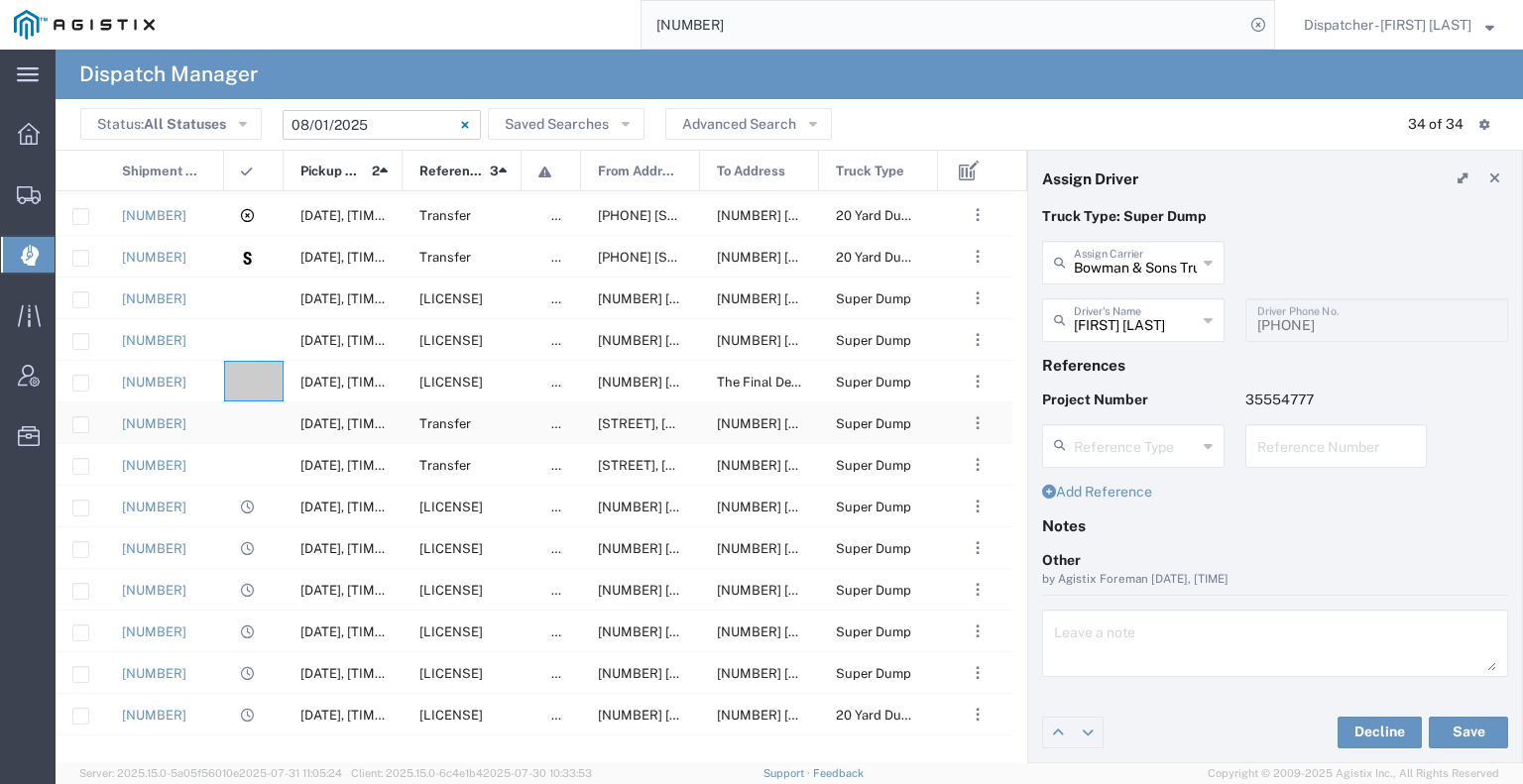 click on "[NUMBER] [DATE], [TIME] Transfer false [STREET], [CITY], [COUNTRY] [NUMBER] [STREET], [CITY], [COUNTRY] Super Dump Await Cfrm." 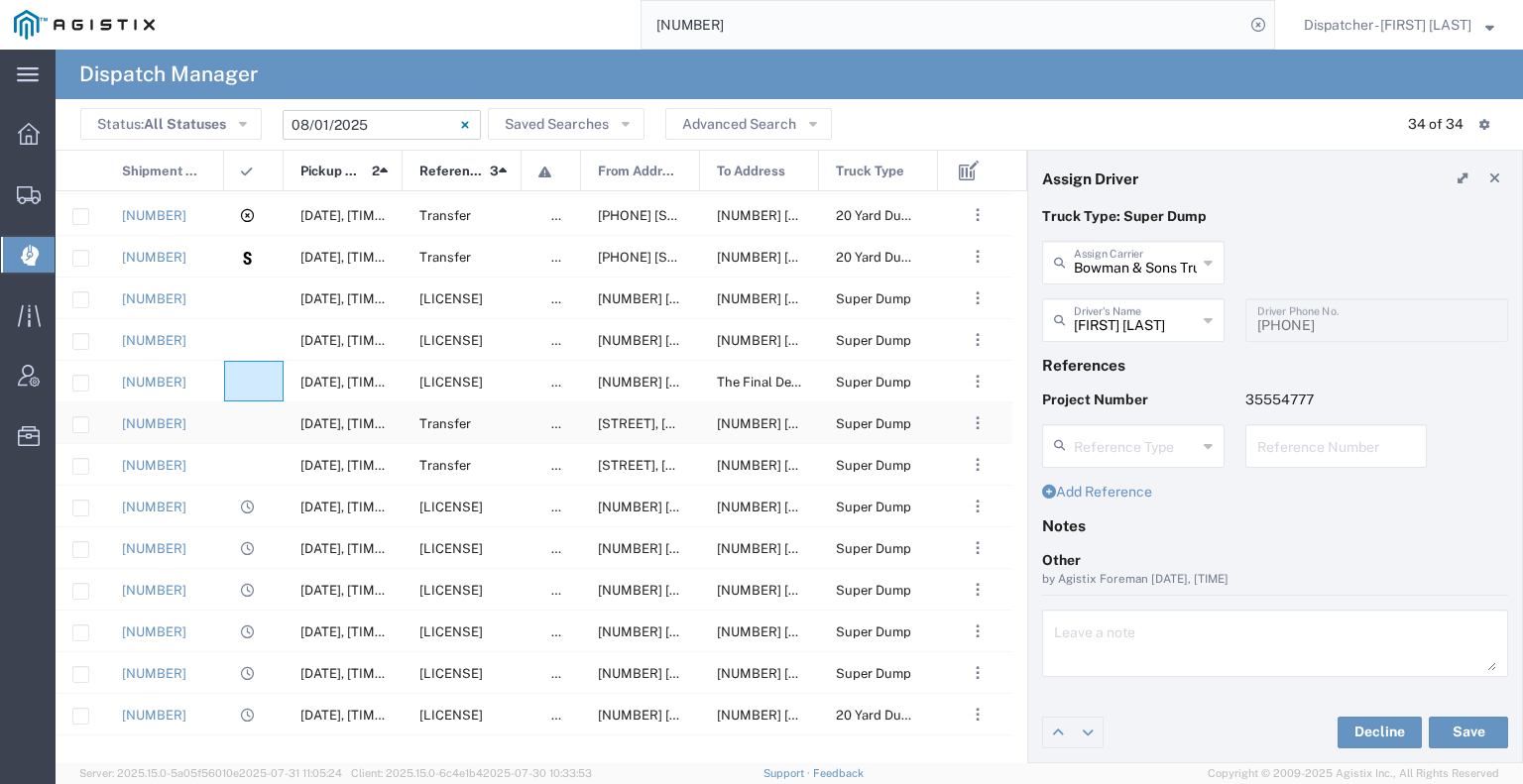 click 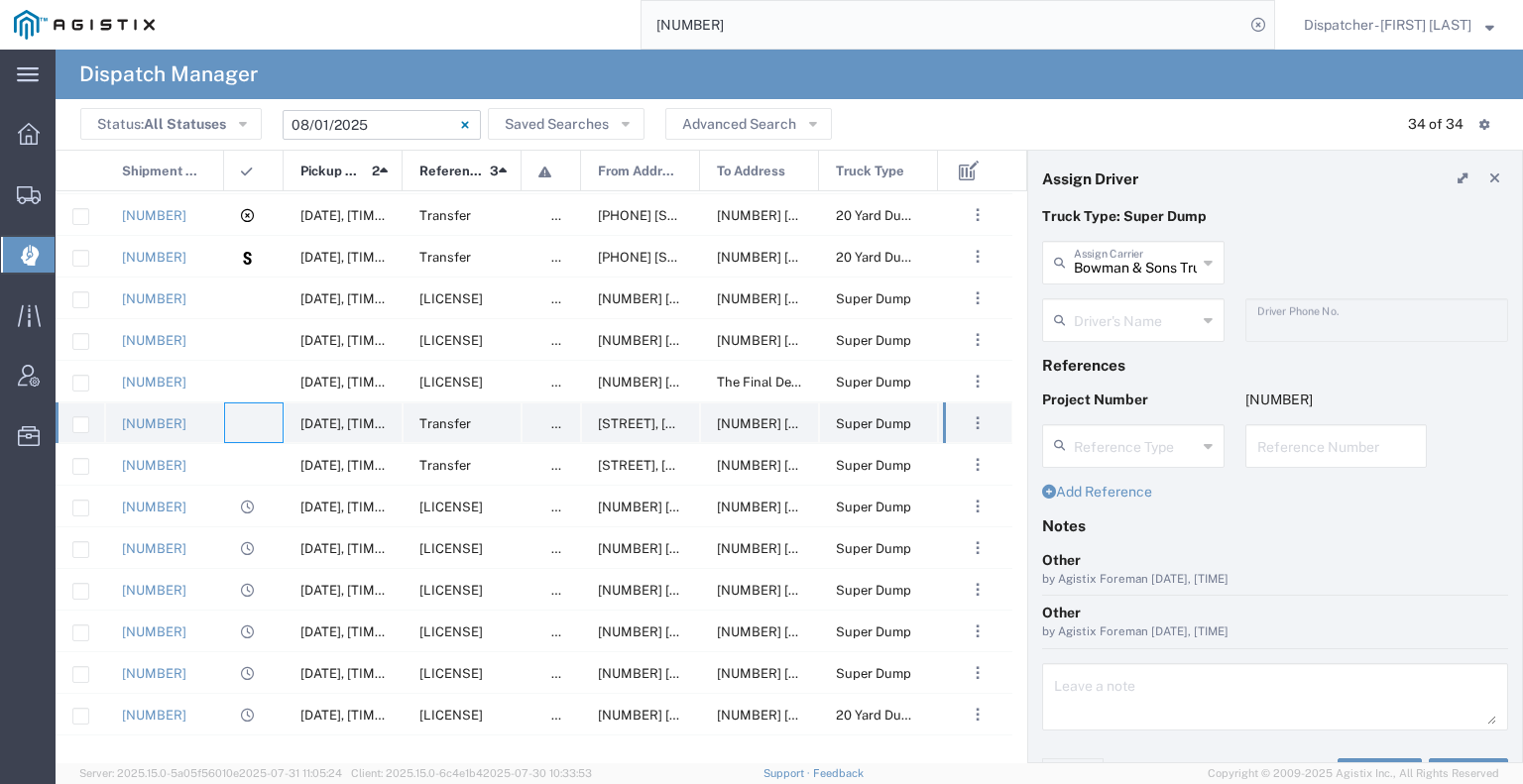 click 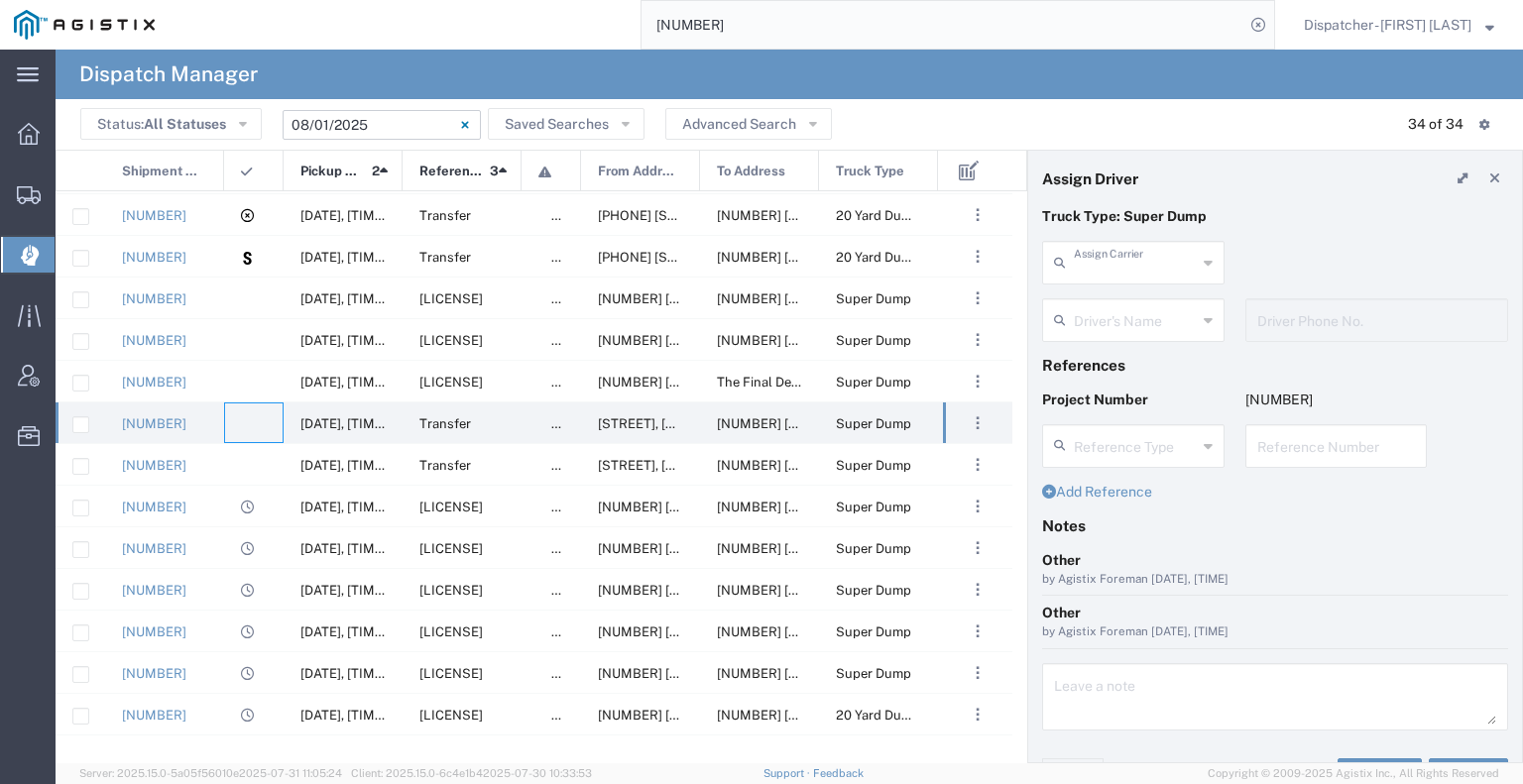 click at bounding box center [1135, 261] 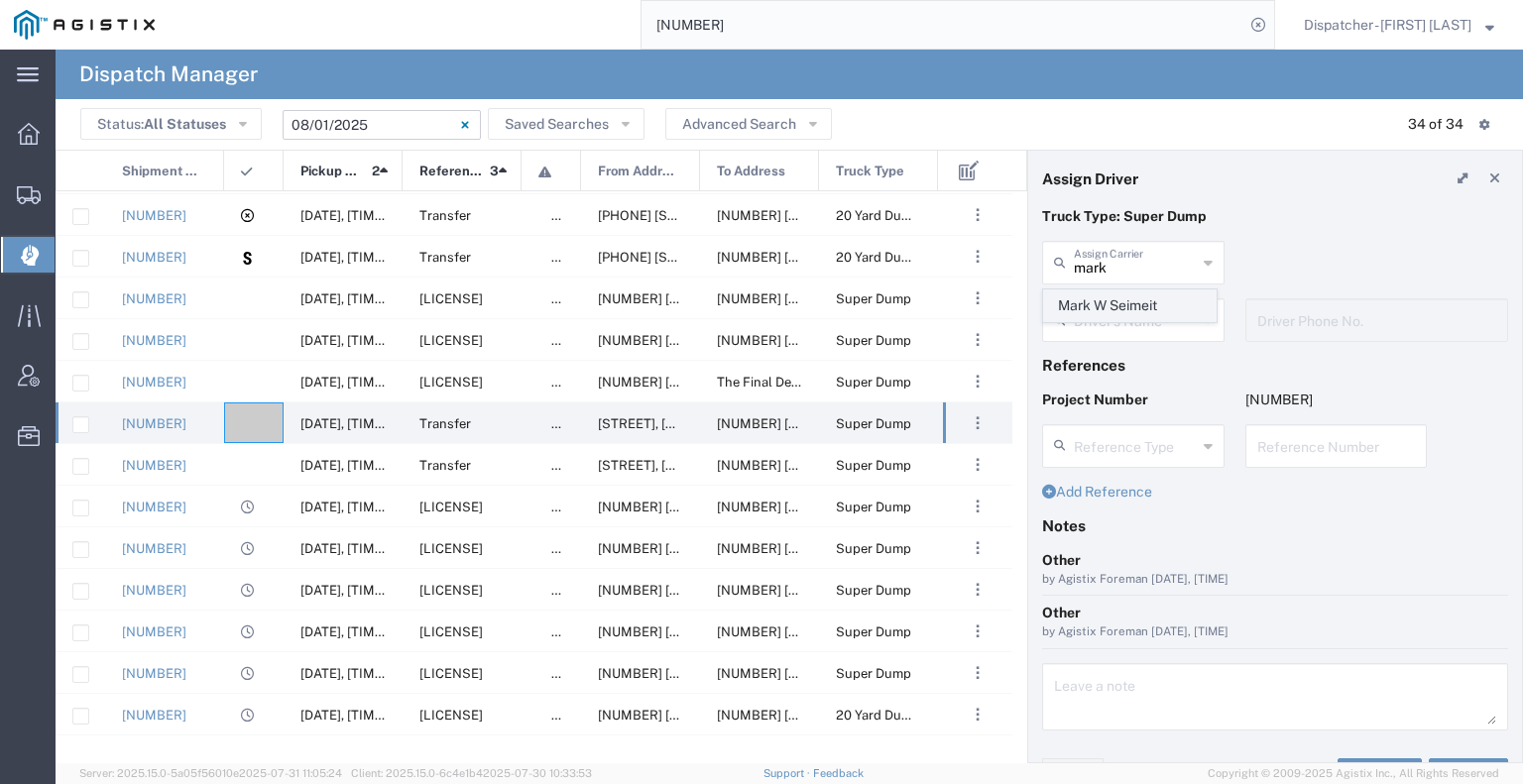 click on "Mark W Seimeit" 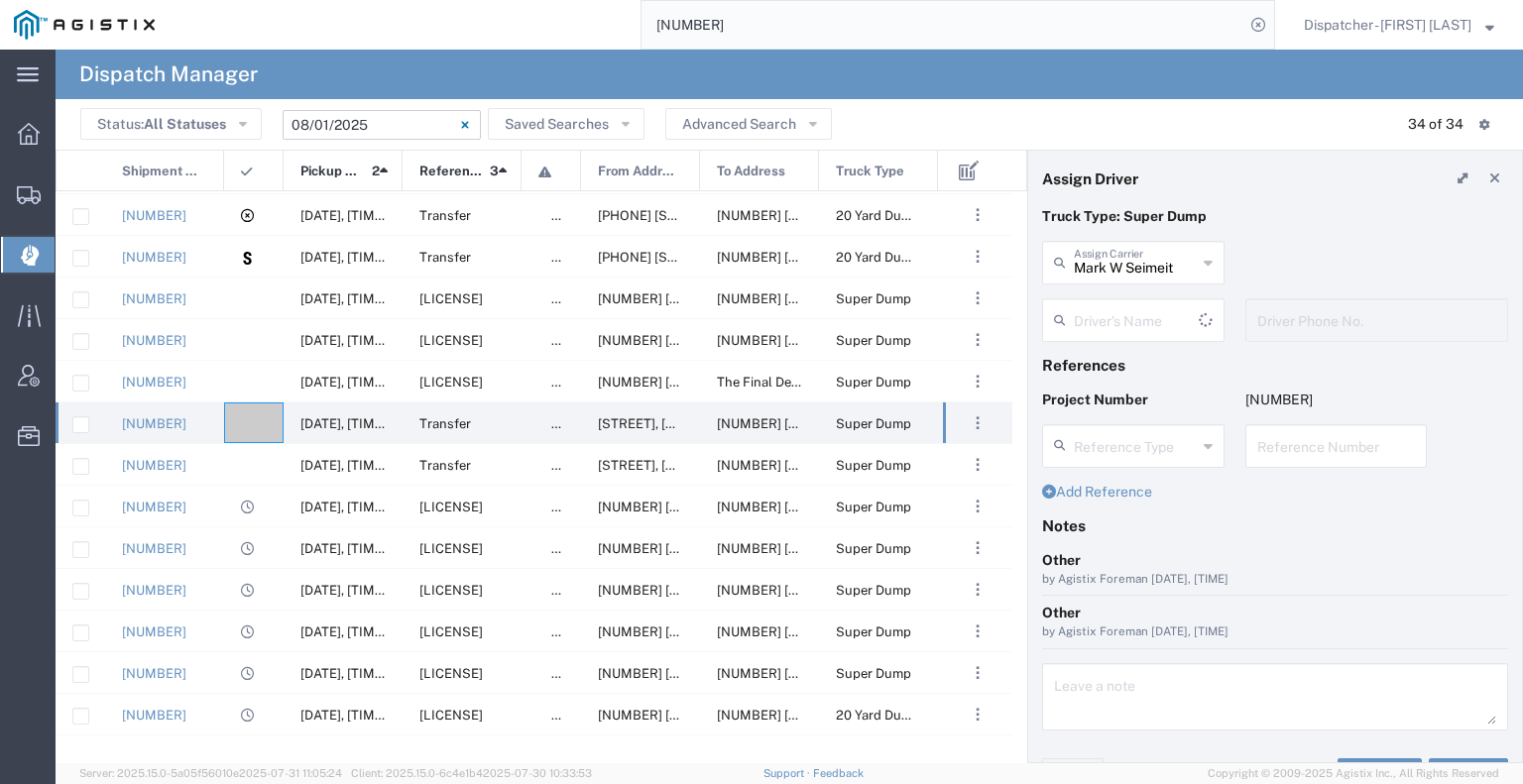 click at bounding box center [1136, 318] 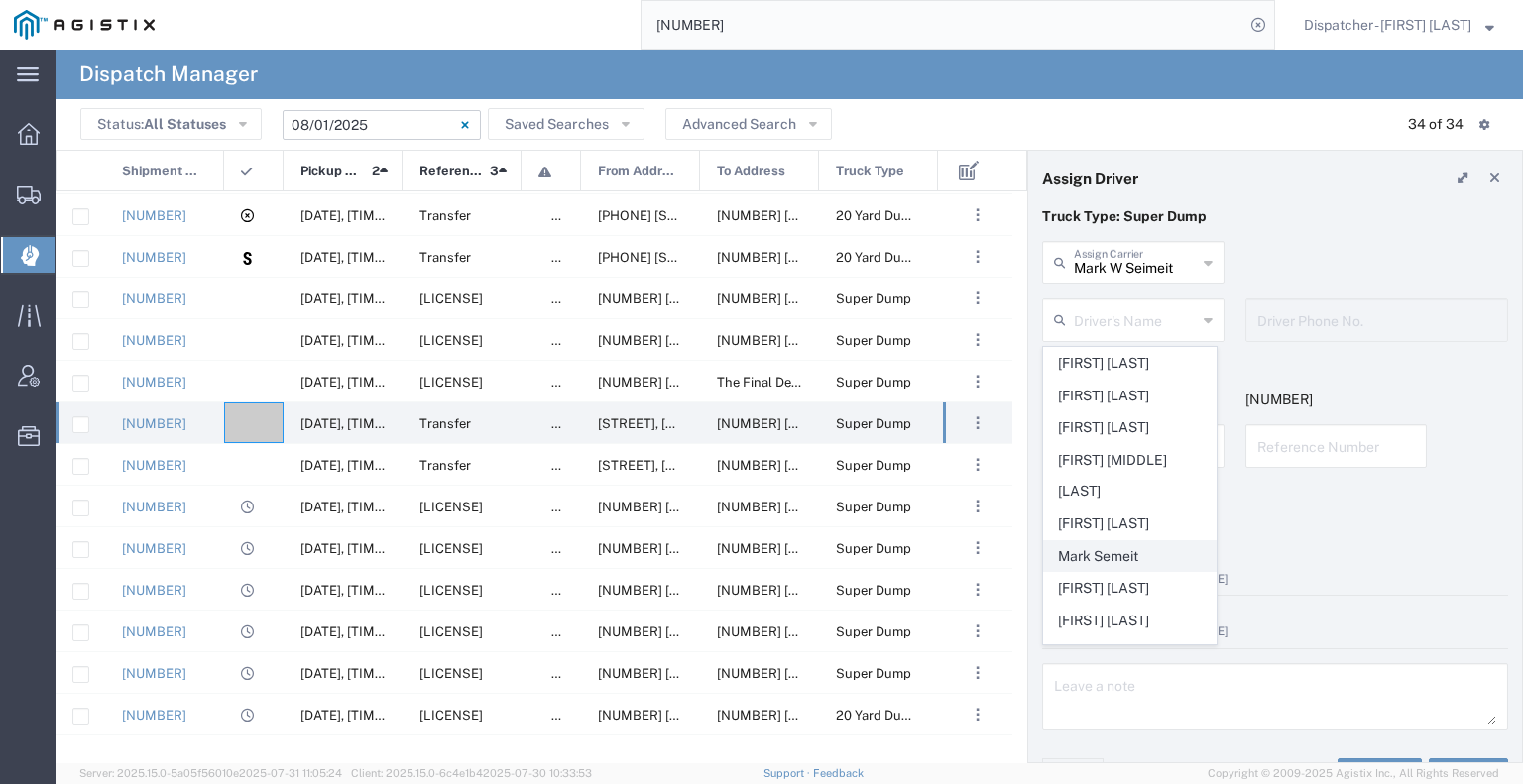 click on "Mark Semeit" 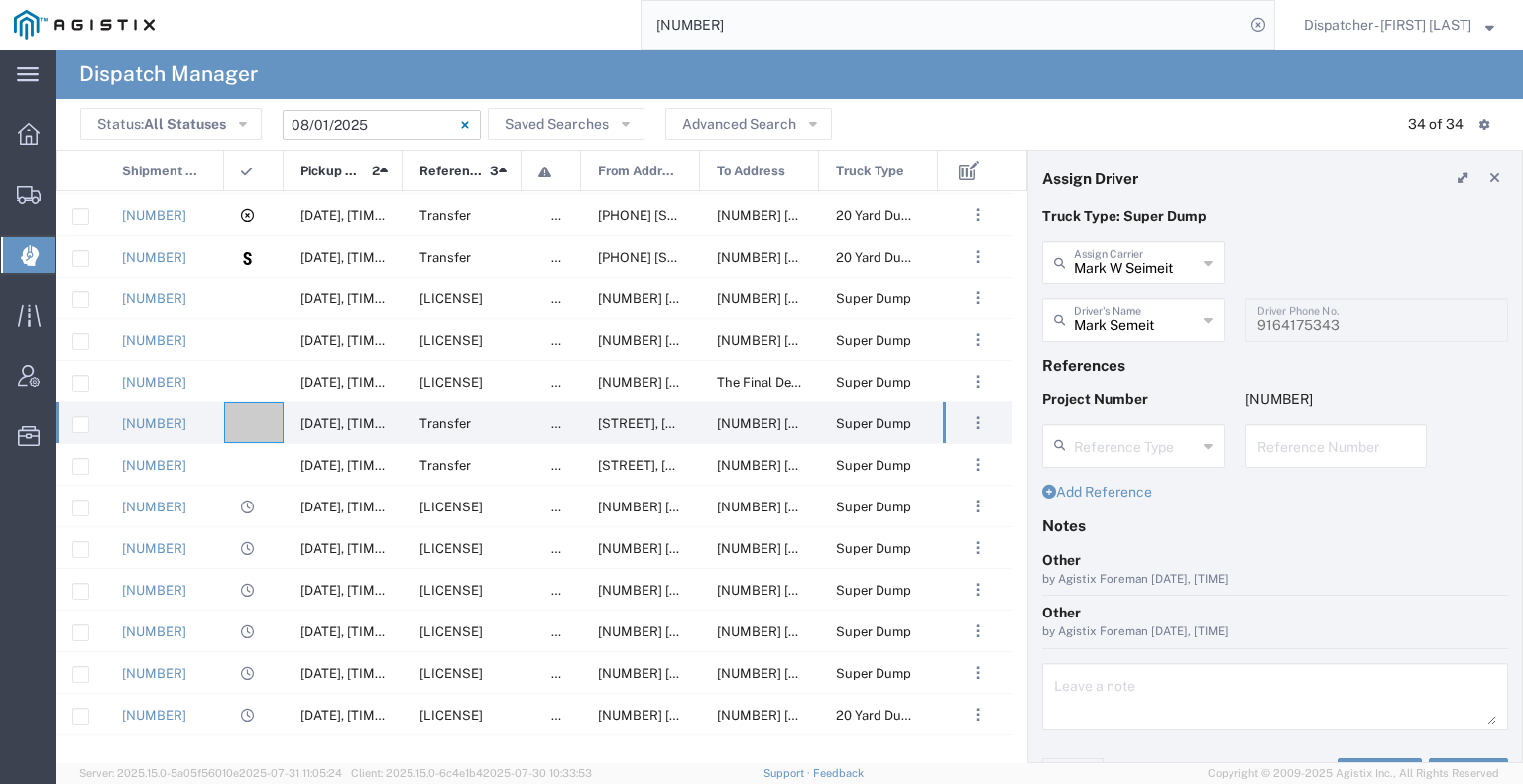 scroll, scrollTop: 39, scrollLeft: 0, axis: vertical 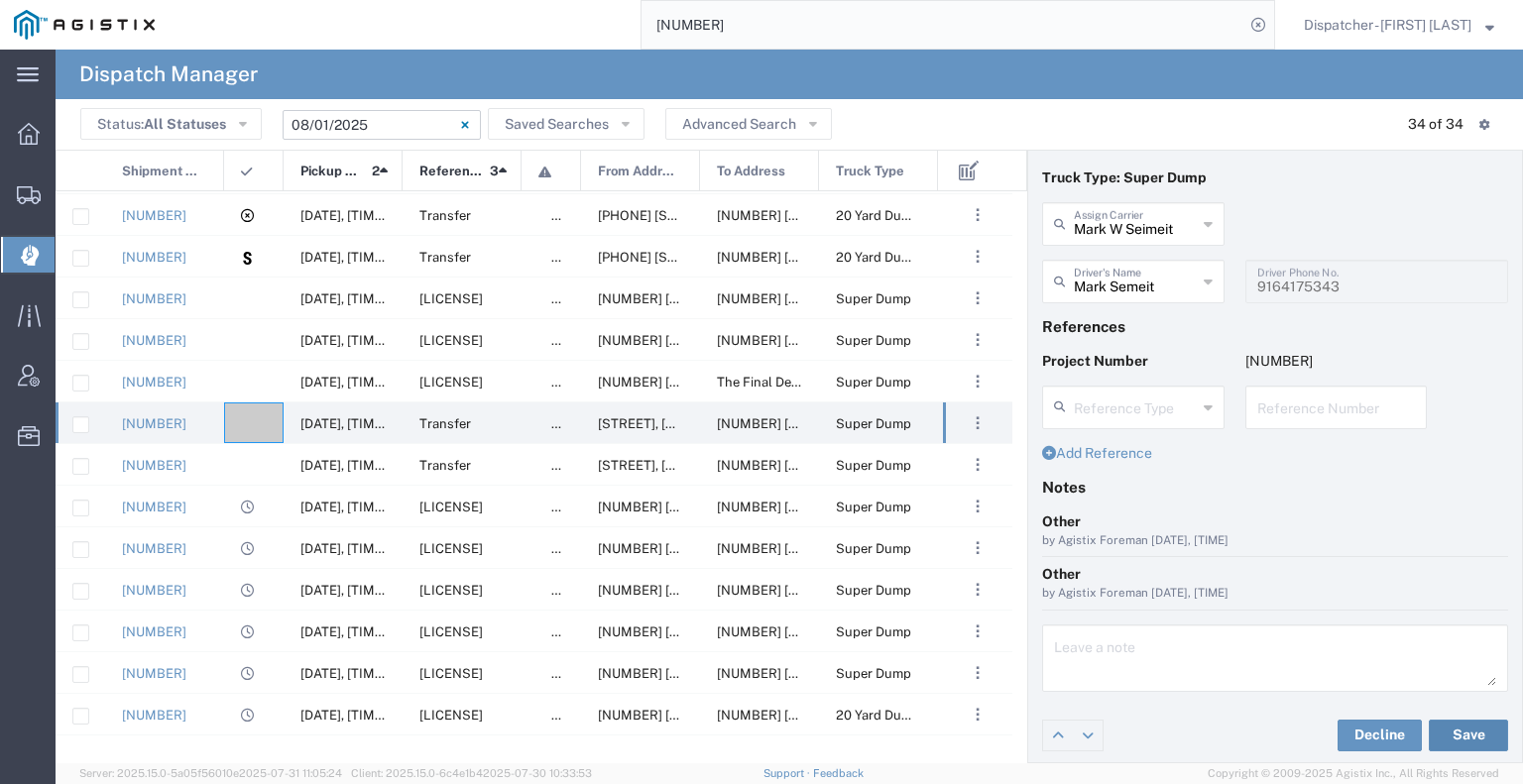 click on "Save" 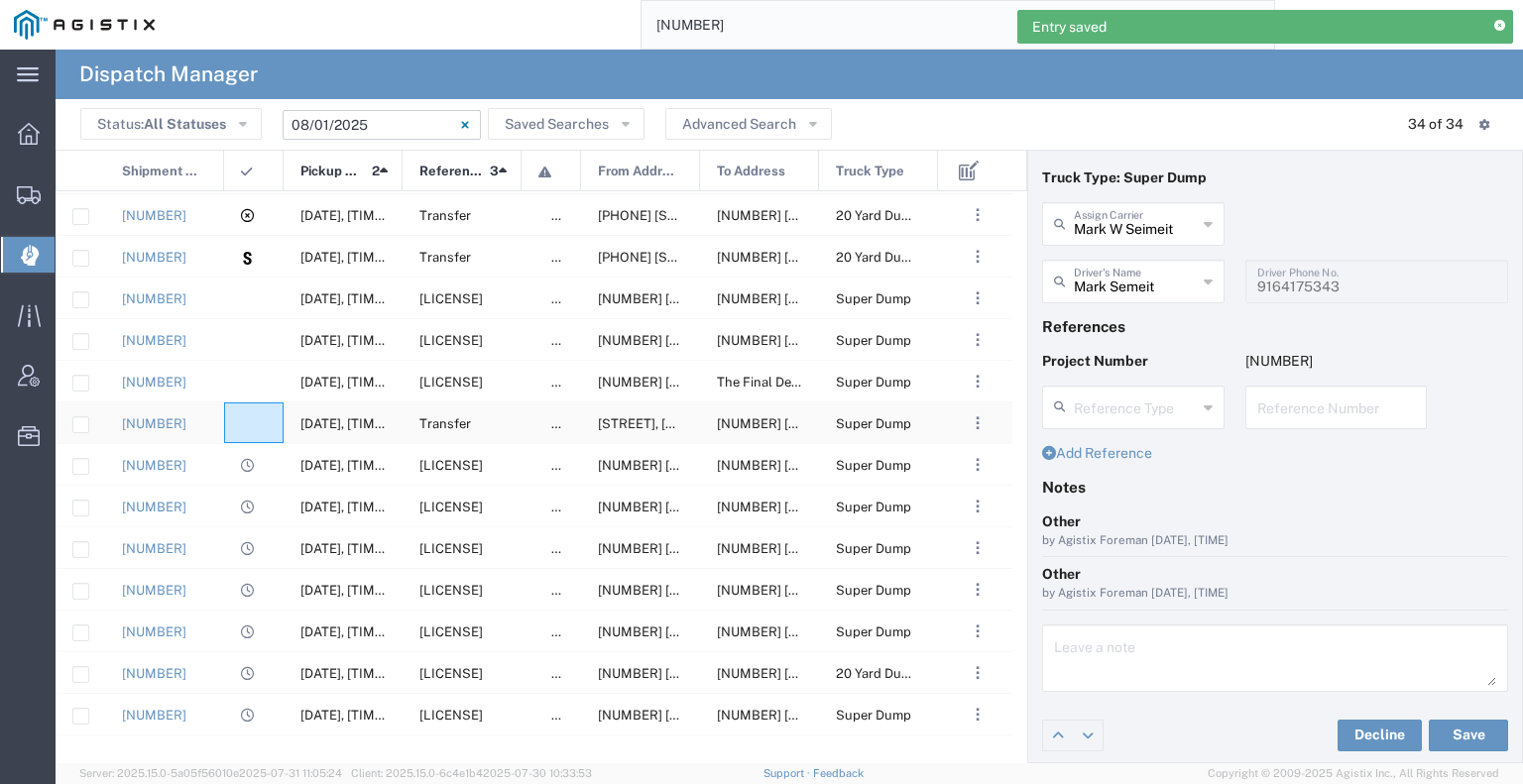 click 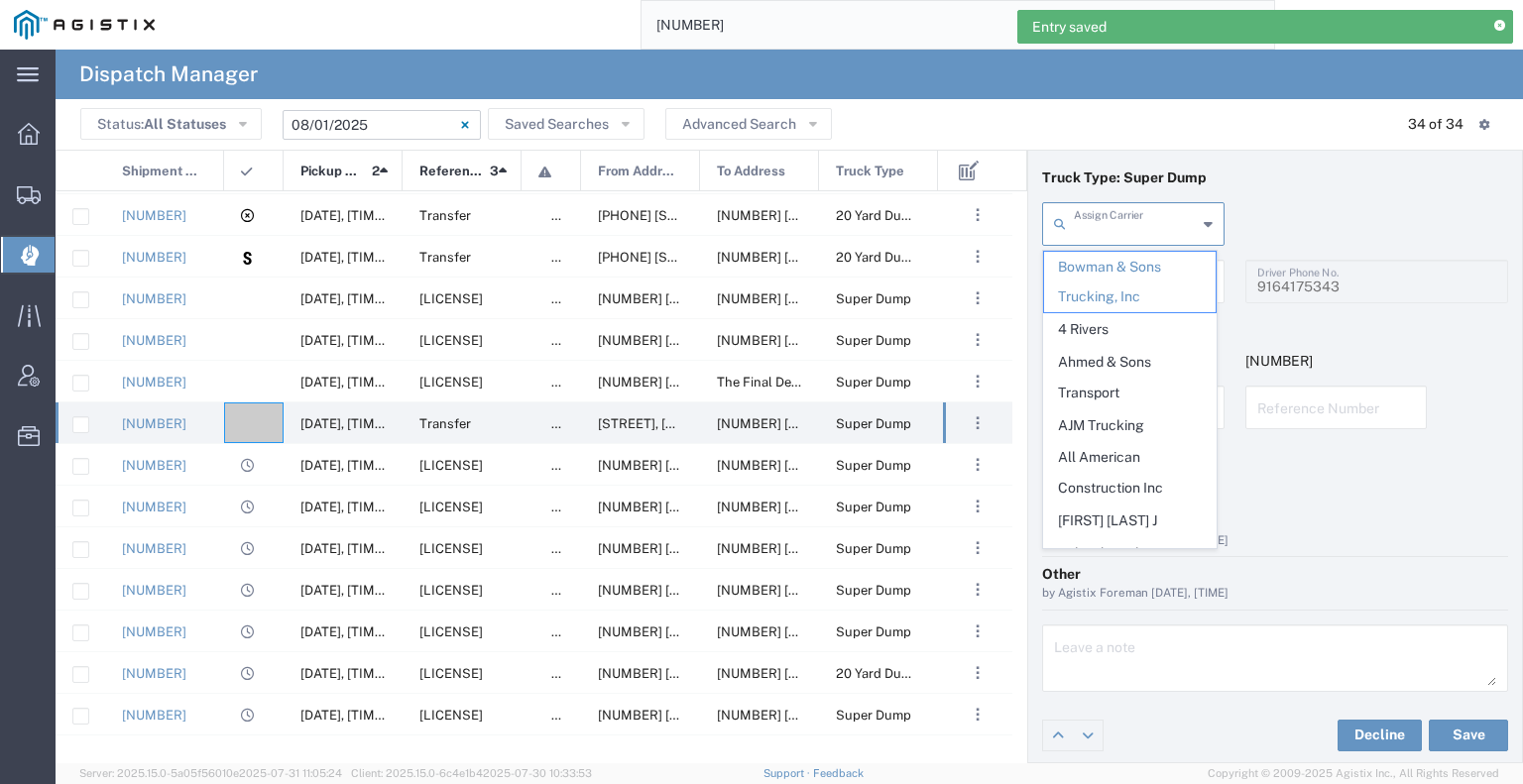 click at bounding box center (1135, 222) 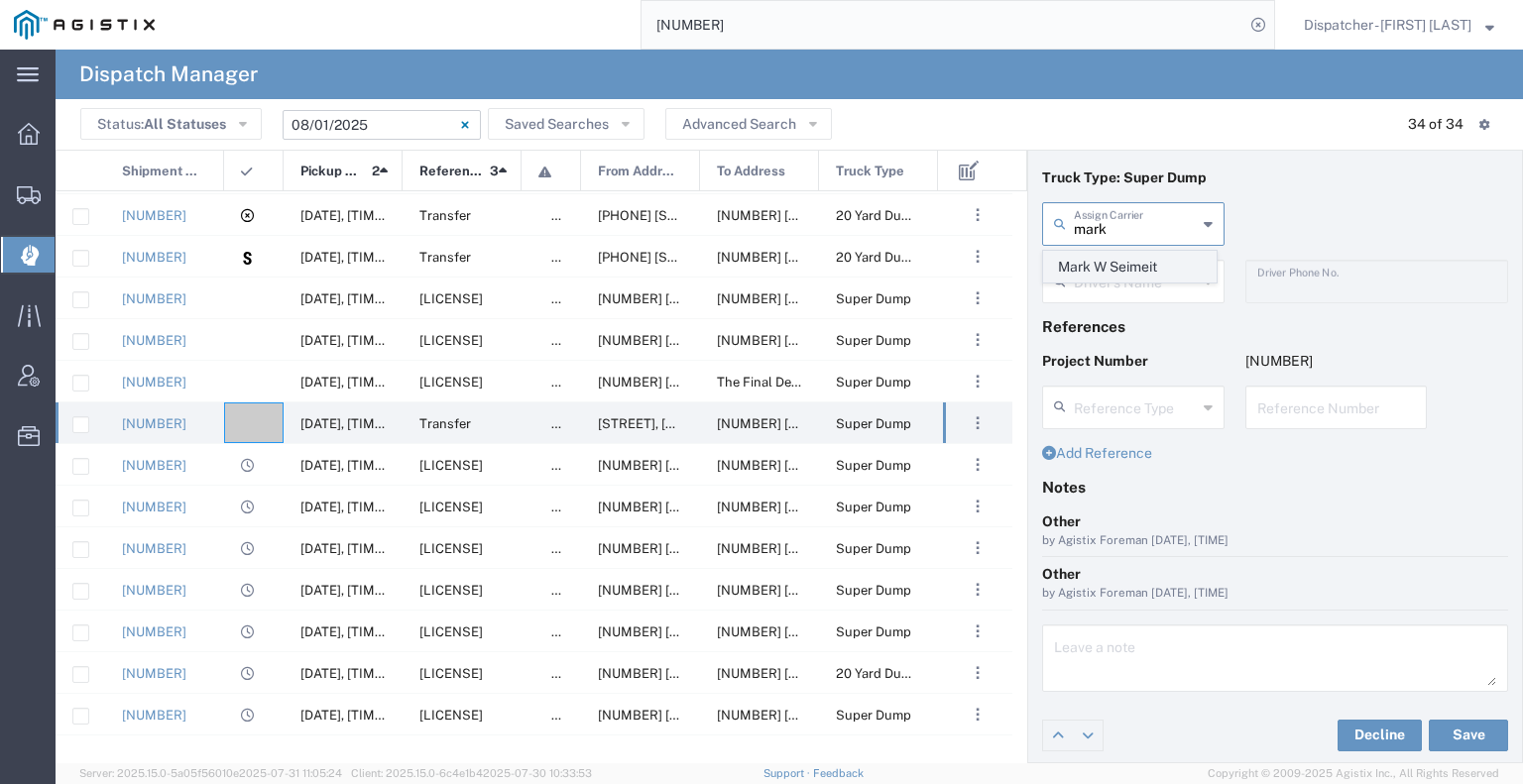 click on "Mark W Seimeit" 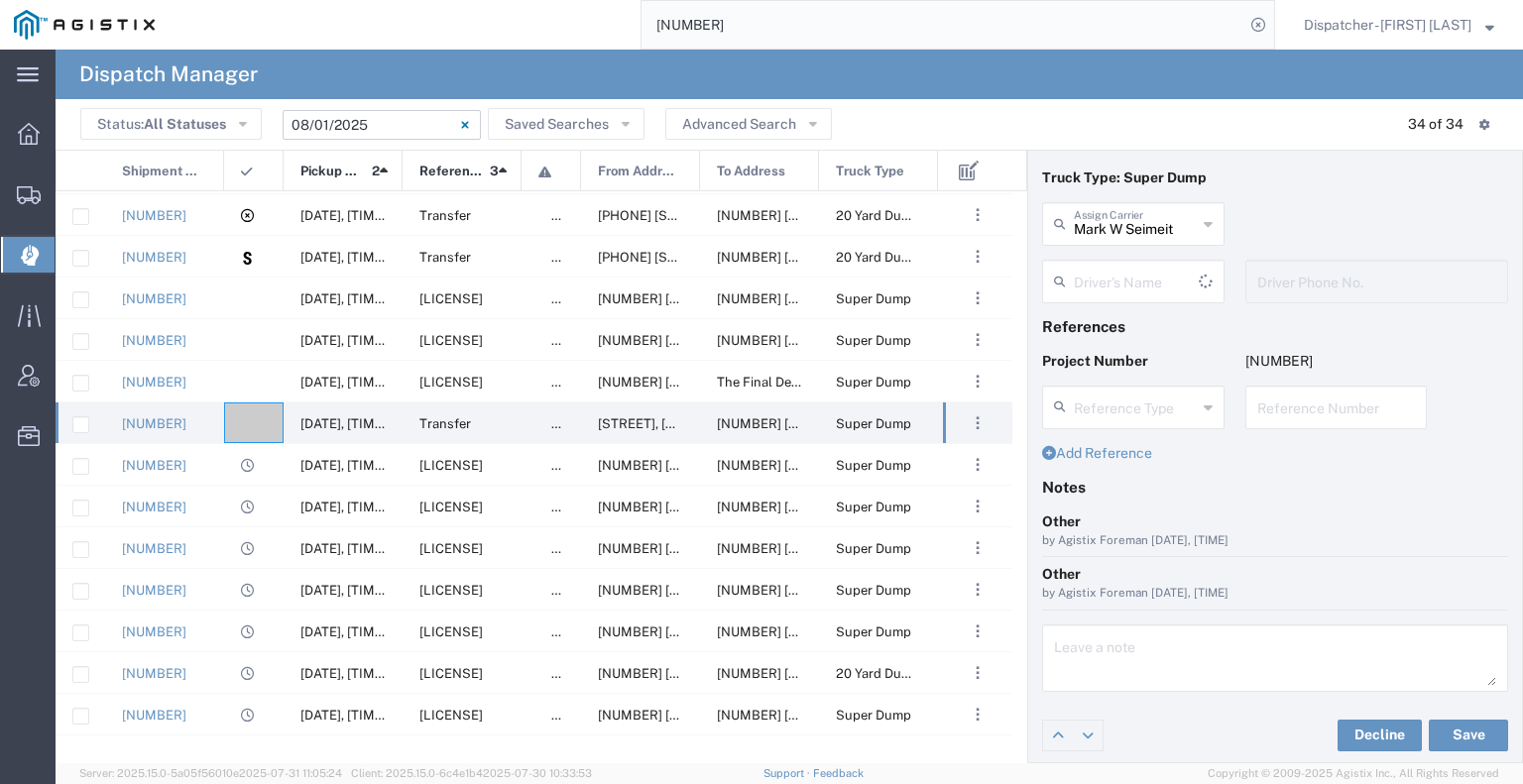 click at bounding box center (1136, 280) 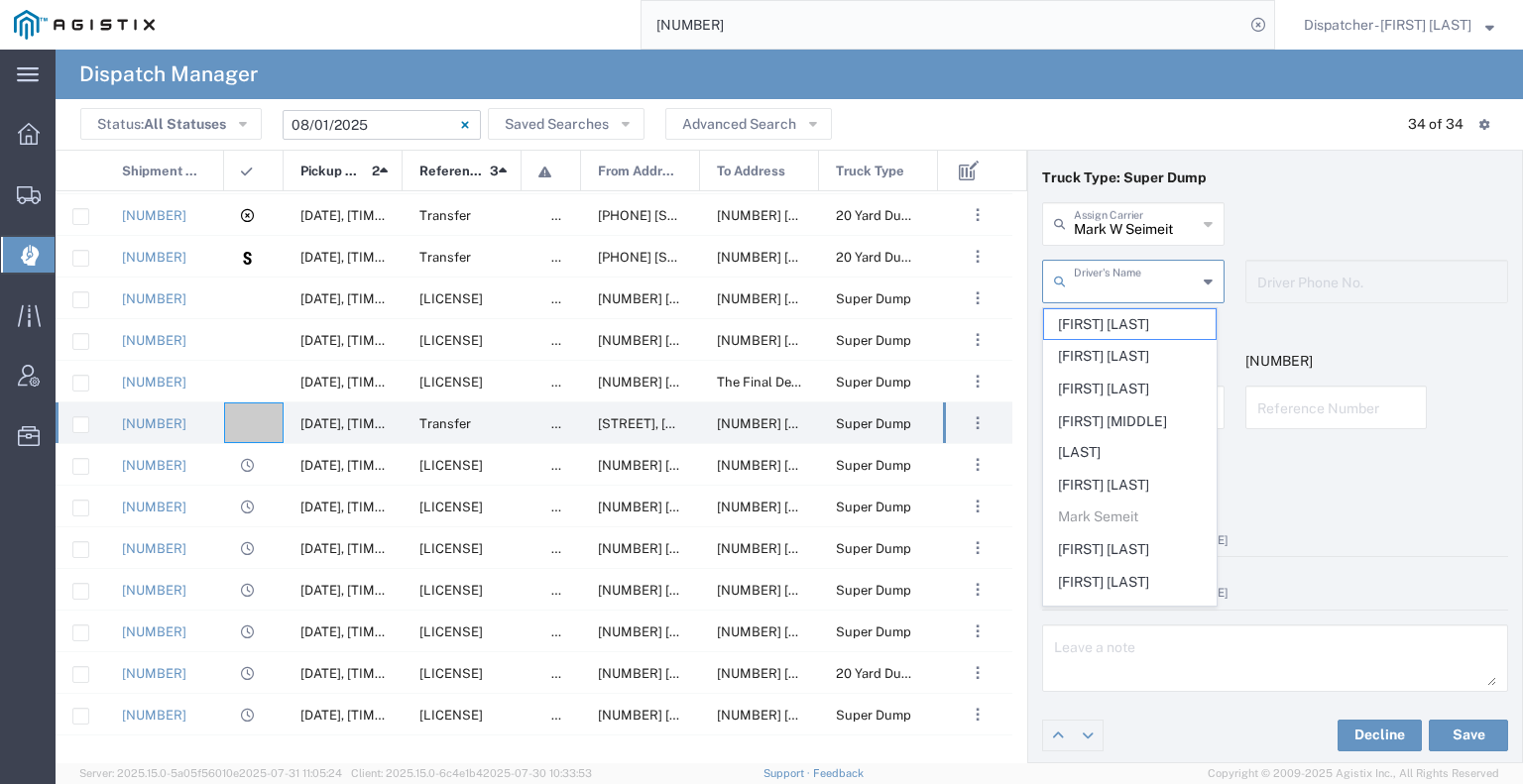 scroll, scrollTop: 119, scrollLeft: 0, axis: vertical 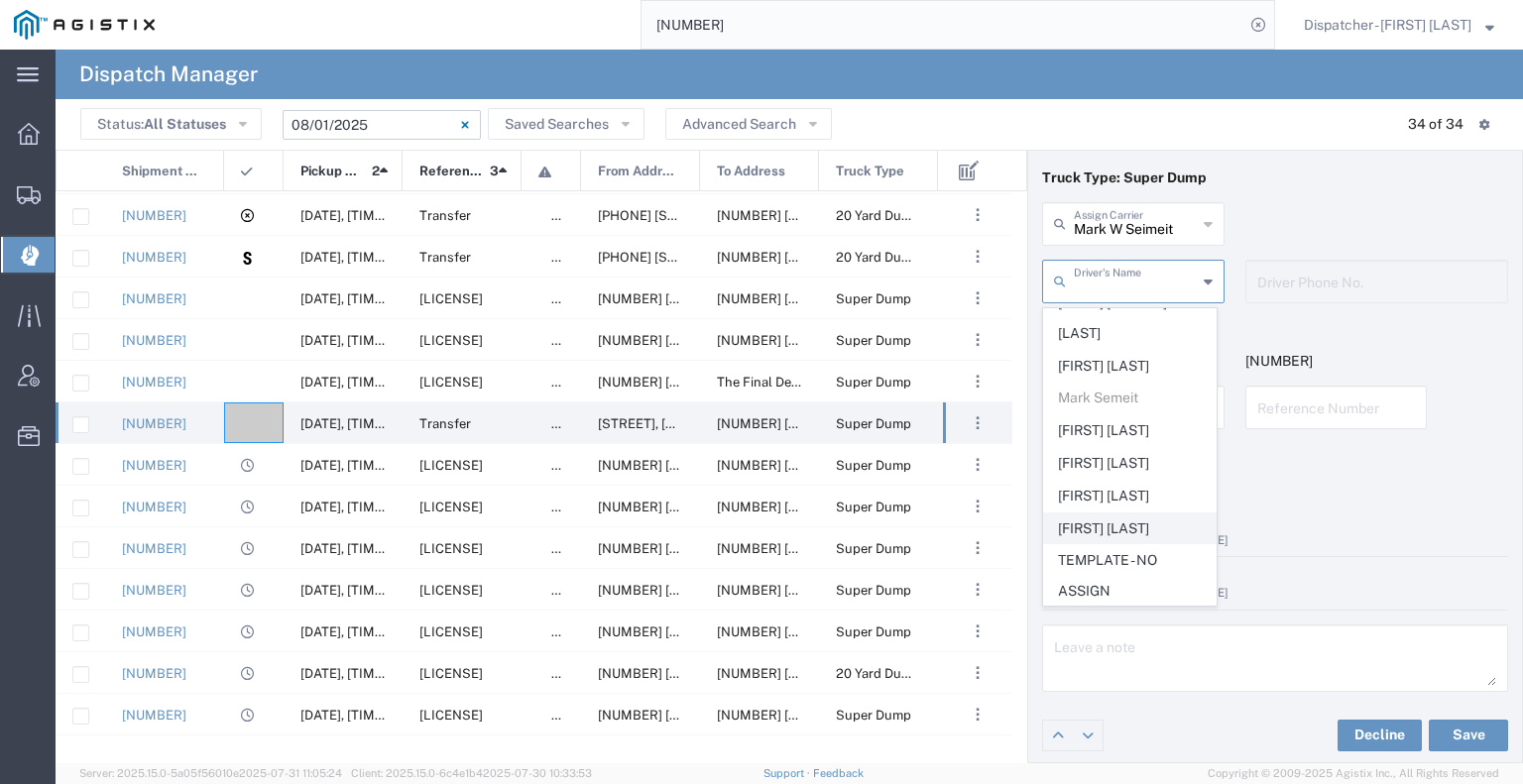 click on "[FIRST] [LAST]" 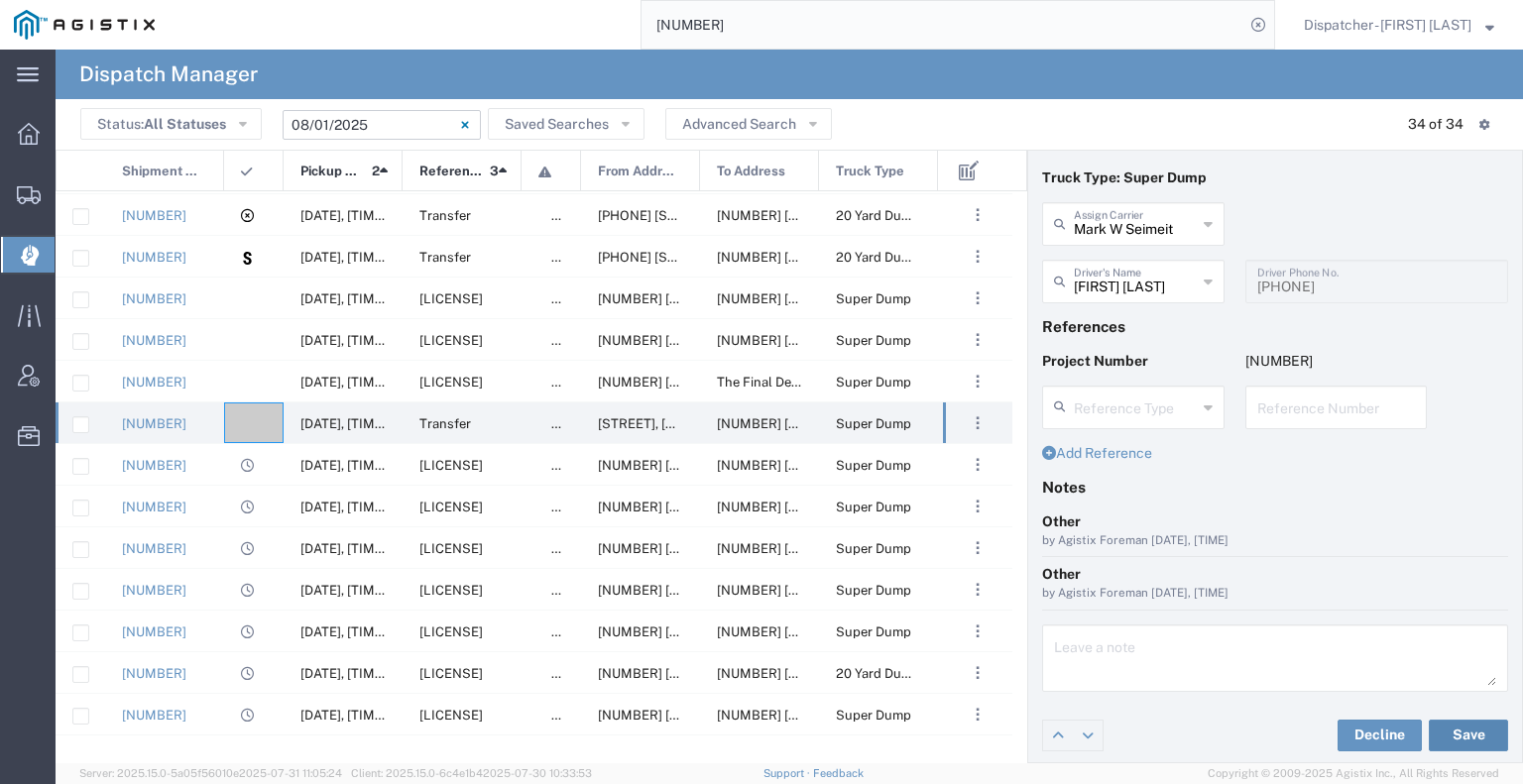 click on "Save" 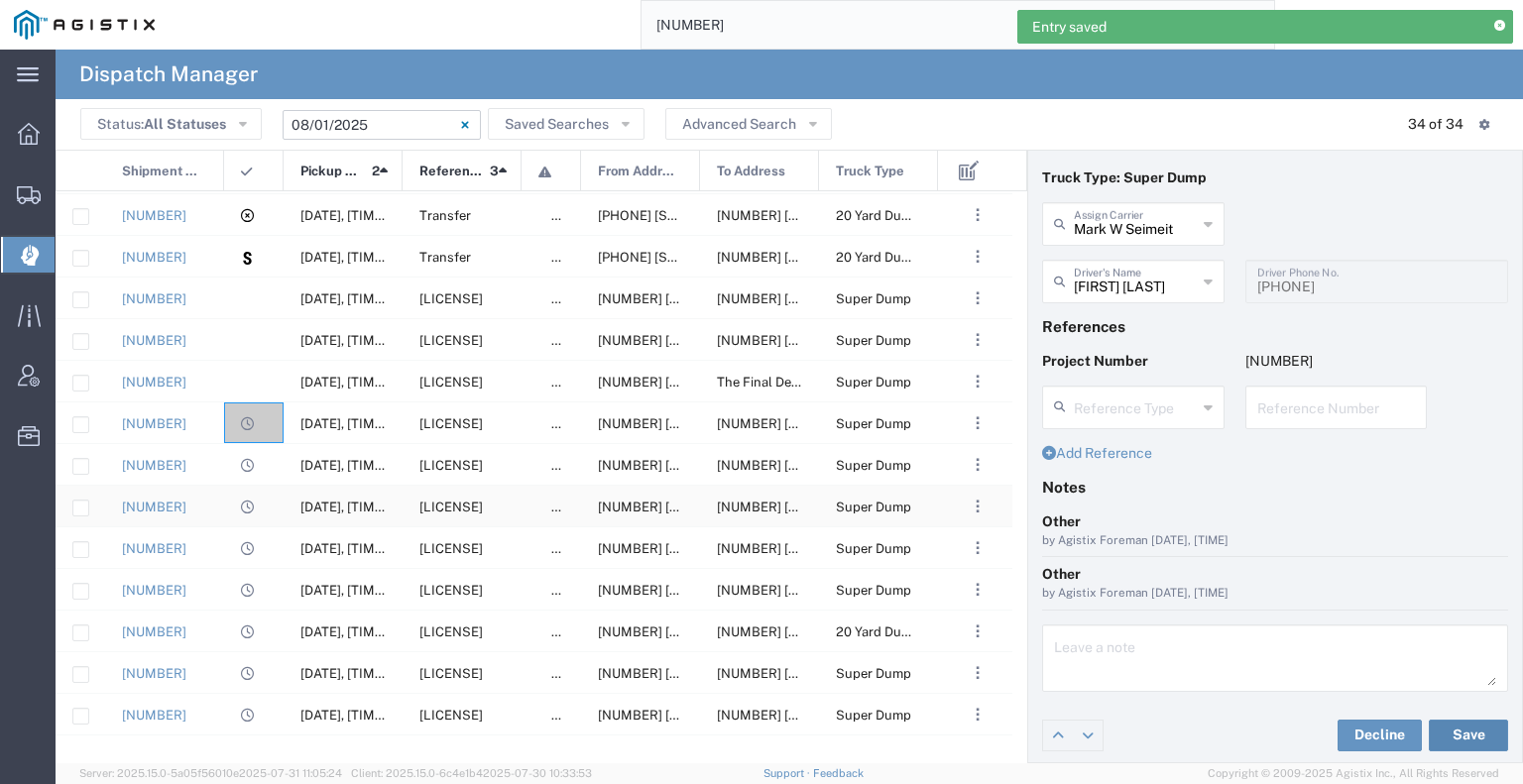 scroll, scrollTop: 373, scrollLeft: 0, axis: vertical 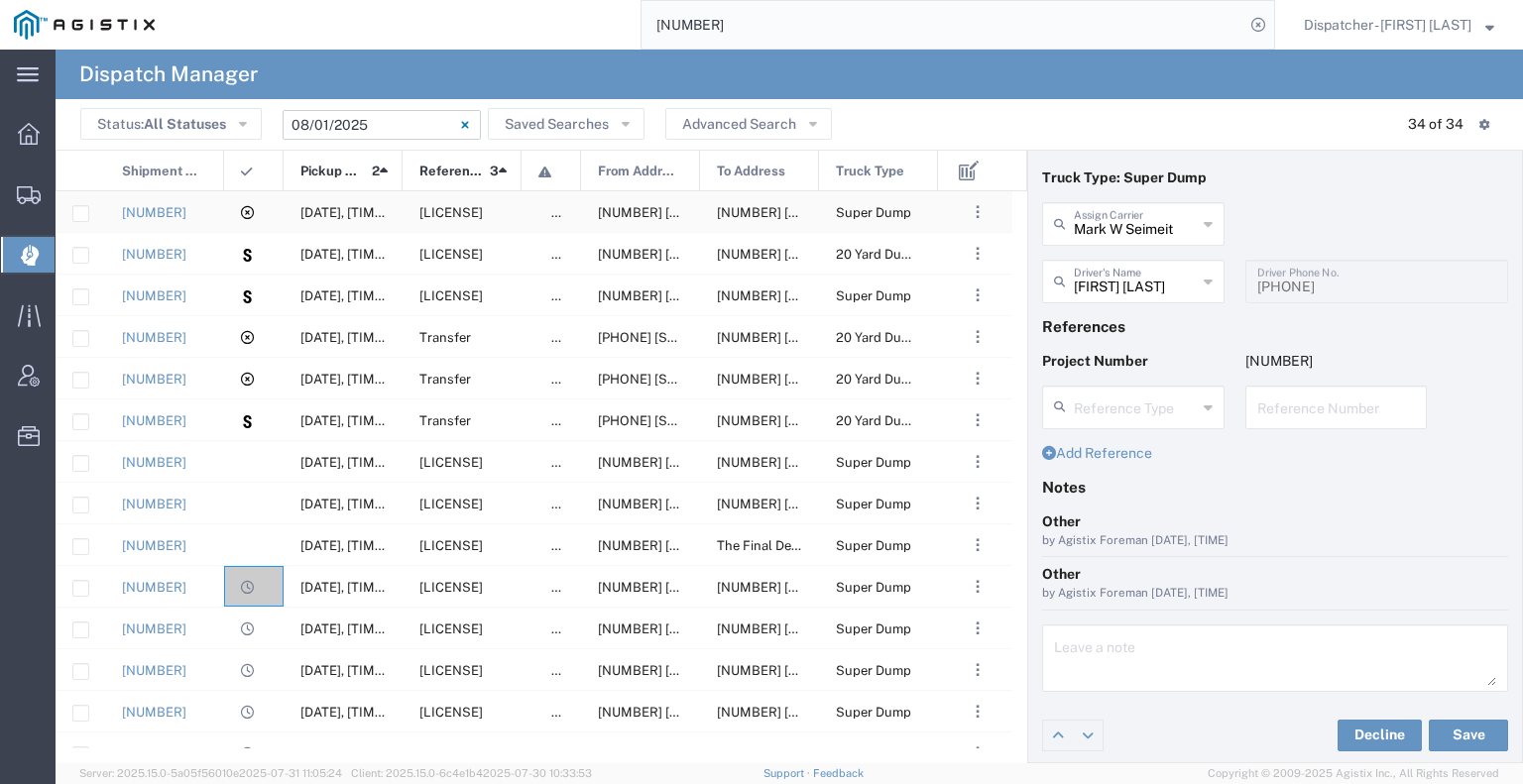 click 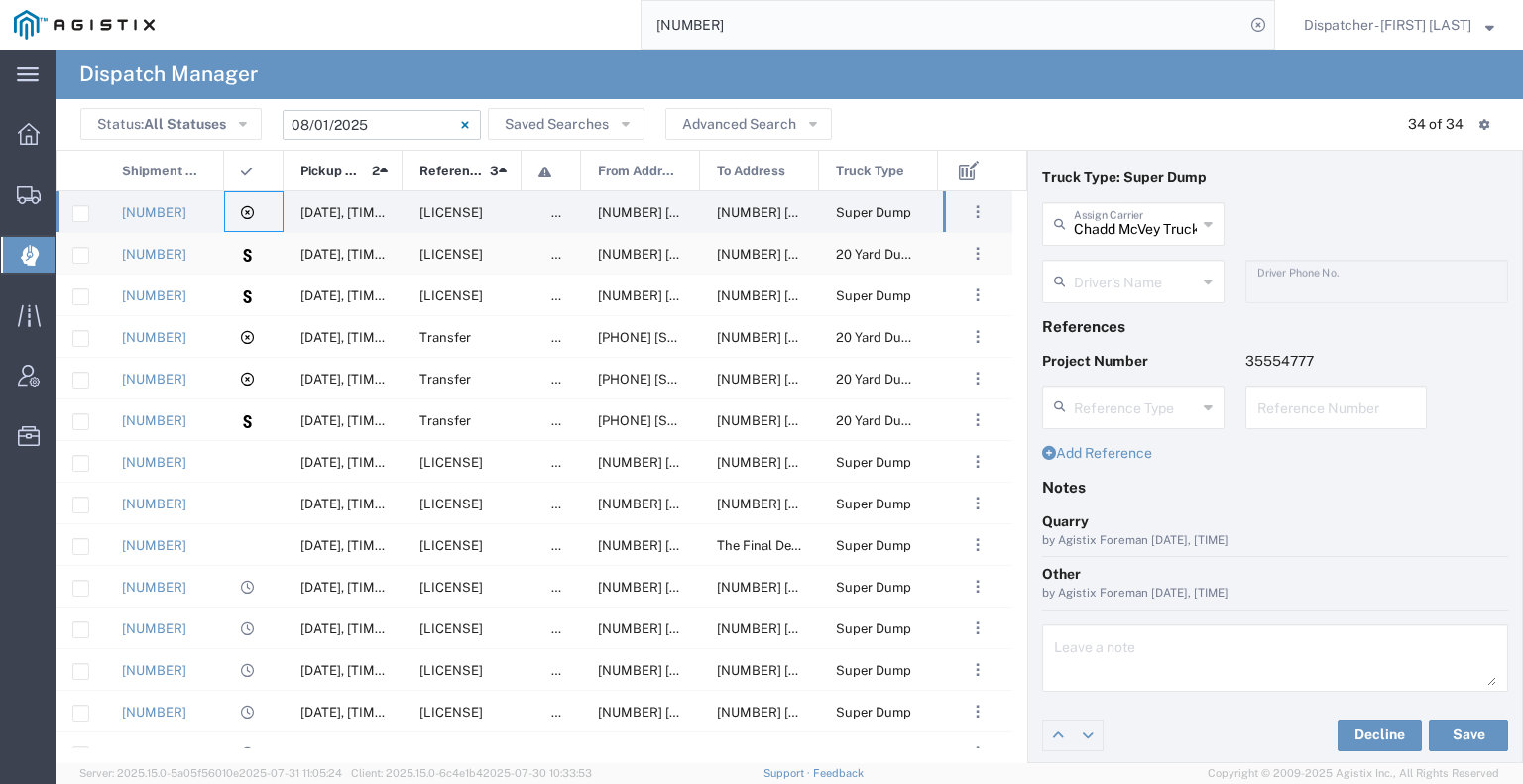 click 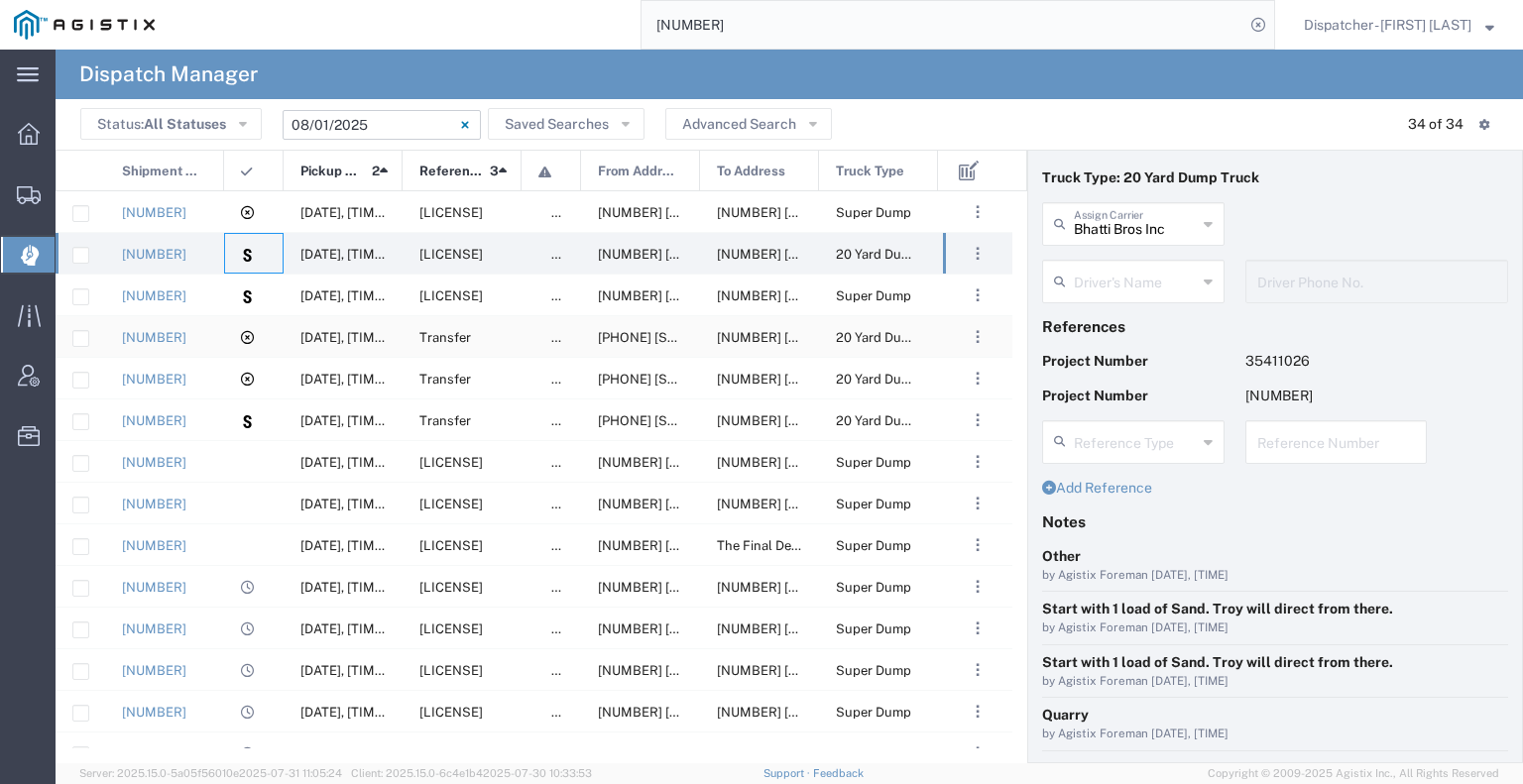 click 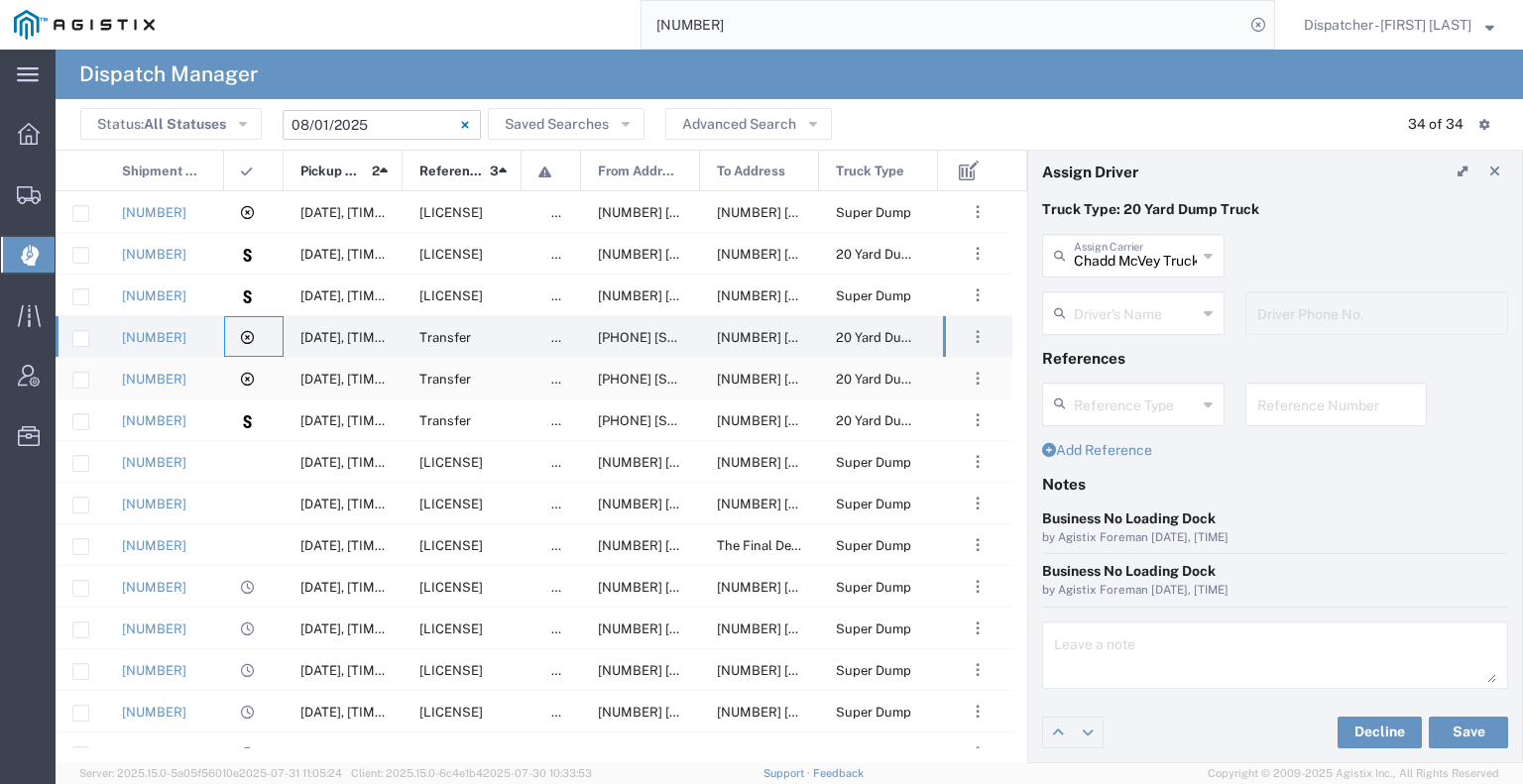 scroll, scrollTop: 4, scrollLeft: 0, axis: vertical 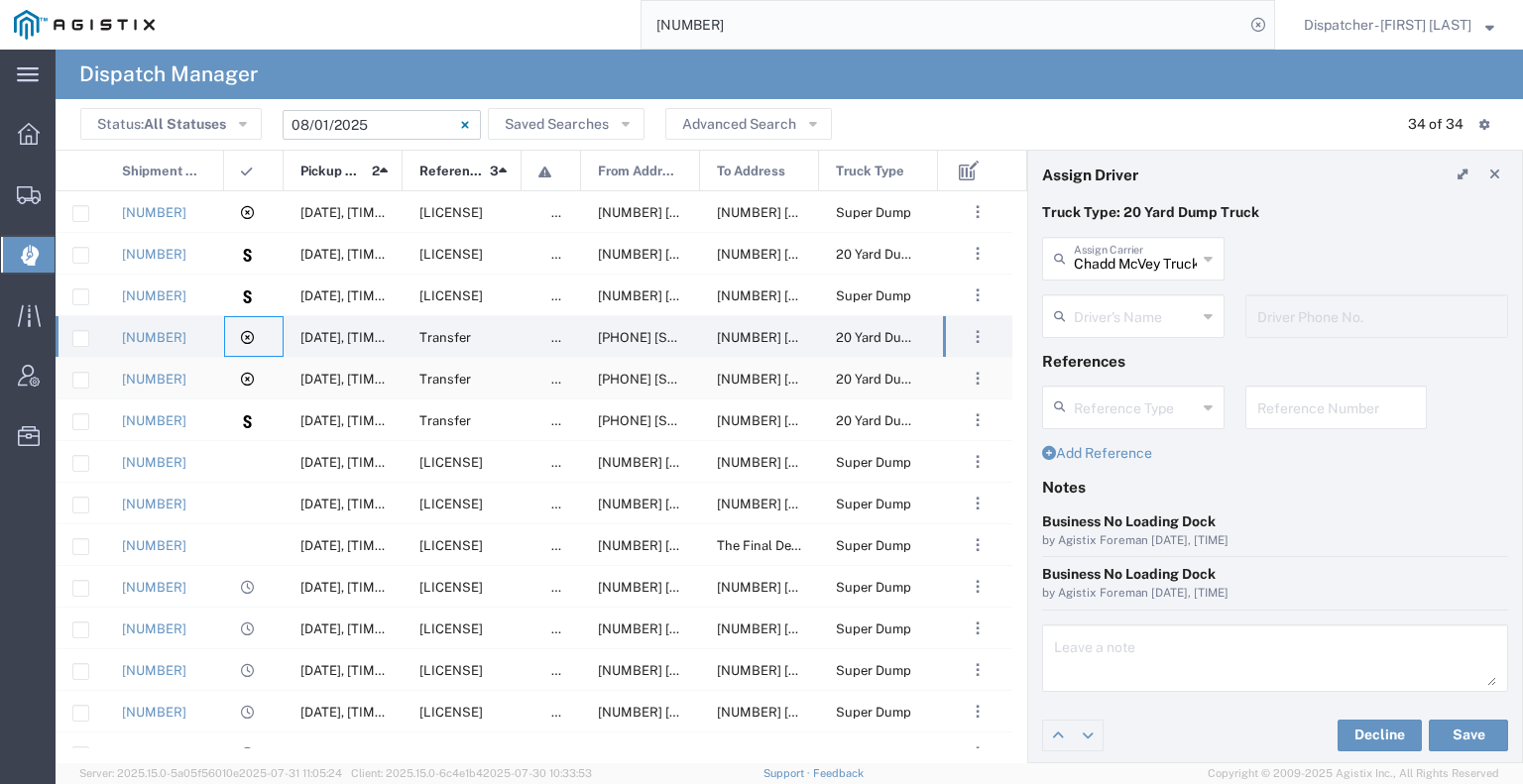 click 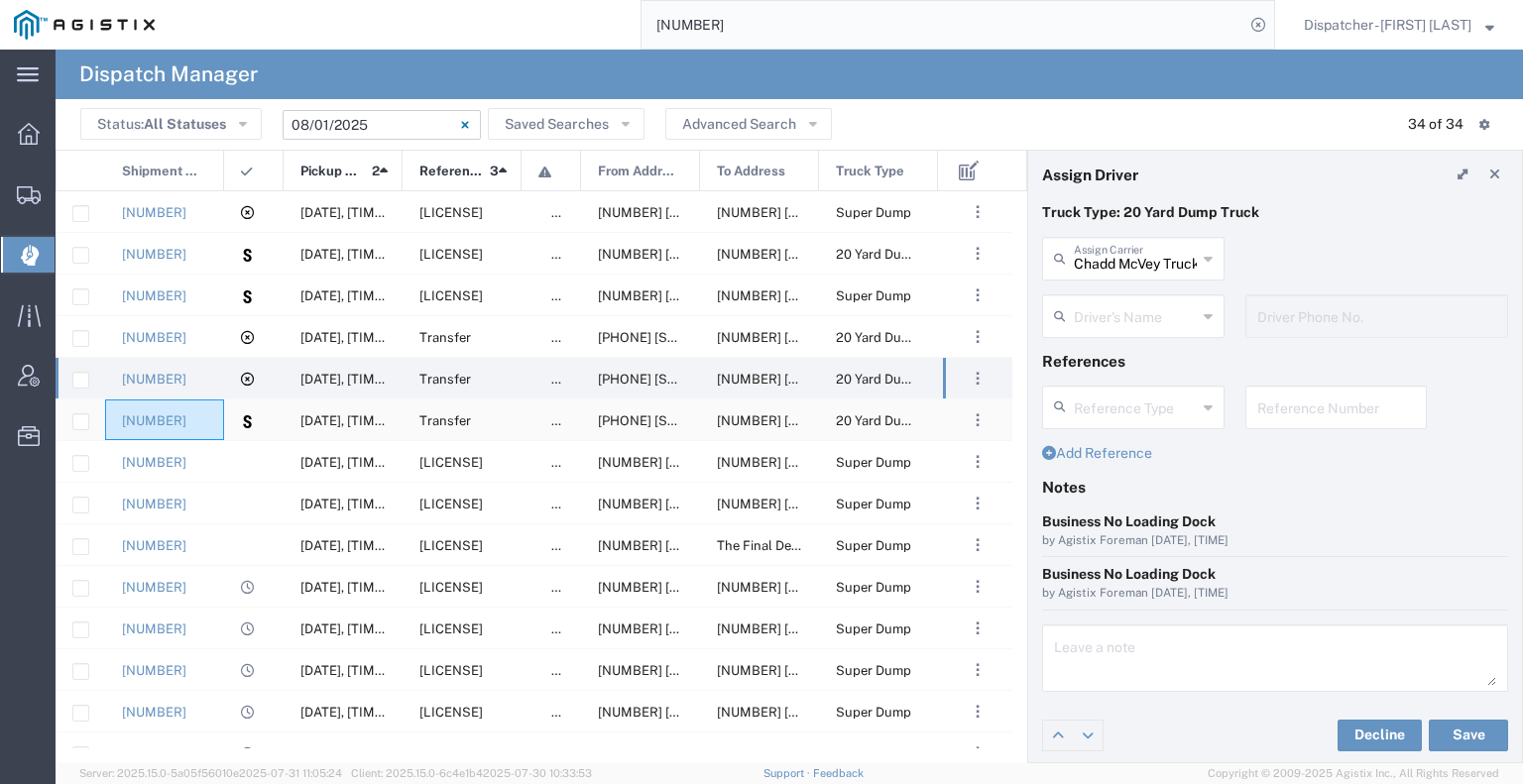 click on "[NUMBER]" 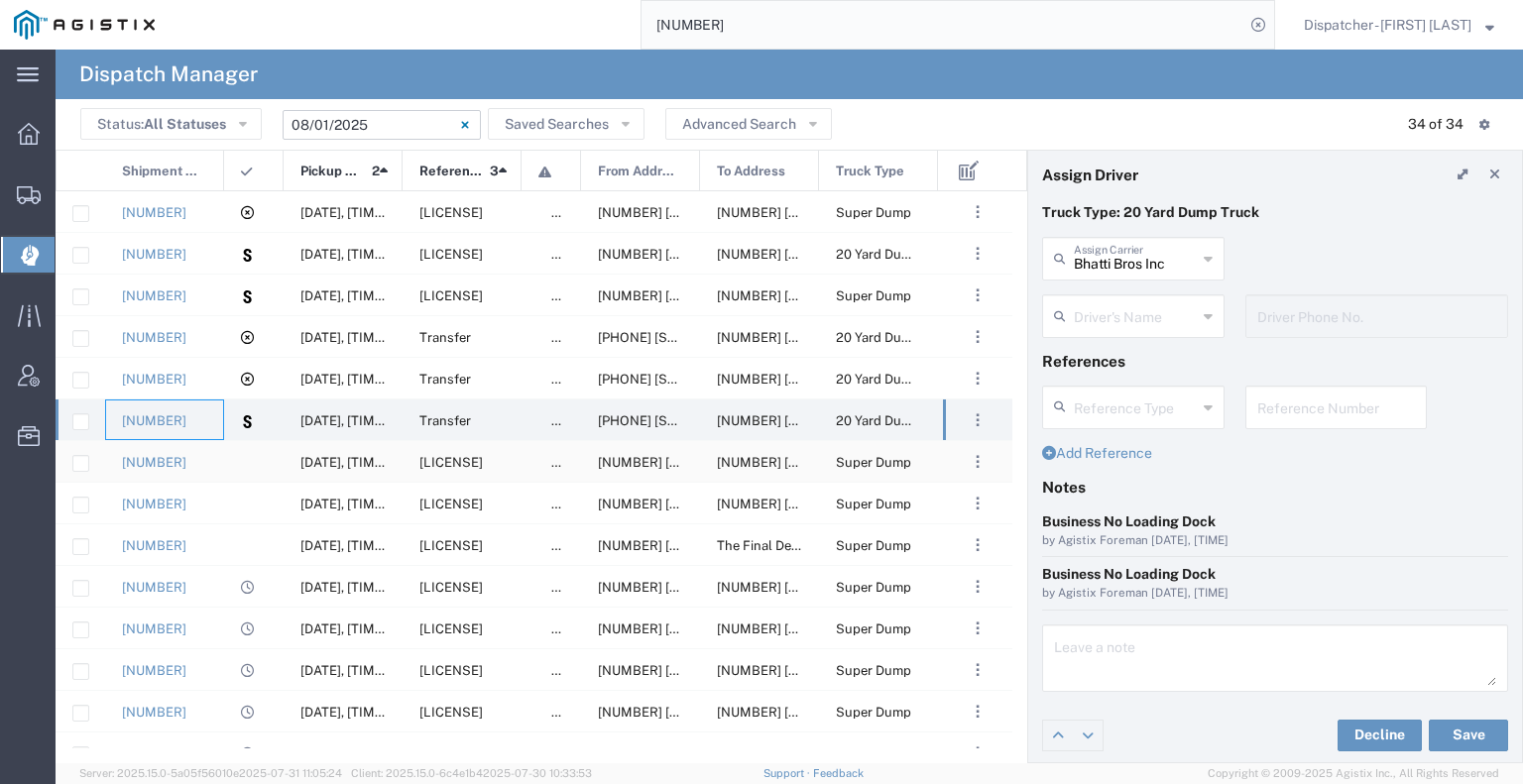 click 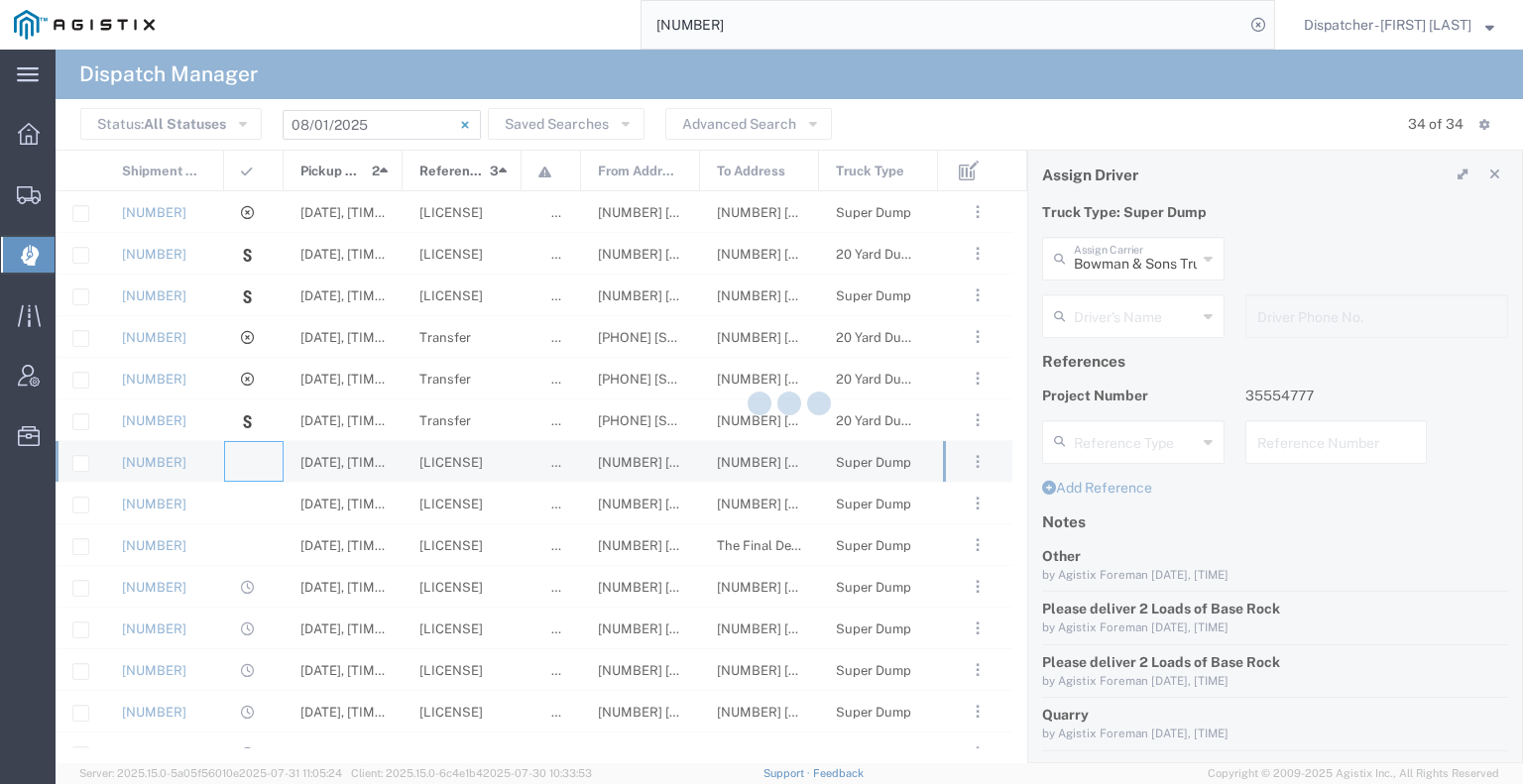 scroll, scrollTop: 39, scrollLeft: 0, axis: vertical 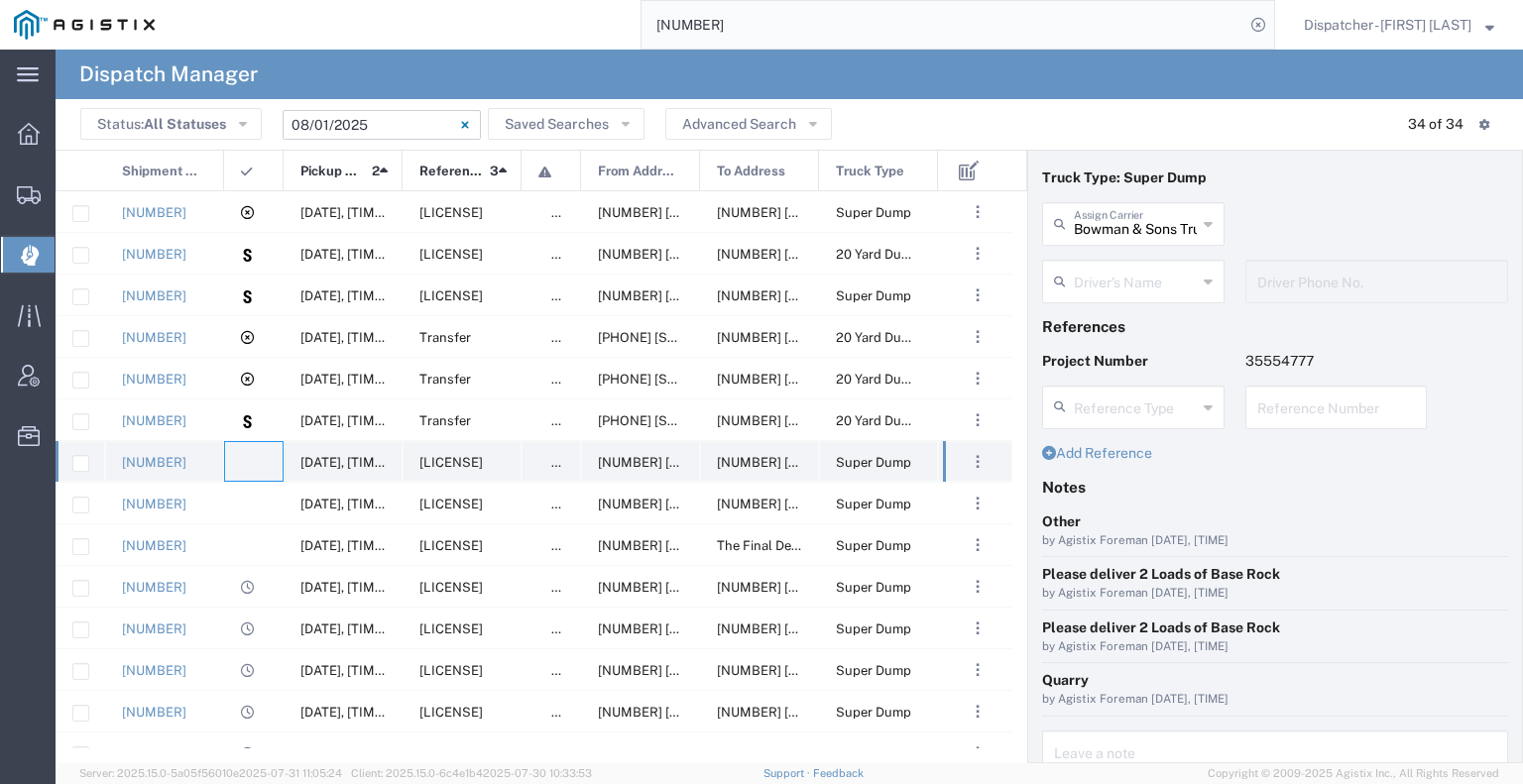click 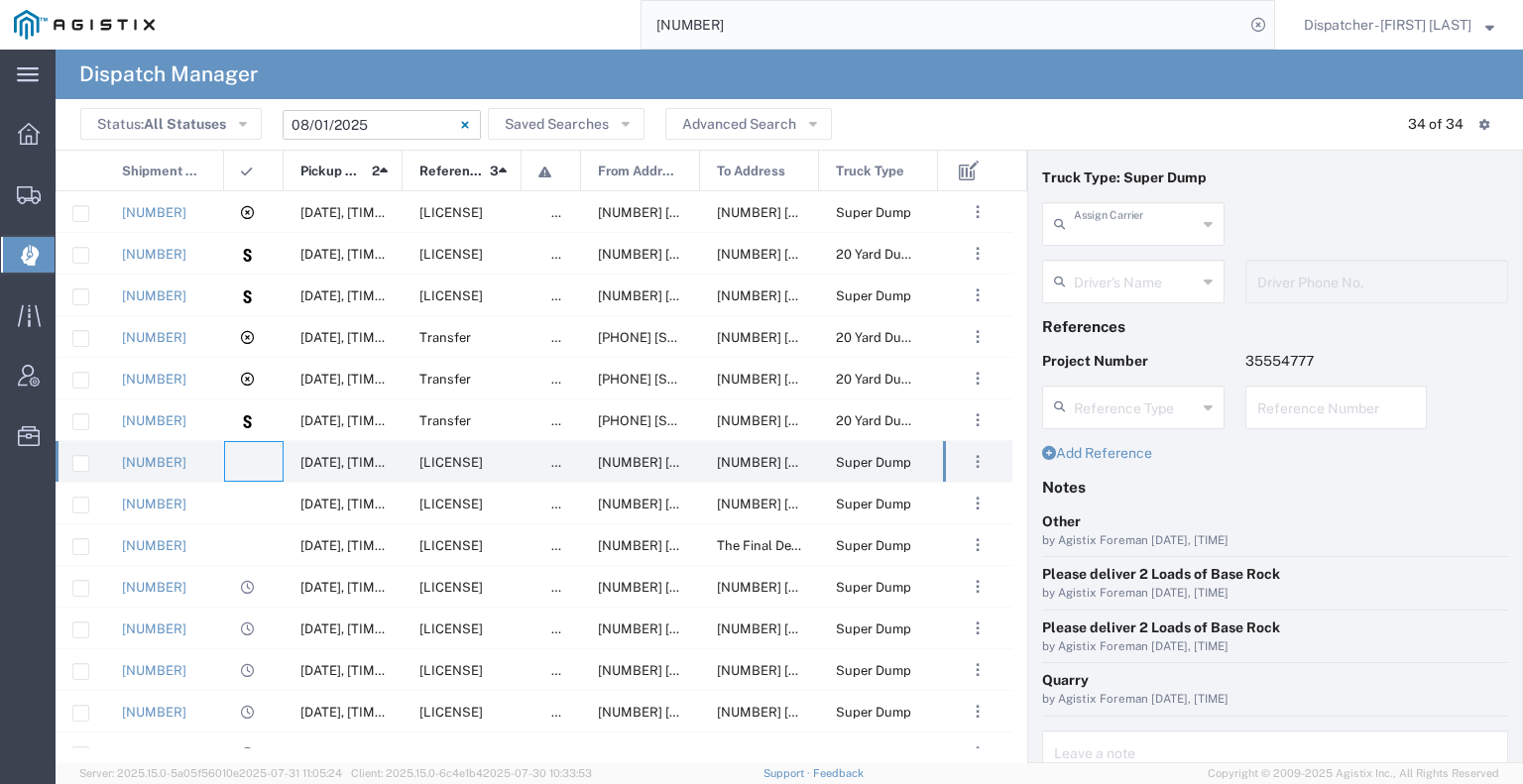 click at bounding box center (1135, 222) 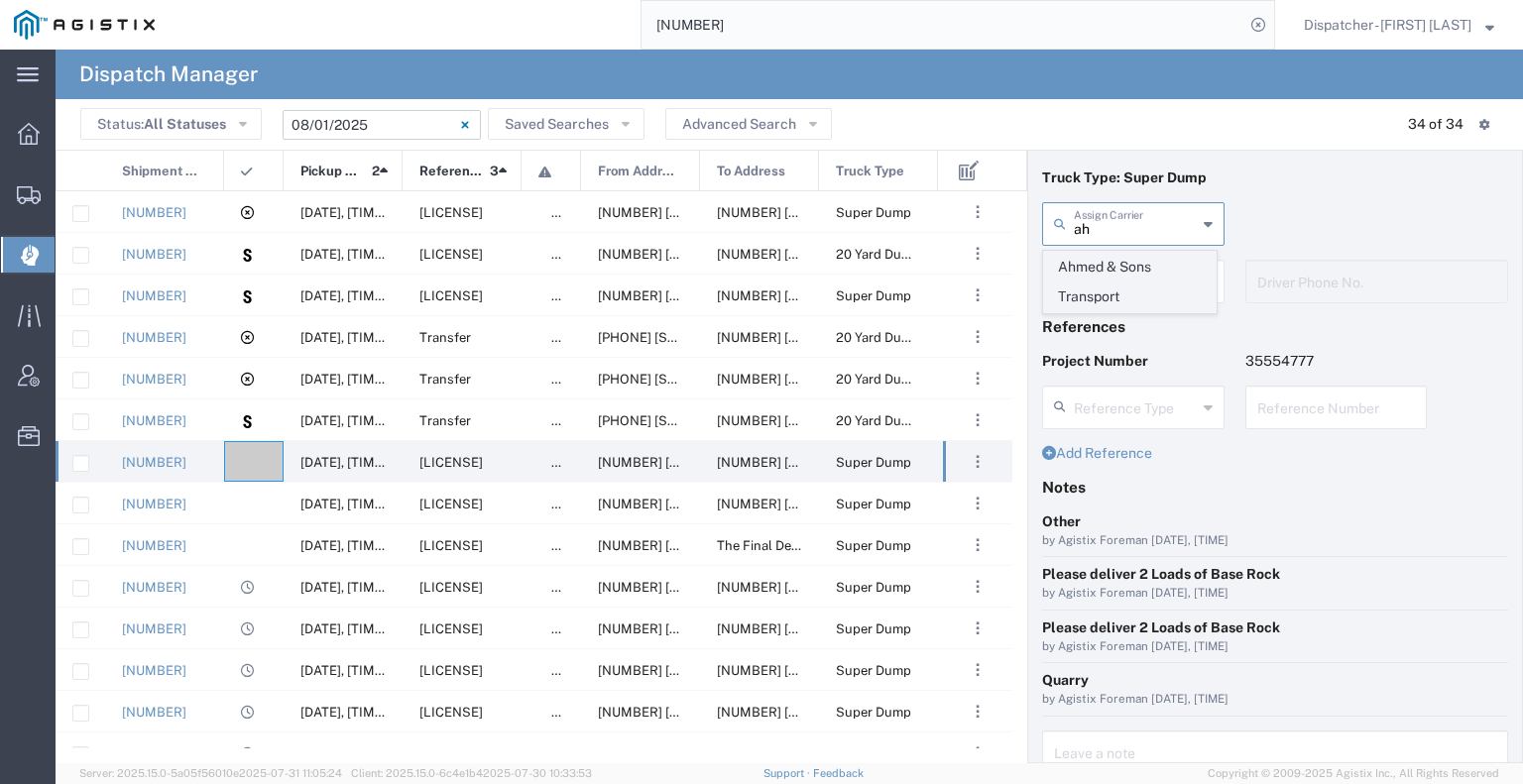click on "Ahmed & Sons Transport" 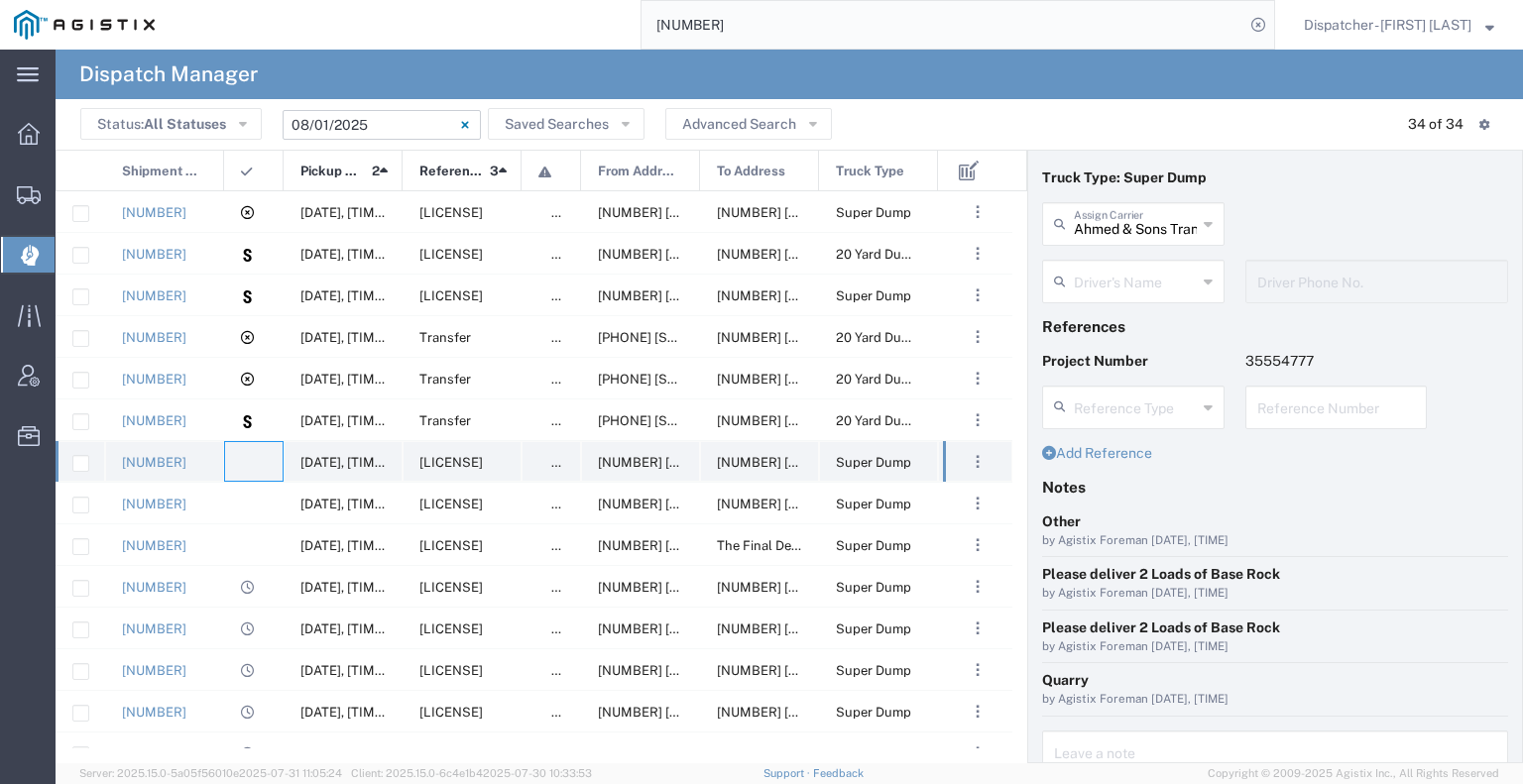 click 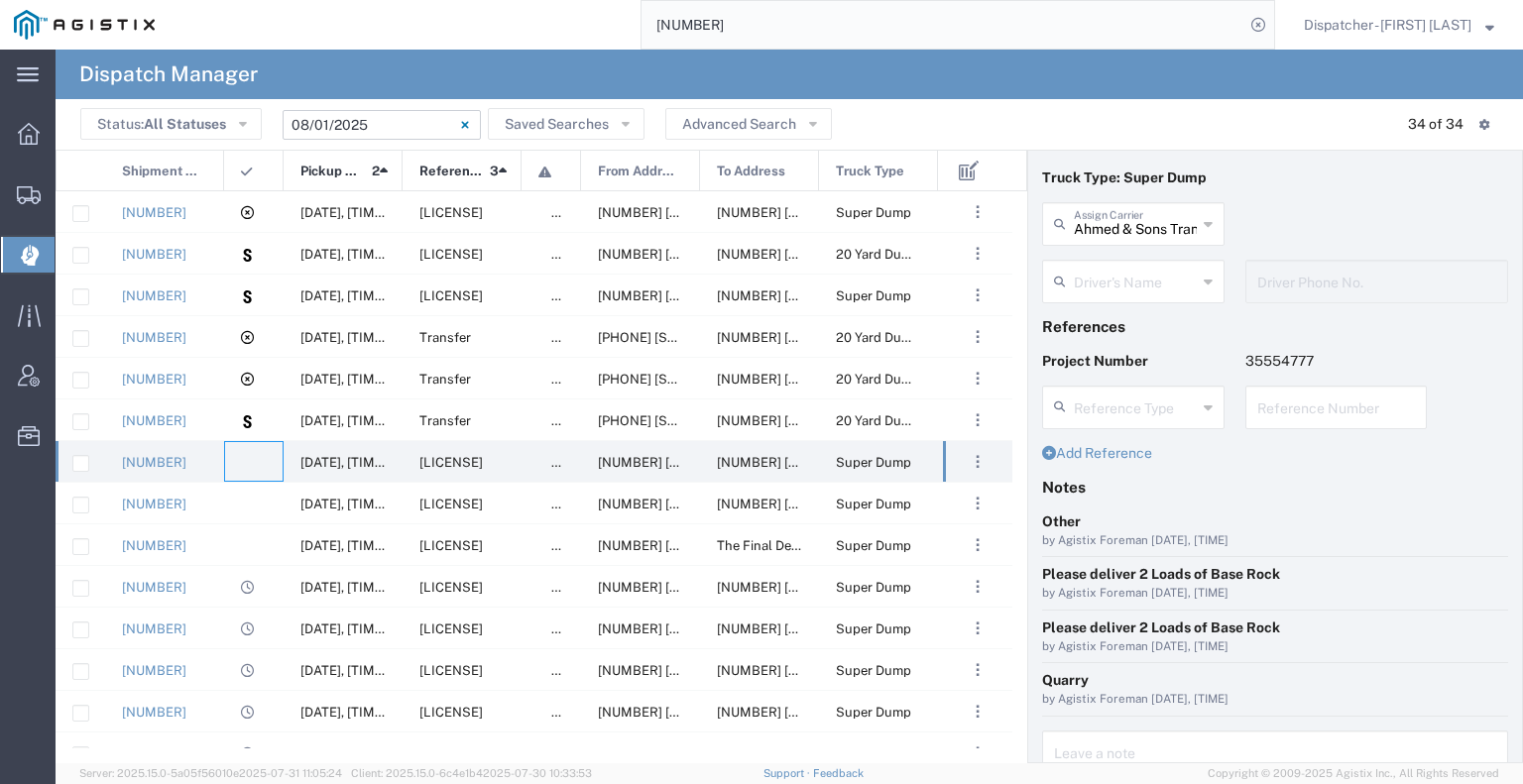 scroll, scrollTop: 0, scrollLeft: 0, axis: both 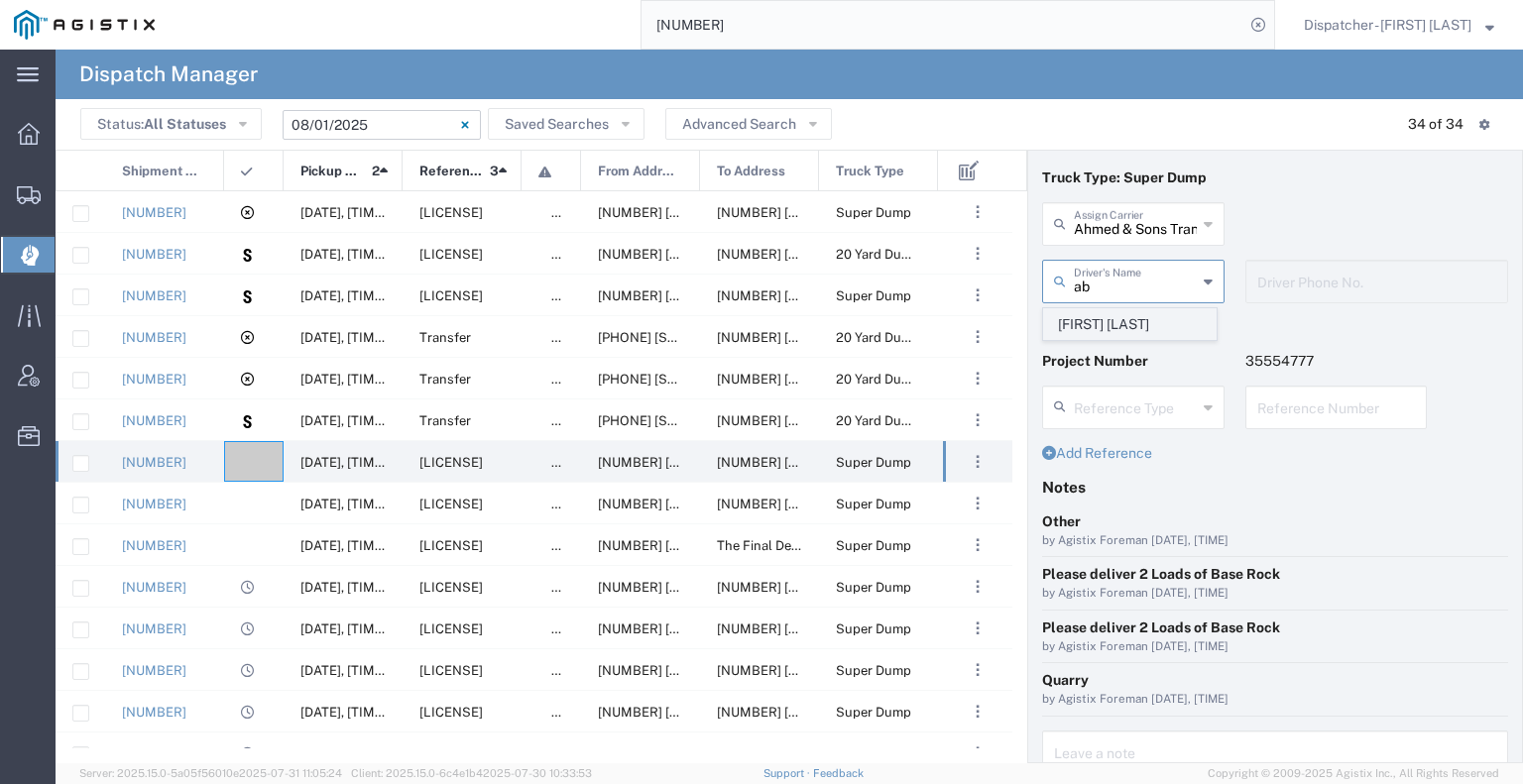 click on "[FIRST] [LAST]" 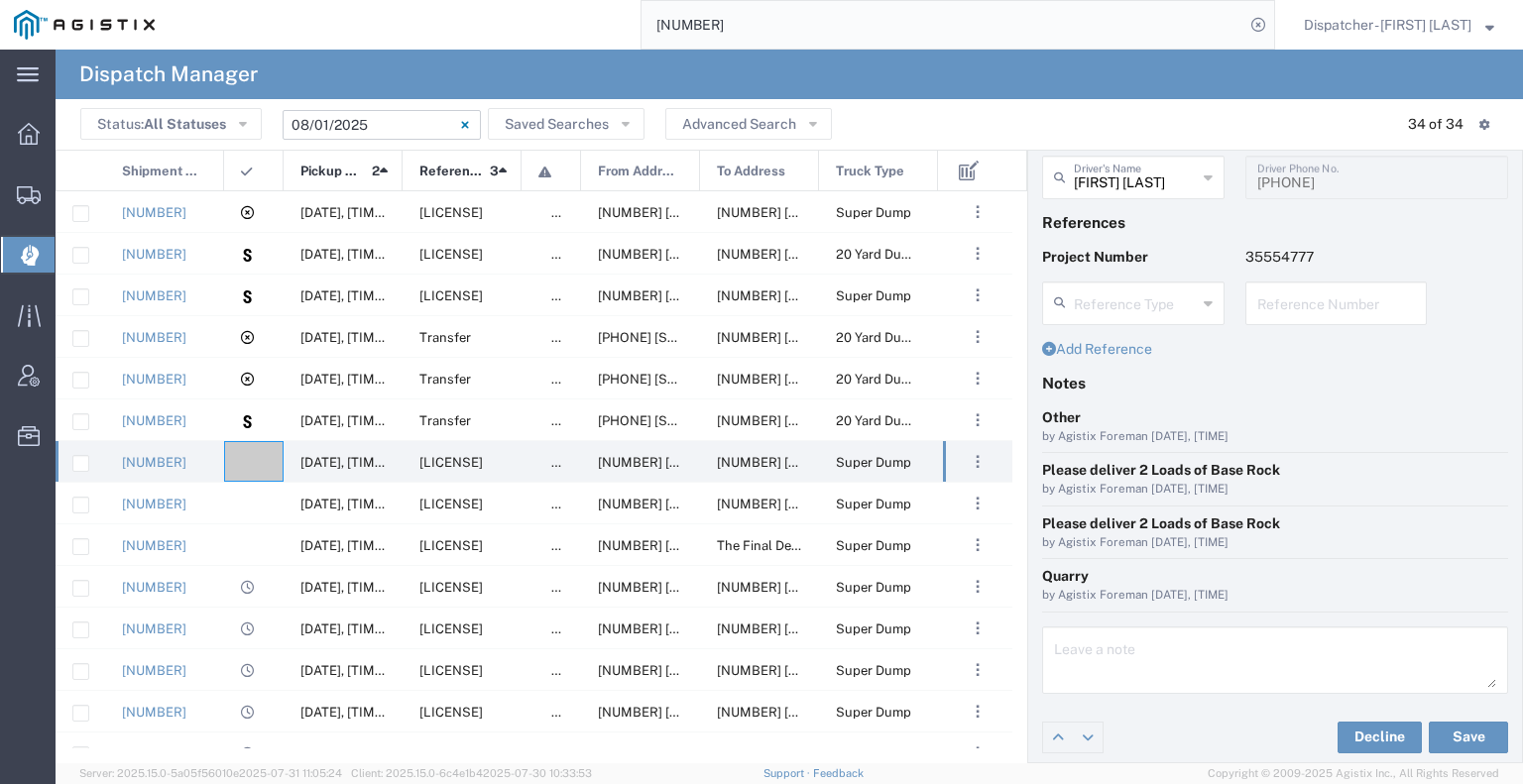 scroll, scrollTop: 145, scrollLeft: 0, axis: vertical 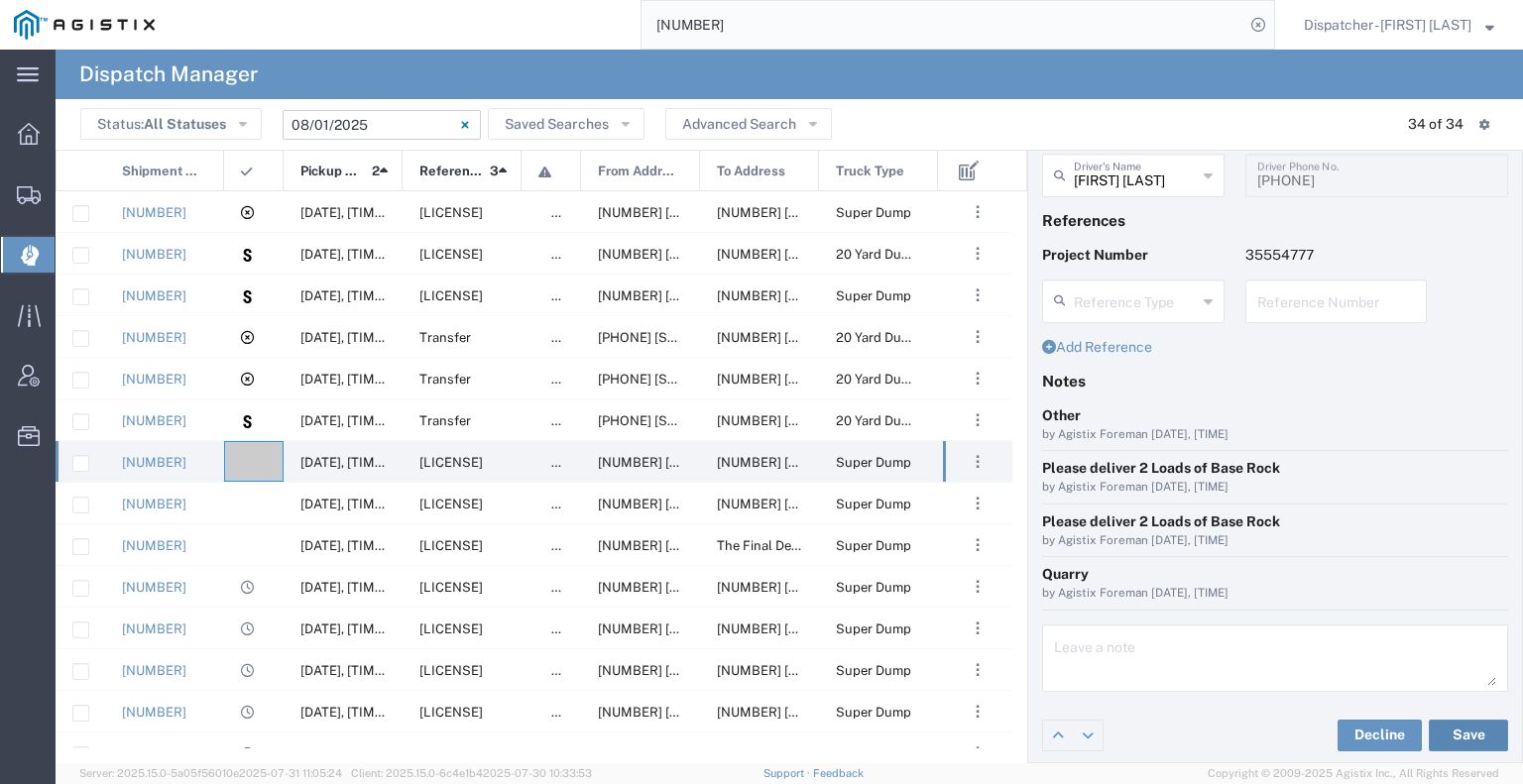 click on "Save" 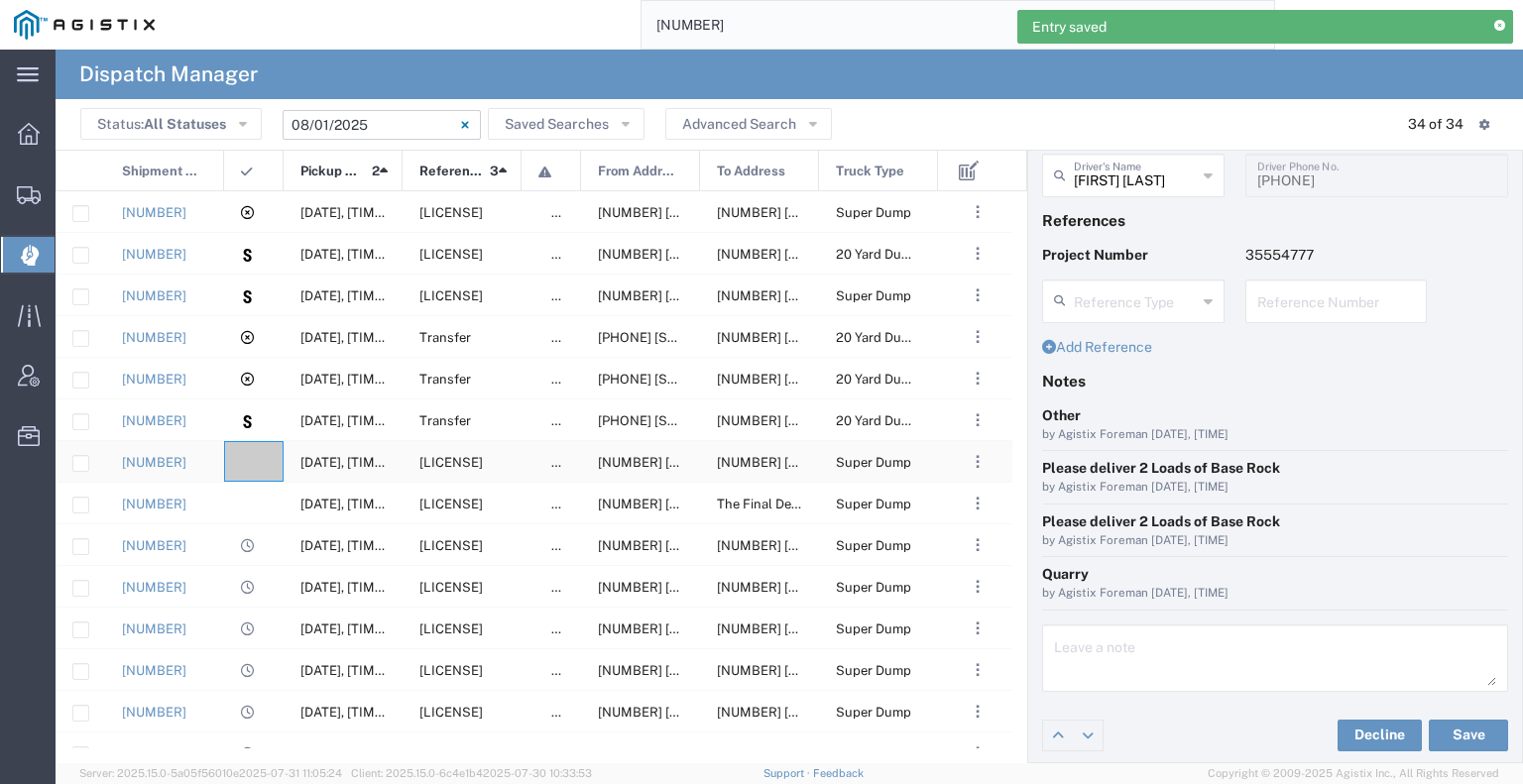 click 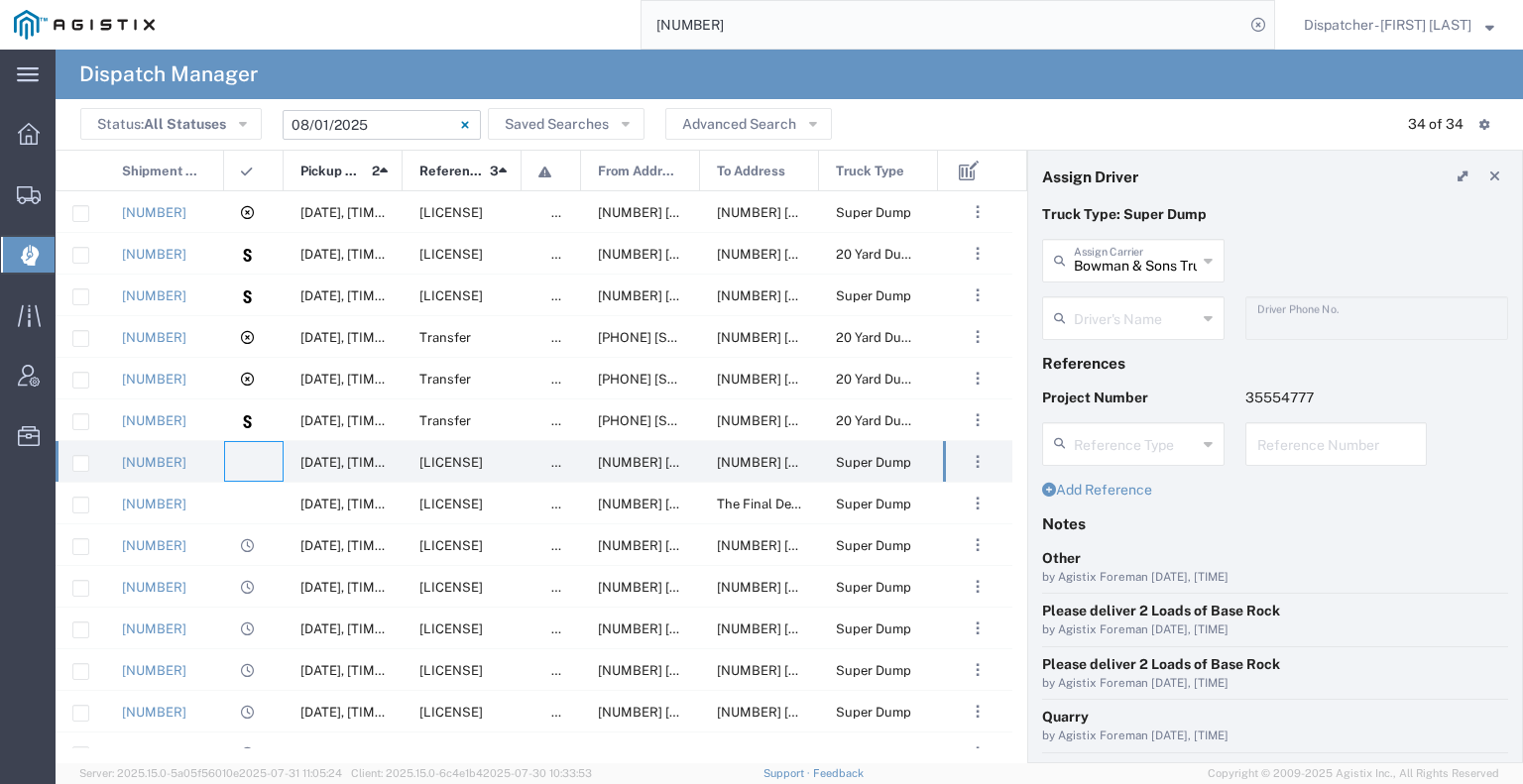 scroll, scrollTop: 0, scrollLeft: 0, axis: both 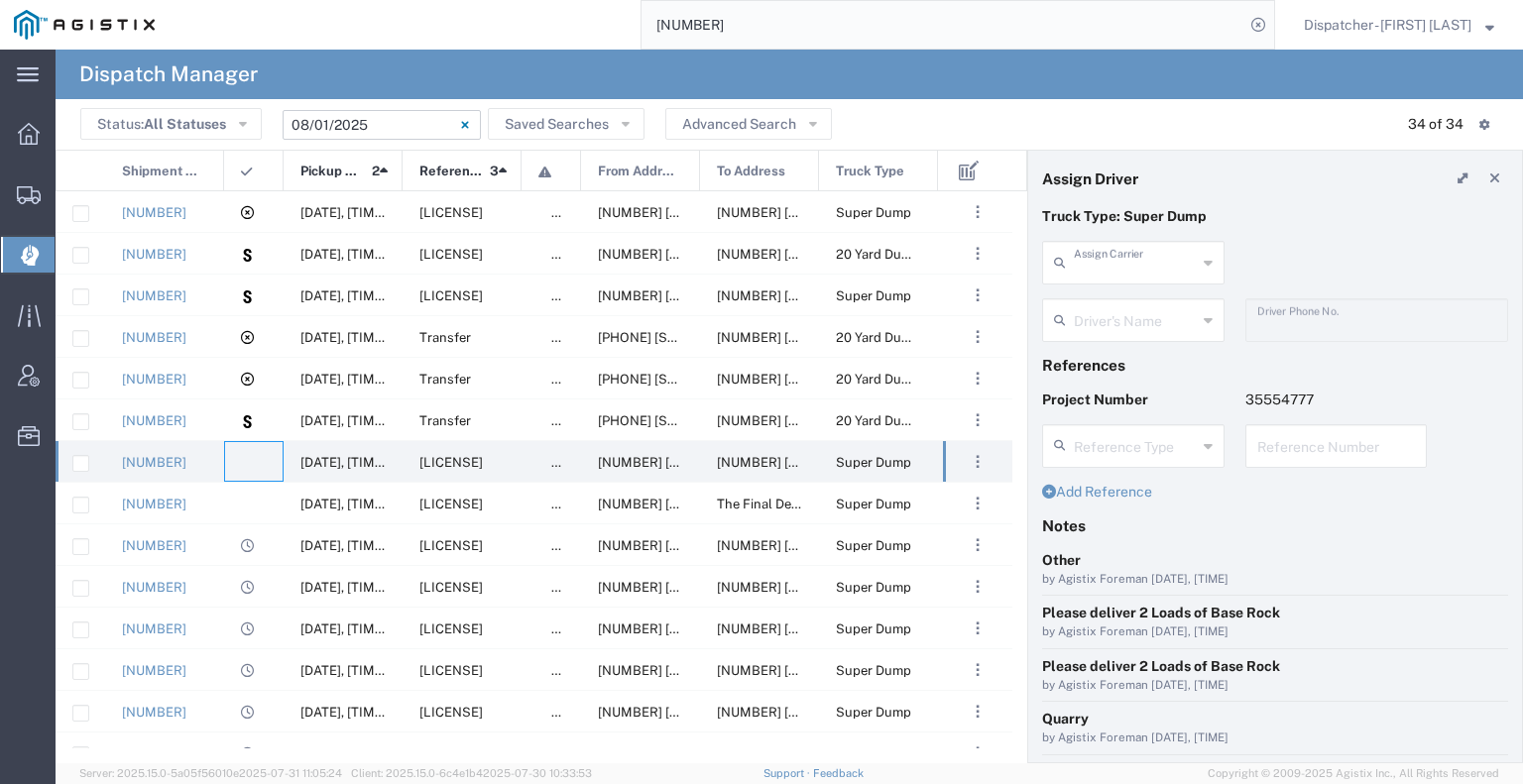 click at bounding box center [1135, 261] 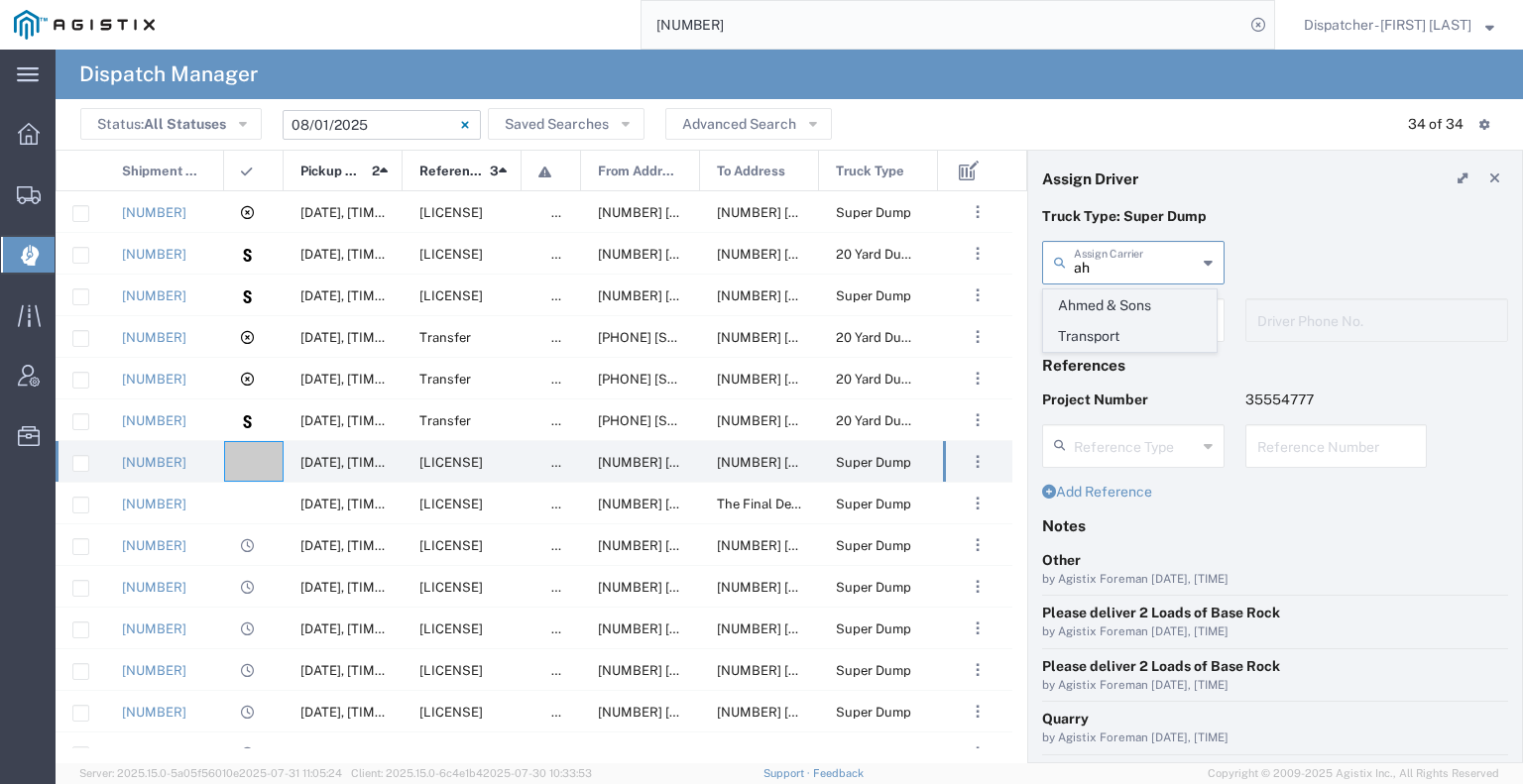 click on "Ahmed & Sons Transport" 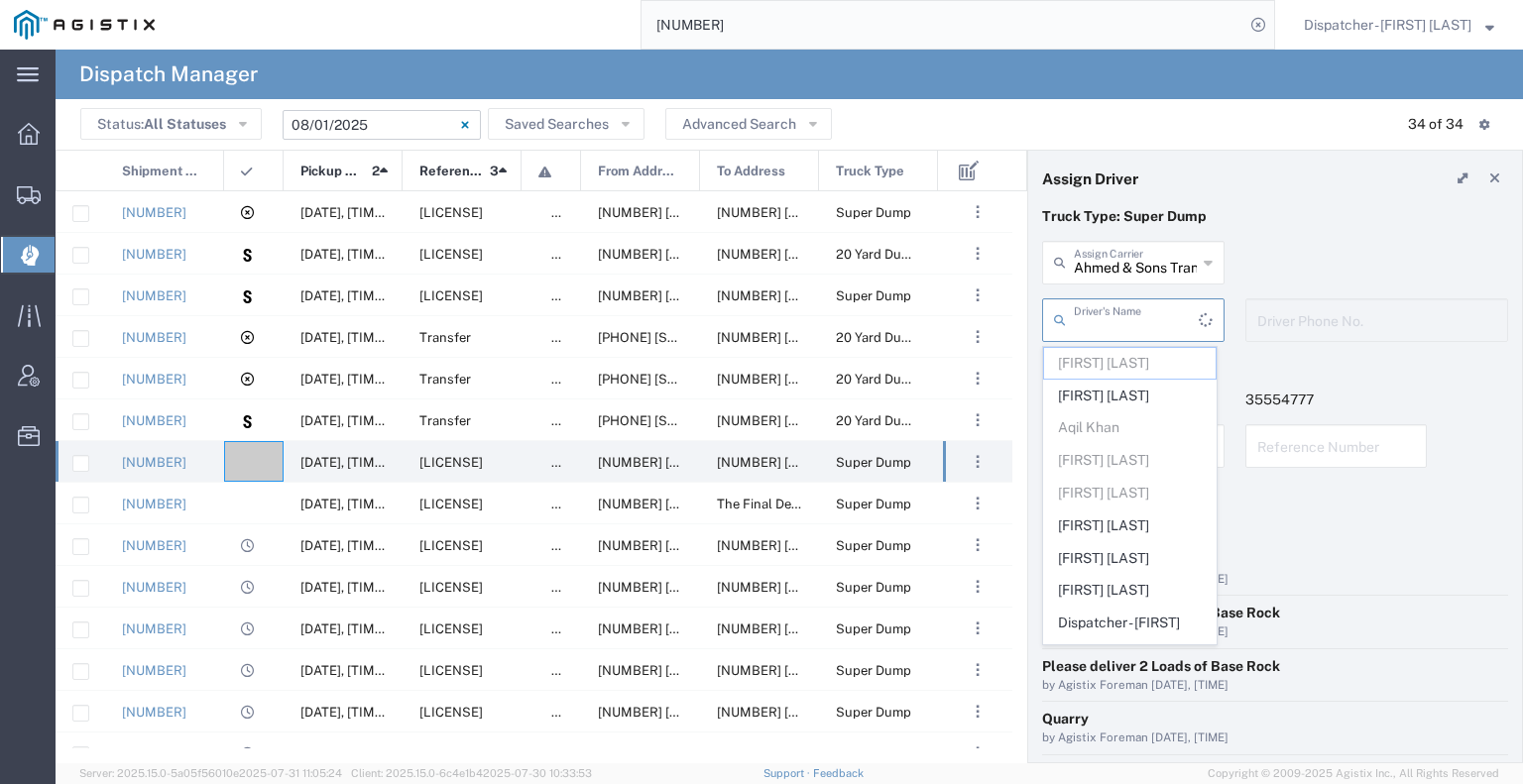 click at bounding box center [1136, 318] 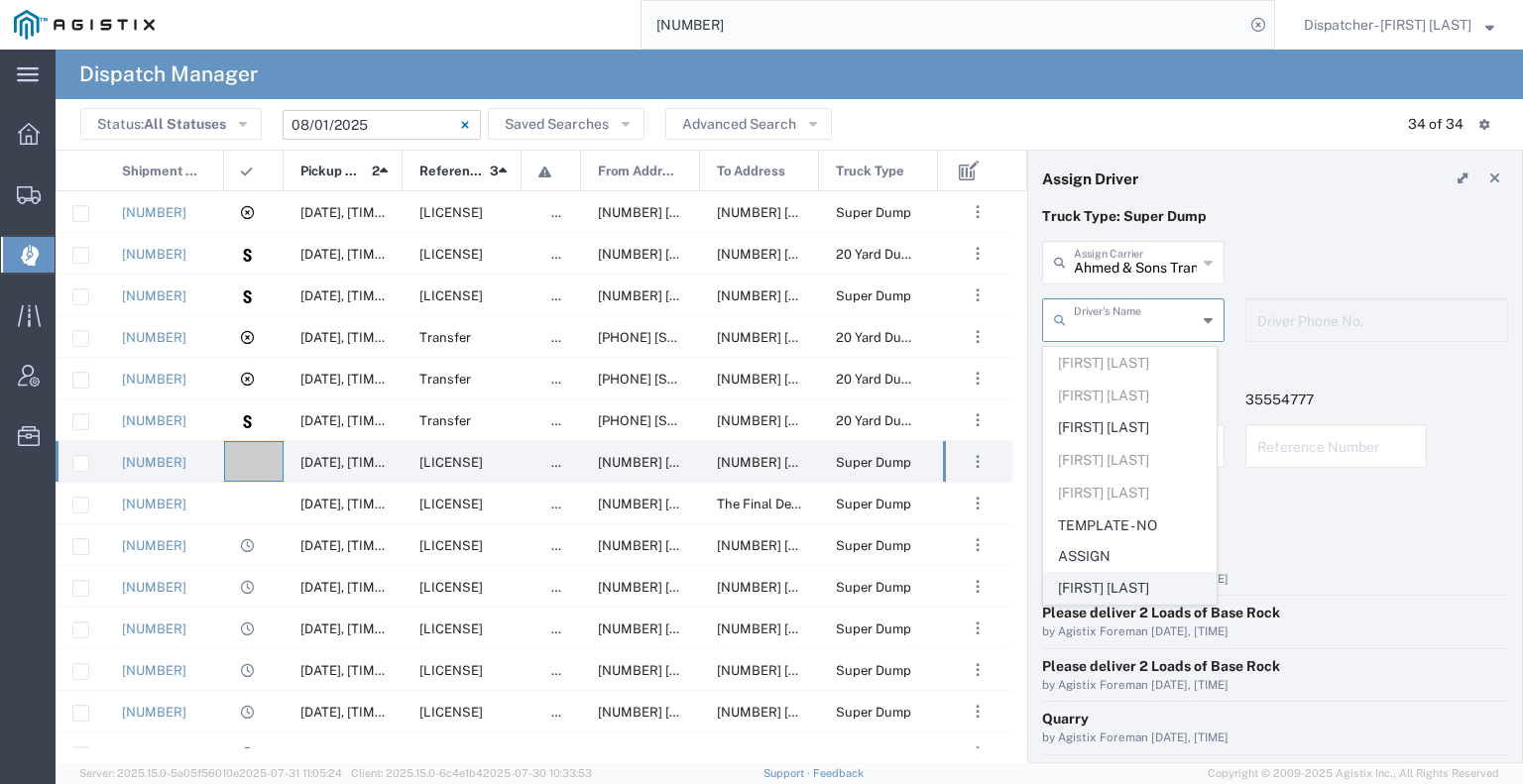 click on "[FIRST] [LAST]" 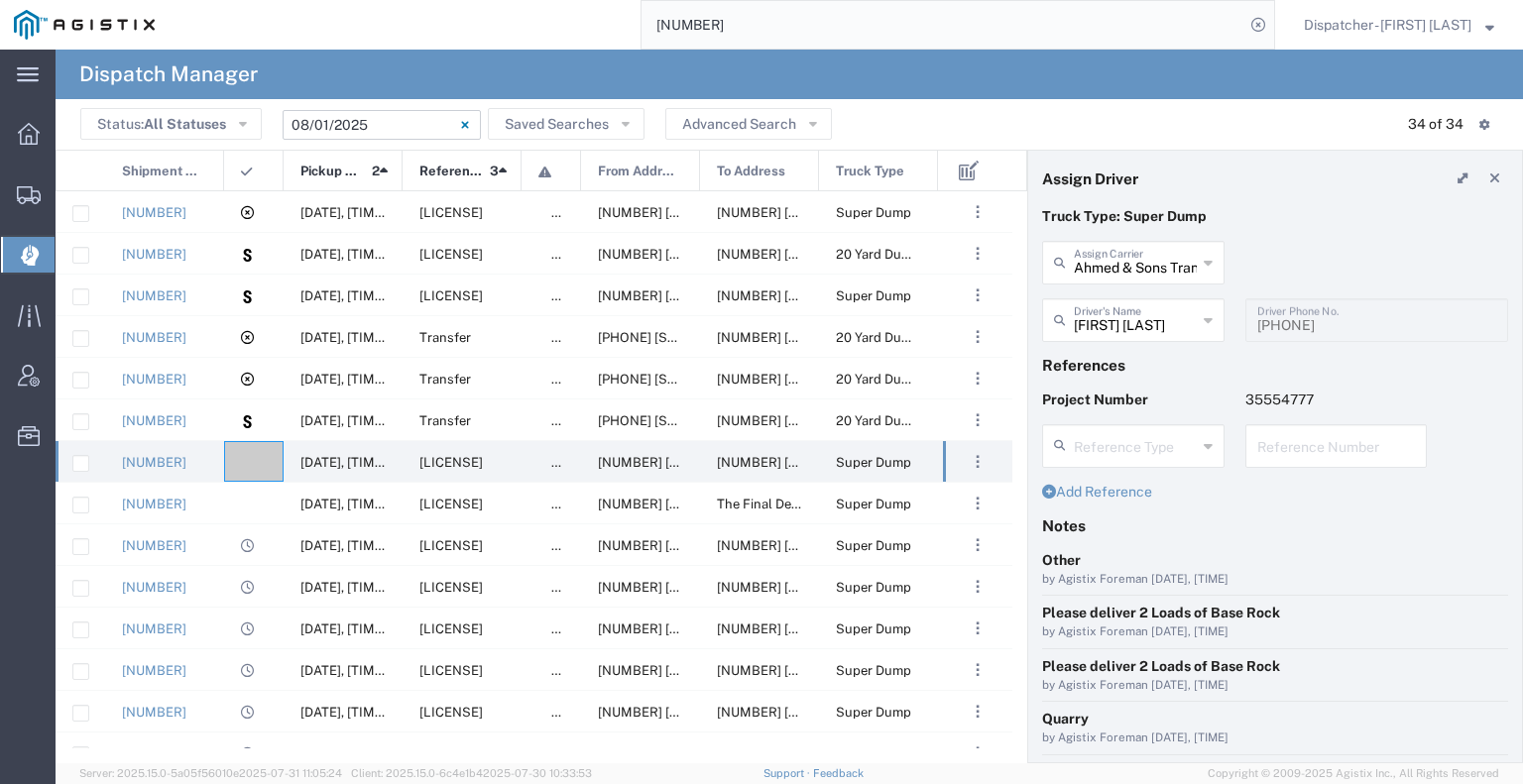 scroll, scrollTop: 145, scrollLeft: 0, axis: vertical 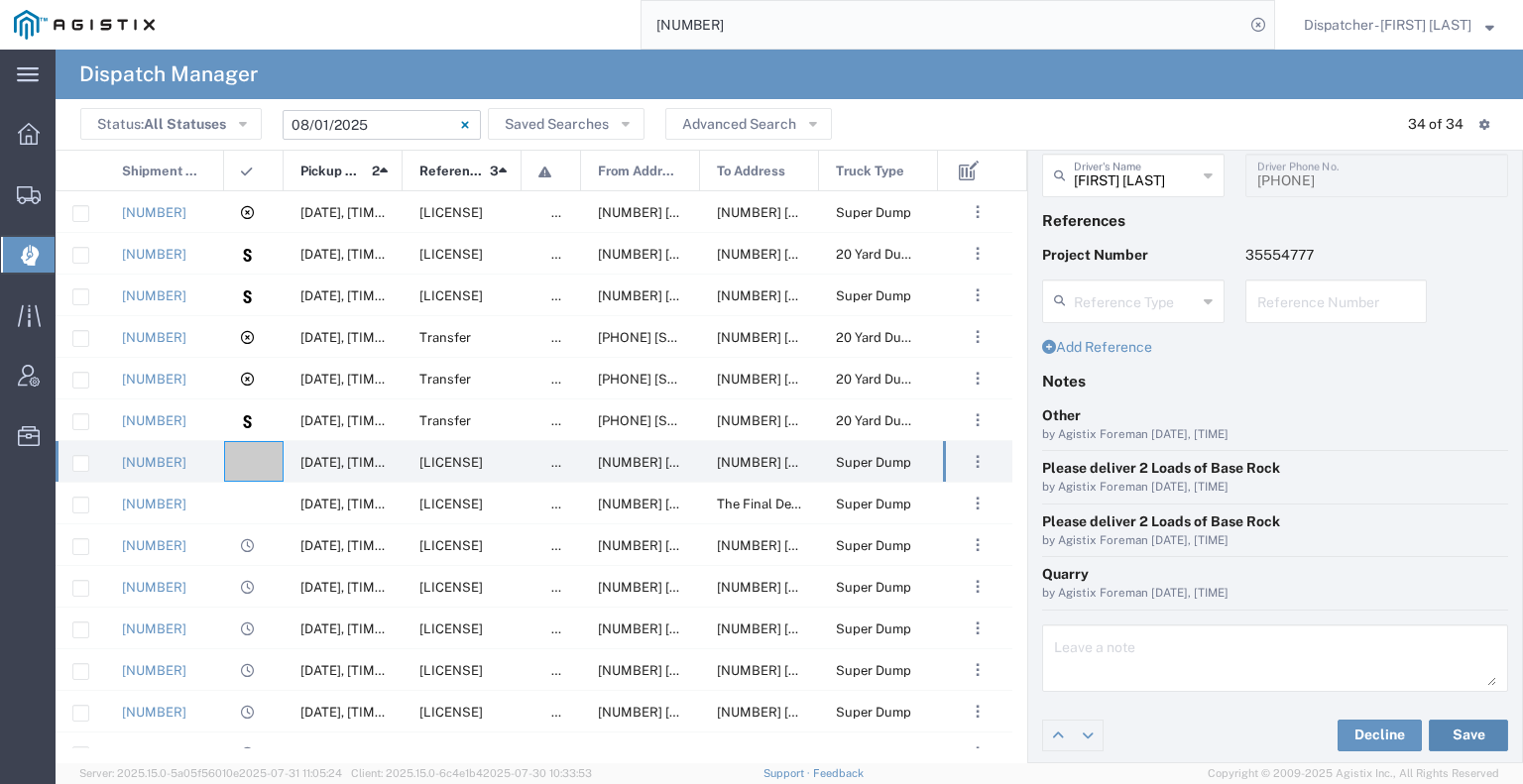 click on "Save" 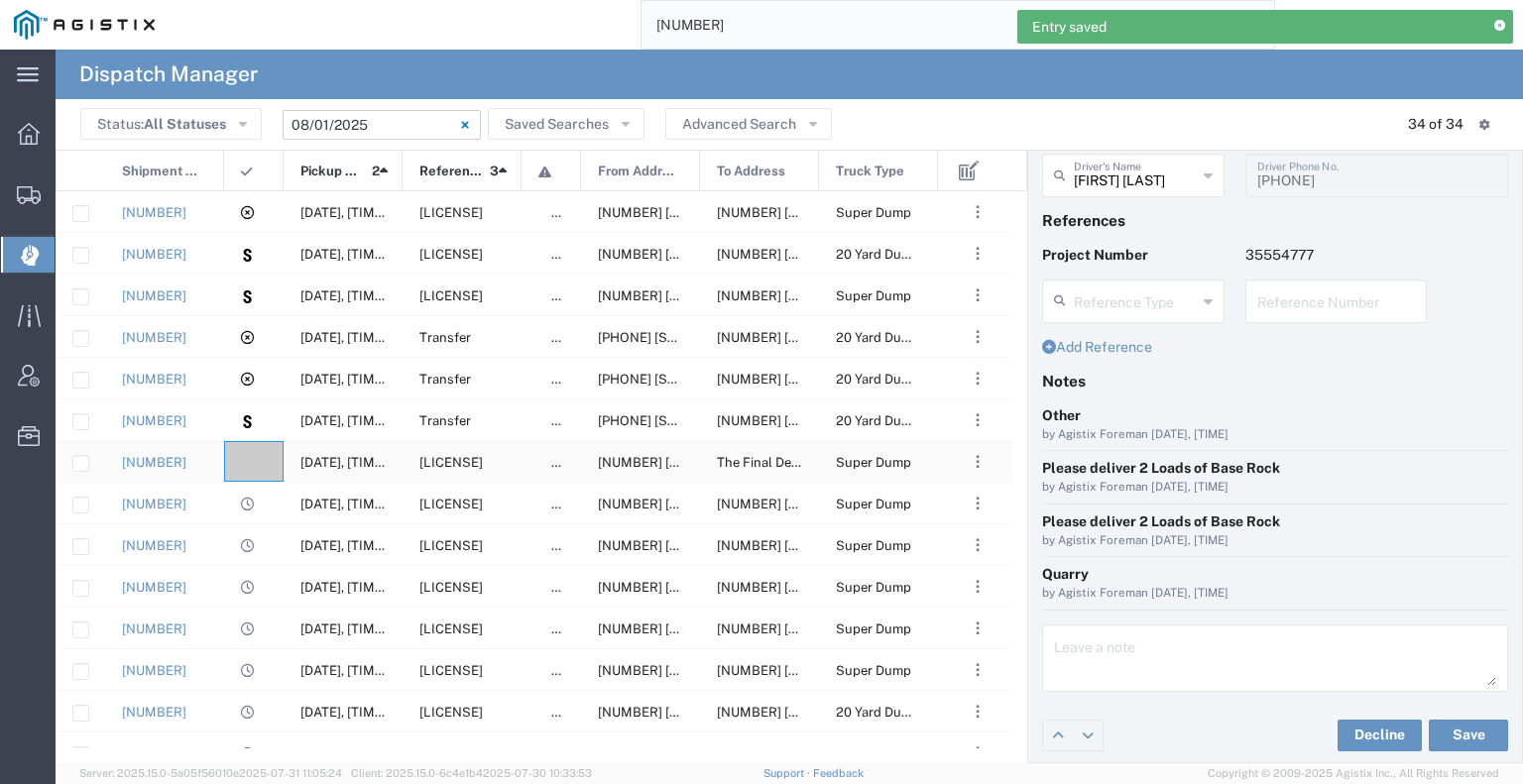 click 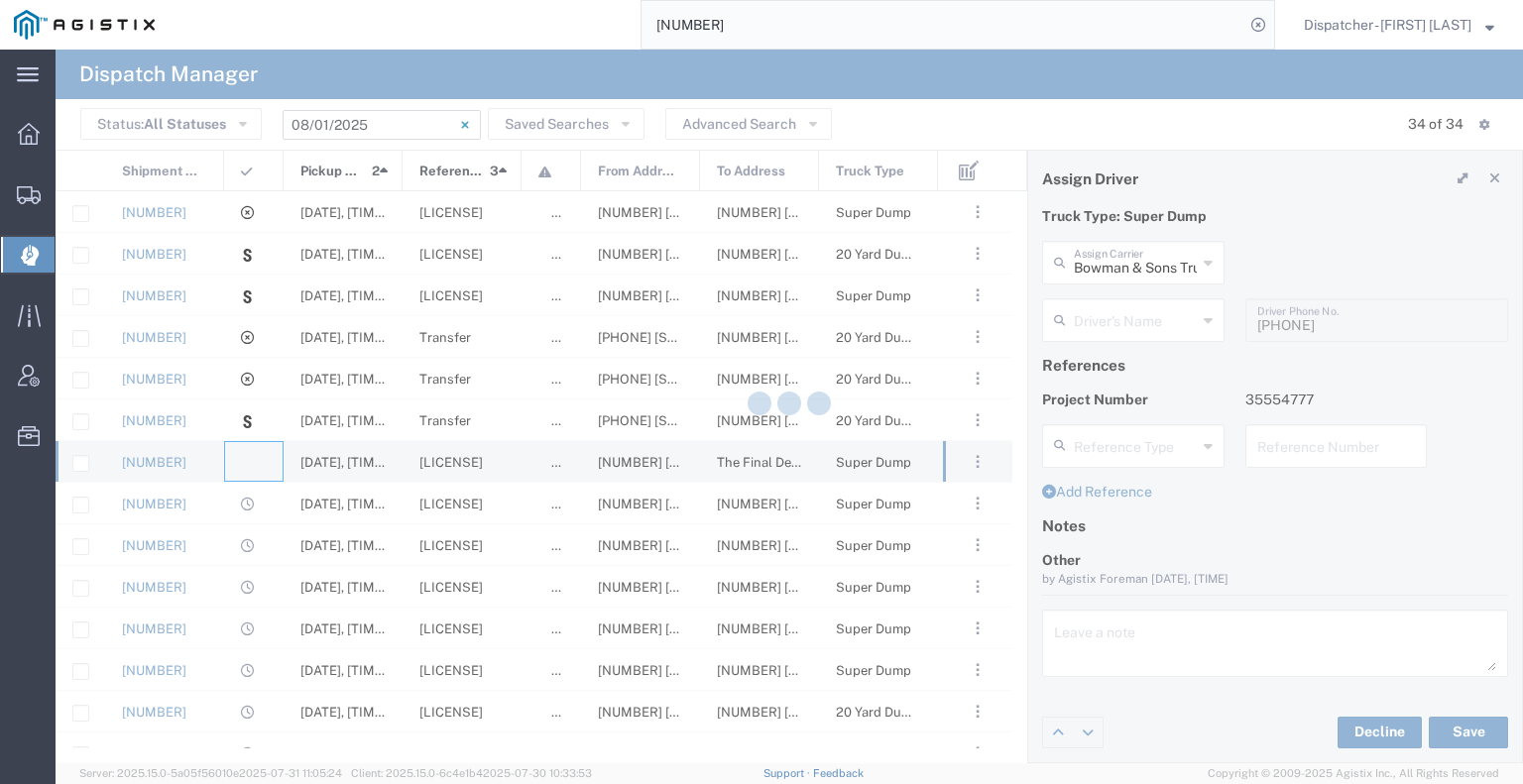 scroll, scrollTop: 0, scrollLeft: 0, axis: both 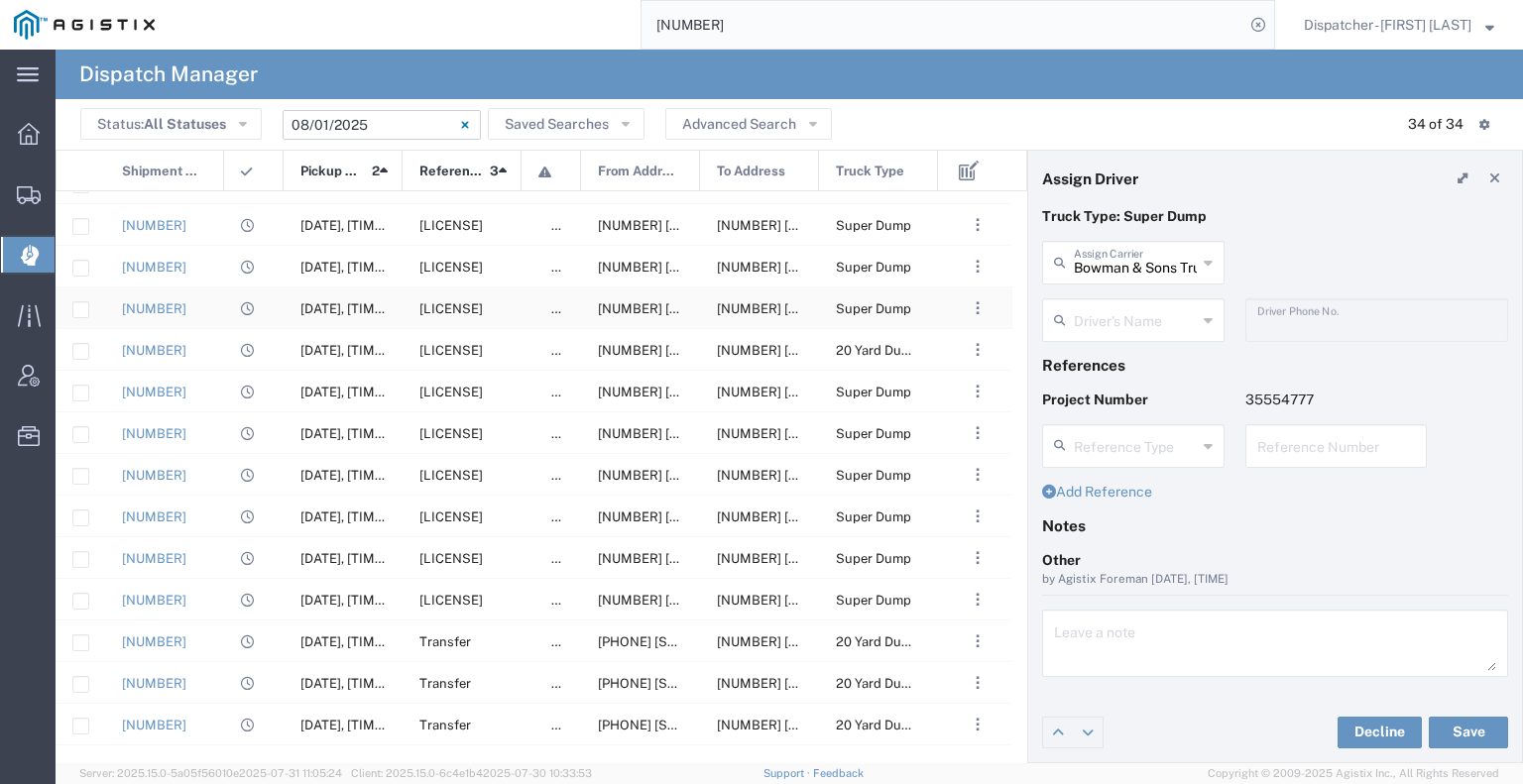 click 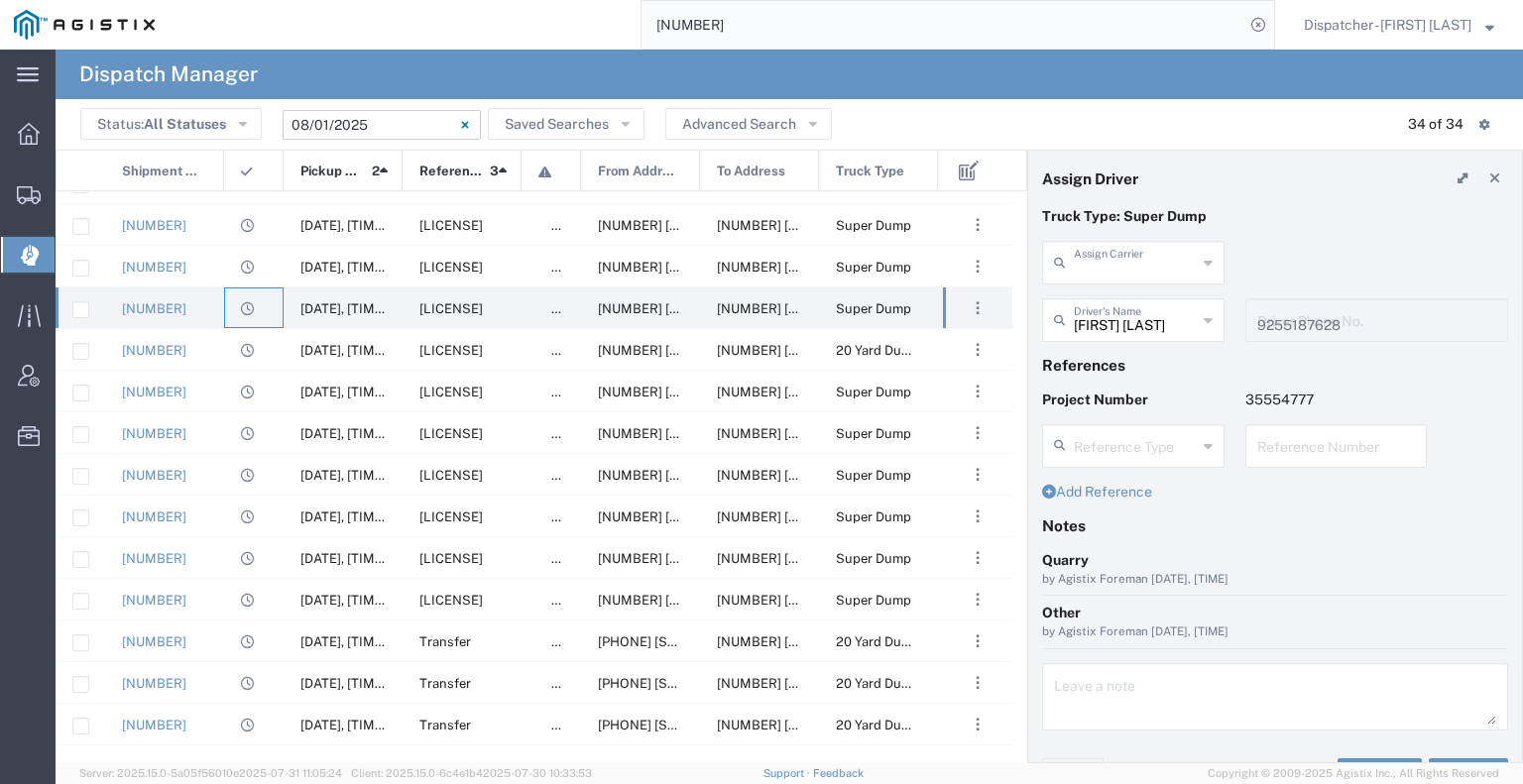 click at bounding box center (1135, 261) 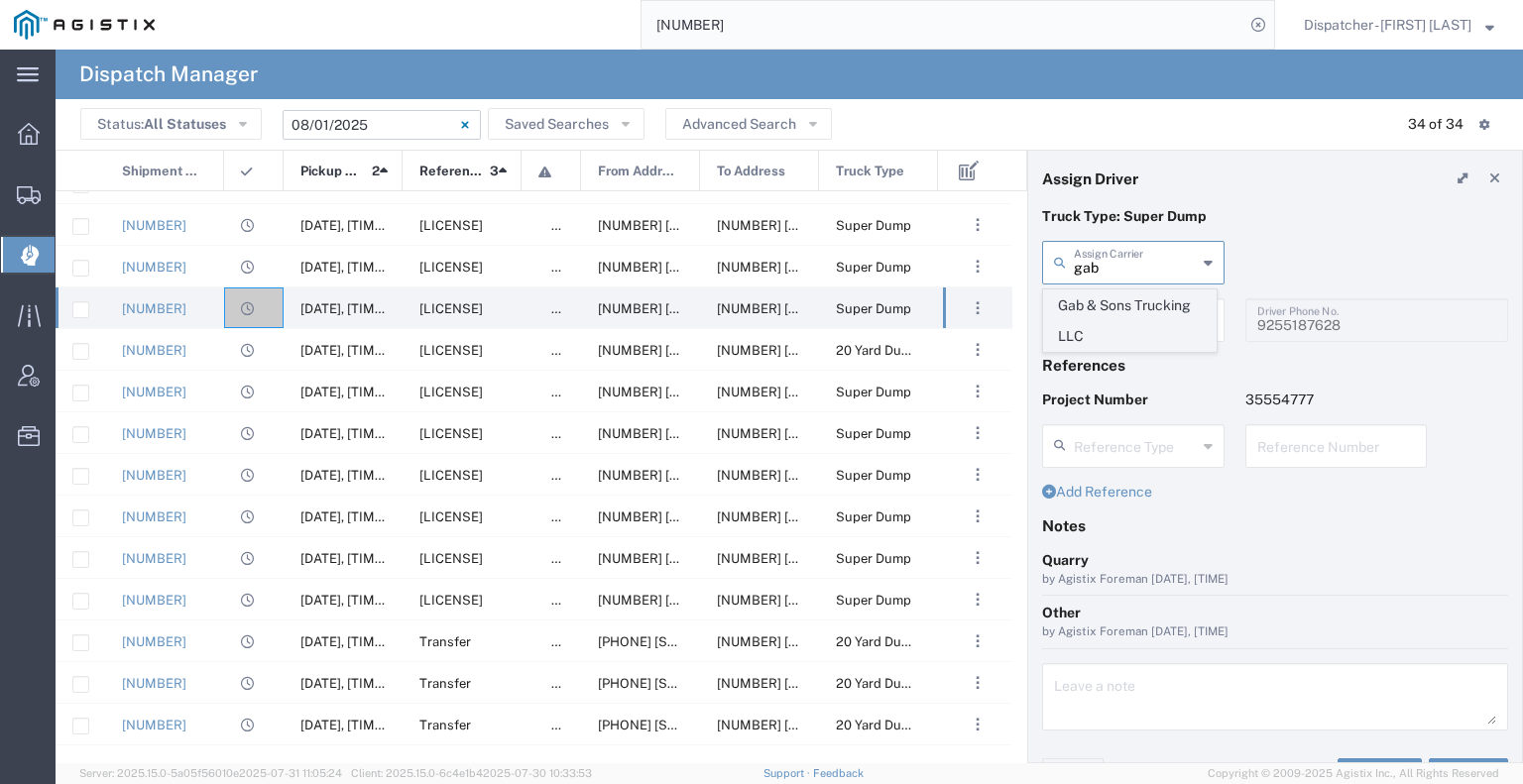 click on "Gab & Sons Trucking LLC" 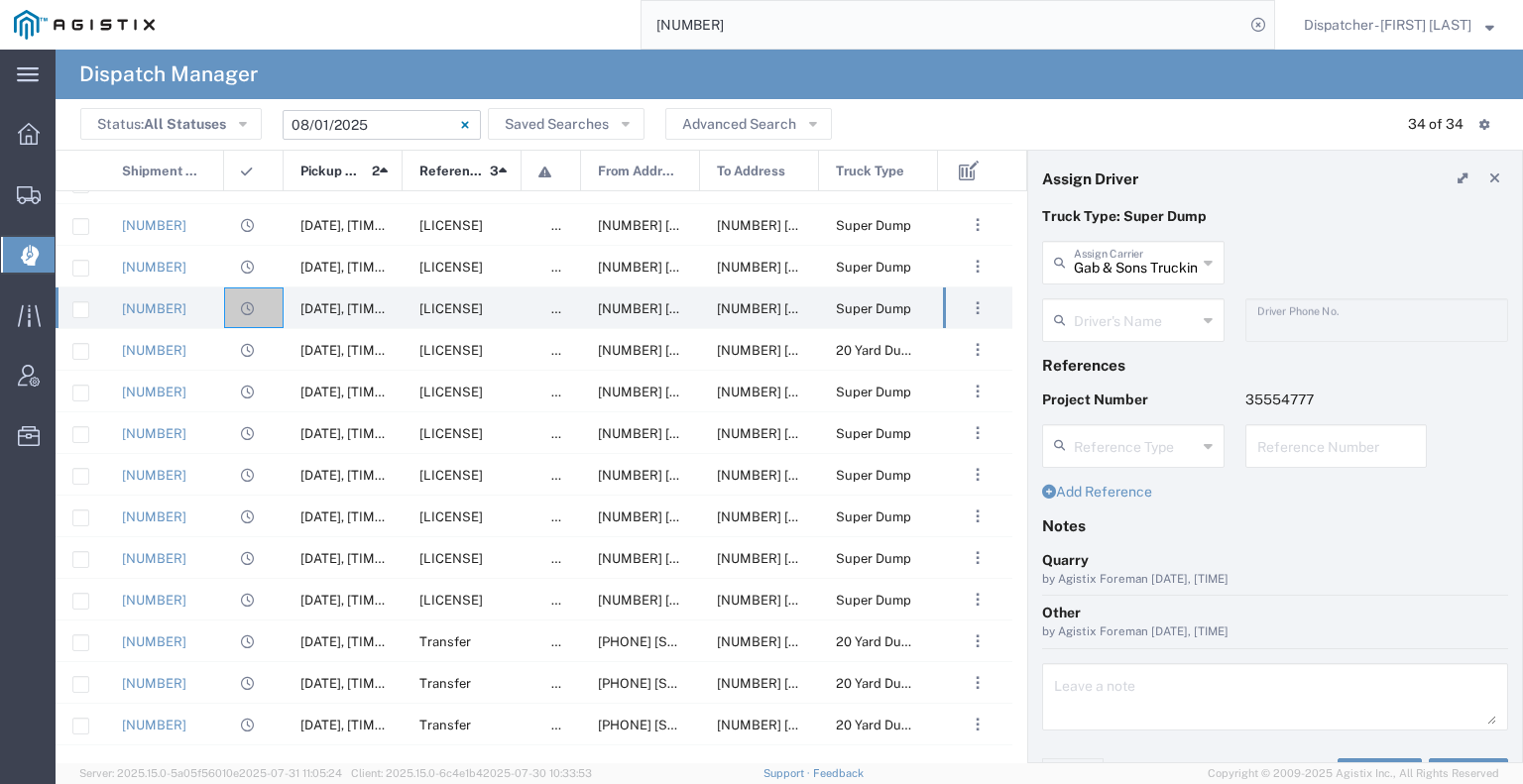 click on "Driver's Name" 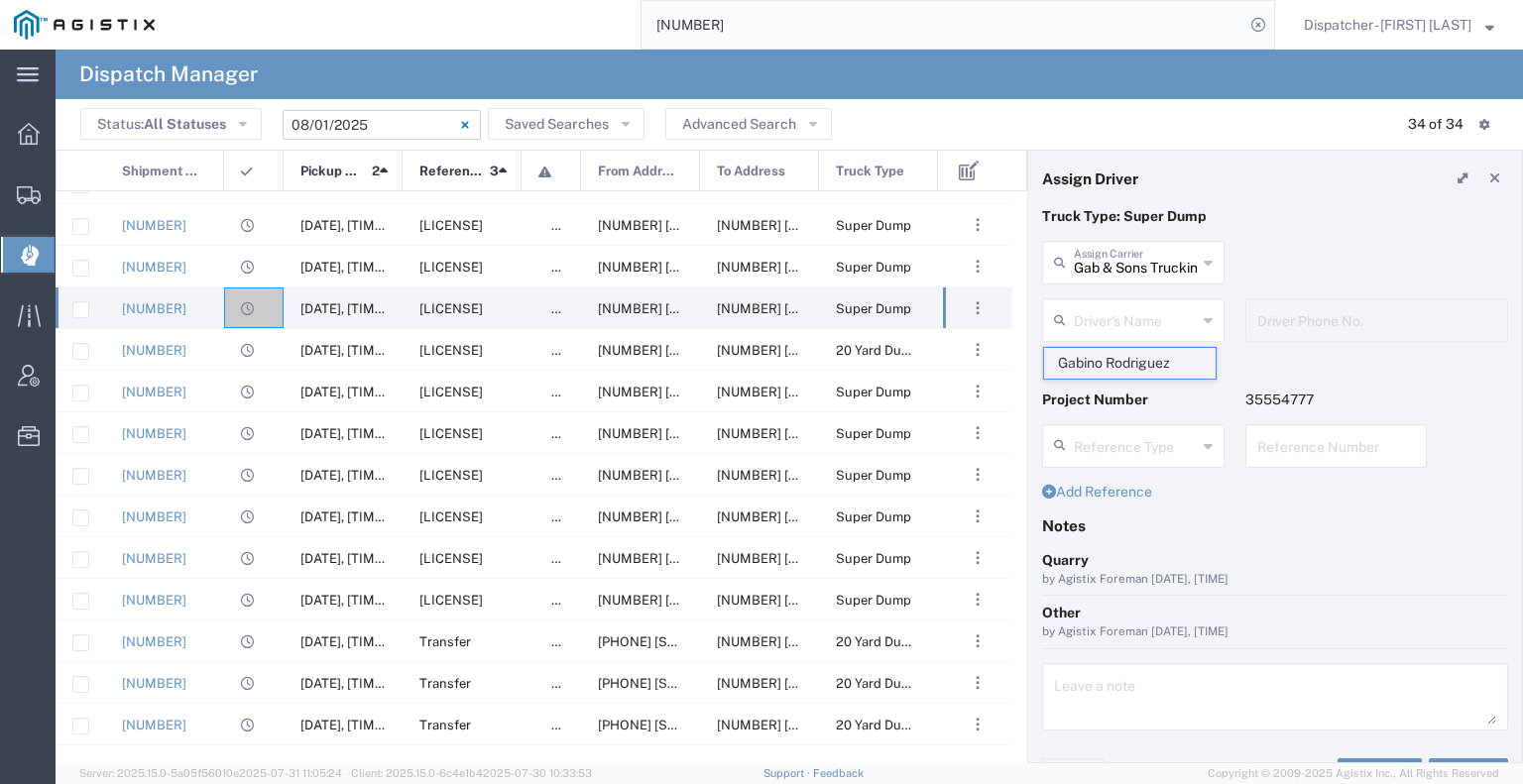 click on "Gabino Rodriguez" 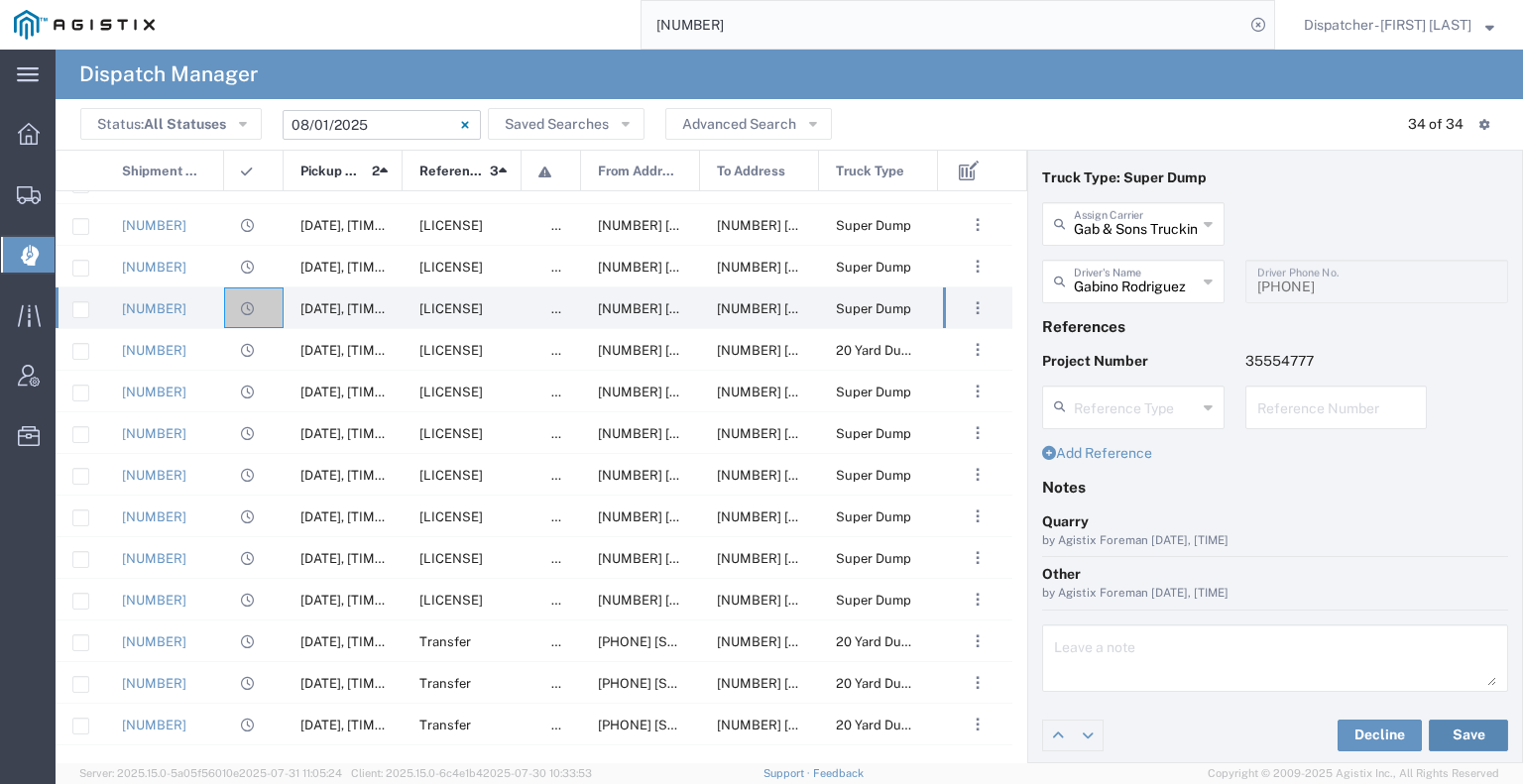 click on "Save" 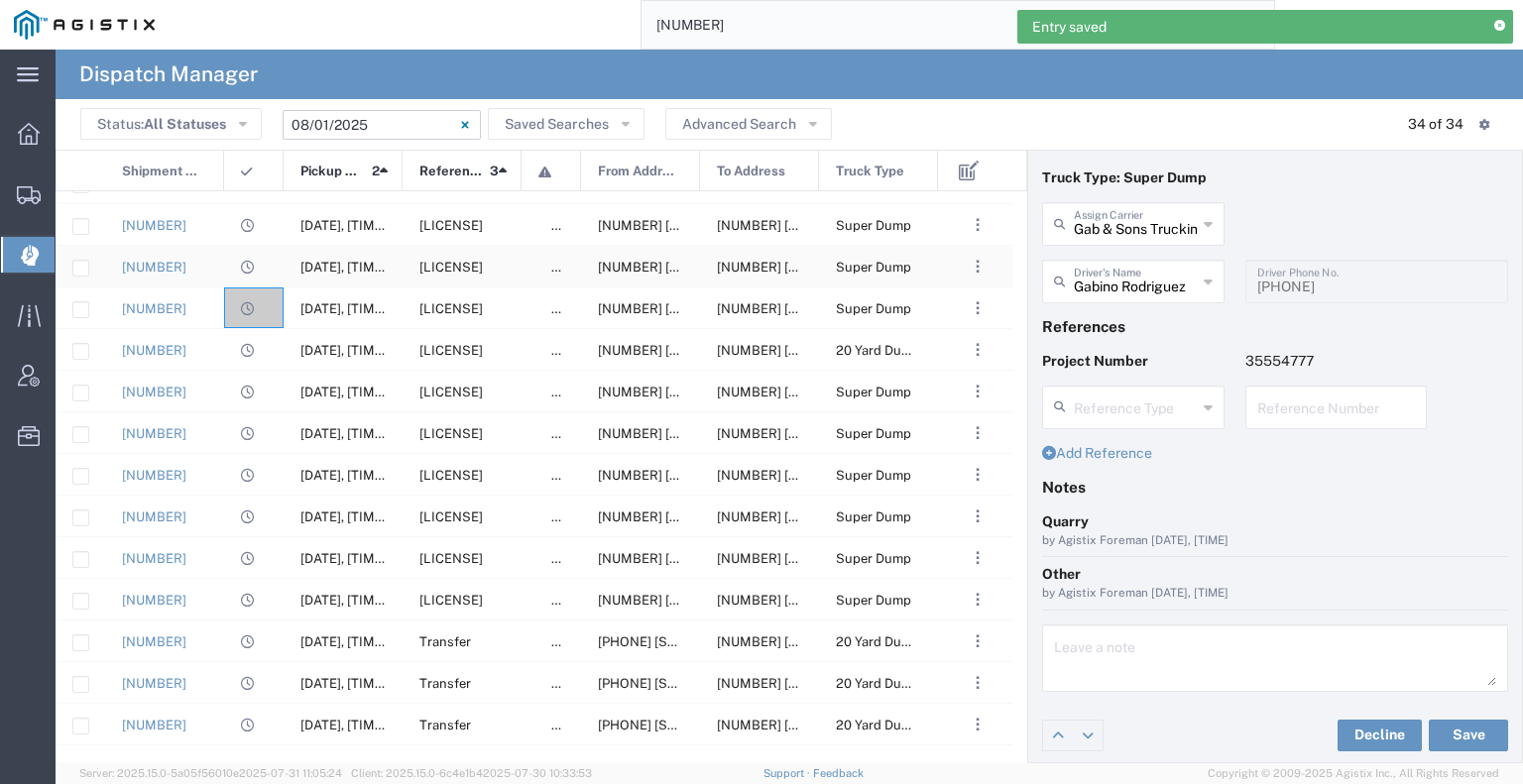 click on "[NUMBER]" 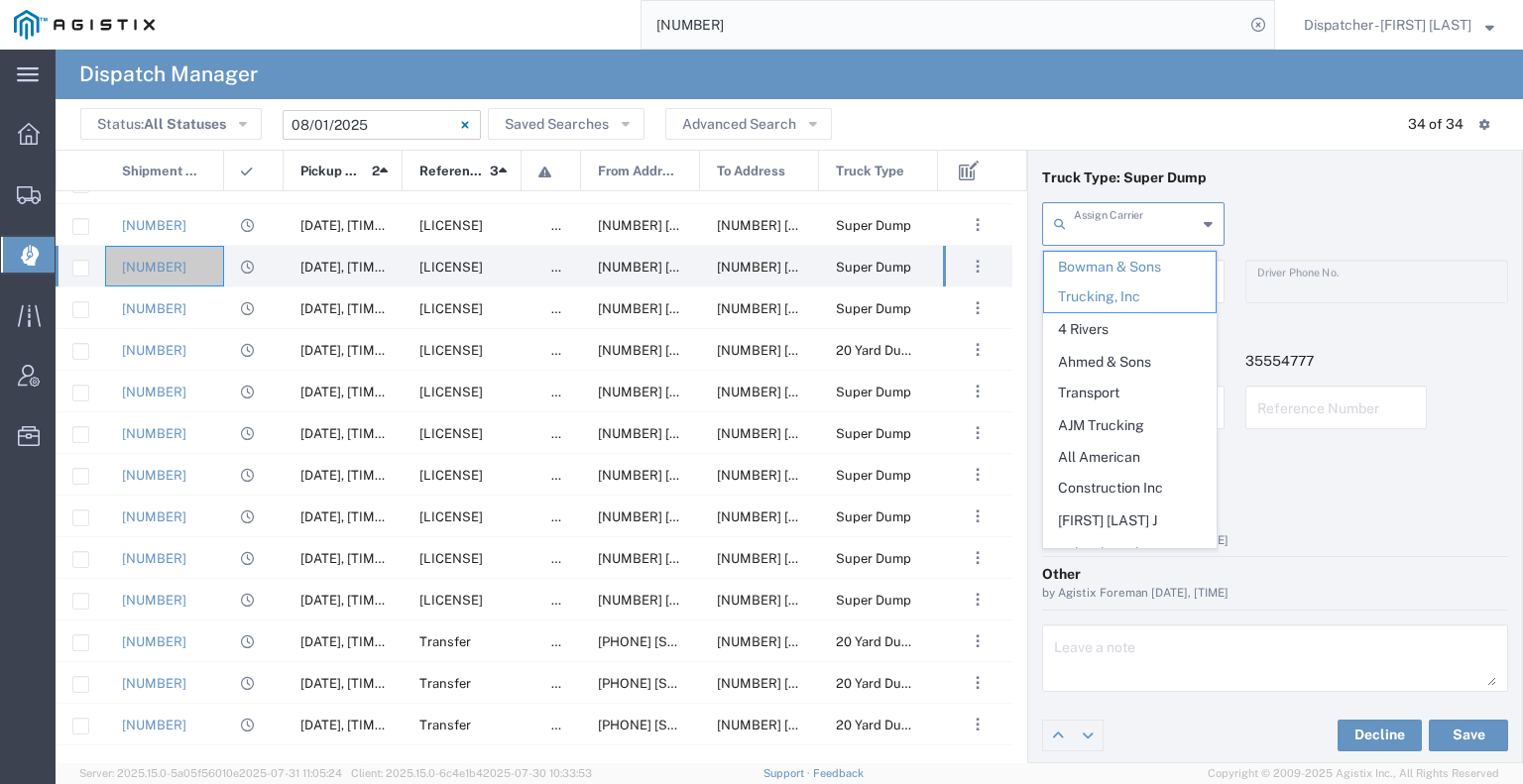 click at bounding box center (1135, 222) 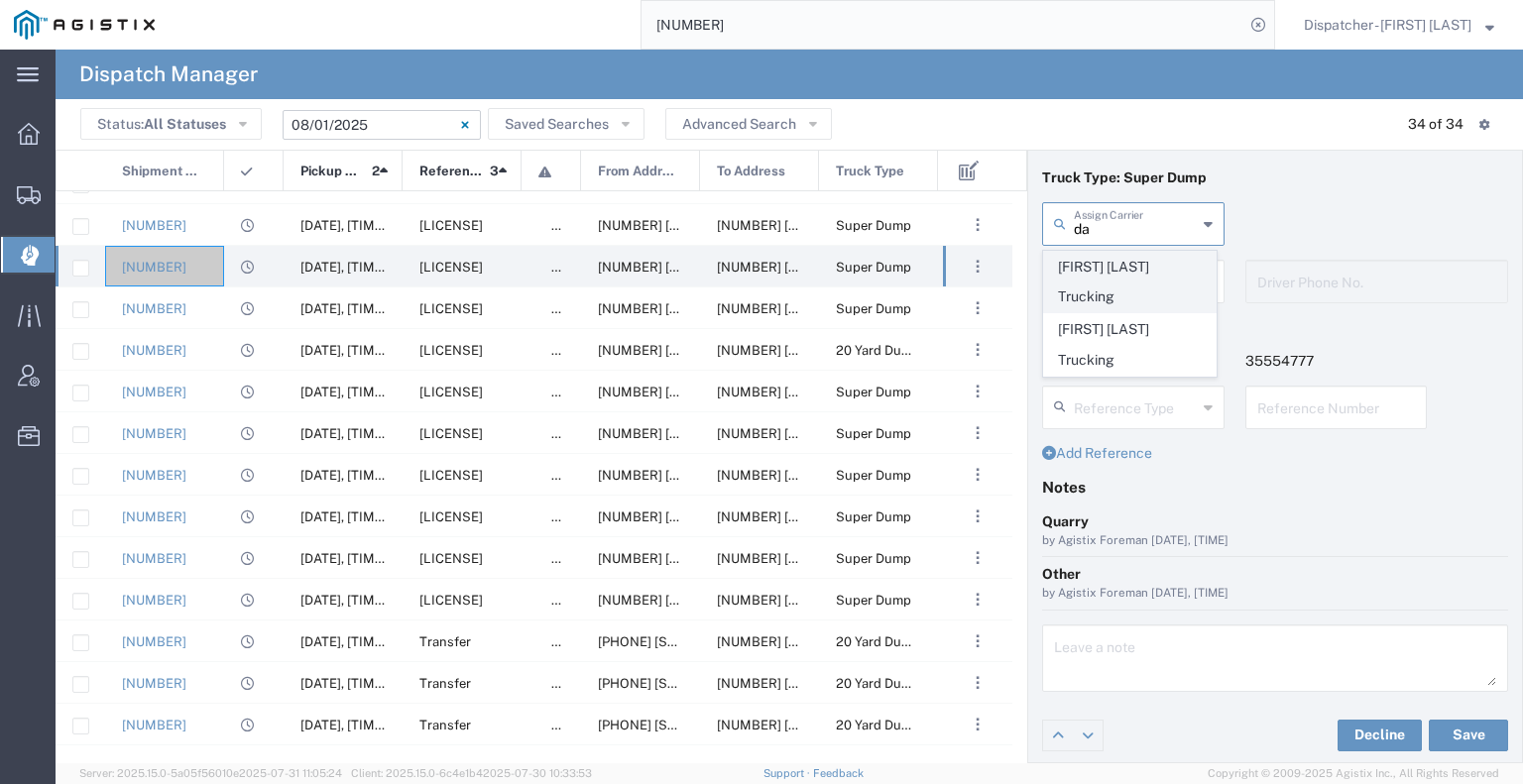 click on "[FIRST] [LAST] Trucking" 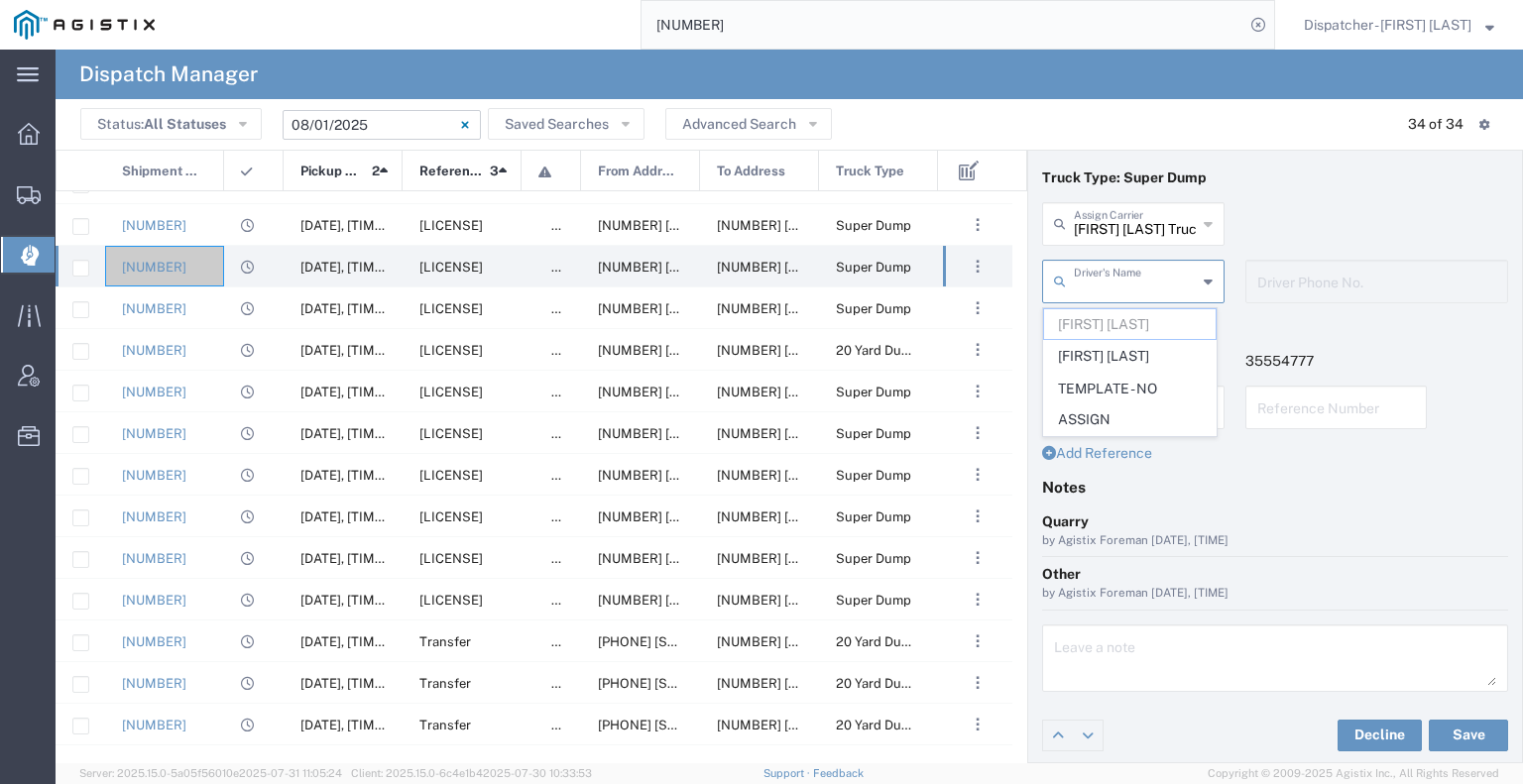 click at bounding box center [1135, 280] 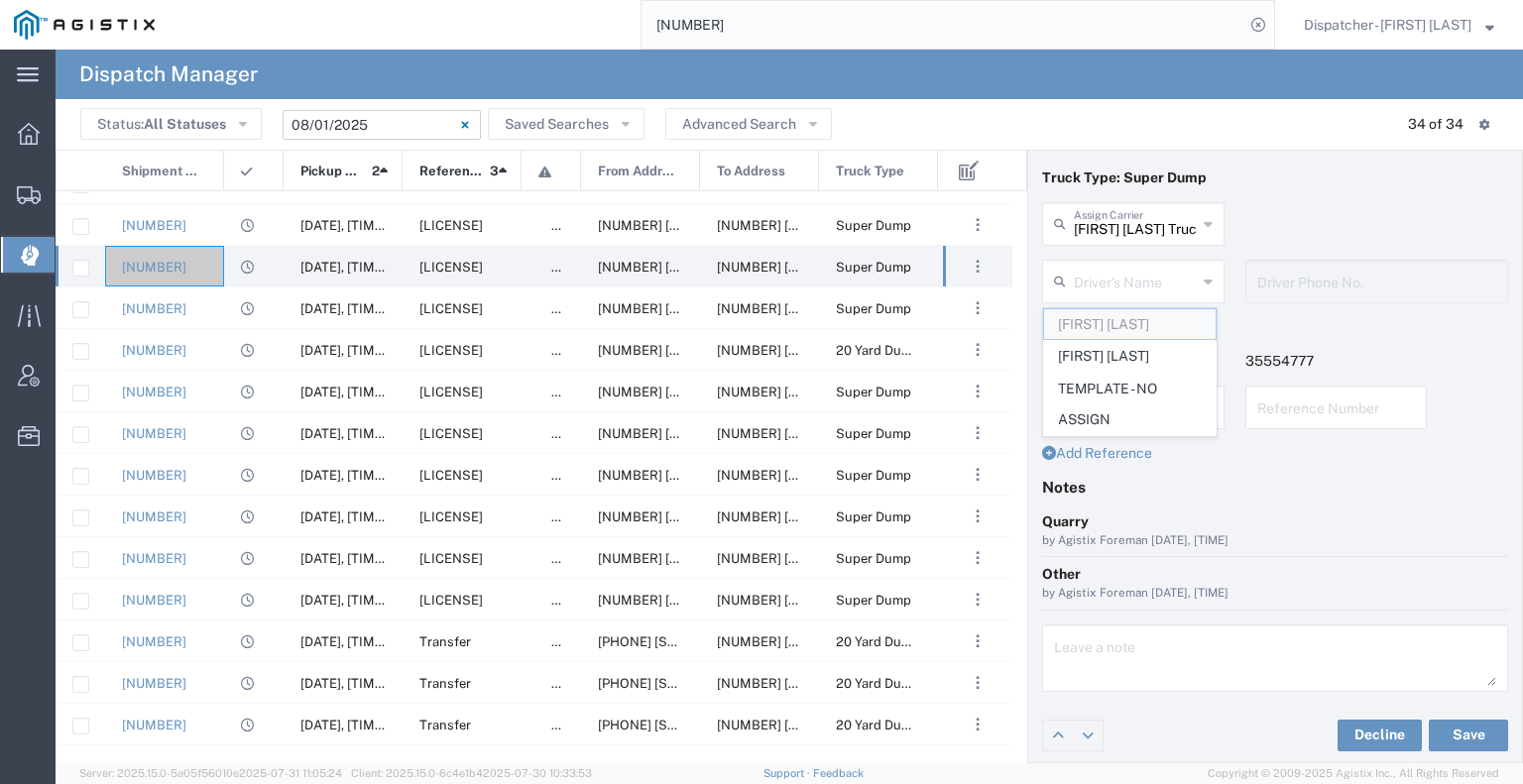 click on "[FIRST] [LAST]" 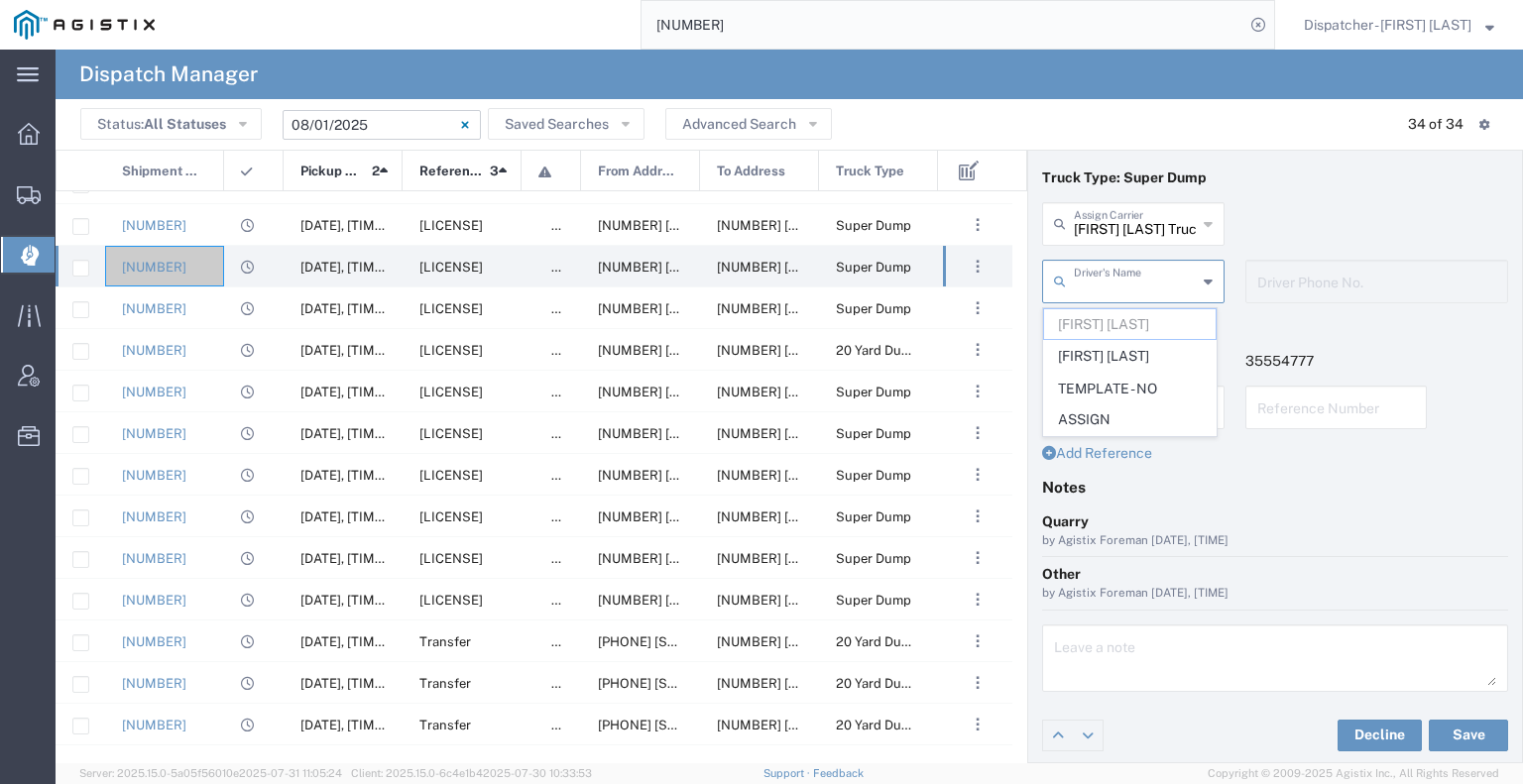 click at bounding box center (1135, 280) 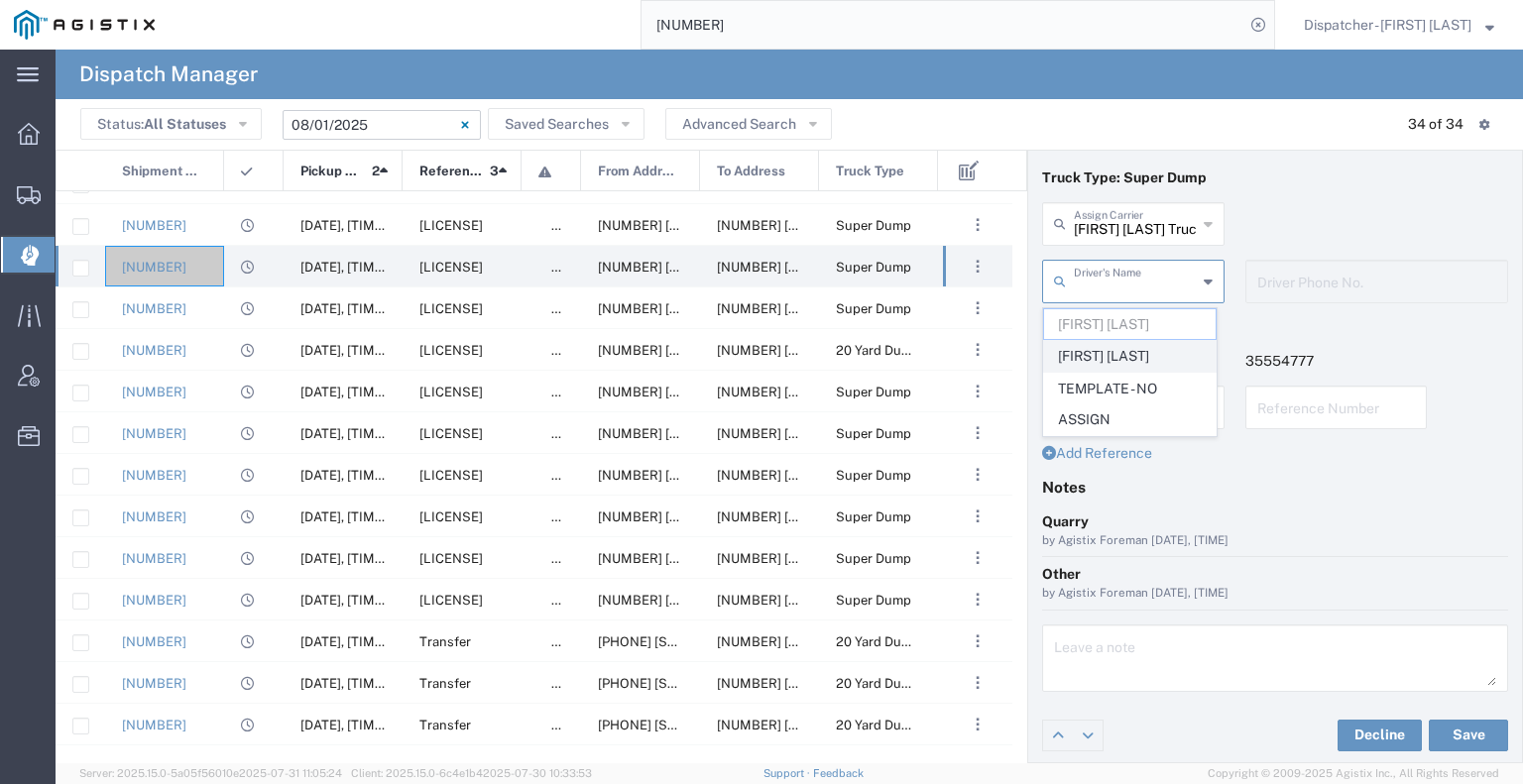 click on "[FIRST] [LAST]" 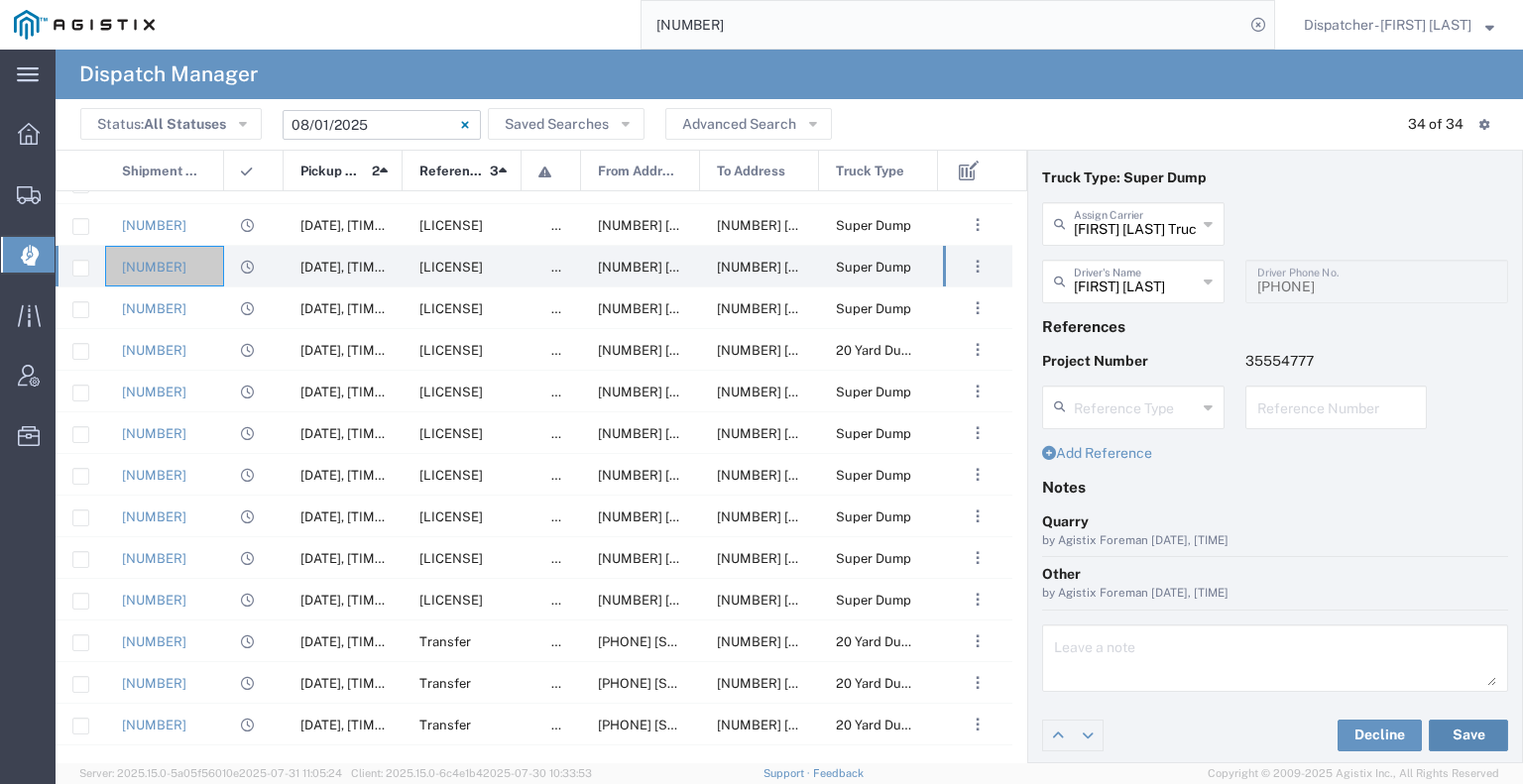click on "Save" 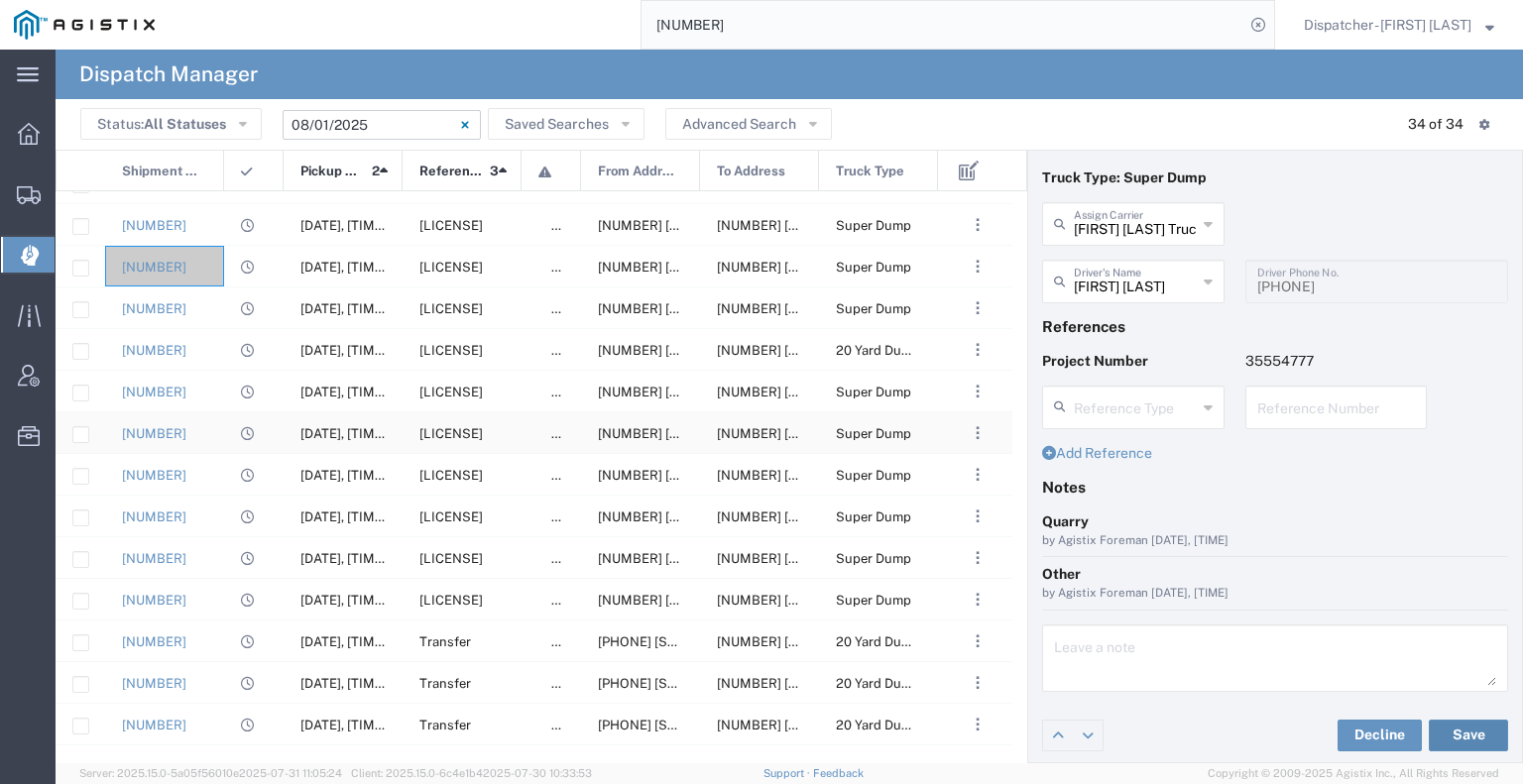 scroll, scrollTop: 0, scrollLeft: 0, axis: both 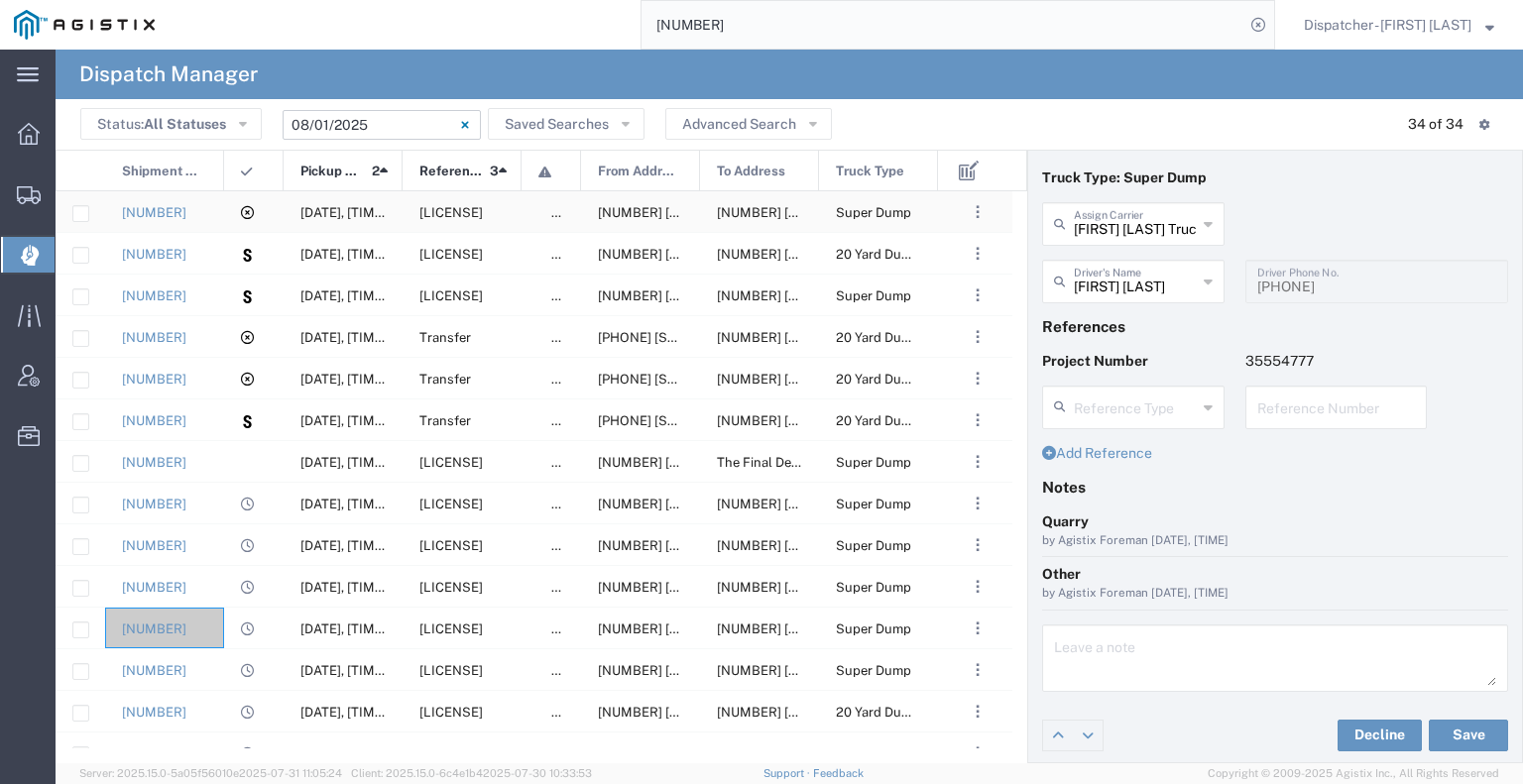 click on "[NUMBER]" 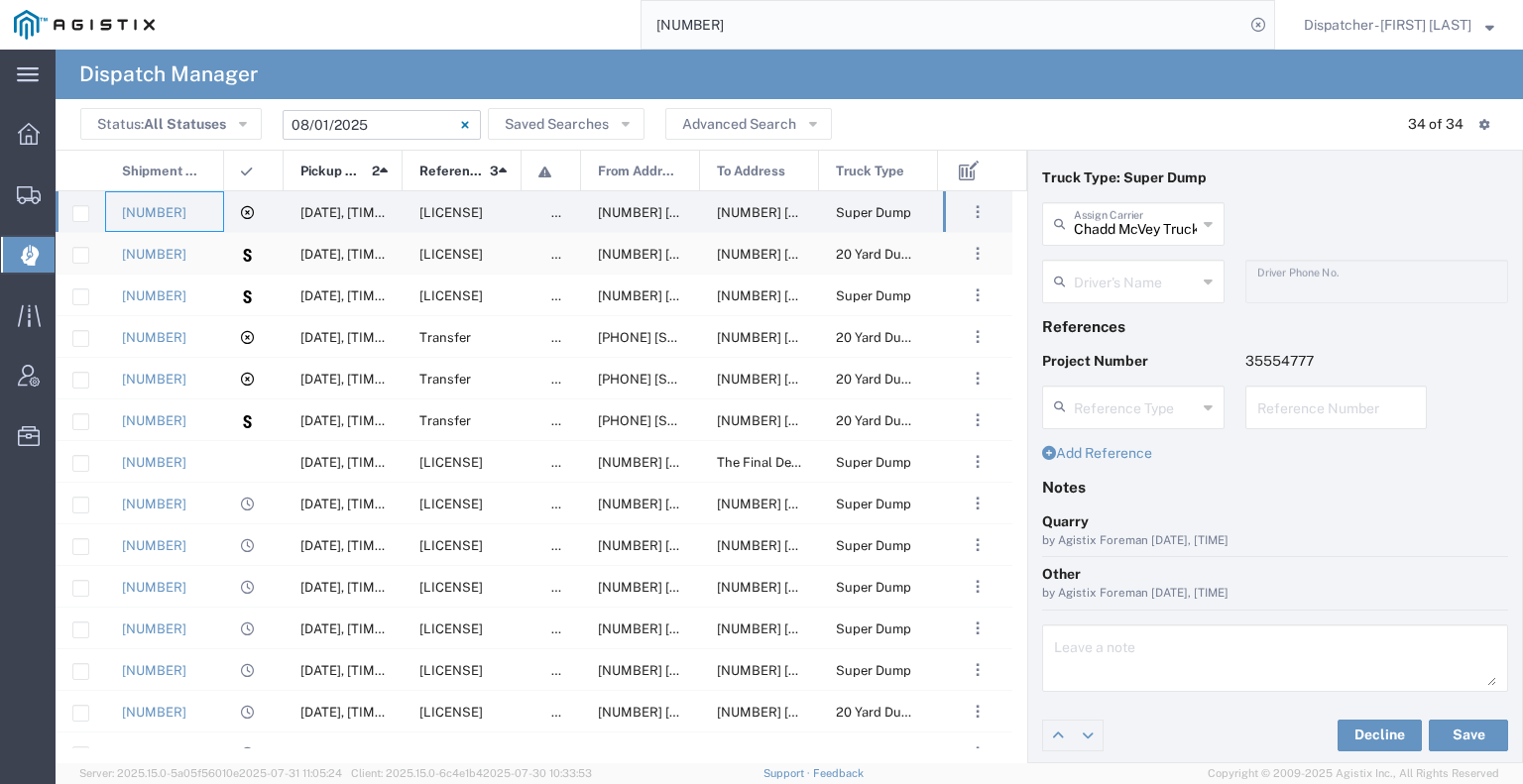 click on "[NUMBER]" 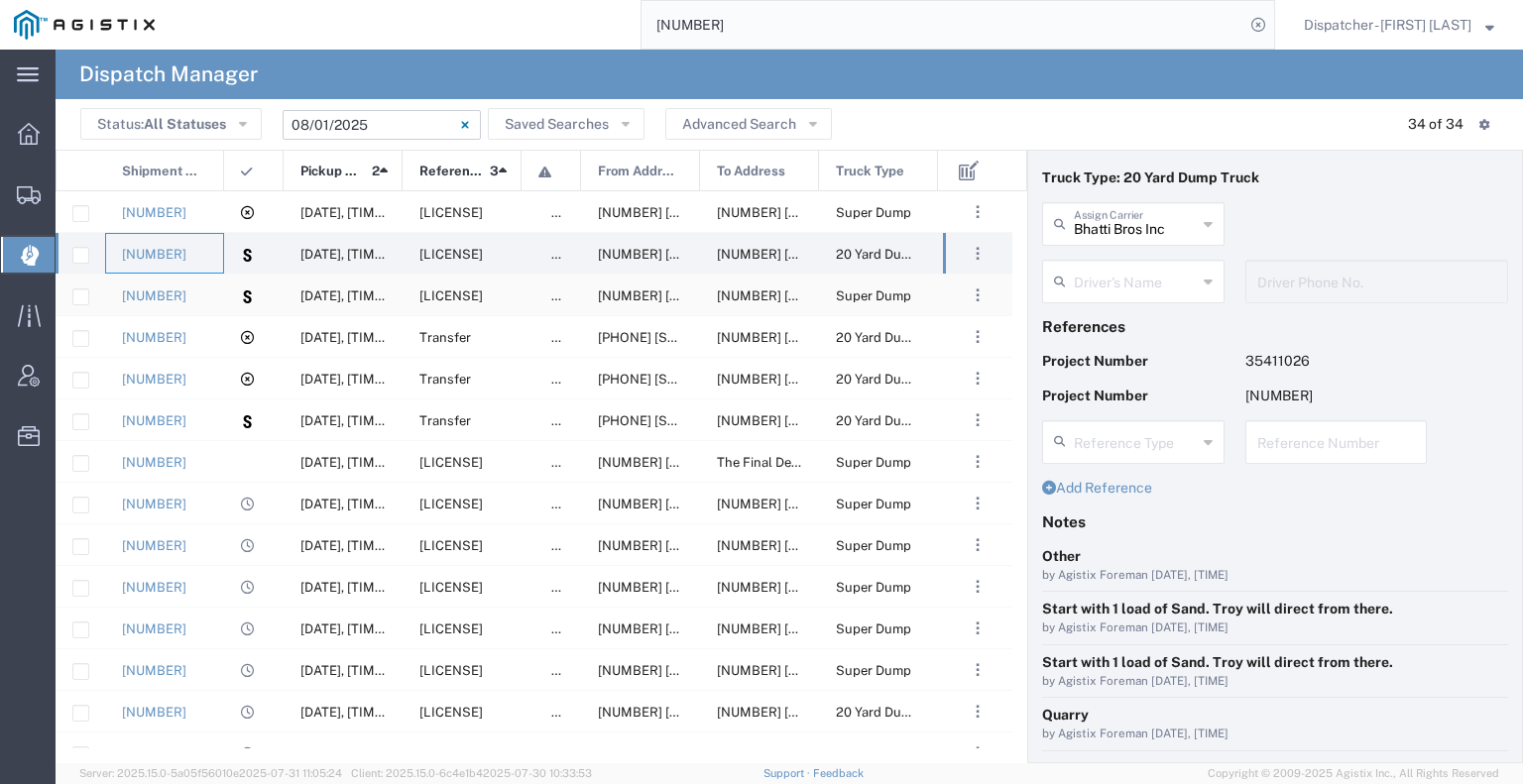click on "[NUMBER]" 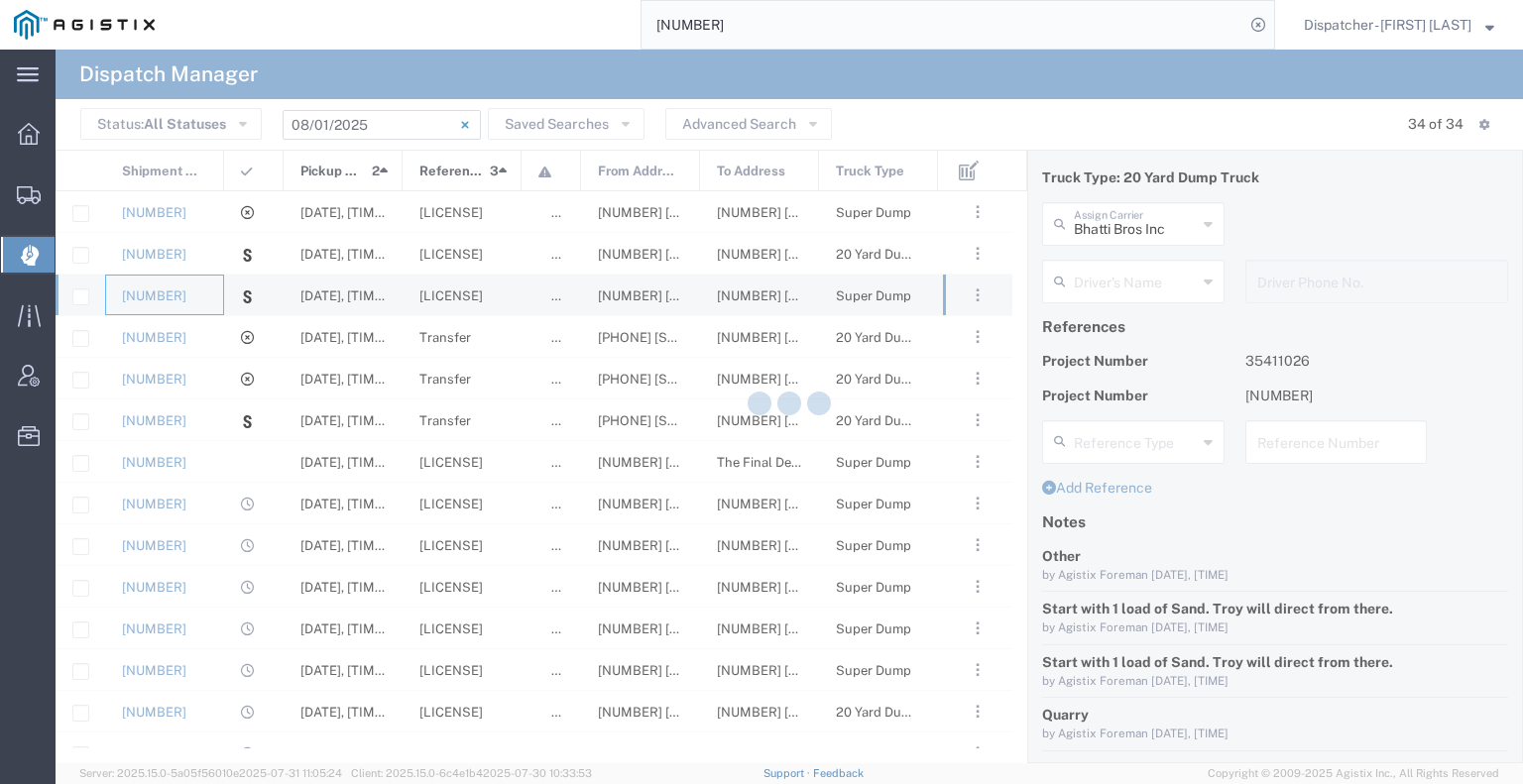 scroll, scrollTop: 4, scrollLeft: 0, axis: vertical 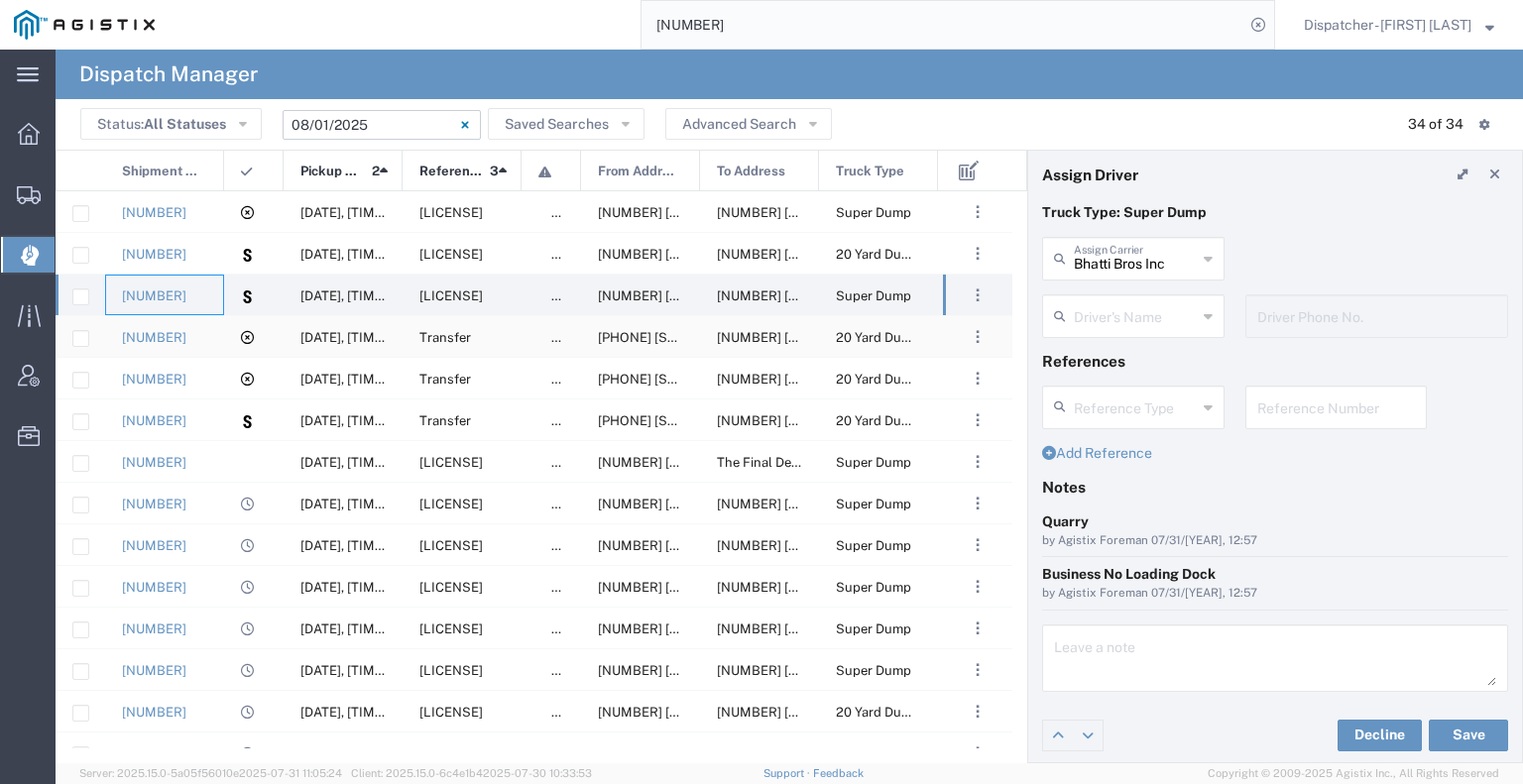 click on "[NUMBER]" 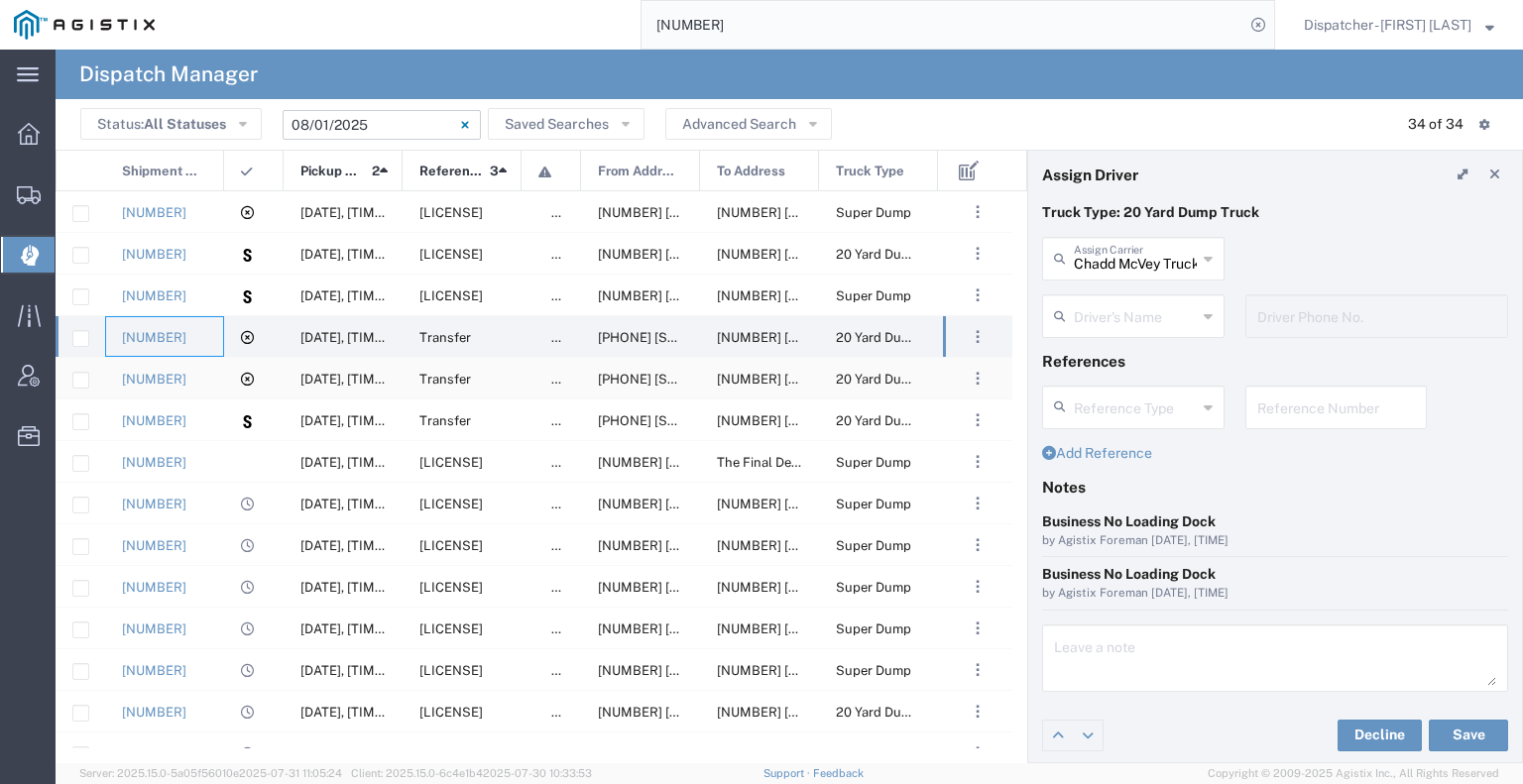click on "[NUMBER]" 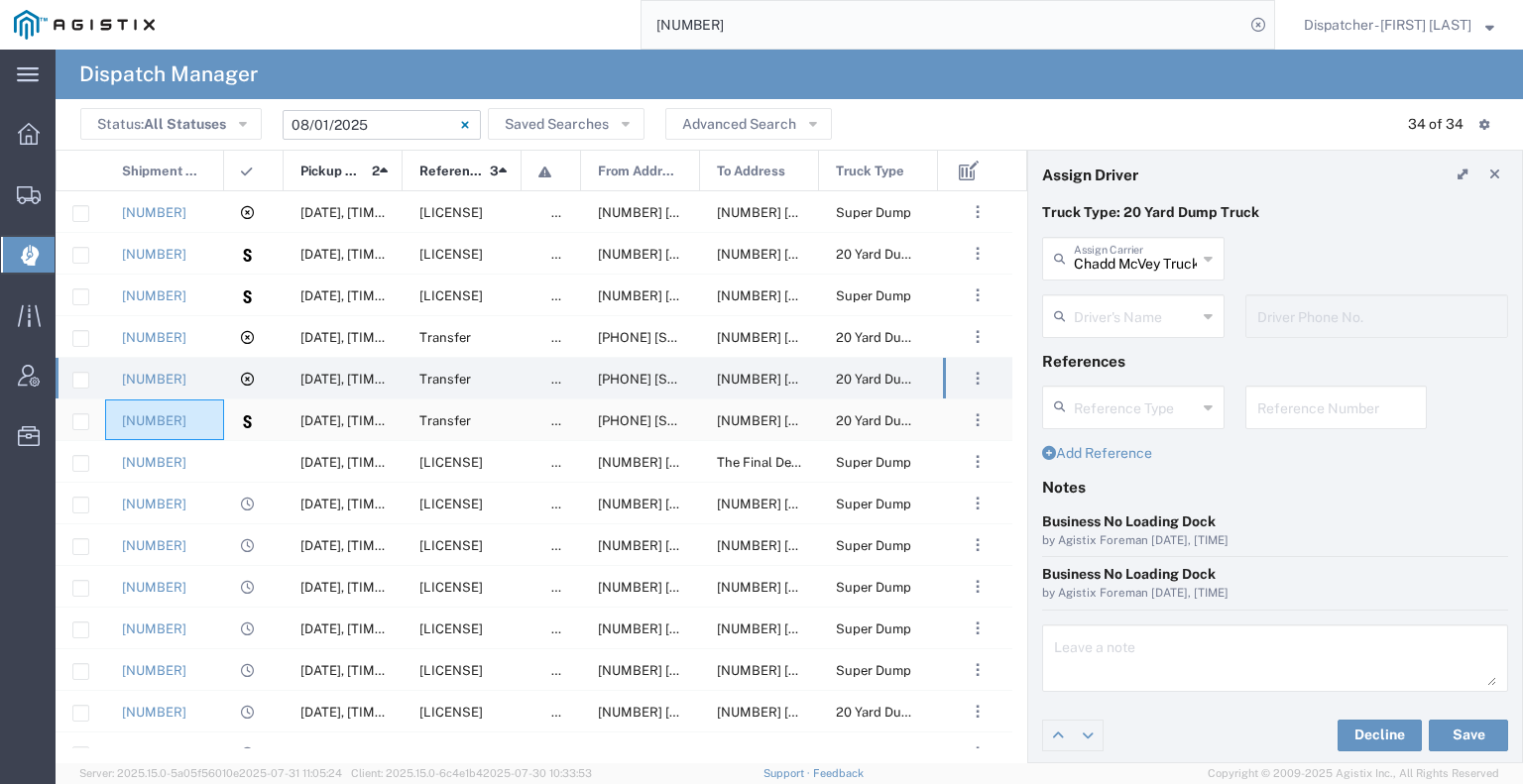 click on "[NUMBER]" 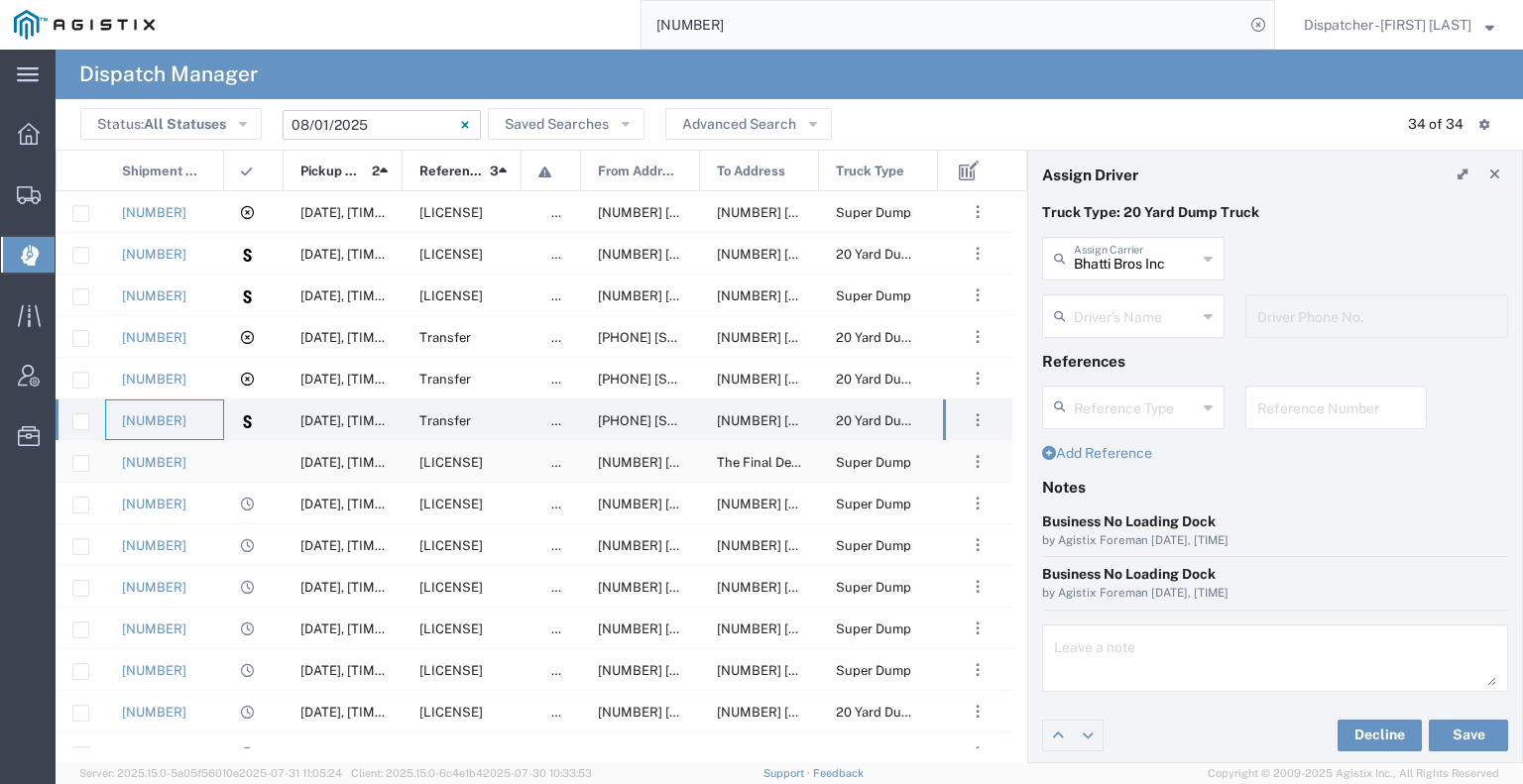 click on "[NUMBER]" 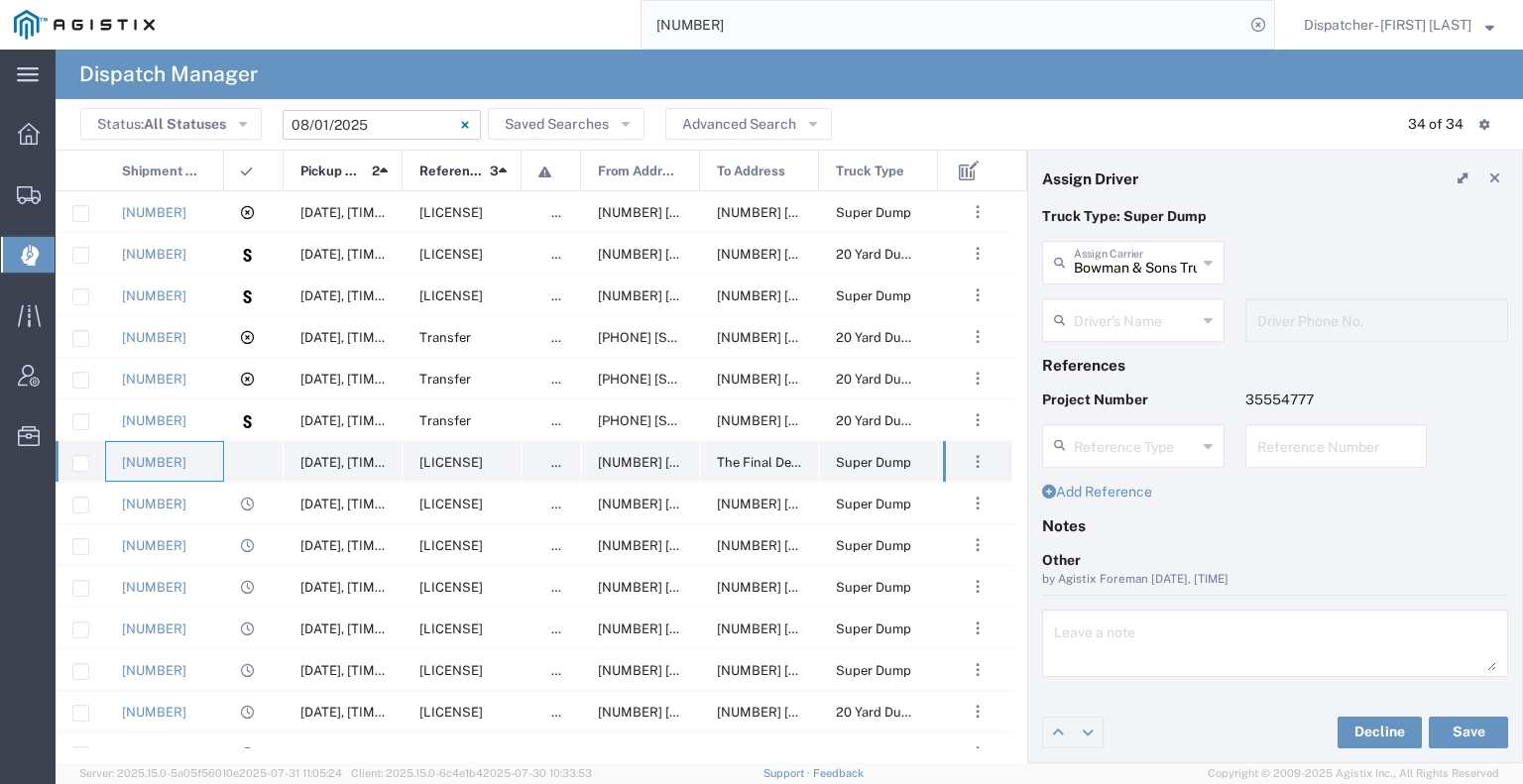 scroll, scrollTop: 0, scrollLeft: 0, axis: both 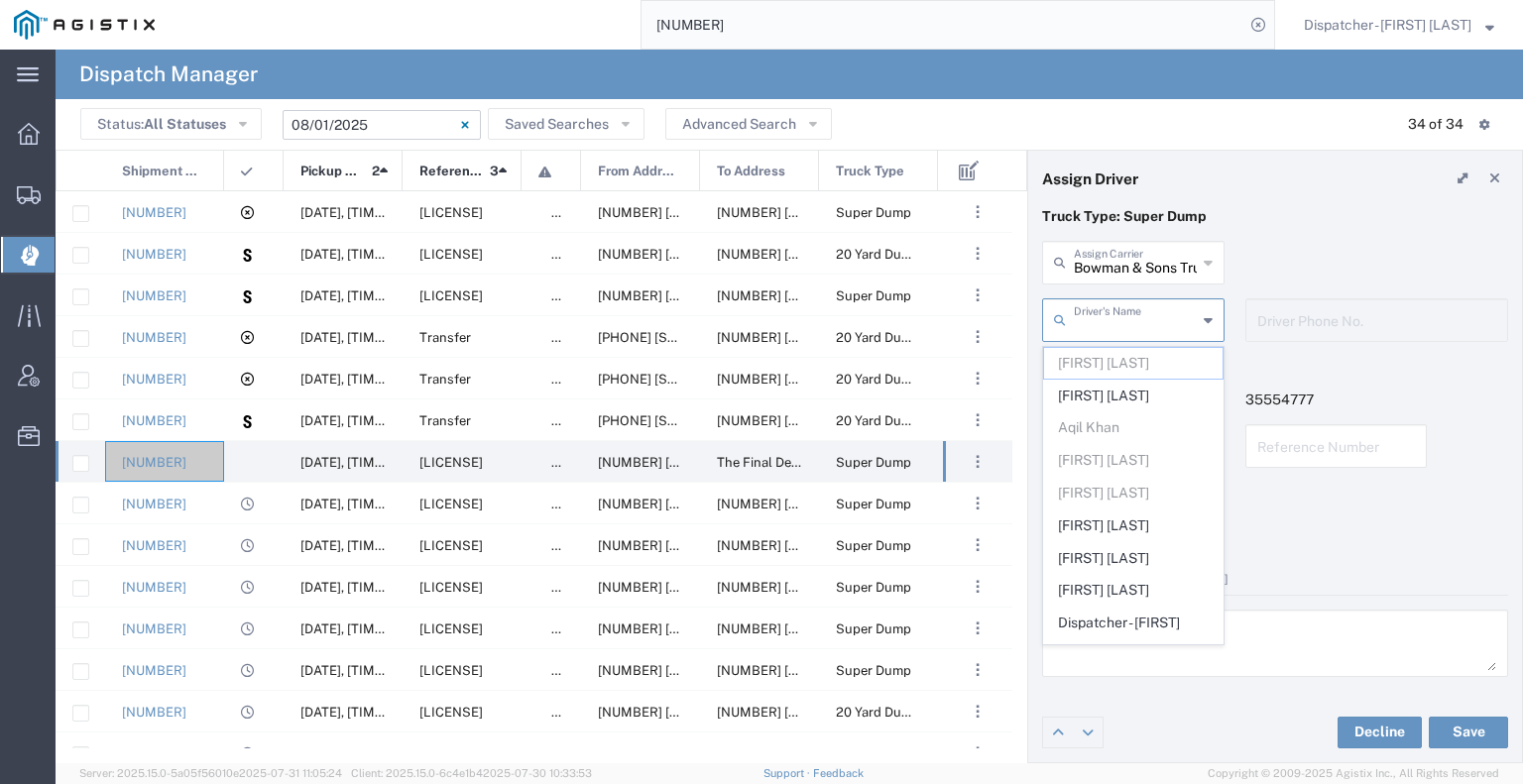 click at bounding box center [1135, 318] 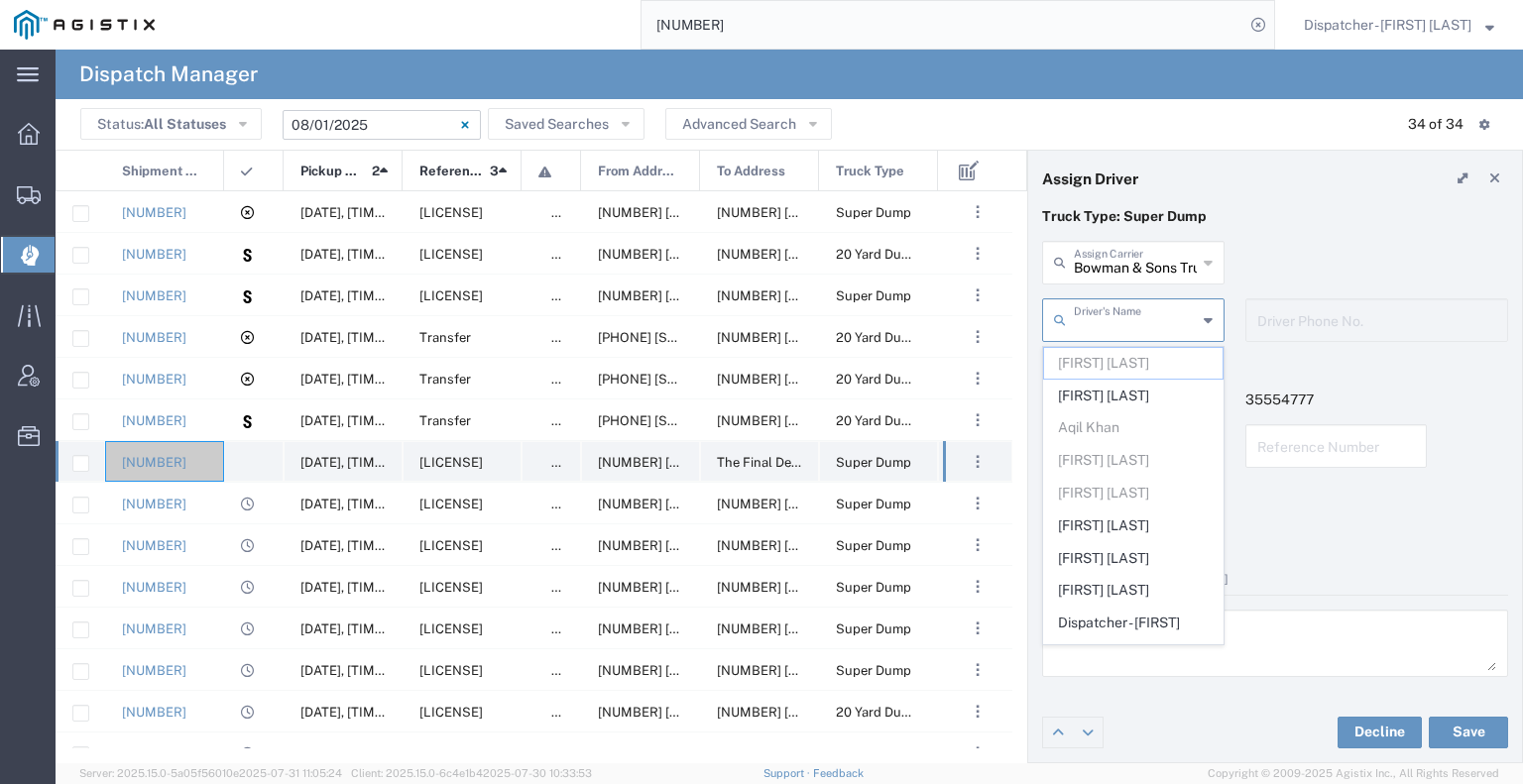 click 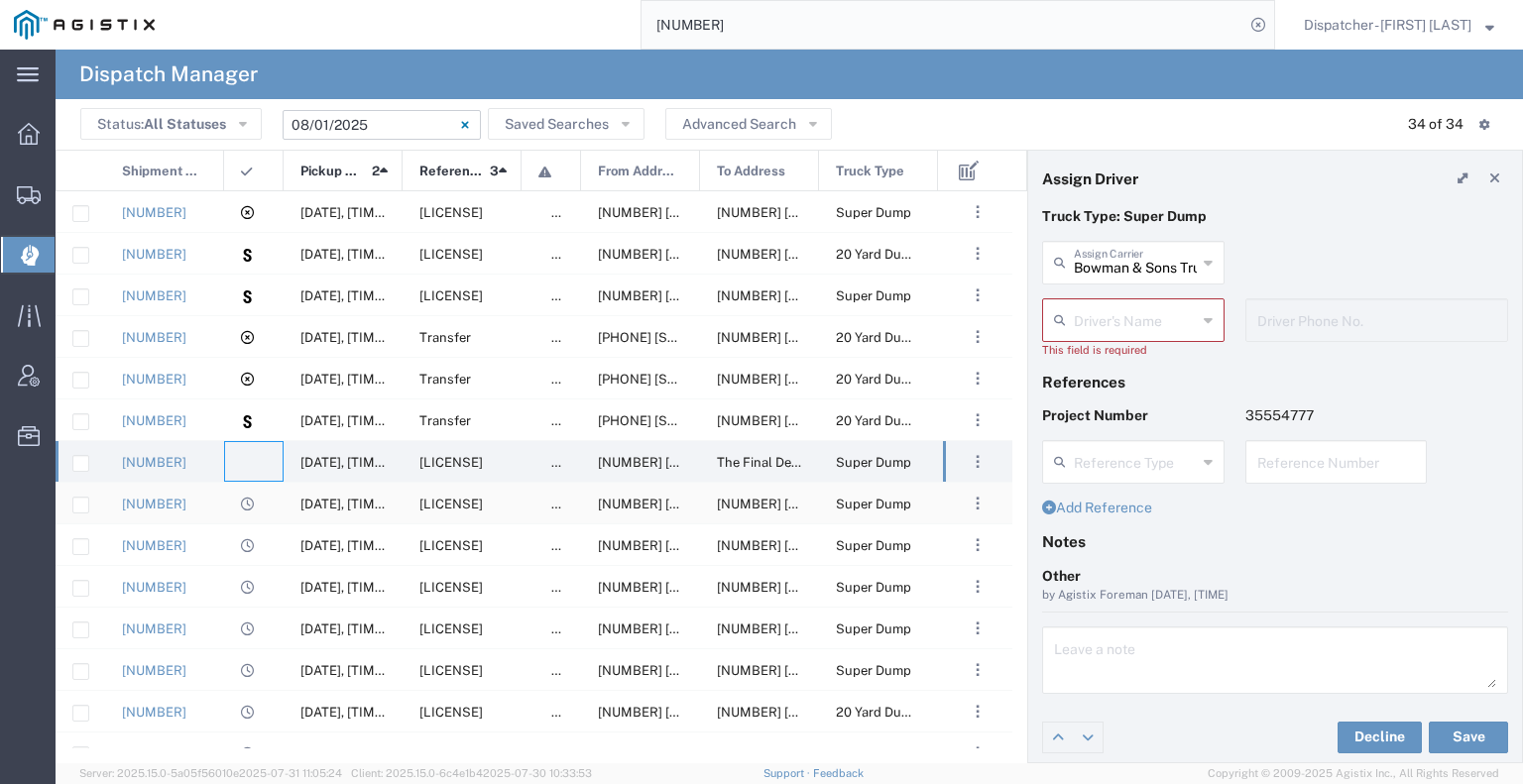 click on "[NUMBER]" 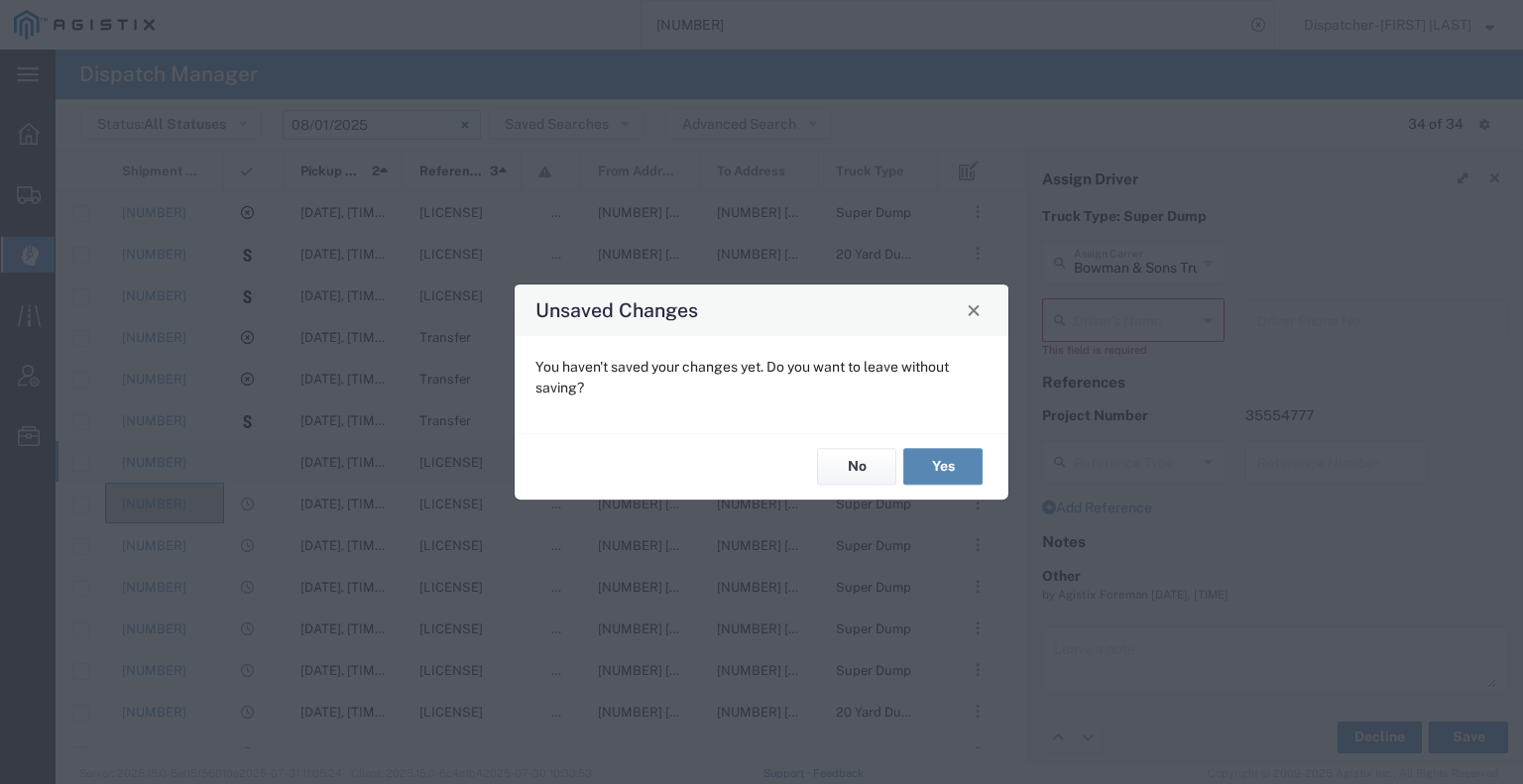 click on "Yes" 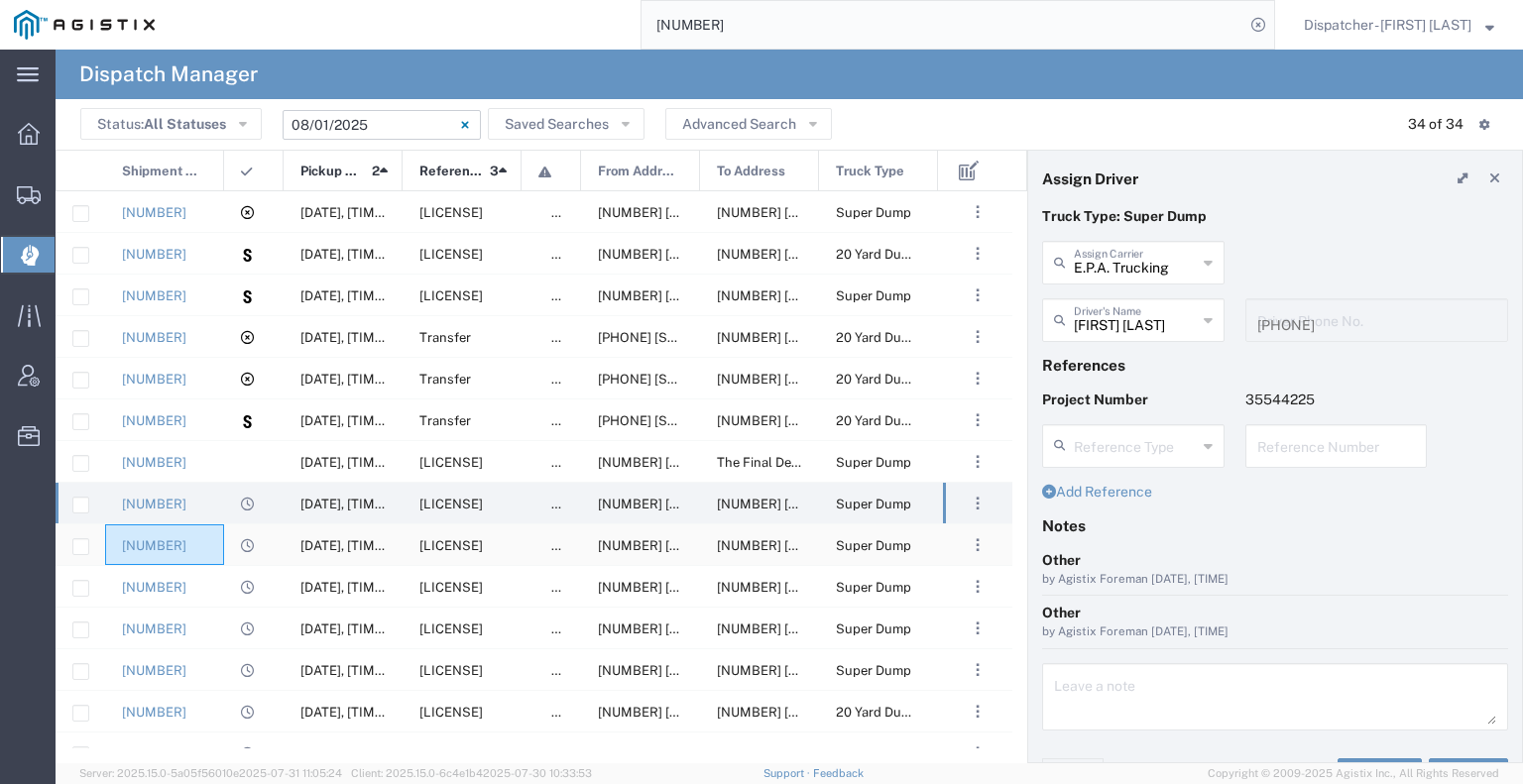 click on "[NUMBER]" 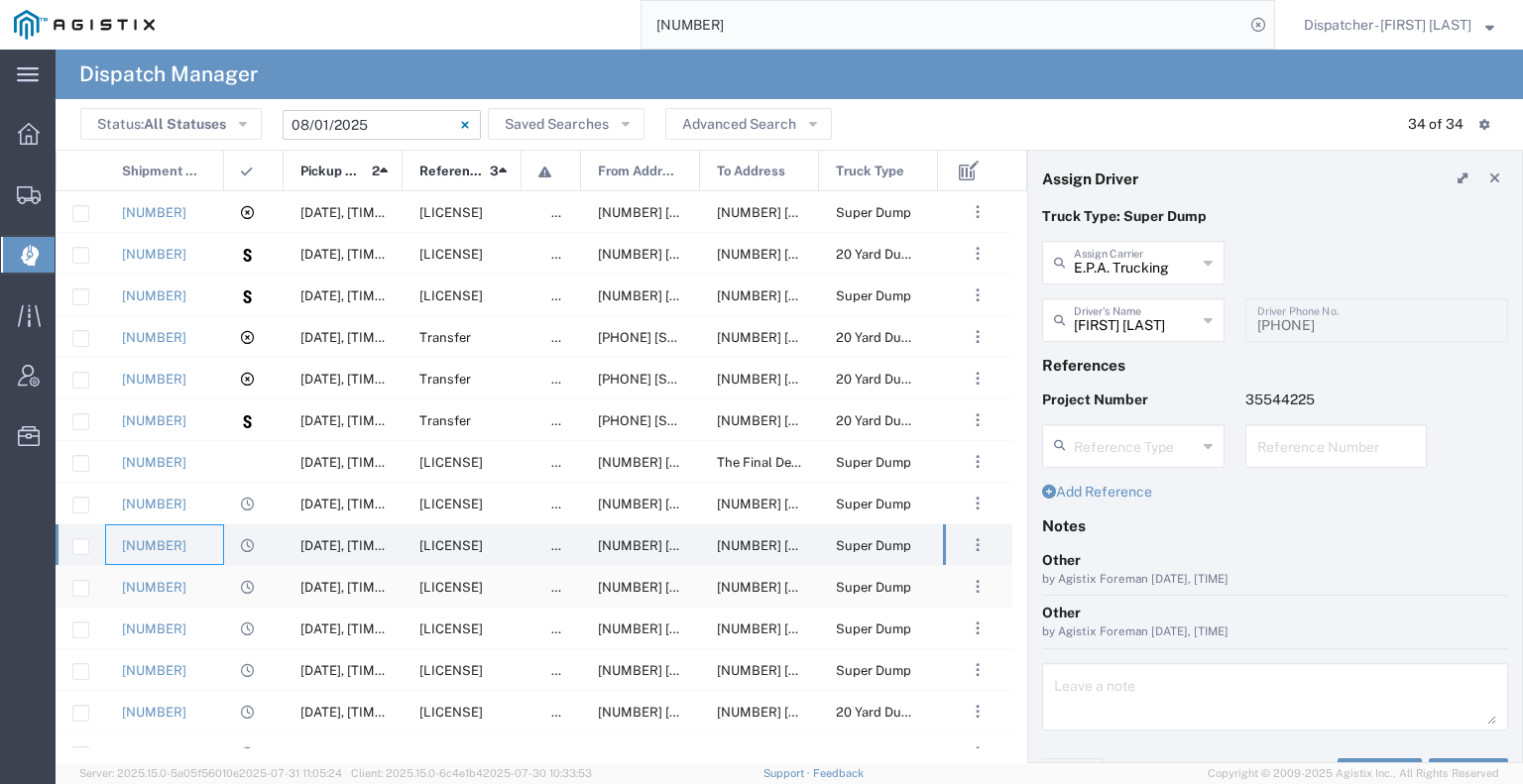 click on "[NUMBER]" 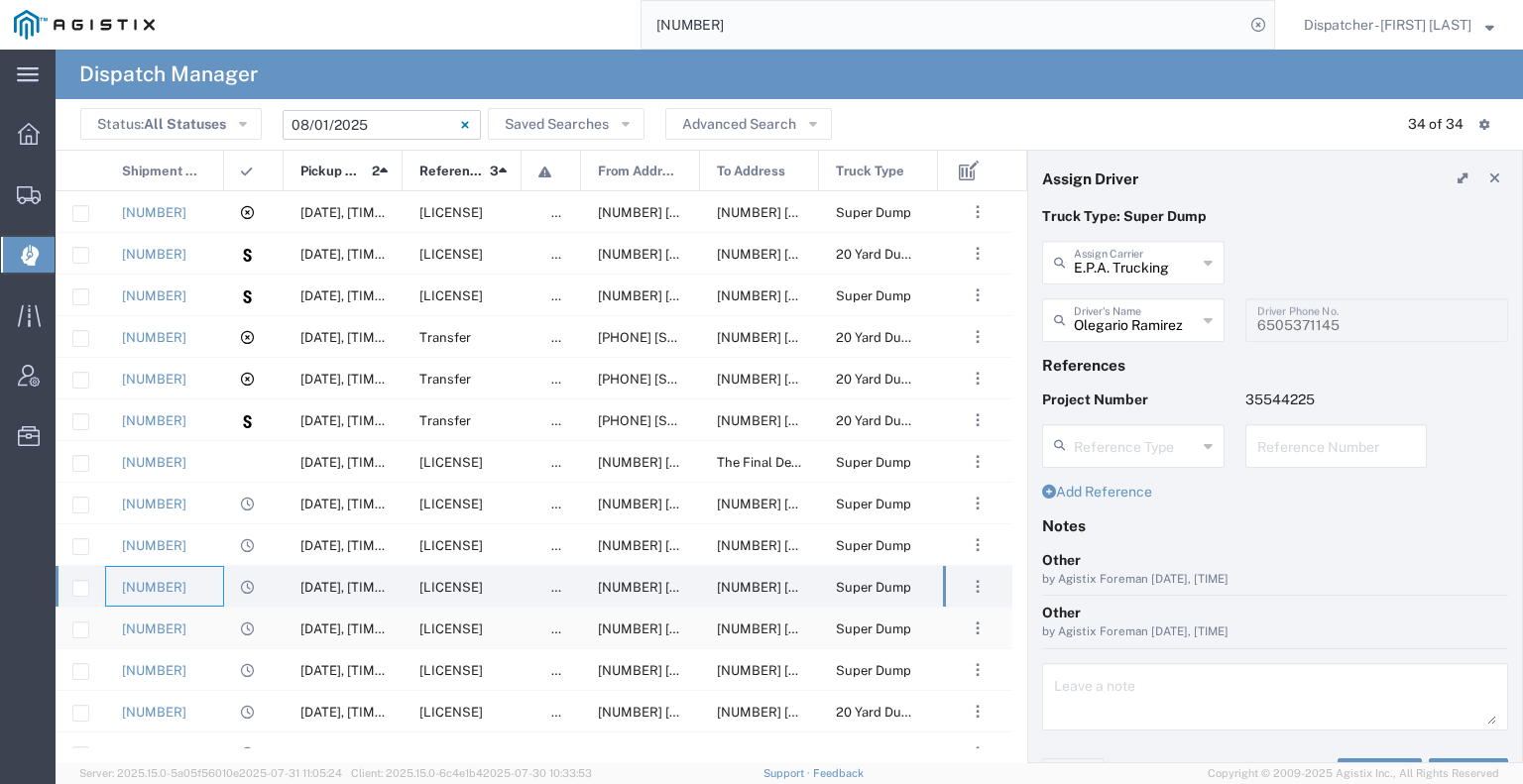 click on "[NUMBER]" 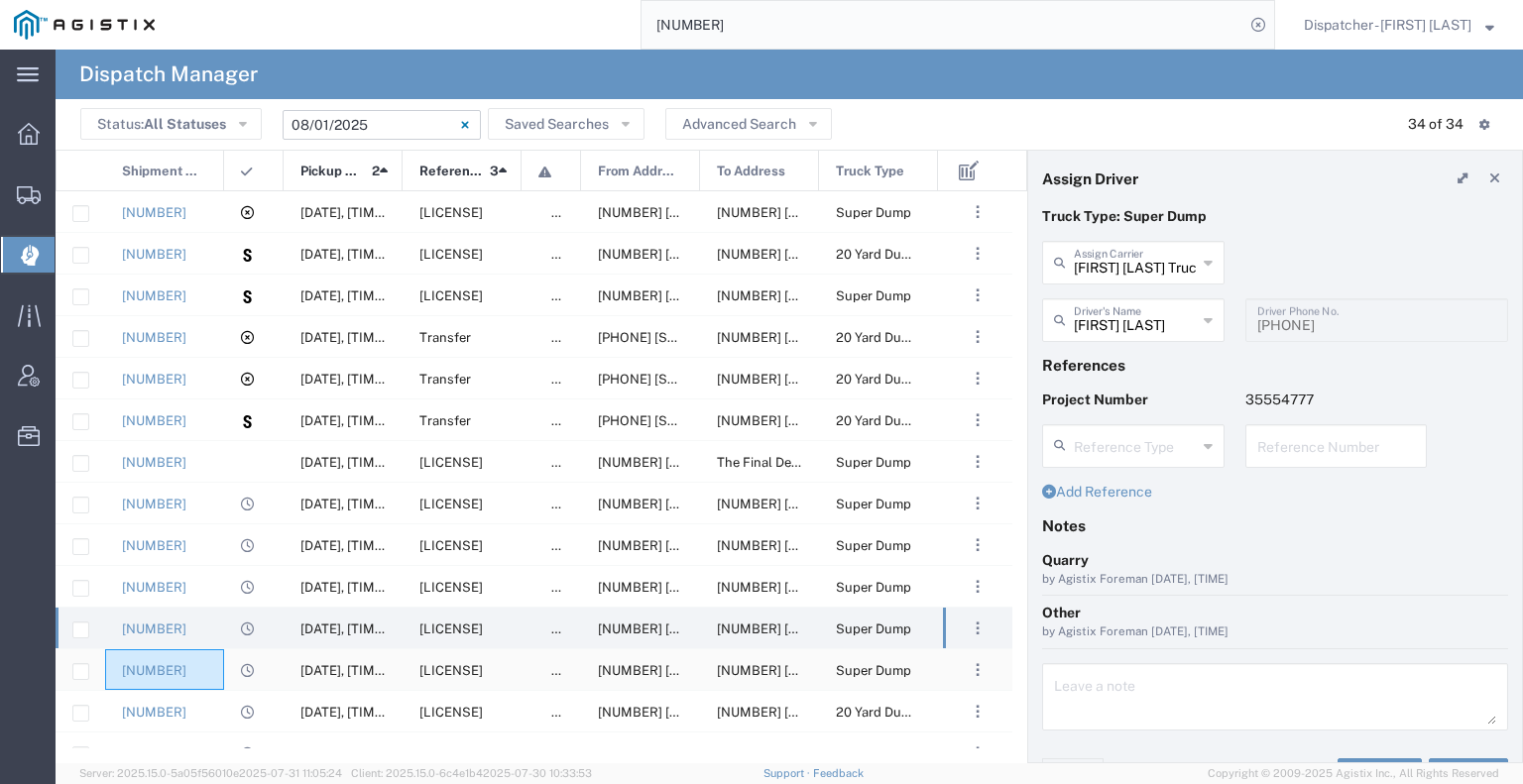 click on "[NUMBER]" 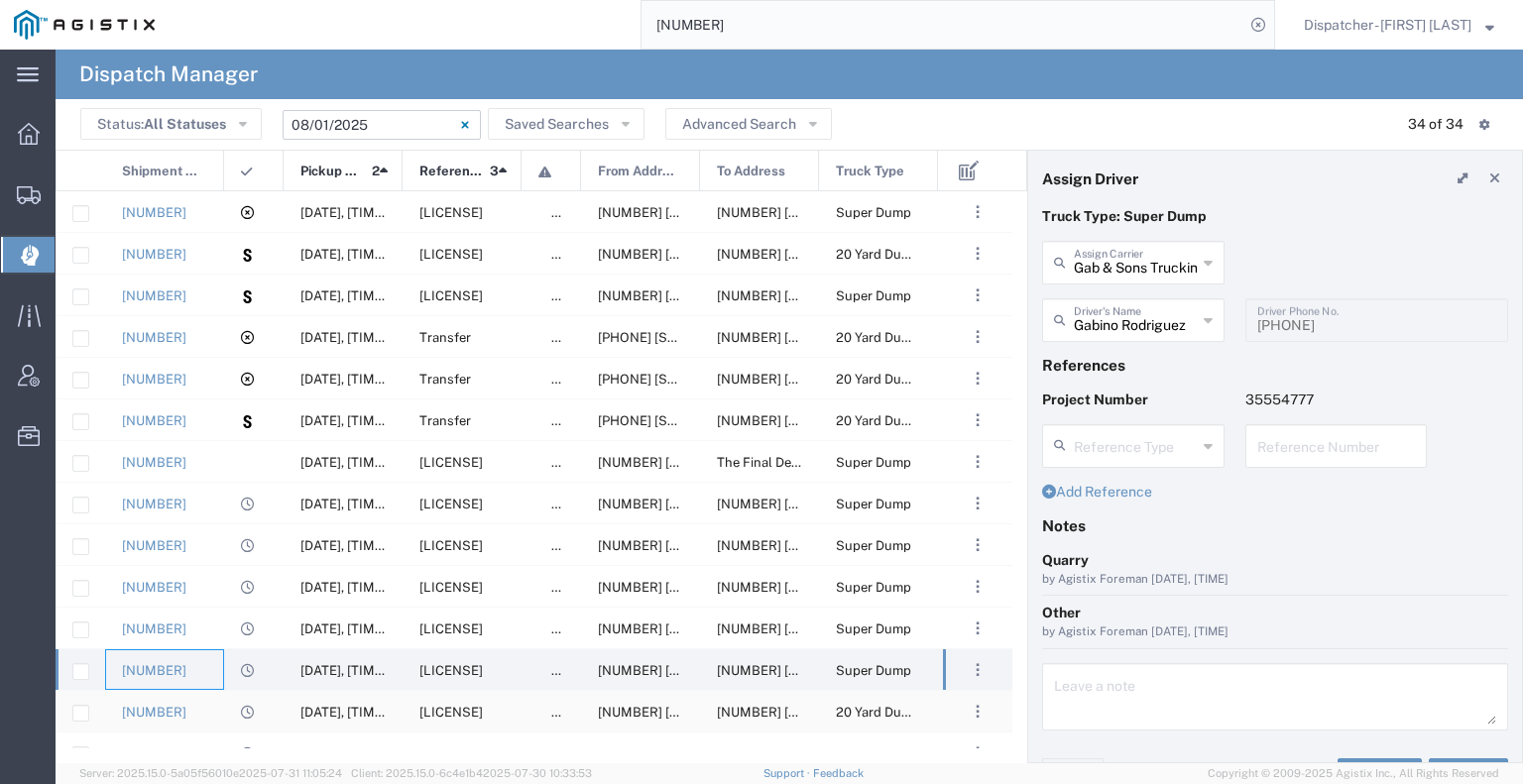 click on "[NUMBER]" 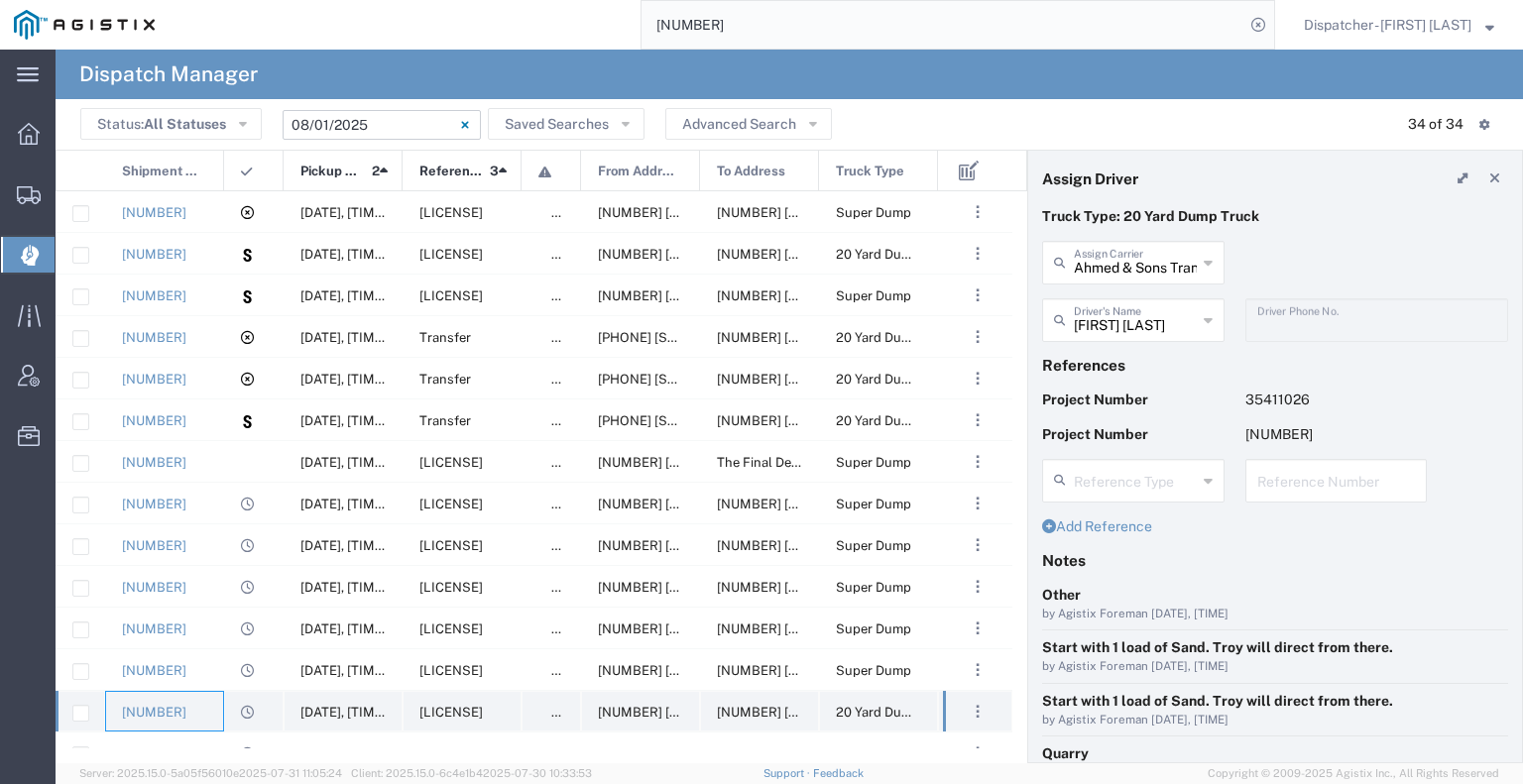 scroll, scrollTop: 99, scrollLeft: 0, axis: vertical 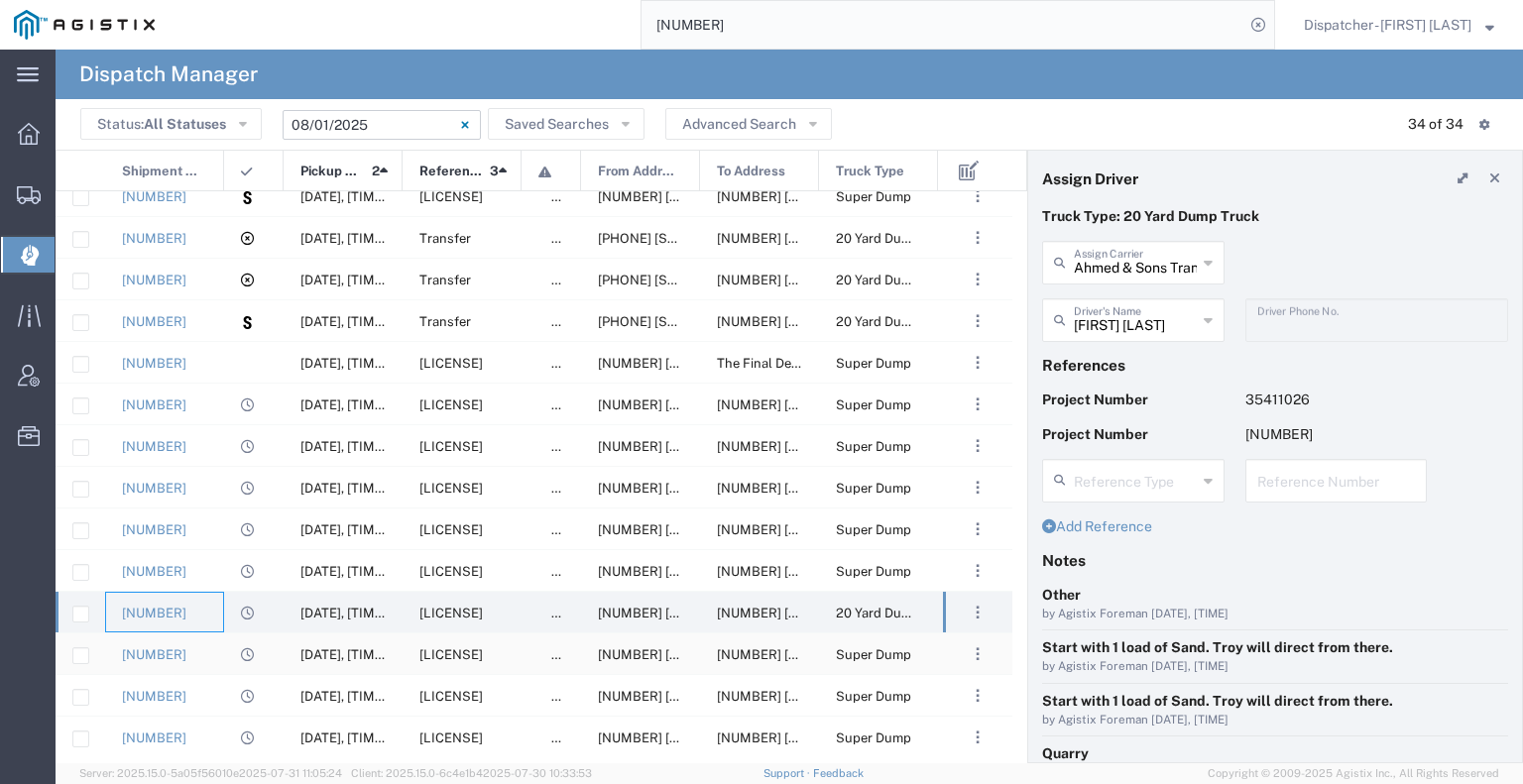 click on "[NUMBER]" 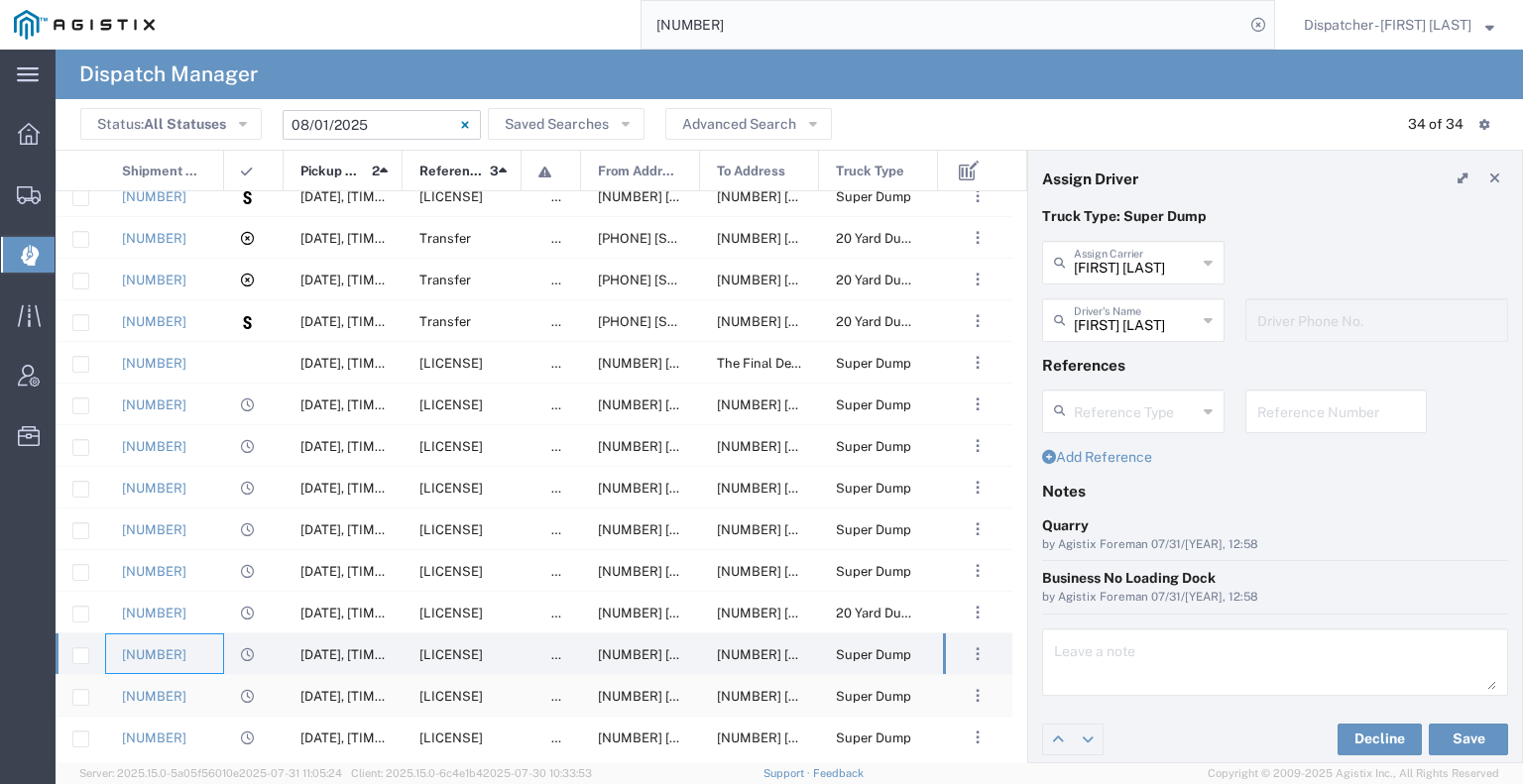 click on "[NUMBER]" 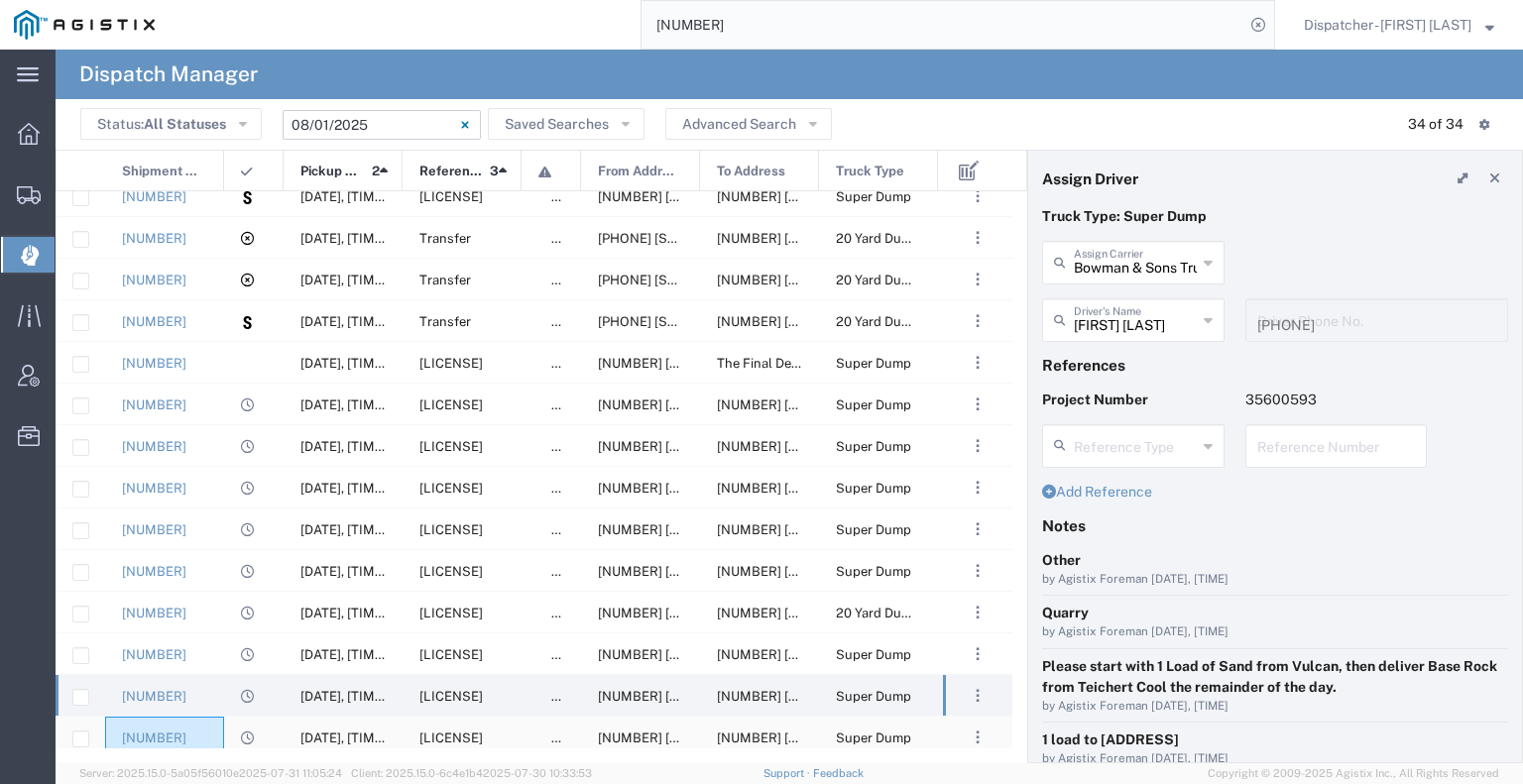 click on "[NUMBER]" 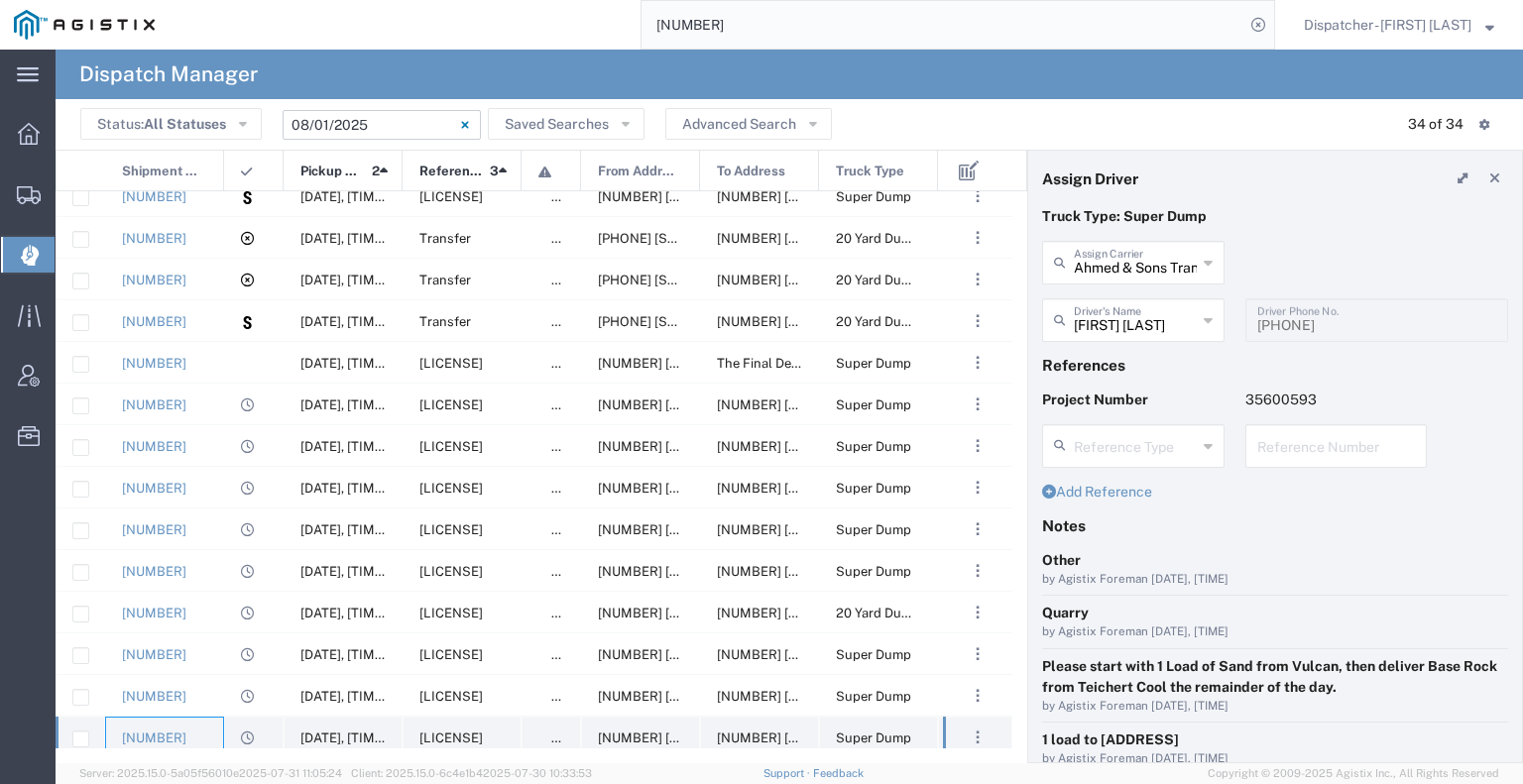 scroll, scrollTop: 198, scrollLeft: 0, axis: vertical 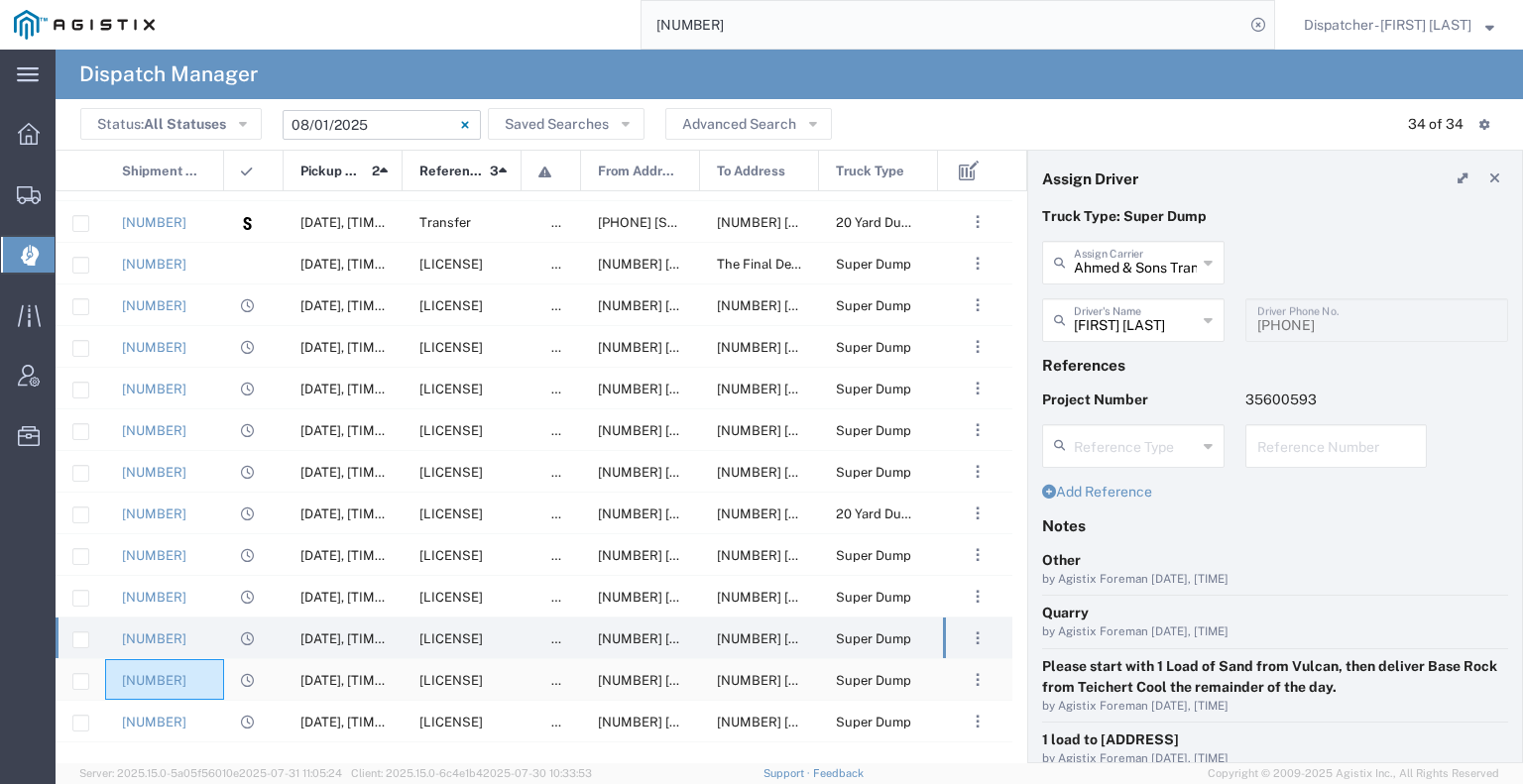 click on "[NUMBER]" 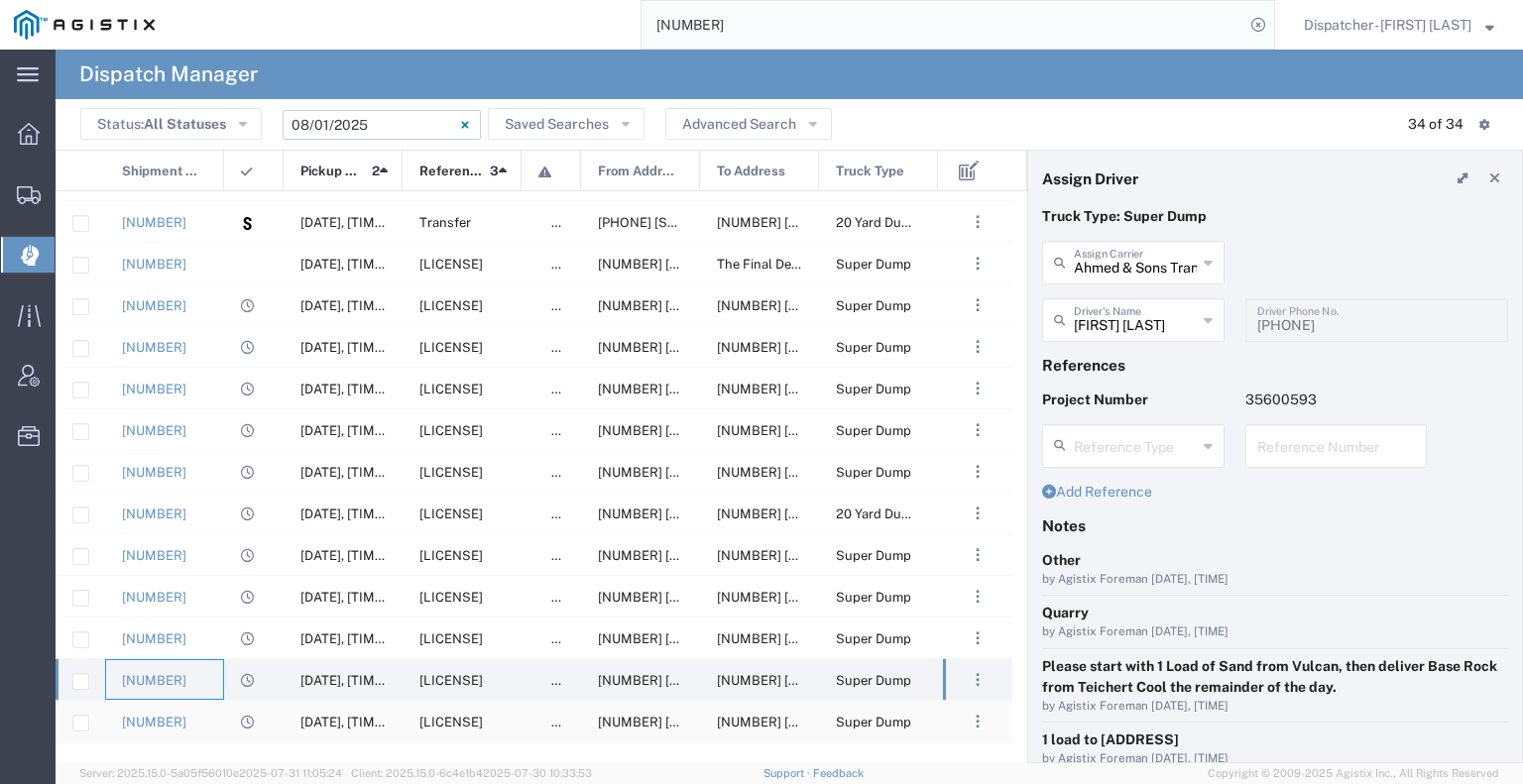 click on "[NUMBER]" 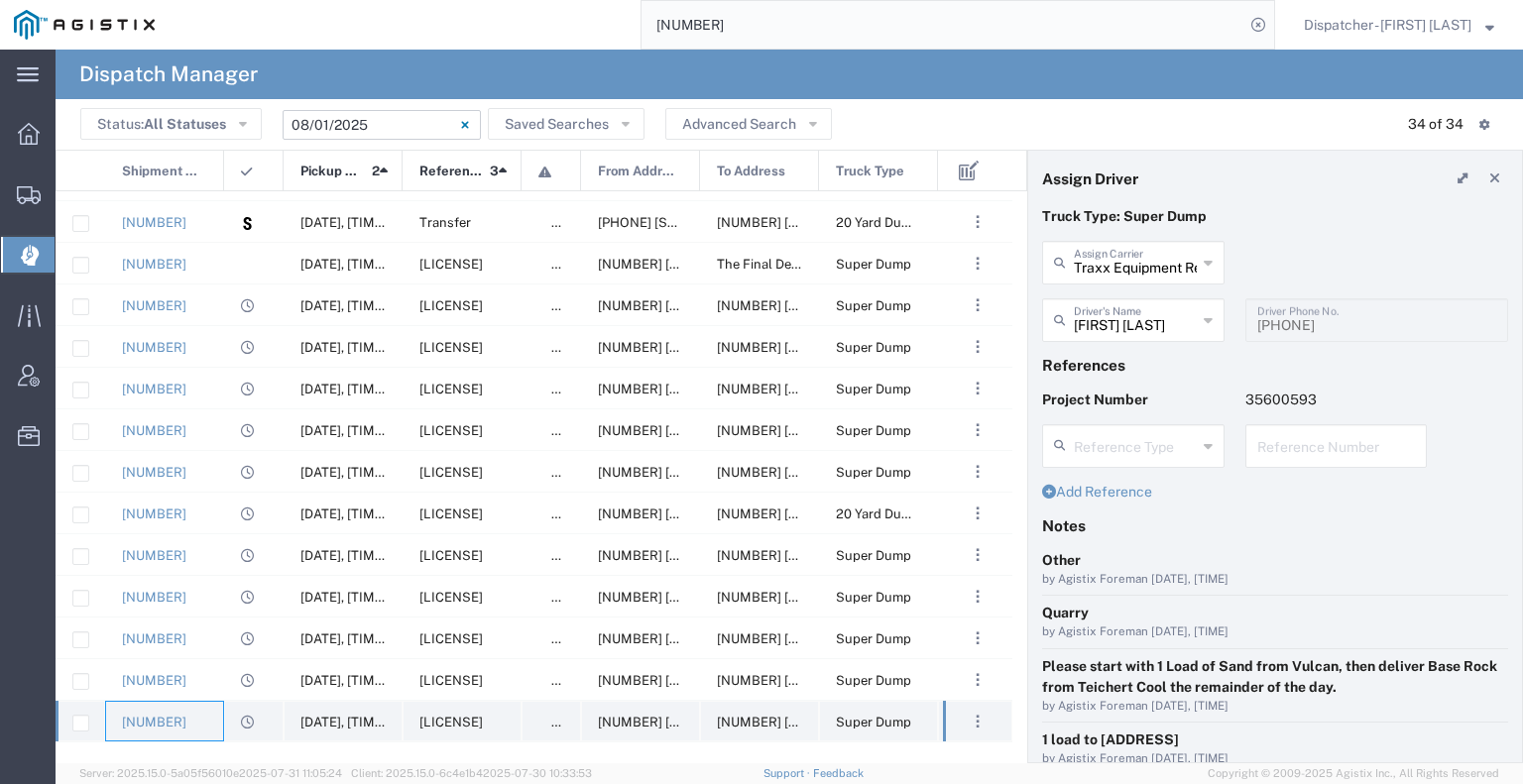 scroll, scrollTop: 297, scrollLeft: 0, axis: vertical 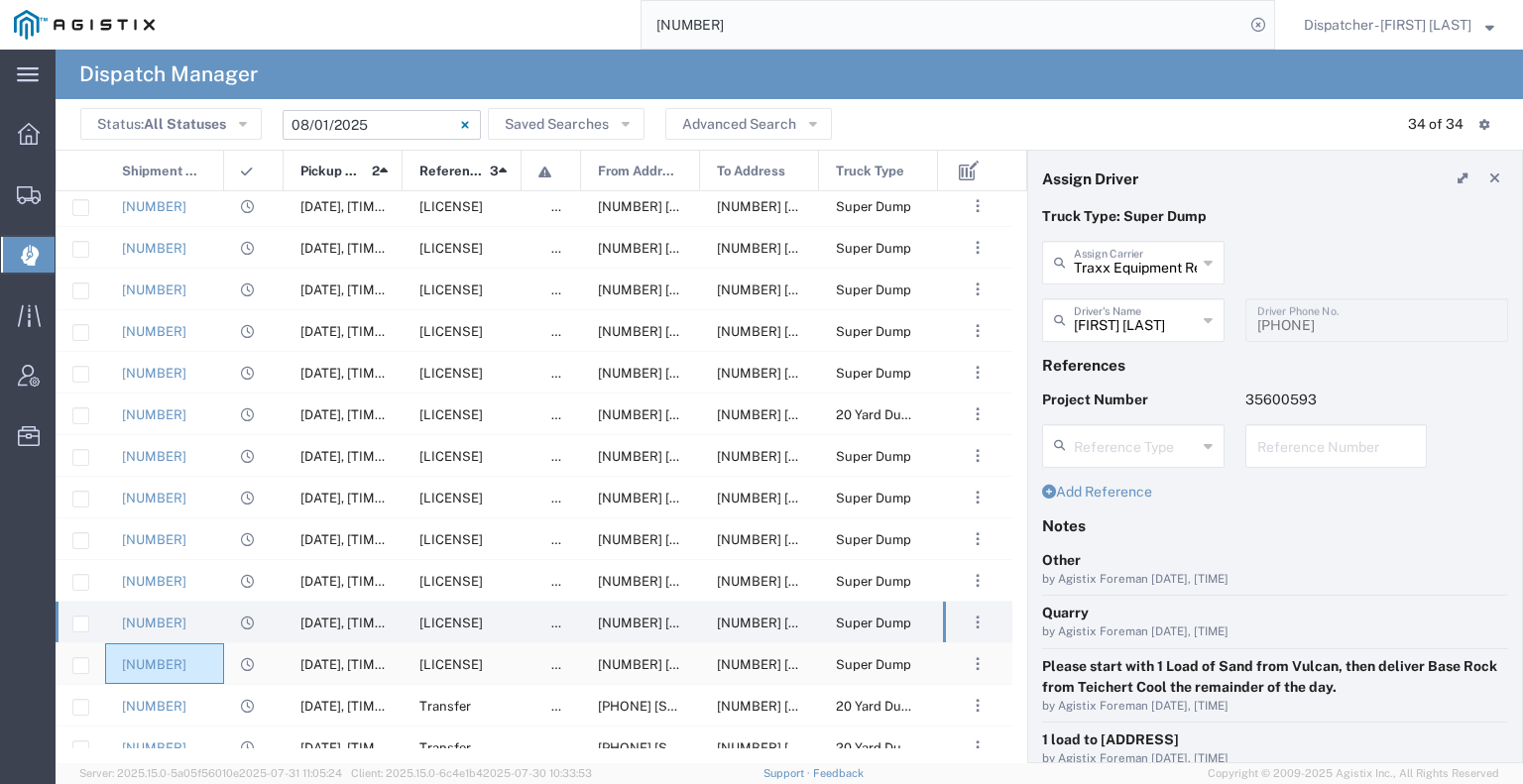 click on "[NUMBER]" 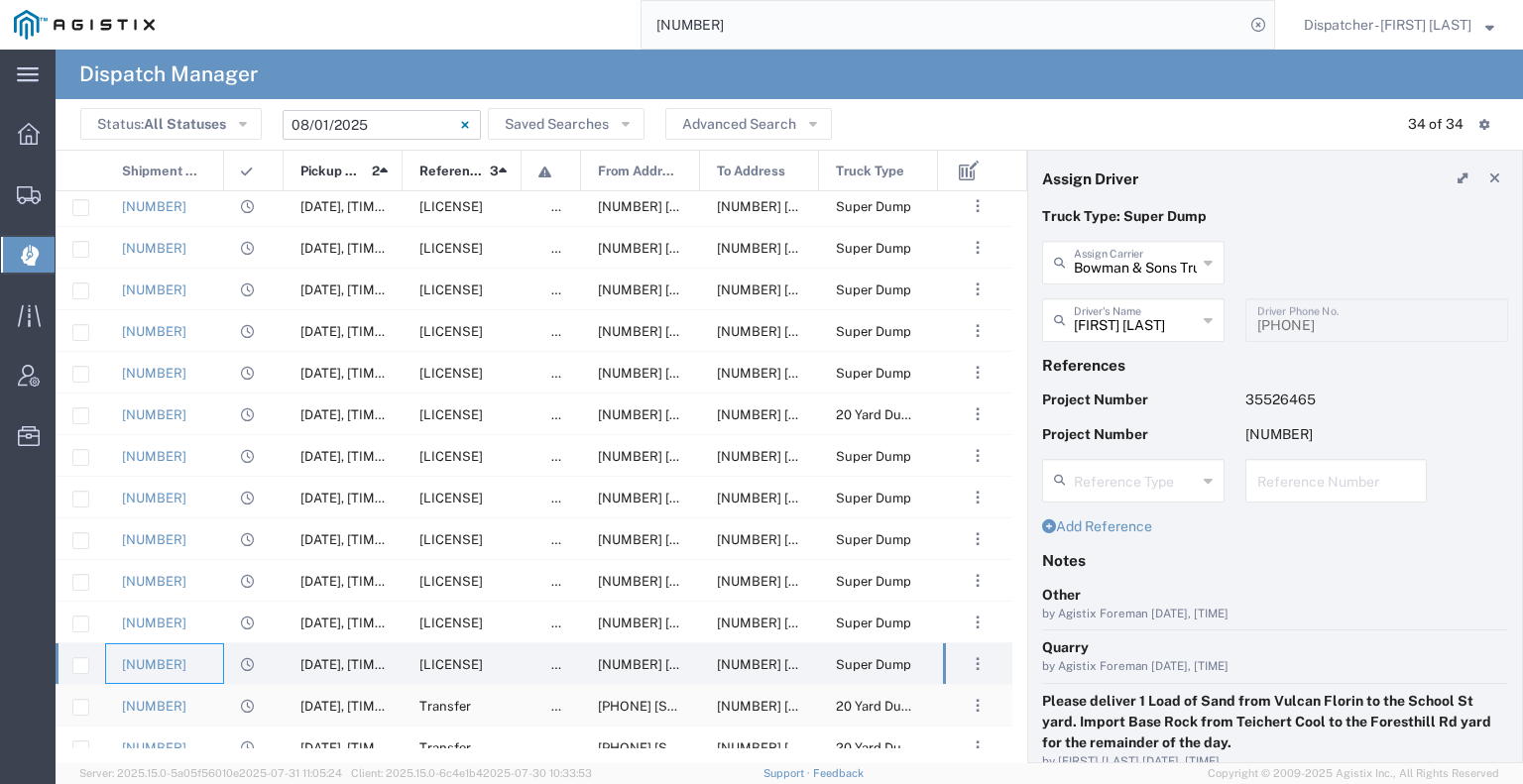click on "[NUMBER]" 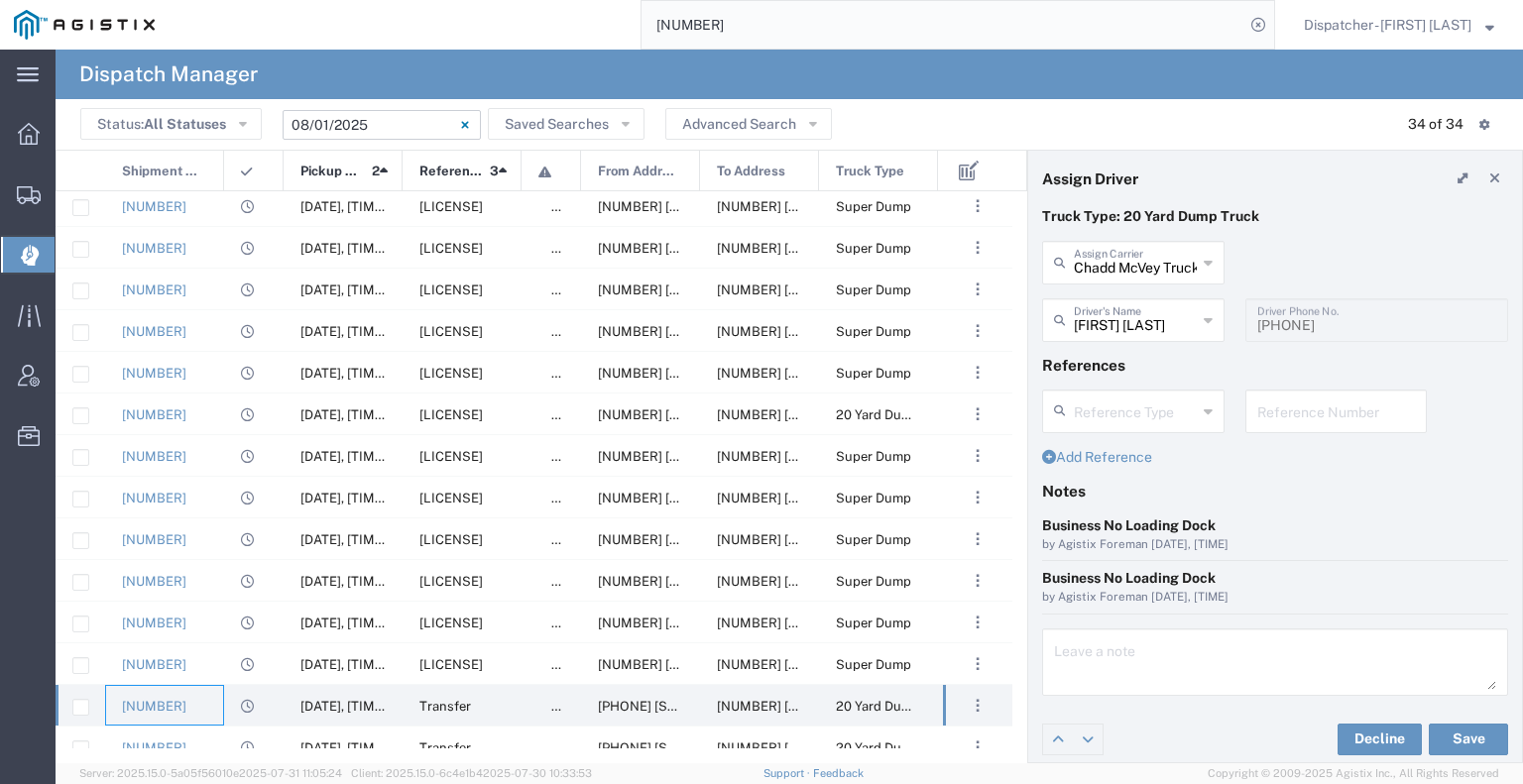 scroll, scrollTop: 396, scrollLeft: 0, axis: vertical 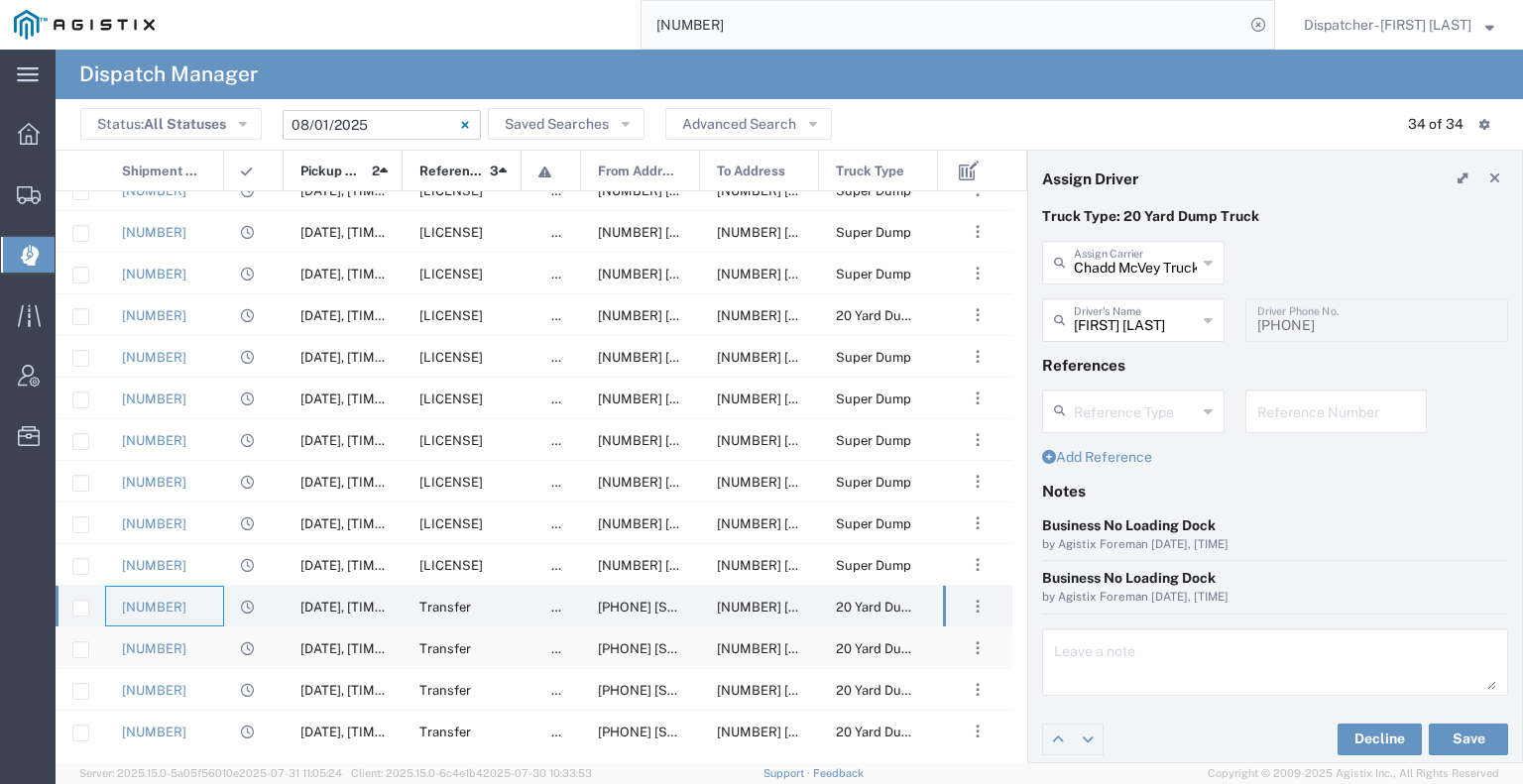 click on "[NUMBER]" 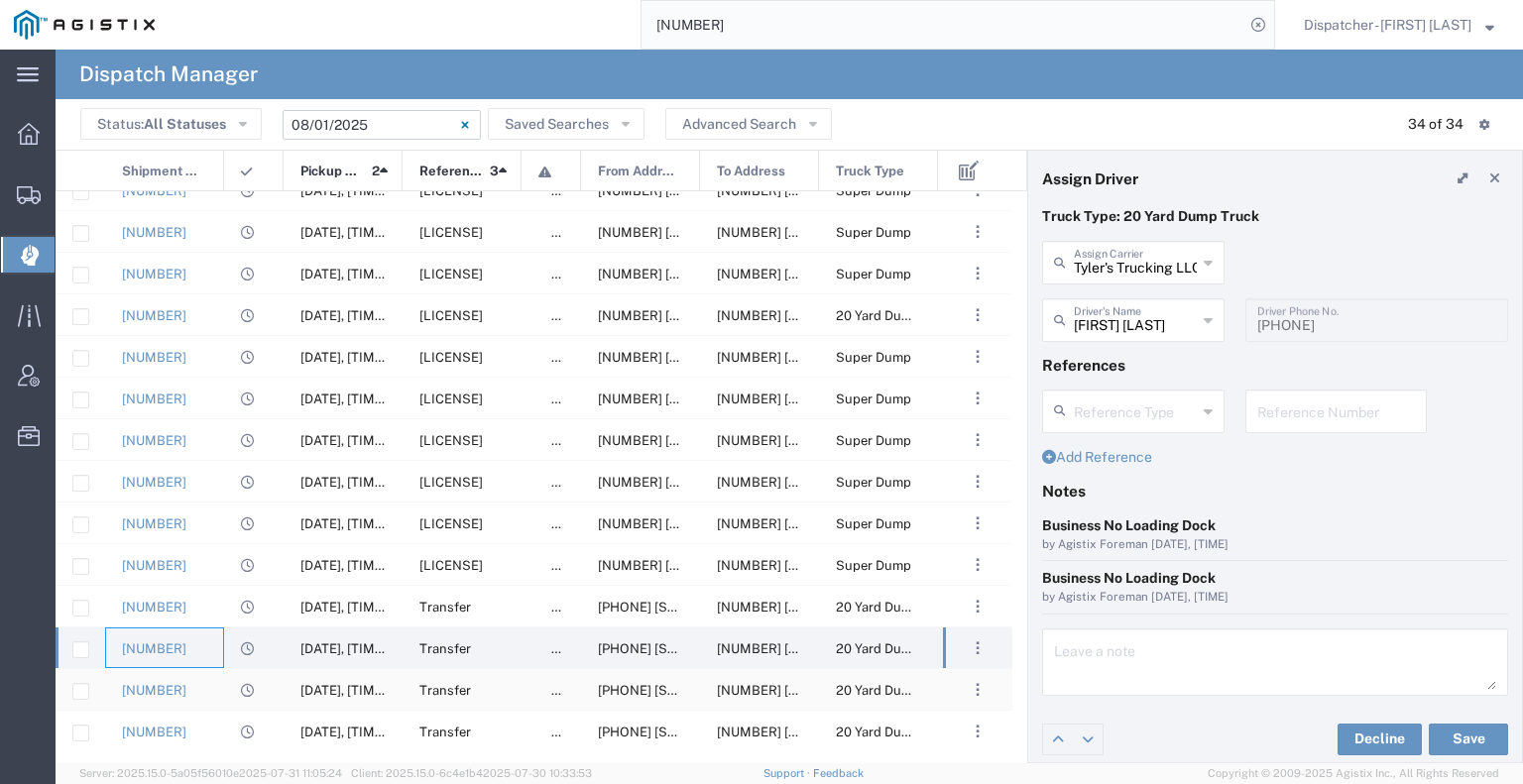 click on "[NUMBER]" 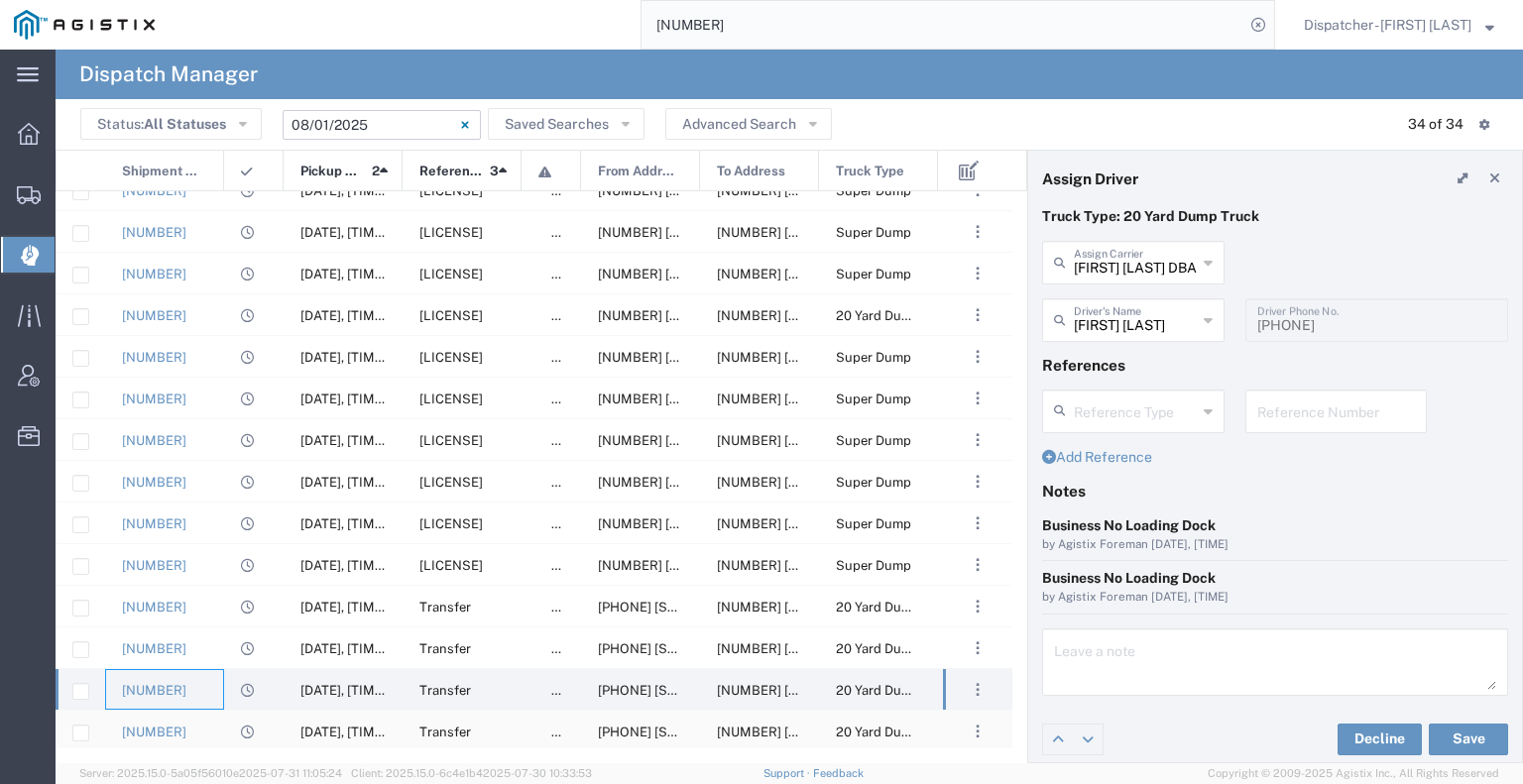click on "[NUMBER]" 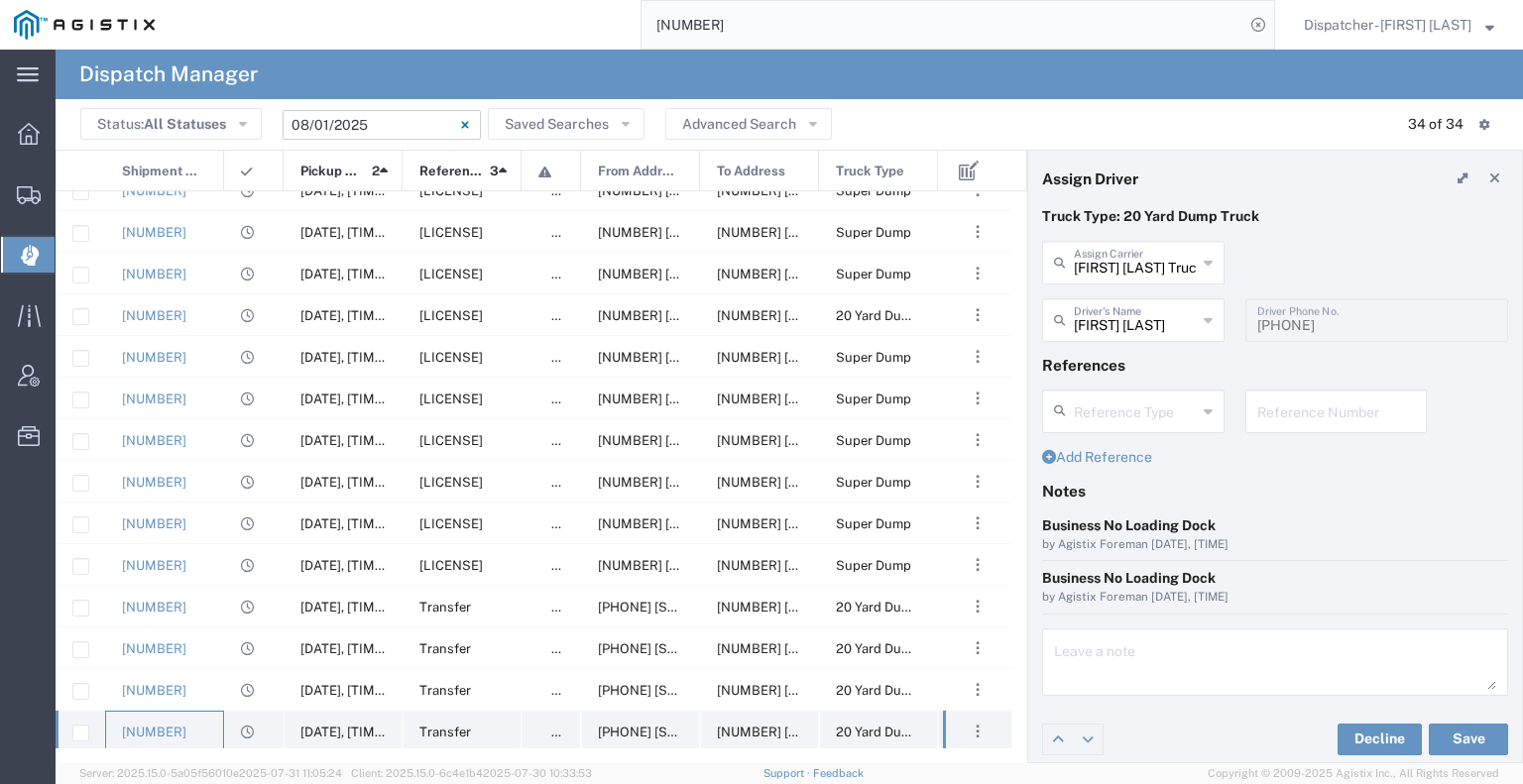 scroll, scrollTop: 496, scrollLeft: 0, axis: vertical 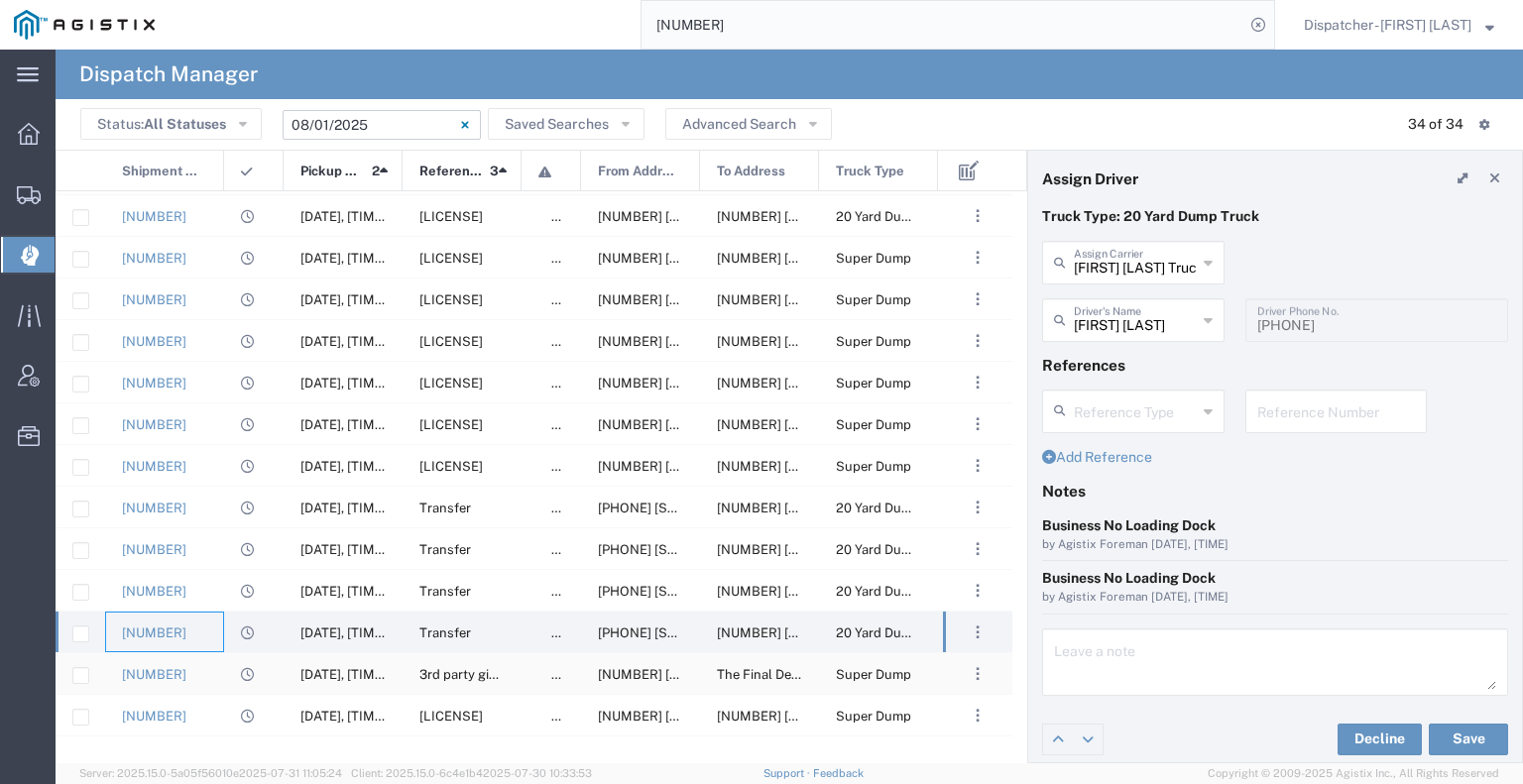 click on "[NUMBER]" 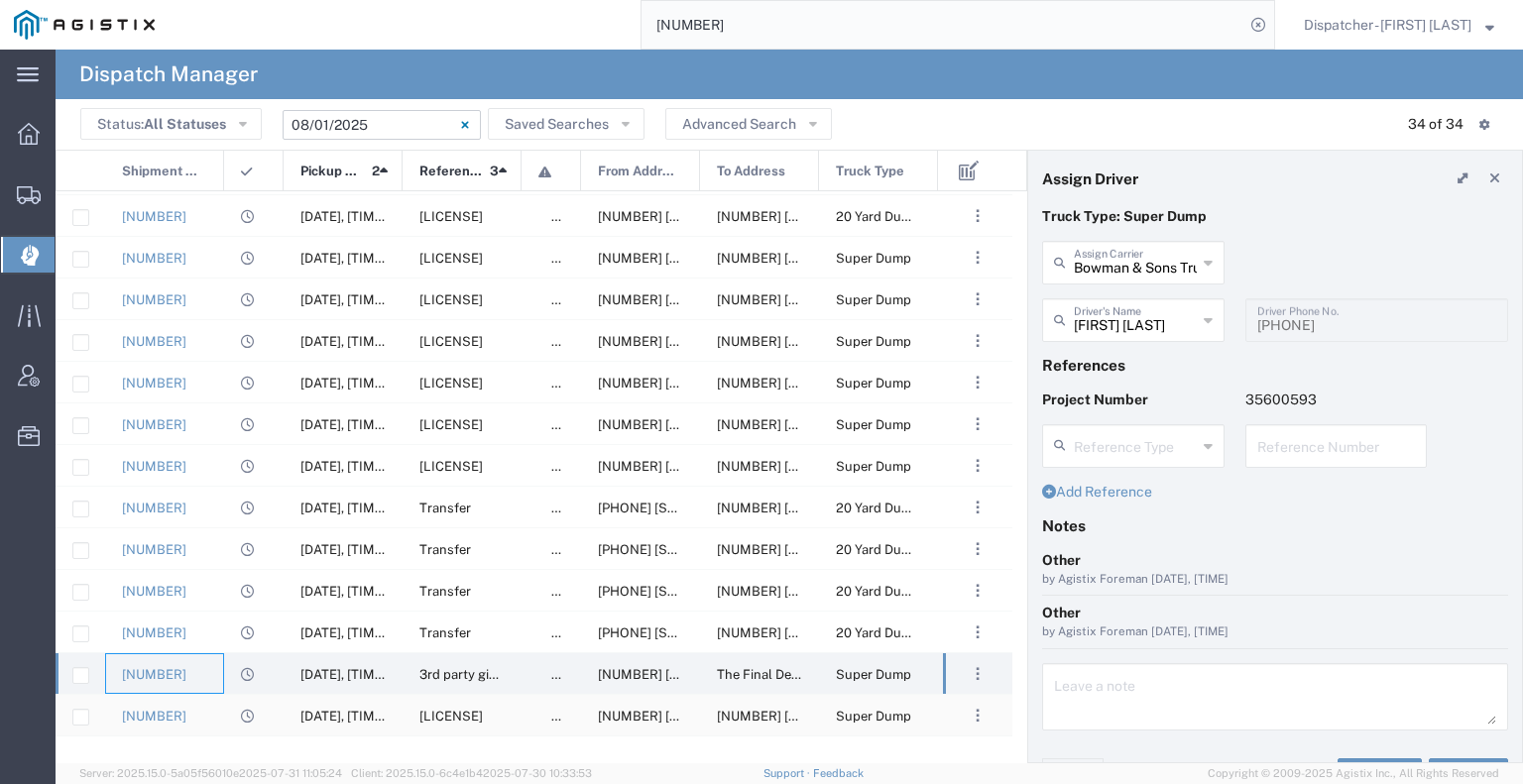 click on "[NUMBER]" 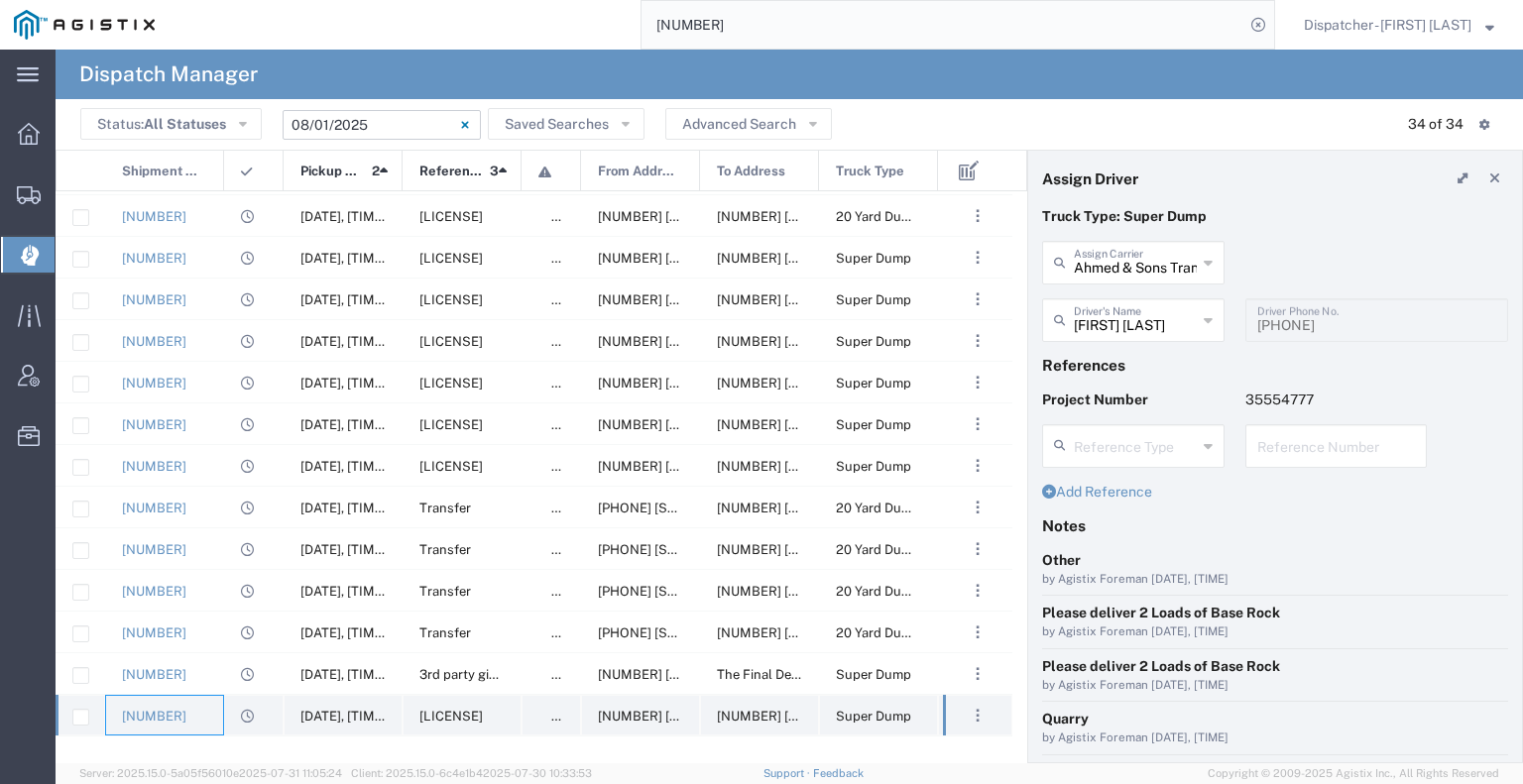 scroll, scrollTop: 584, scrollLeft: 0, axis: vertical 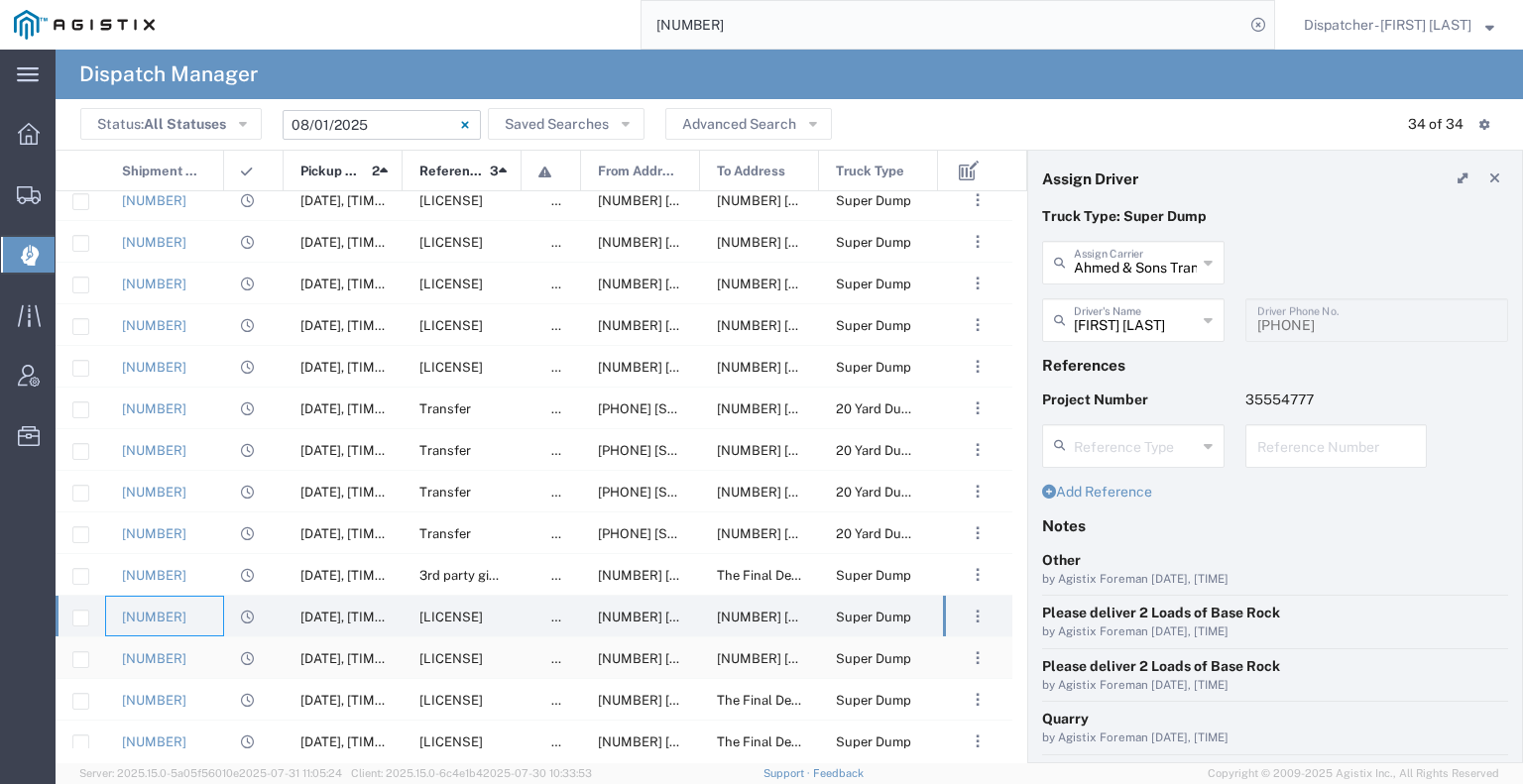 click on "[NUMBER]" 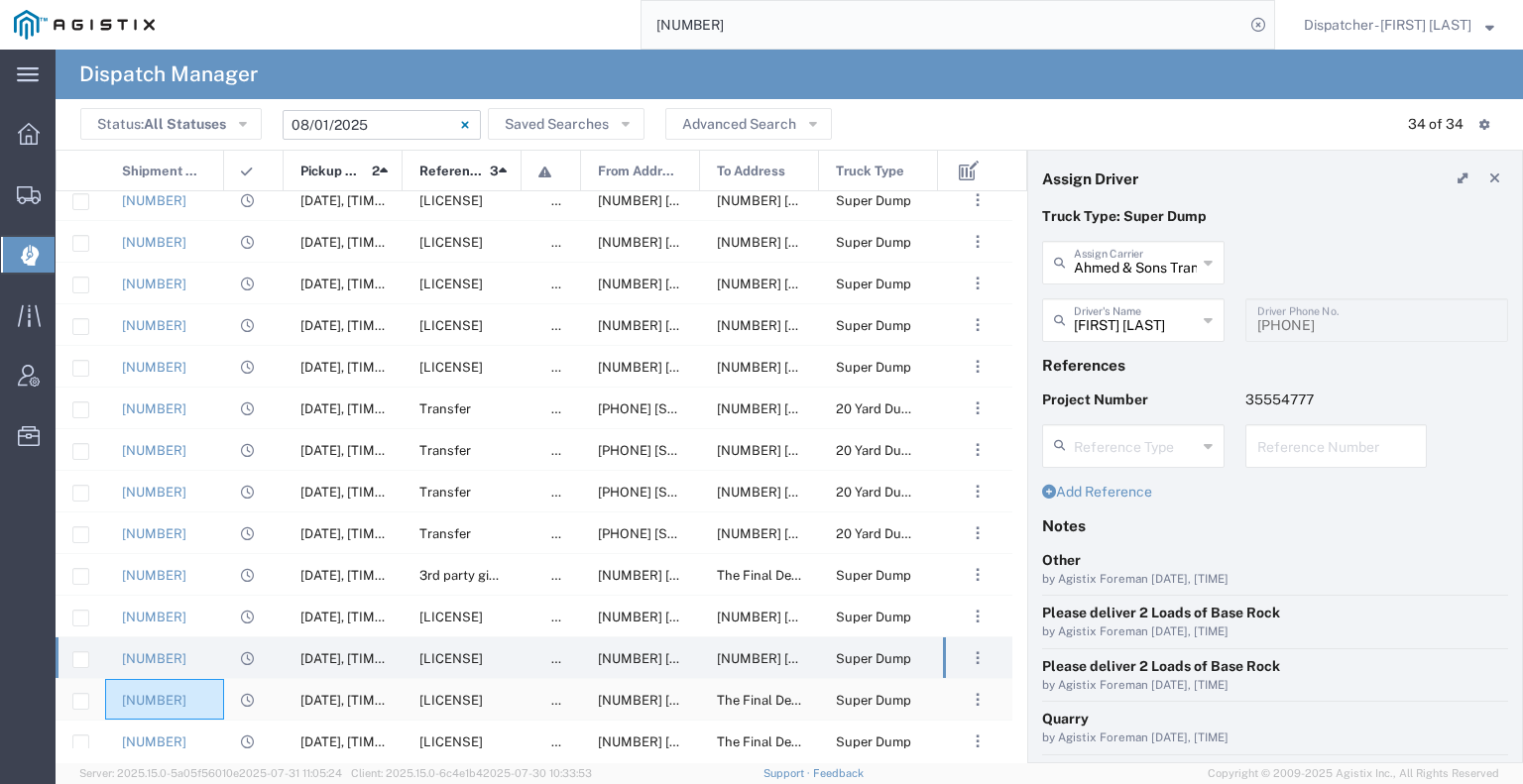 click on "[NUMBER]" 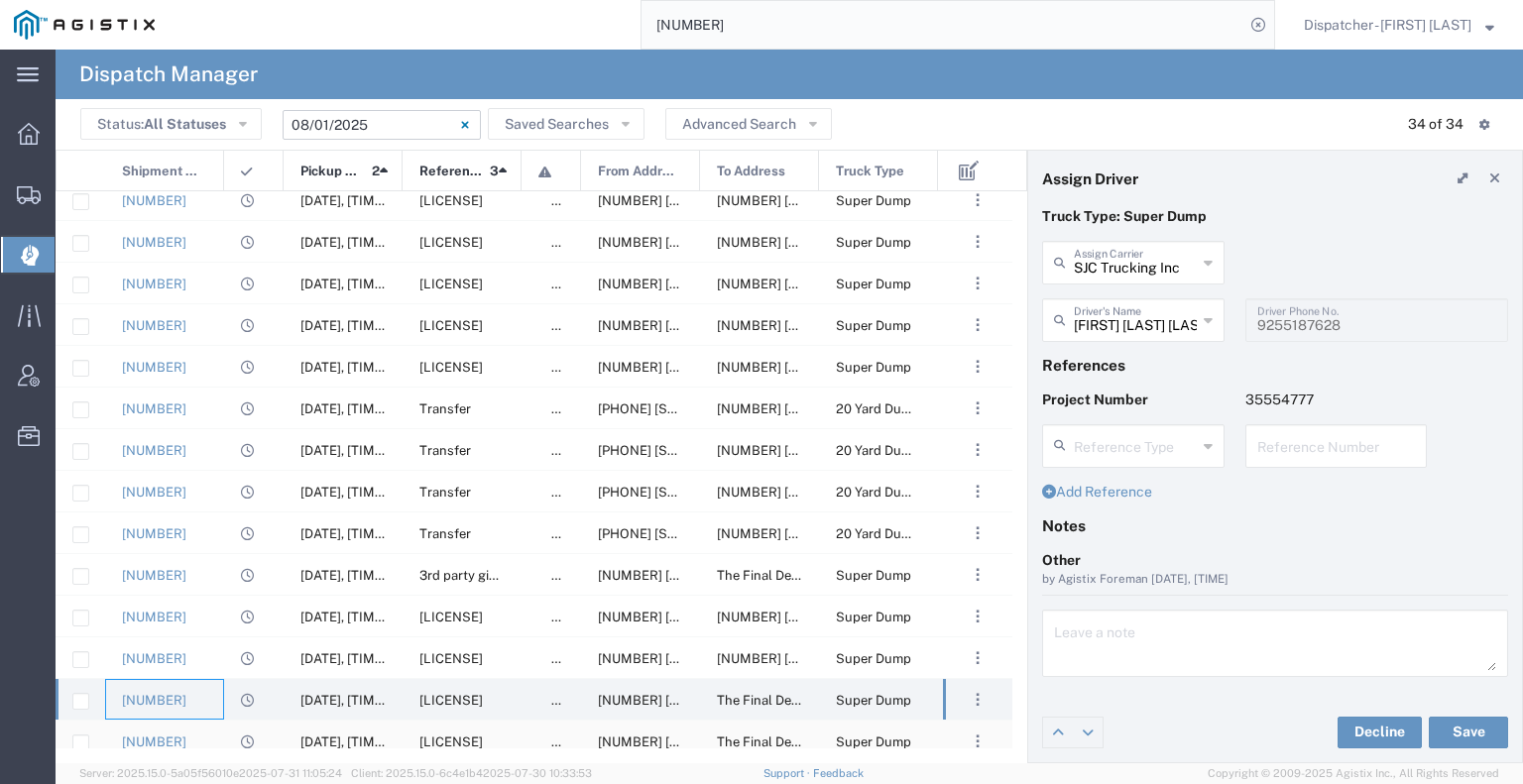 scroll, scrollTop: 694, scrollLeft: 0, axis: vertical 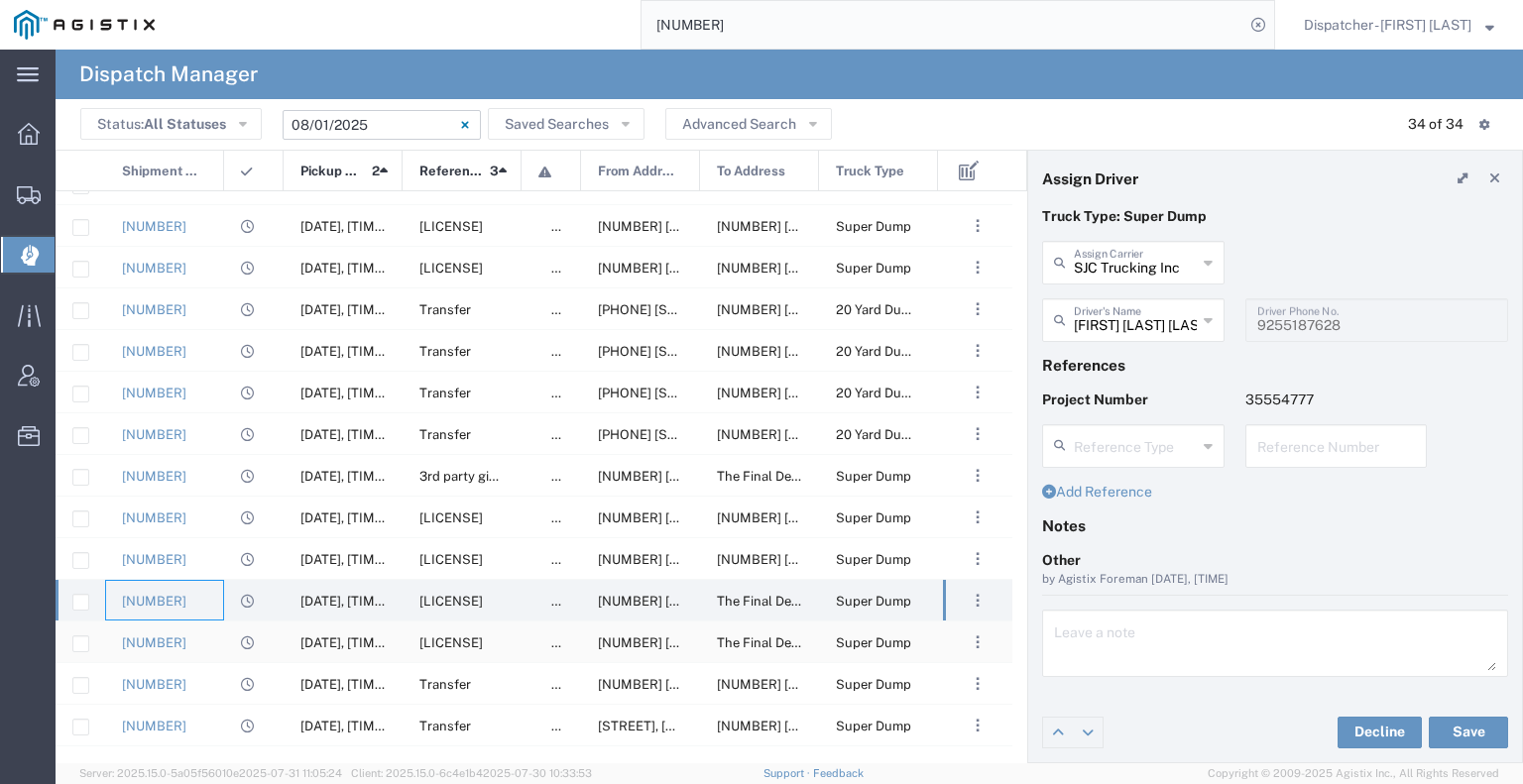 click on "[NUMBER]" 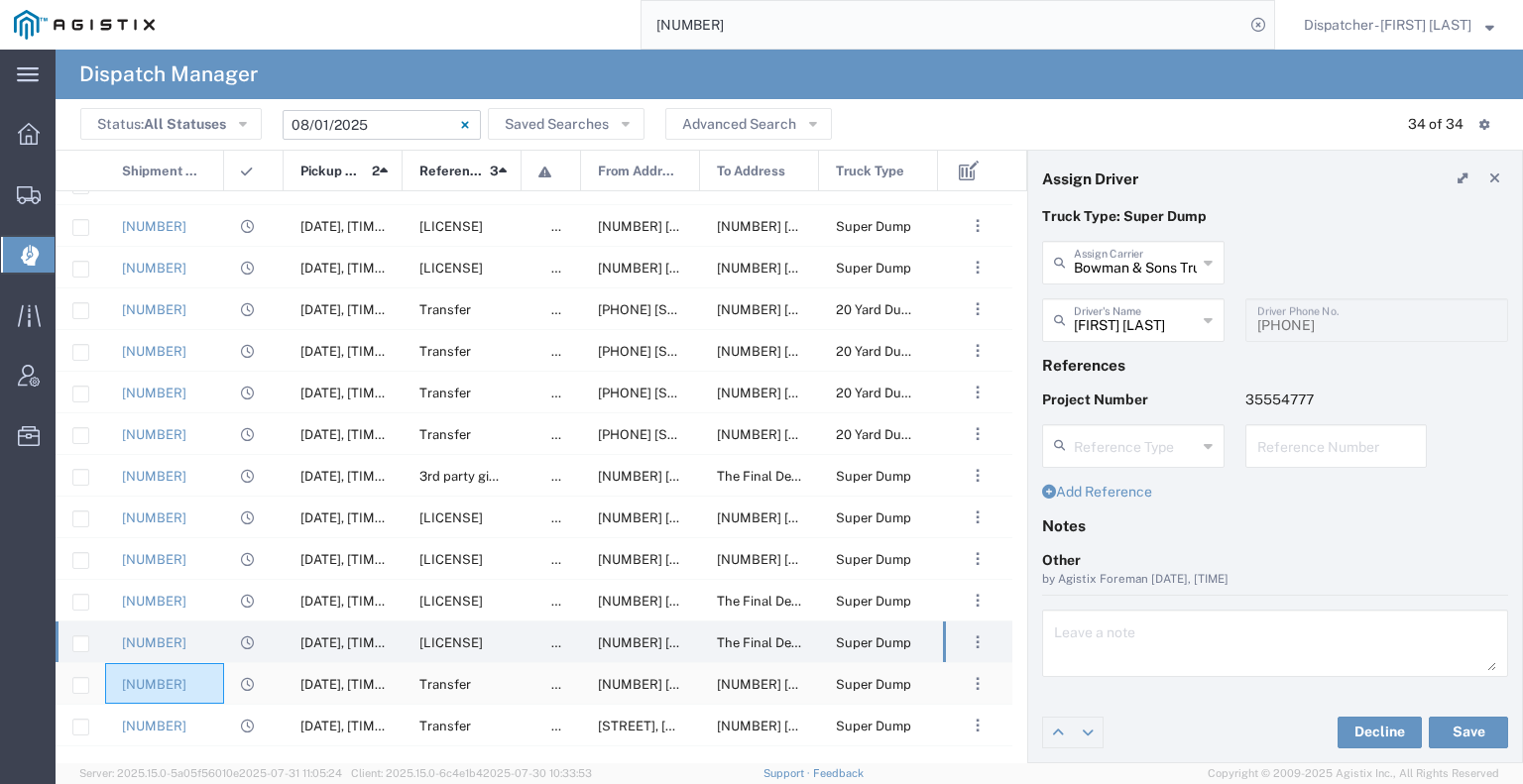 click on "[NUMBER]" 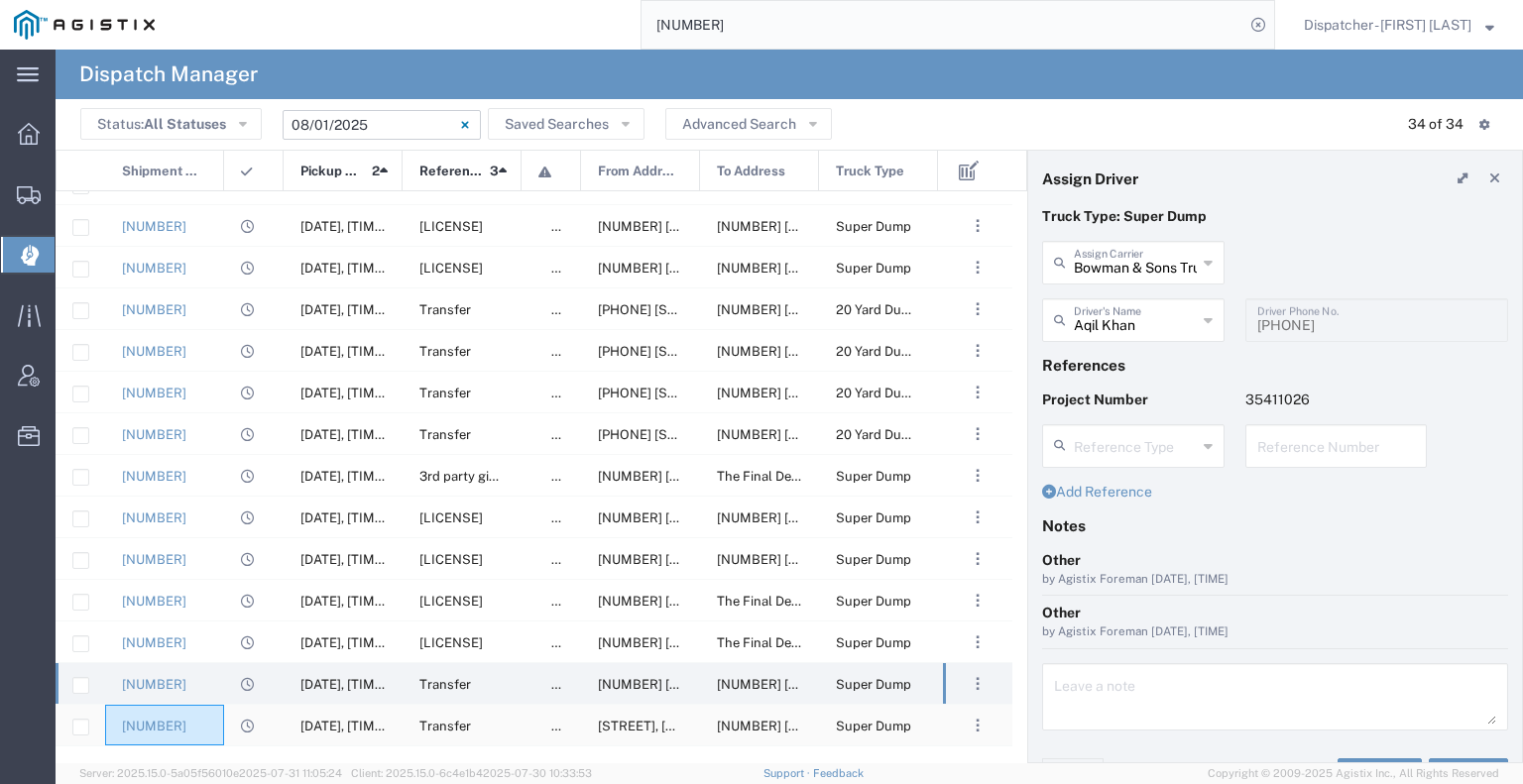 click on "[NUMBER]" 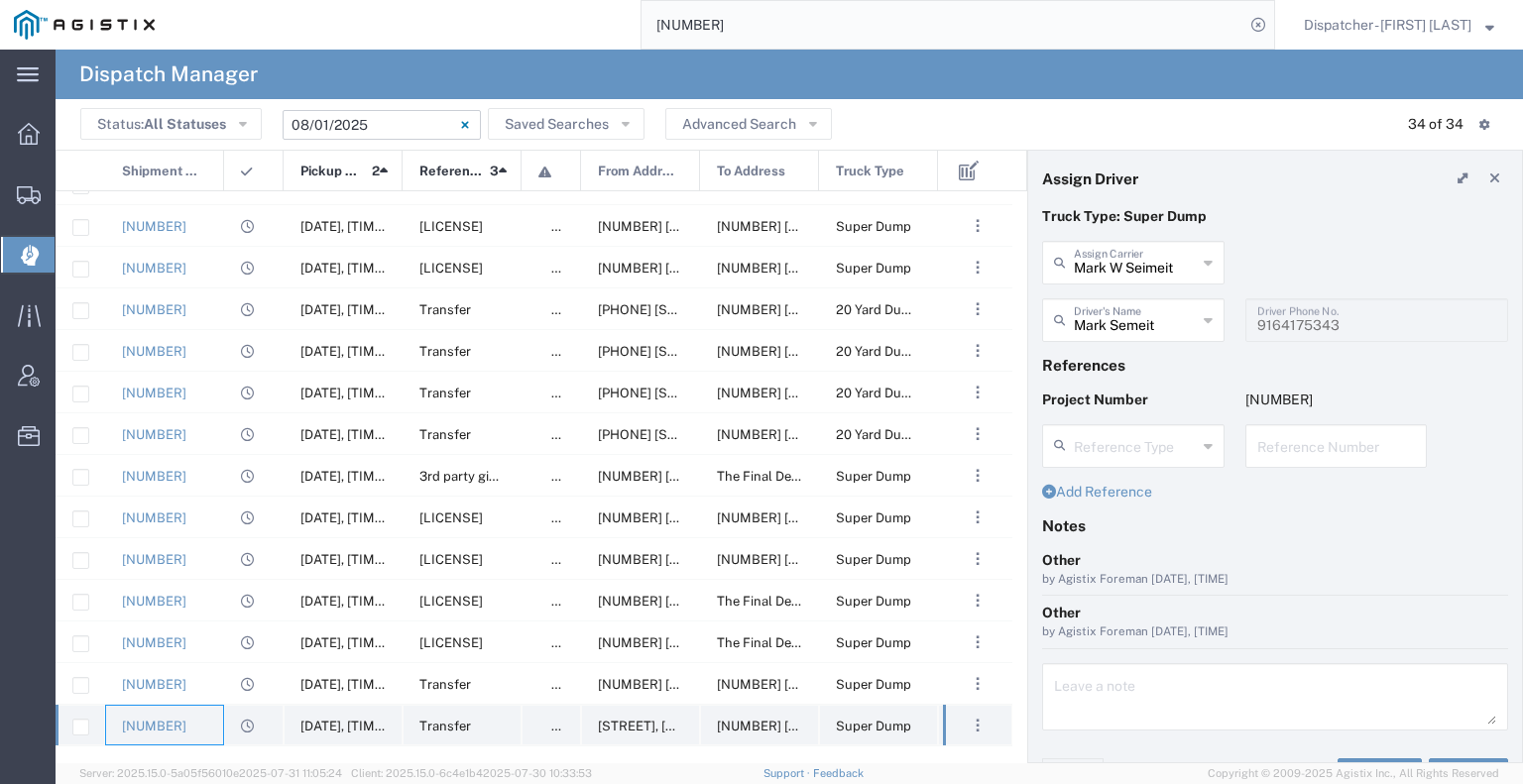 scroll, scrollTop: 790, scrollLeft: 0, axis: vertical 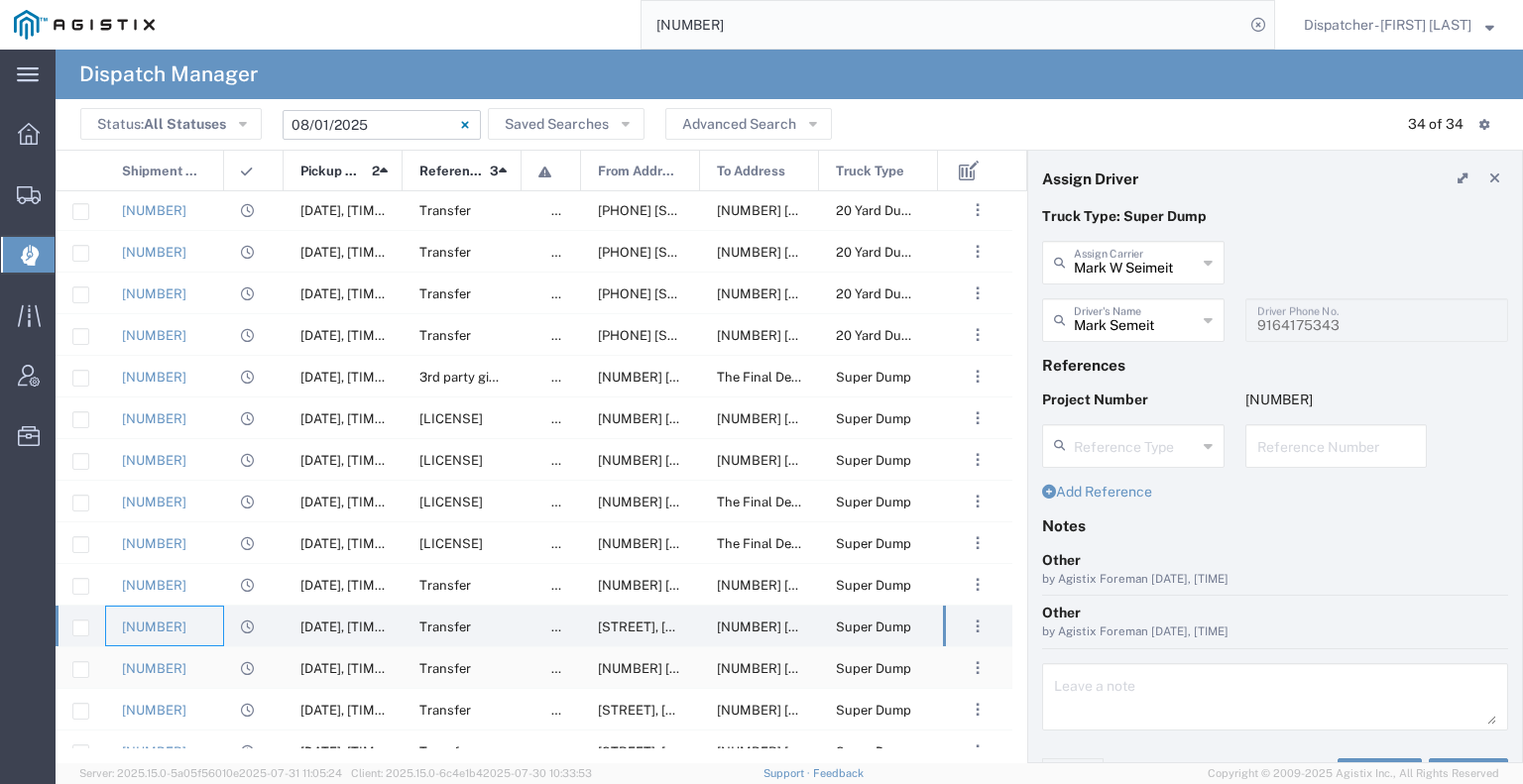 click on "[NUMBER]" 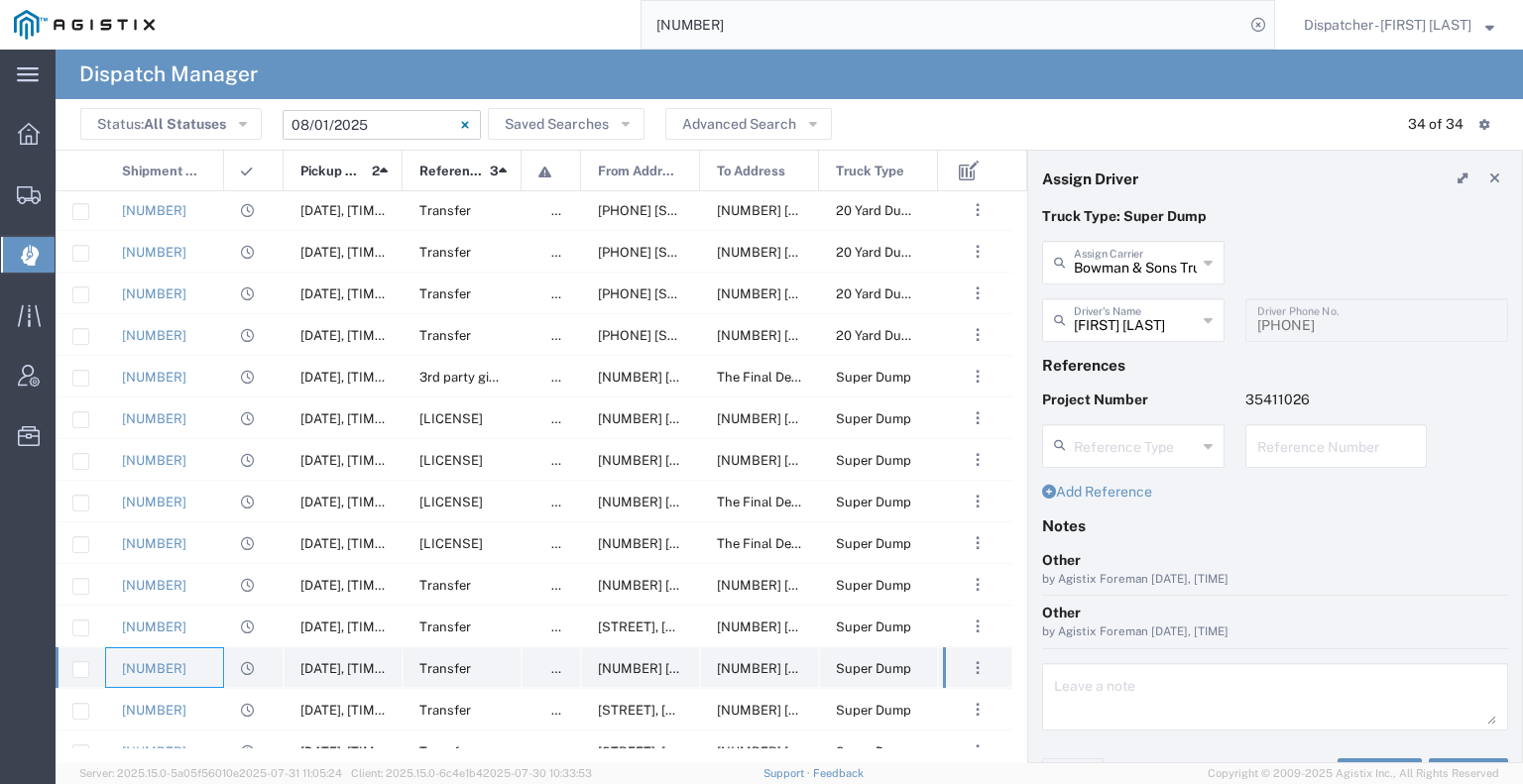 scroll, scrollTop: 852, scrollLeft: 0, axis: vertical 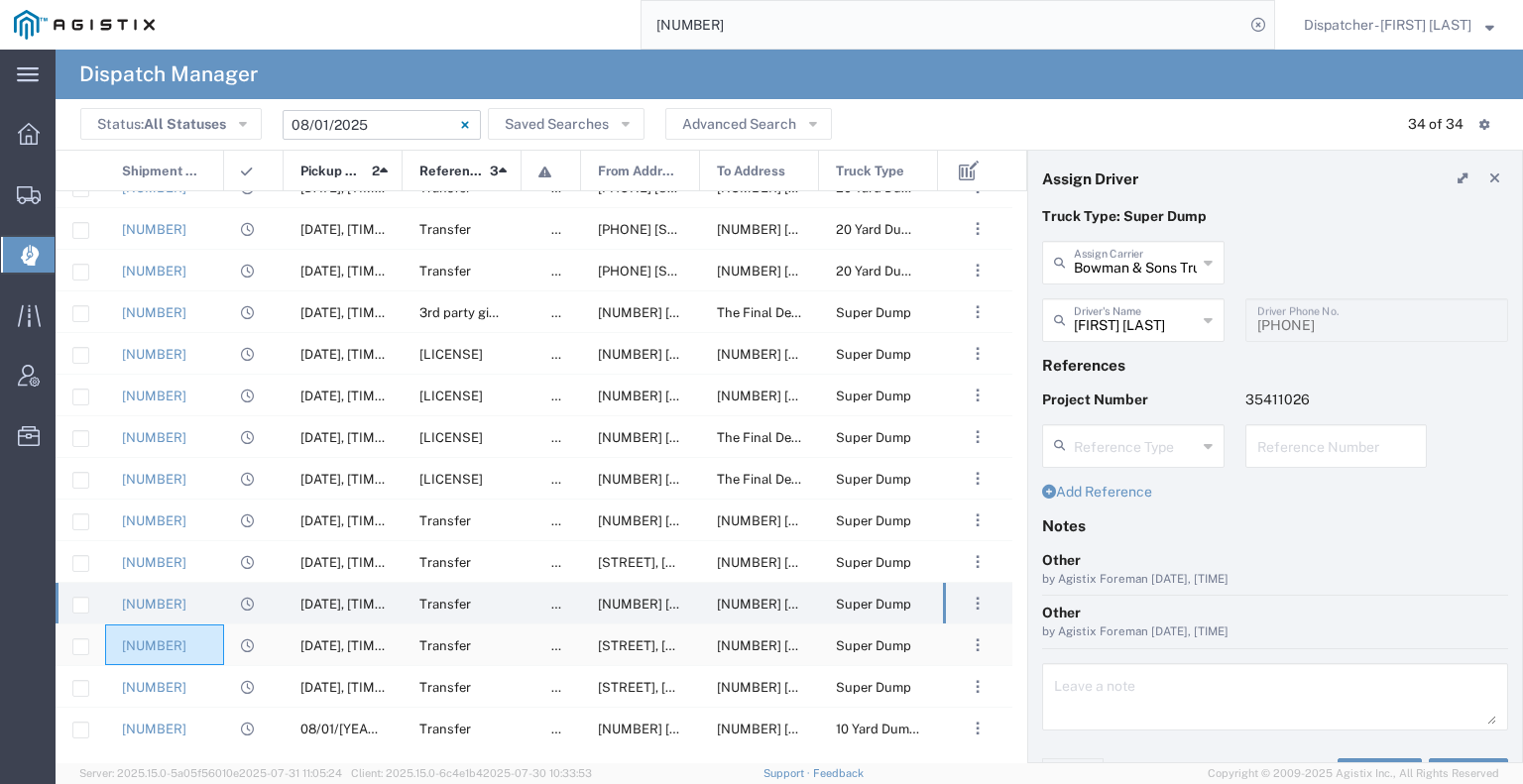 click on "[NUMBER]" 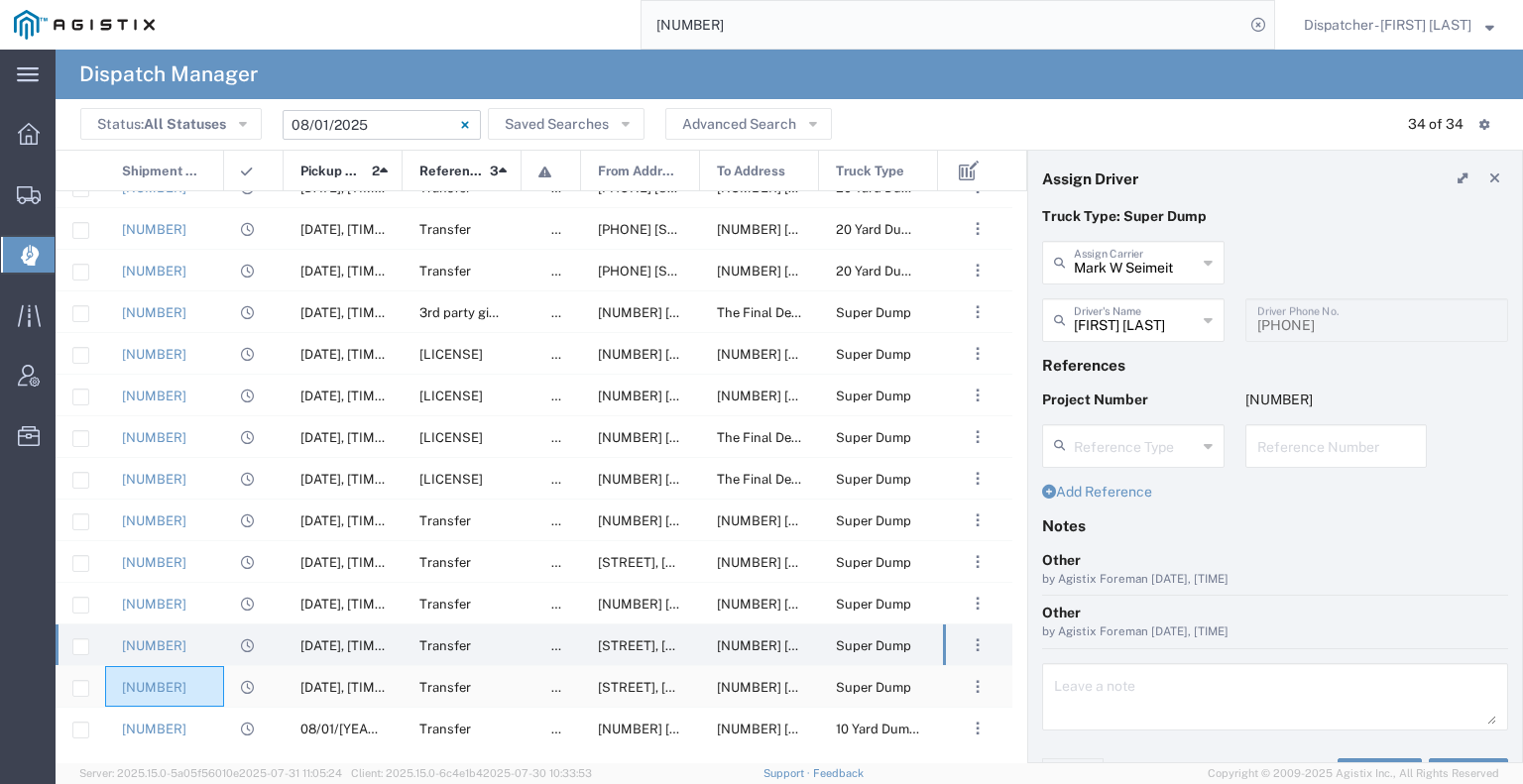 click on "[NUMBER]" 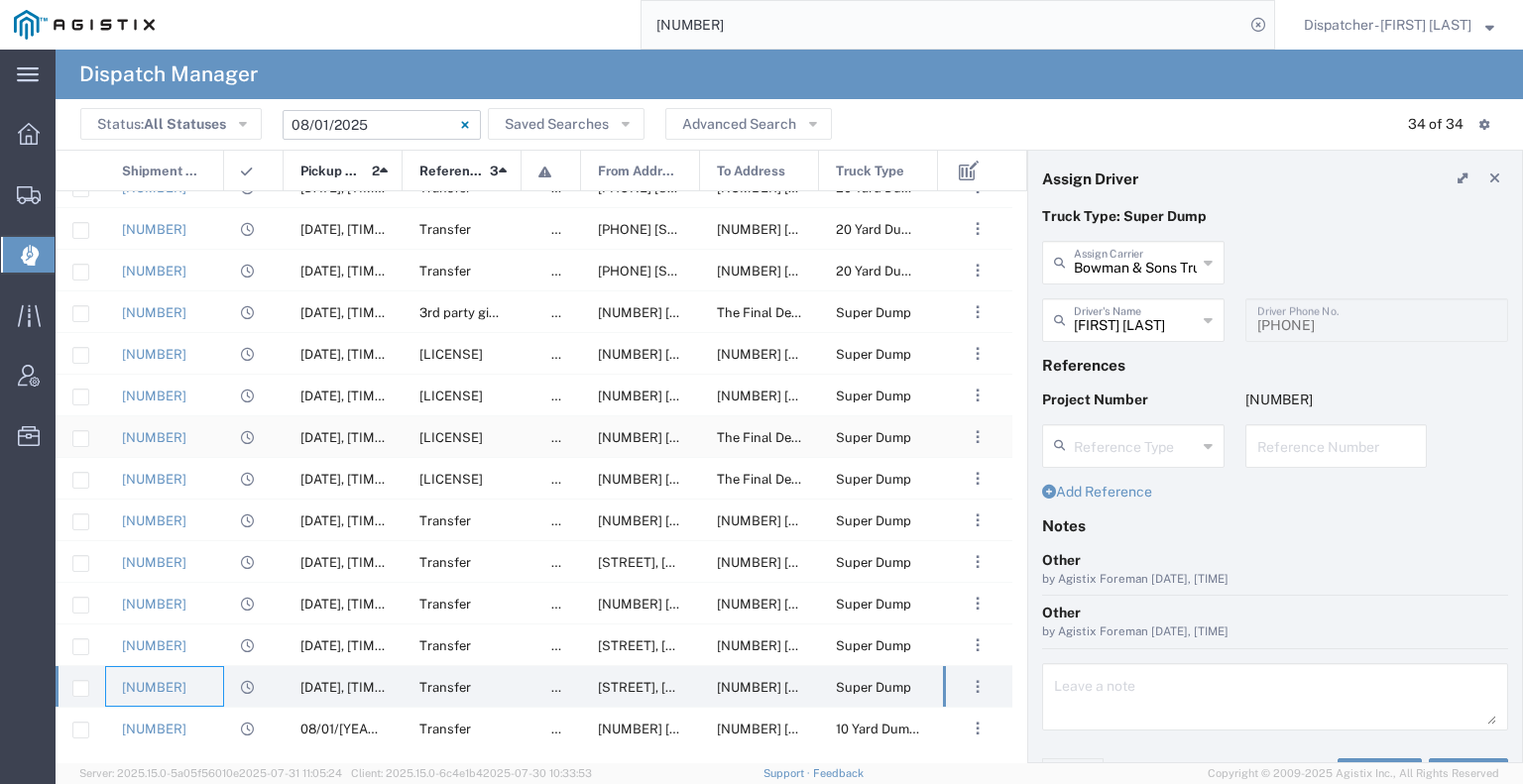 click 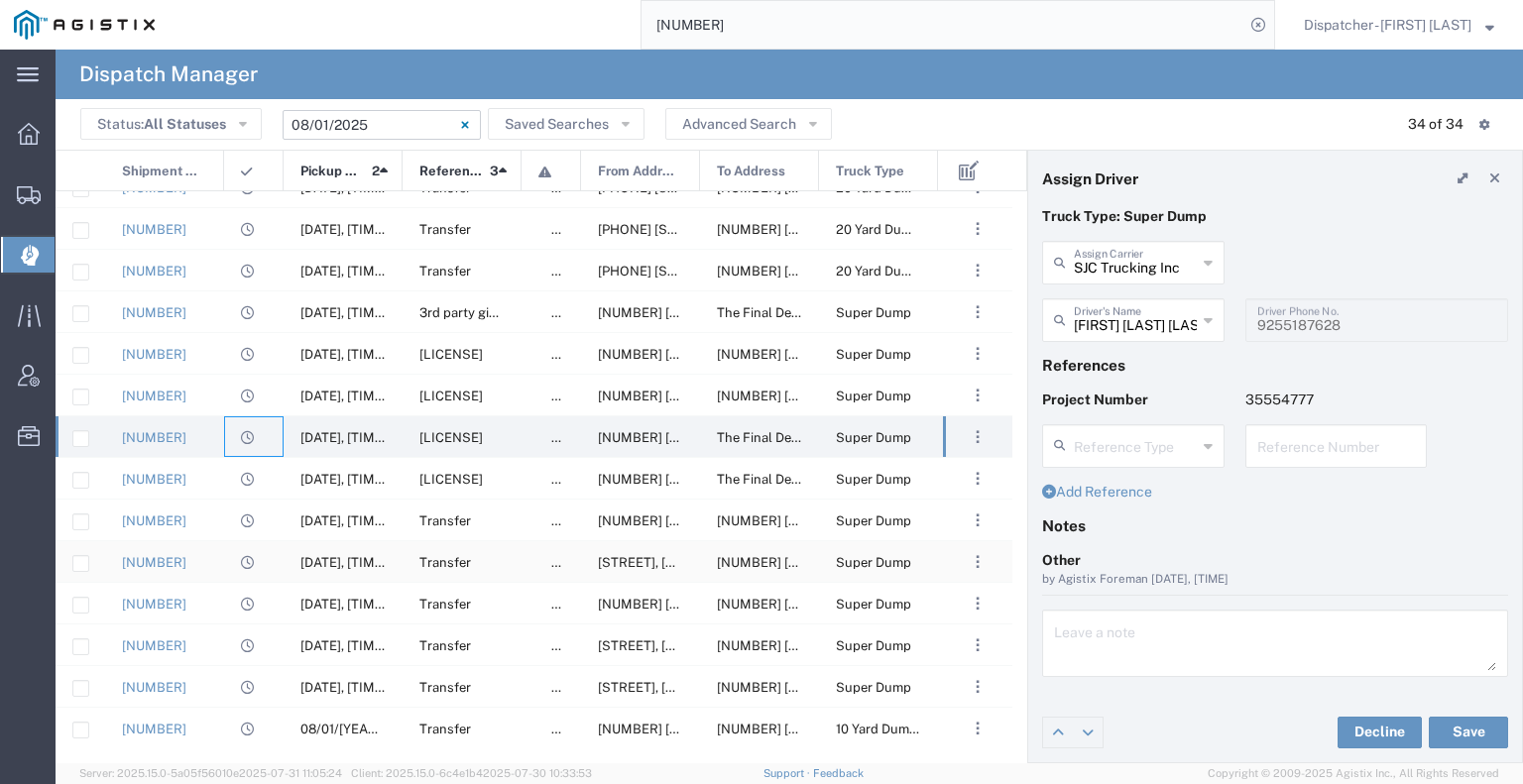 scroll, scrollTop: 461, scrollLeft: 0, axis: vertical 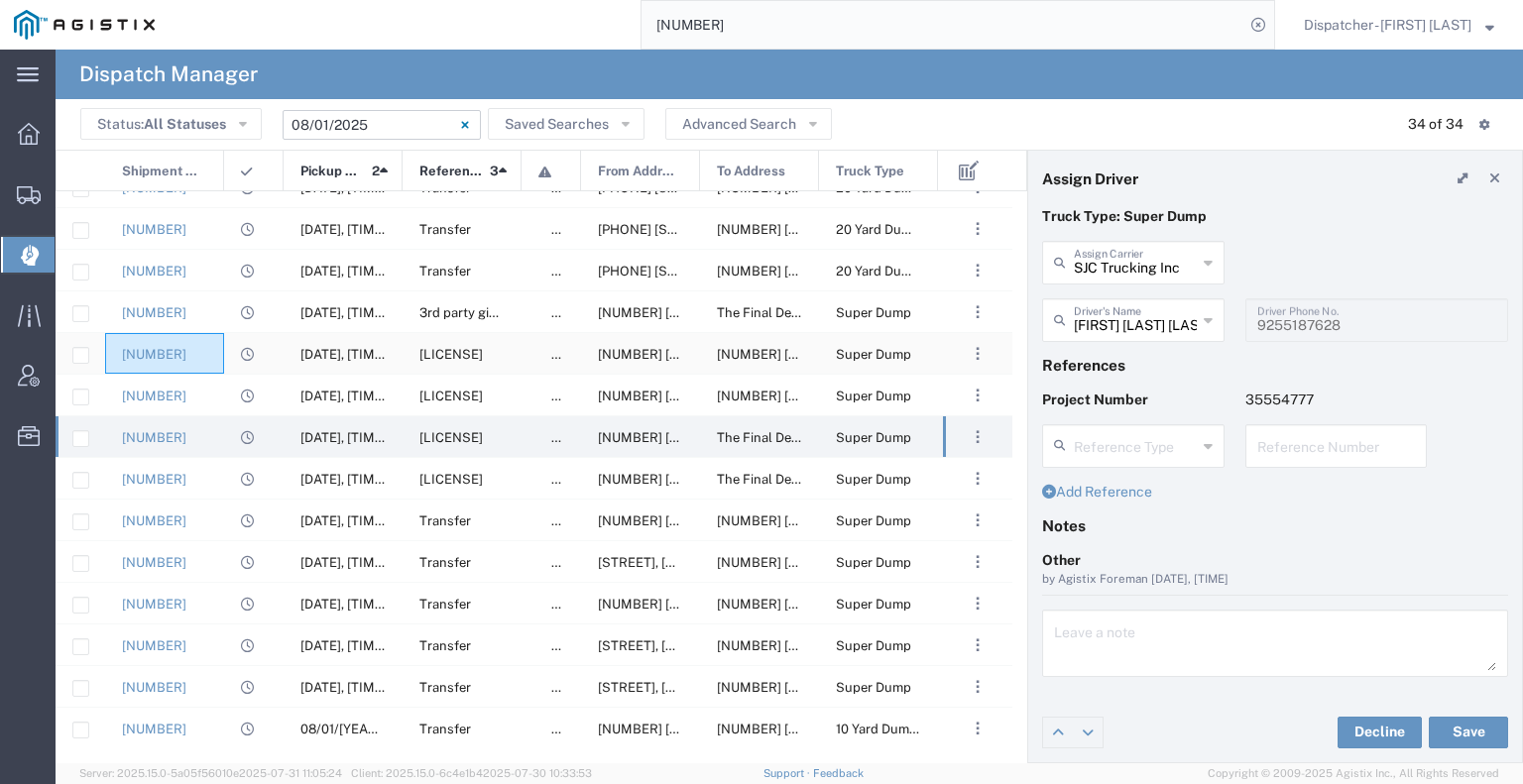 click on "[NUMBER]" 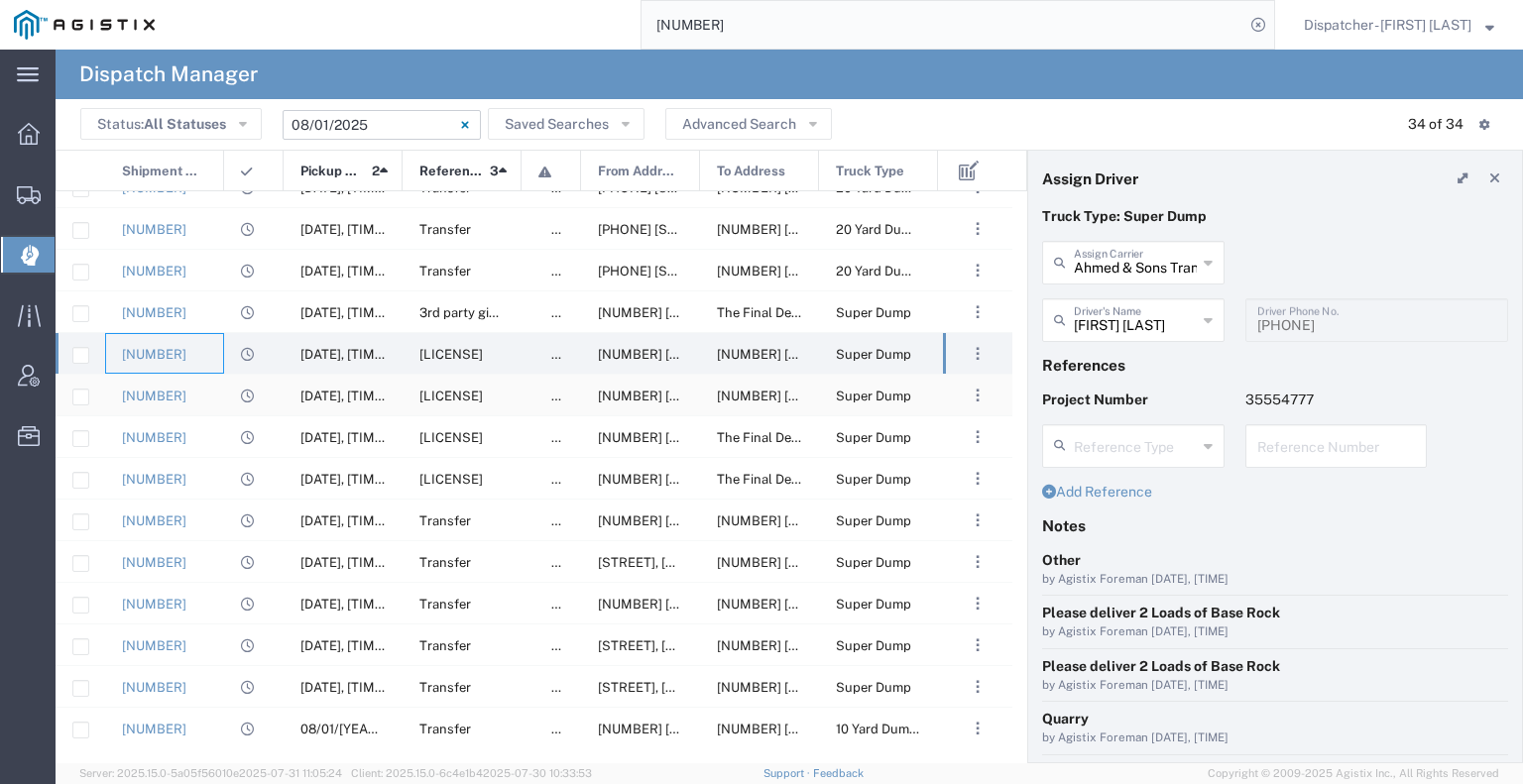 click on "[NUMBER]" 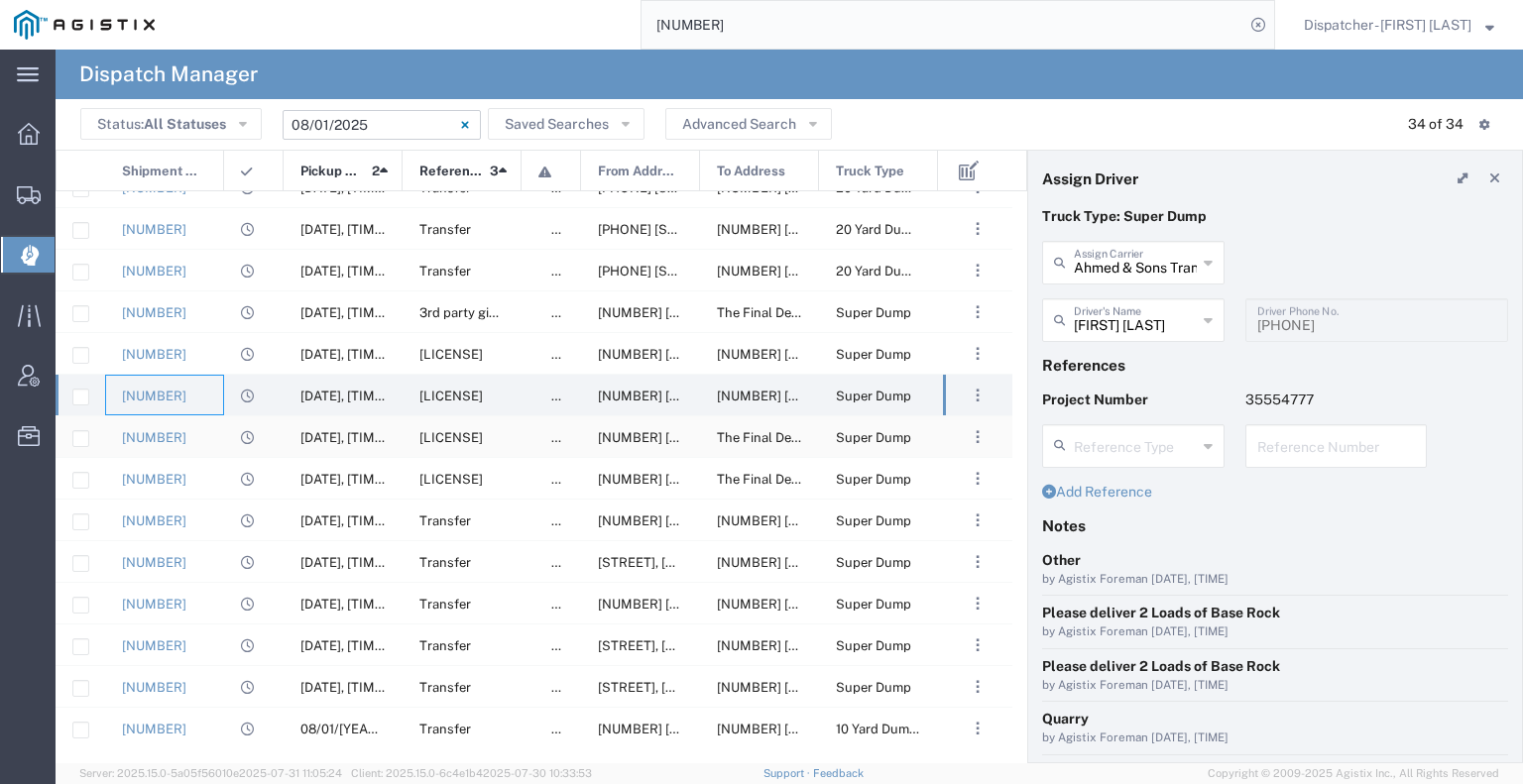 click on "[NUMBER]" 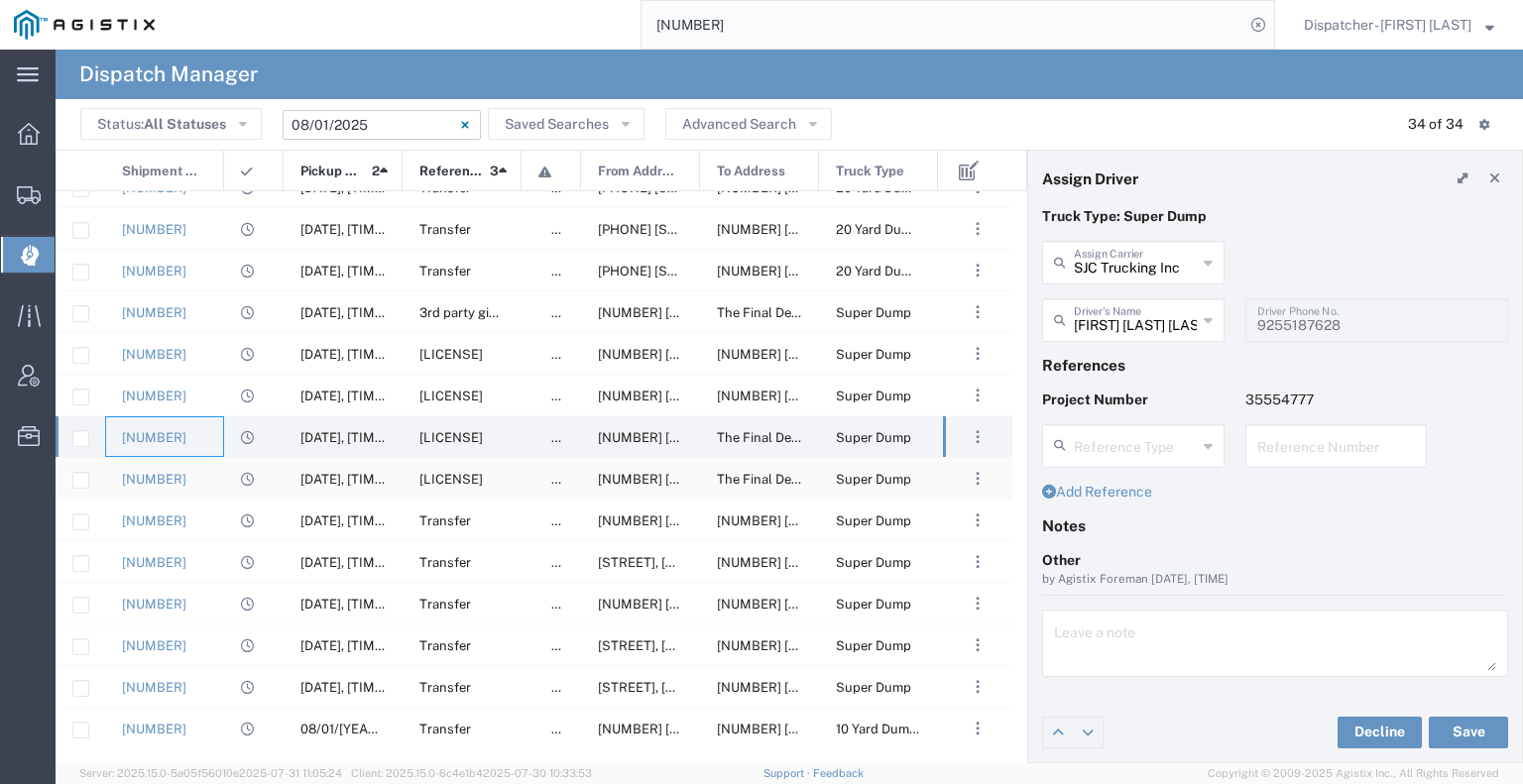 click on "[NUMBER]" 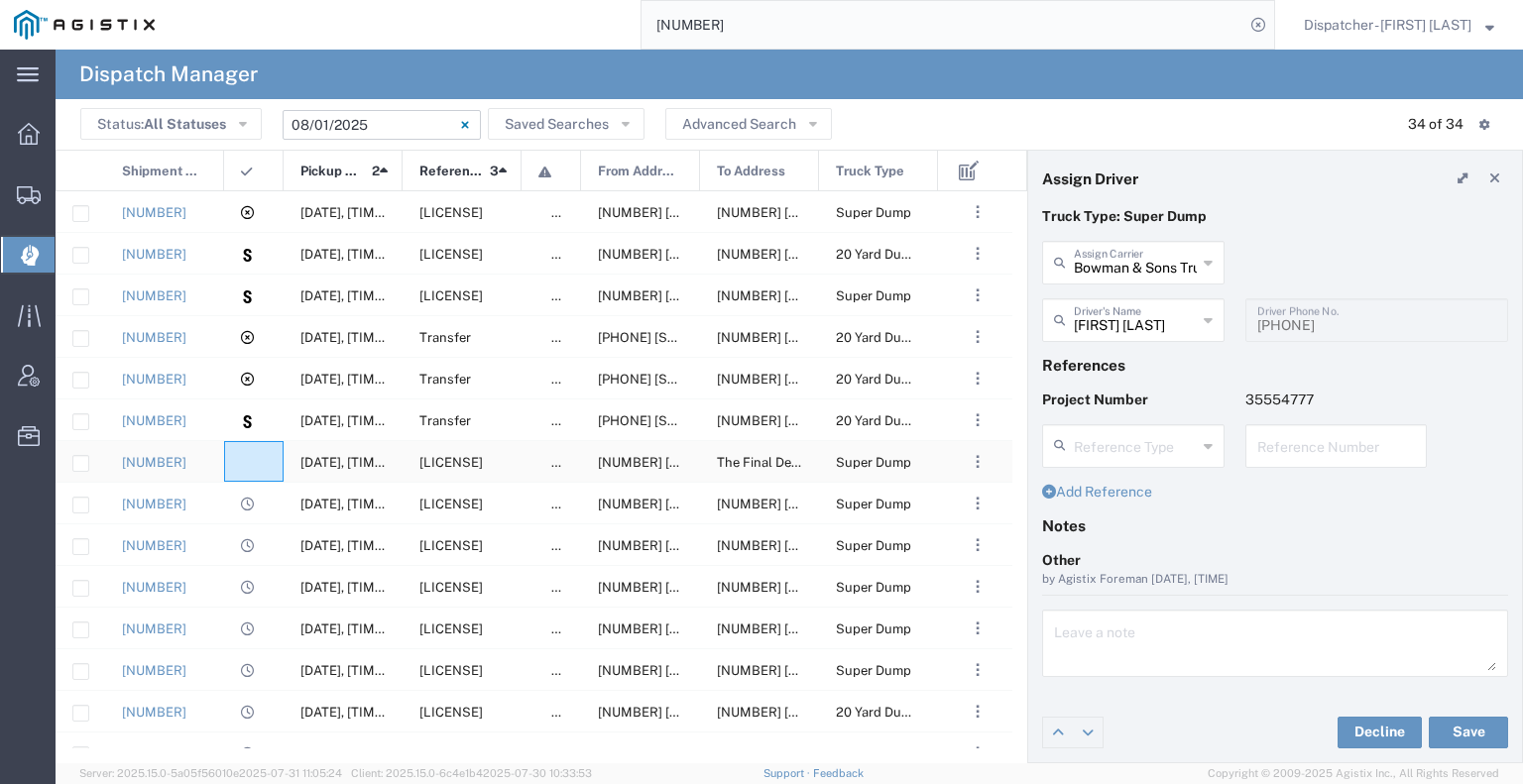 click 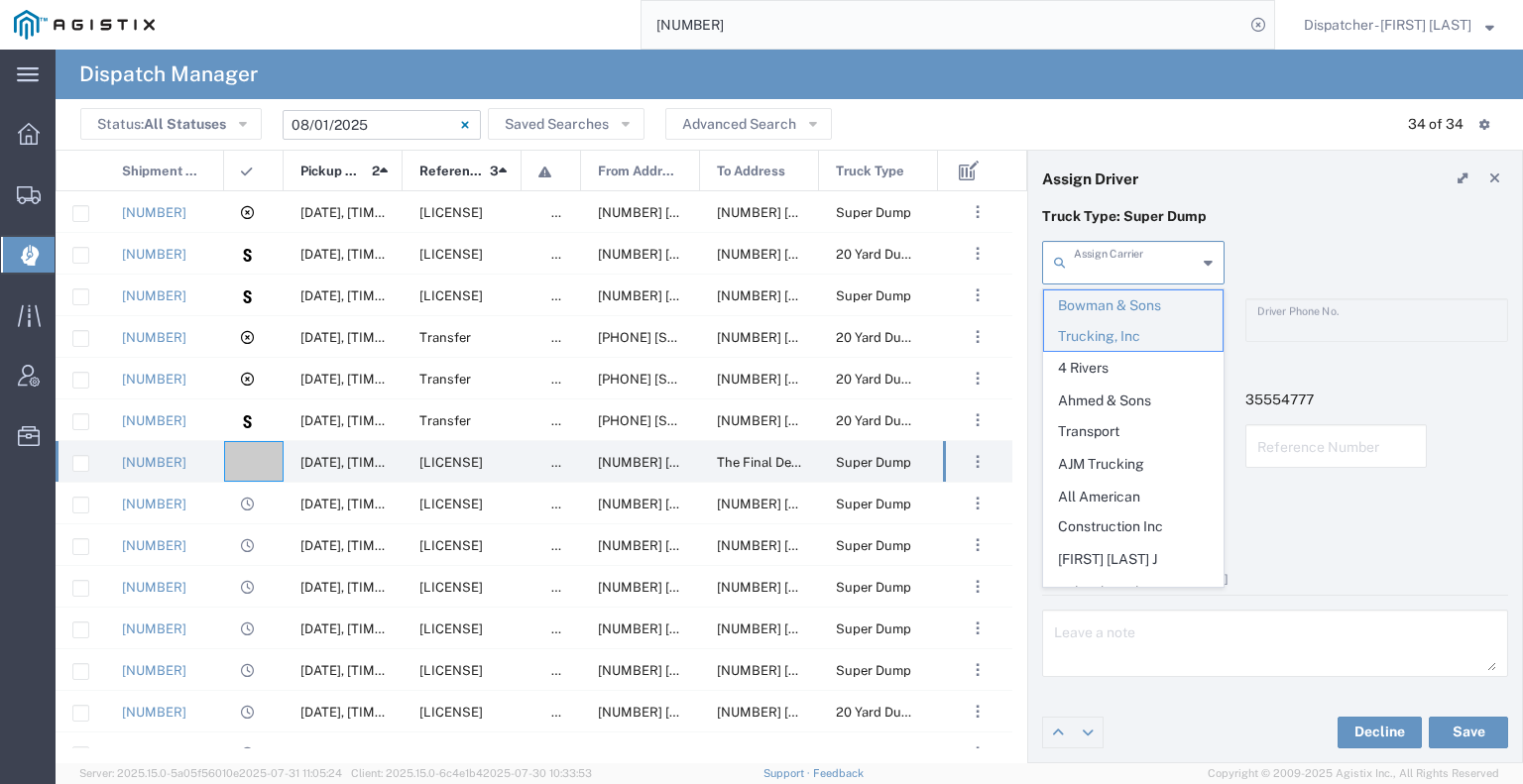 click at bounding box center [1135, 261] 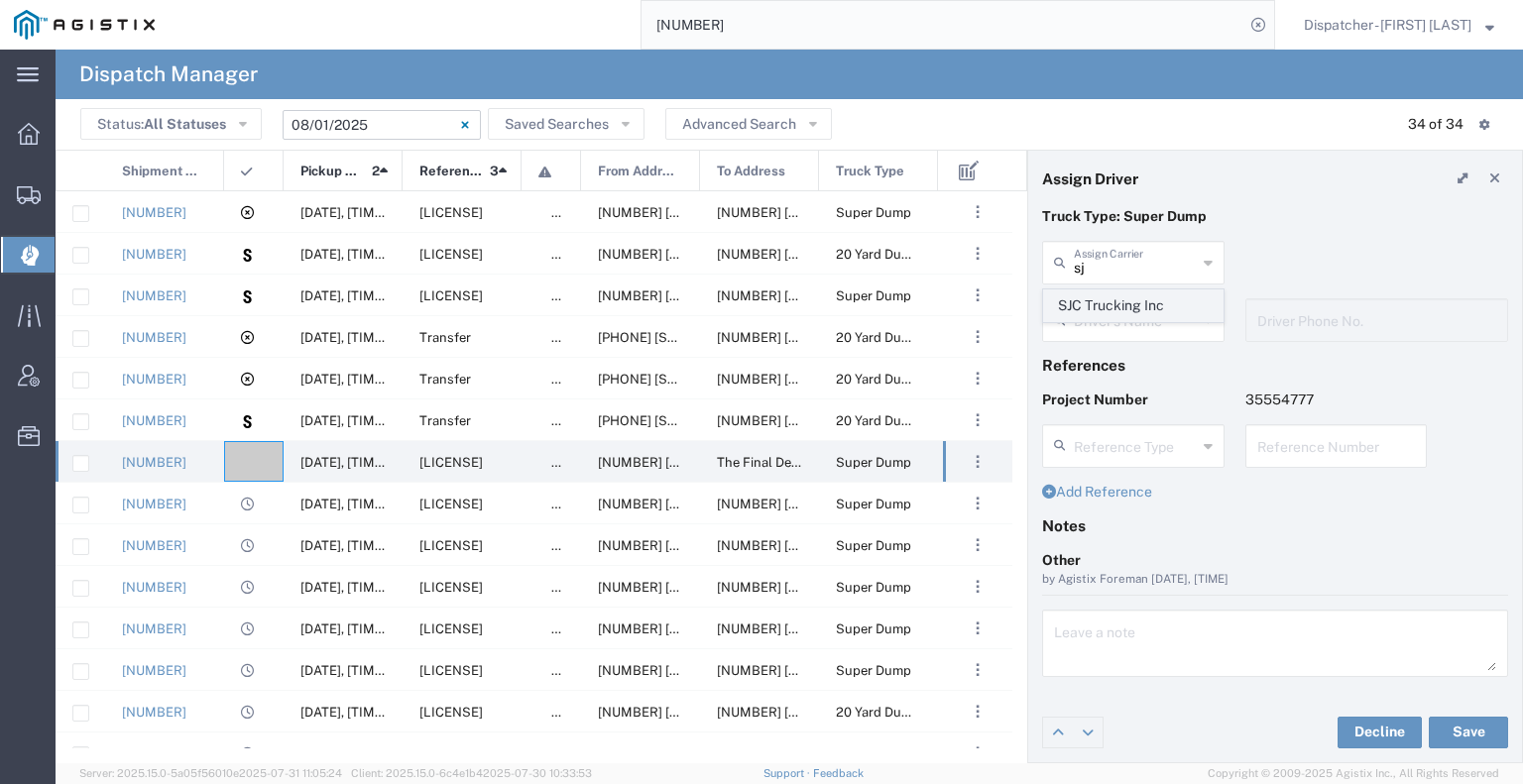 click on "SJC Trucking Inc" 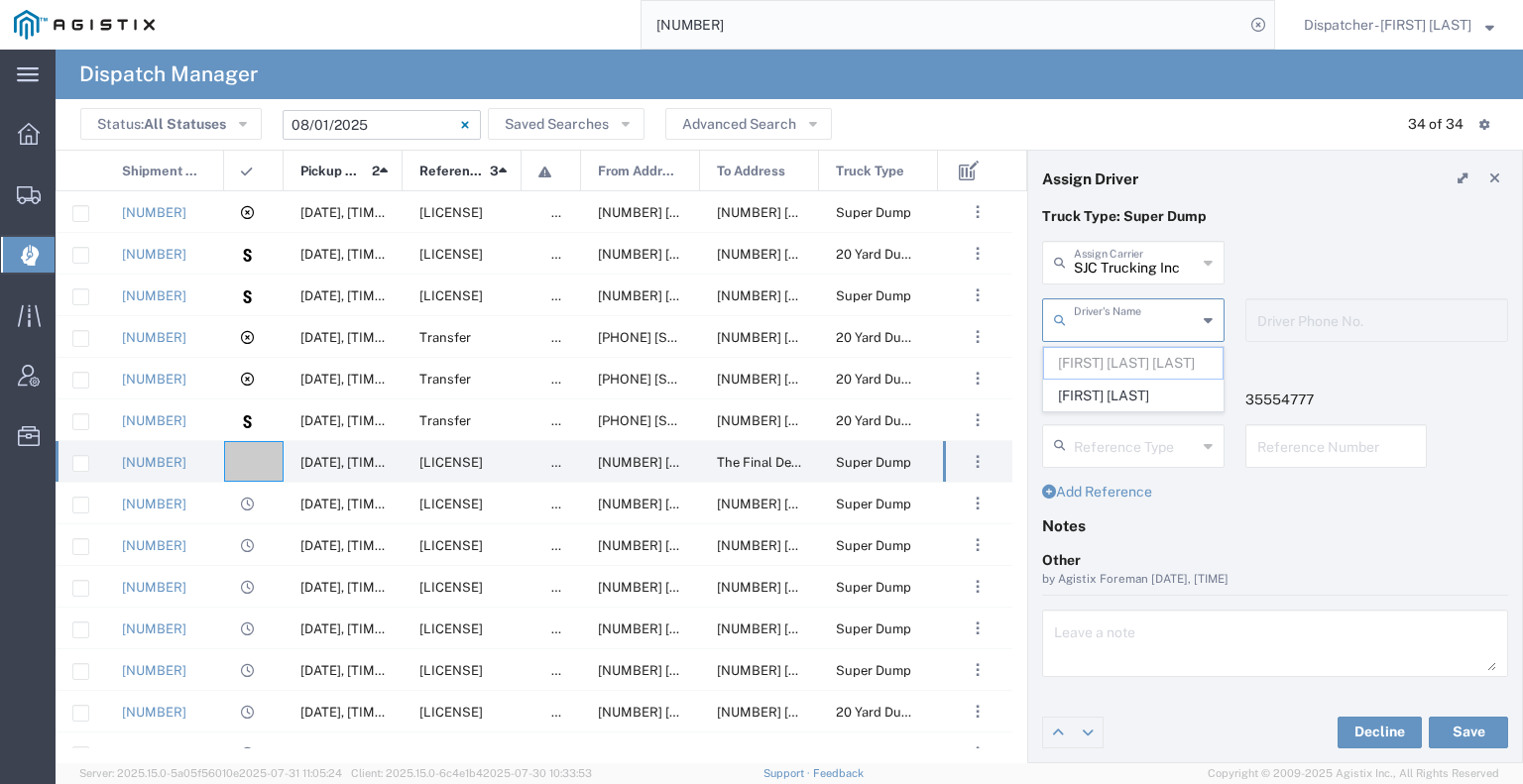 click at bounding box center (1135, 318) 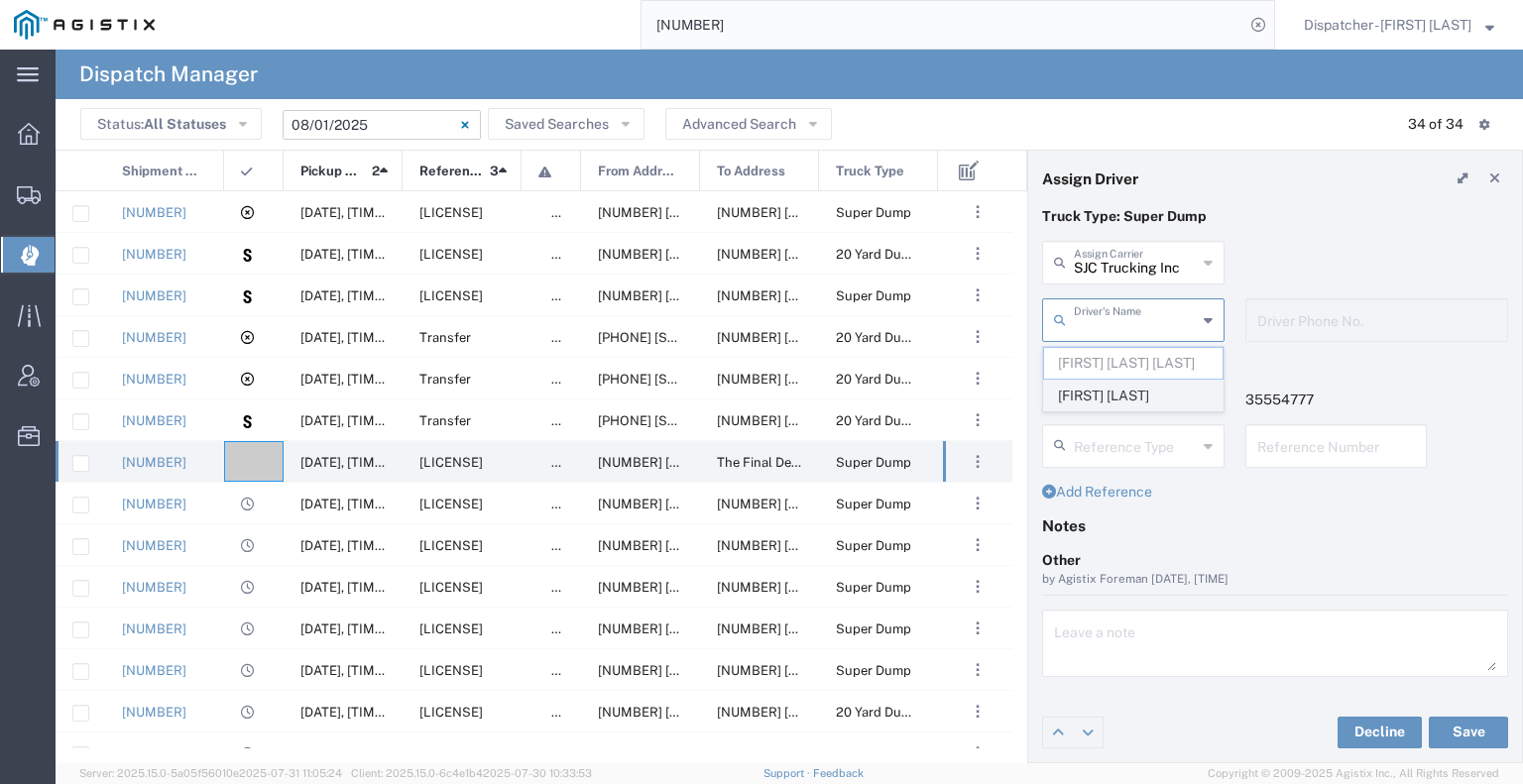 click on "[FIRST] [LAST]" 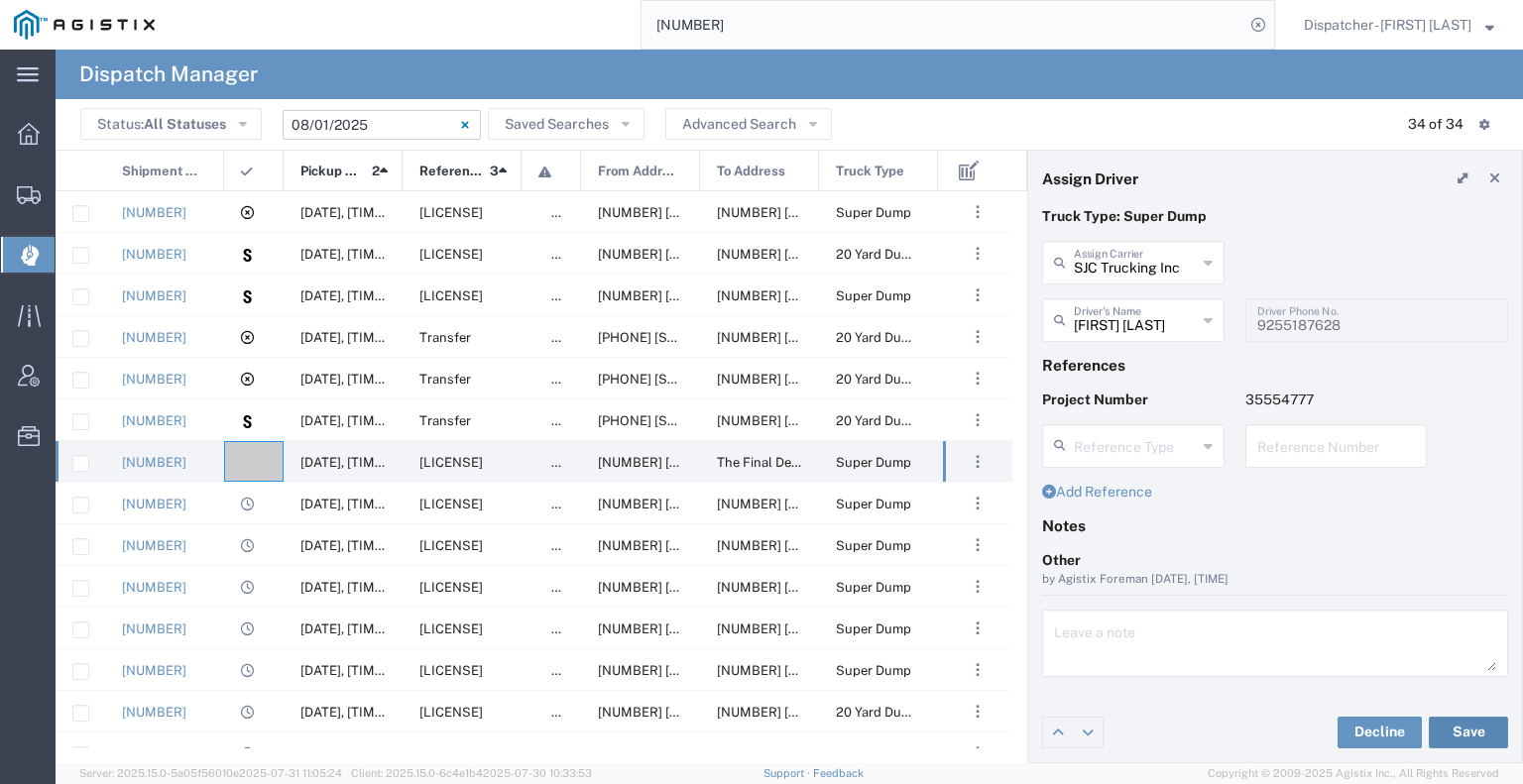 click on "Save" 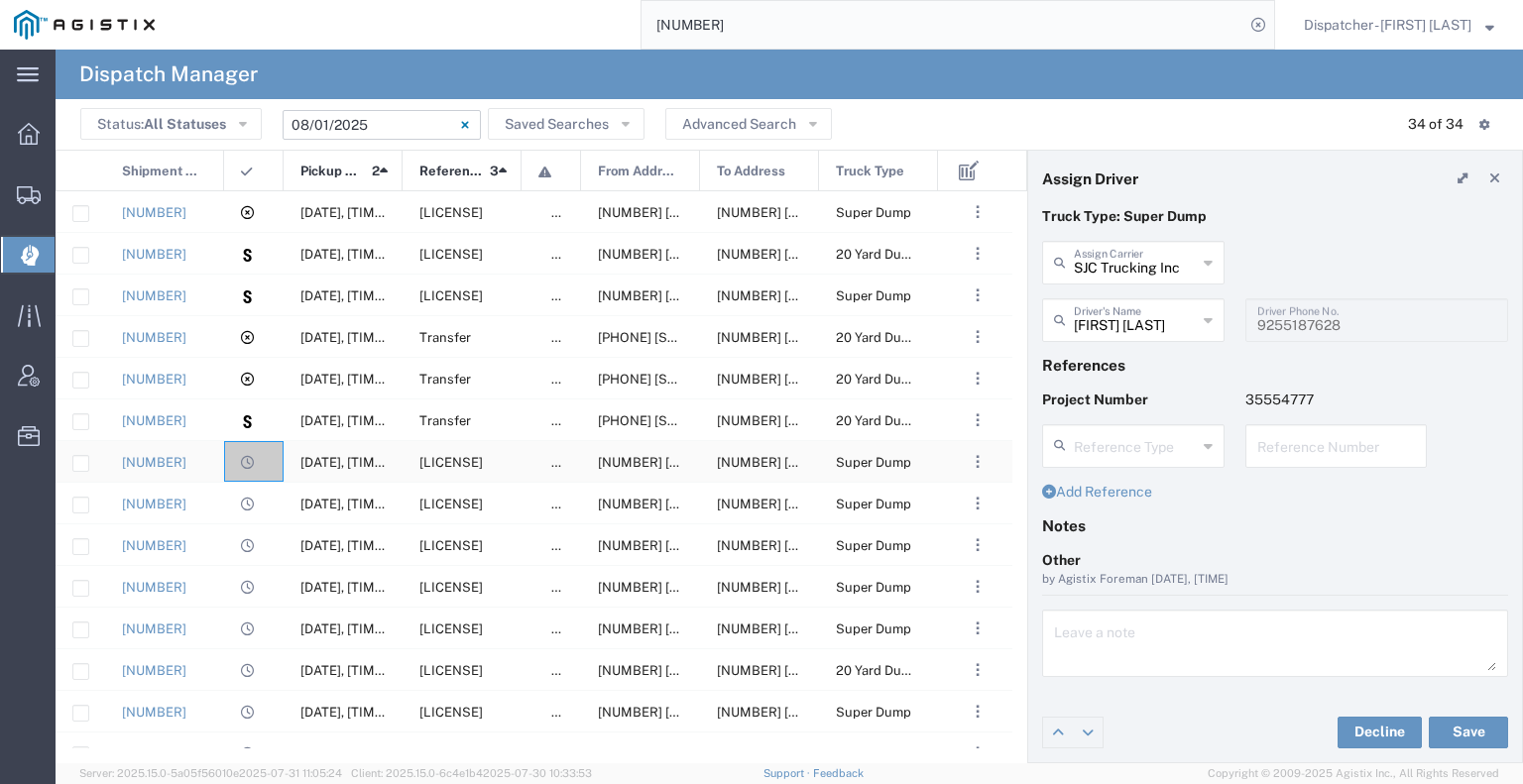 click on "[NUMBER]" 